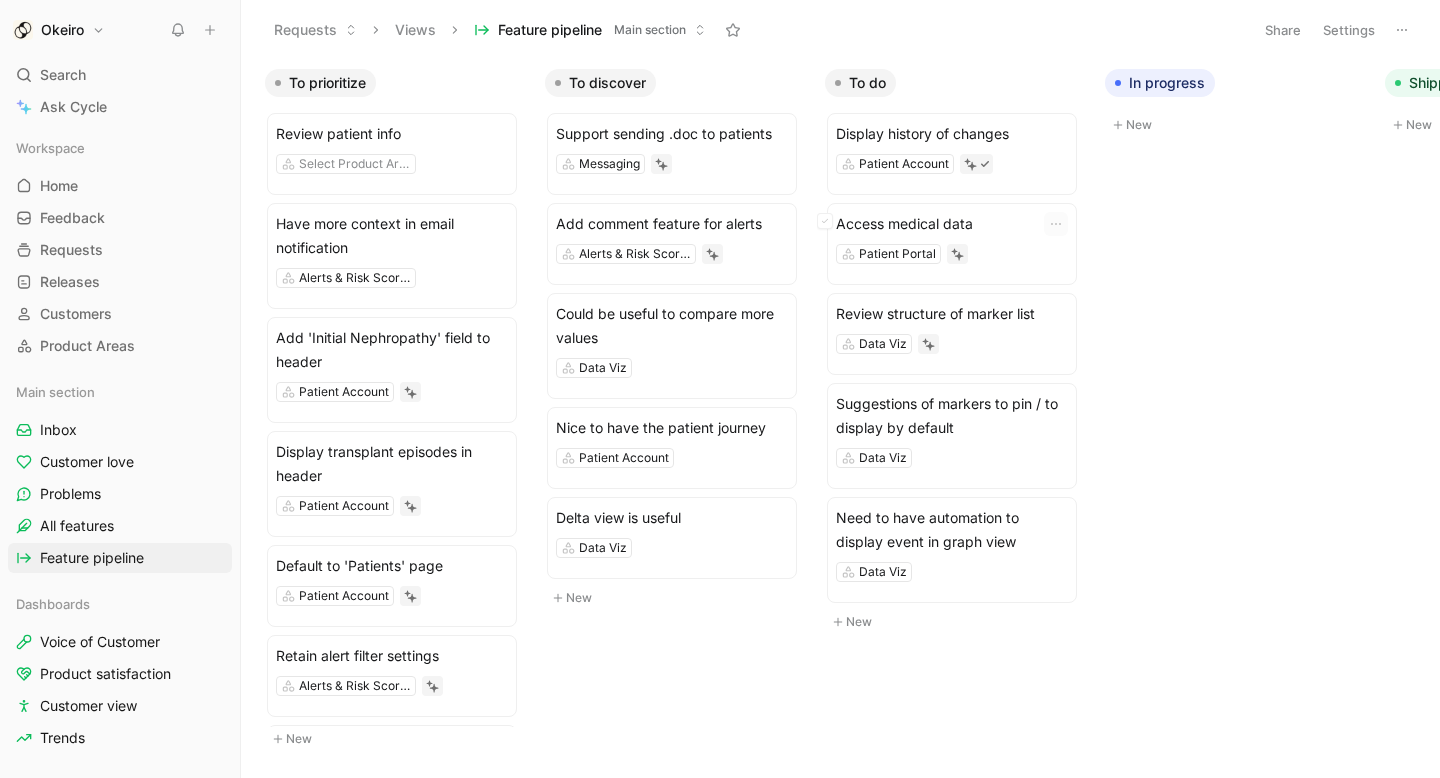 scroll, scrollTop: 0, scrollLeft: 0, axis: both 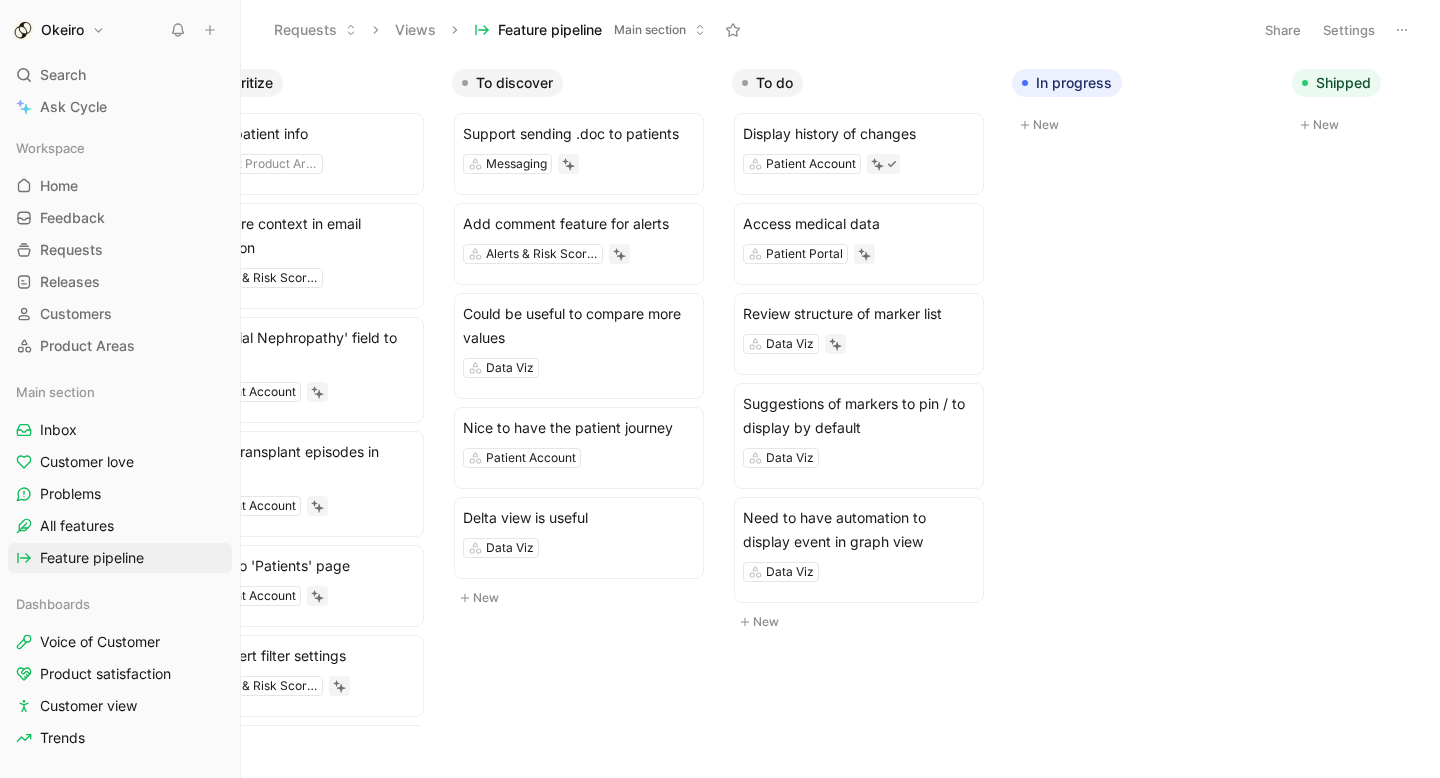 click on "Workspace Home G then H Feedback G then F Requests G then R Releases G then L Customers Product Areas" at bounding box center [120, 247] 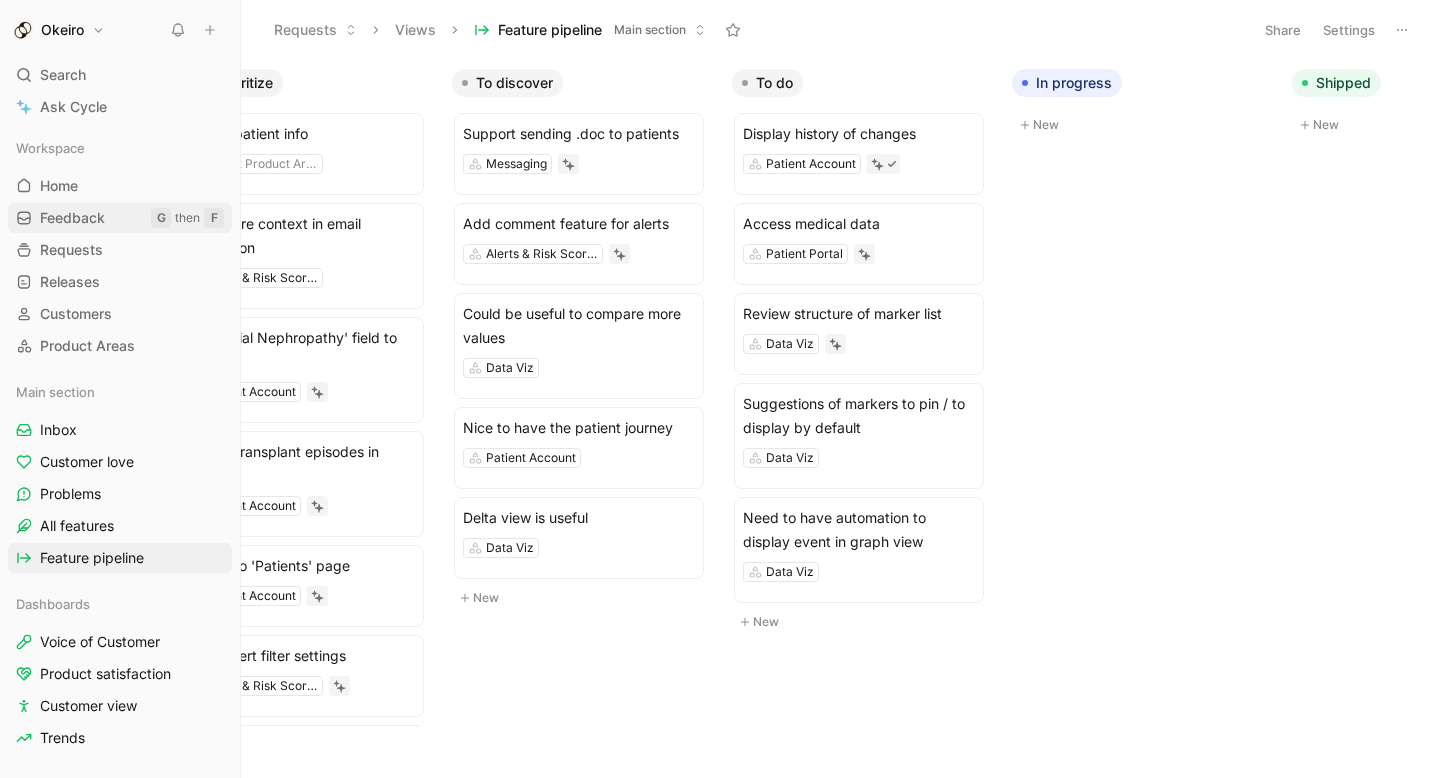 click on "Feedback G then F" at bounding box center [120, 218] 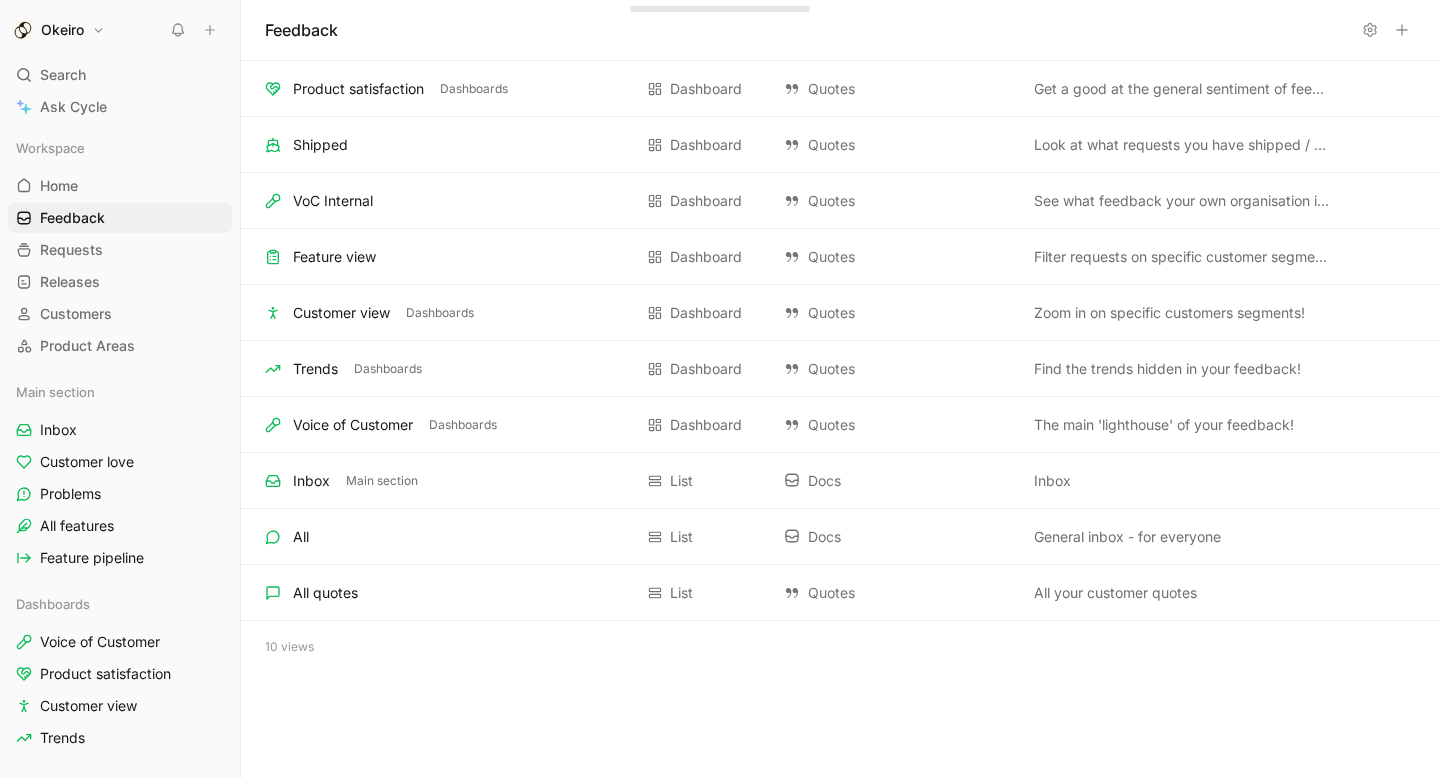 click 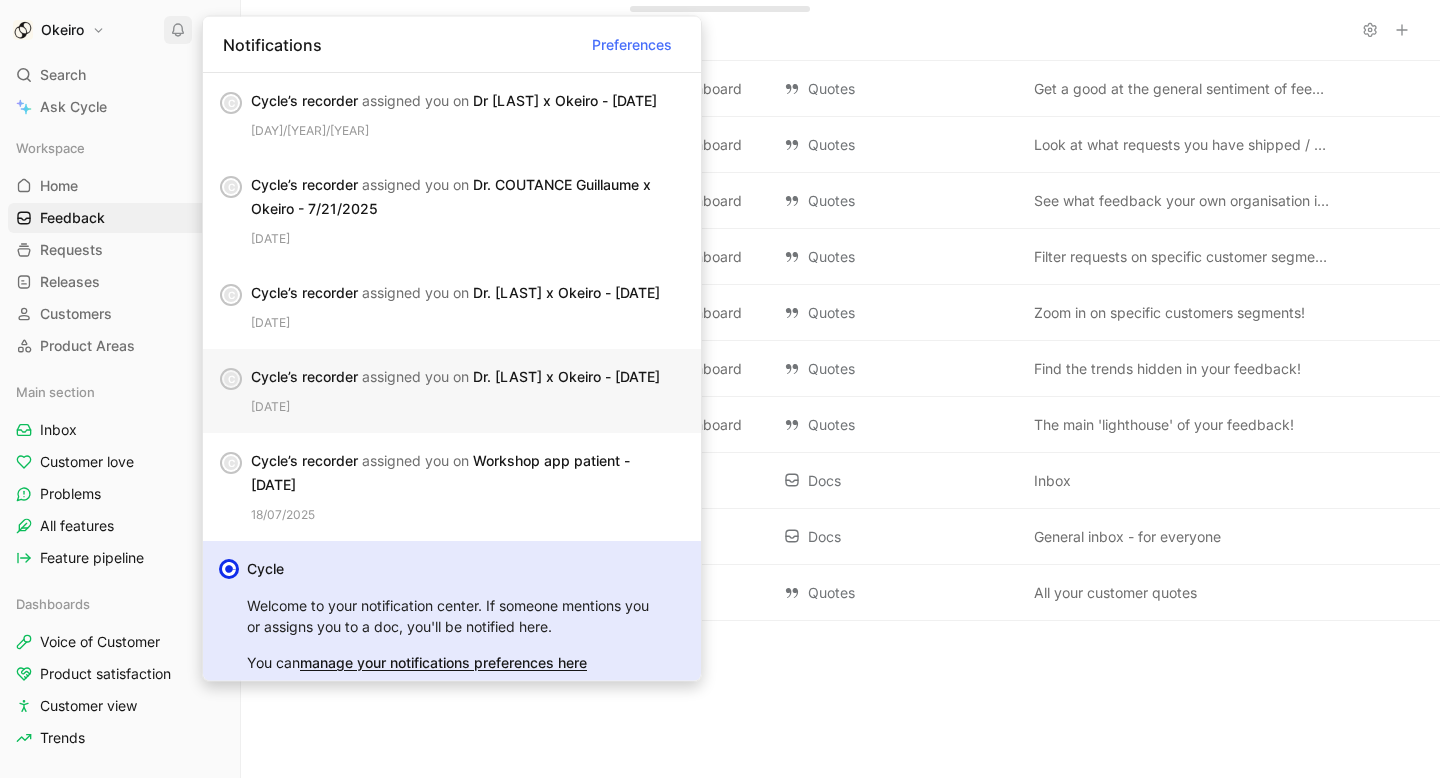 click on "Cycle’s recorder assigned you on Dr. PILLEBOUT x Okeiro - 7/21/2025" at bounding box center [460, 377] 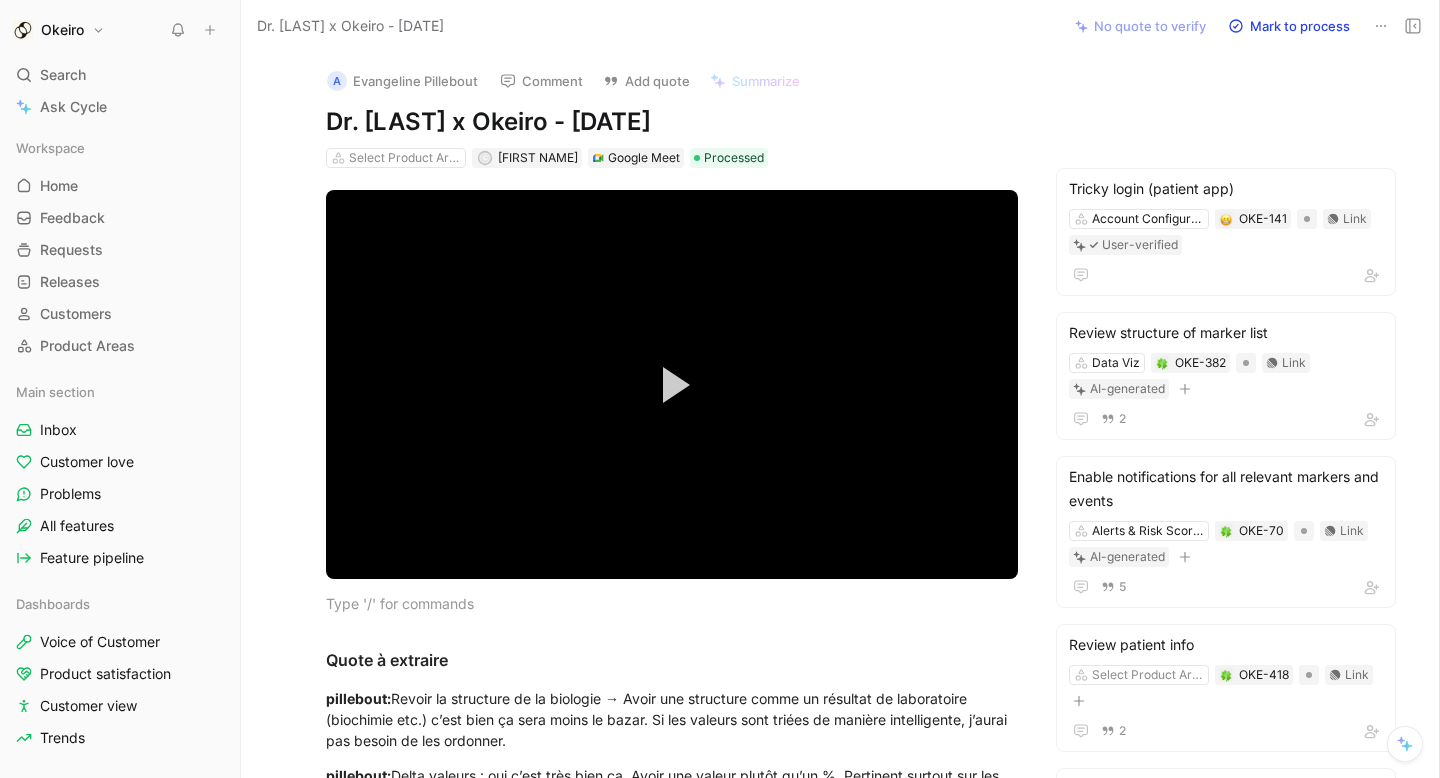 click 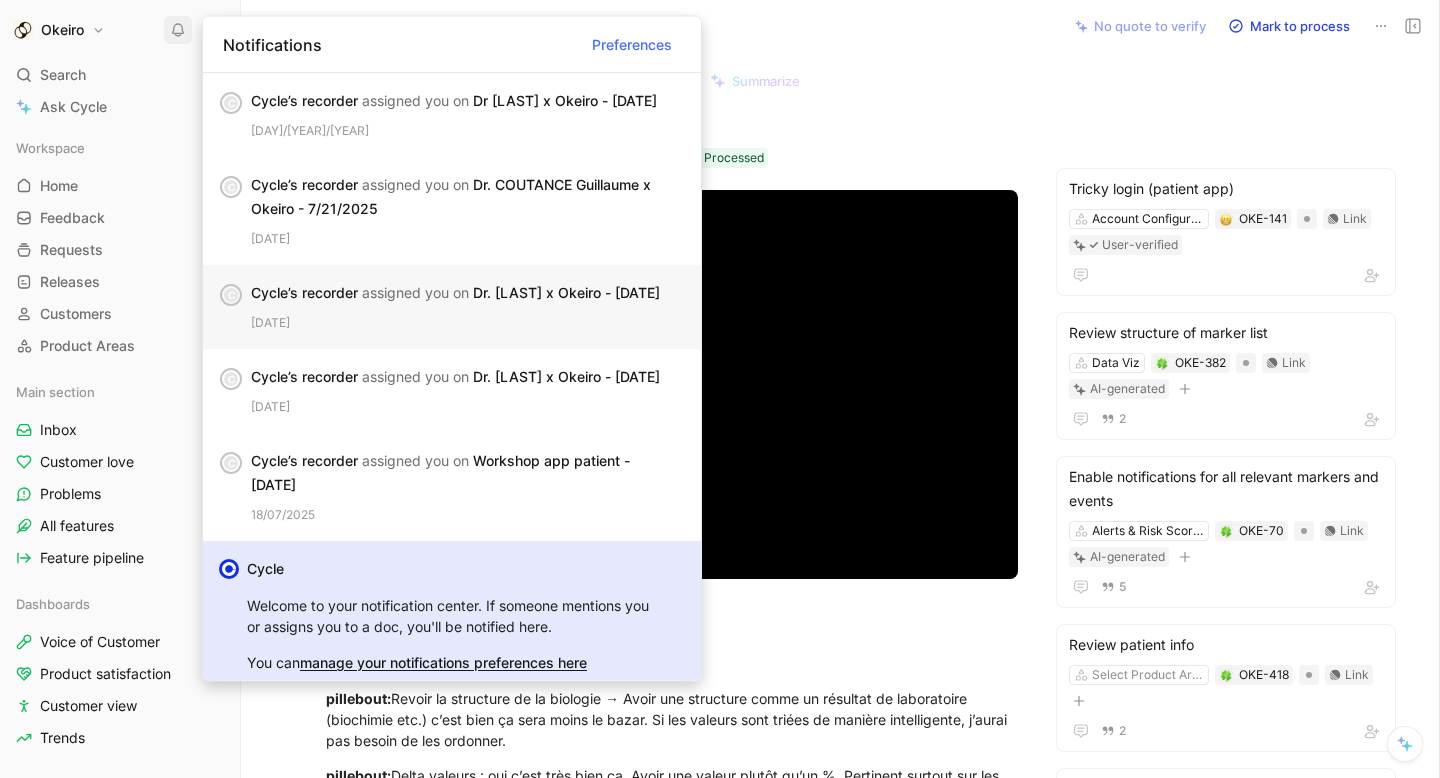 click on "Cycle’s recorder   assigned you on   Dr. MROUE x Okeiro  - 7/21/2025" at bounding box center [460, 293] 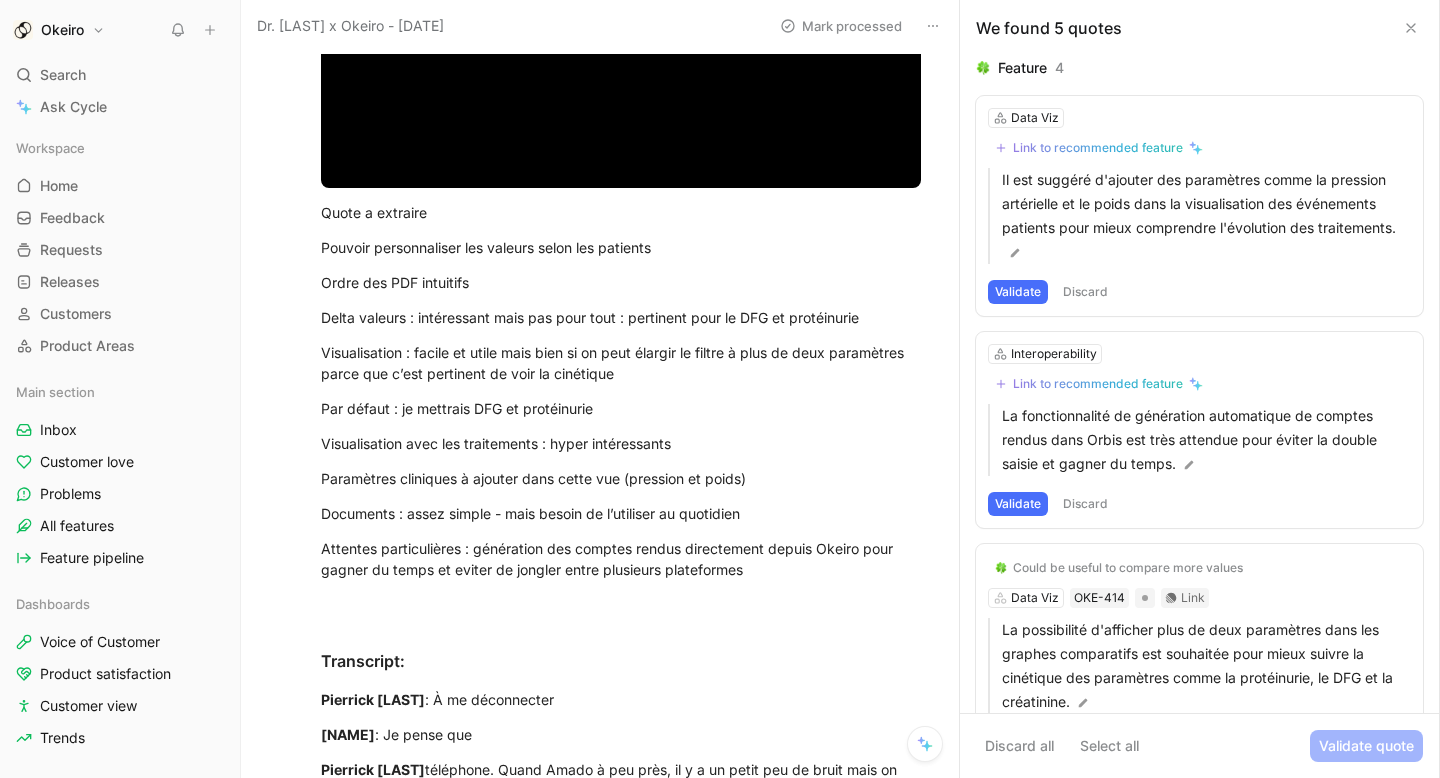 scroll, scrollTop: 346, scrollLeft: 0, axis: vertical 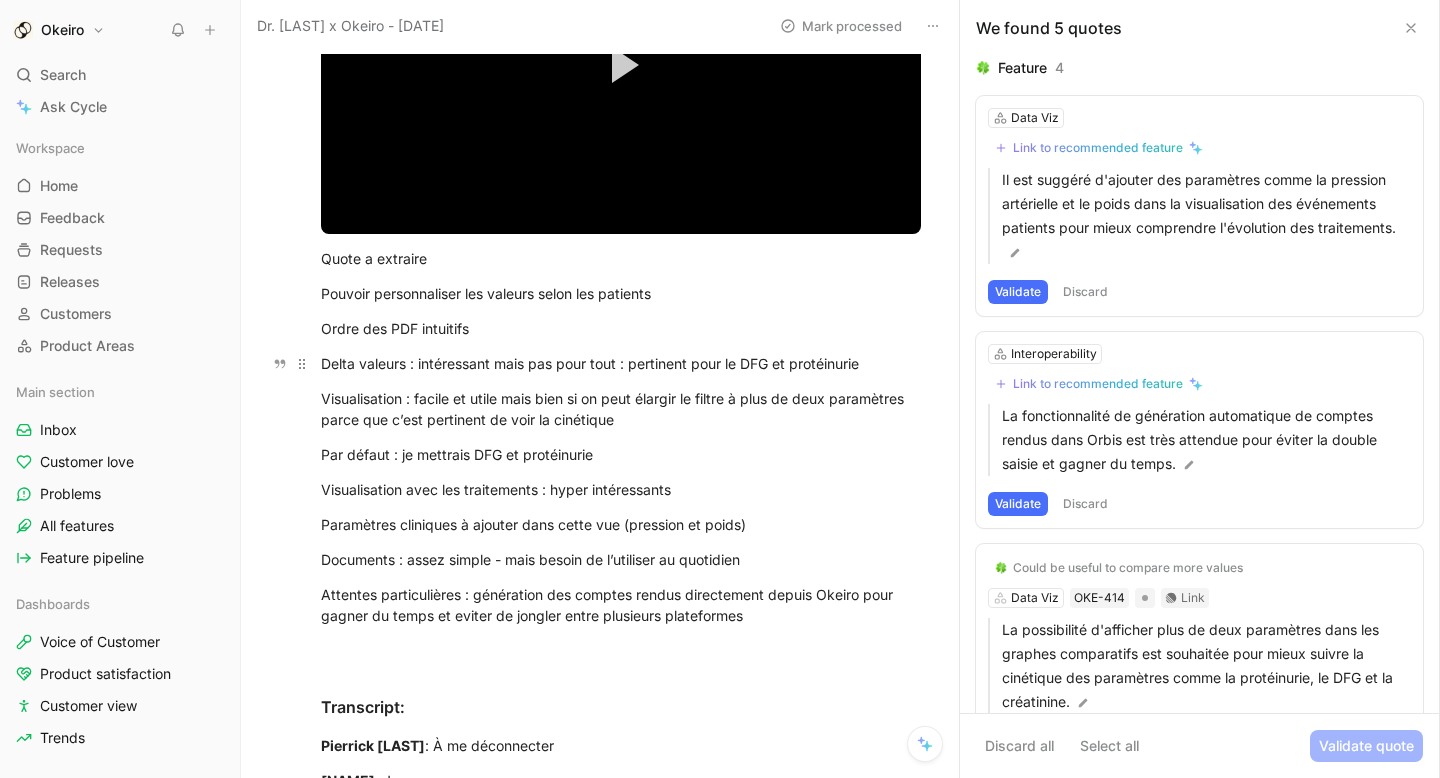 click on "Delta valeurs : intéressant mais pas pour tout : pertinent pour le DFG et protéinurie" at bounding box center [621, 363] 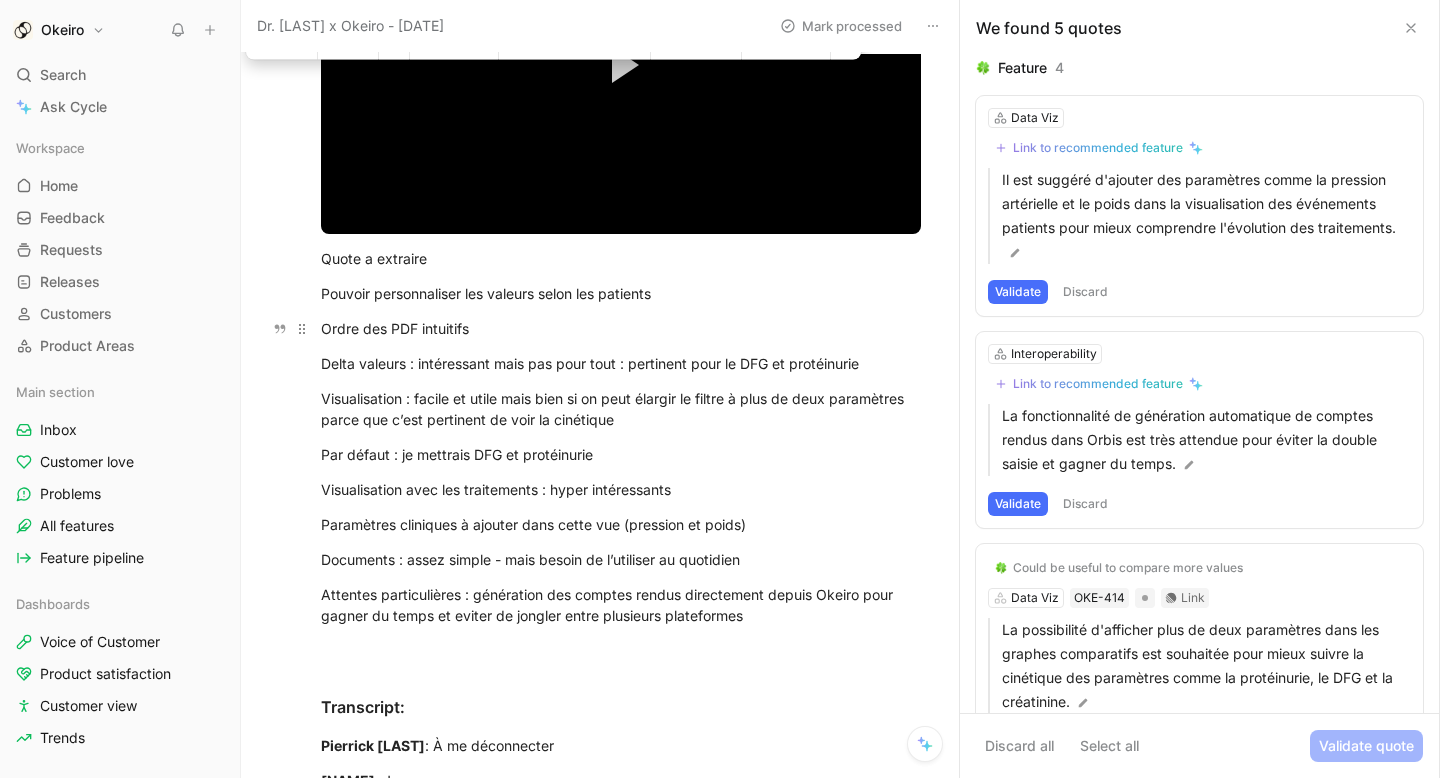 drag, startPoint x: 530, startPoint y: 327, endPoint x: 322, endPoint y: 327, distance: 208 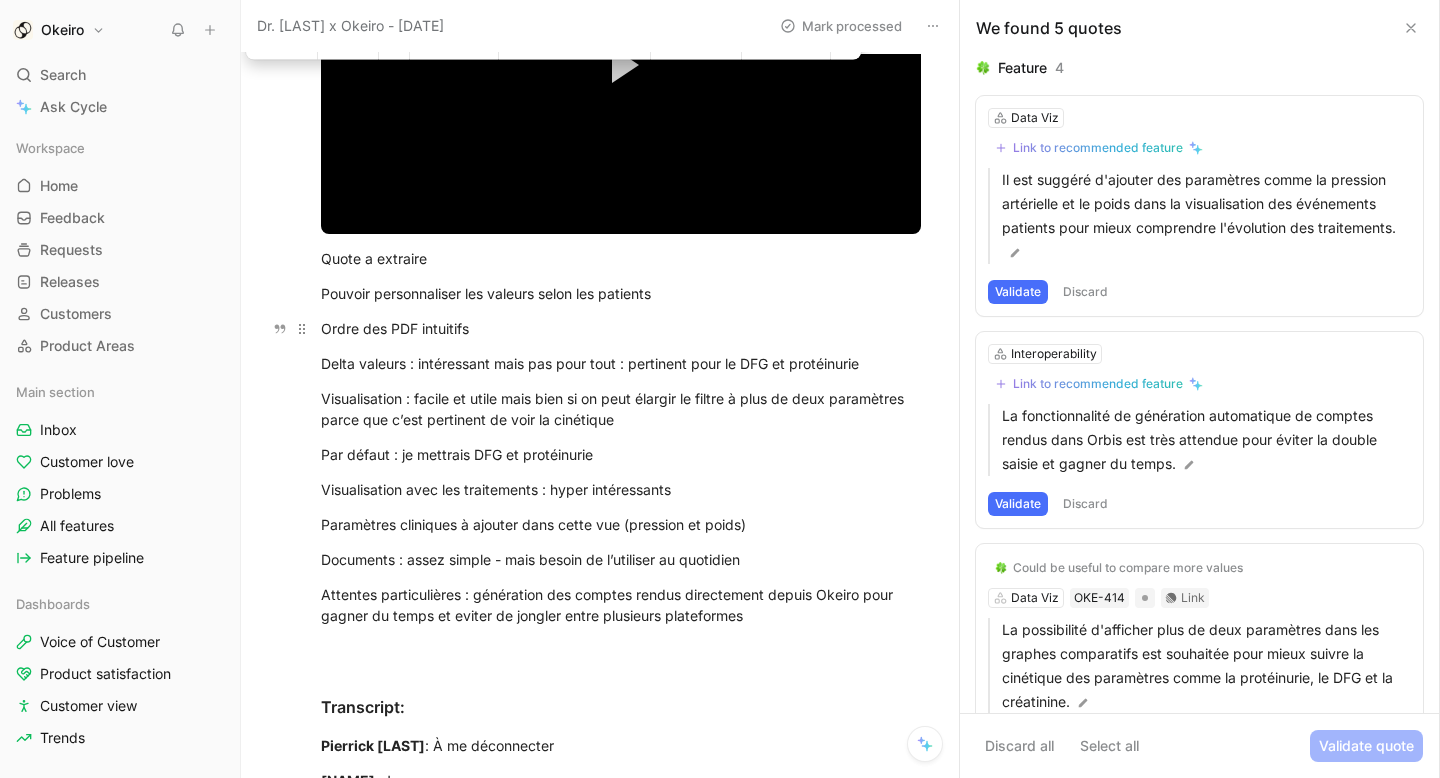 click on "Ordre des PDF intuitifs" at bounding box center [621, 328] 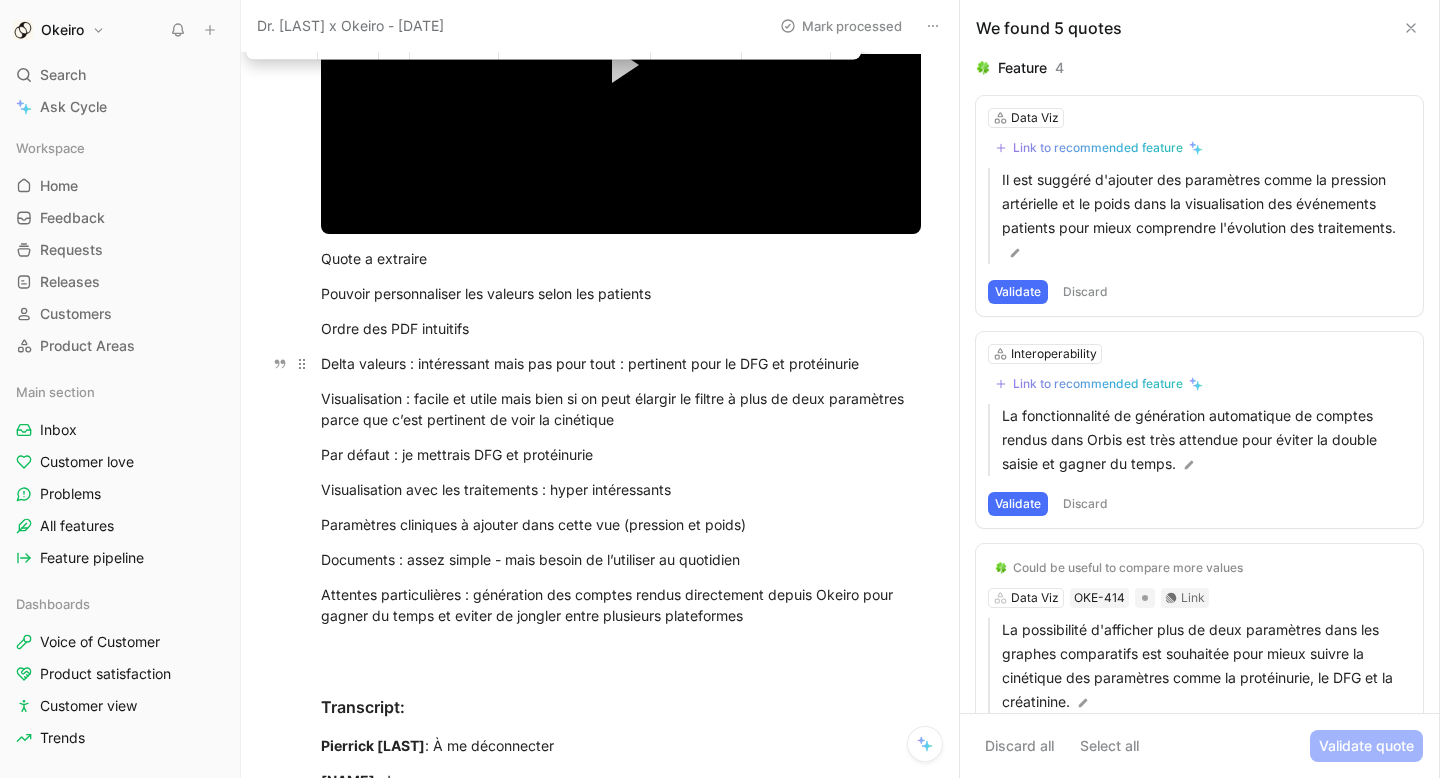 click on "Delta valeurs : intéressant mais pas pour tout : pertinent pour le DFG et protéinurie" at bounding box center (621, 363) 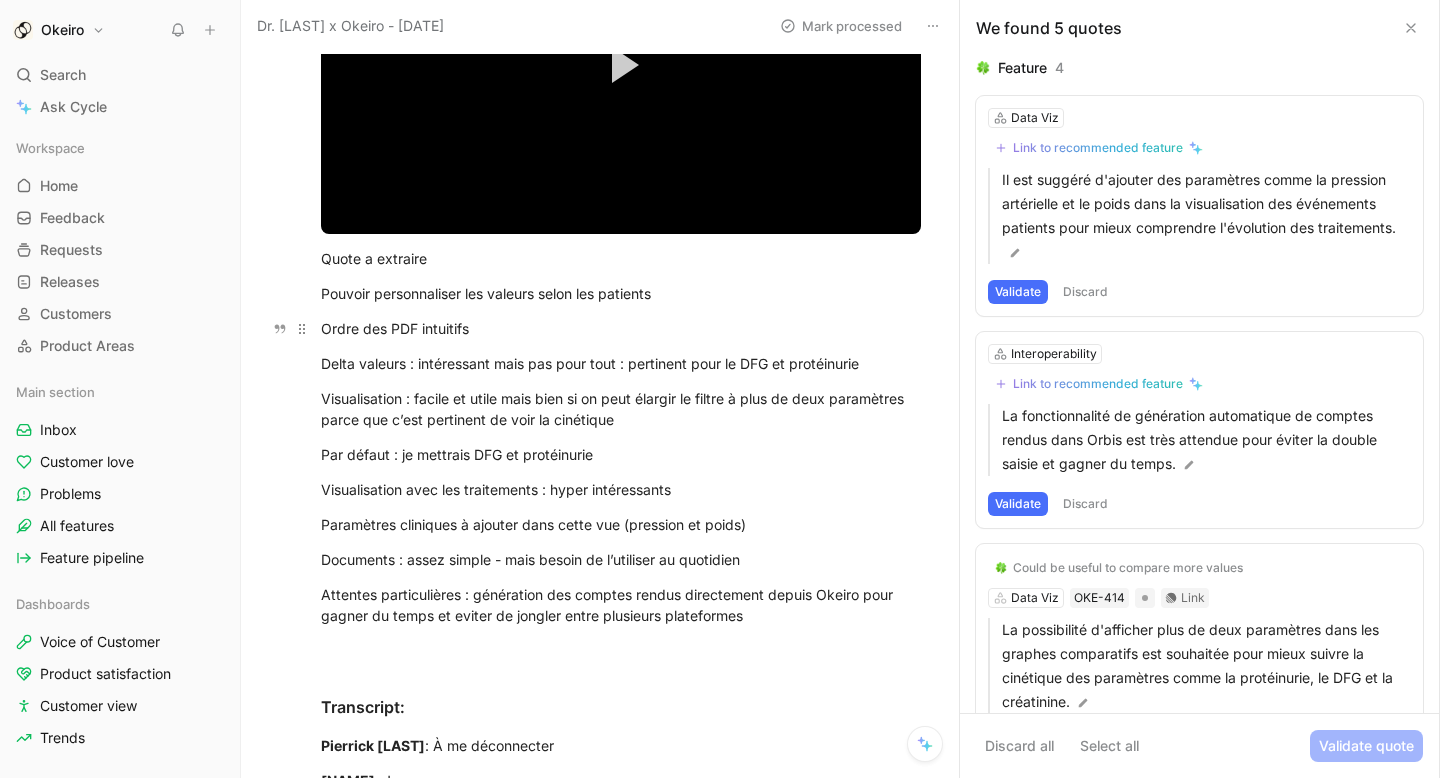 scroll, scrollTop: 286, scrollLeft: 0, axis: vertical 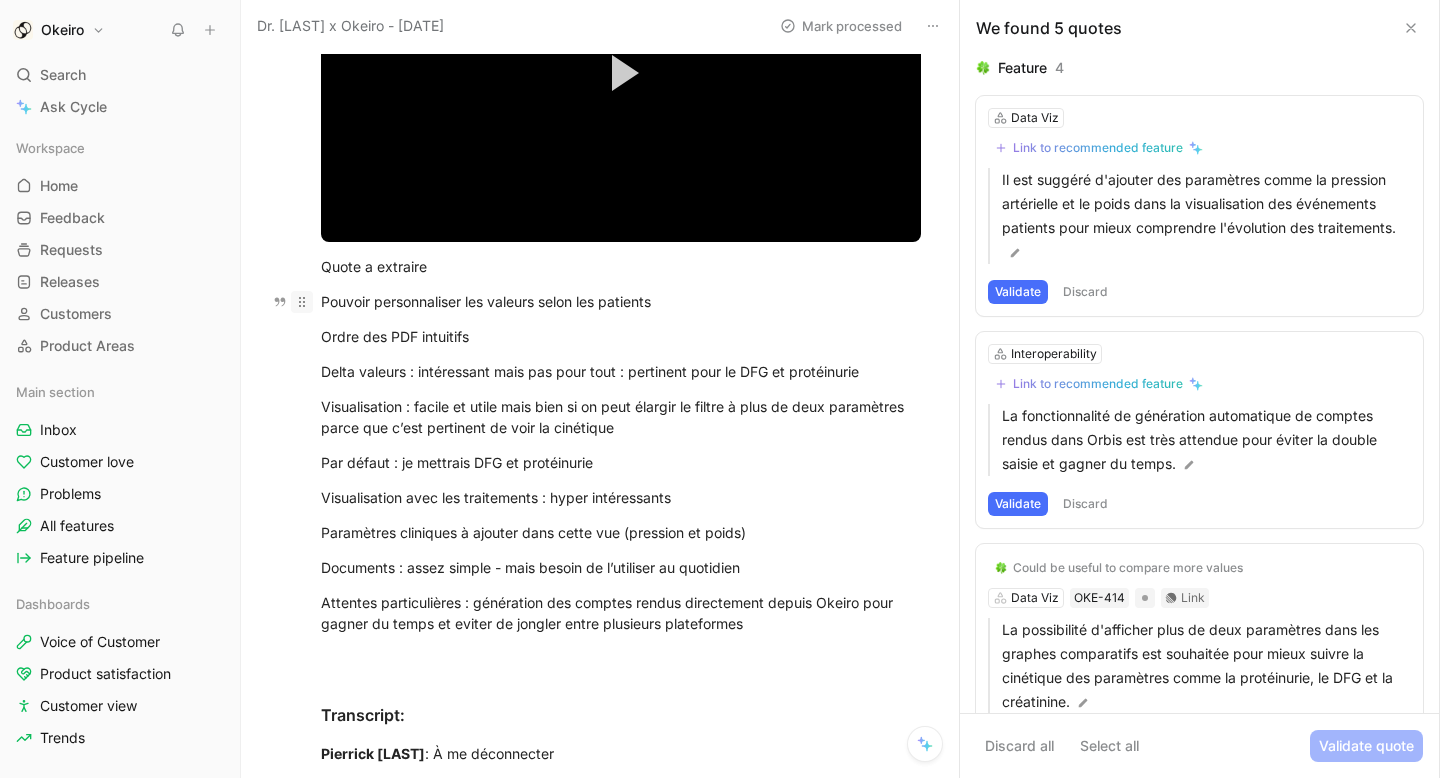 drag, startPoint x: 703, startPoint y: 312, endPoint x: 295, endPoint y: 308, distance: 408.0196 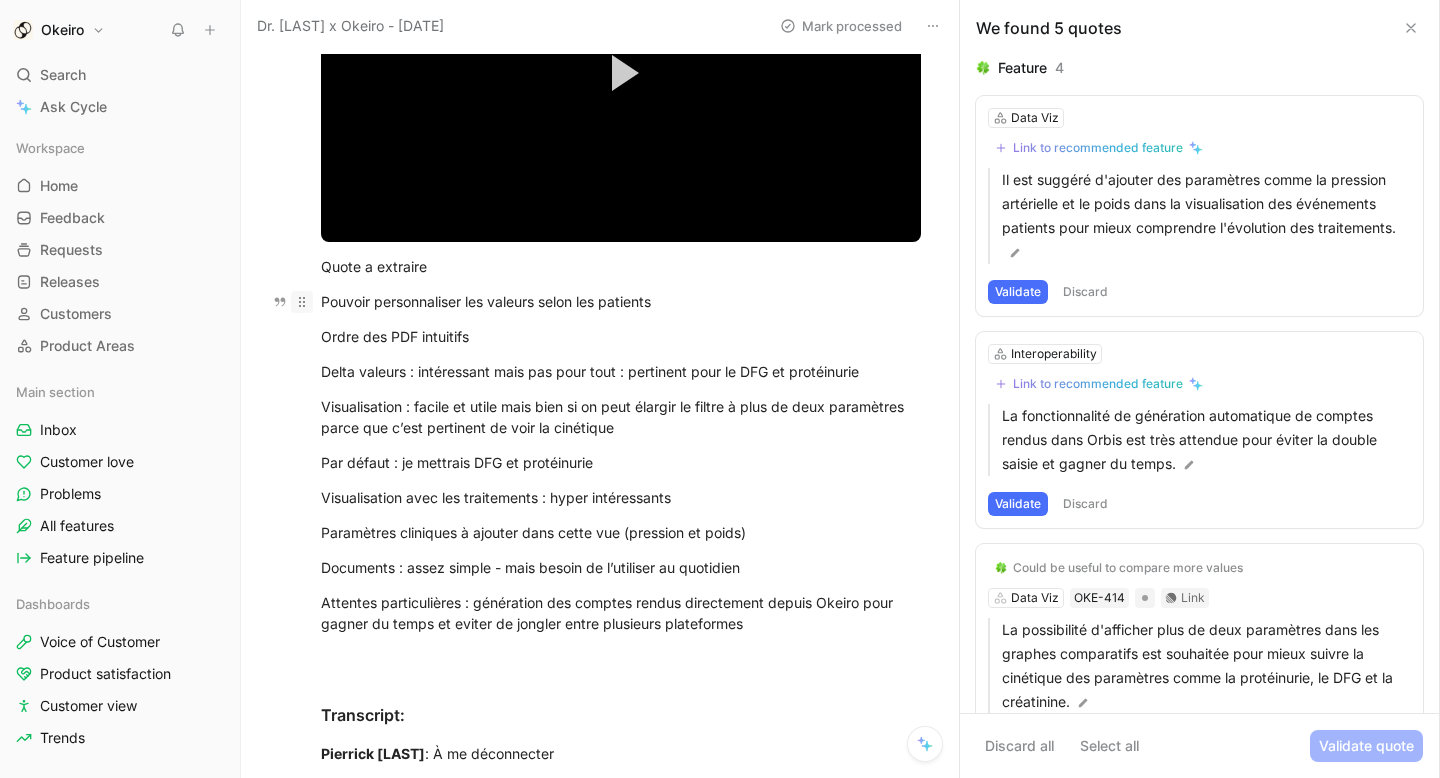 click on "Pouvoir personnaliser les valeurs selon les patients" at bounding box center (621, 301) 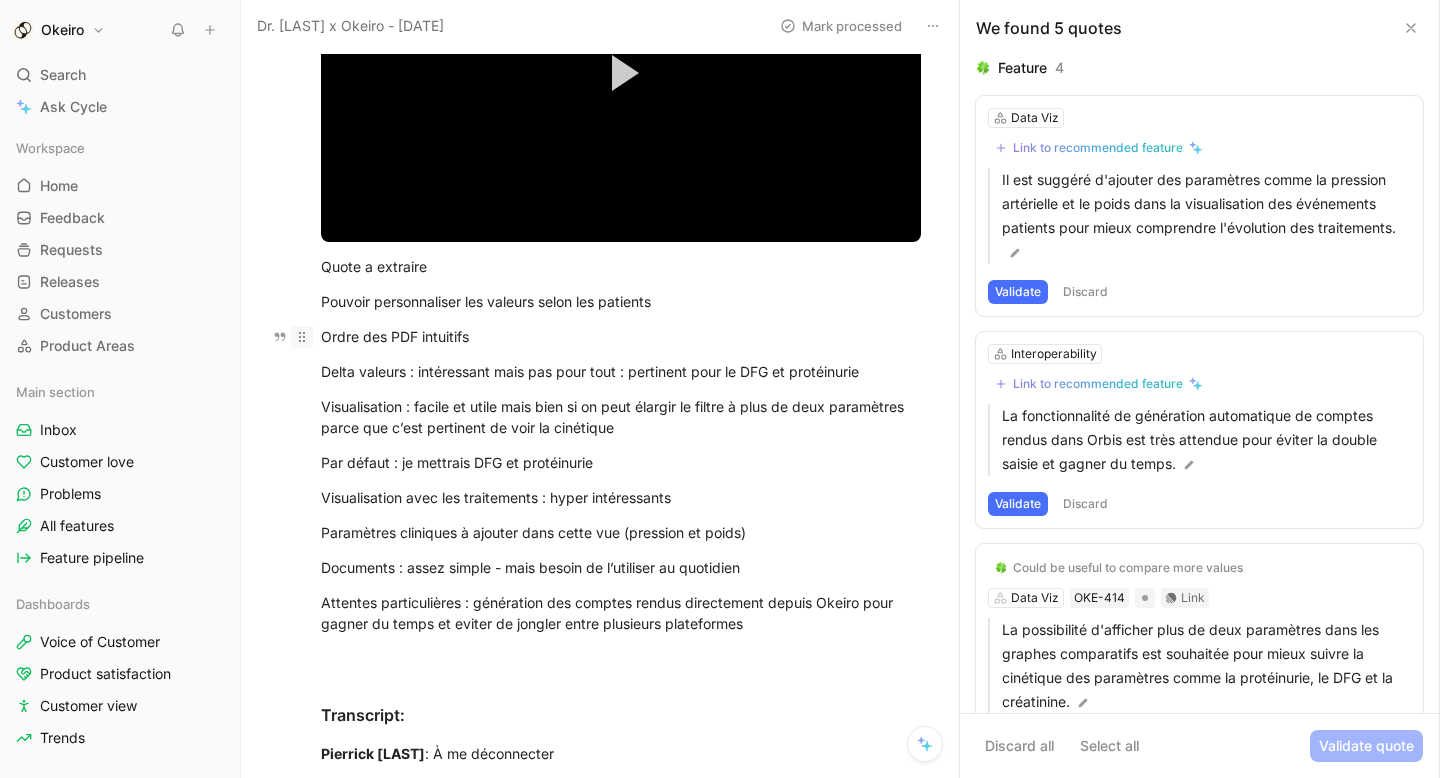 drag, startPoint x: 494, startPoint y: 342, endPoint x: 295, endPoint y: 342, distance: 199 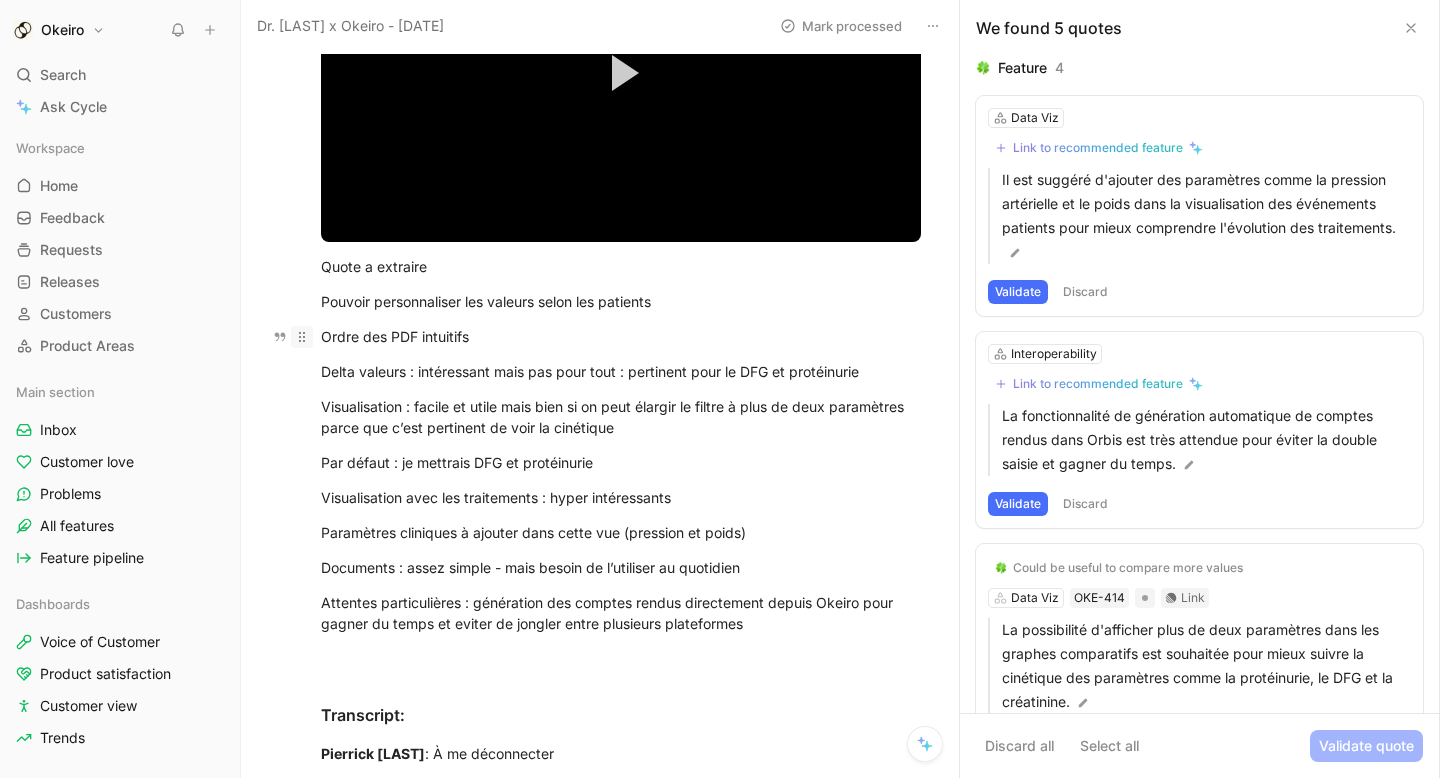 click on "Ordre des PDF intuitifs" at bounding box center (621, 336) 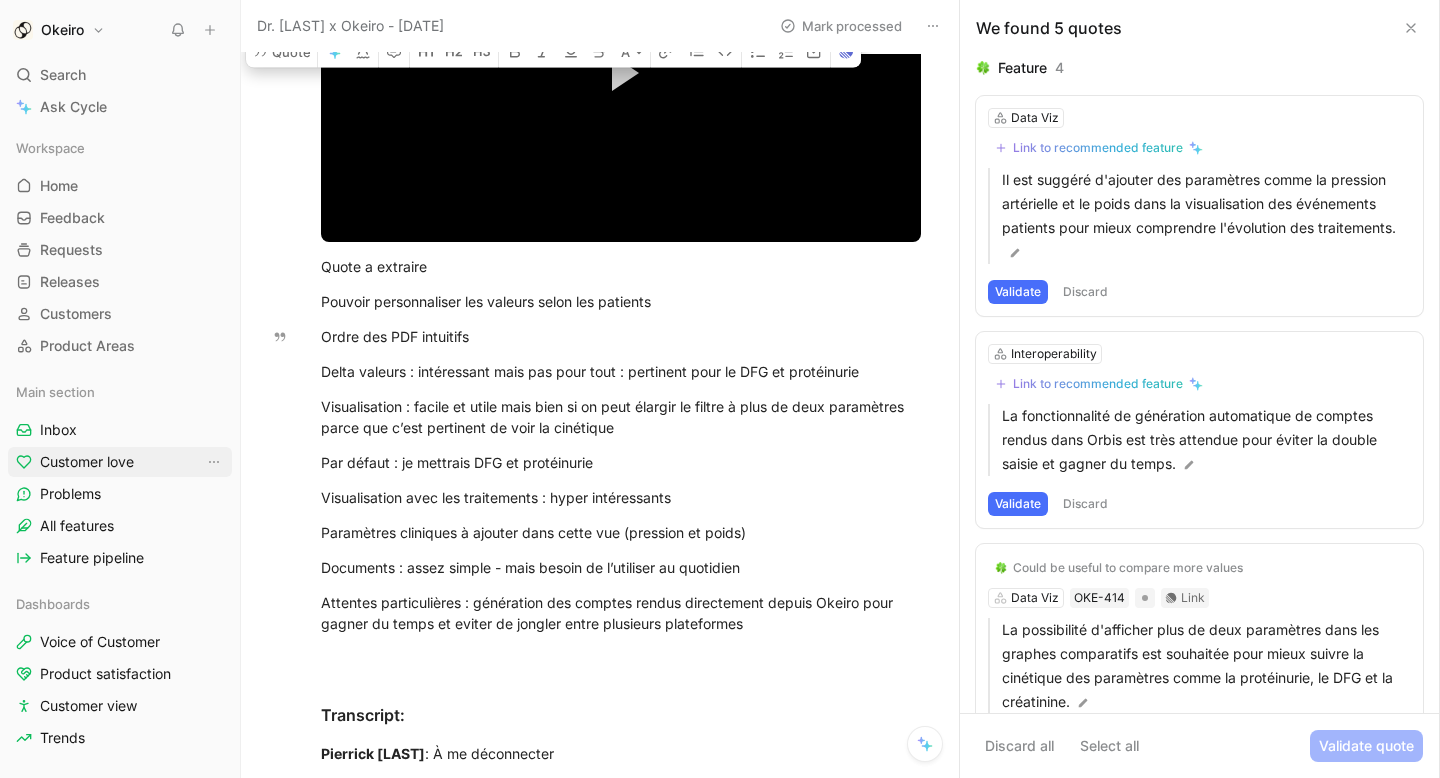 click on "Customer love" at bounding box center (87, 462) 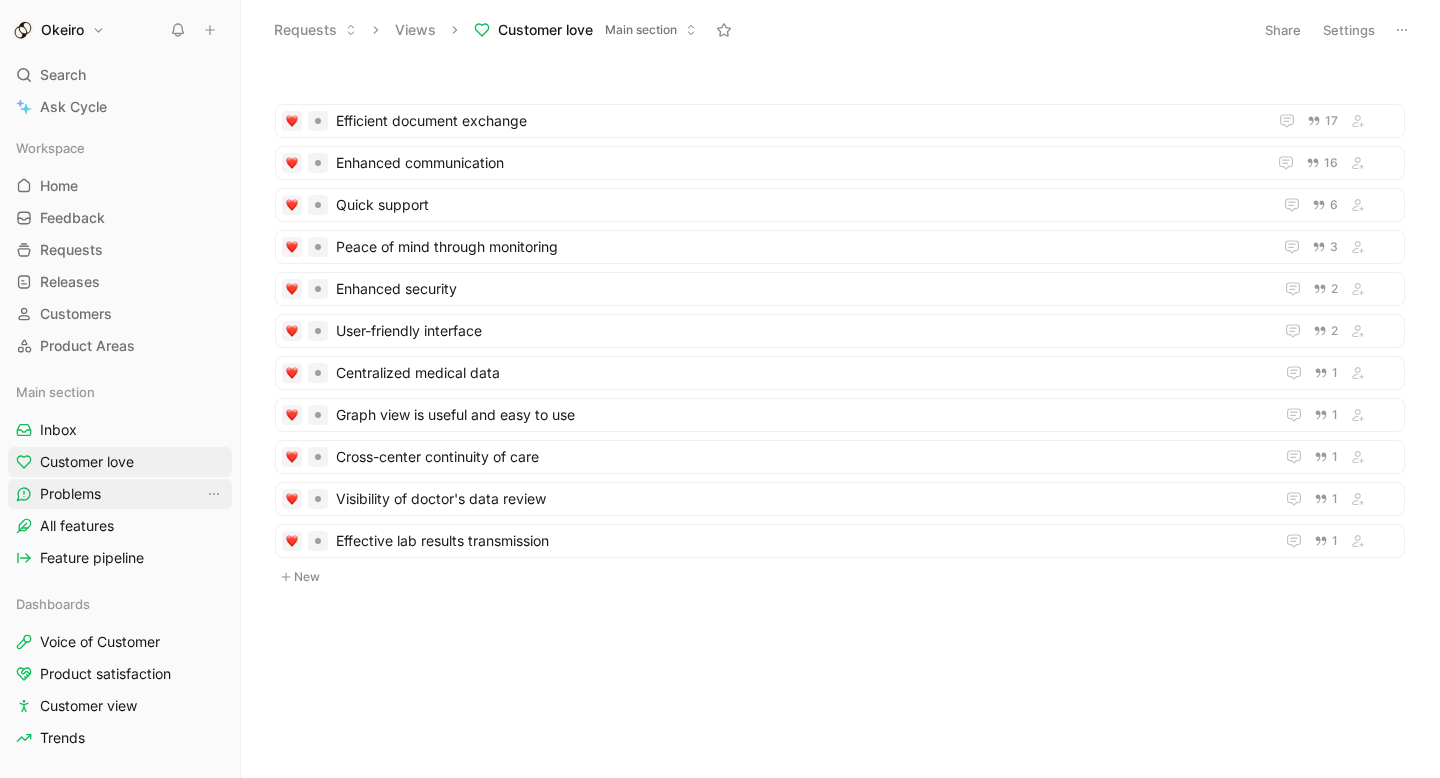 click on "Problems" at bounding box center (120, 494) 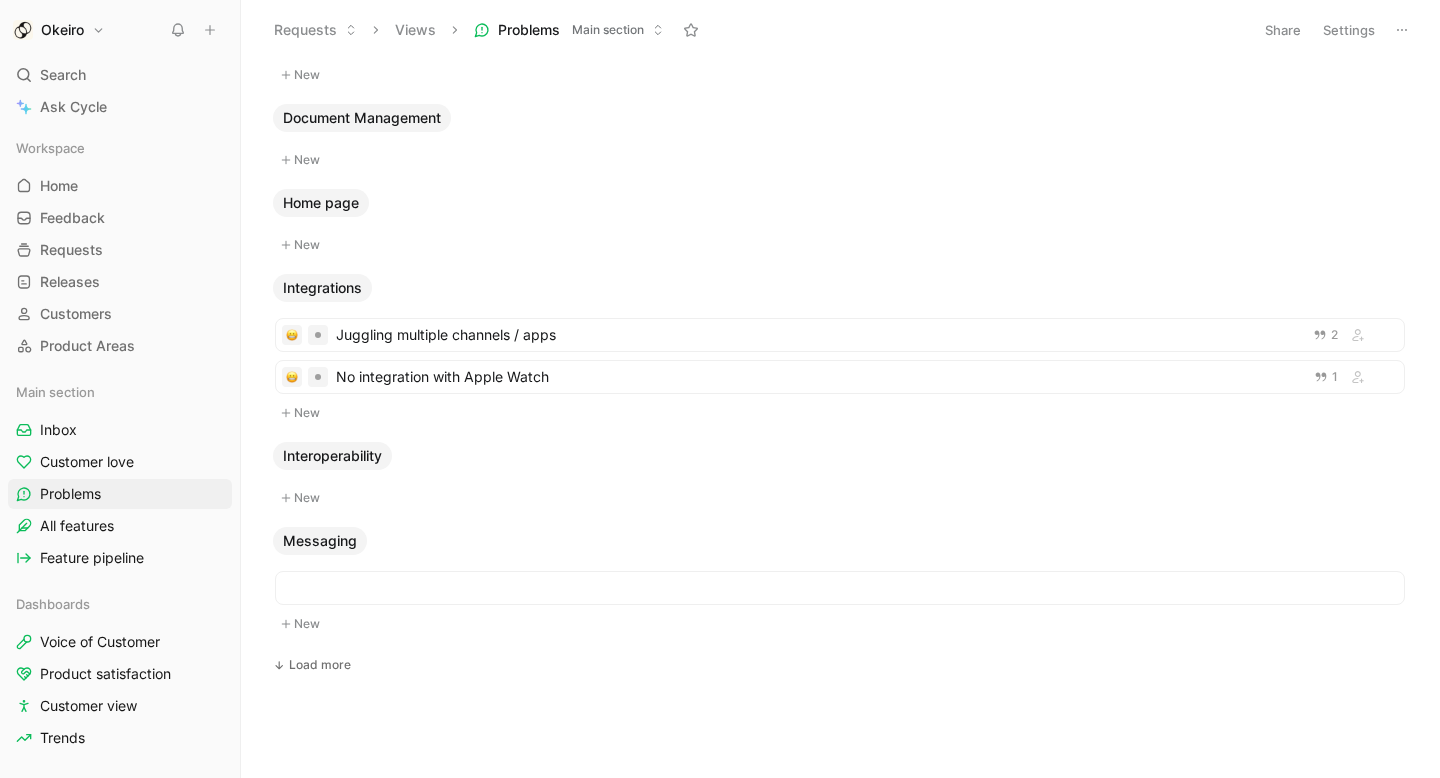 scroll, scrollTop: 0, scrollLeft: 0, axis: both 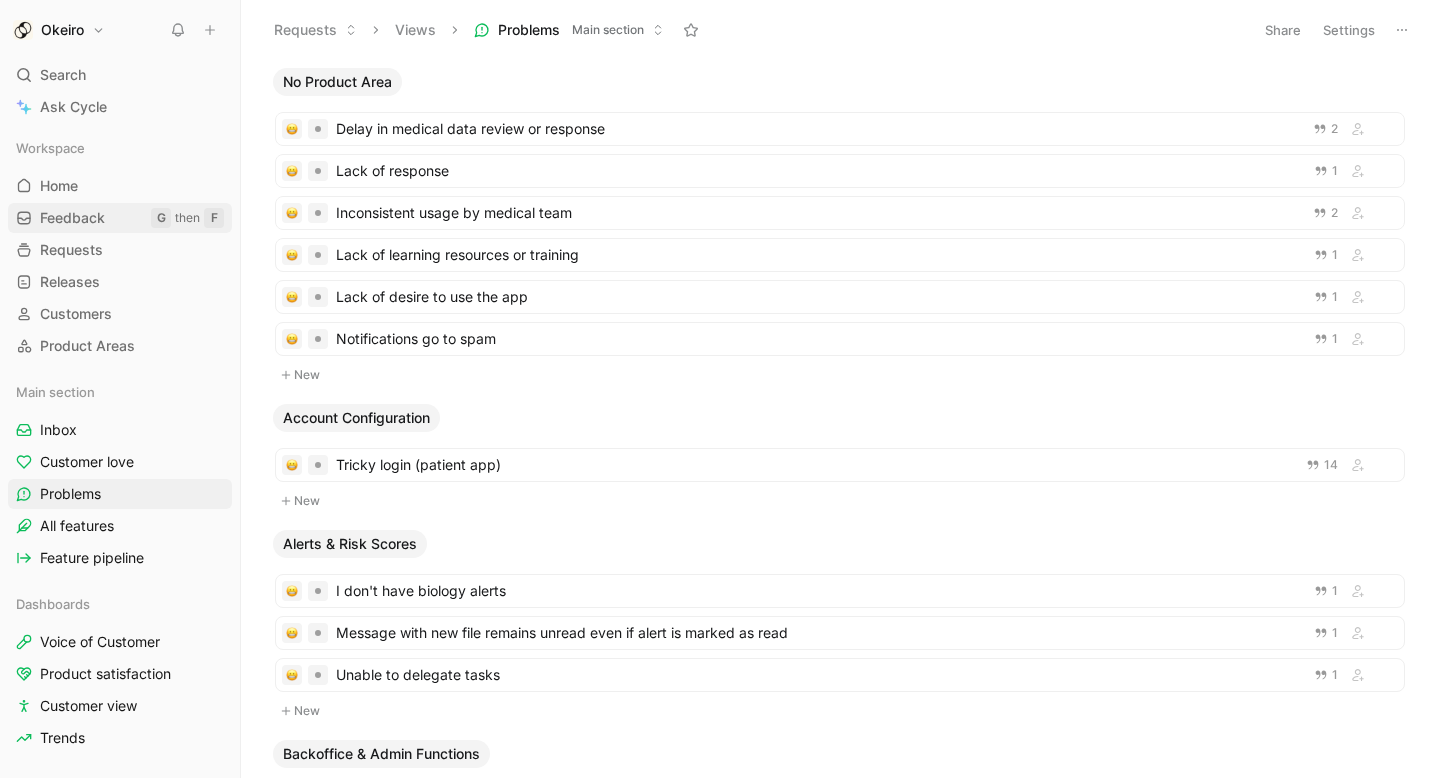 click on "Feedback" at bounding box center [72, 218] 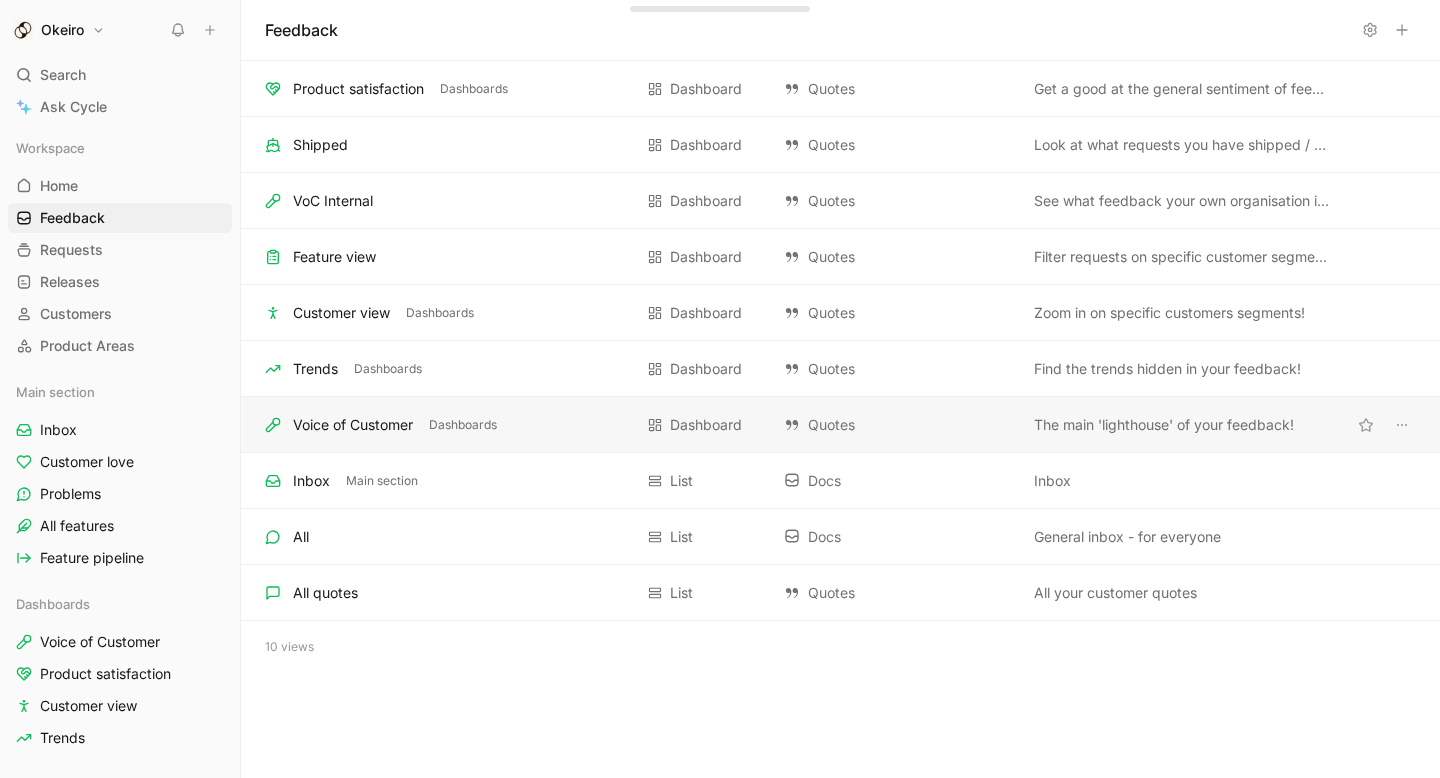 click on "Voice of Customer Dashboards Dashboard   Quotes The main 'lighthouse' of your feedback!" at bounding box center [840, 425] 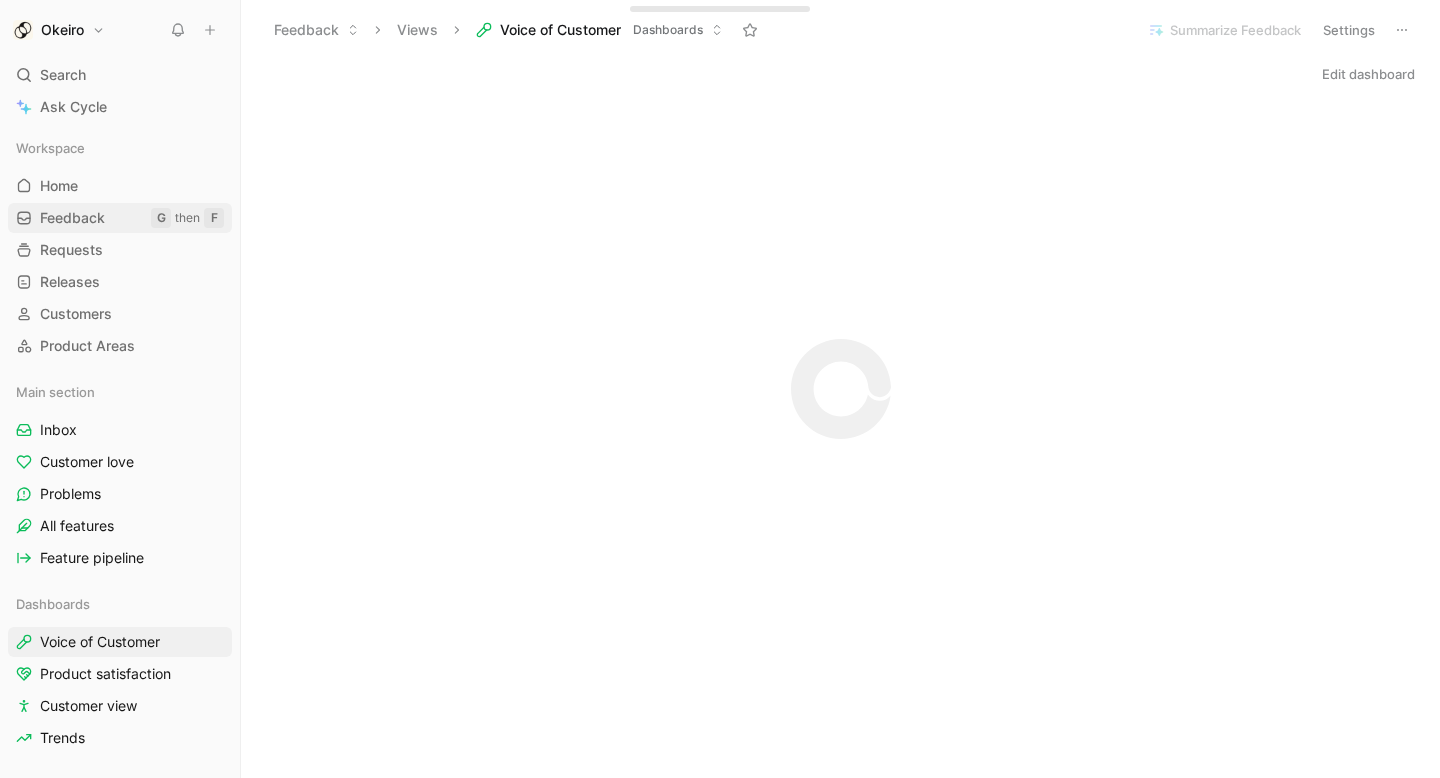 click on "Feedback G then F" at bounding box center (120, 218) 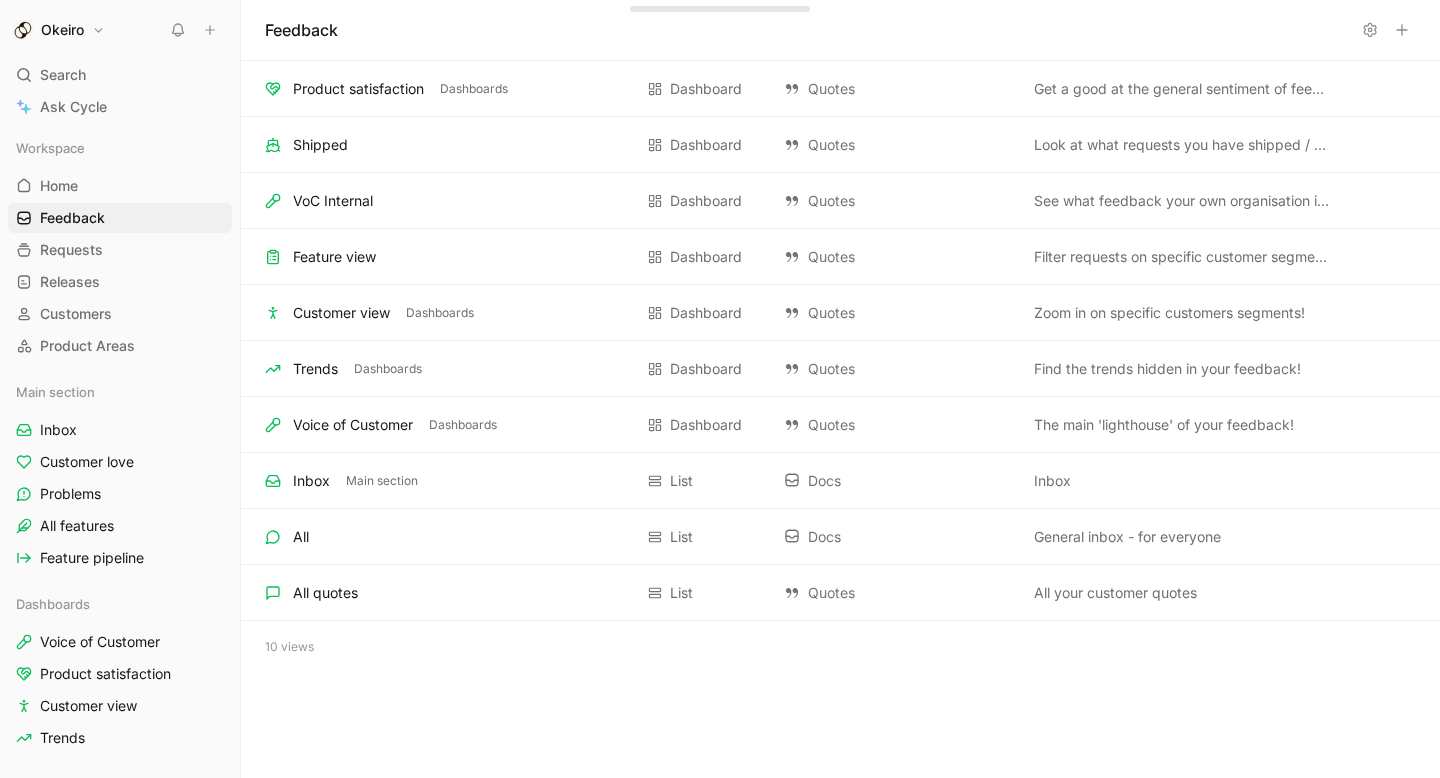 click 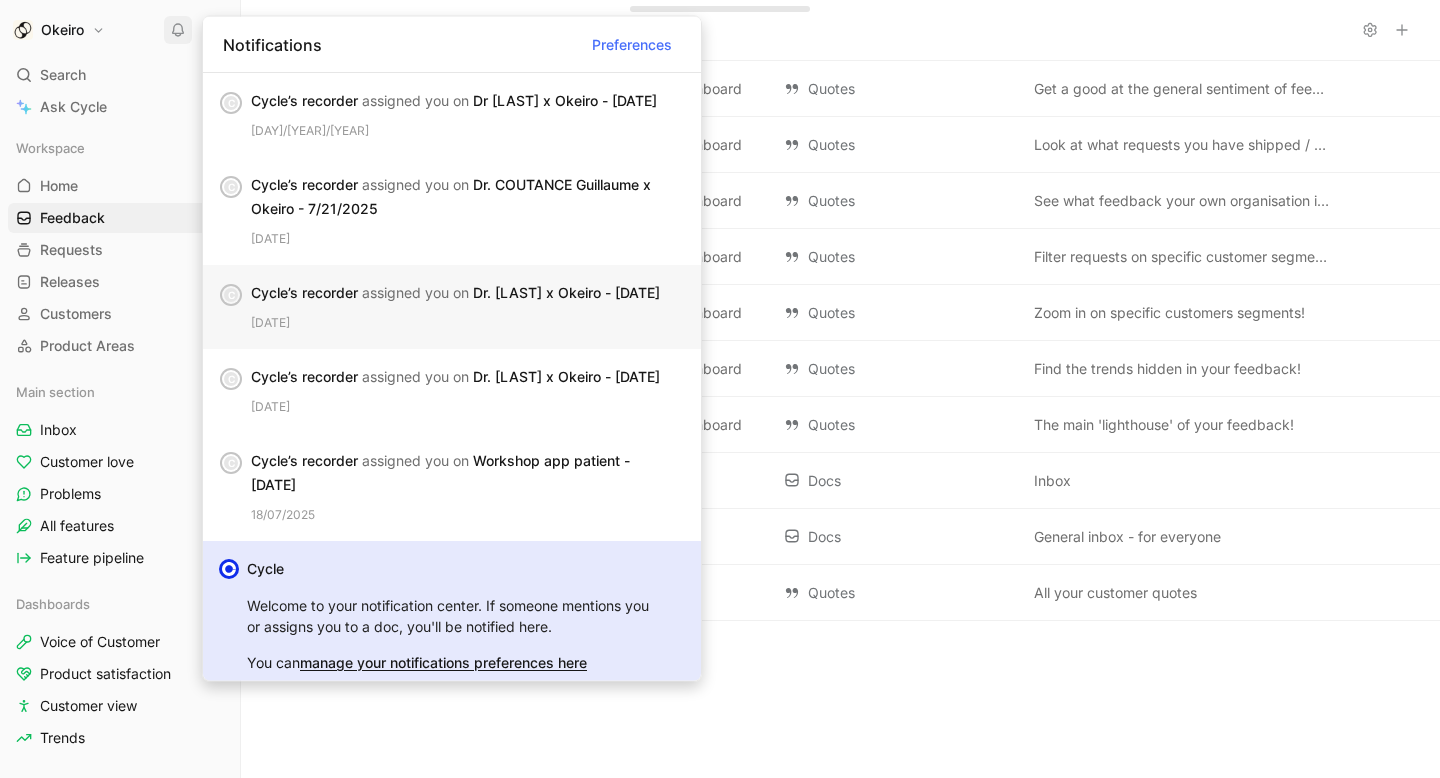 click on "21/07/2025" at bounding box center [468, 323] 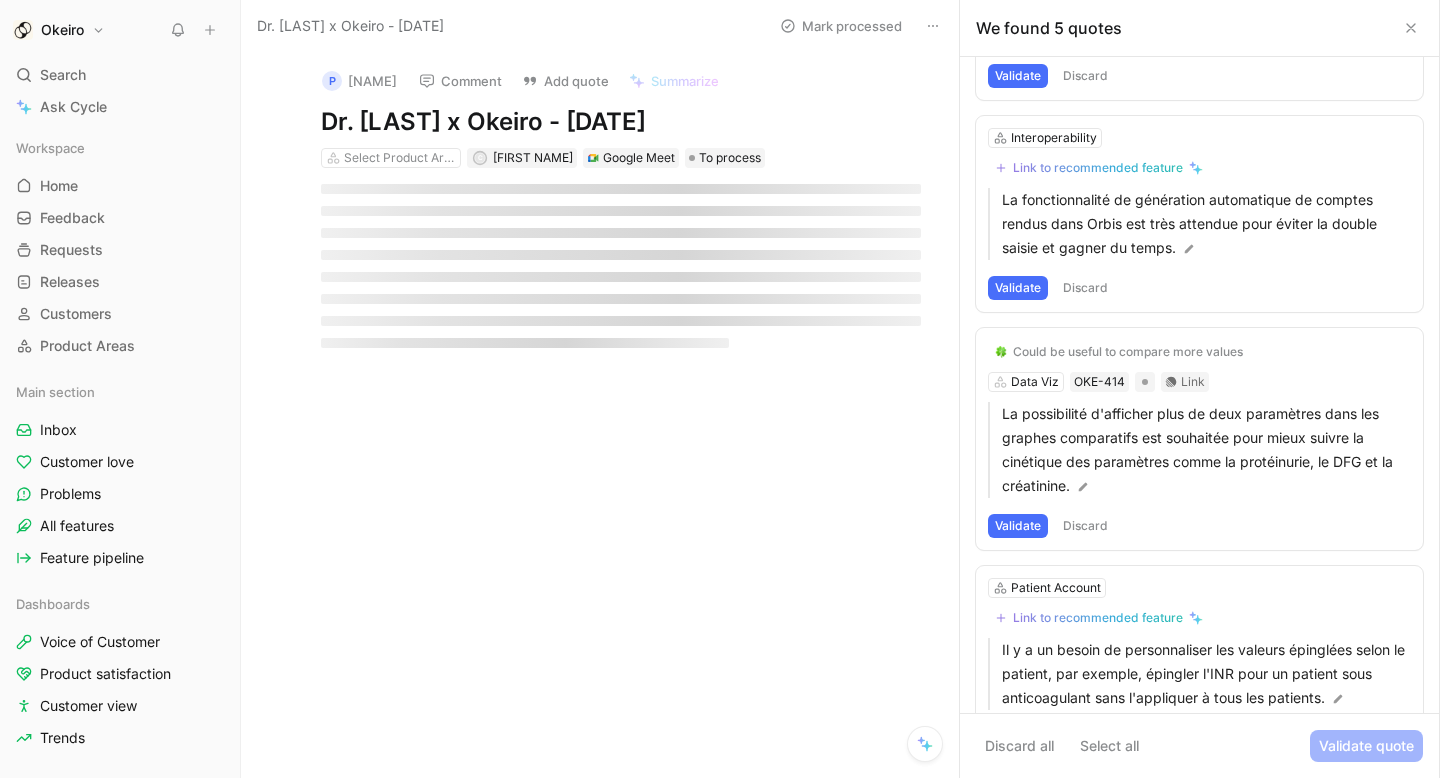 scroll, scrollTop: 654, scrollLeft: 0, axis: vertical 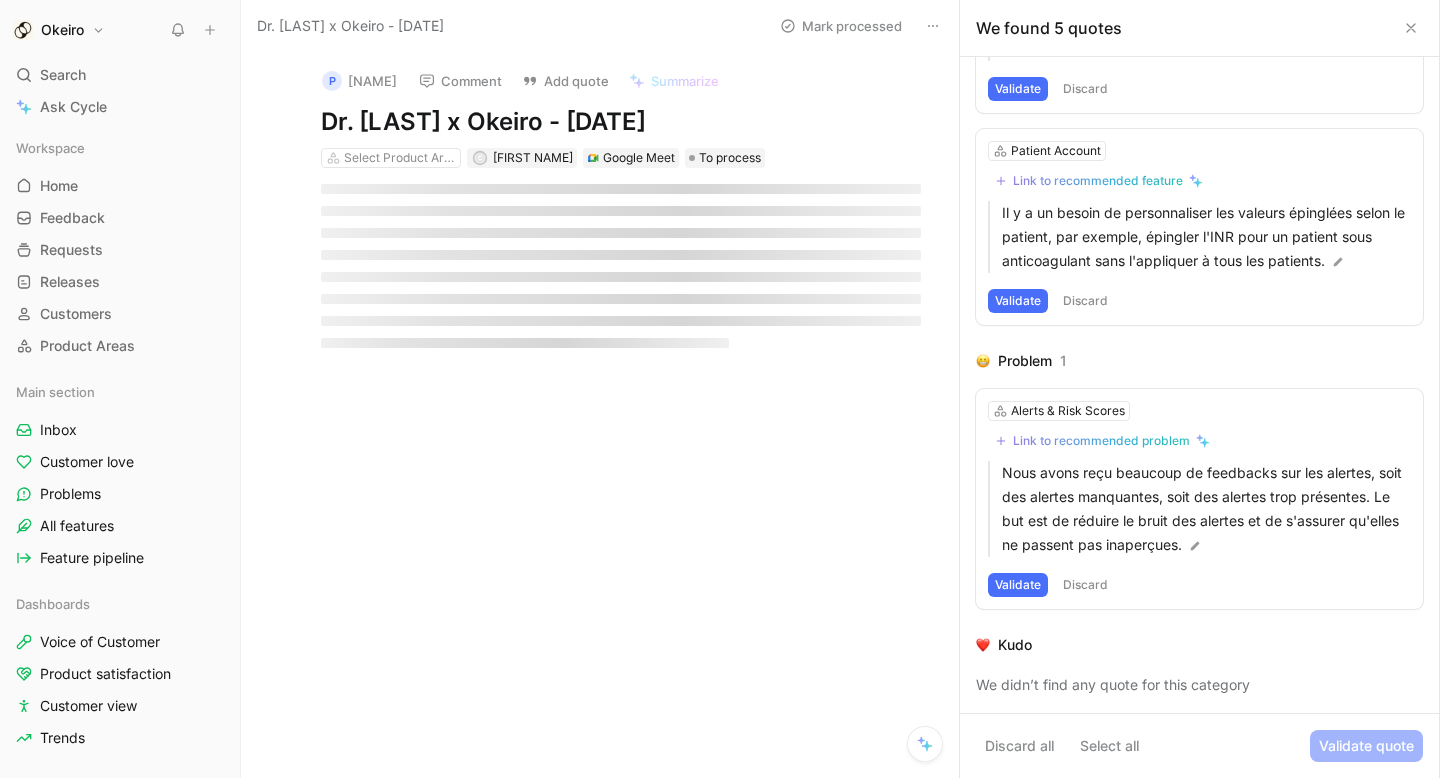 click 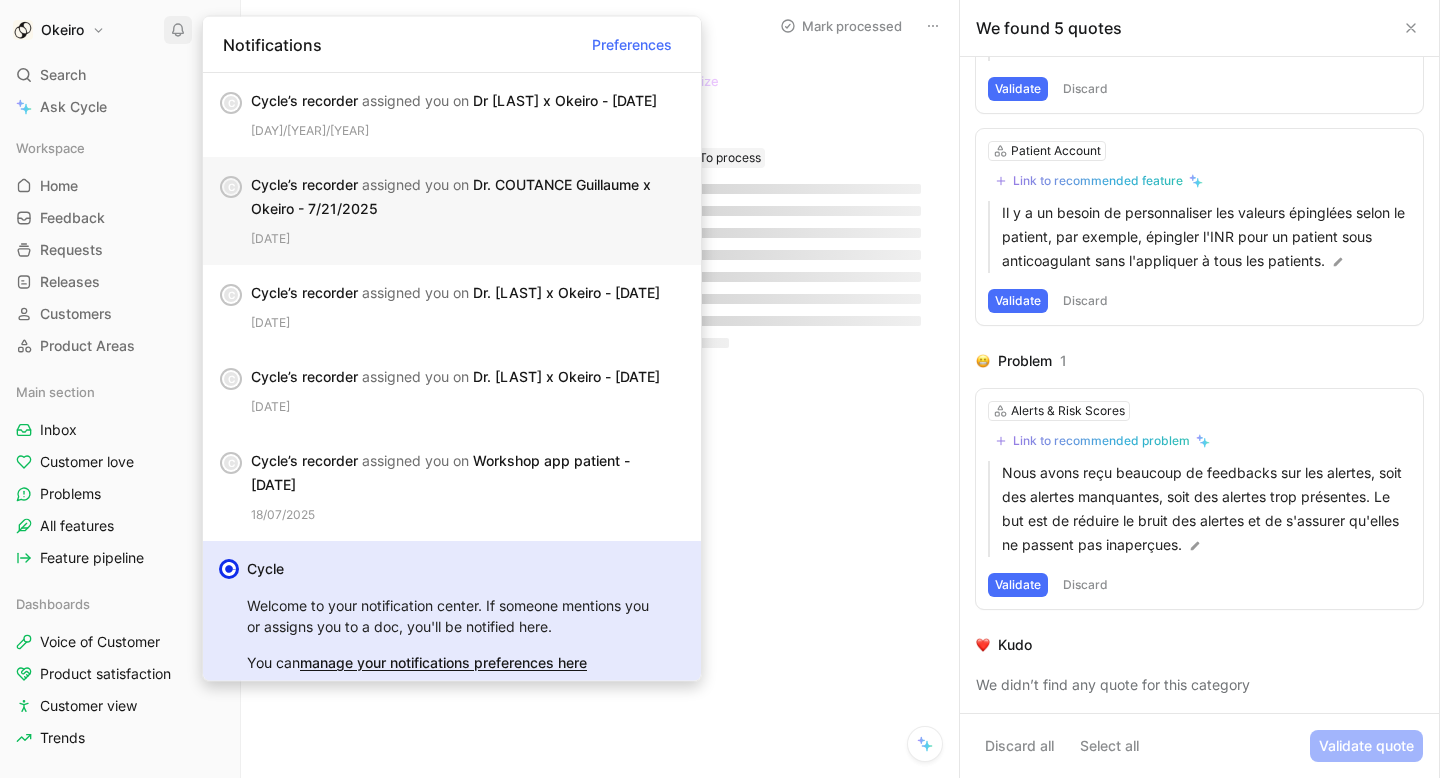 click on "Cycle’s recorder   assigned you on   Dr. COUTANCE Guillaume x Okeiro - 7/21/2025" at bounding box center [460, 197] 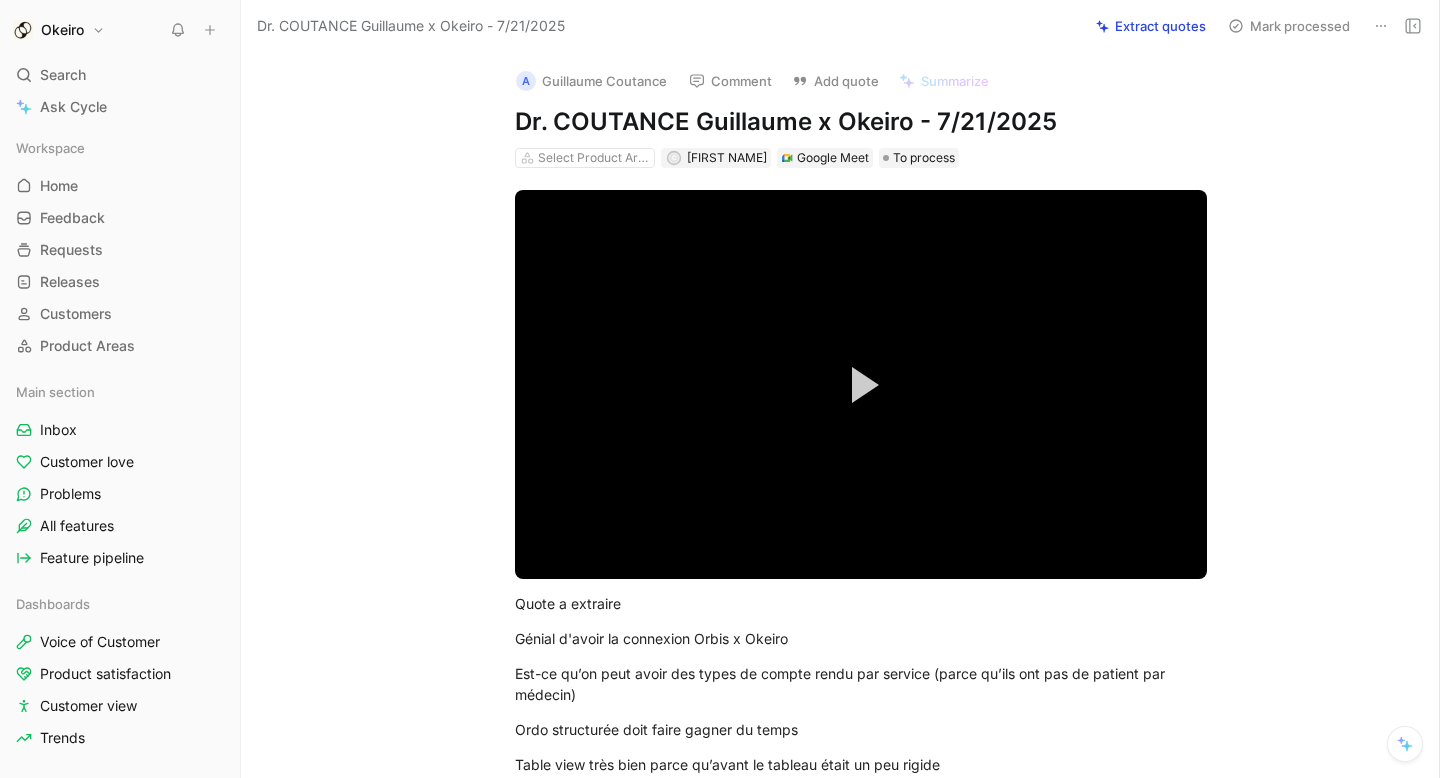 click at bounding box center (178, 30) 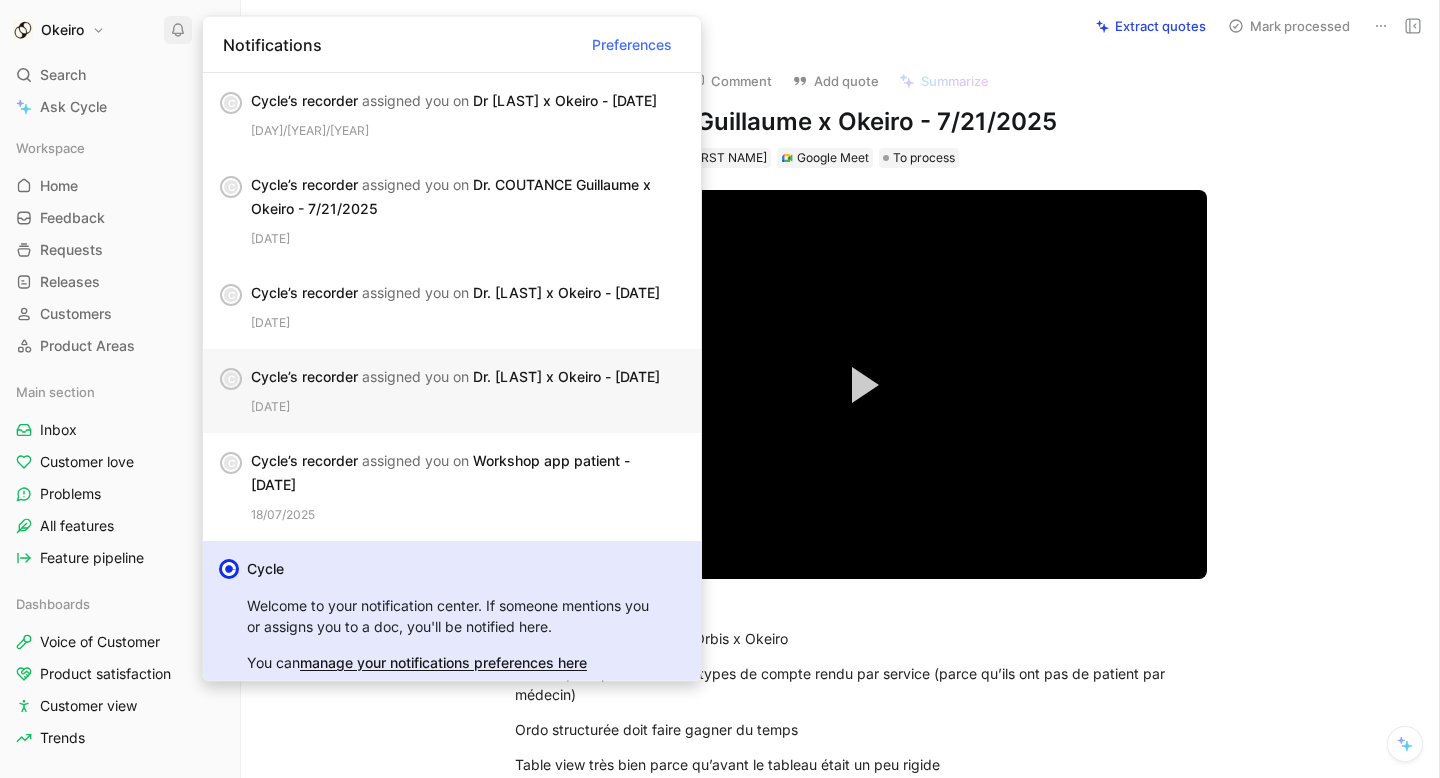 click on "Cycle’s recorder   assigned you on   Dr. PILLEBOUT x Okeiro - 7/21/2025" at bounding box center [460, 377] 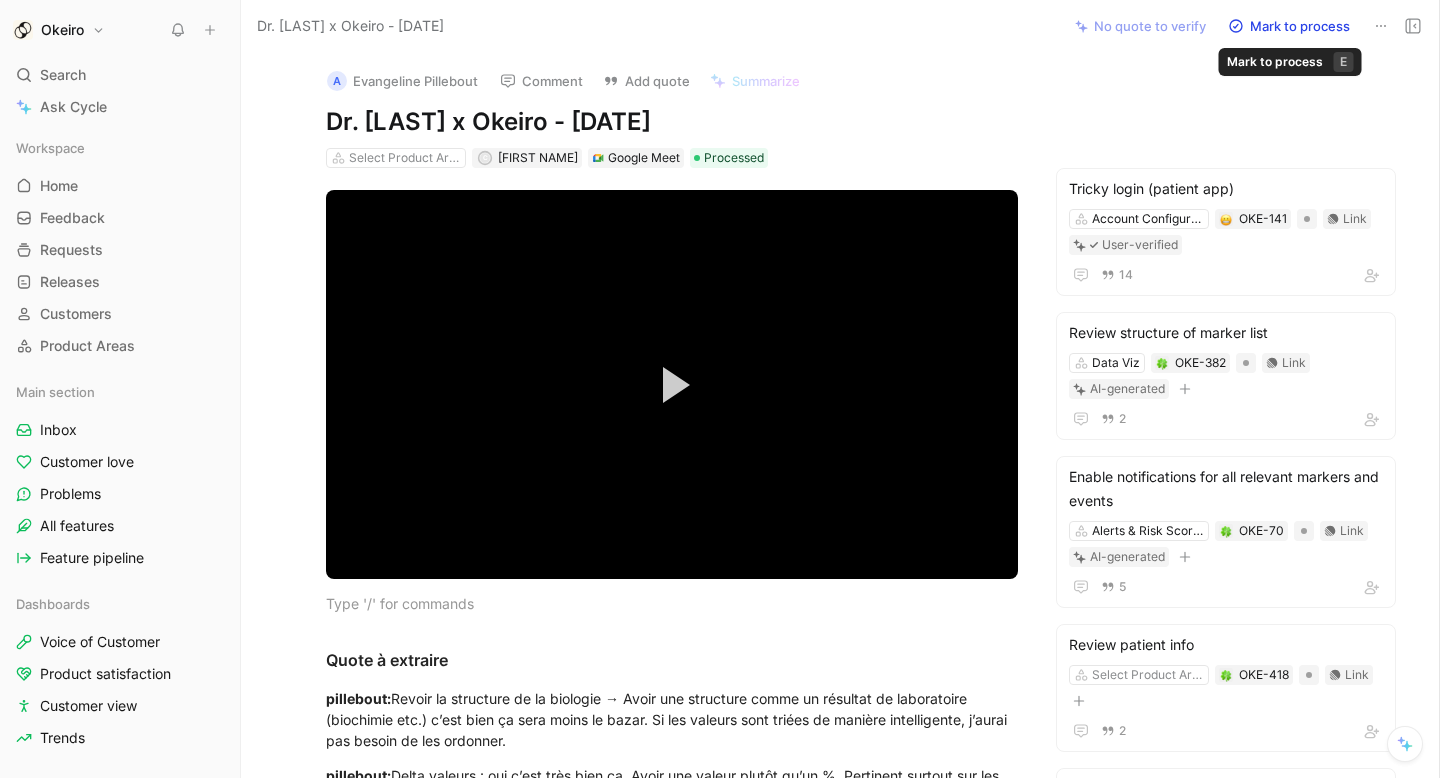 click on "Mark to process" at bounding box center [1289, 26] 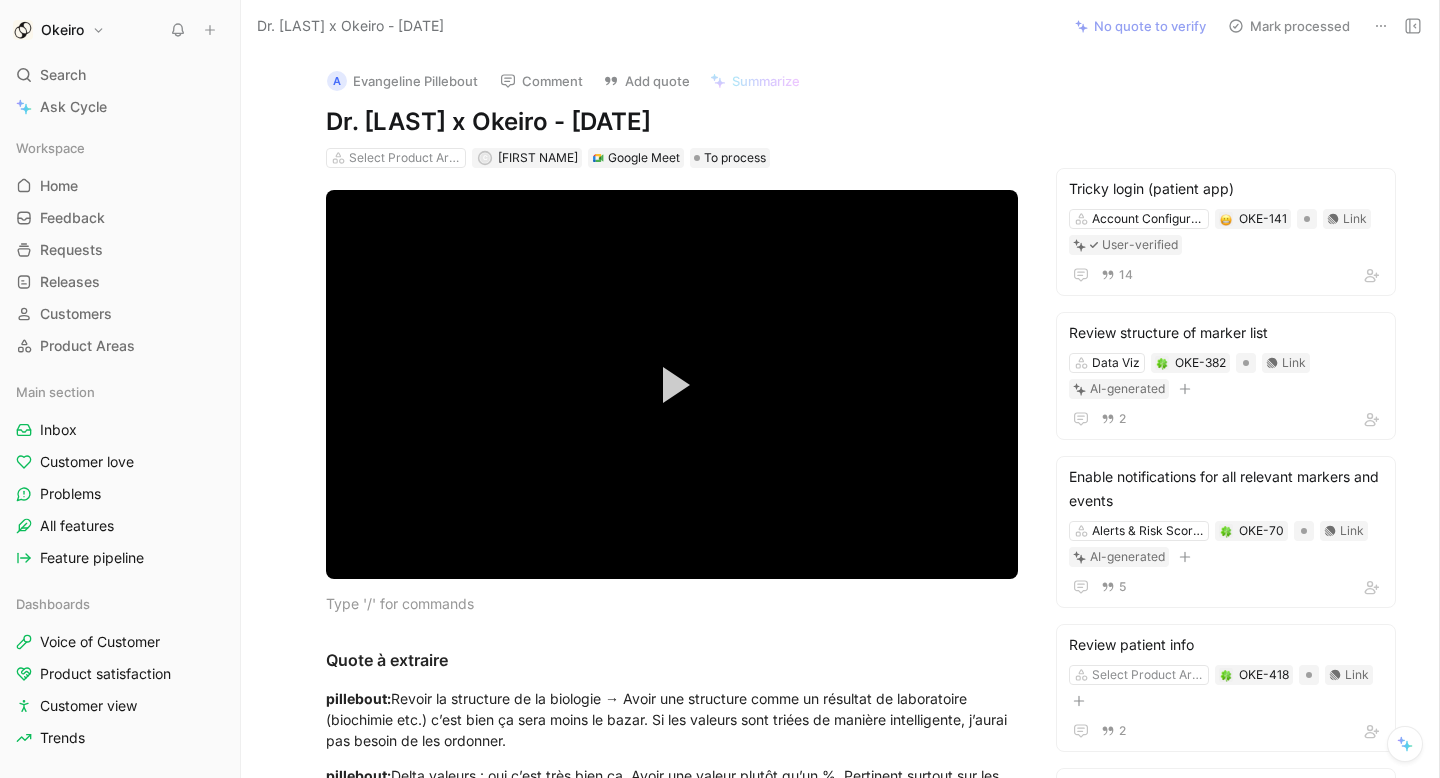 click on "Mark processed" at bounding box center [1289, 26] 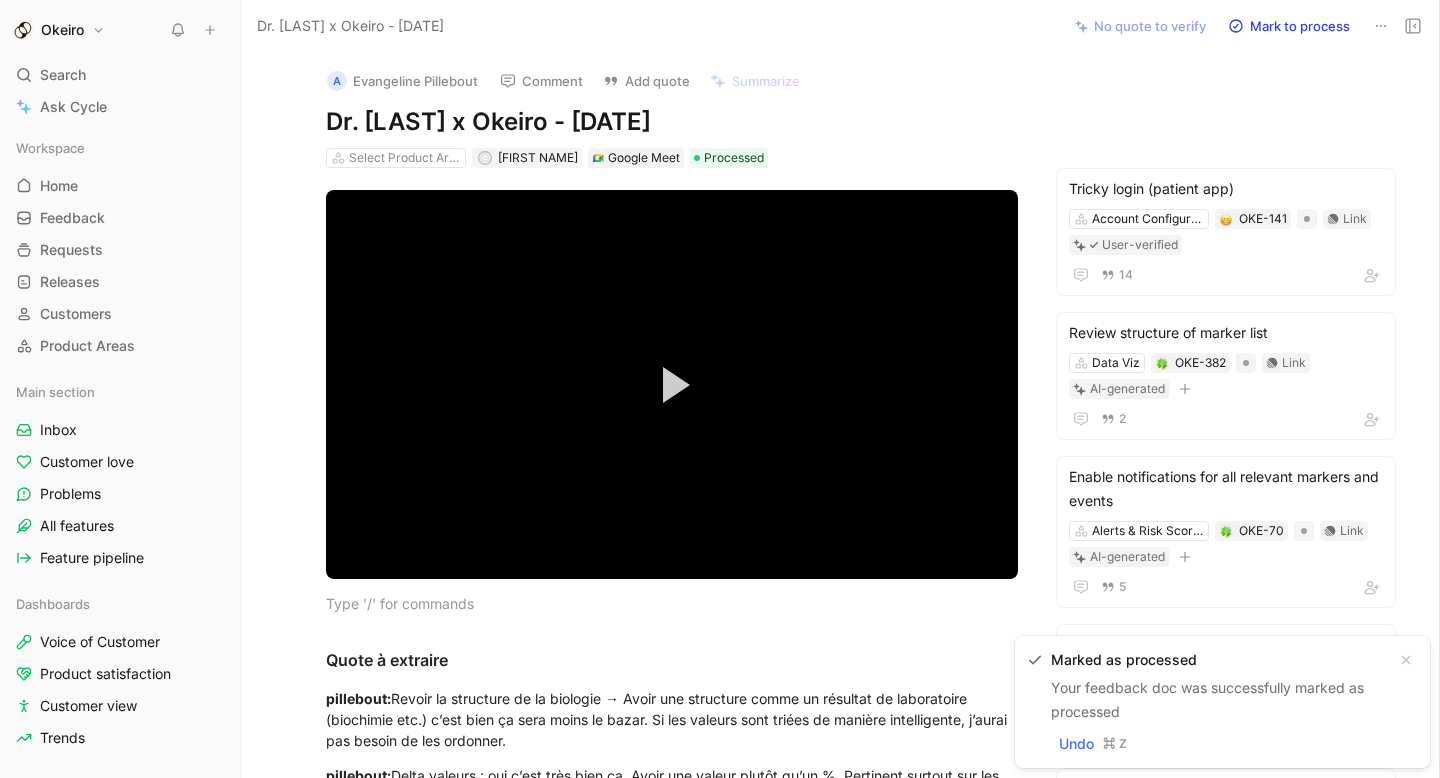 click 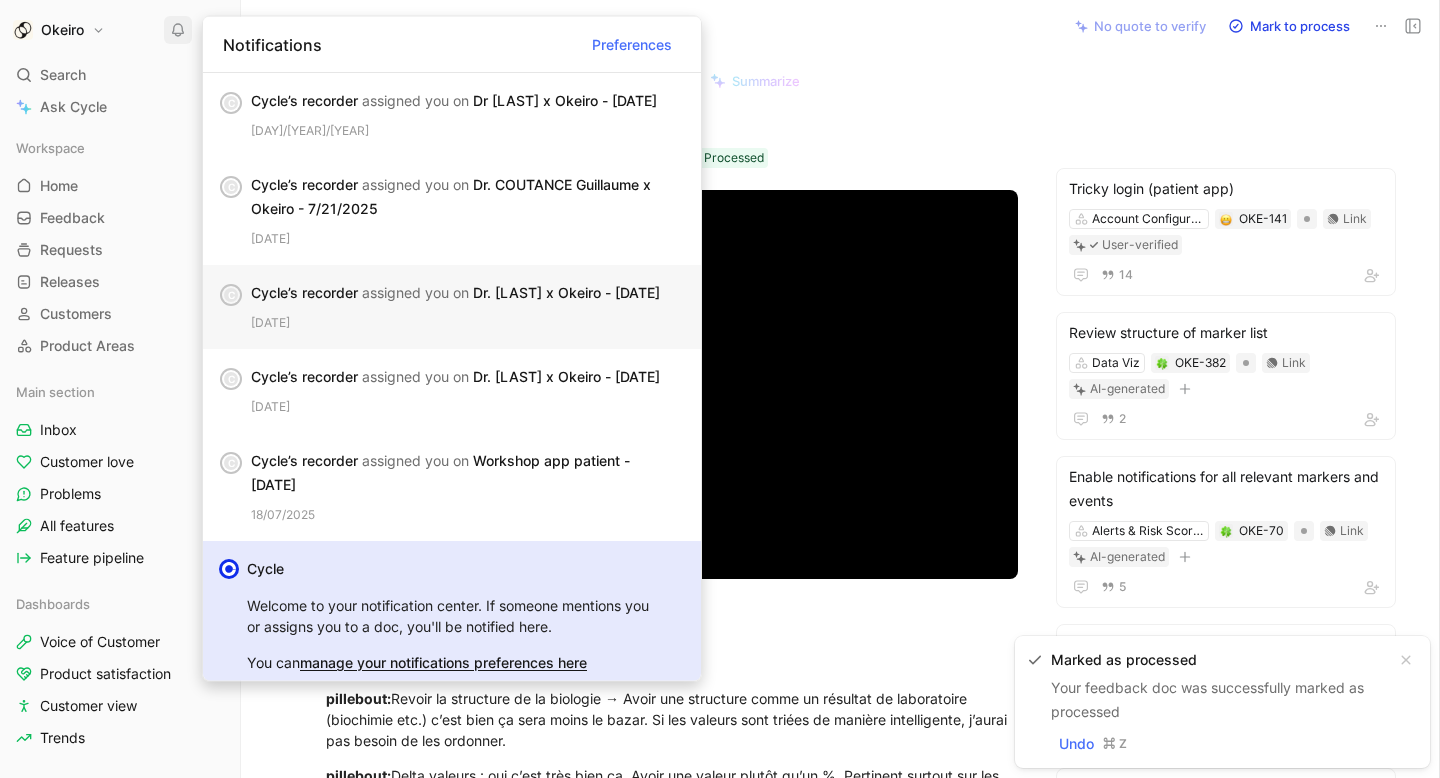 click on "Cycle’s recorder   assigned you on   Dr. MROUE x Okeiro  - 7/21/2025 21/07/2025" at bounding box center (468, 307) 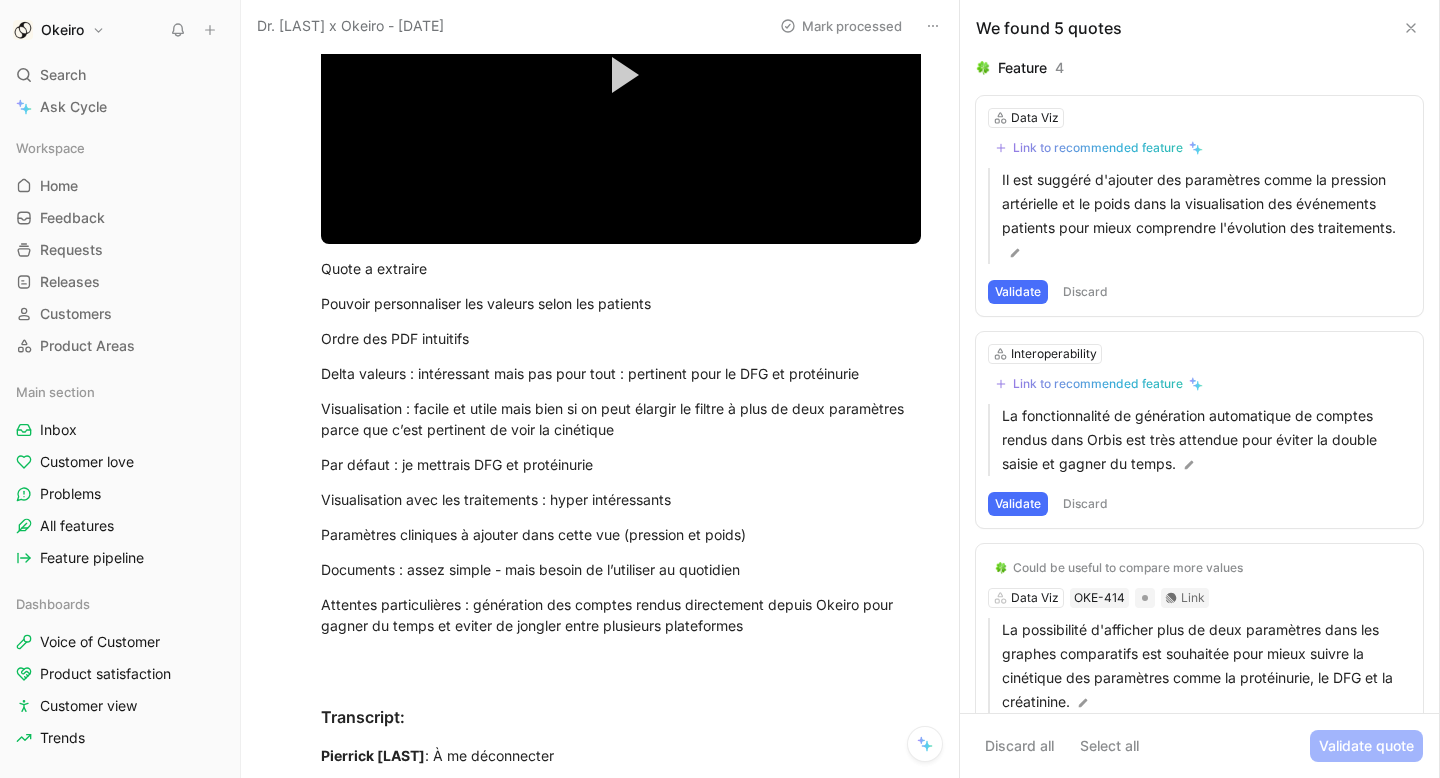 scroll, scrollTop: 297, scrollLeft: 0, axis: vertical 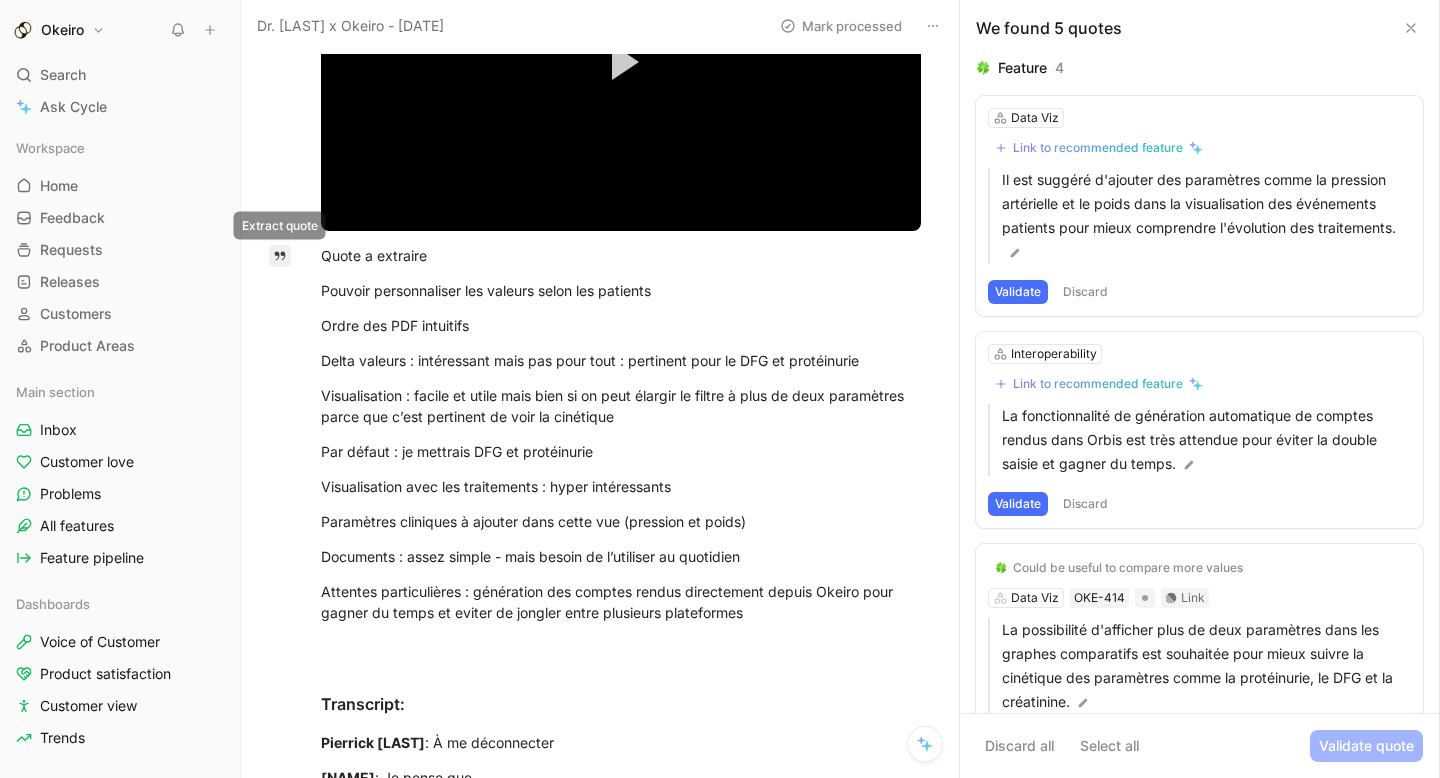 drag, startPoint x: 447, startPoint y: 251, endPoint x: 274, endPoint y: 253, distance: 173.01157 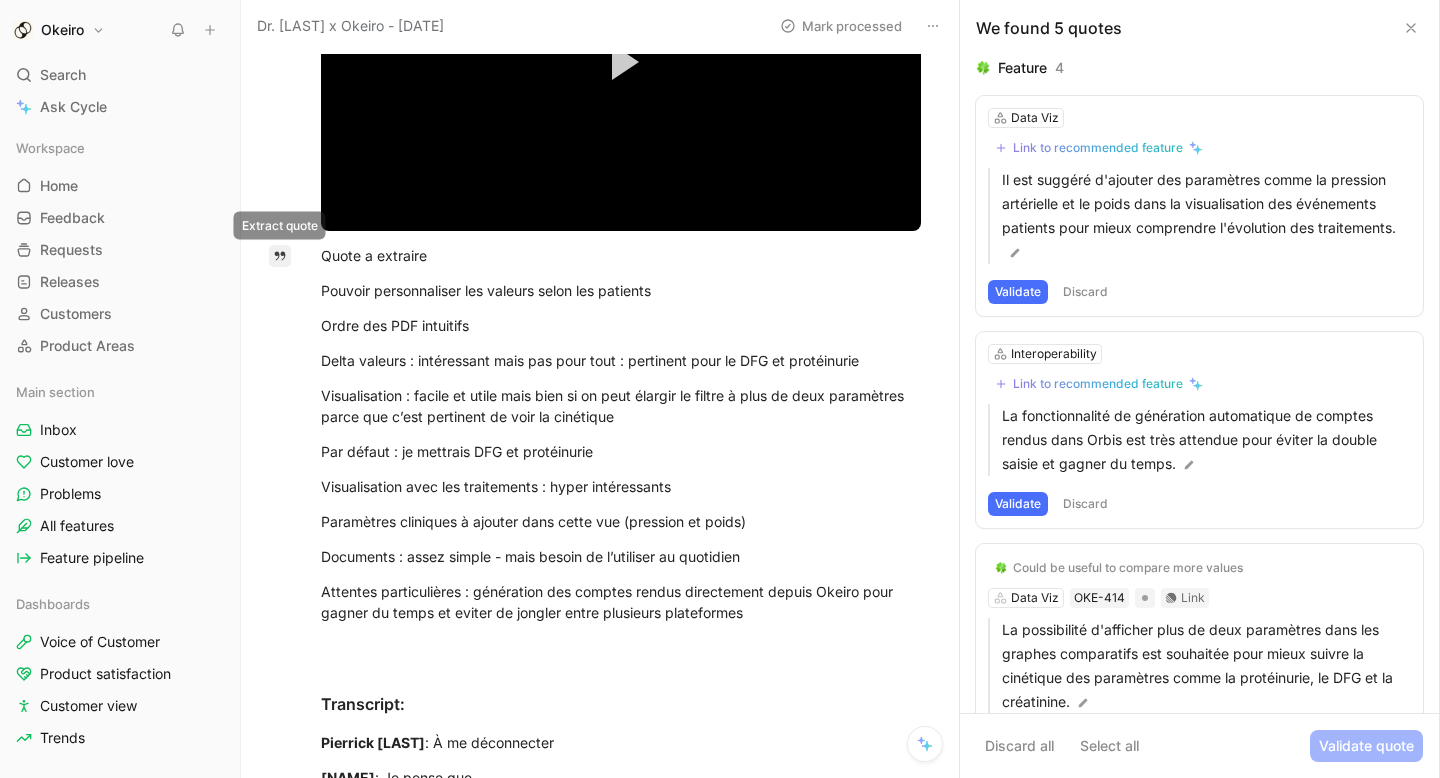 click on "Quote A Video Player is loading. Play Video Play Mute Current Time  0:00 / Duration  31:18 Loaded :  2.80% 00:00 Stream Type  LIVE Seek to live, currently behind live LIVE Remaining Time  - 31:18   2x Playback Rate 2x , selected 1.75x 1.5x 1.25x 1x 0.75x 0.5x 0.25x Descriptions descriptions off , selected Captions captions off , selected Audio Track Fullscreen This is a modal window. Quote a extraire  Pouvoir personnaliser les valeurs selon les patients  Ordre des PDF intuitifs  Delta valeurs : intéressant mais pas pour tout : pertinent pour le DFG et protéinurie  Visualisation : facile et utile mais bien si on peut élargir le filtre à plus de deux paramètres parce que c’est pertinent de voir la cinétique   Par défaut : je mettrais DFG et protéinurie  Visualisation avec les traitements : hyper intéressants  Paramètres cliniques à ajouter dans cette vue (pression et poids)  Documents : assez simple - mais besoin de l’utiliser au quotidien  Transcript: Pierrick Arnal : À me déconnecter : 3" at bounding box center [621, 5497] 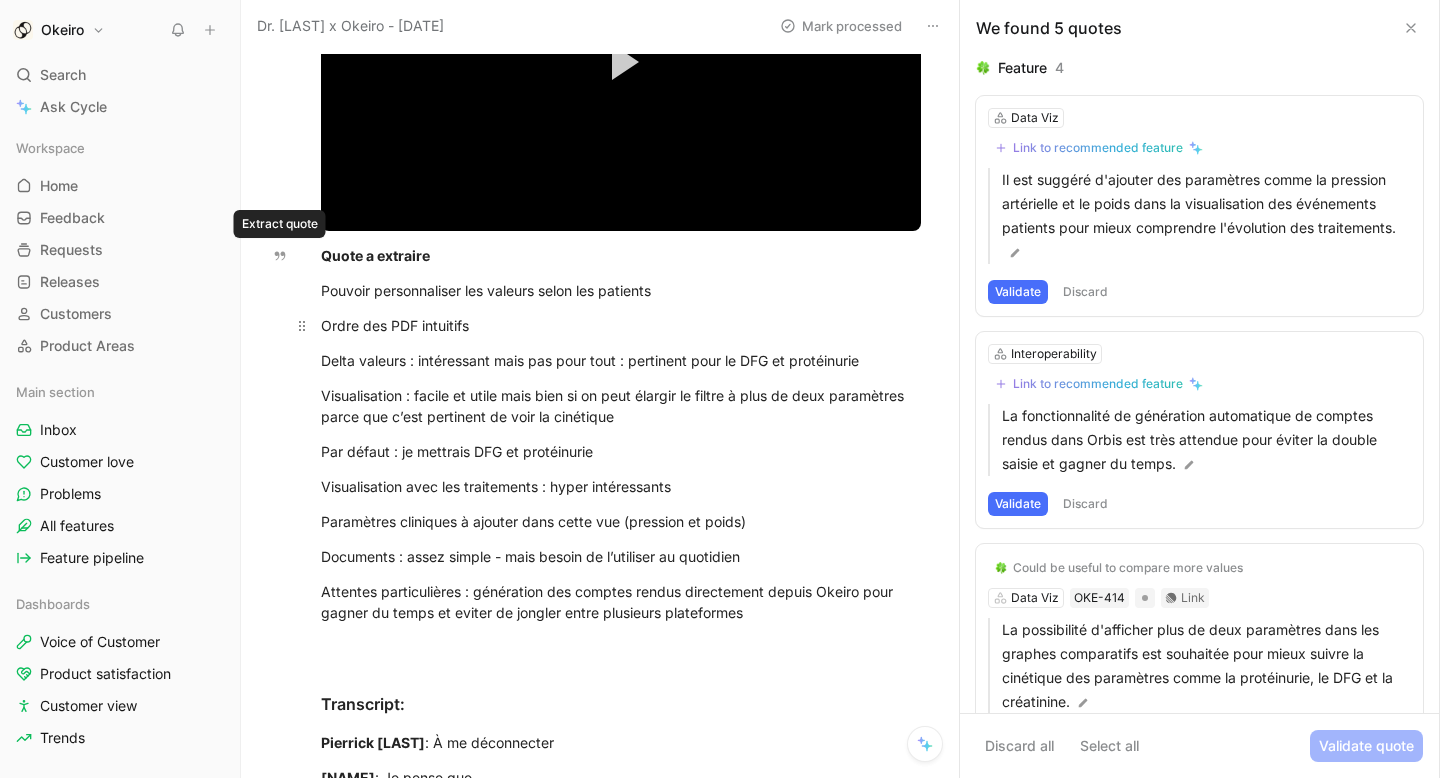 click on "Ordre des PDF intuitifs" at bounding box center [621, 325] 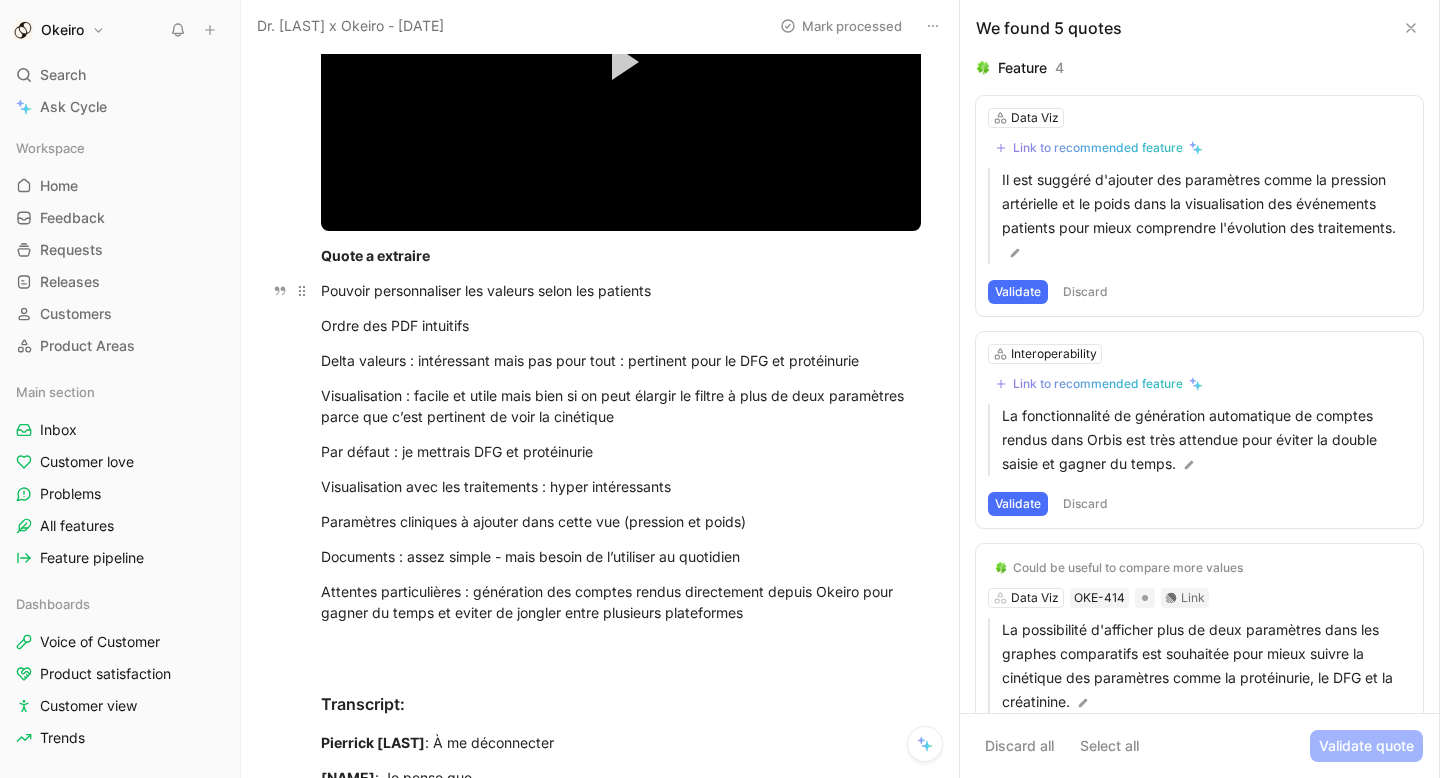 drag, startPoint x: 322, startPoint y: 293, endPoint x: 769, endPoint y: 295, distance: 447.0045 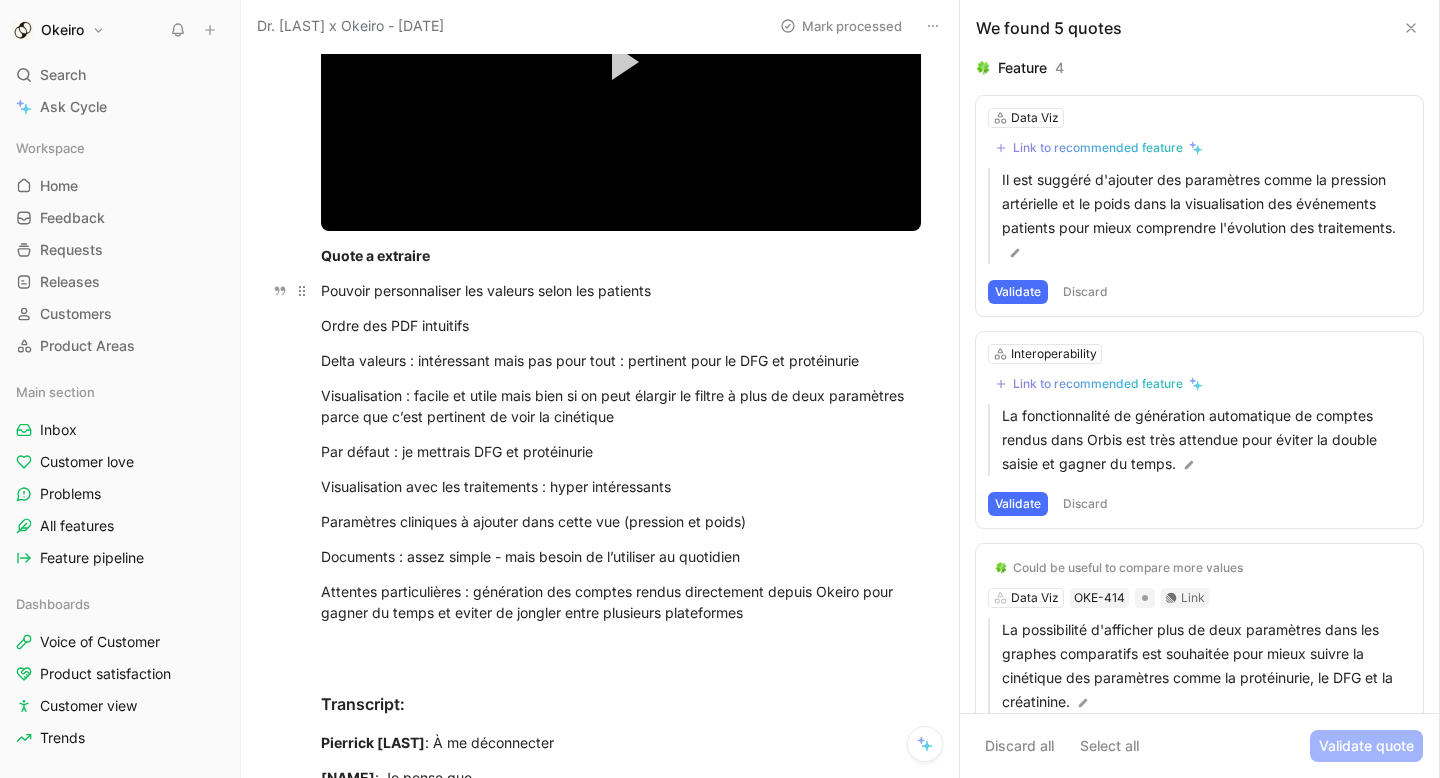 click on "Pouvoir personnaliser les valeurs selon les patients" at bounding box center [621, 290] 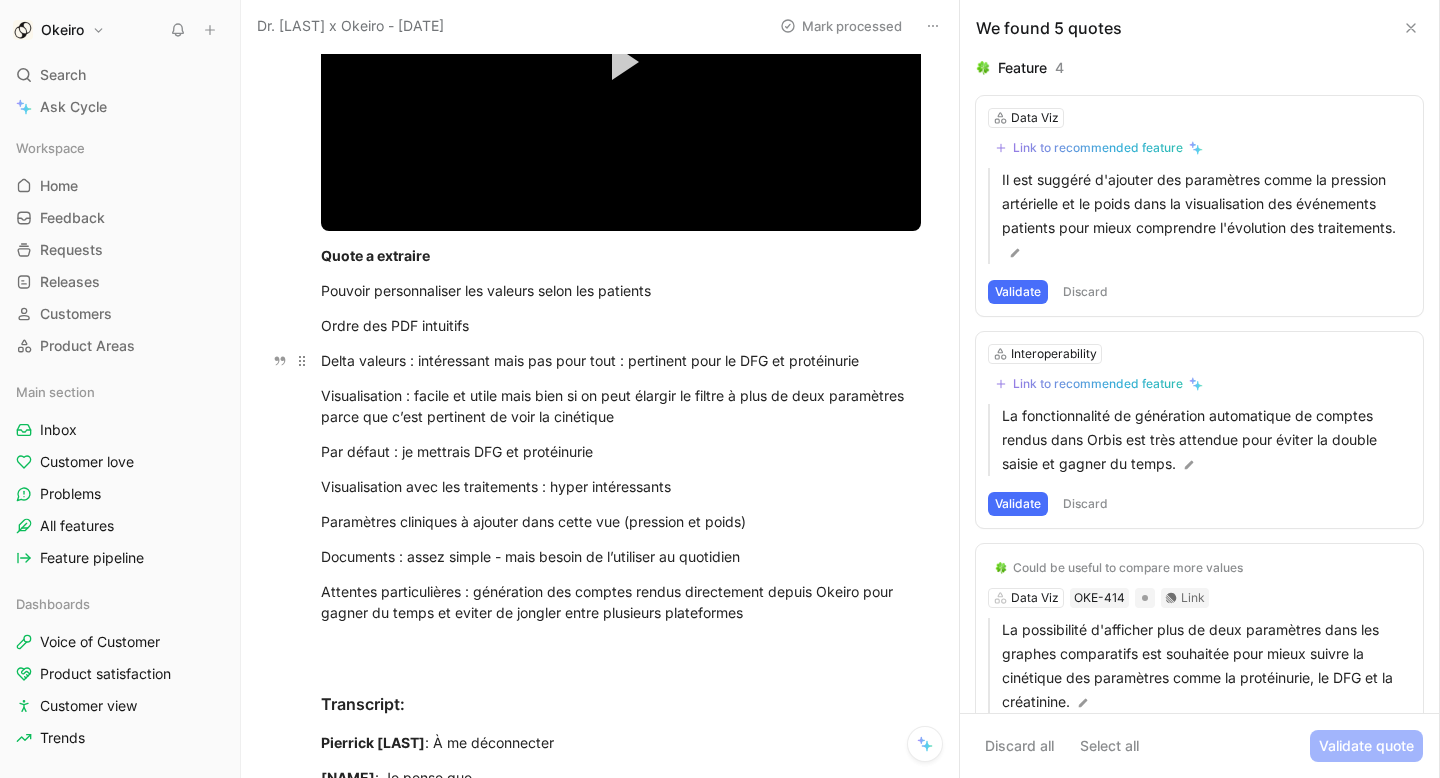 click on "Delta valeurs : intéressant mais pas pour tout : pertinent pour le DFG et protéinurie" at bounding box center (621, 360) 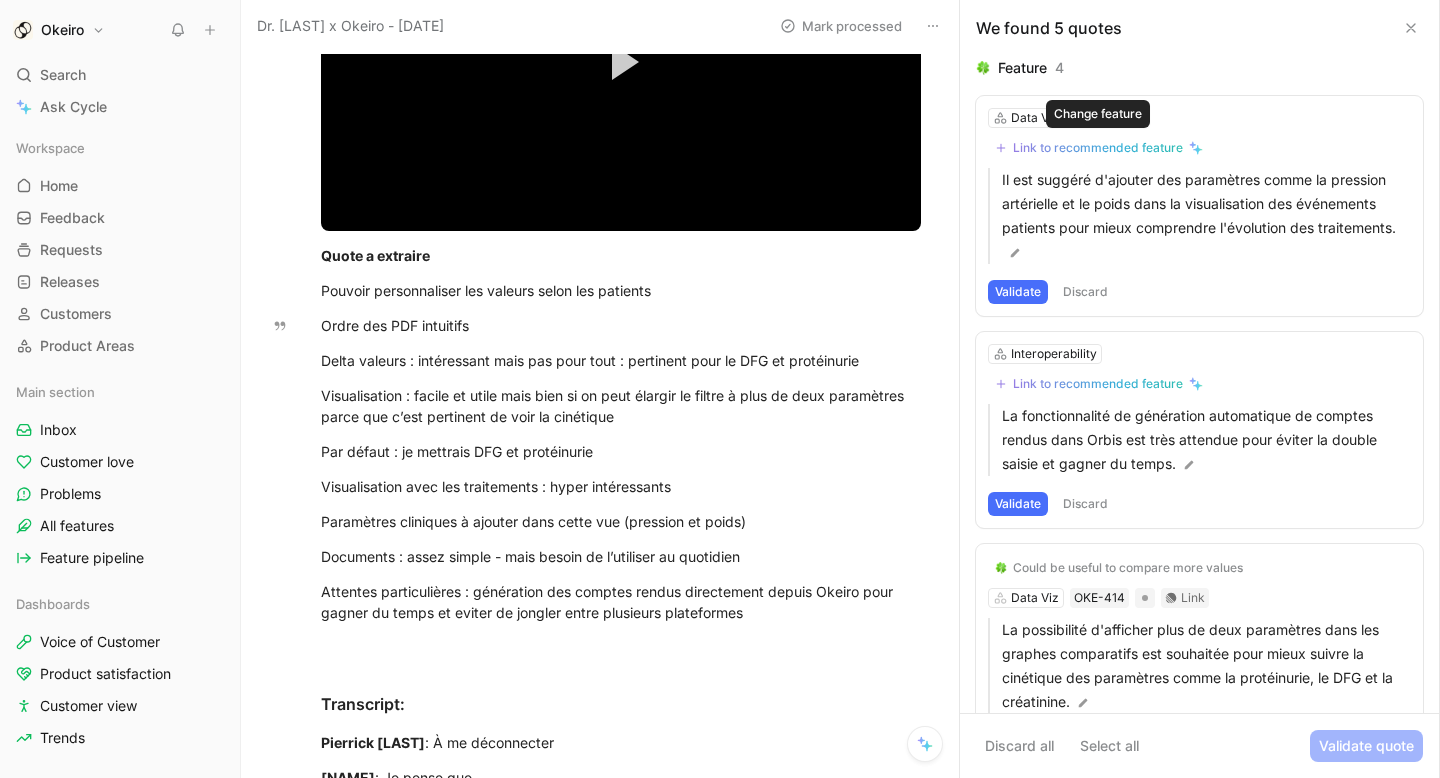 click on "Link to recommended feature" at bounding box center [1098, 148] 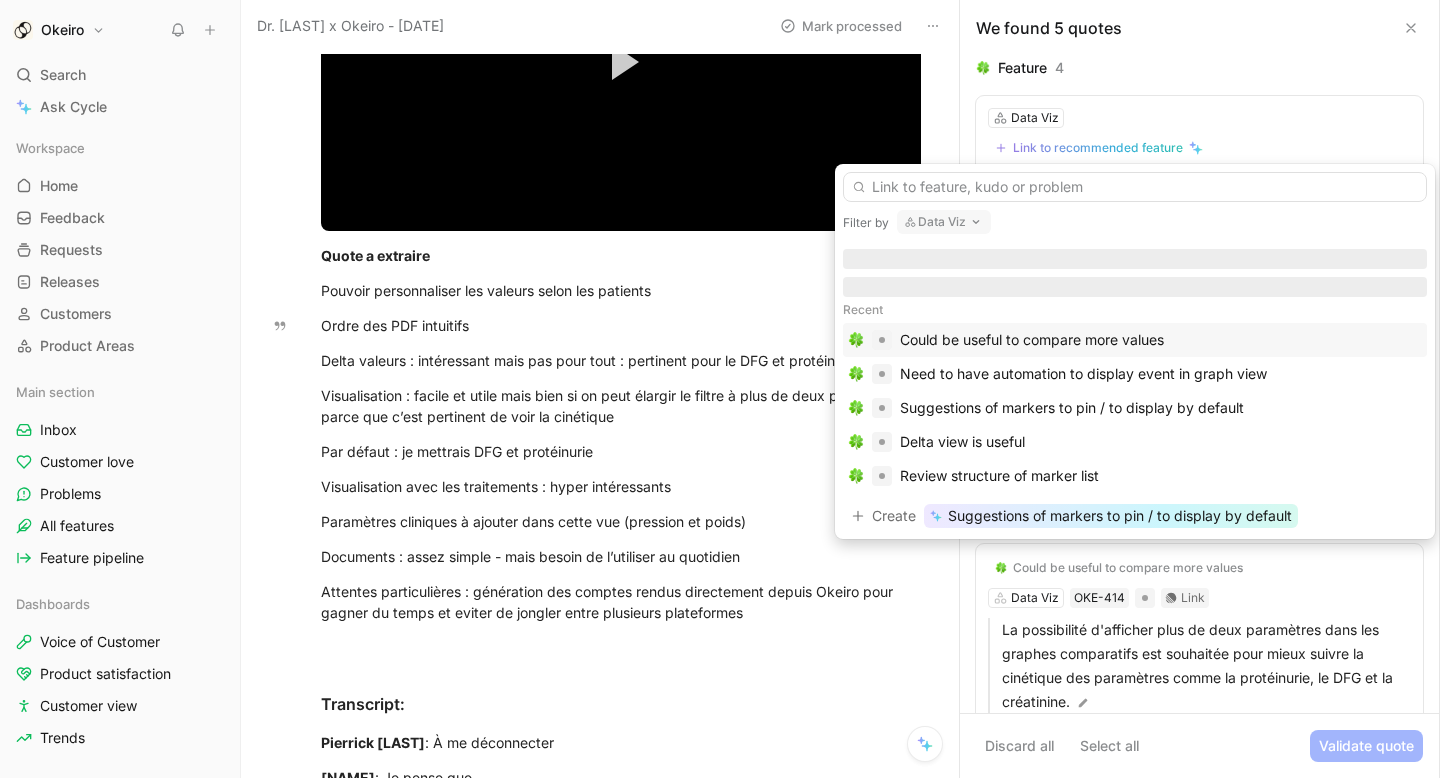 scroll, scrollTop: 4, scrollLeft: 0, axis: vertical 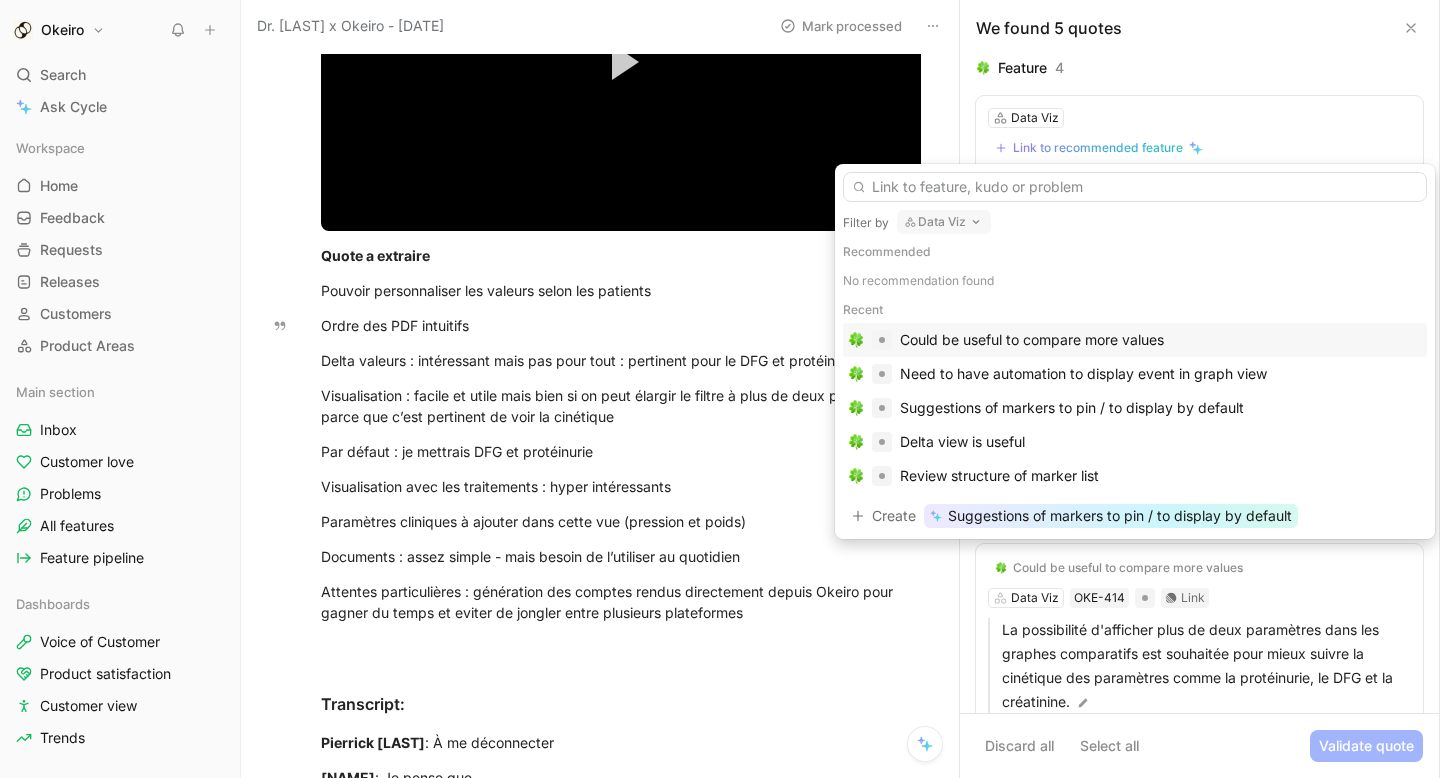 click on "Could be useful to compare more values" at bounding box center (1032, 340) 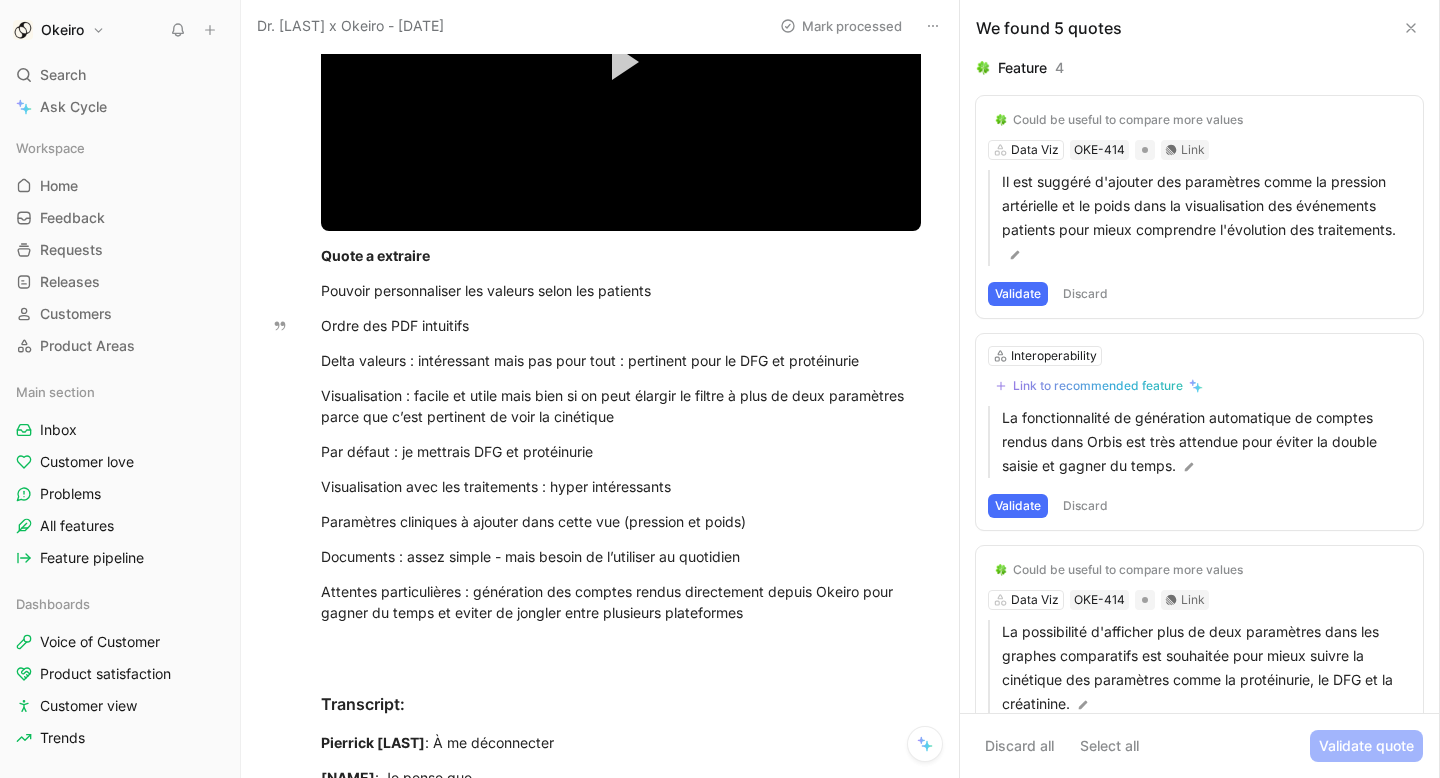 click on "Validate" at bounding box center [1018, 294] 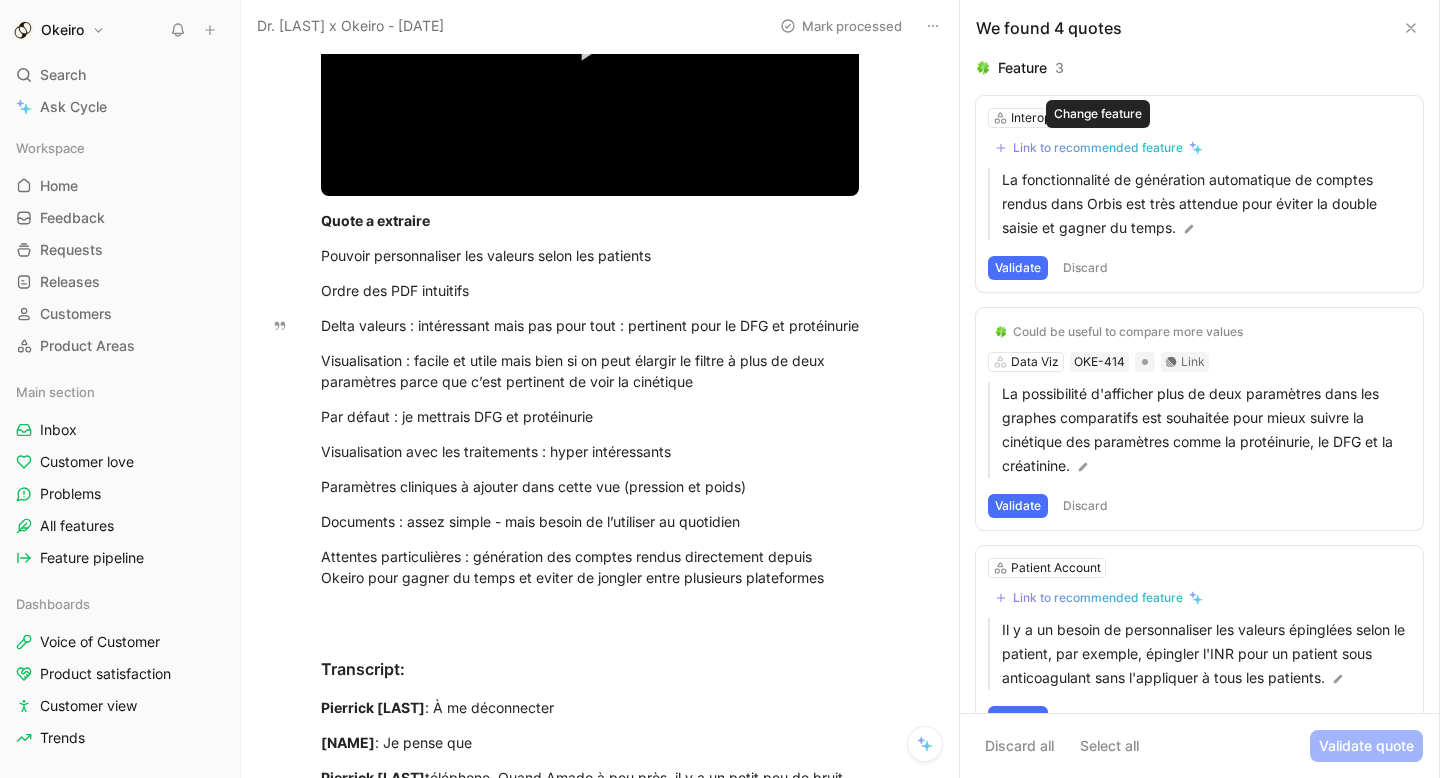 click on "Link to recommended feature" at bounding box center [1098, 148] 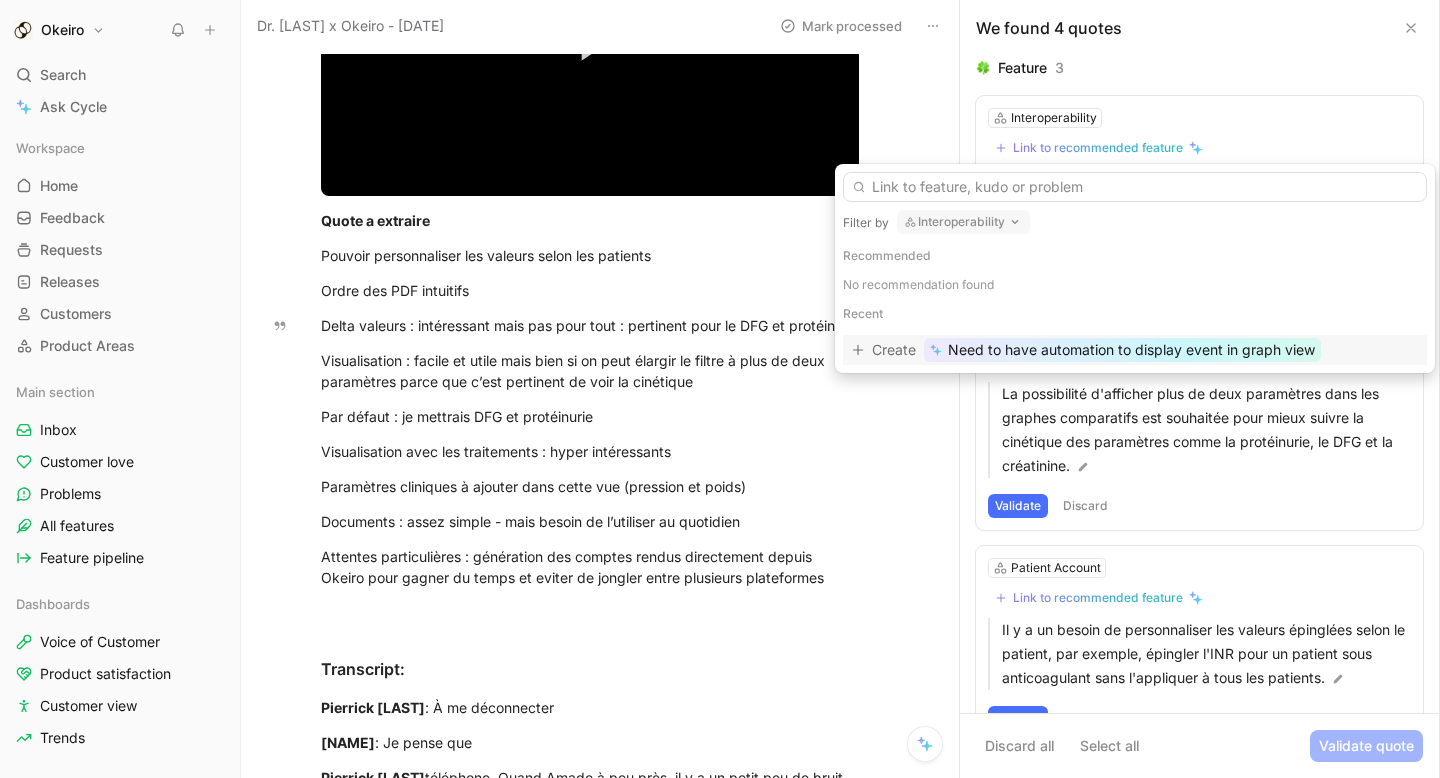 click at bounding box center [1135, 187] 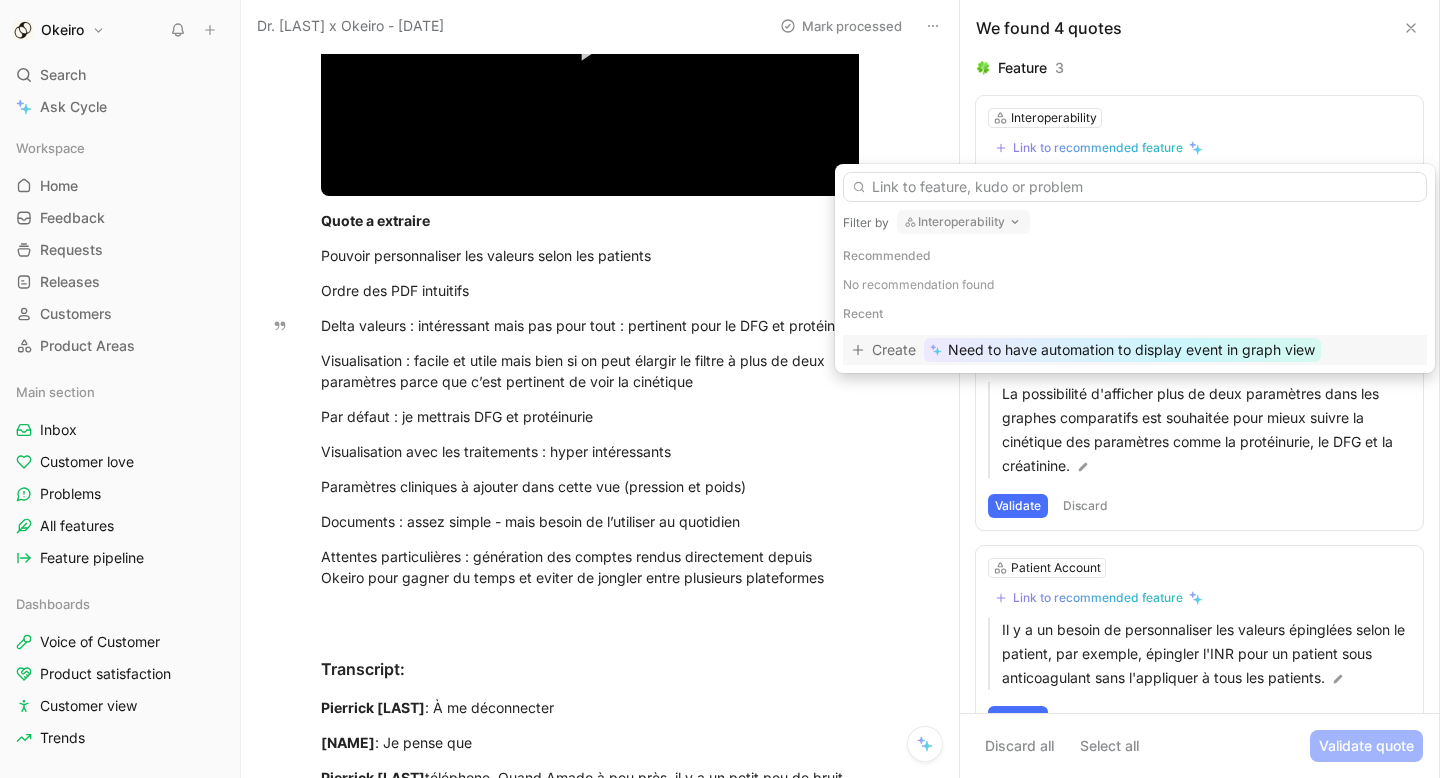 type on "O" 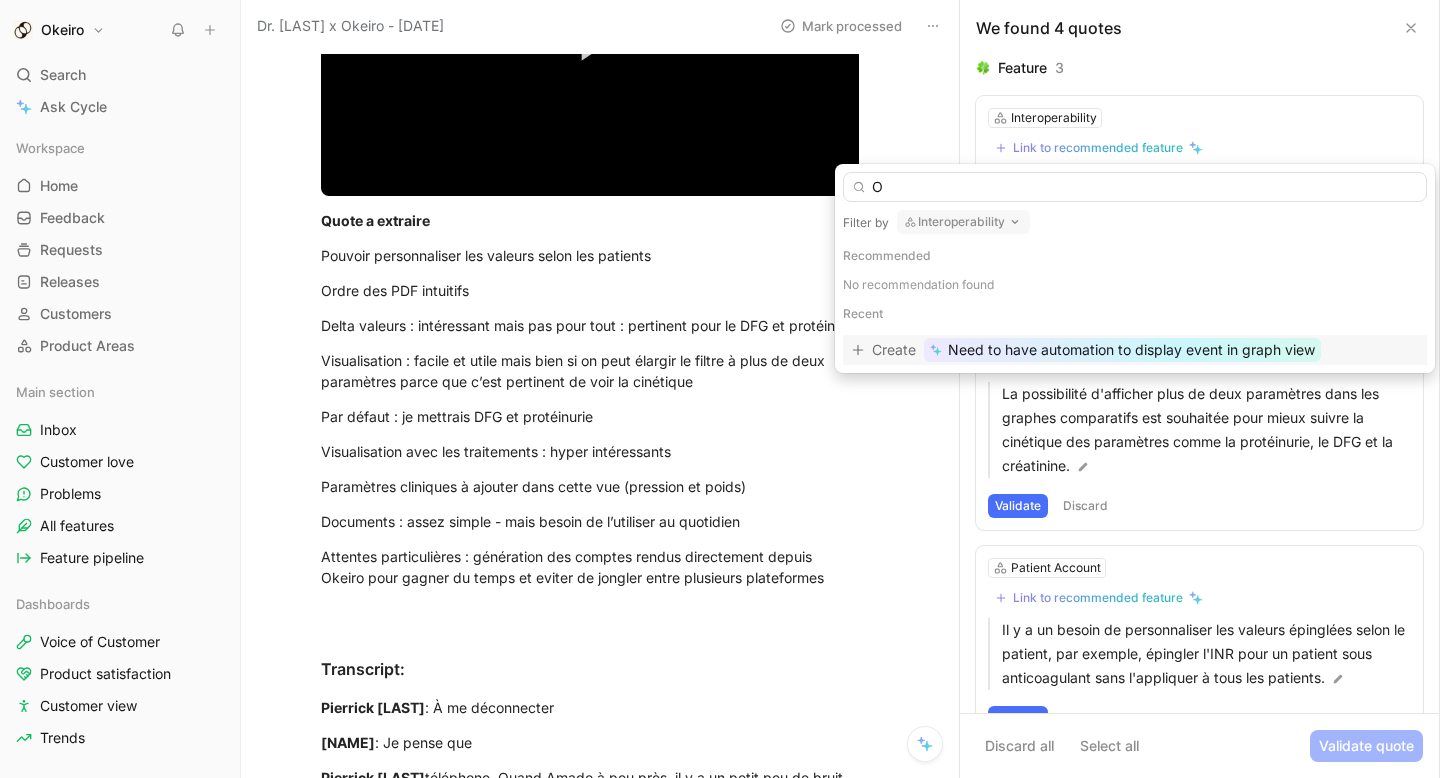 type 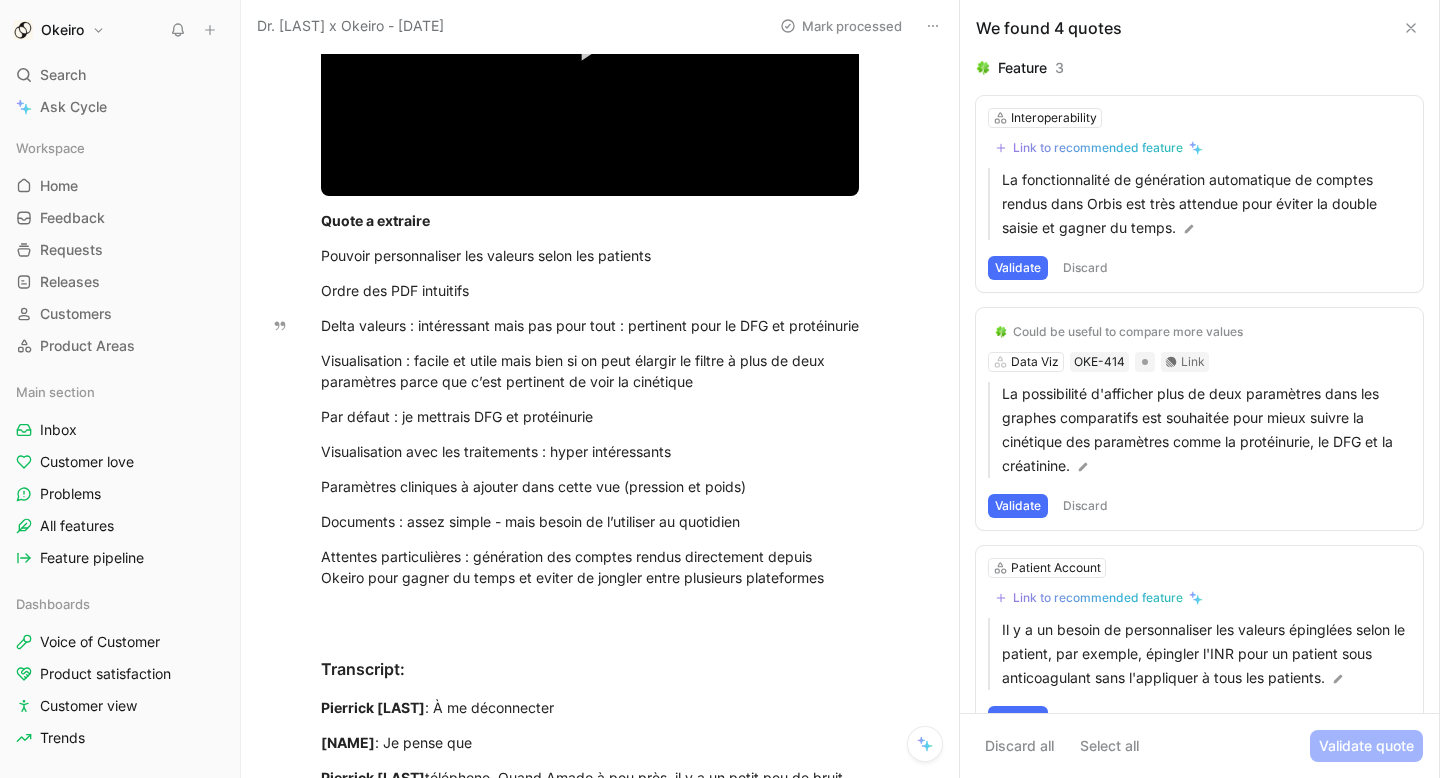 click on "Validate" at bounding box center [1018, 268] 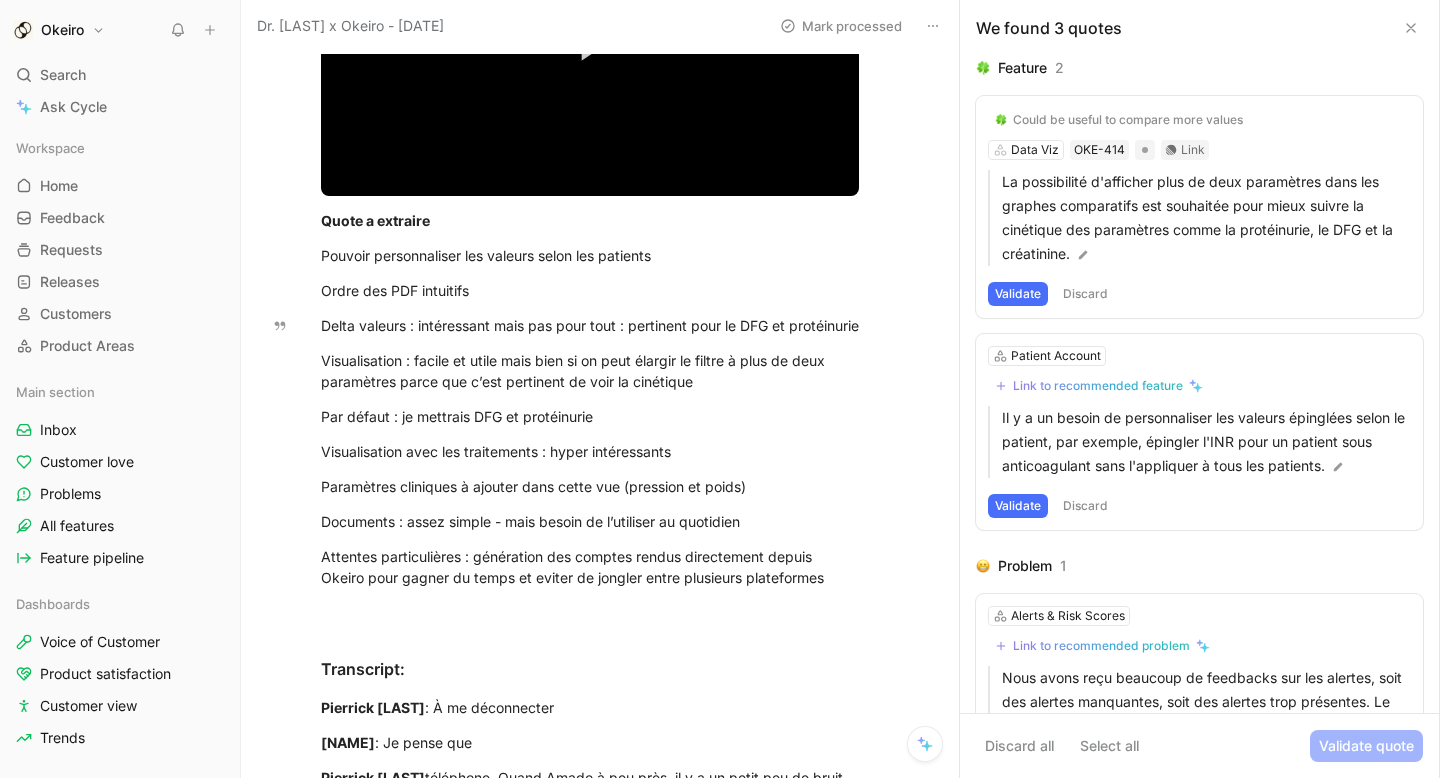 click on "Validate" at bounding box center (1018, 294) 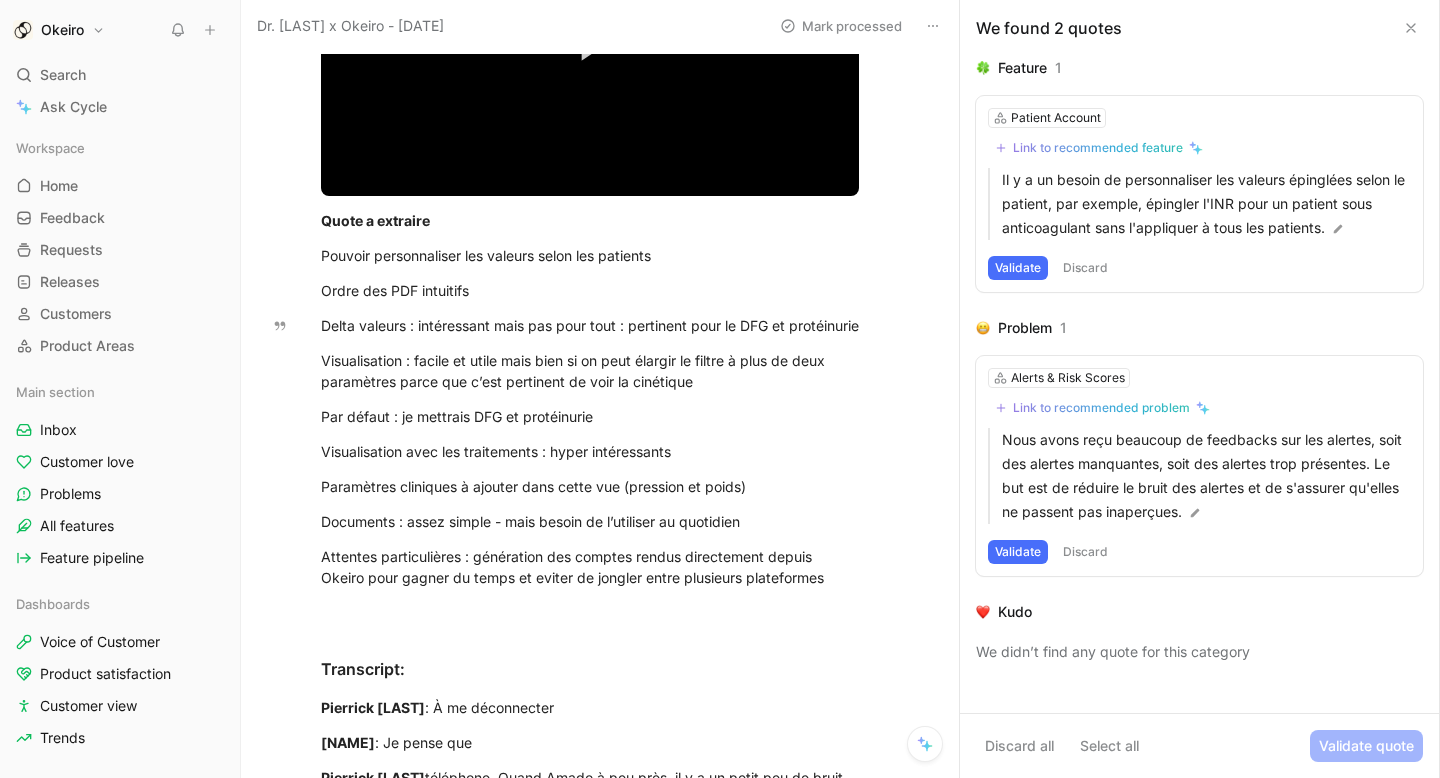 click on "Link to recommended feature" at bounding box center [1098, 148] 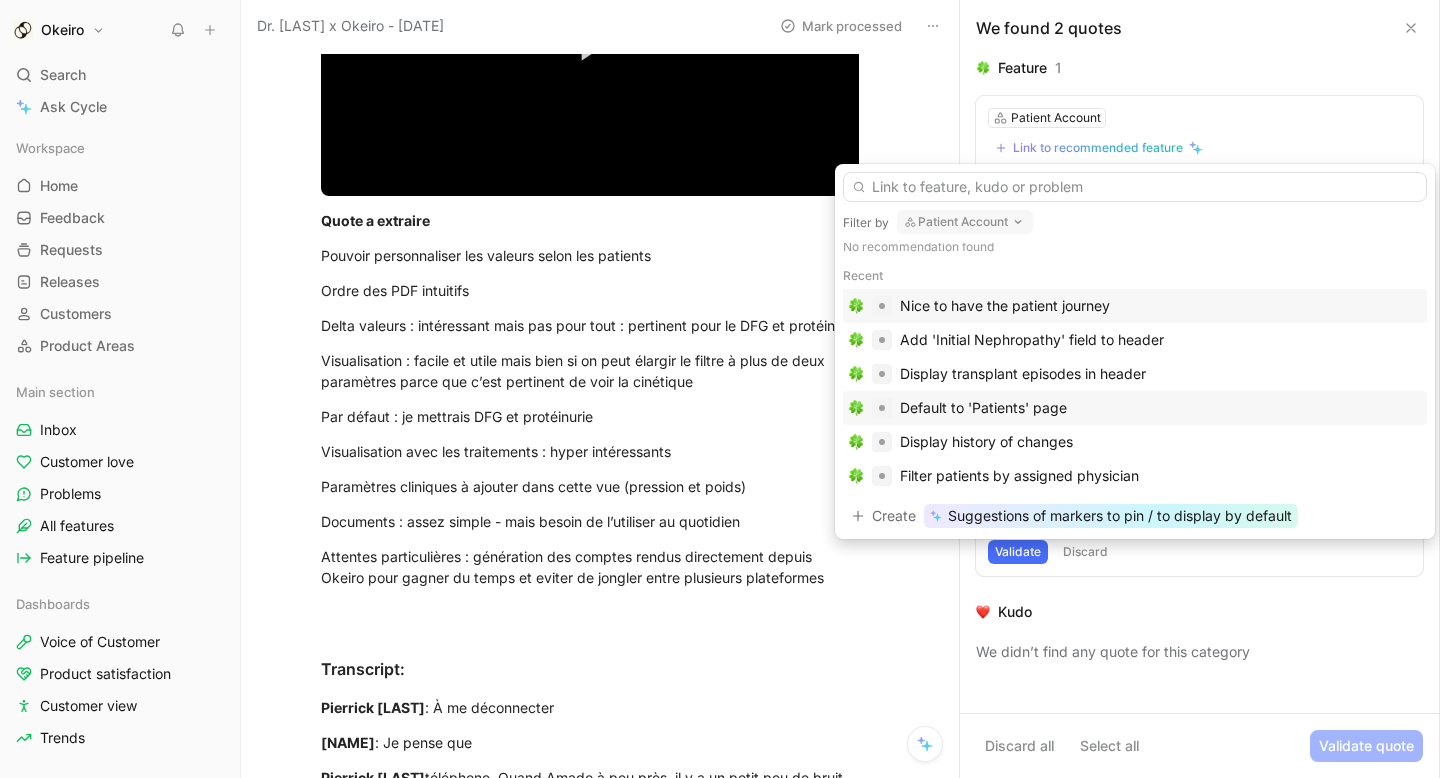 scroll, scrollTop: 0, scrollLeft: 0, axis: both 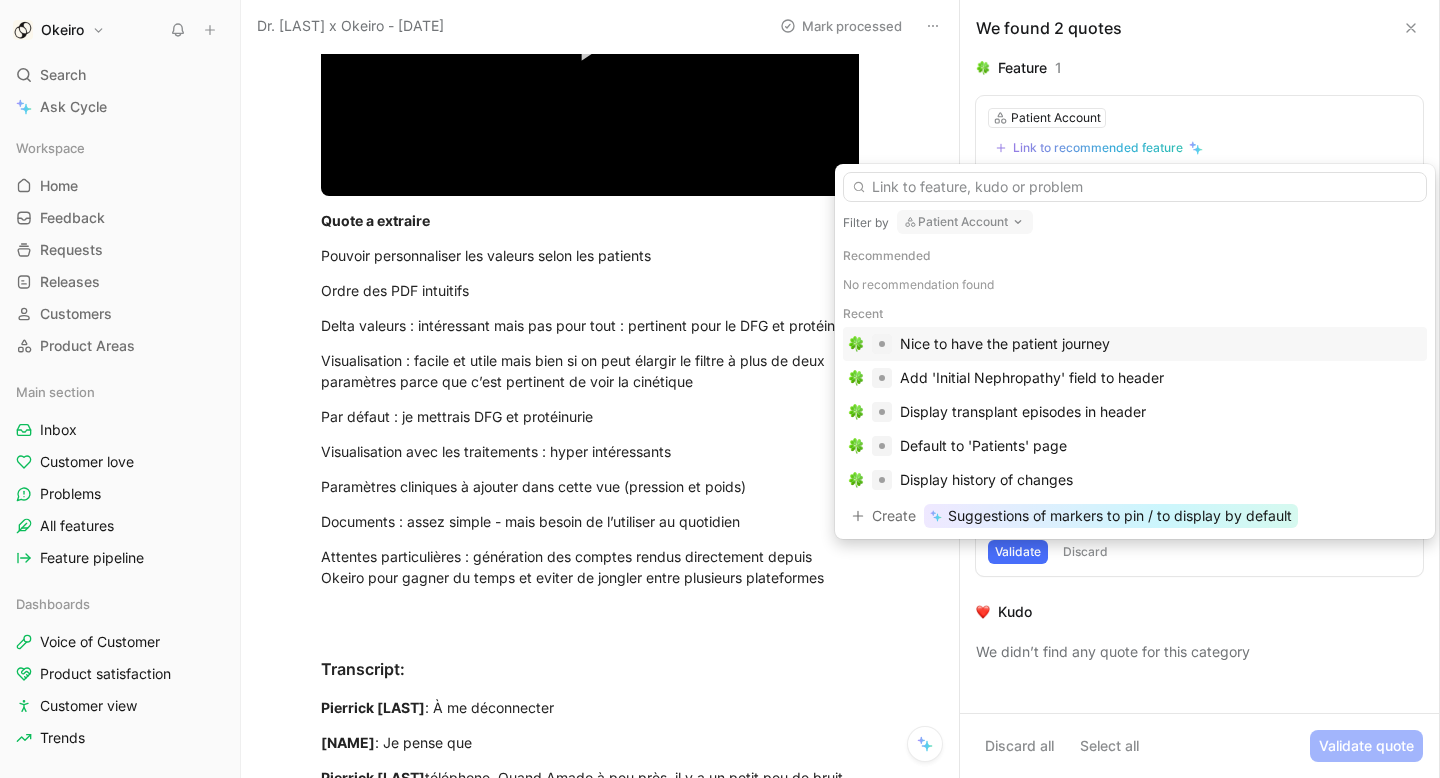 click on "Patient Account" at bounding box center [965, 222] 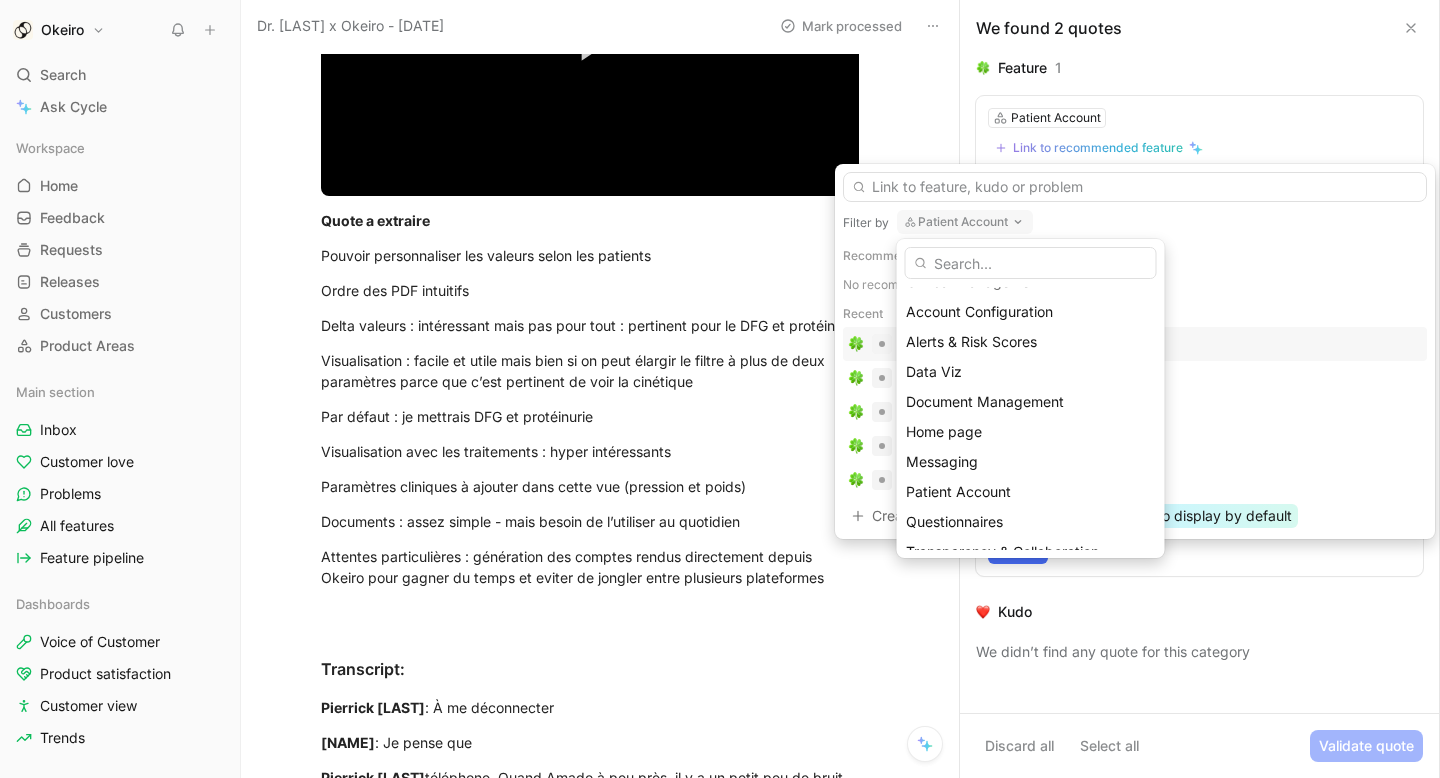 scroll, scrollTop: 146, scrollLeft: 0, axis: vertical 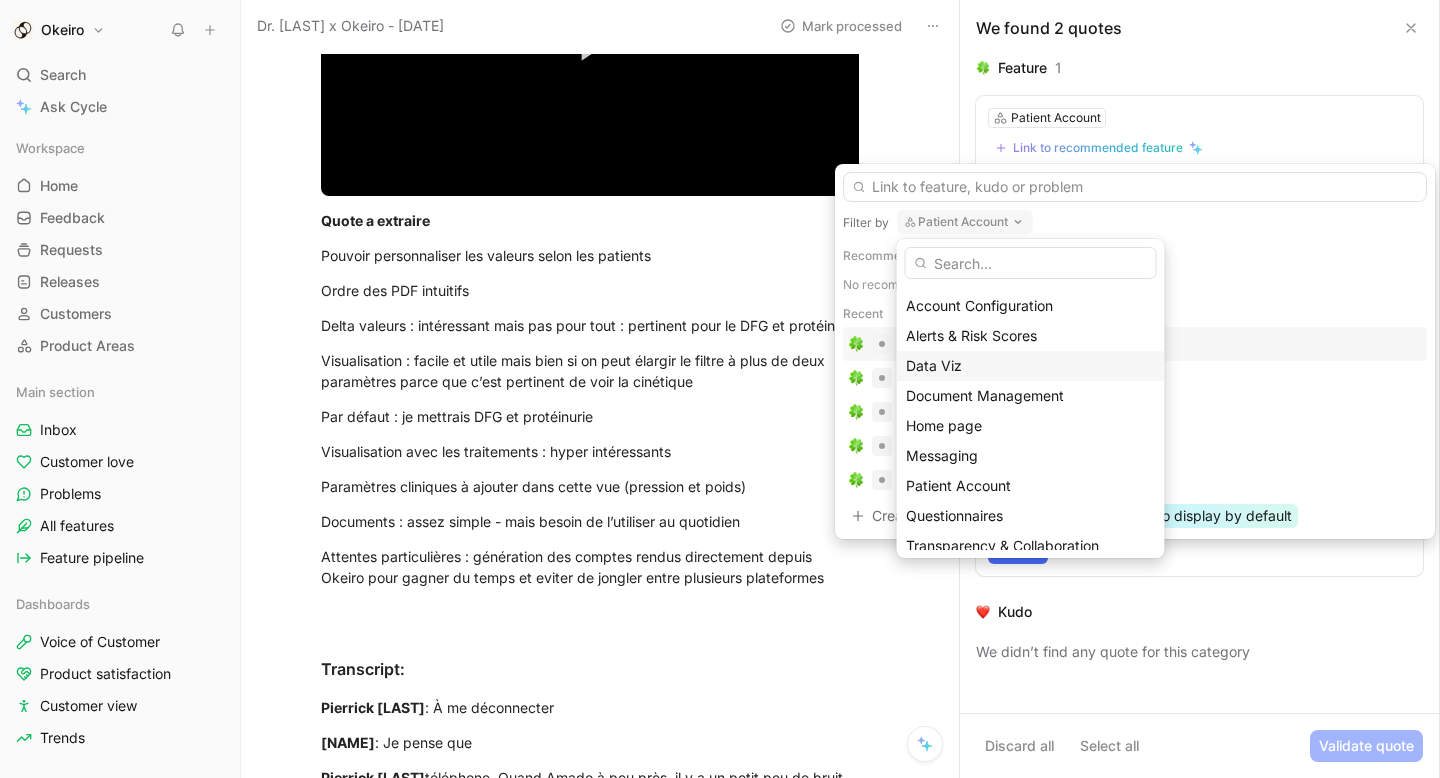 click on "Data Viz" at bounding box center [1031, 366] 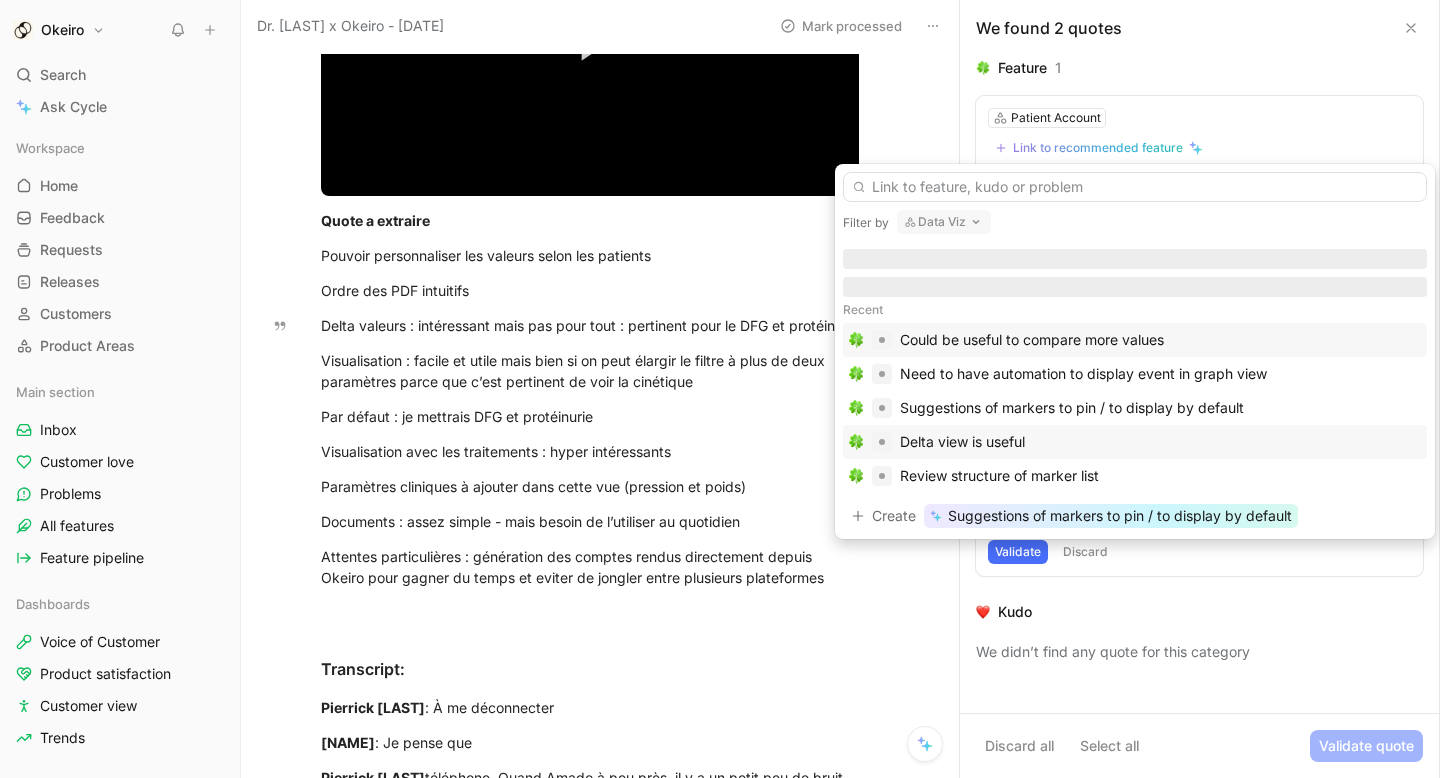 scroll, scrollTop: 4, scrollLeft: 0, axis: vertical 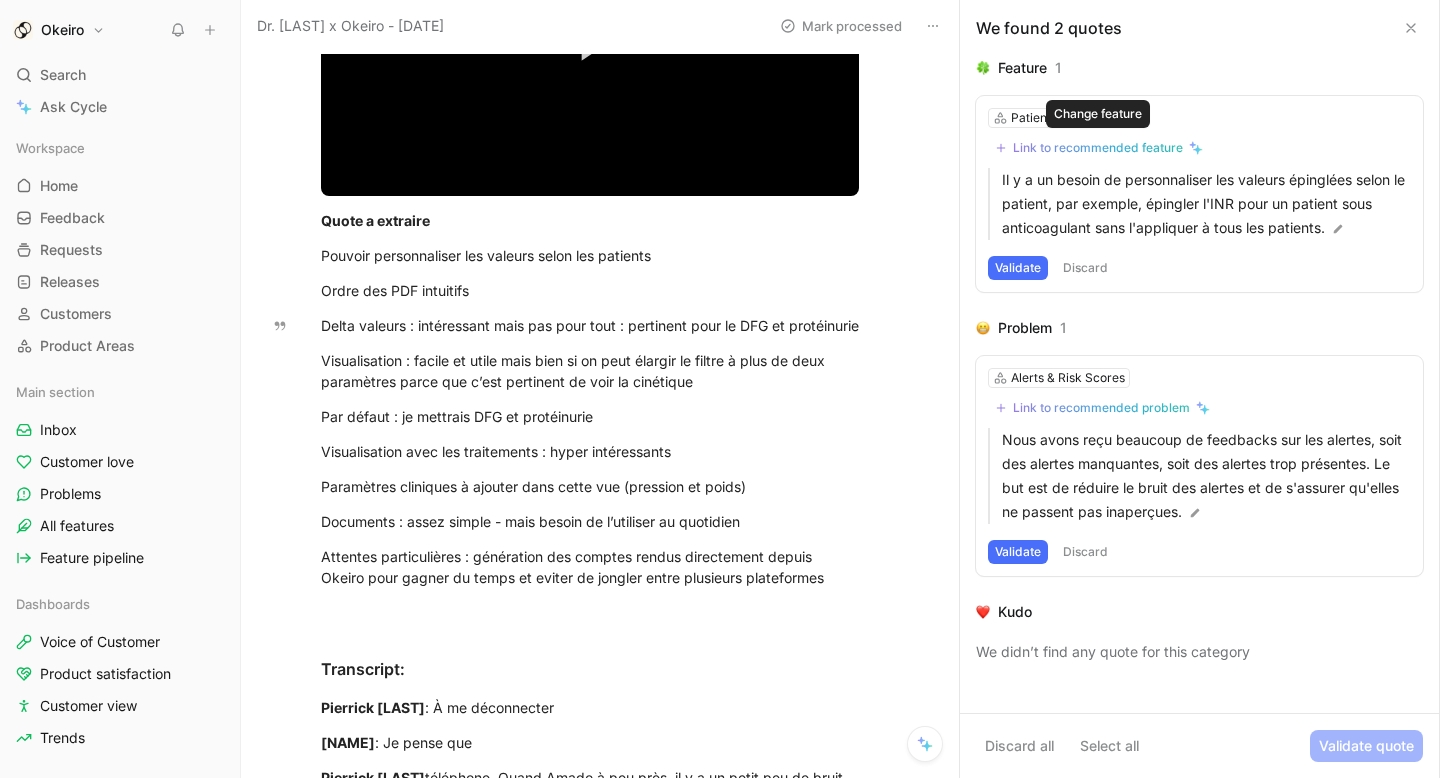 click on "Link to recommended feature" at bounding box center (1099, 148) 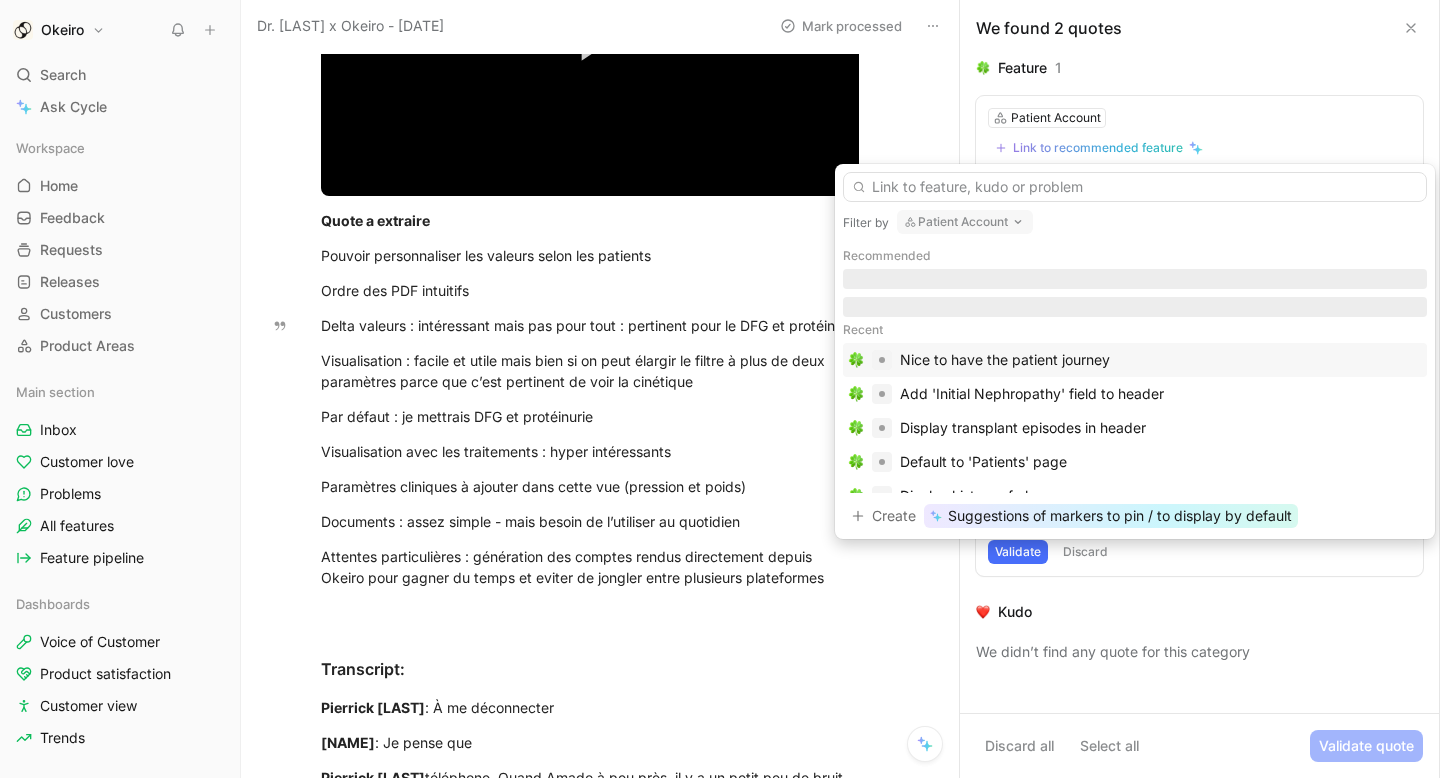 scroll, scrollTop: 54, scrollLeft: 0, axis: vertical 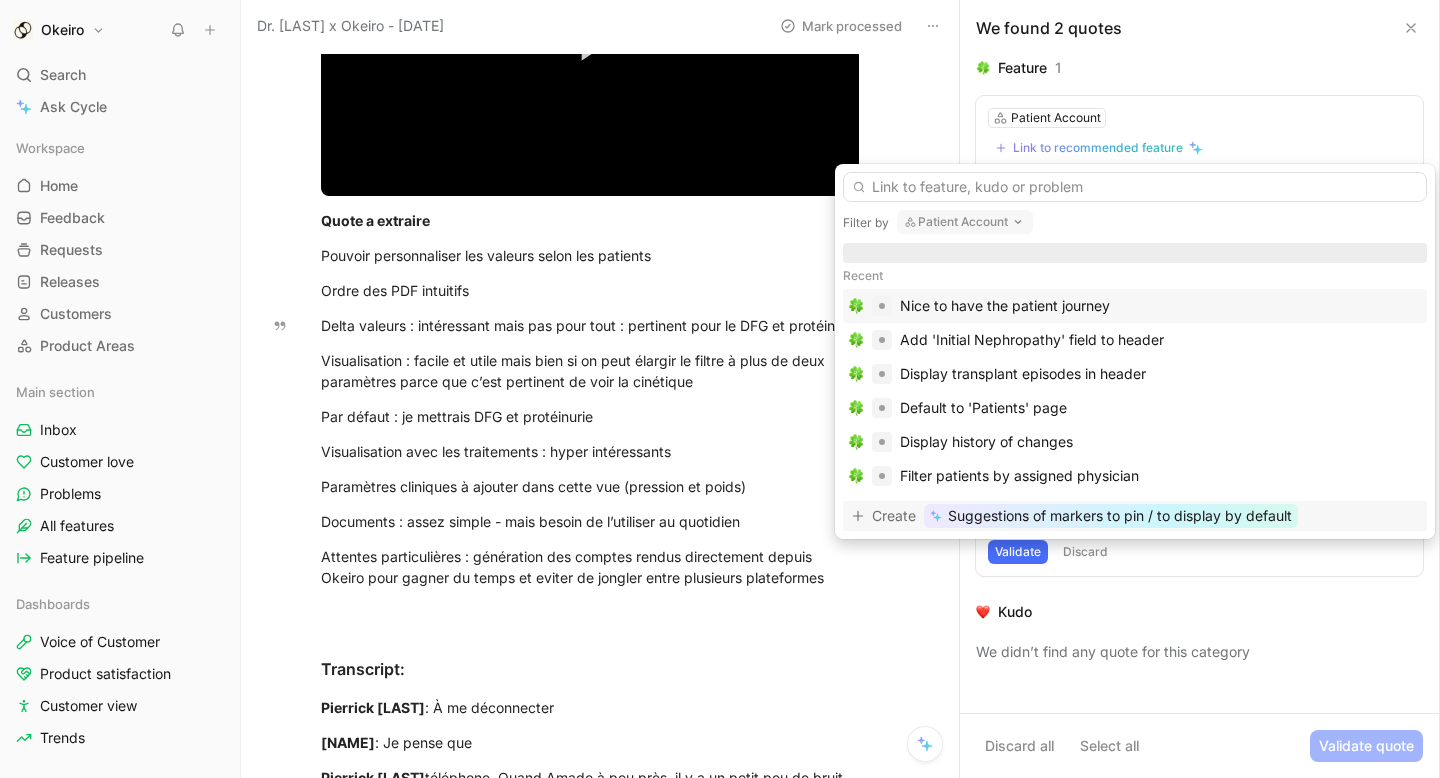 click on "Create" at bounding box center (894, 516) 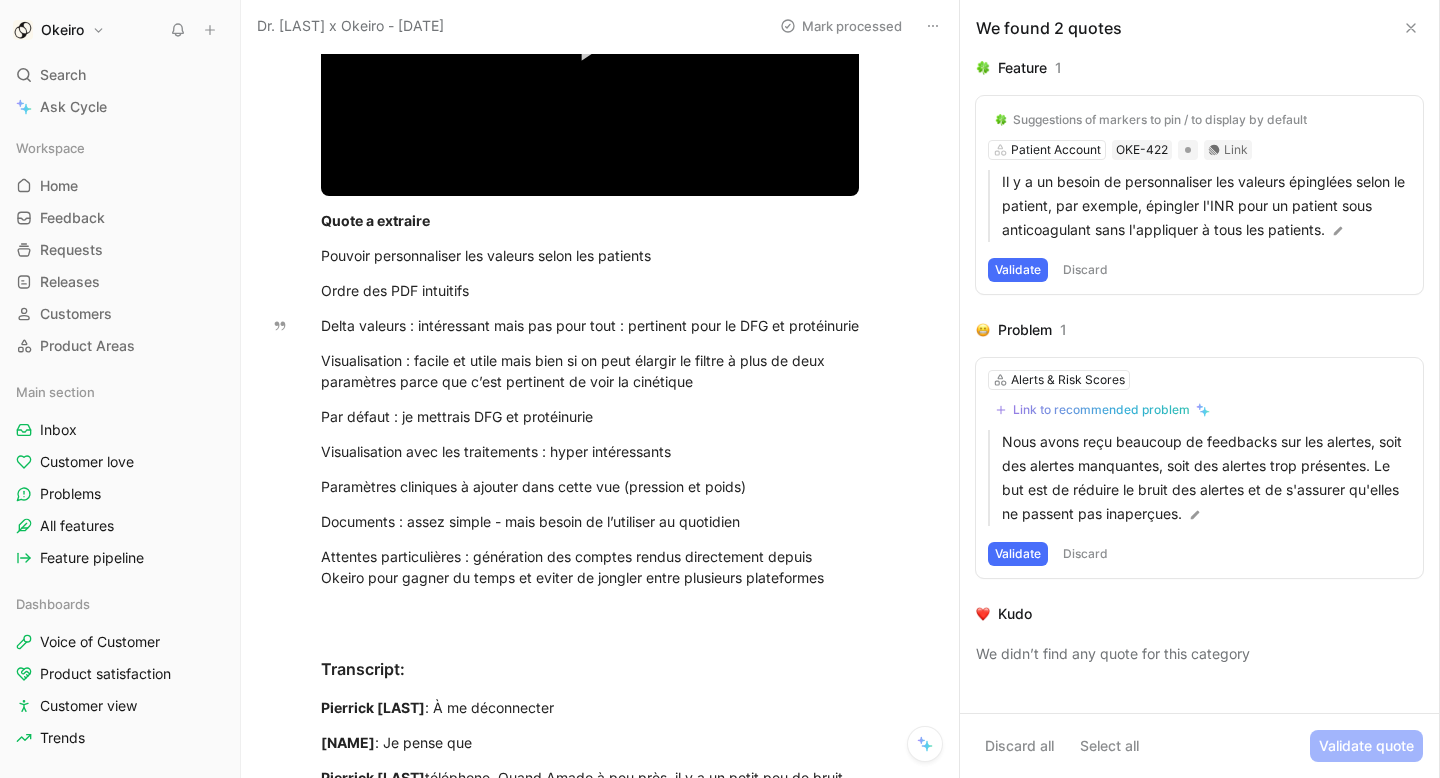 click on "Suggestions of markers to pin / to display by default" at bounding box center [1160, 120] 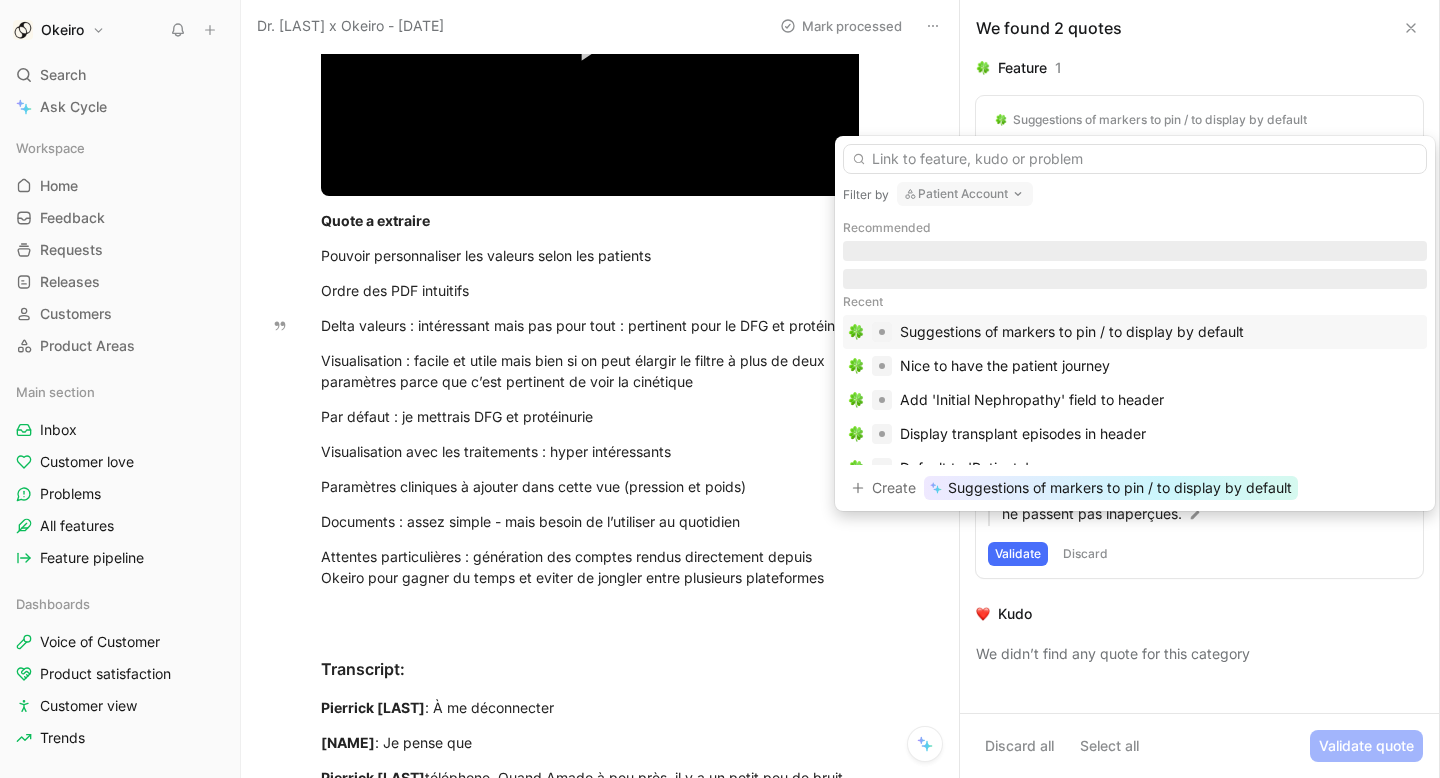 type on "S" 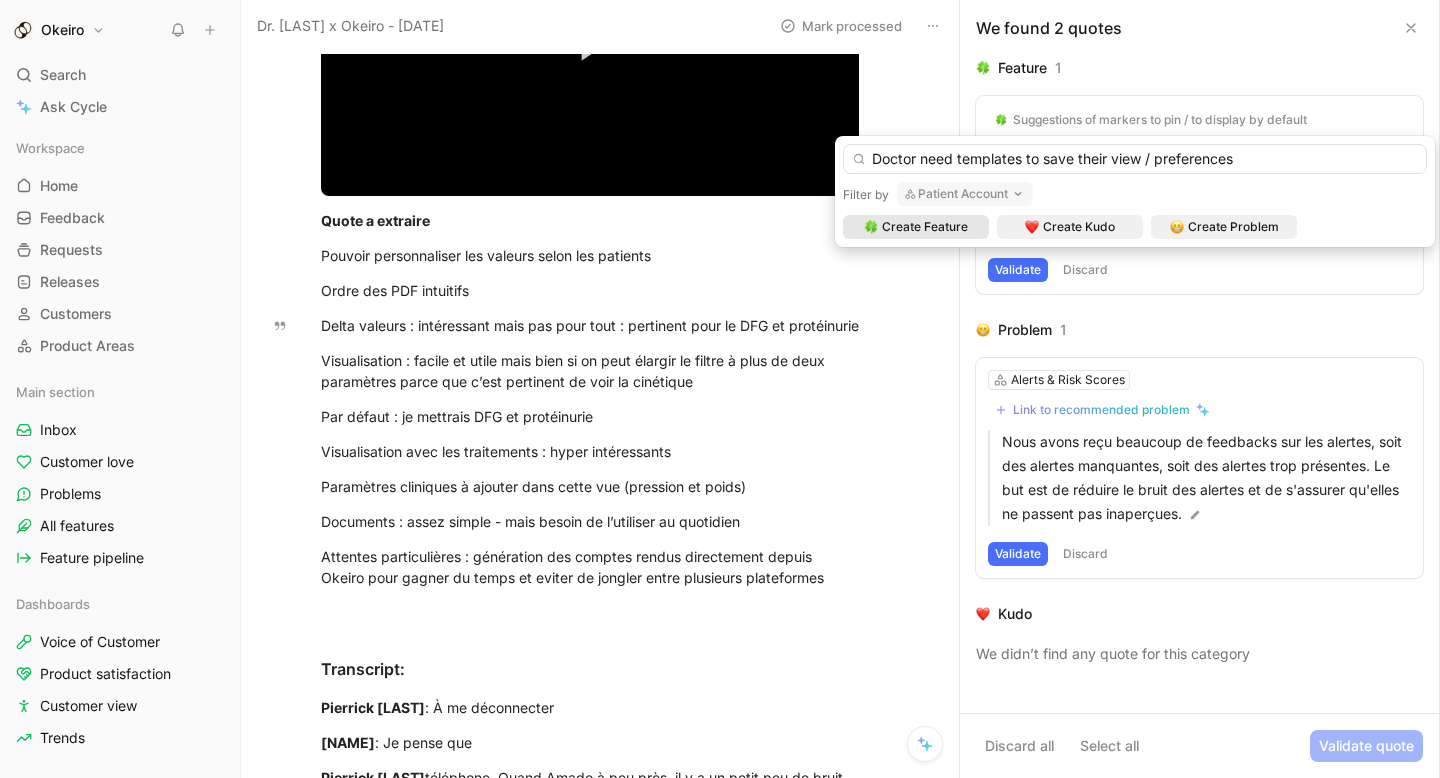 type on "Doctor need templates to save their view / preferences" 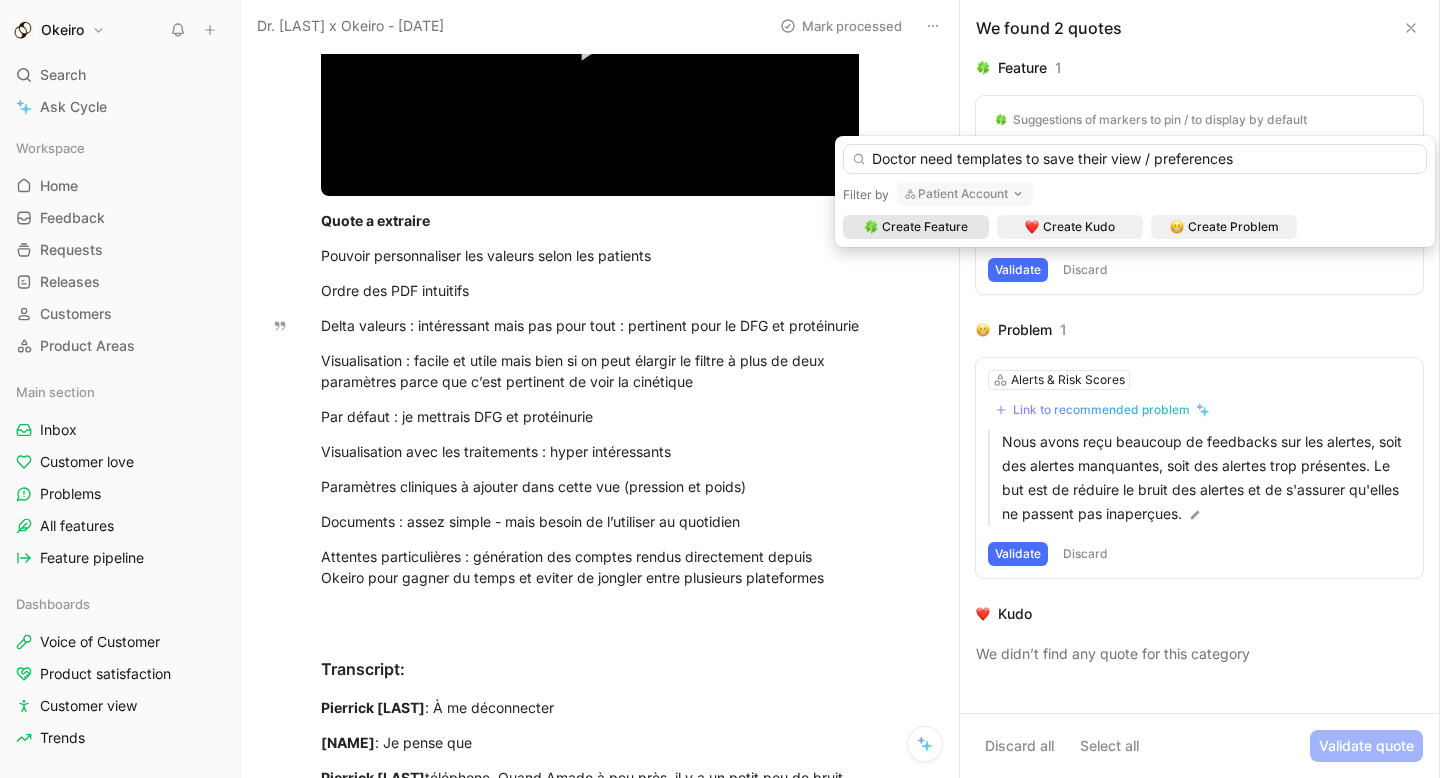 click on "Create Feature" at bounding box center [925, 227] 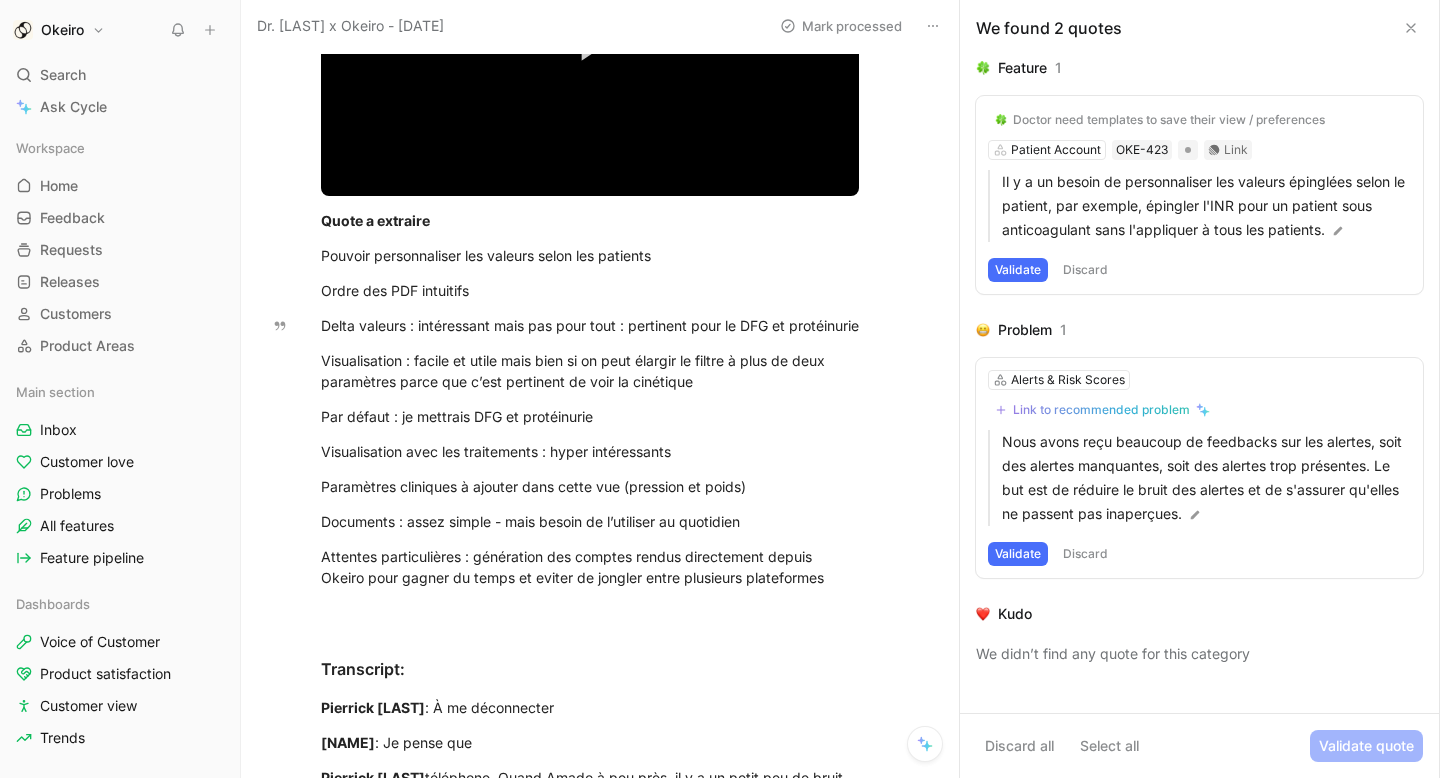 click on "Validate" at bounding box center [1018, 270] 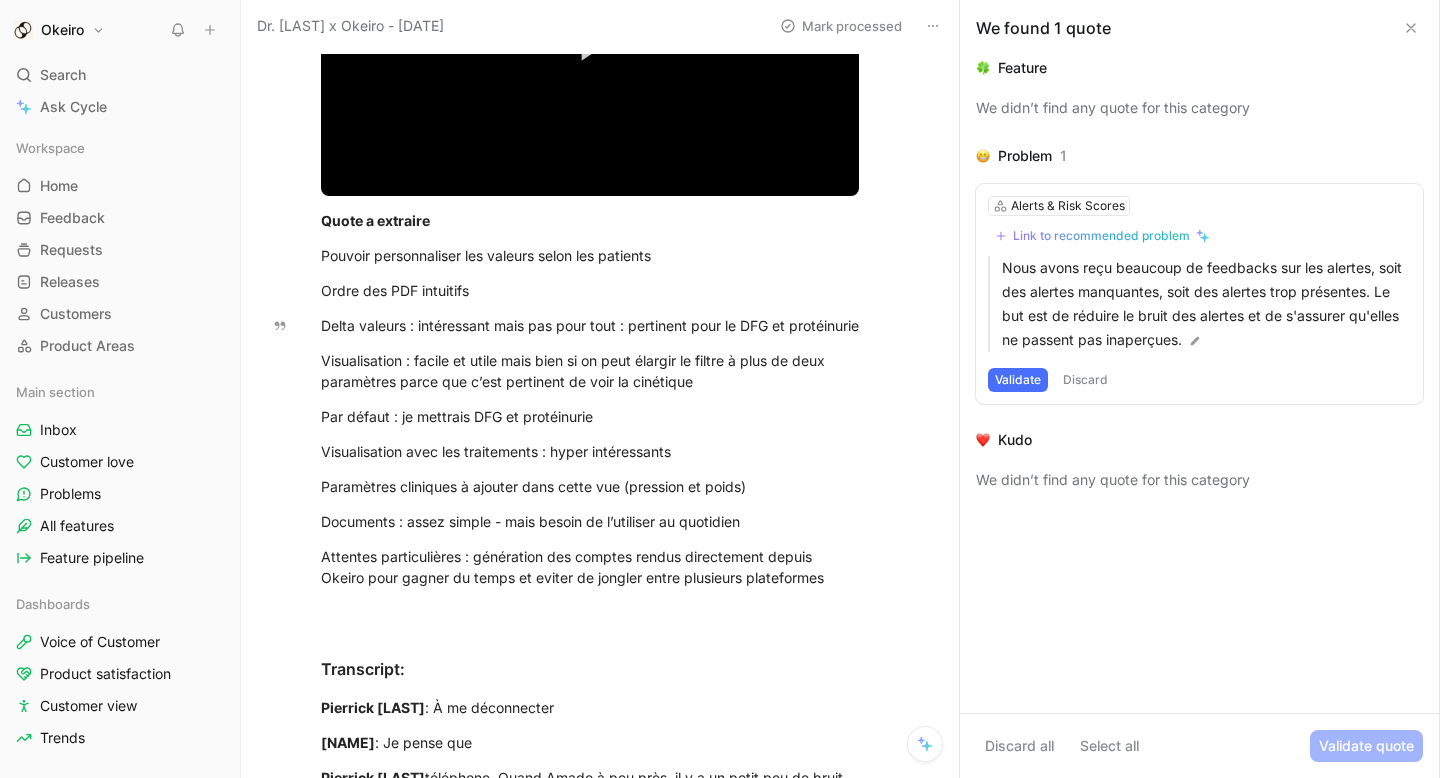 click on "Discard" at bounding box center (1085, 380) 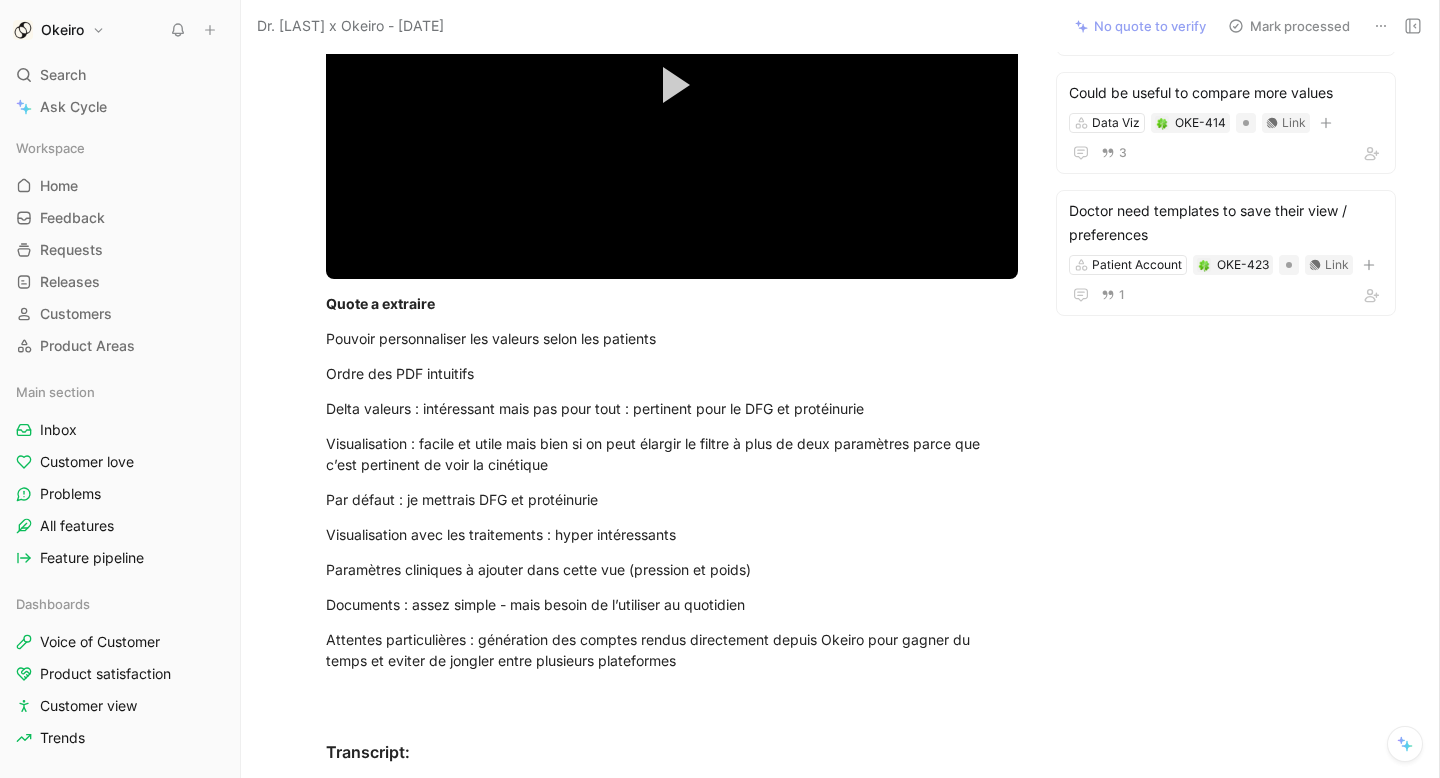scroll, scrollTop: 301, scrollLeft: 0, axis: vertical 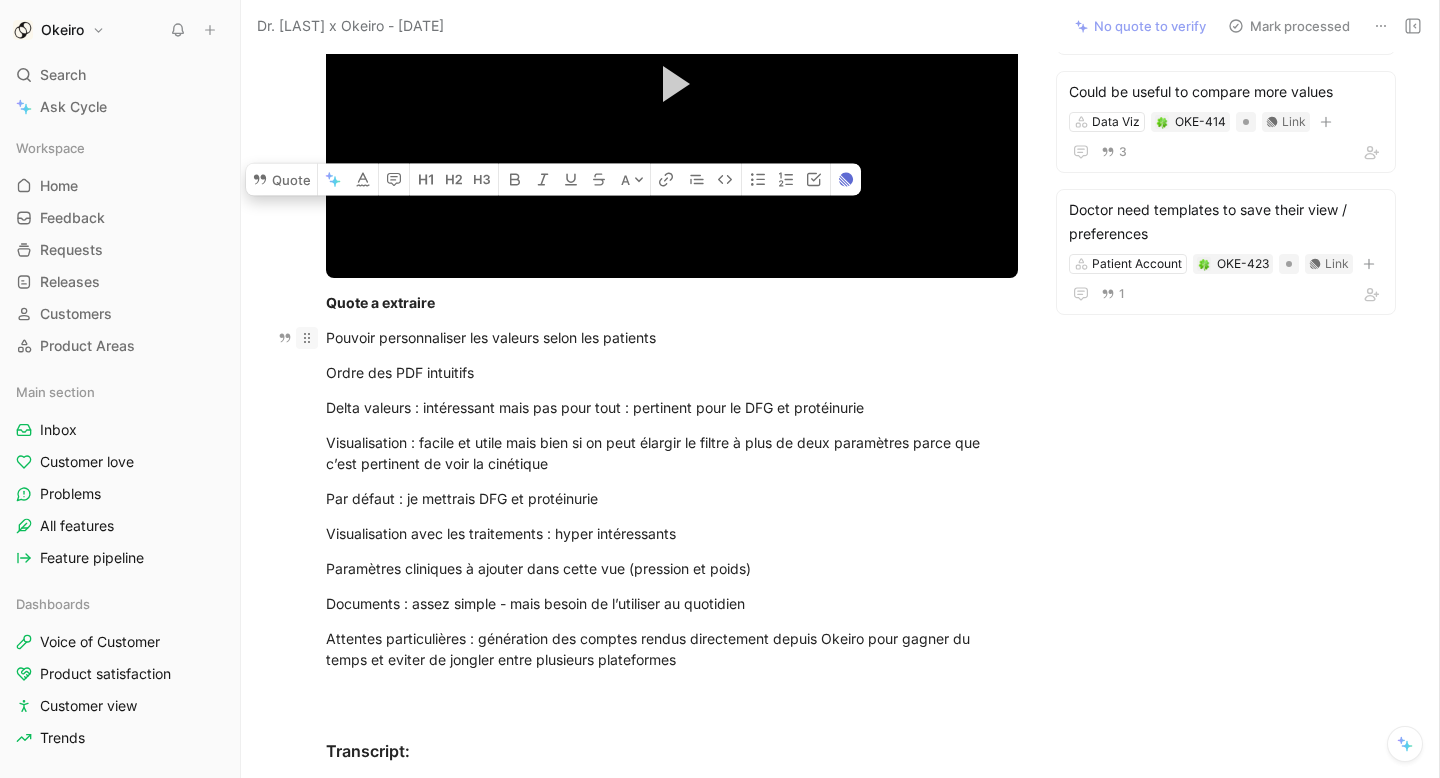 drag, startPoint x: 682, startPoint y: 339, endPoint x: 311, endPoint y: 339, distance: 371 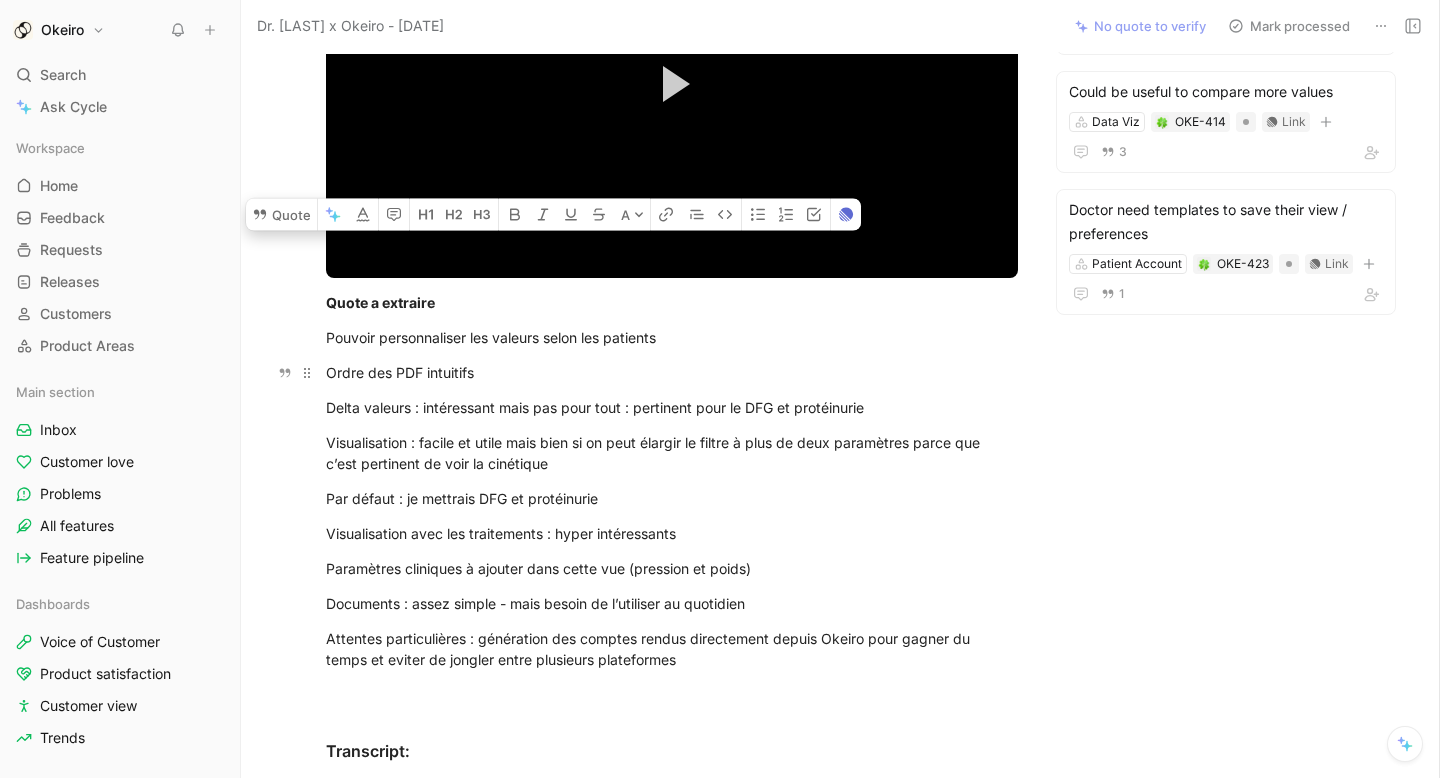 drag, startPoint x: 488, startPoint y: 377, endPoint x: 321, endPoint y: 377, distance: 167 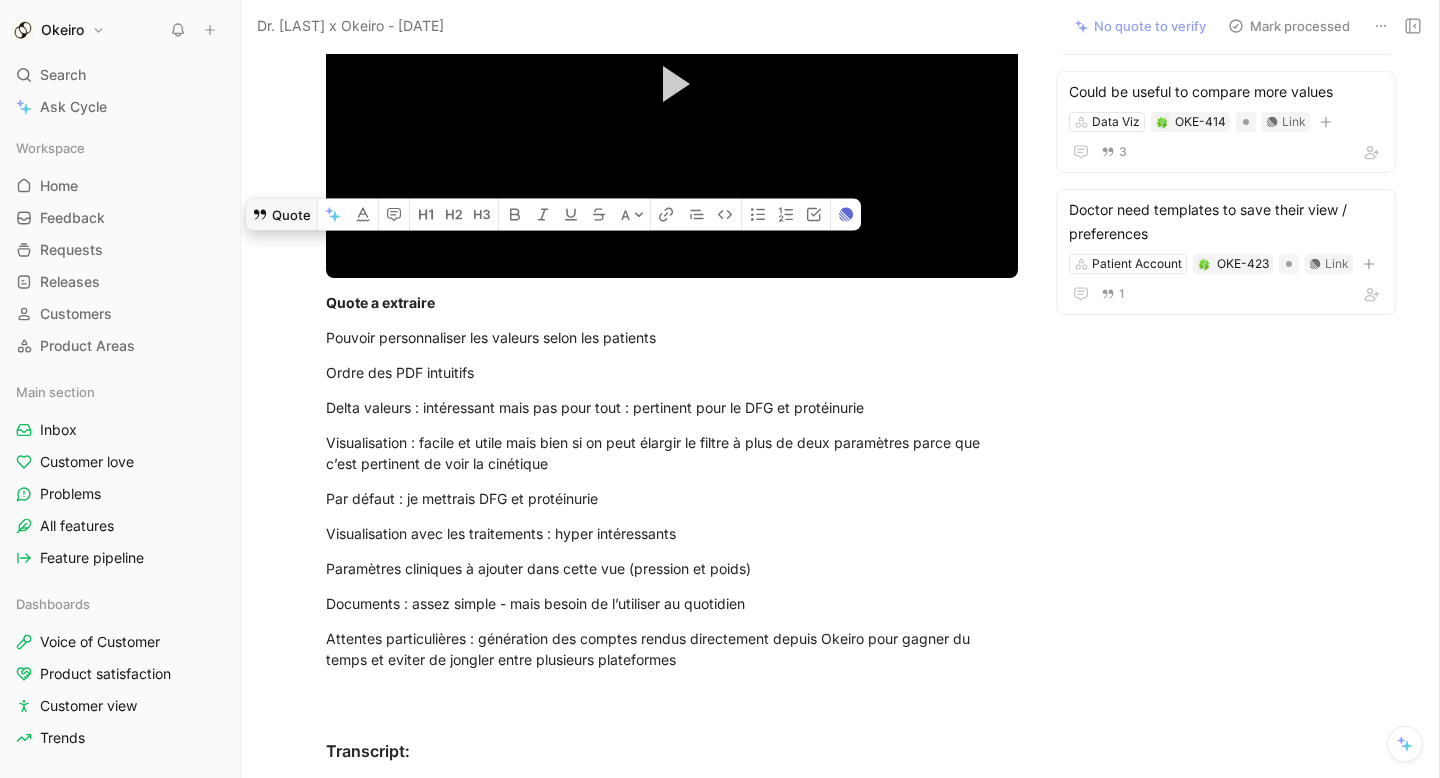 click on "Quote" at bounding box center [281, 214] 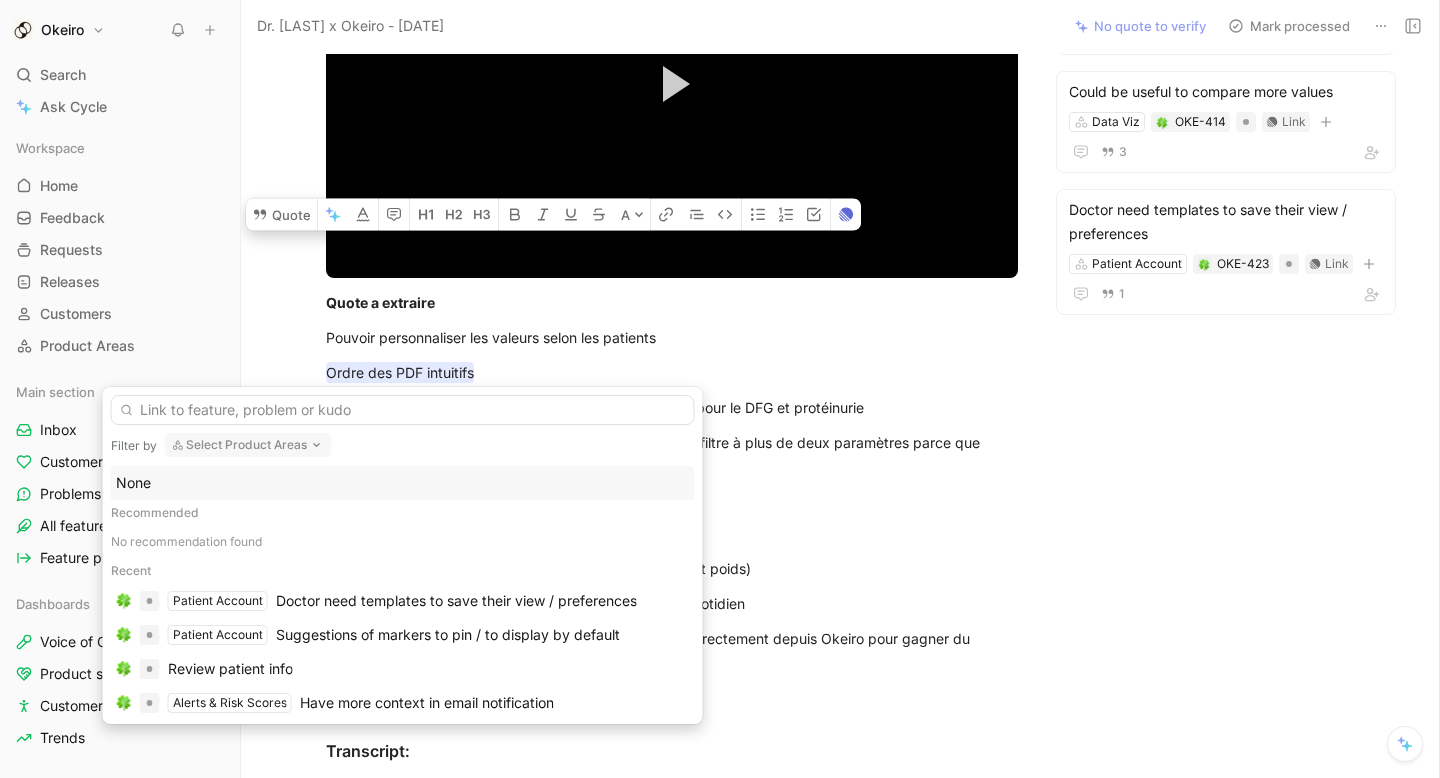 click on "Select Product Areas" at bounding box center (248, 445) 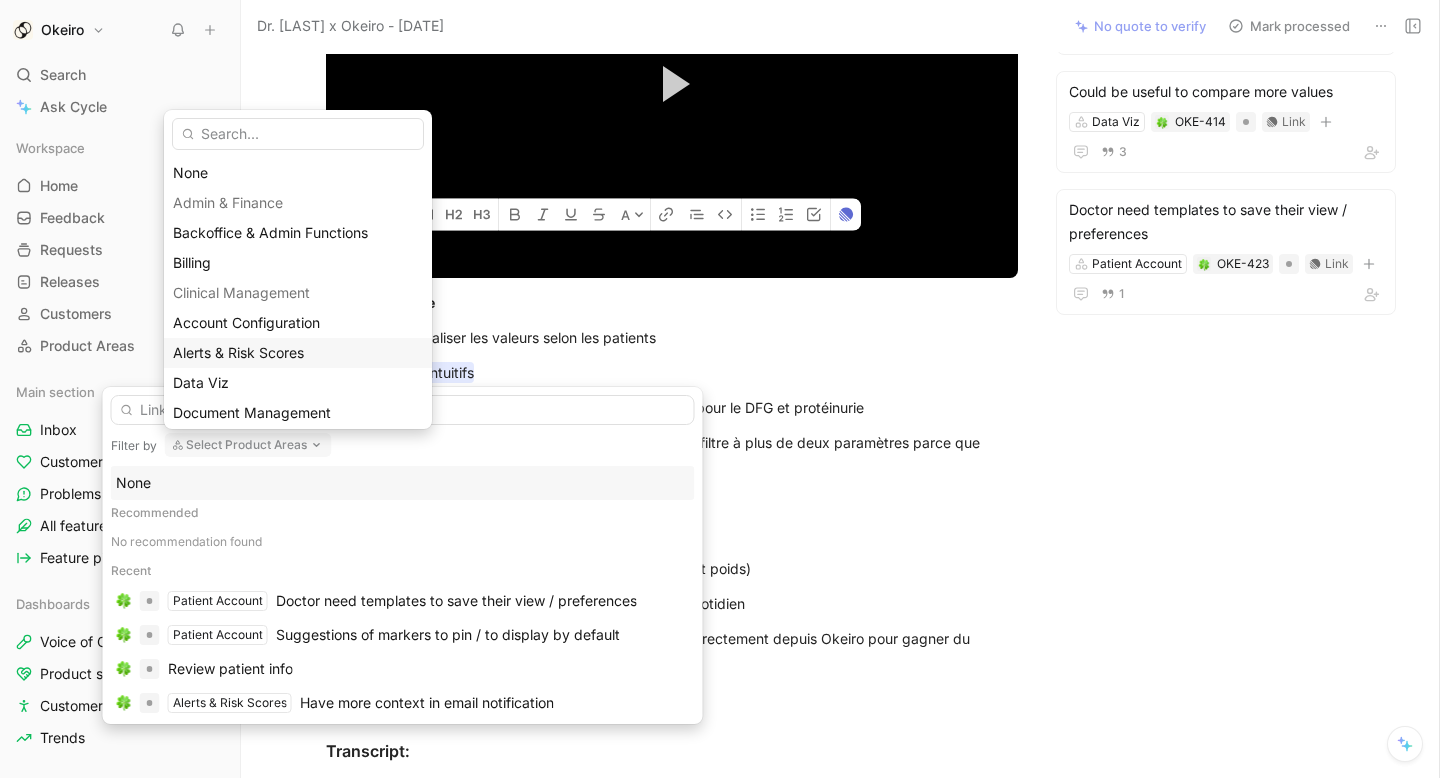 scroll, scrollTop: 21, scrollLeft: 0, axis: vertical 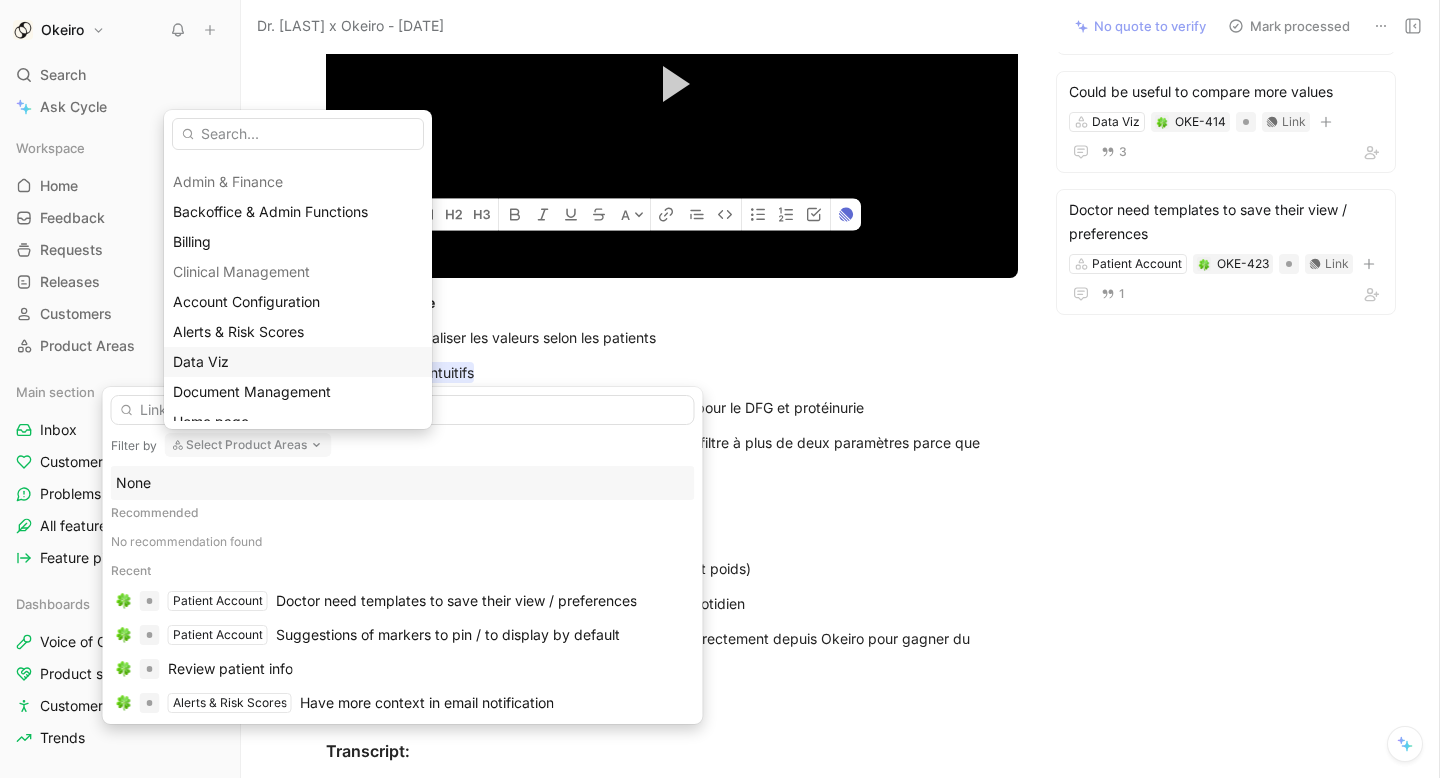 click on "Data Viz" at bounding box center (298, 362) 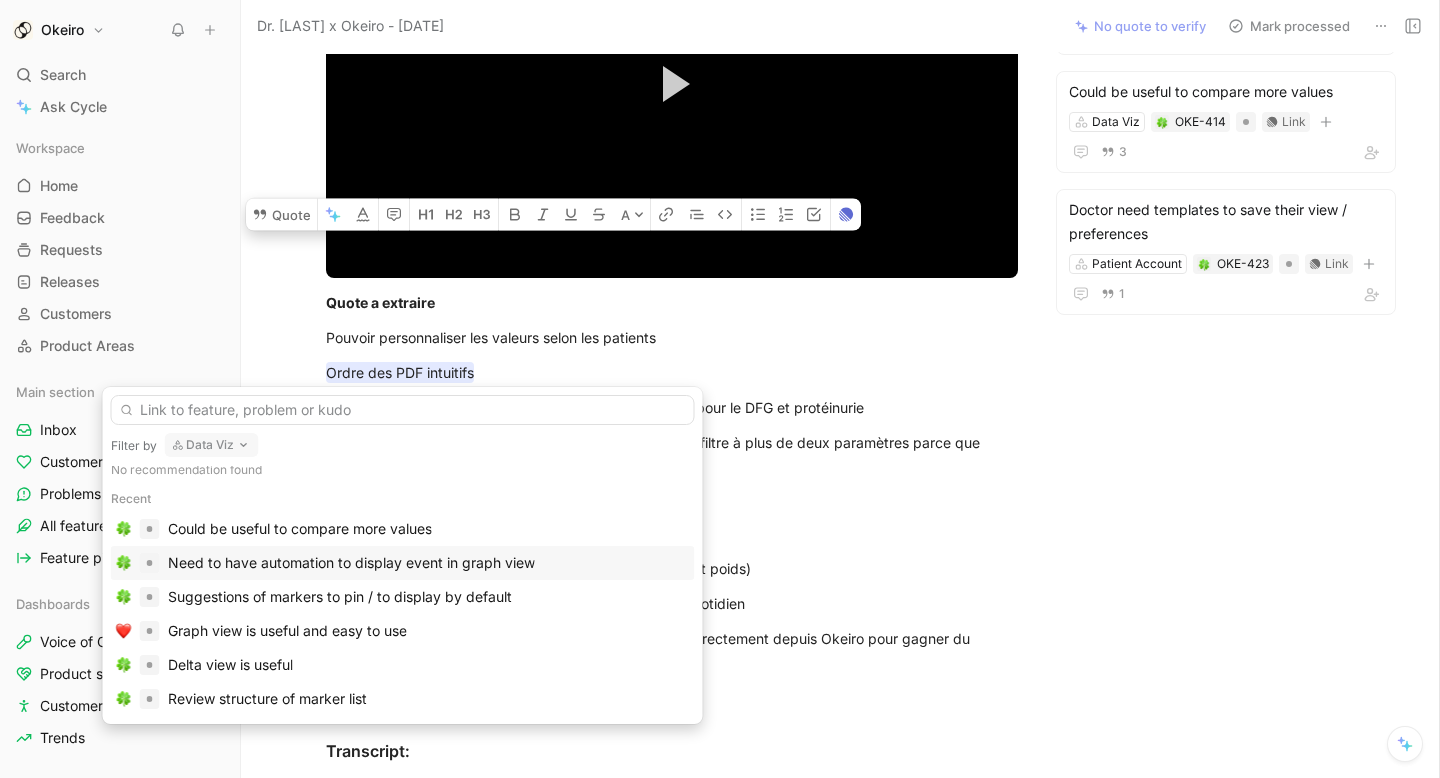 scroll, scrollTop: 0, scrollLeft: 0, axis: both 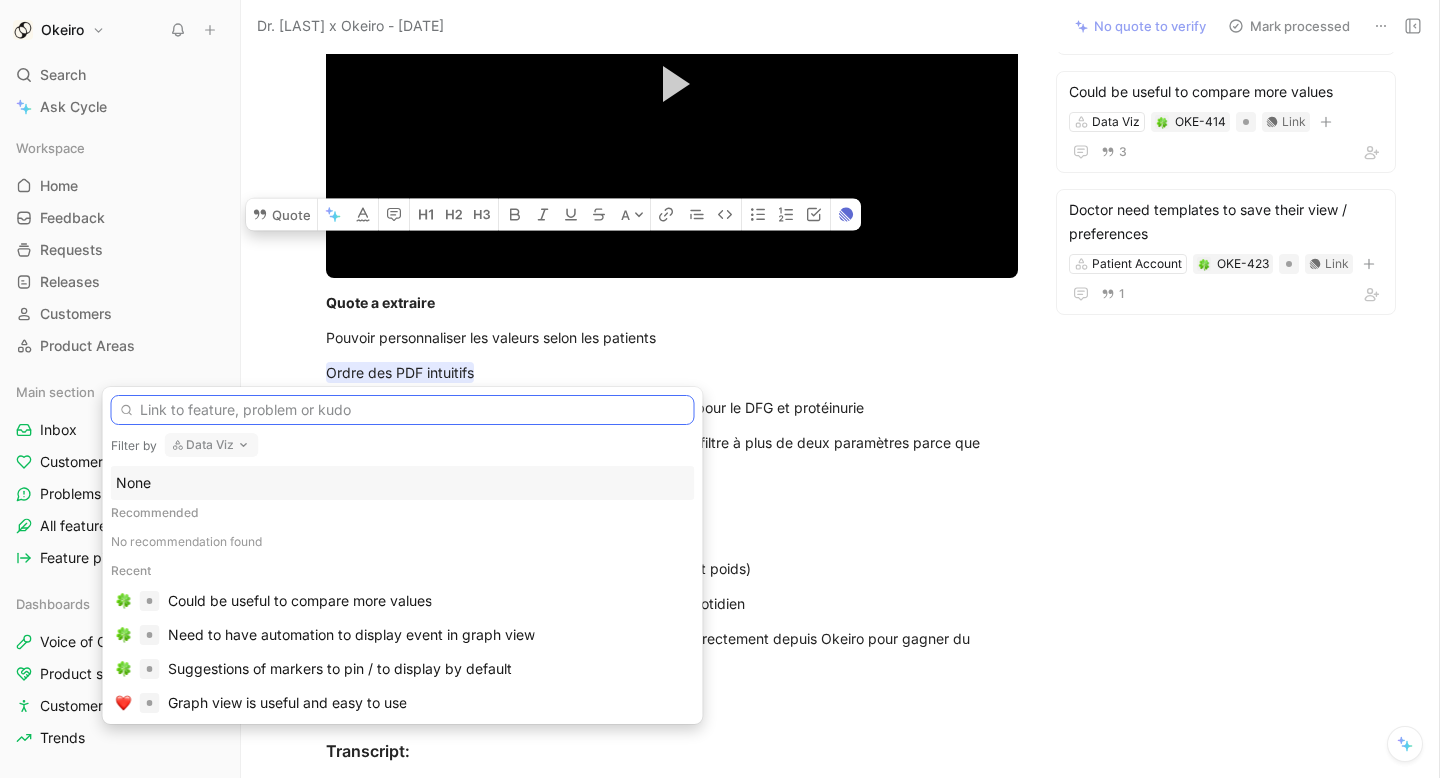 click at bounding box center (403, 410) 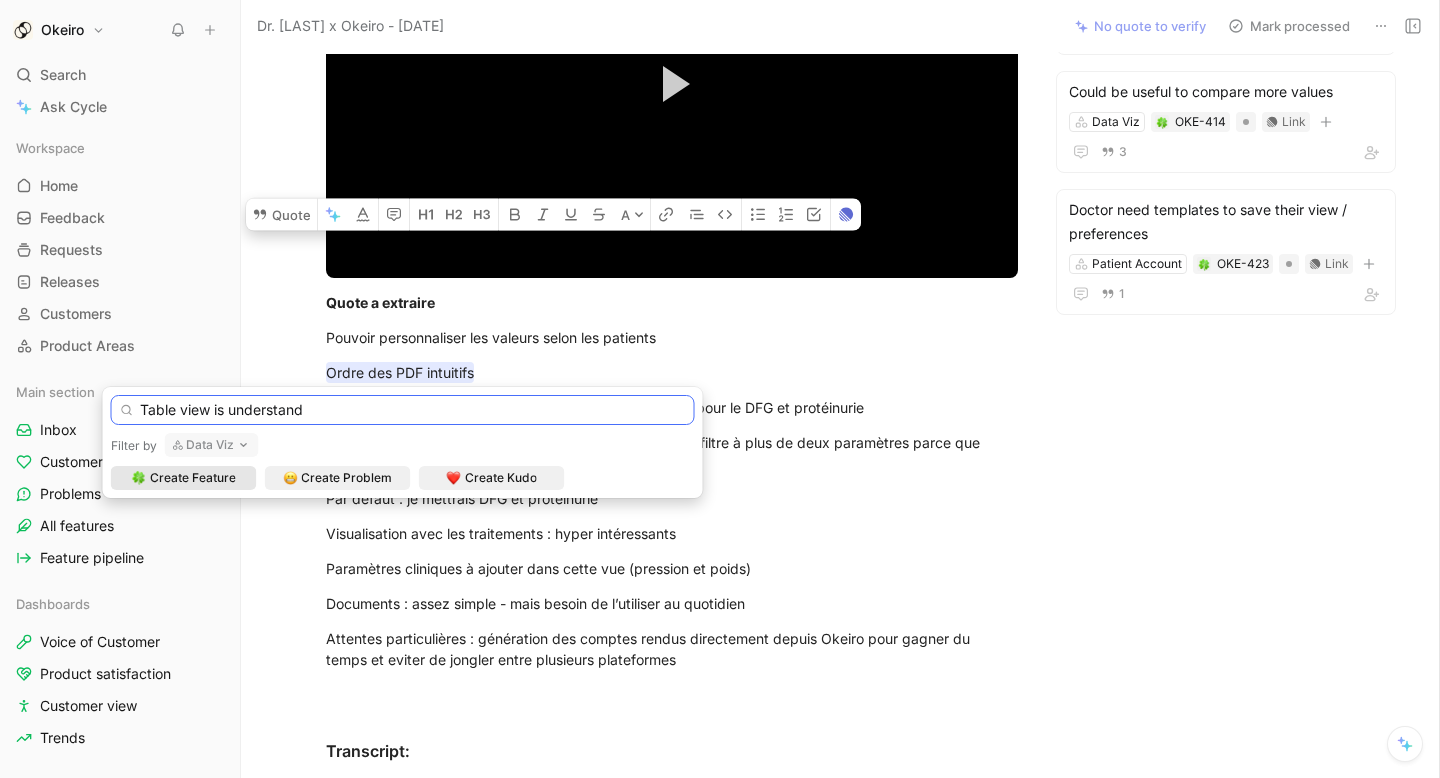 click on "Table view is understand" at bounding box center [403, 410] 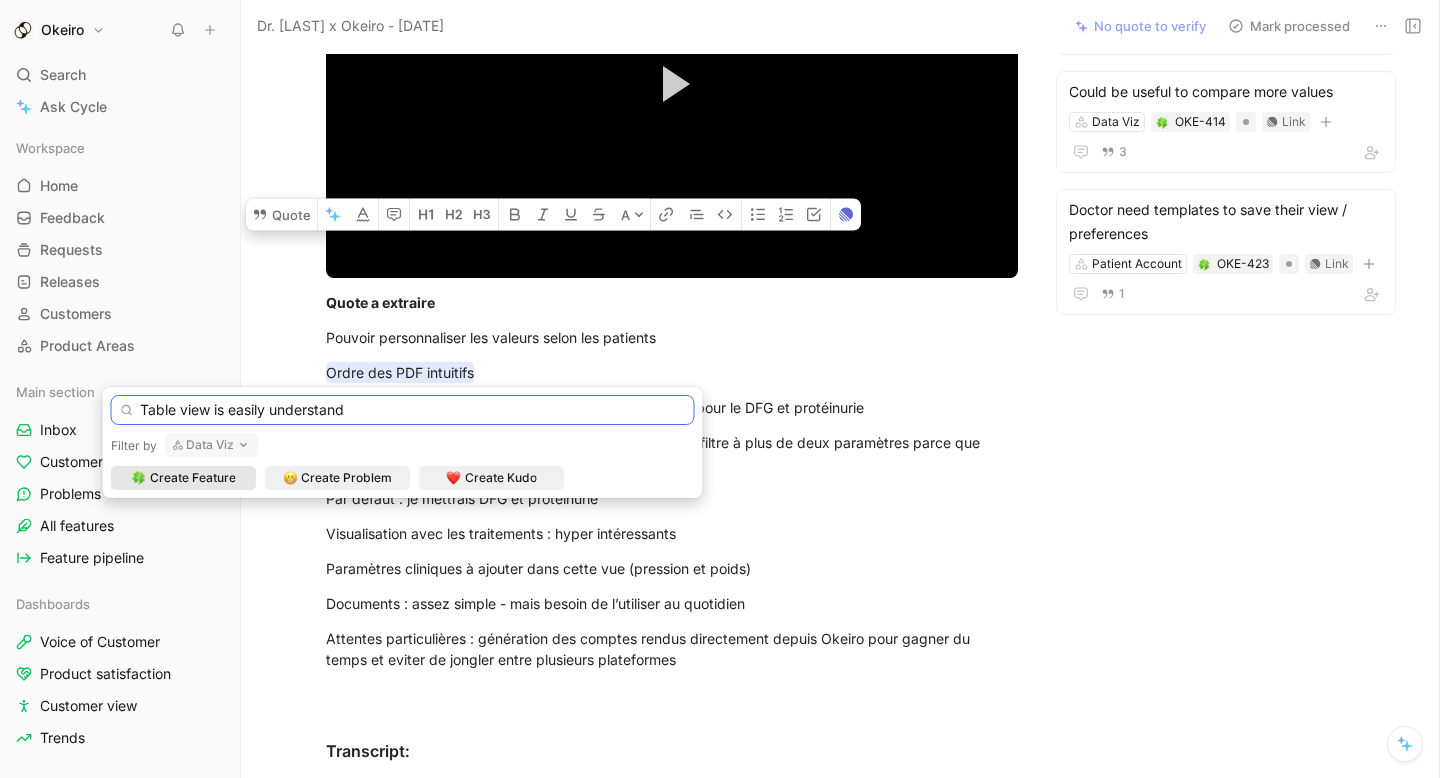 click on "Table view is easily understand" at bounding box center [403, 410] 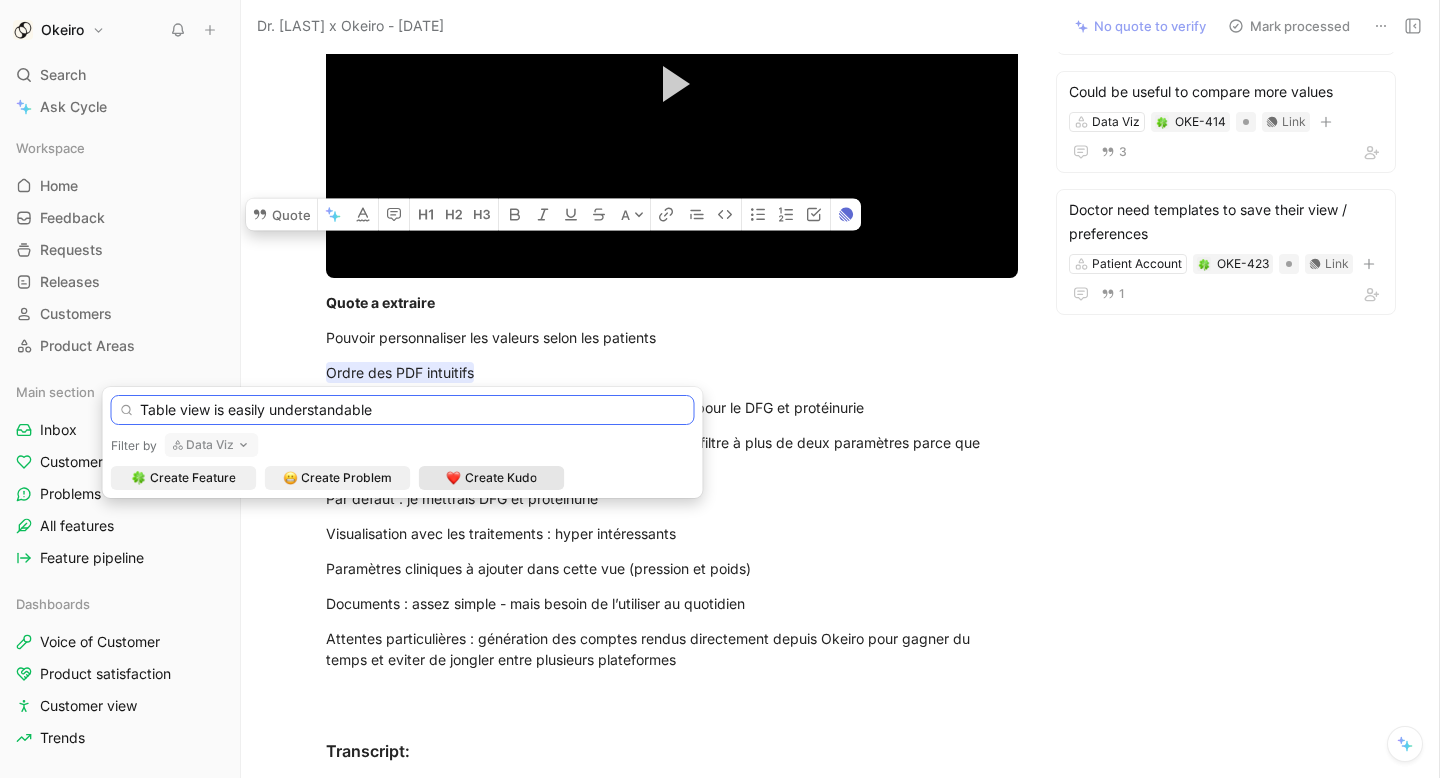 type on "Table view is easily understandable" 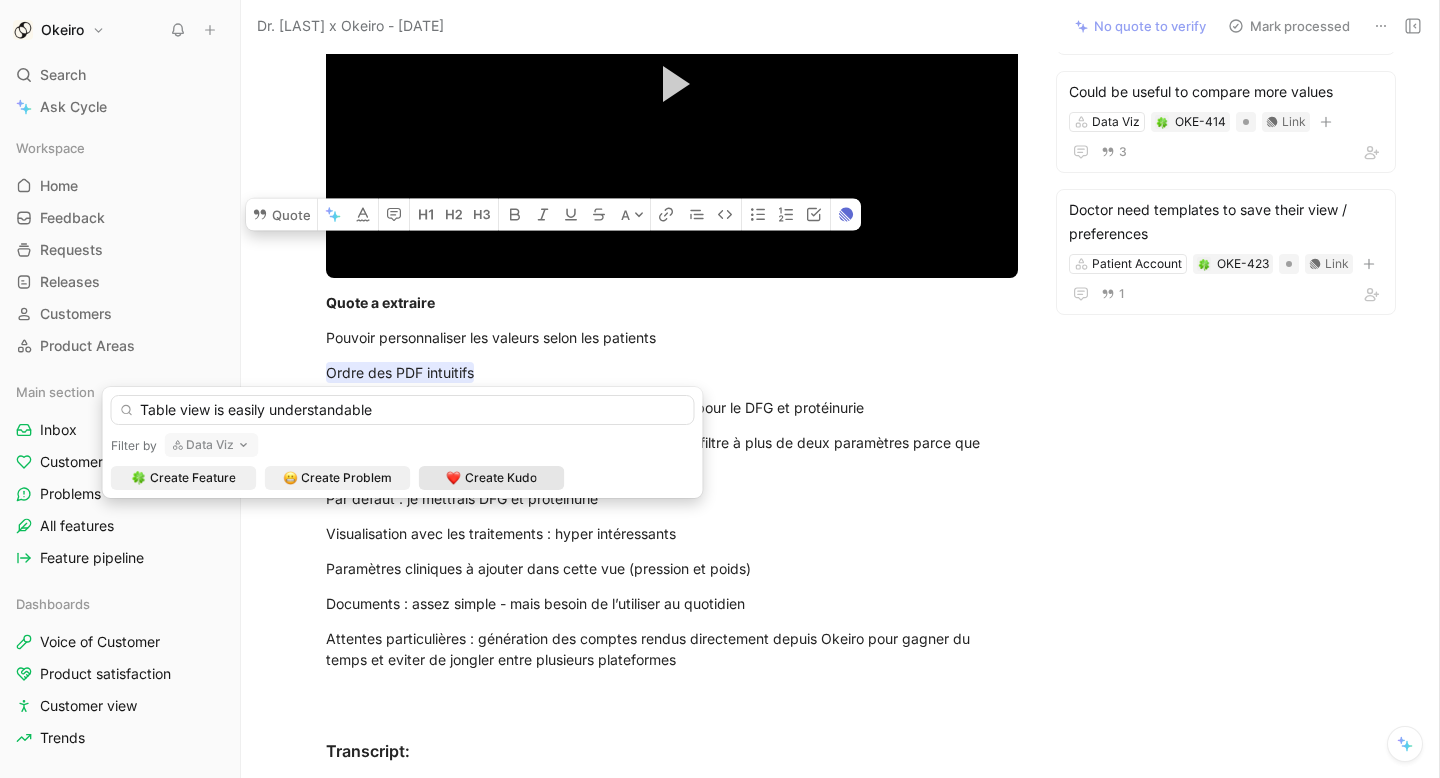 click on "Create Kudo" at bounding box center (501, 478) 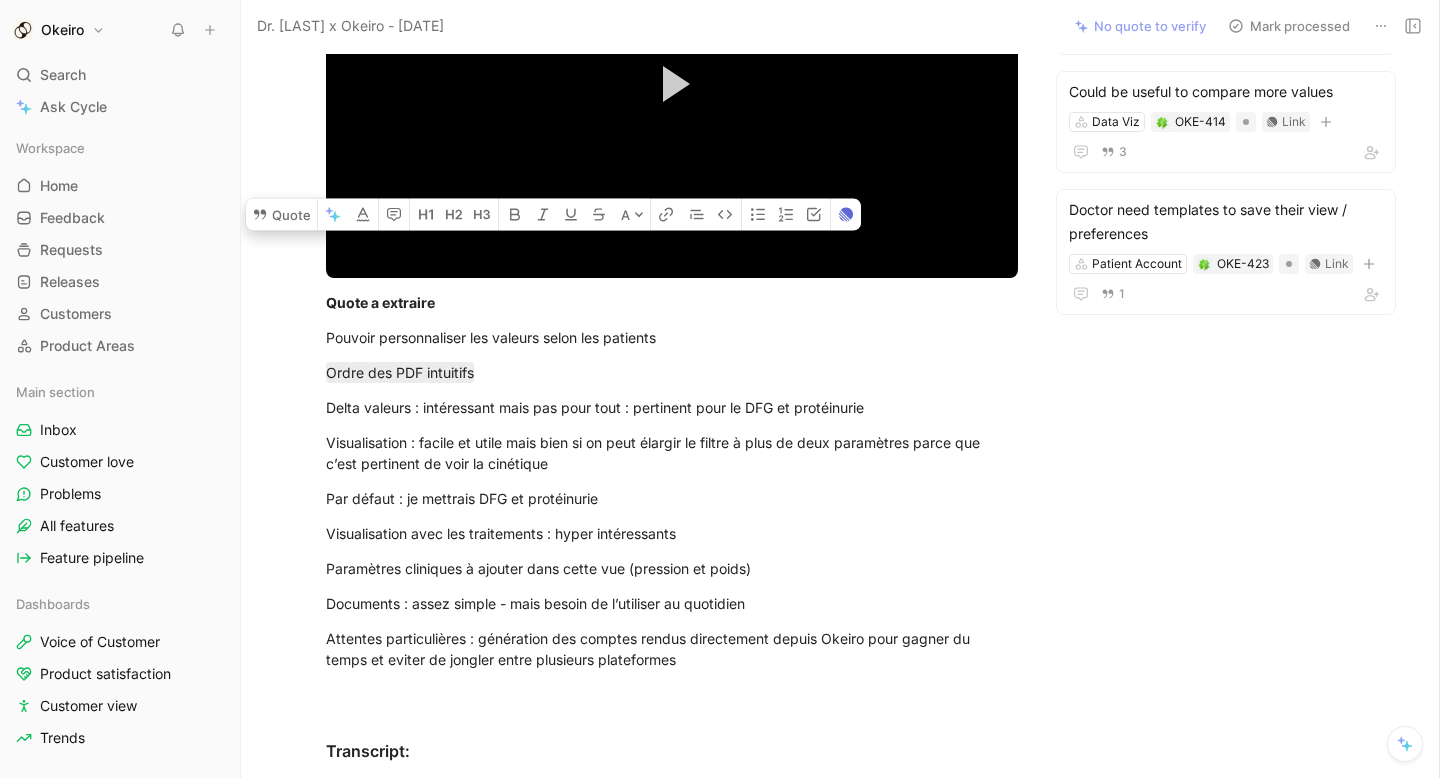 scroll, scrollTop: 366, scrollLeft: 0, axis: vertical 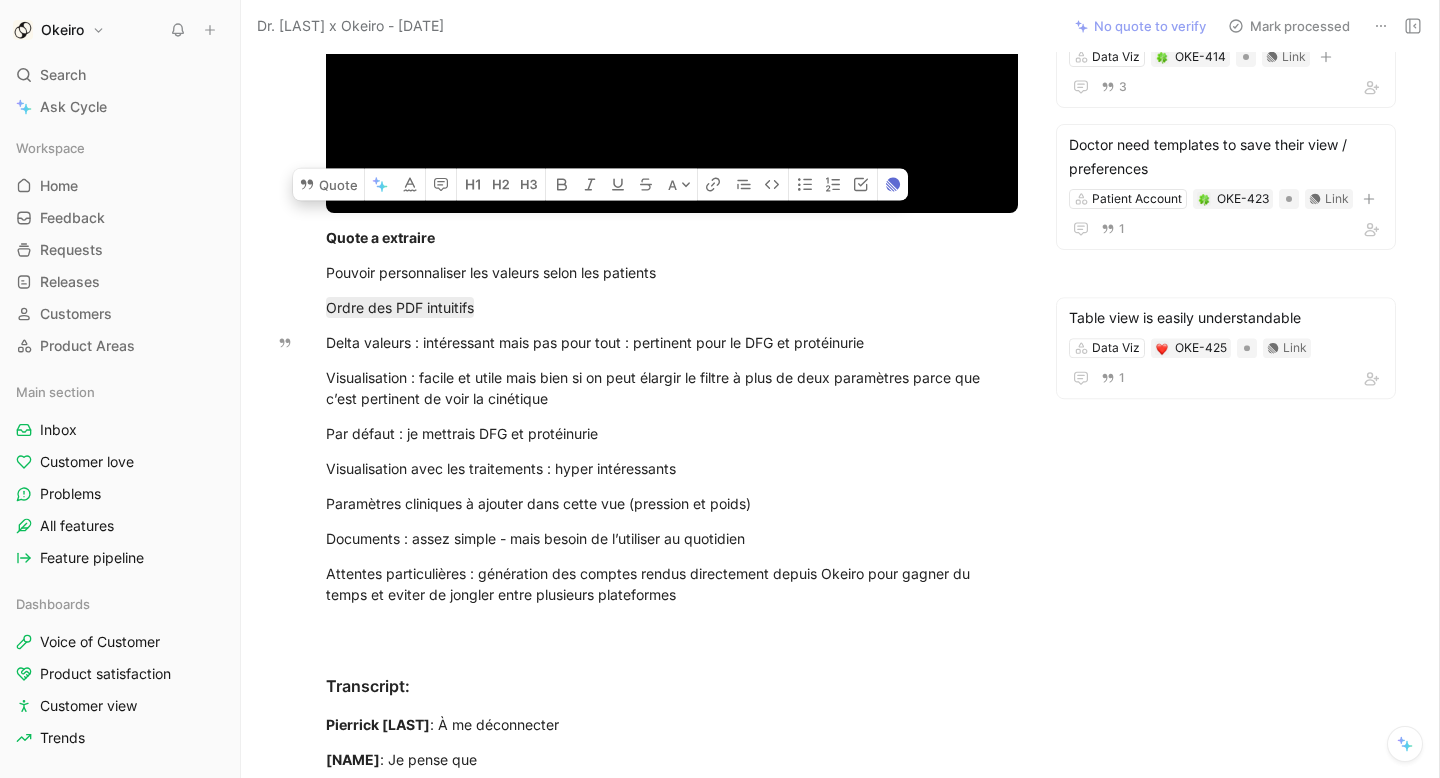 drag, startPoint x: 886, startPoint y: 349, endPoint x: 266, endPoint y: 342, distance: 620.0395 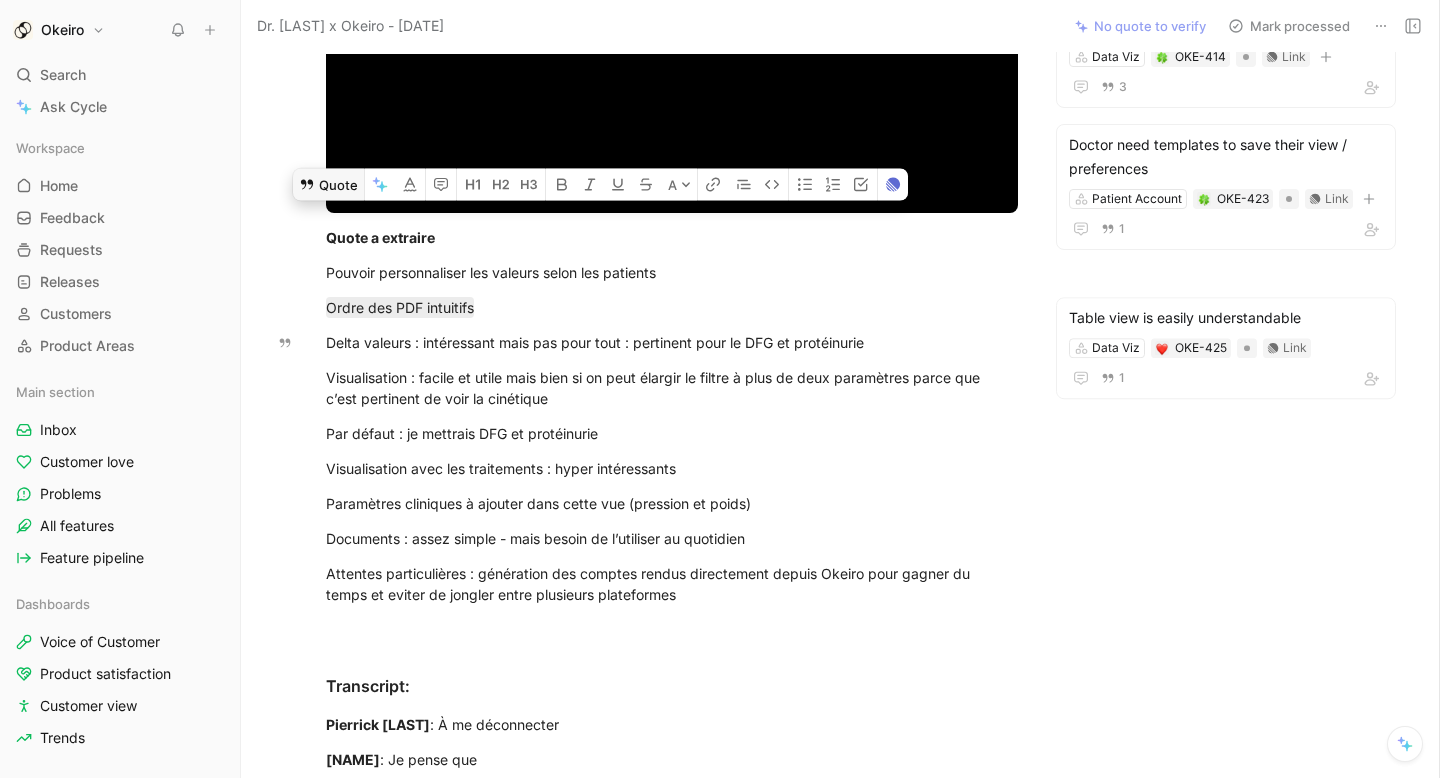 click on "Quote" at bounding box center [328, 184] 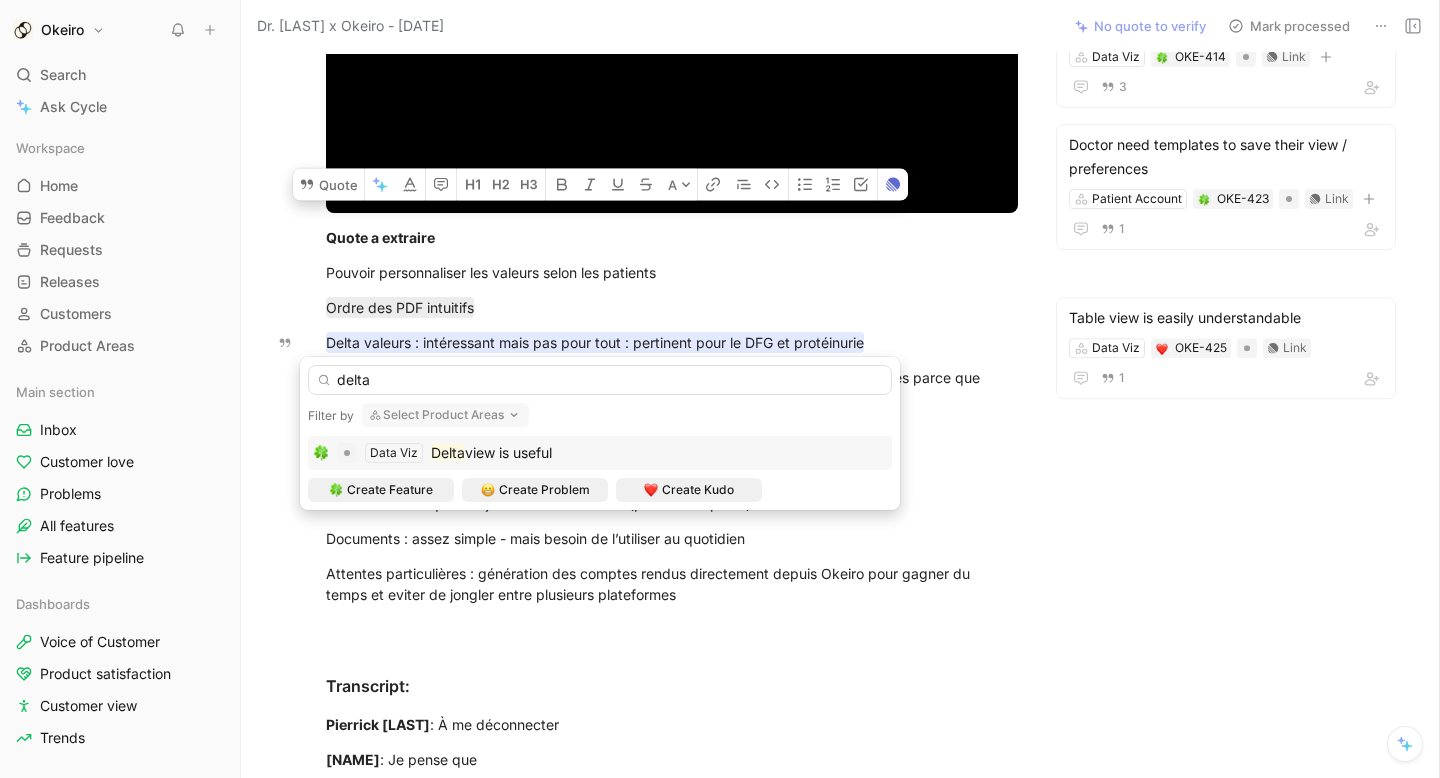 type on "delta" 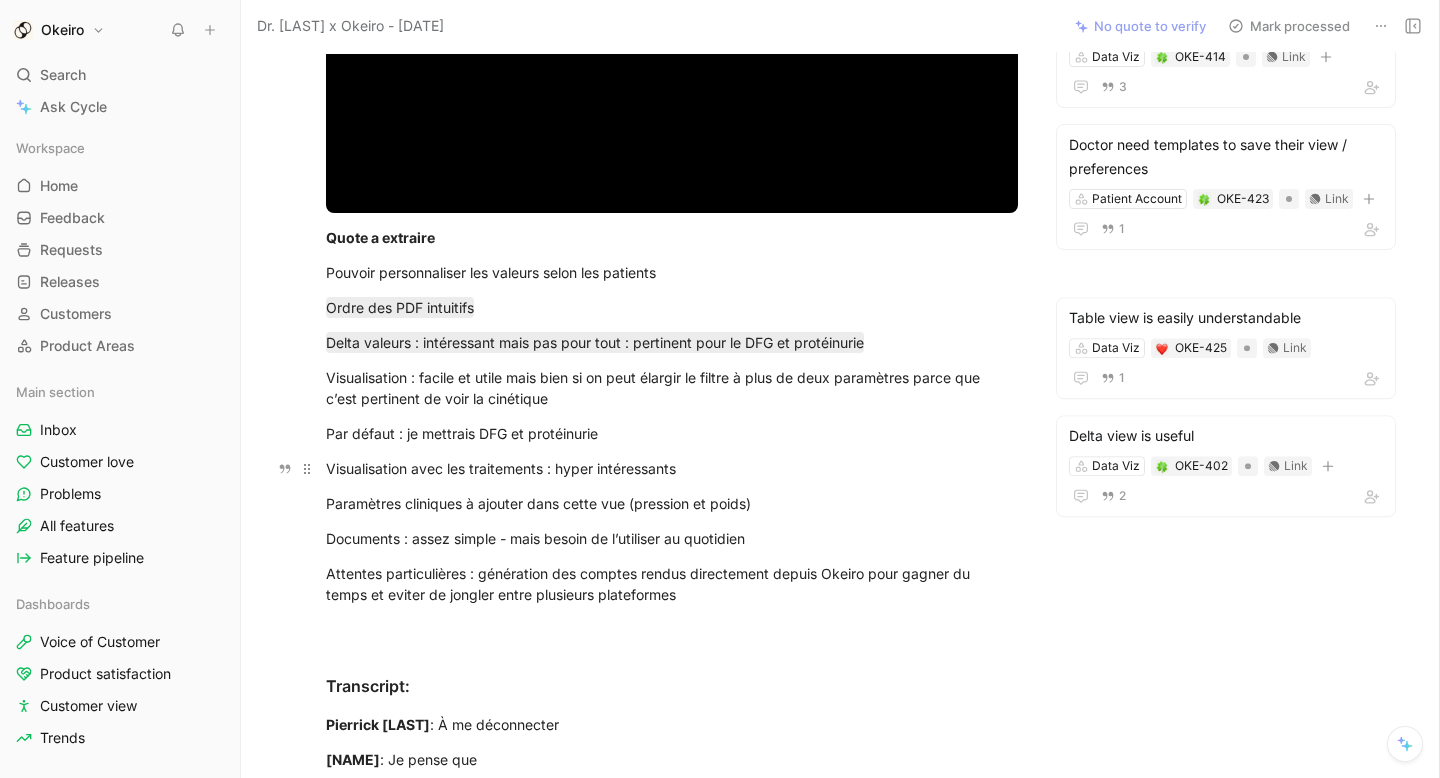 drag, startPoint x: 582, startPoint y: 405, endPoint x: 424, endPoint y: 457, distance: 166.337 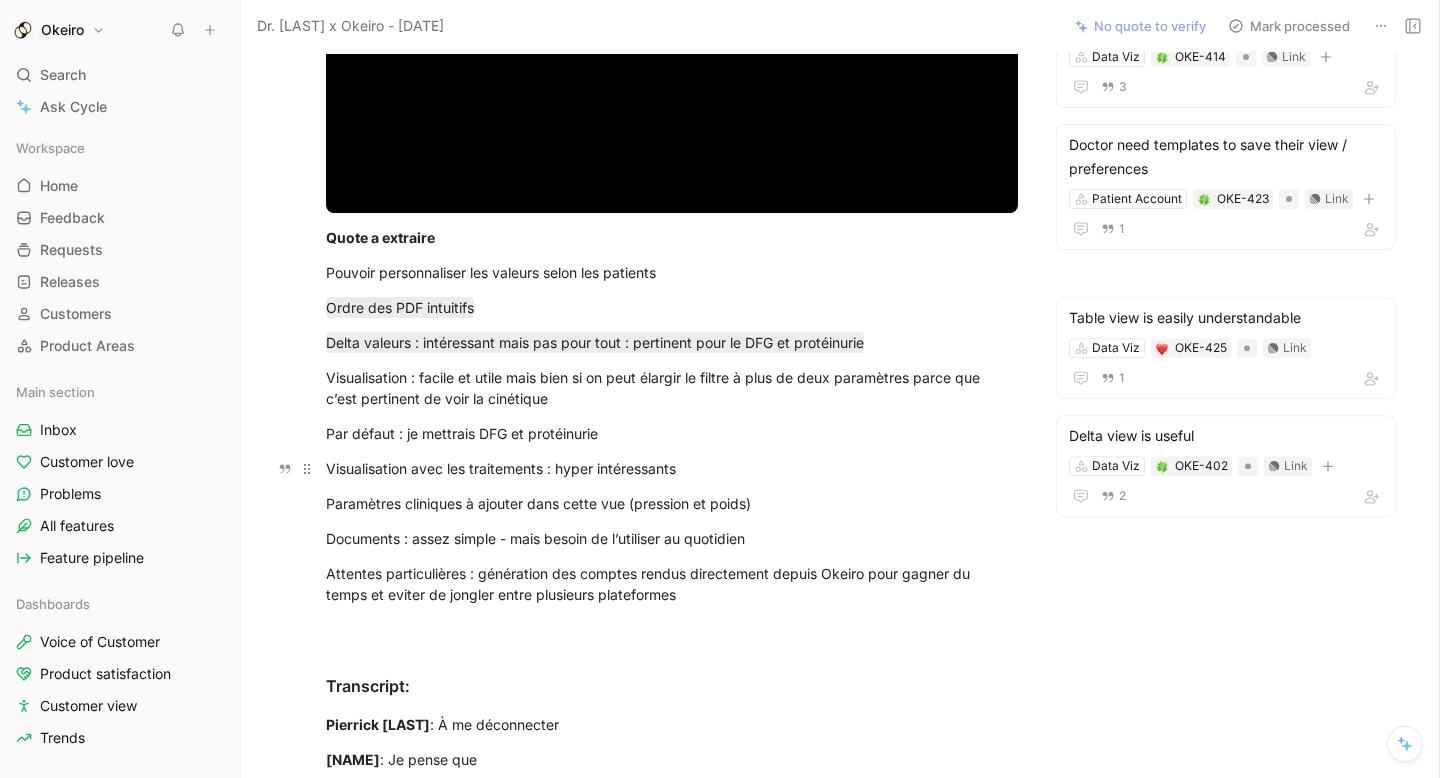 click on "Video Player is loading. Play Video Play Mute Current Time  0:00 / Duration  31:18 Loaded :  2.80% 00:00 Stream Type  LIVE Seek to live, currently behind live LIVE Remaining Time  - 31:18   2x Playback Rate 2x , selected 1.75x 1.5x 1.25x 1x 0.75x 0.5x 0.25x Descriptions descriptions off , selected Captions captions off , selected Audio Track Fullscreen This is a modal window. Quote a extraire  Pouvoir personnaliser les valeurs selon les patients  Ordre des PDF intuitifs  Delta valeurs : intéressant mais pas pour tout : pertinent pour le DFG et protéinurie  Visualisation : facile et utile mais bien si on peut élargir le filtre à plus de deux paramètres parce que c’est pertinent de voir la cinétique   Par défaut : je mettrais DFG et protéinurie  Visualisation avec les traitements : hyper intéressants  Paramètres cliniques à ajouter dans cette vue (pression et poids)  Documents : assez simple - mais besoin de l’utiliser au quotidien  Transcript: Pierrick Arnal : À me déconnecter : Oui : Oui" at bounding box center [672, 4948] 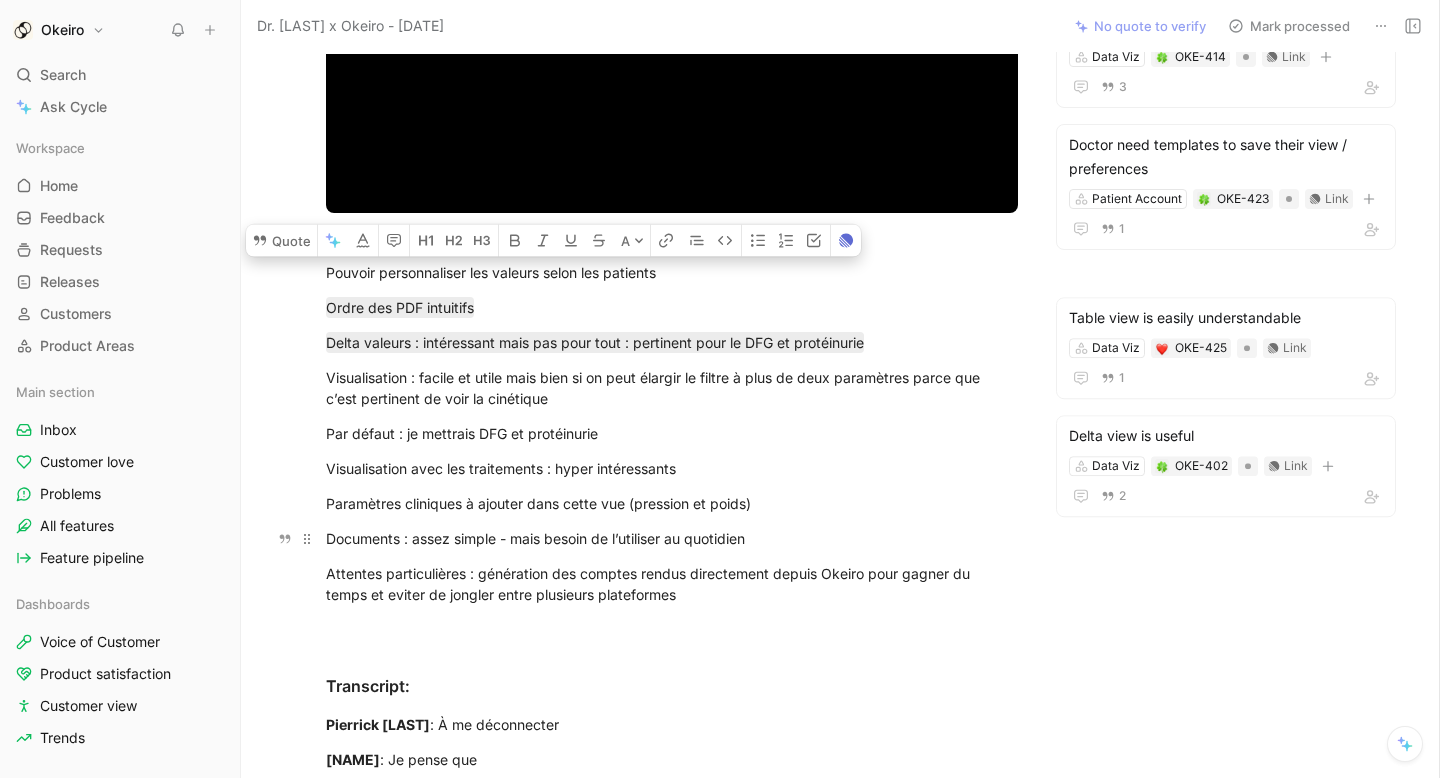 click on "Documents : assez simple - mais besoin de l’utiliser au quotidien" at bounding box center [672, 538] 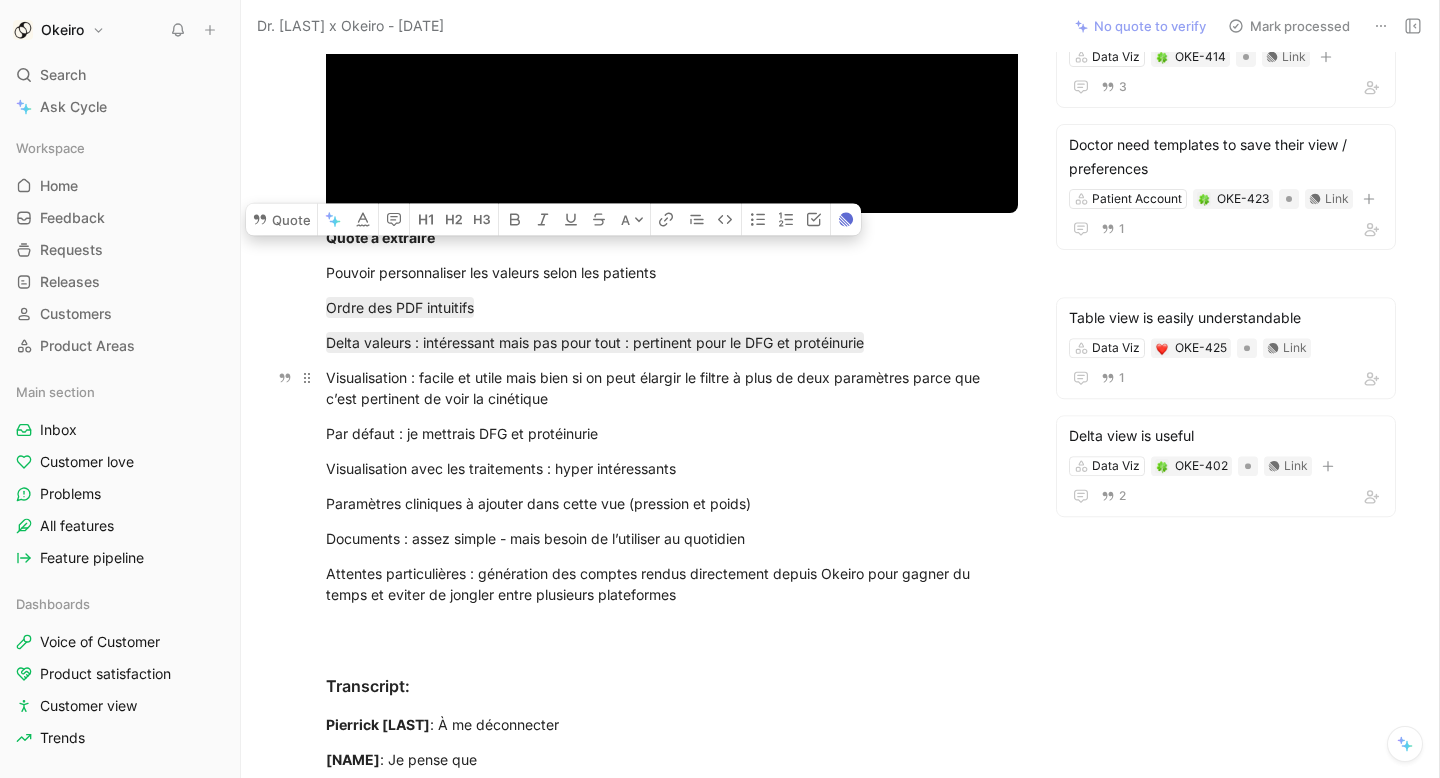 drag, startPoint x: 578, startPoint y: 410, endPoint x: 324, endPoint y: 376, distance: 256.26547 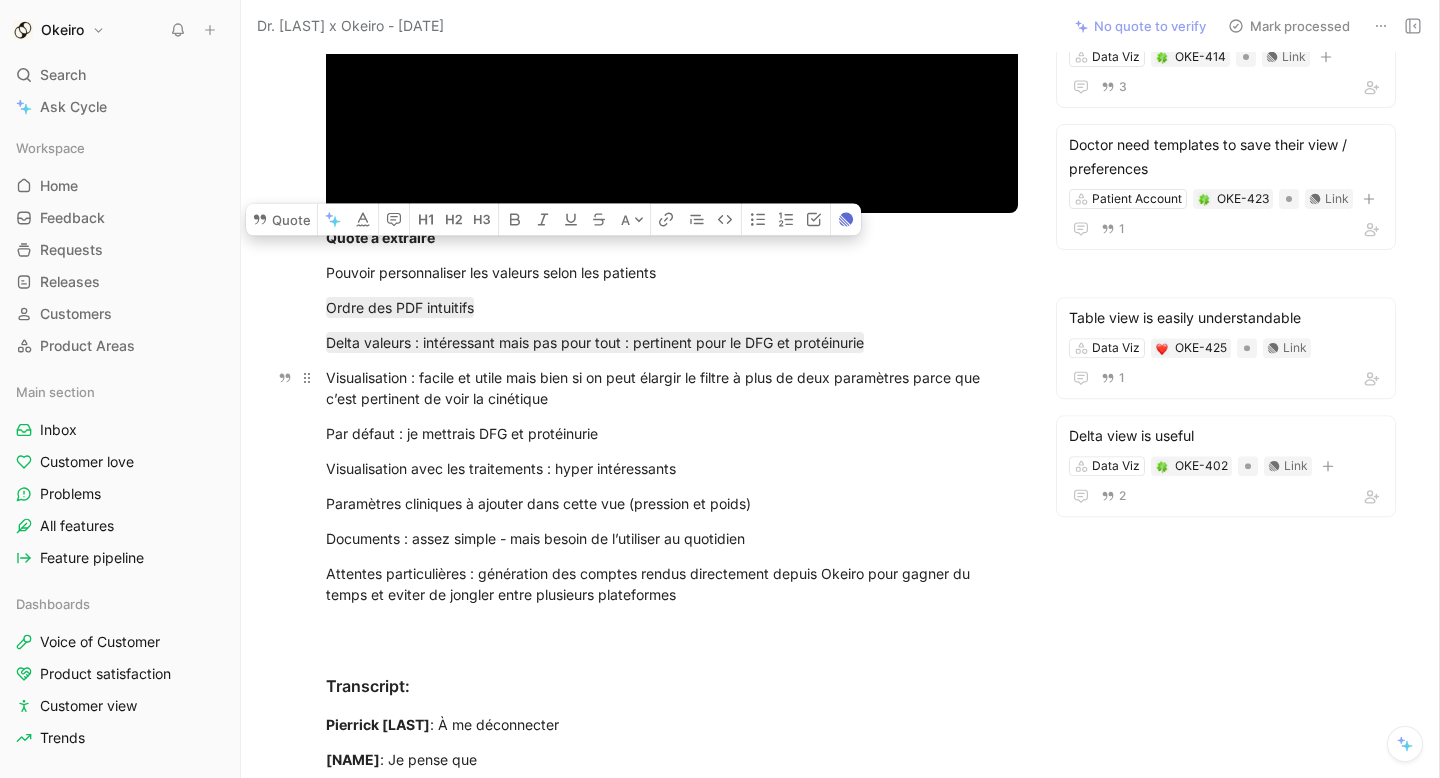 click on "Visualisation : facile et utile mais bien si on peut élargir le filtre à plus de deux paramètres parce que c’est pertinent de voir la cinétique" at bounding box center [672, 388] 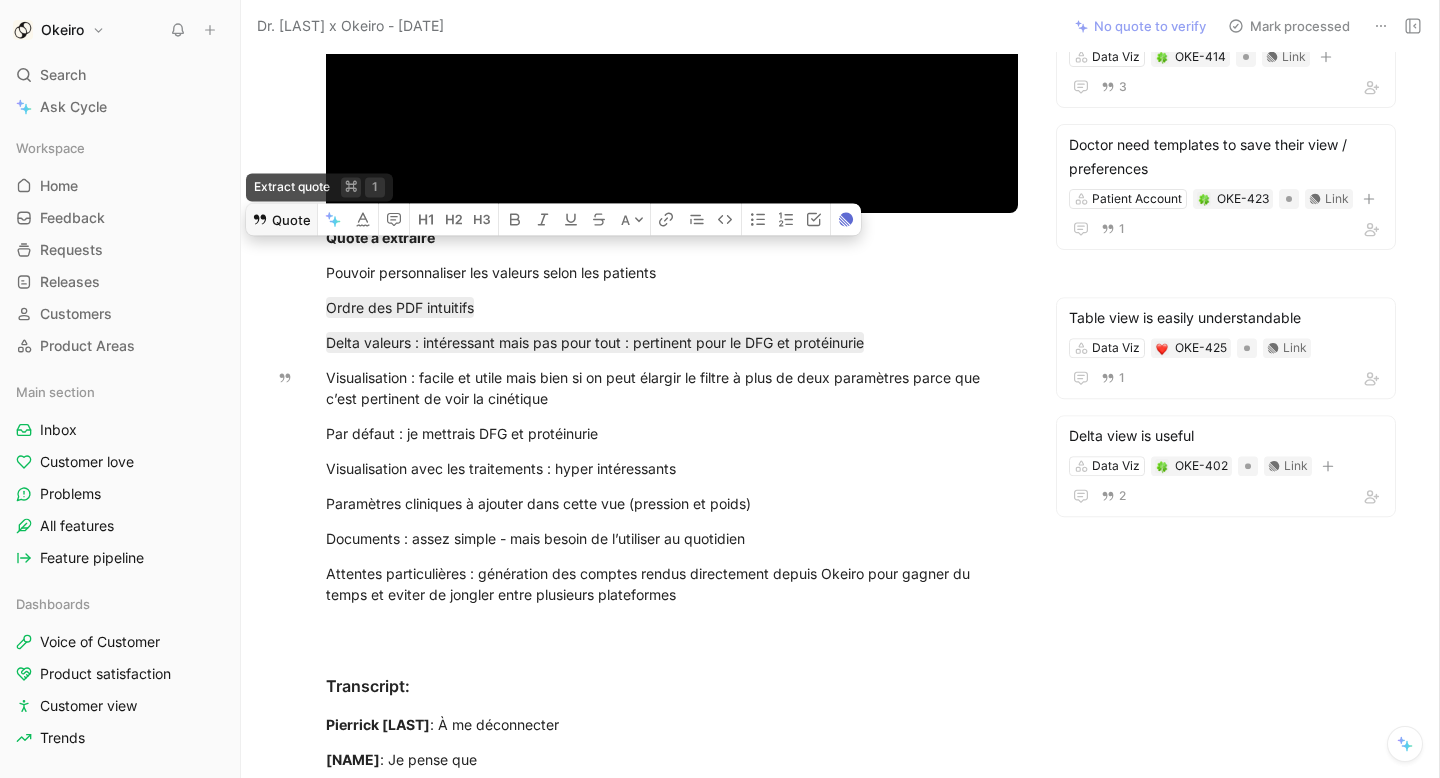 click on "Quote" at bounding box center [281, 219] 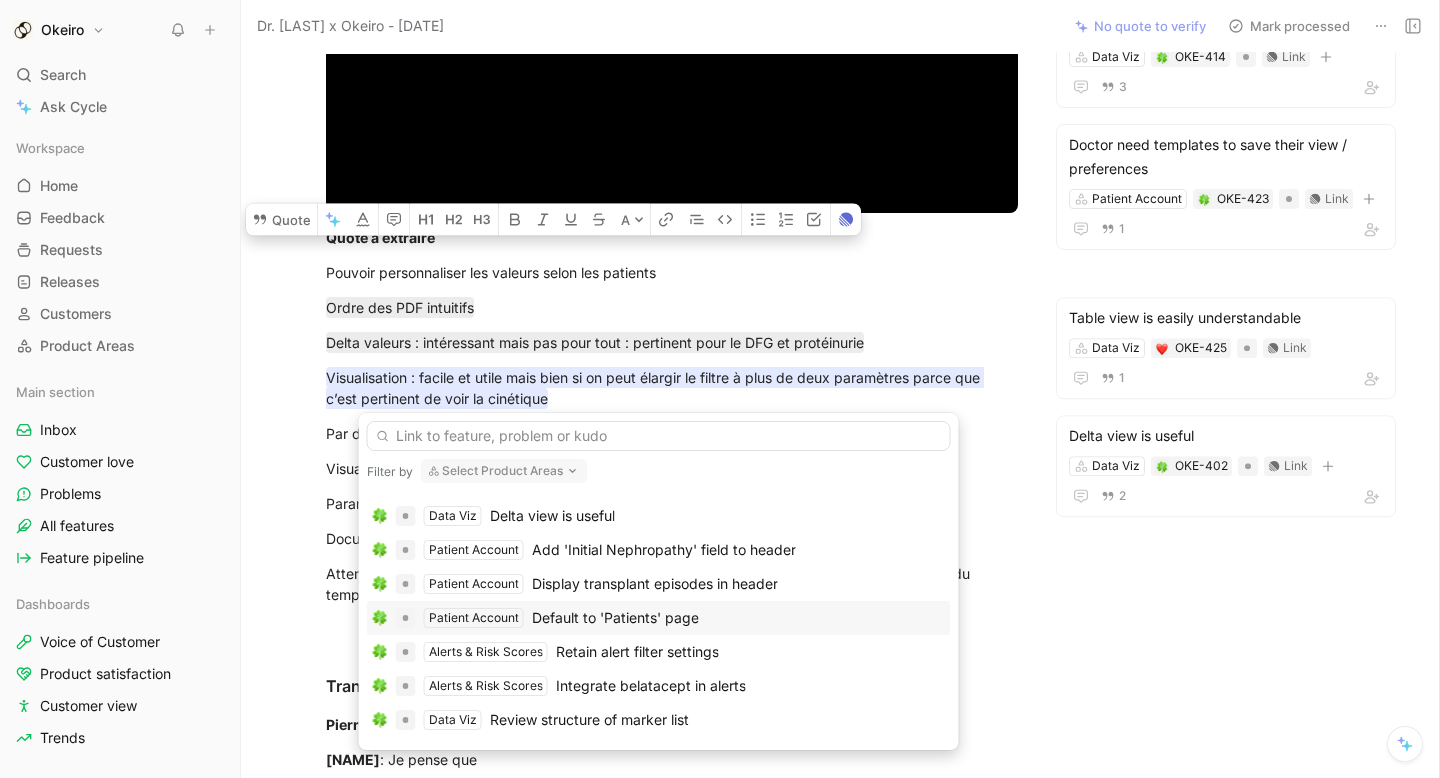 scroll, scrollTop: 0, scrollLeft: 0, axis: both 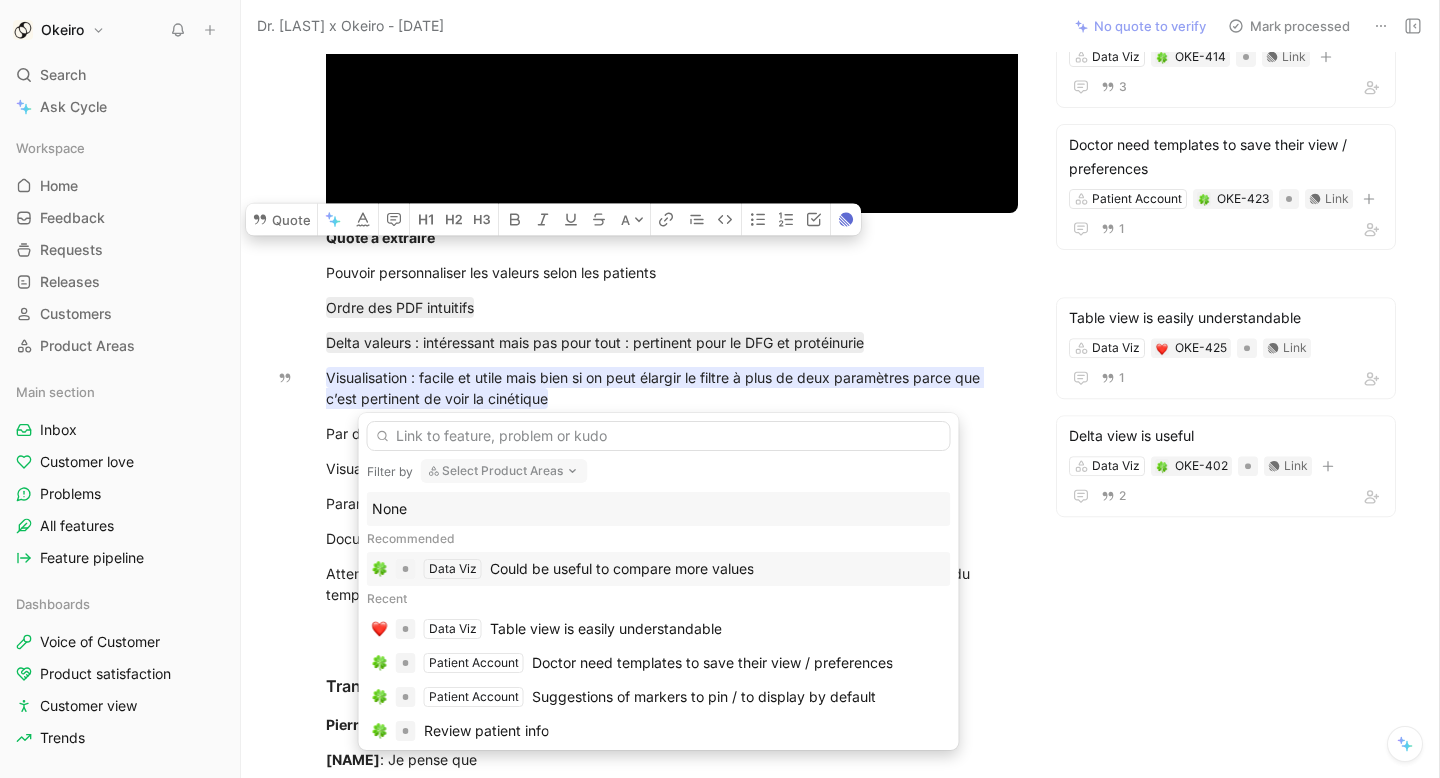 click on "Could be useful to compare more values" at bounding box center (622, 569) 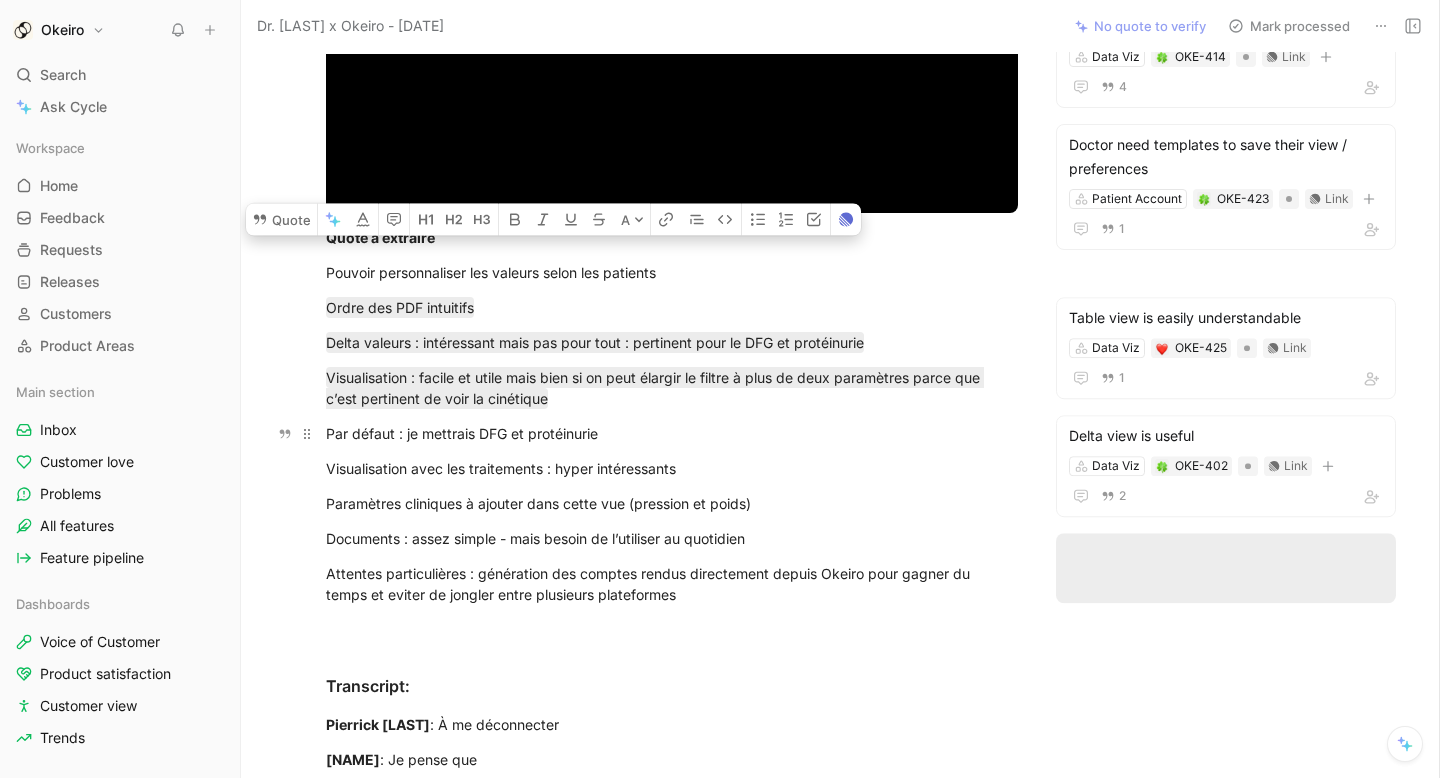 click on "Par défaut : je mettrais DFG et protéinurie" at bounding box center (672, 433) 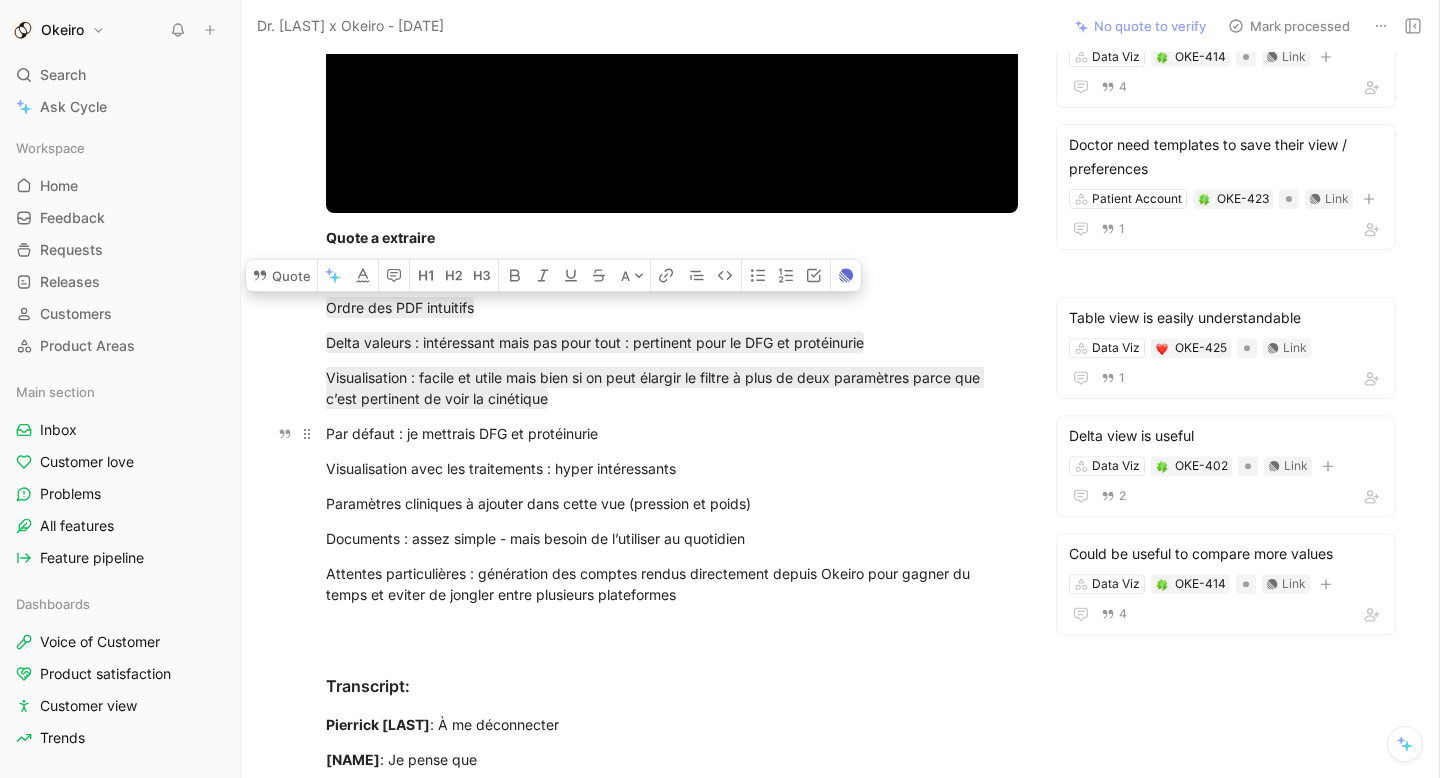 drag, startPoint x: 639, startPoint y: 434, endPoint x: 325, endPoint y: 429, distance: 314.0398 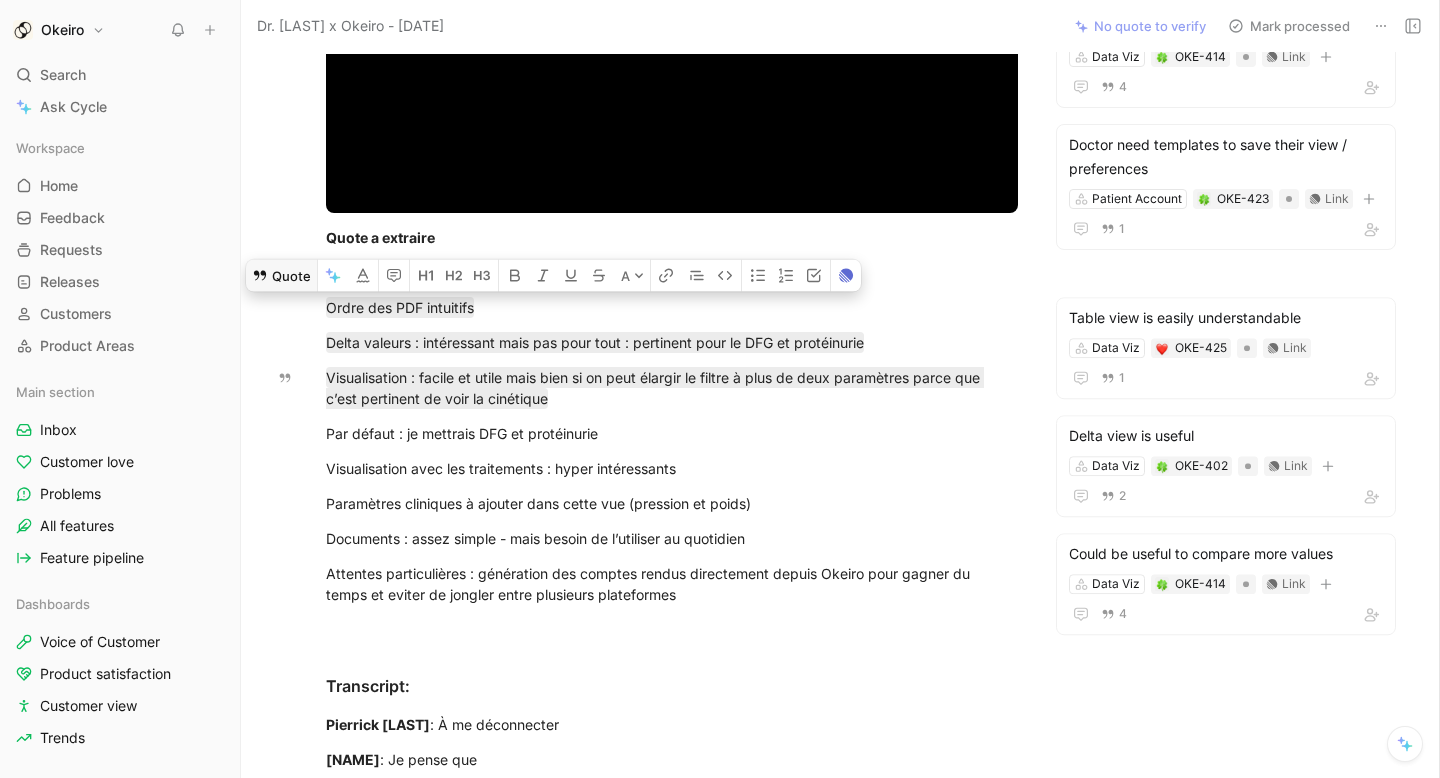 click on "Quote" at bounding box center [281, 275] 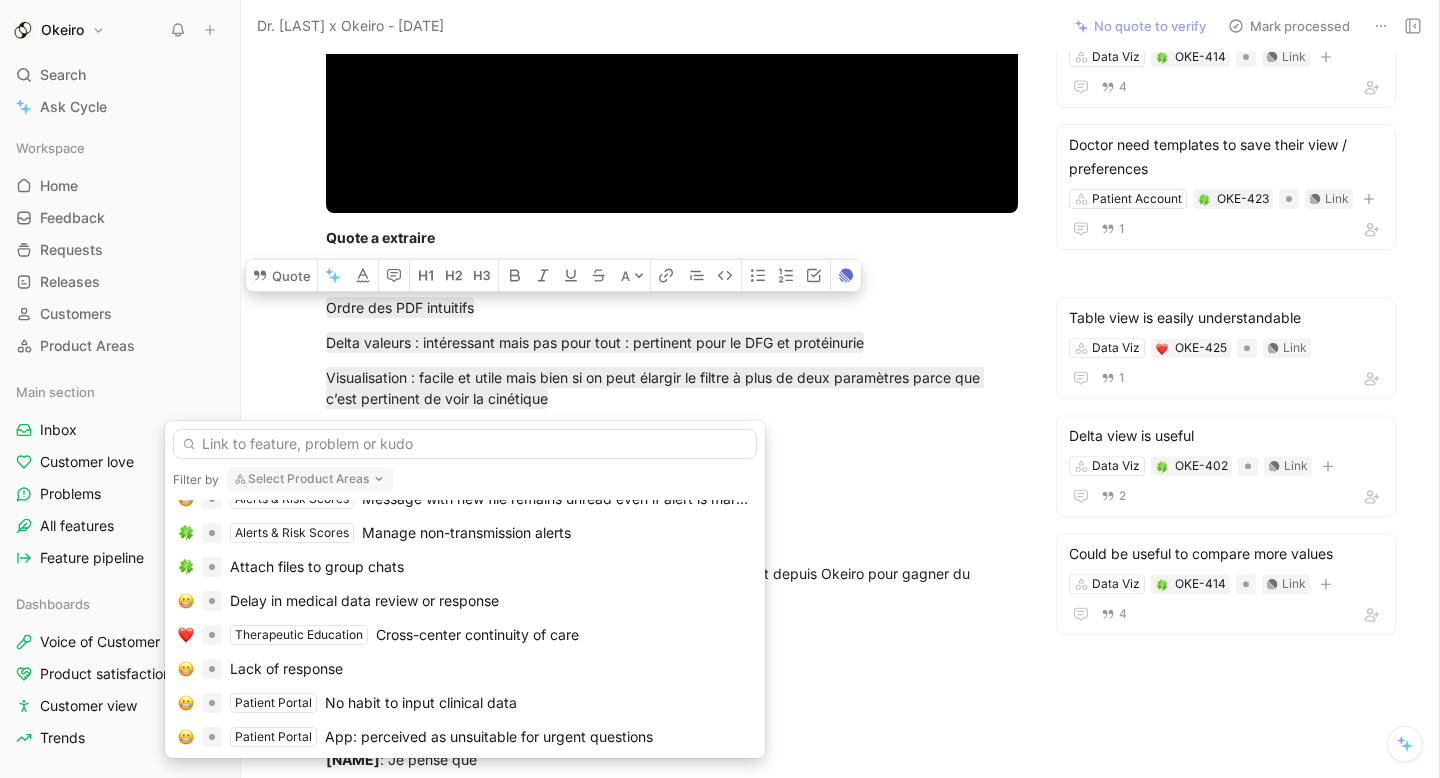 scroll, scrollTop: 0, scrollLeft: 0, axis: both 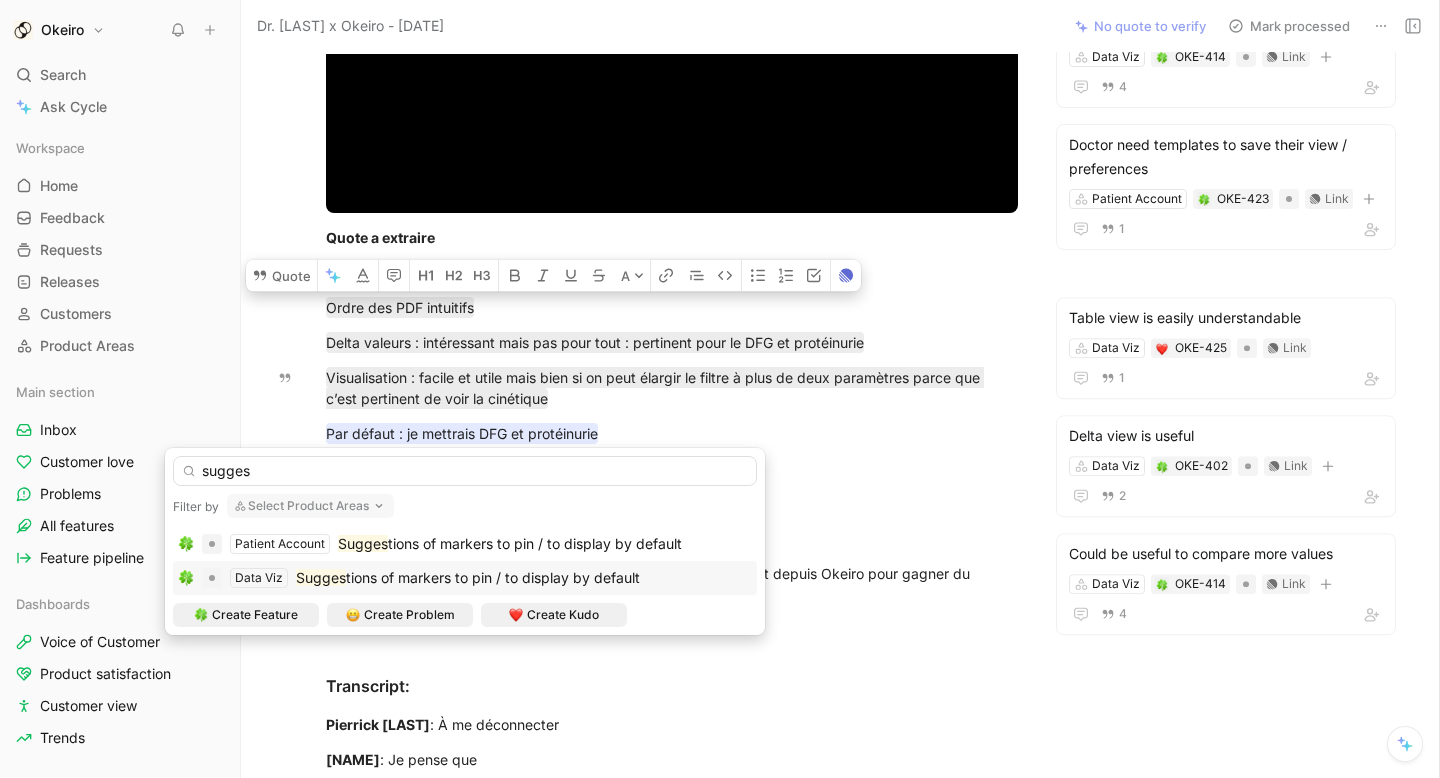 type on "sugges" 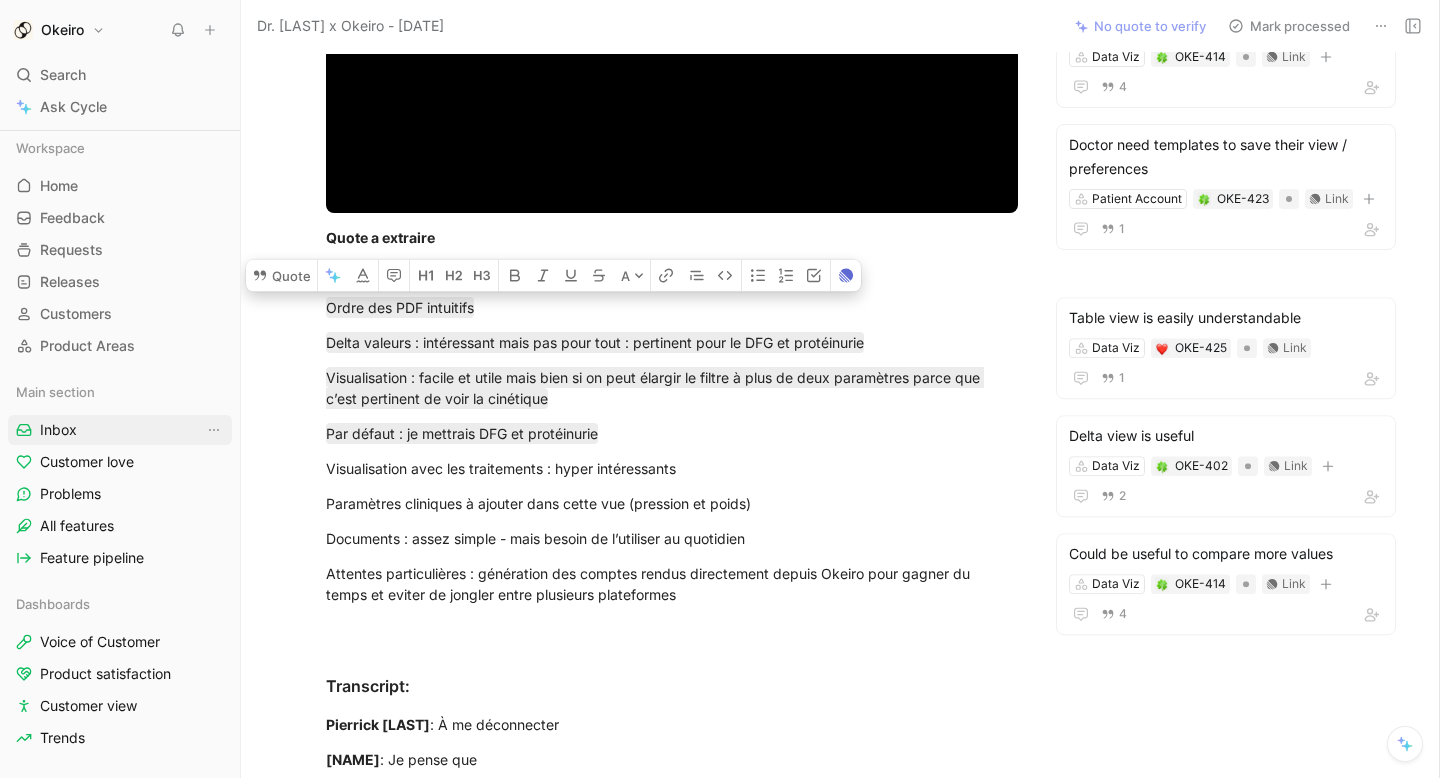 scroll, scrollTop: 91, scrollLeft: 0, axis: vertical 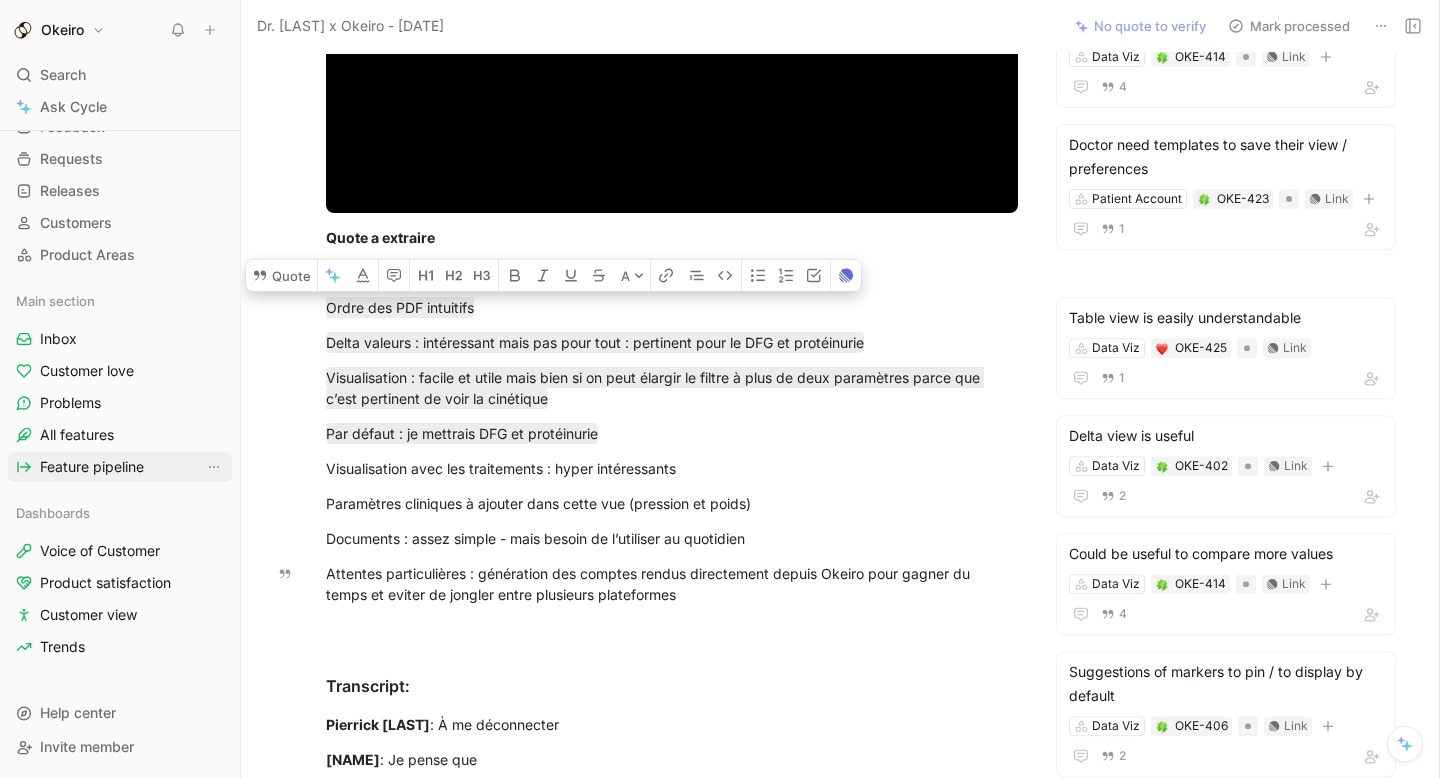 click on "Feature pipeline" at bounding box center (92, 467) 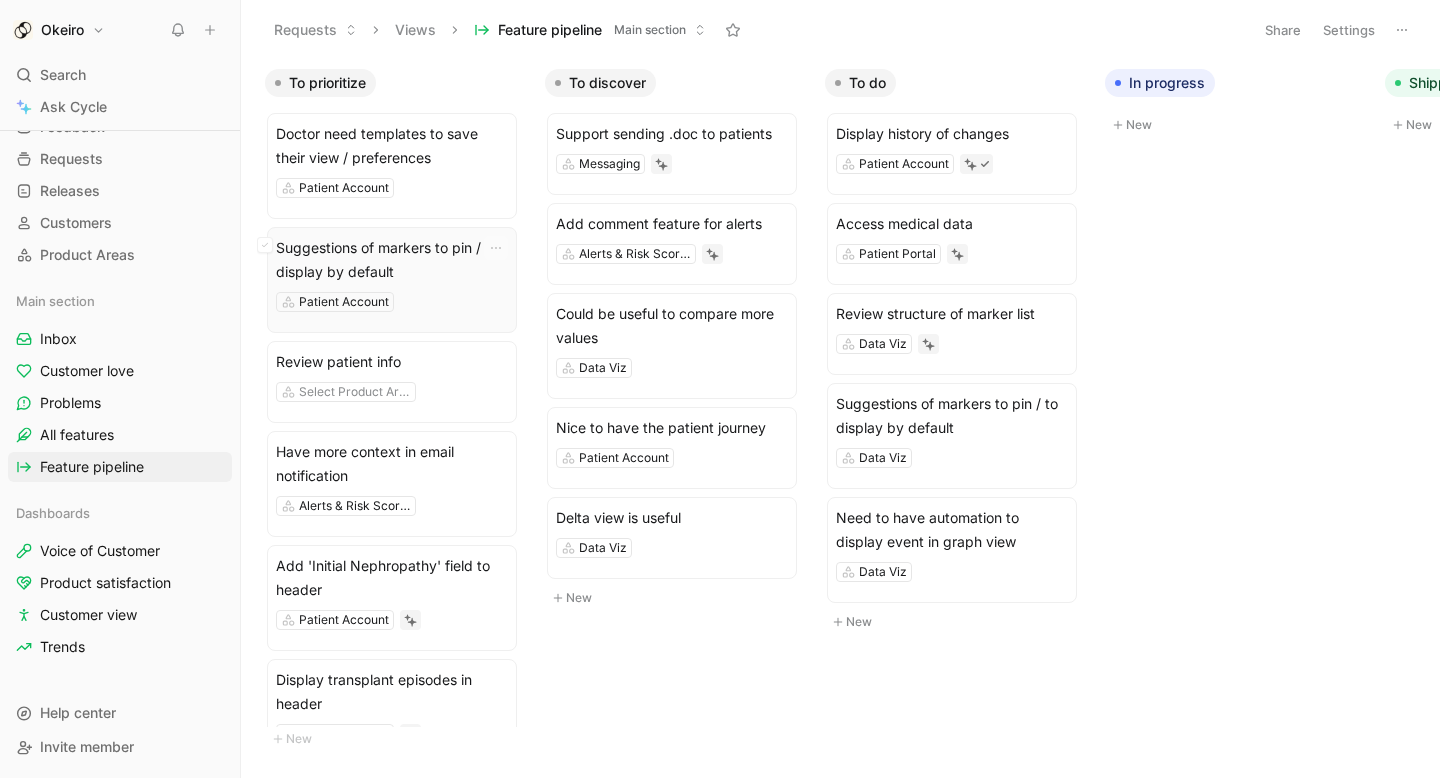 click on "Suggestions of markers to pin / to display by default Patient Account" at bounding box center [392, 280] 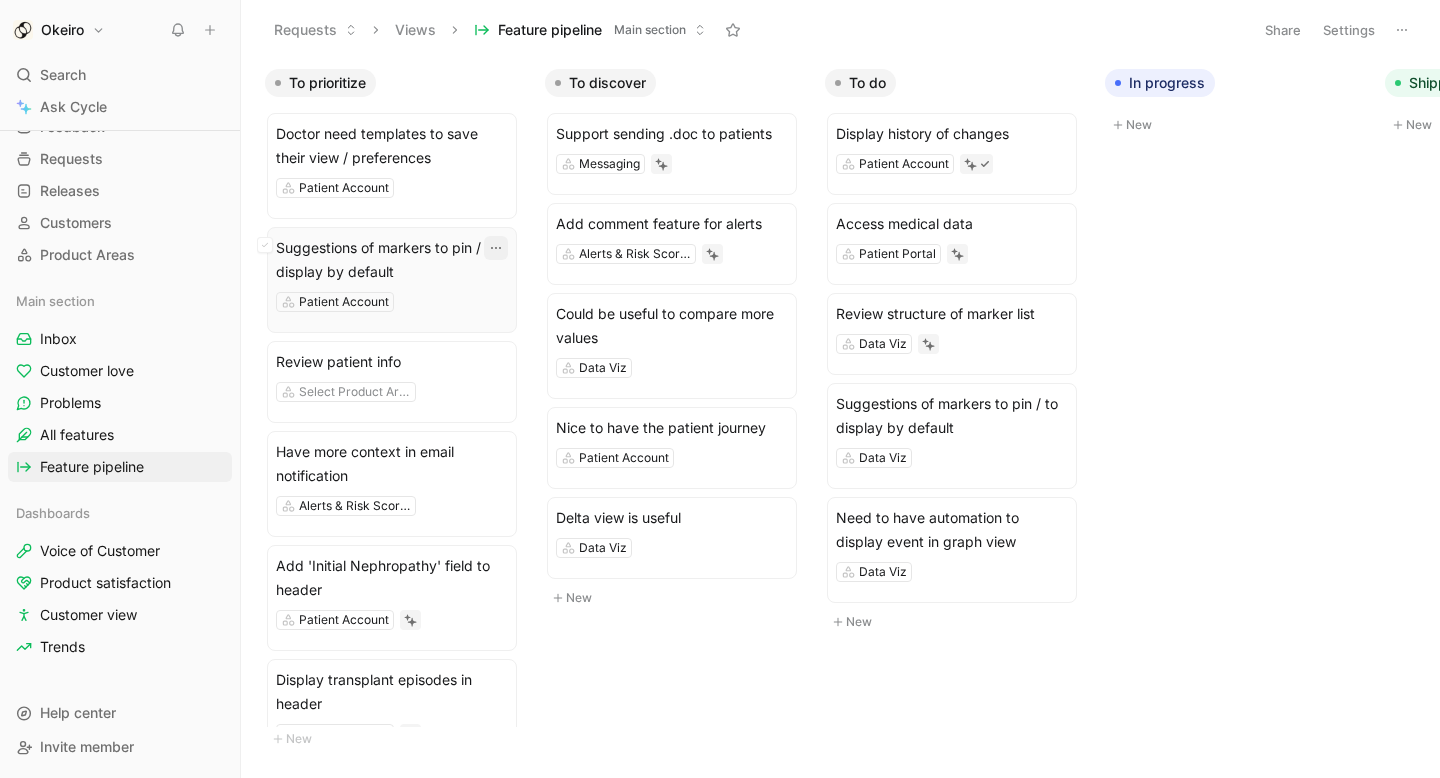 click 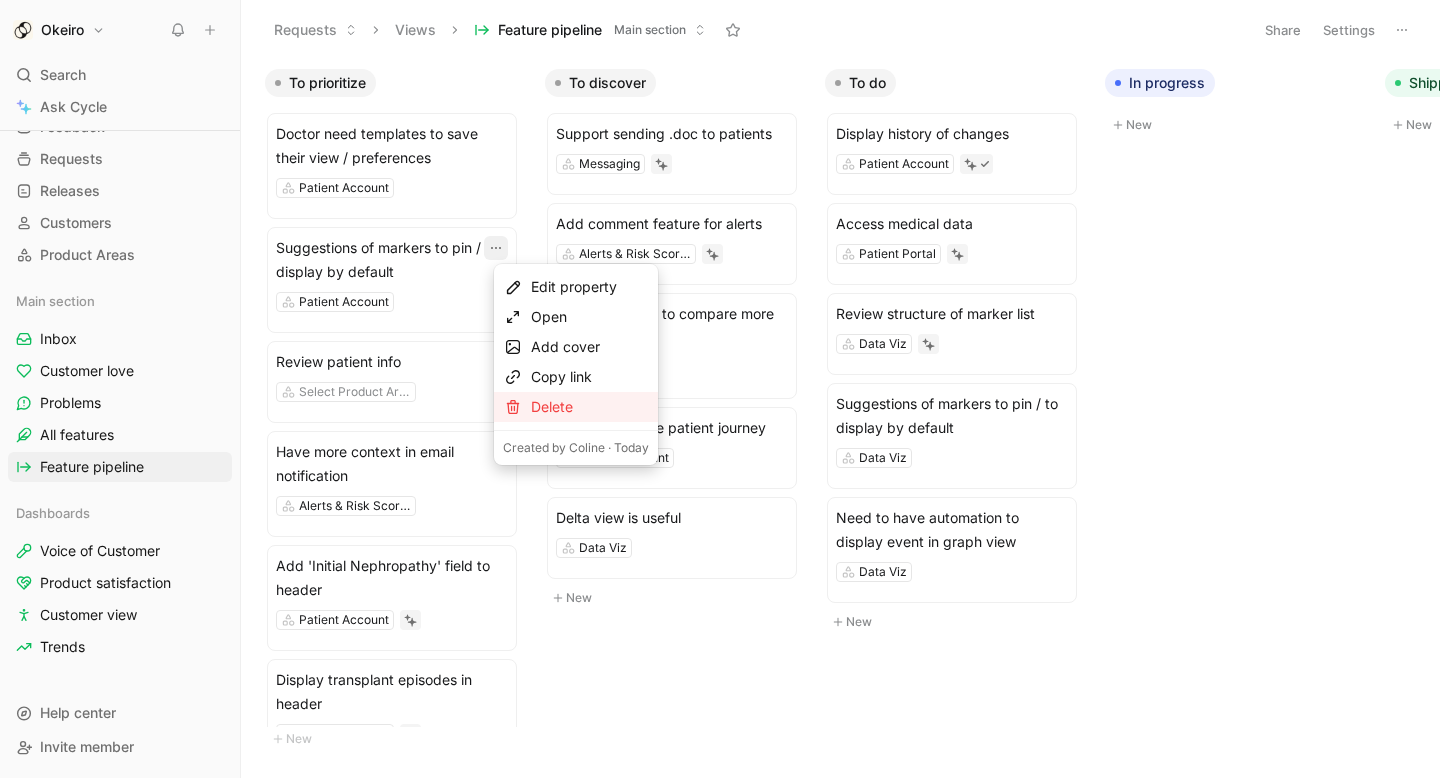 click on "Delete" at bounding box center [590, 407] 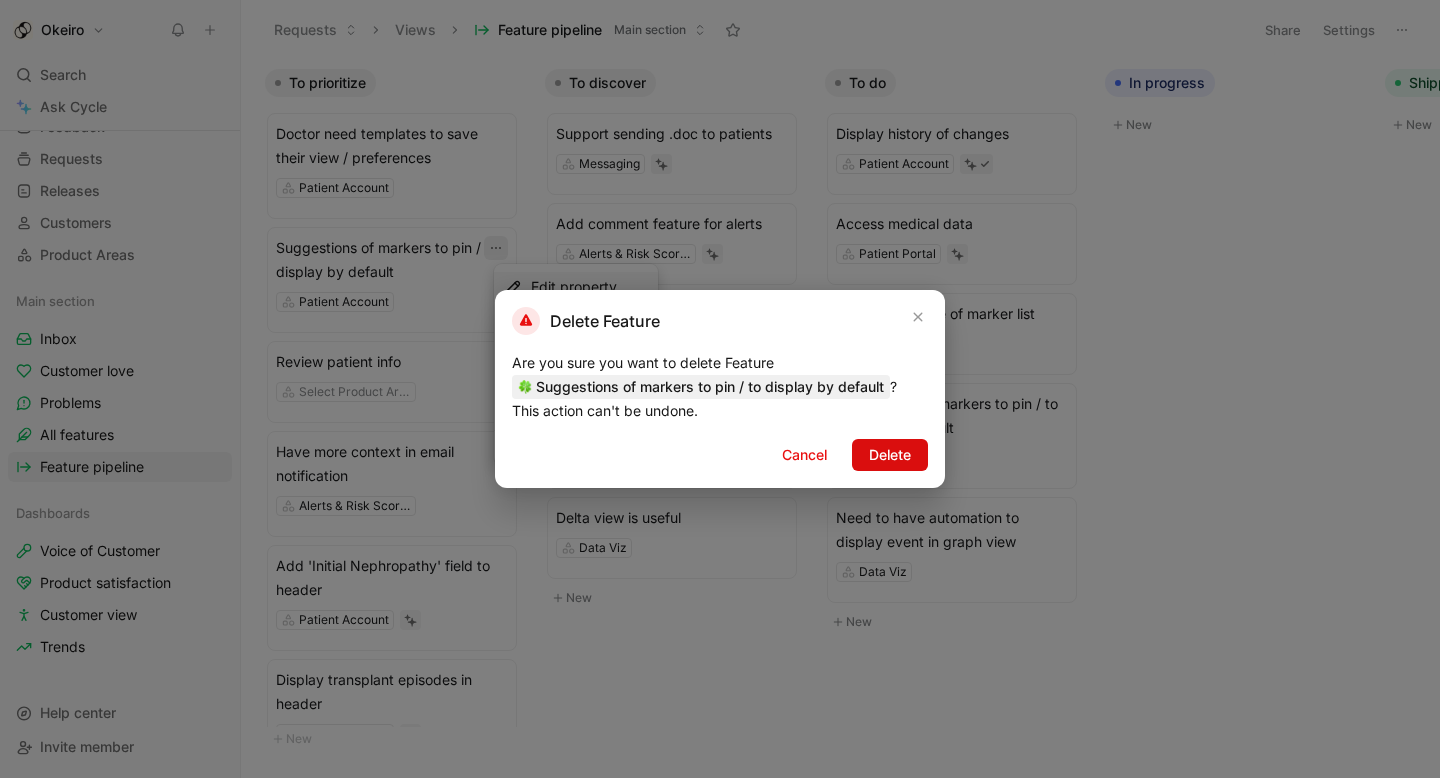 click on "Delete" at bounding box center [890, 455] 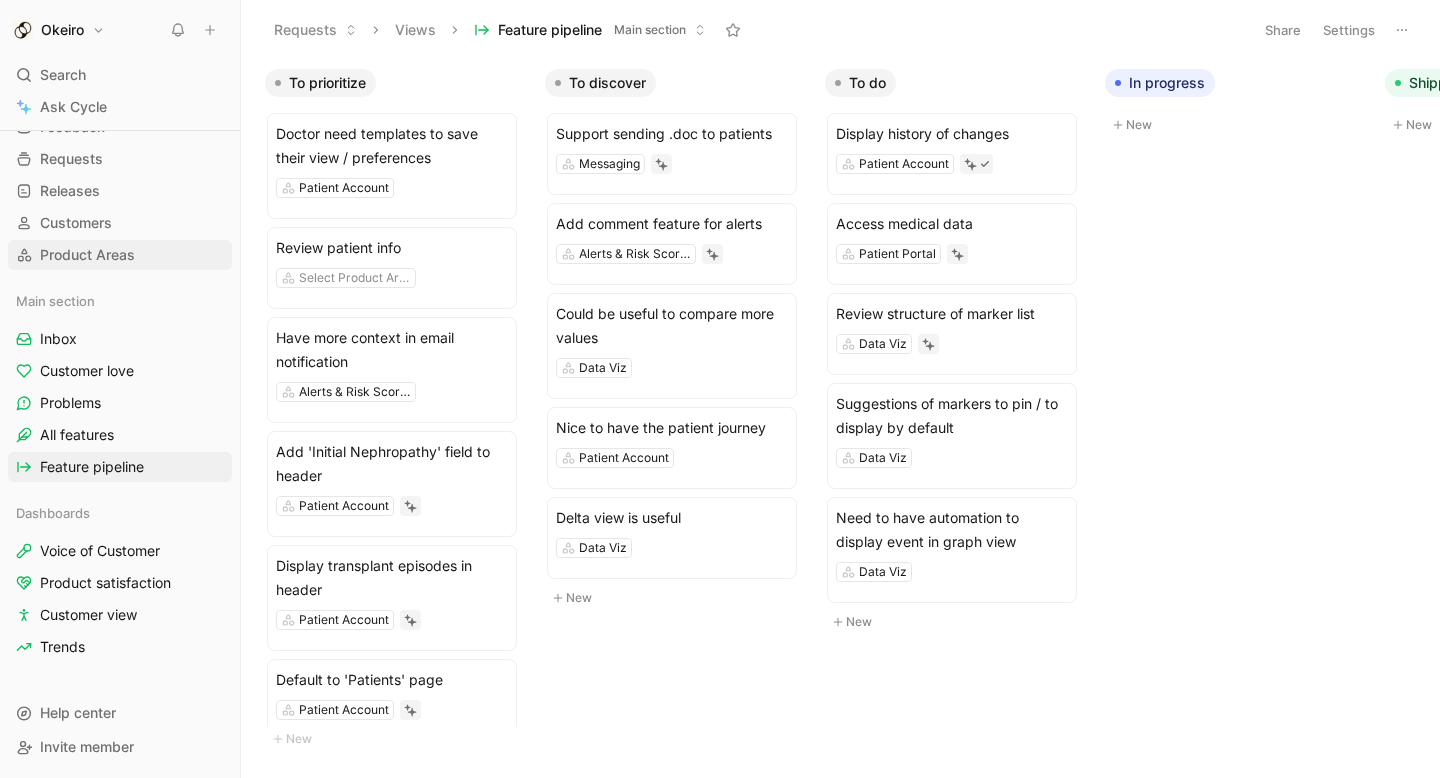 scroll, scrollTop: 0, scrollLeft: 0, axis: both 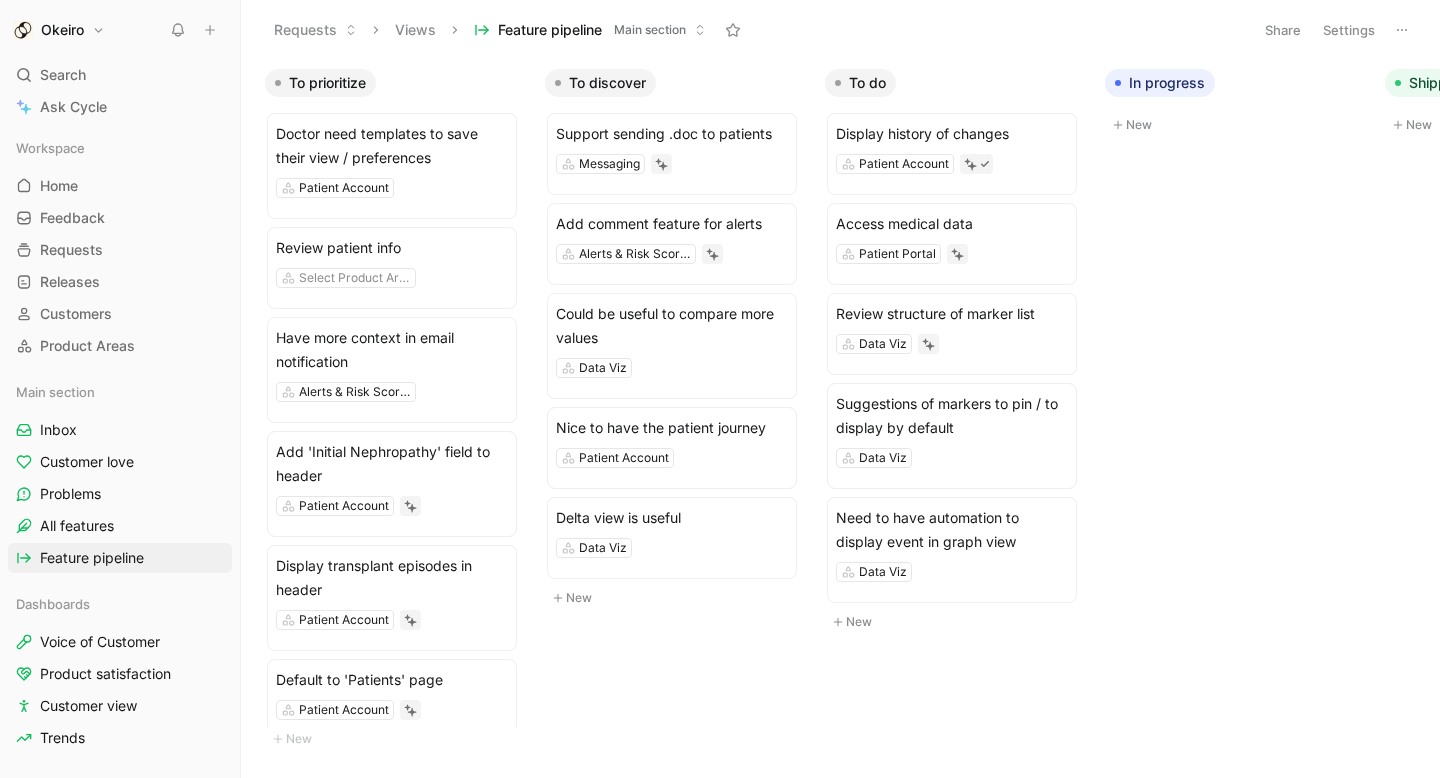 click 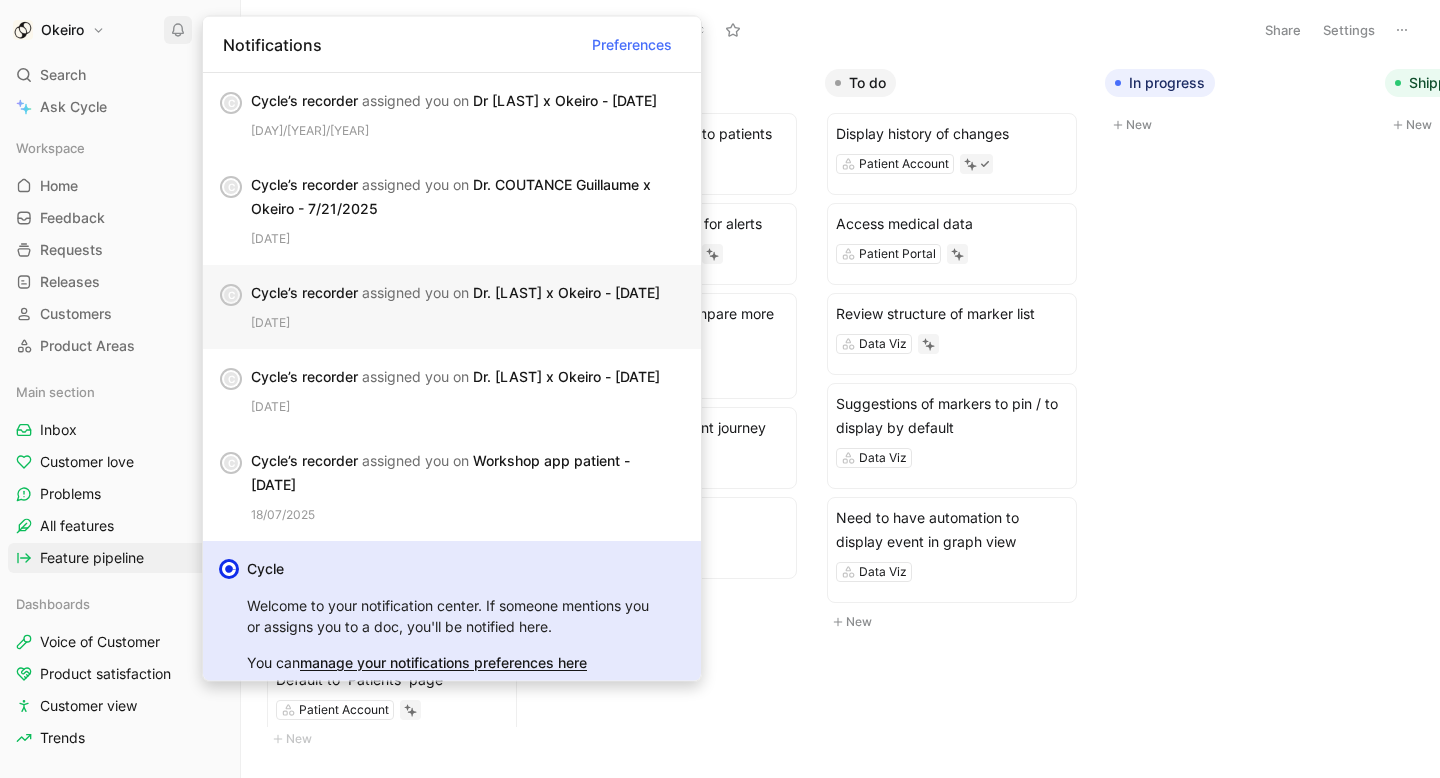 click on "Cycle’s recorder   assigned you on   Dr. MROUE x Okeiro  - 7/21/2025 21/07/2025" at bounding box center [468, 307] 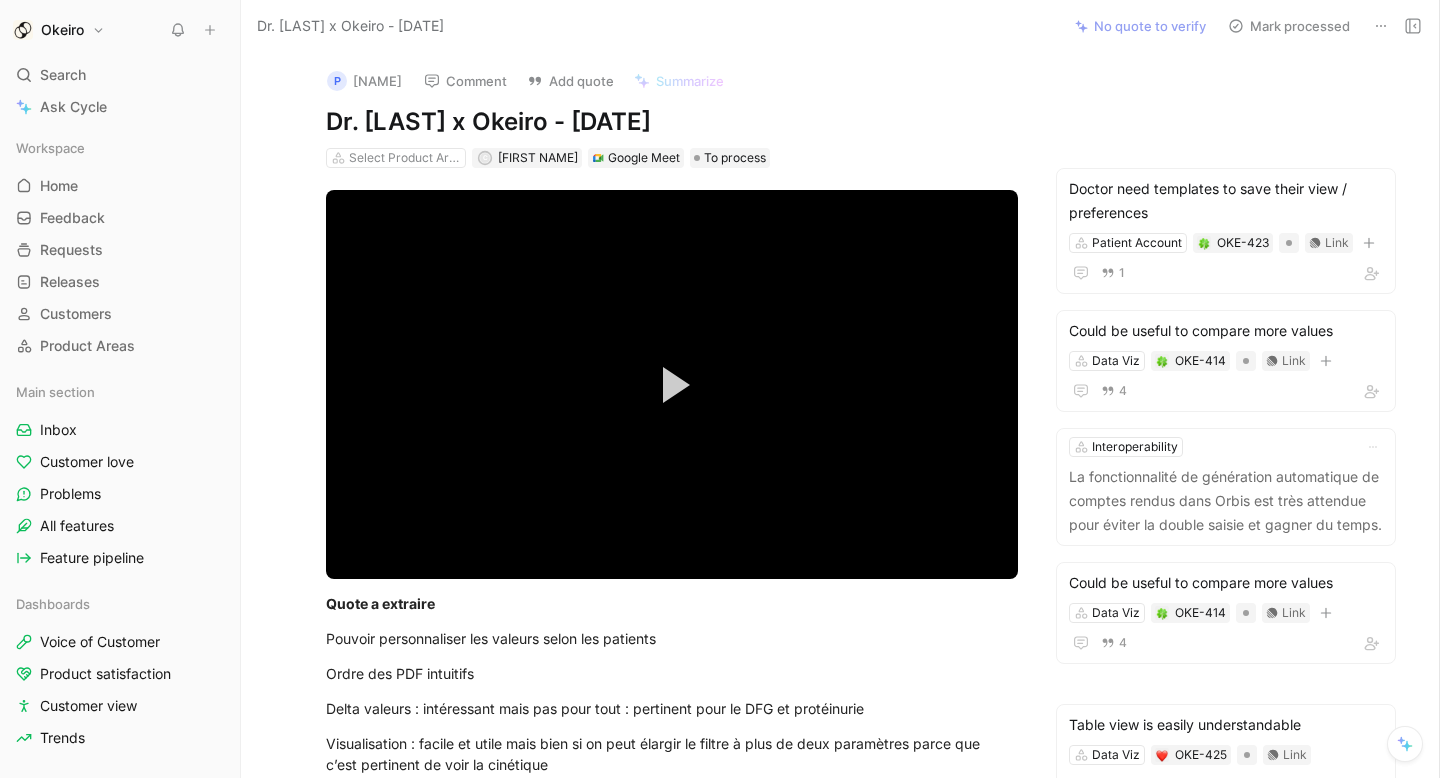 scroll, scrollTop: 313, scrollLeft: 0, axis: vertical 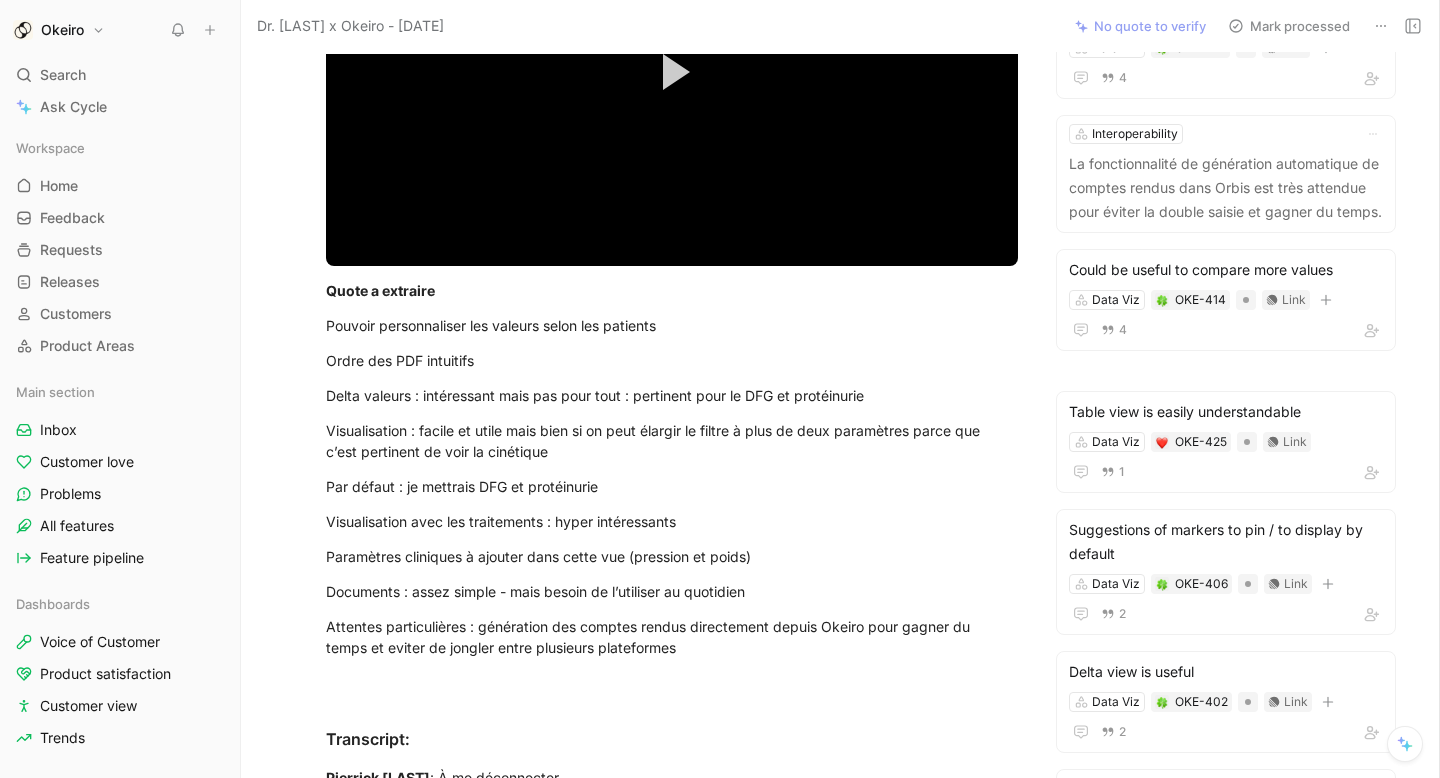 click on "Par défaut : je mettrais DFG et protéinurie" at bounding box center [672, 486] 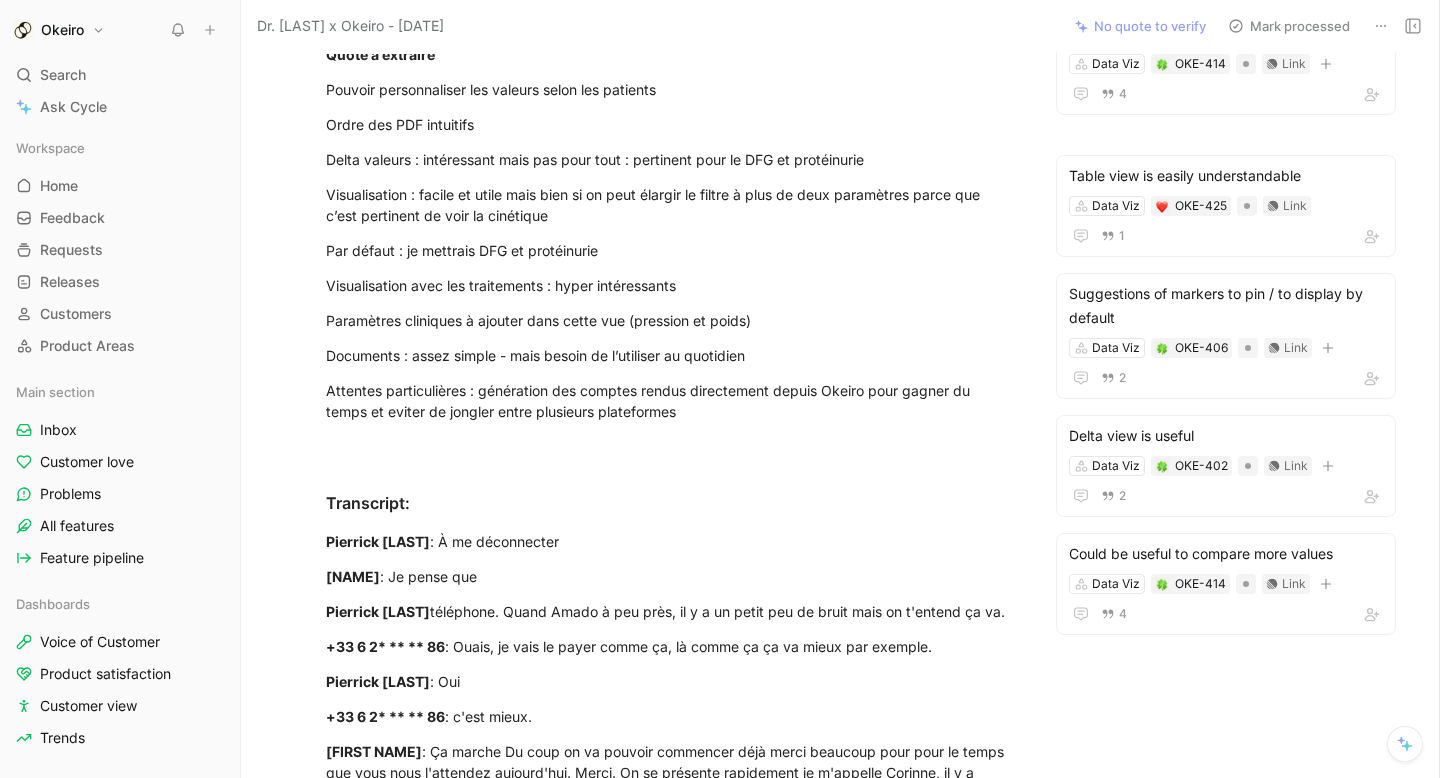 scroll, scrollTop: 518, scrollLeft: 0, axis: vertical 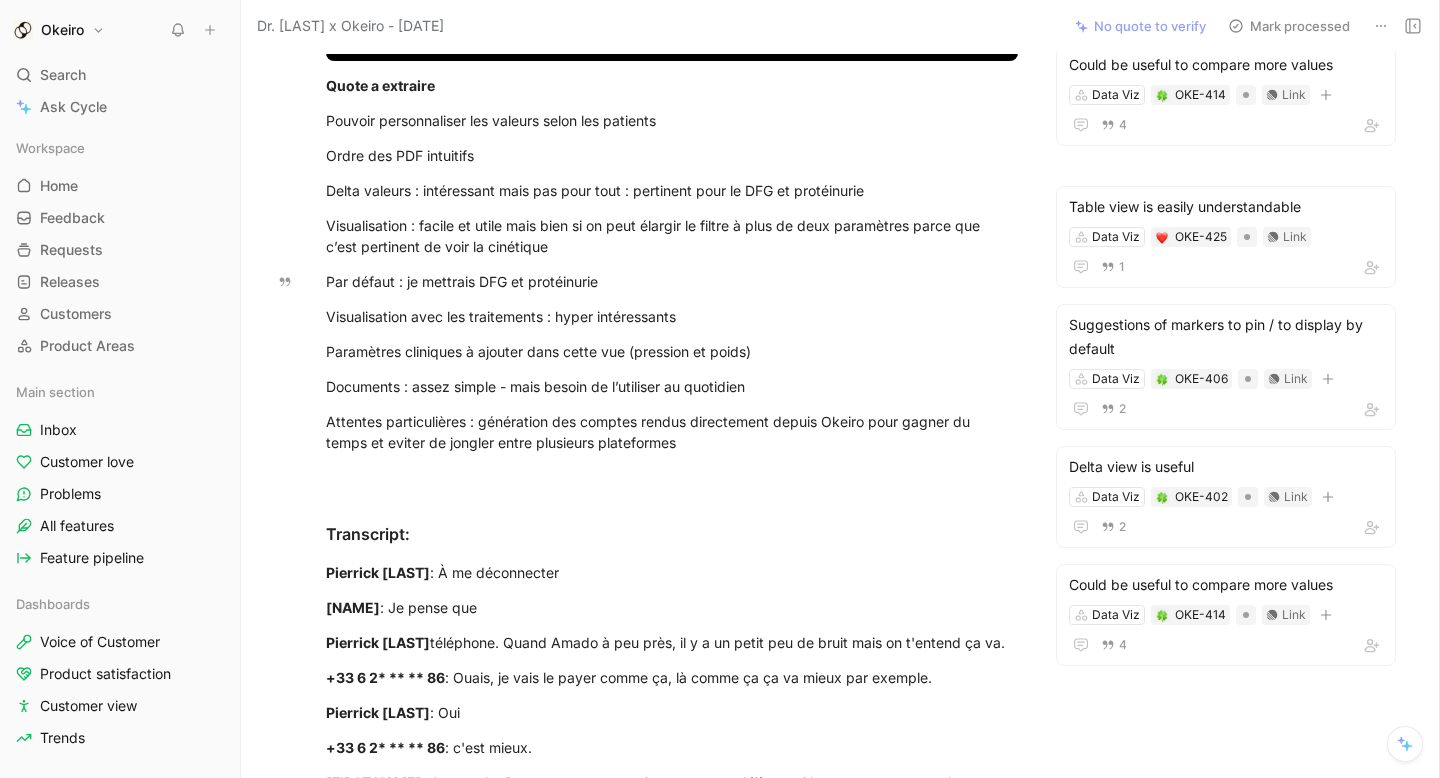 click on "P Olga Starkova Comment Add quote Summarize Dr. MROUE x Okeiro  - 7/21/2025 Select Product Areas C Coline Animbo Google Meet To process Doctor need templates to save their view / preferences Patient Account OKE-423 Link 1 Could be useful to compare more values Data Viz OKE-414 Link 4 Interoperability La fonctionnalité de génération automatique de comptes rendus dans Orbis est très attendue pour éviter la double saisie et gagner du temps. Could be useful to compare more values Data Viz OKE-414 Link 4 Table view is easily understandable Data Viz OKE-425 Link 1 Suggestions of markers to pin / to display by default Data Viz OKE-406 Link 2 Delta view is useful Data Viz OKE-402 Link 2 Could be useful to compare more values Data Viz OKE-414 Link 4 Video Player is loading. Play Video Play Mute Current Time  0:00 / Duration  31:18 Loaded :  2.86% 00:00 Stream Type  LIVE Seek to live, currently behind live LIVE Remaining Time  - 31:18   2x Playback Rate 2x , selected 1.75x 1.5x 1.25x 1x 0.75x 0.5x 0.25x : Oui" at bounding box center [840, 415] 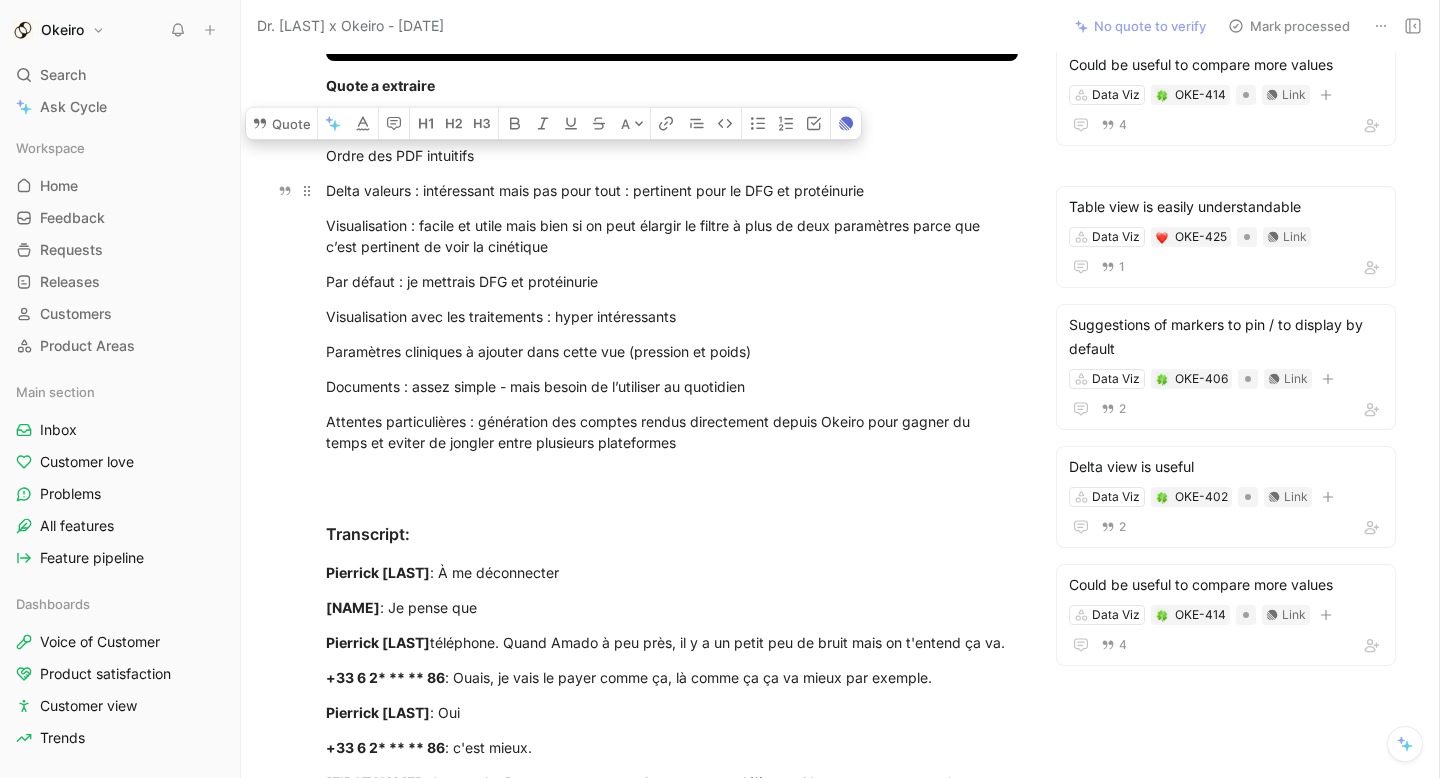click on "Delta valeurs : intéressant mais pas pour tout : pertinent pour le DFG et protéinurie" at bounding box center [672, 190] 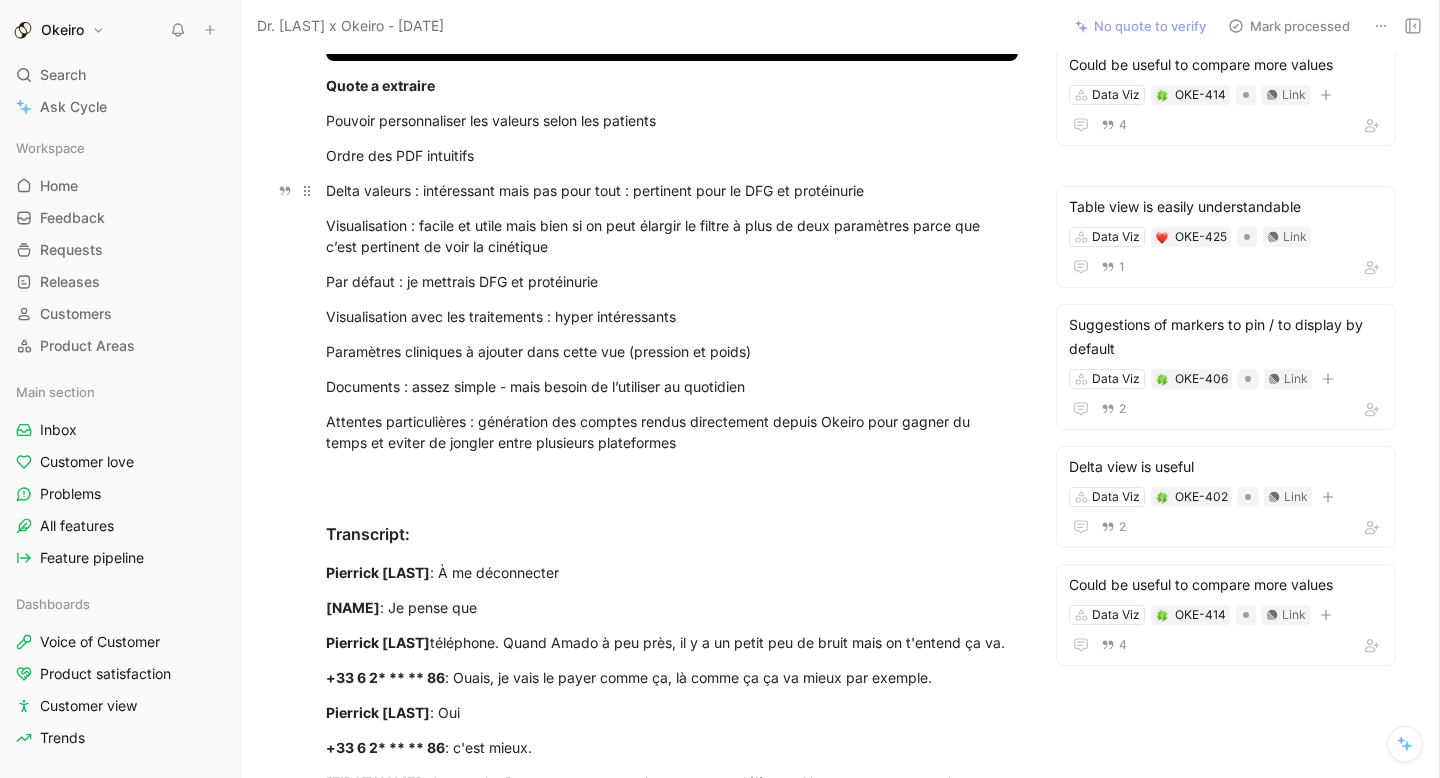 drag, startPoint x: 879, startPoint y: 186, endPoint x: 375, endPoint y: 186, distance: 504 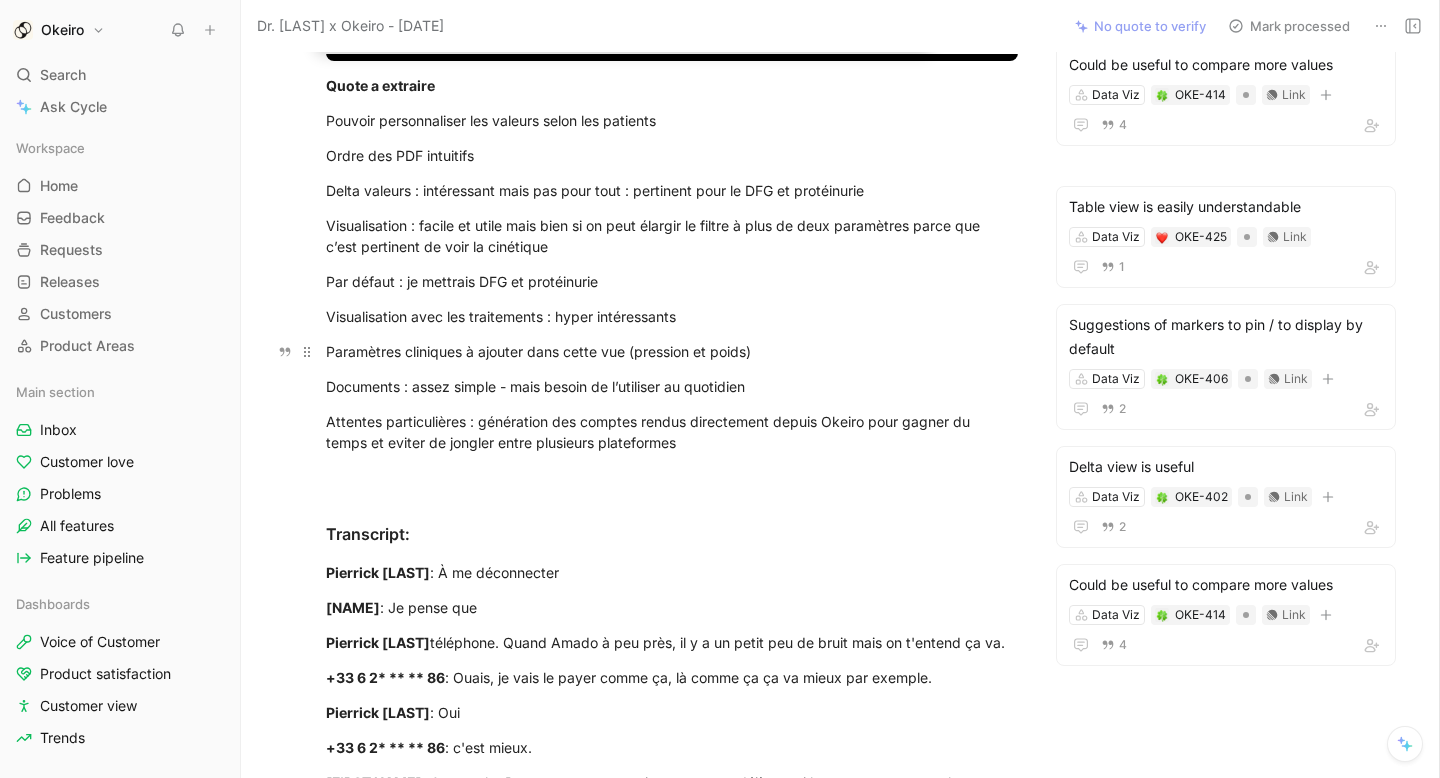 click on "Paramètres cliniques à ajouter dans cette vue (pression et poids)" at bounding box center (672, 351) 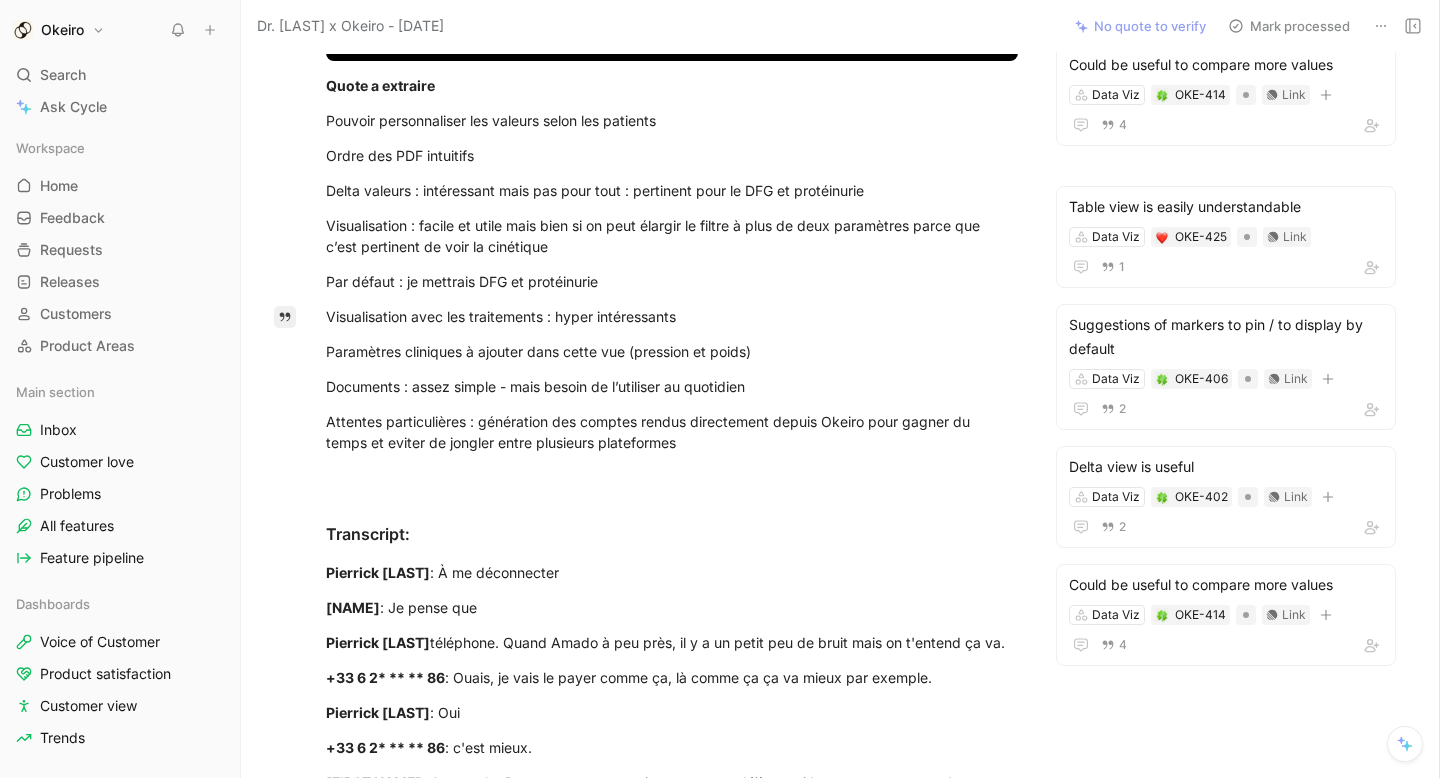 drag, startPoint x: 715, startPoint y: 311, endPoint x: 277, endPoint y: 310, distance: 438.00113 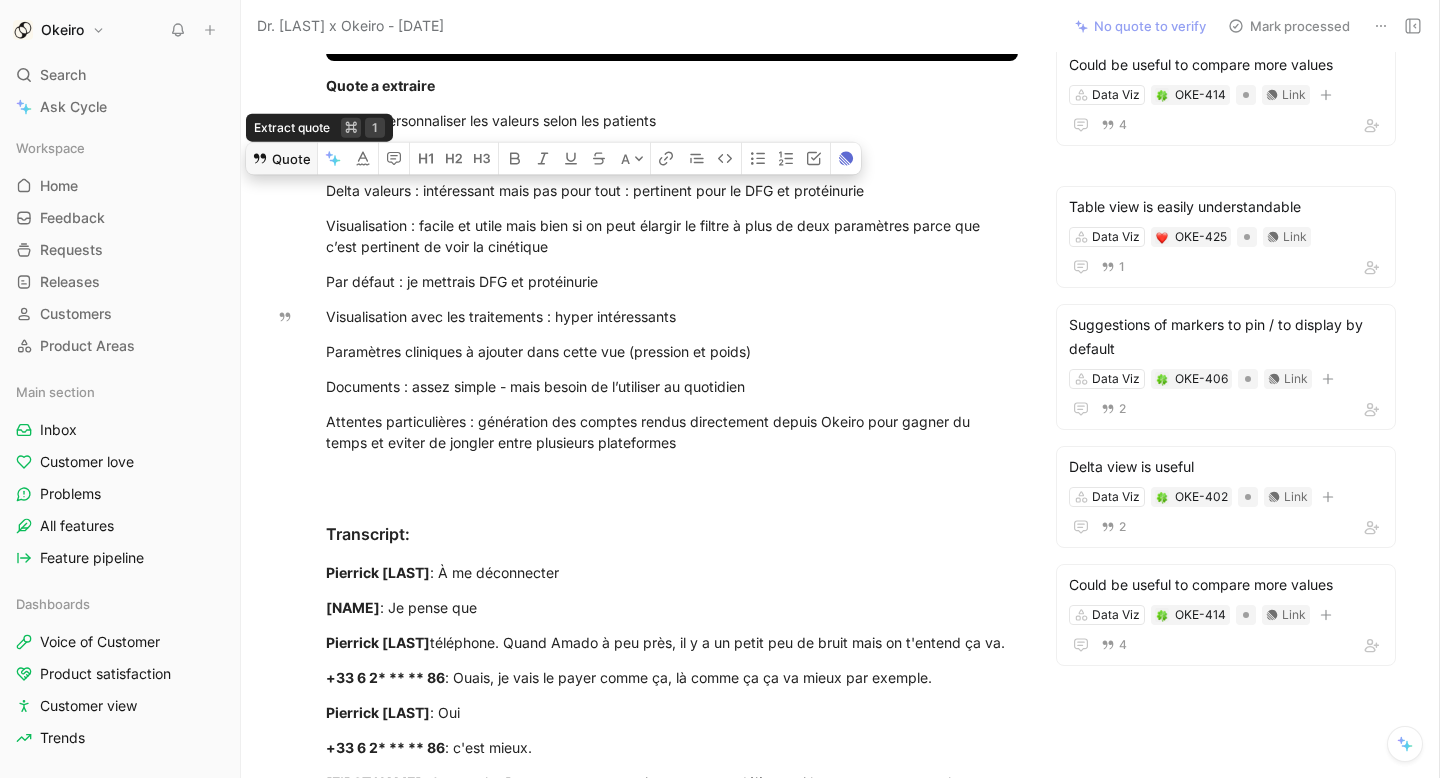 click on "Quote" at bounding box center [281, 158] 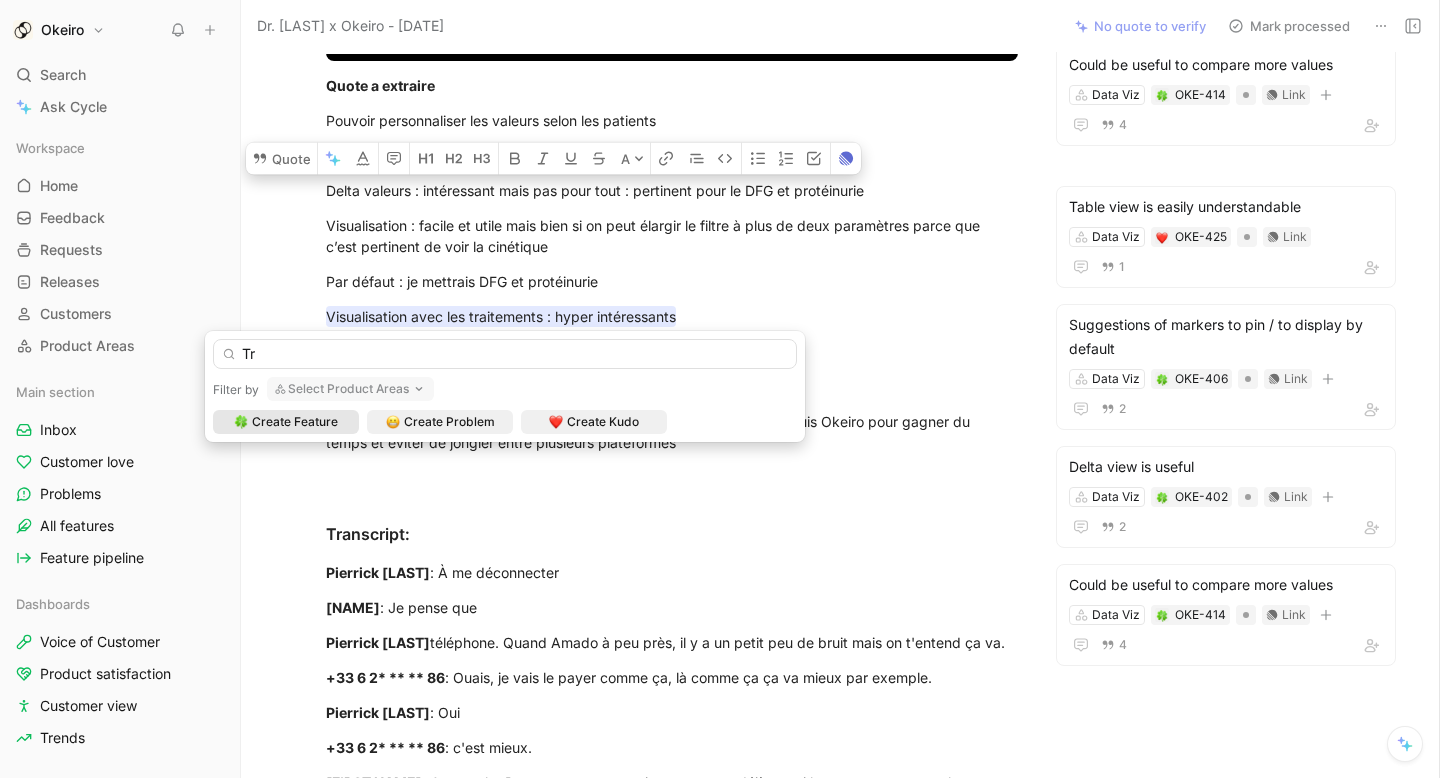 type on "T" 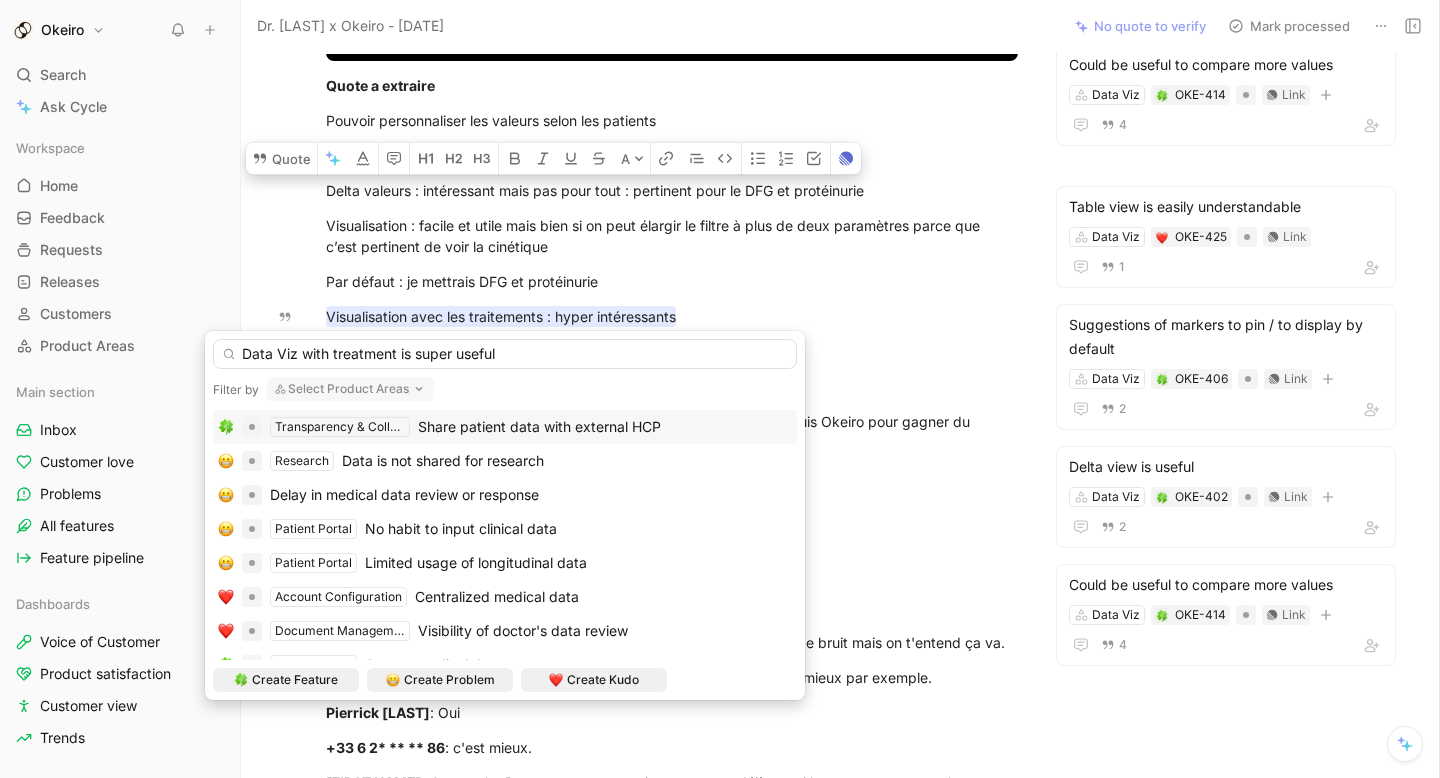 click on "Data Viz with treatment is super useful" at bounding box center (505, 354) 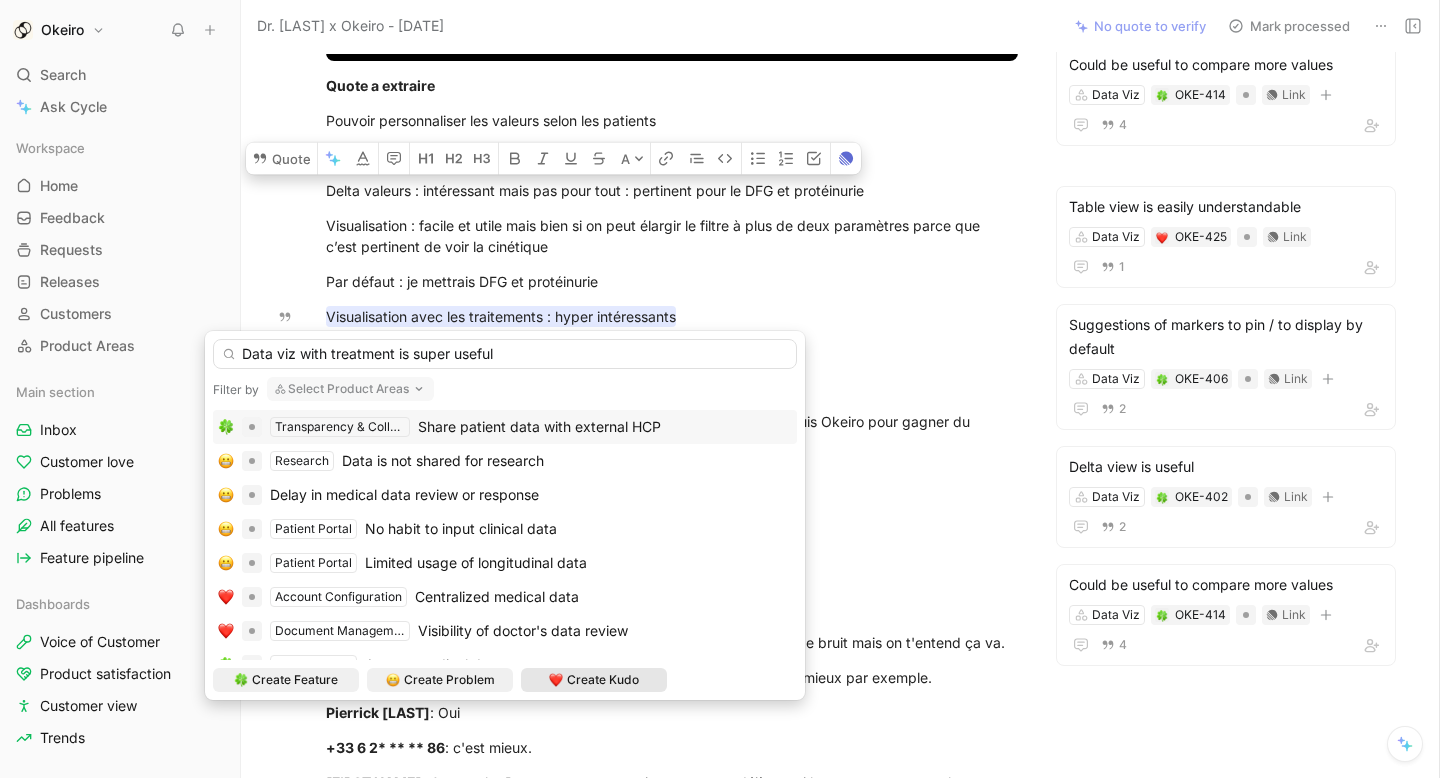 type on "Data viz with treatment is super useful" 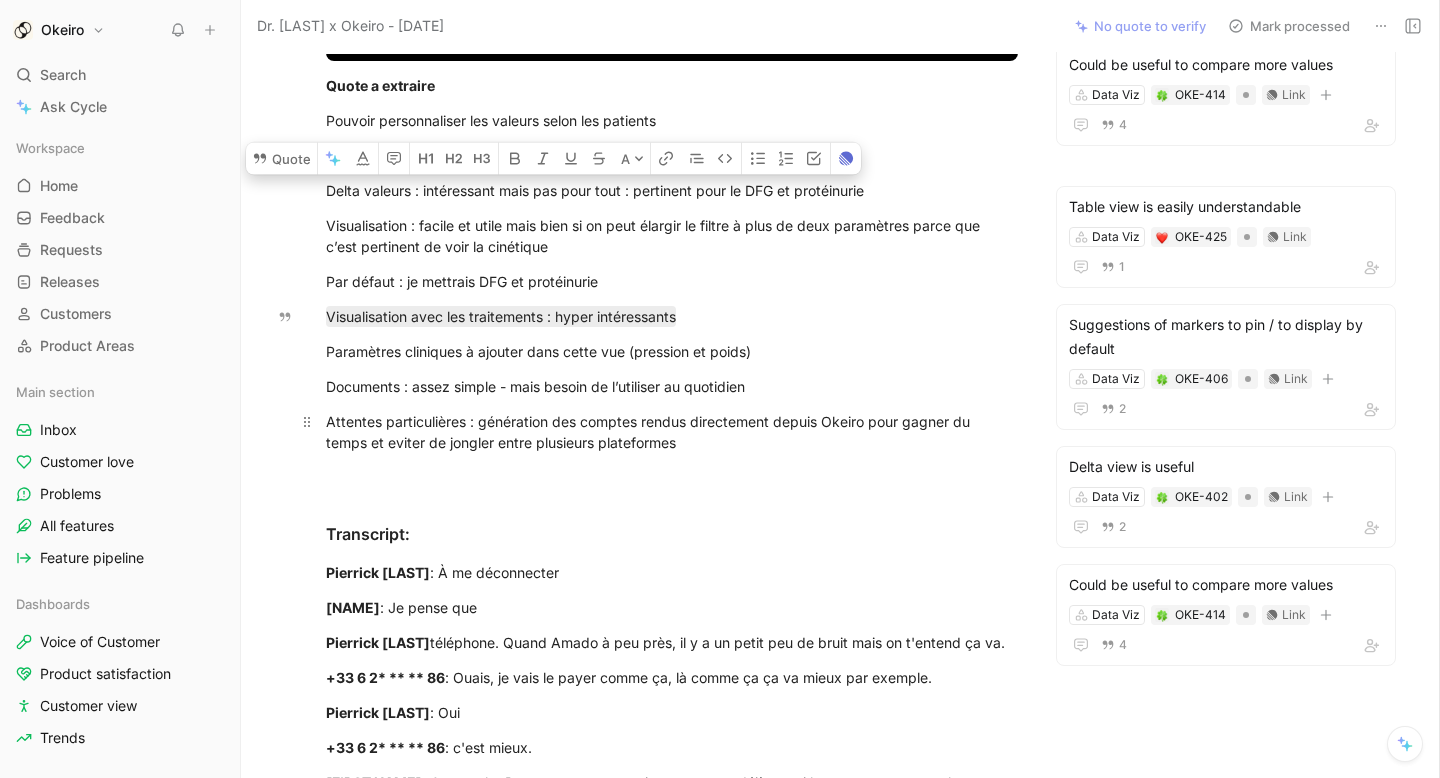 click on "Attentes particulières : génération des comptes rendus directement depuis Okeiro pour gagner du temps et eviter de jongler entre plusieurs plateformes" at bounding box center (672, 432) 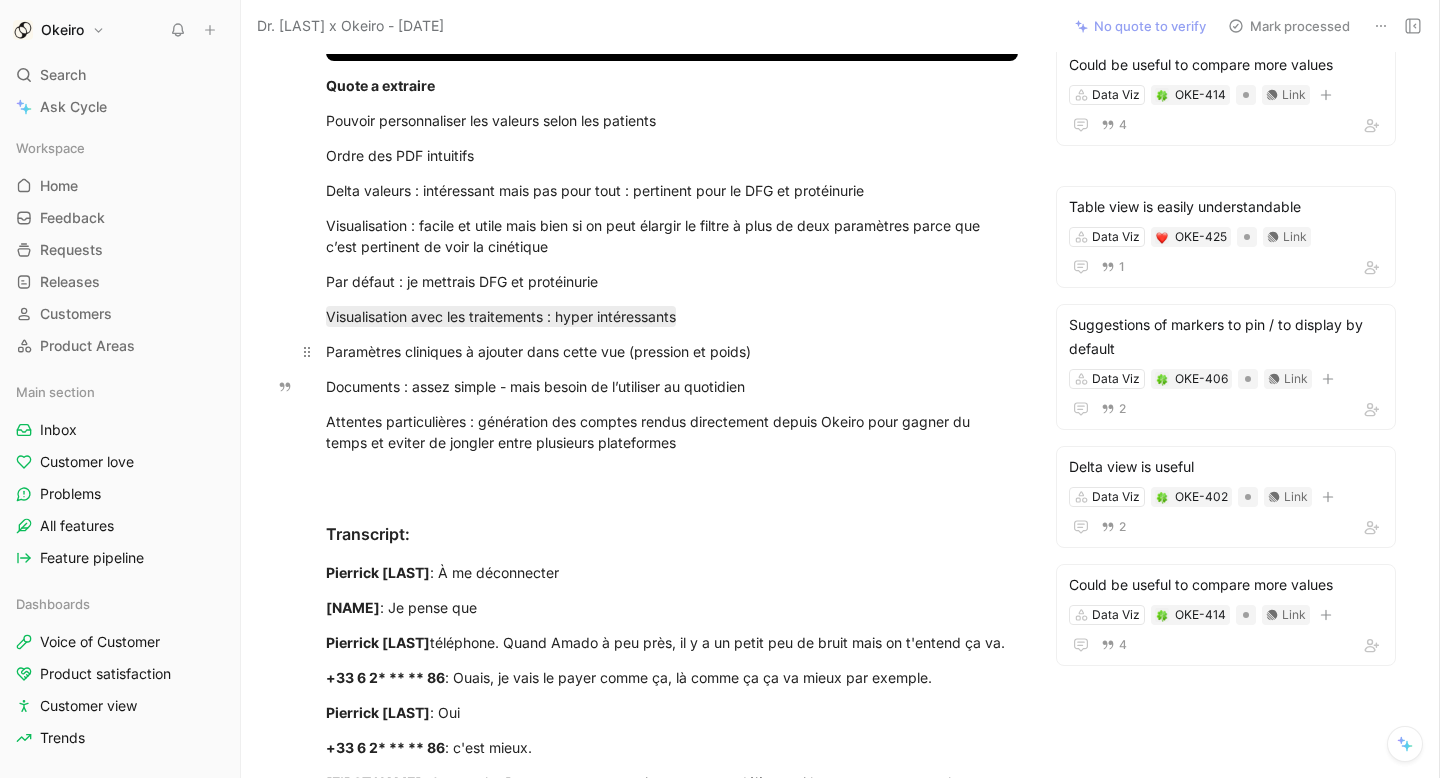 click on "Paramètres cliniques à ajouter dans cette vue (pression et poids)" at bounding box center (672, 351) 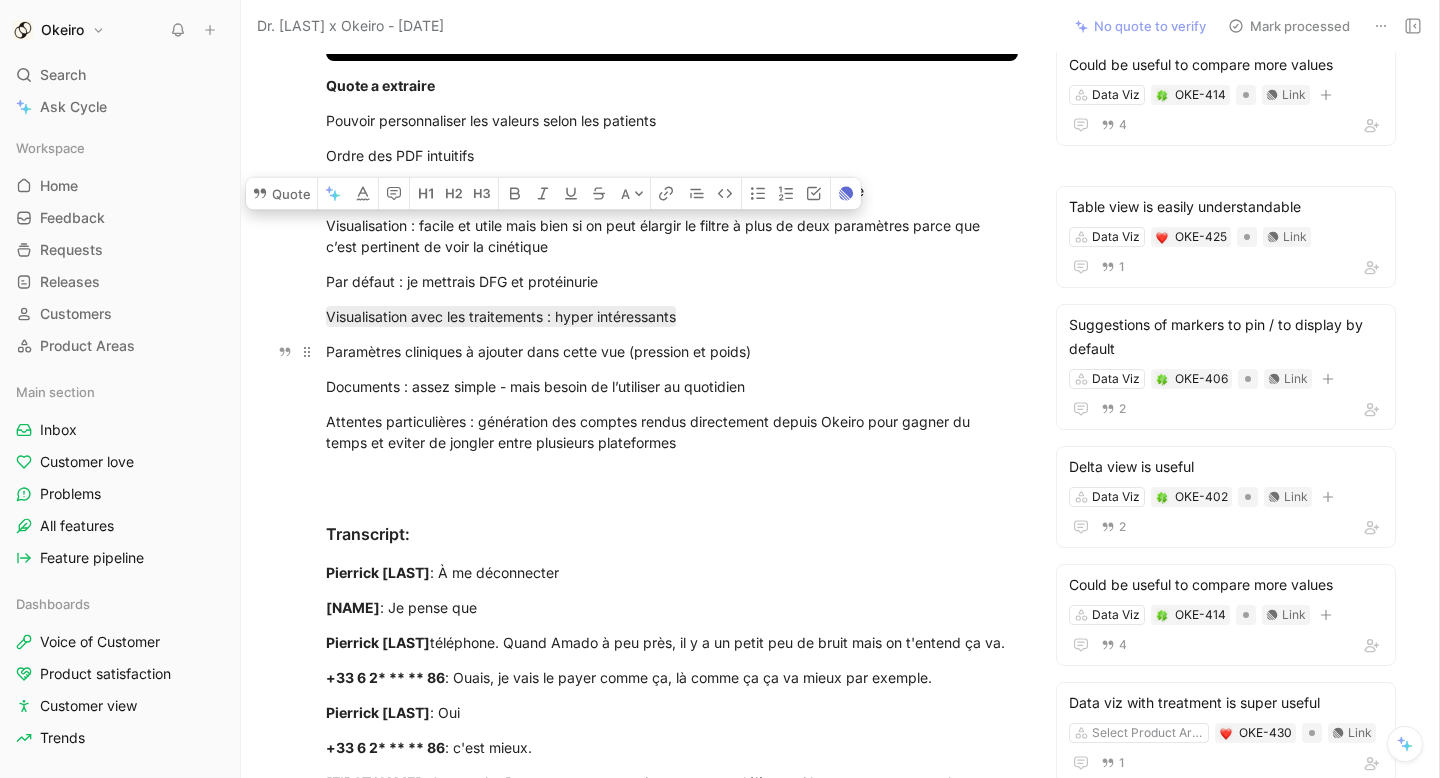 drag, startPoint x: 792, startPoint y: 354, endPoint x: 318, endPoint y: 354, distance: 474 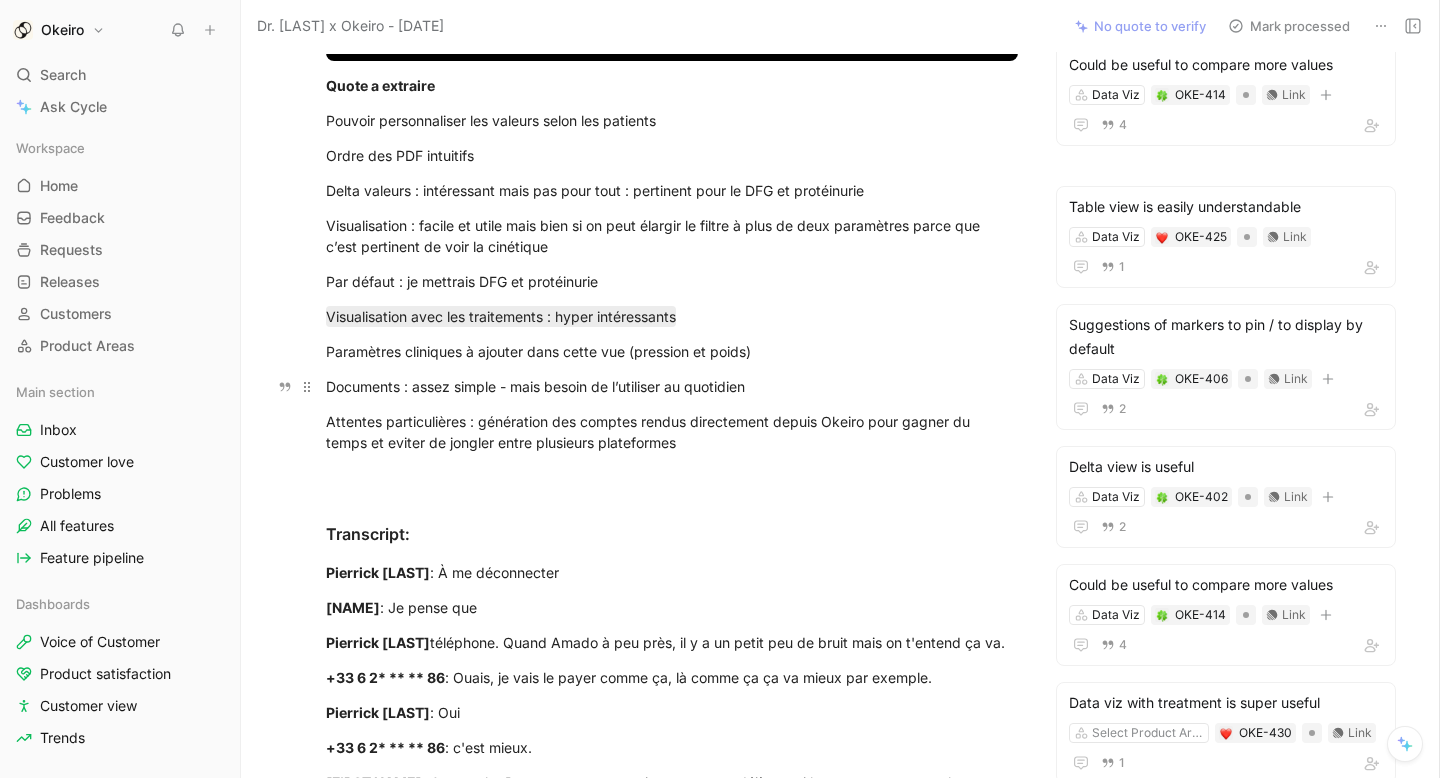click on "Documents : assez simple - mais besoin de l’utiliser au quotidien" at bounding box center (672, 386) 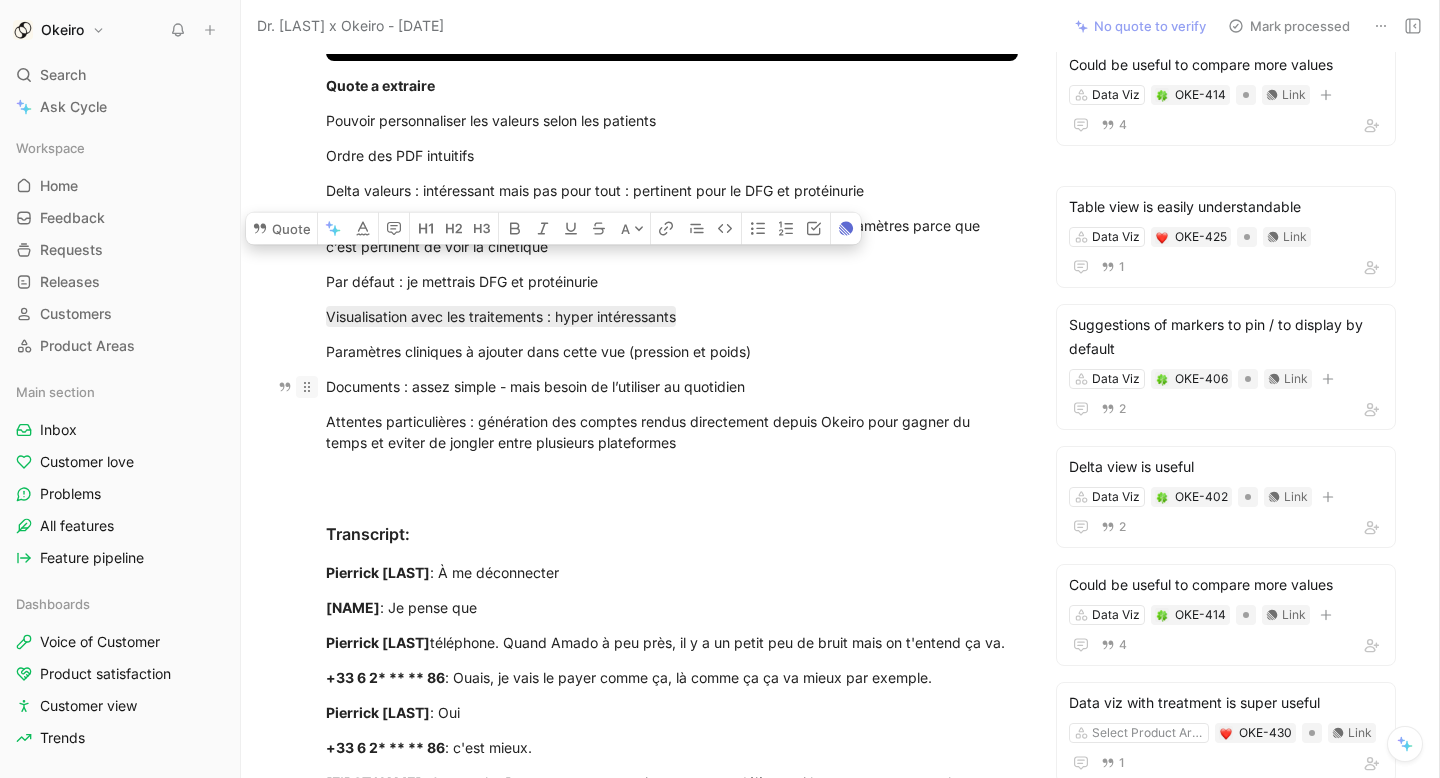 drag, startPoint x: 819, startPoint y: 392, endPoint x: 304, endPoint y: 383, distance: 515.0786 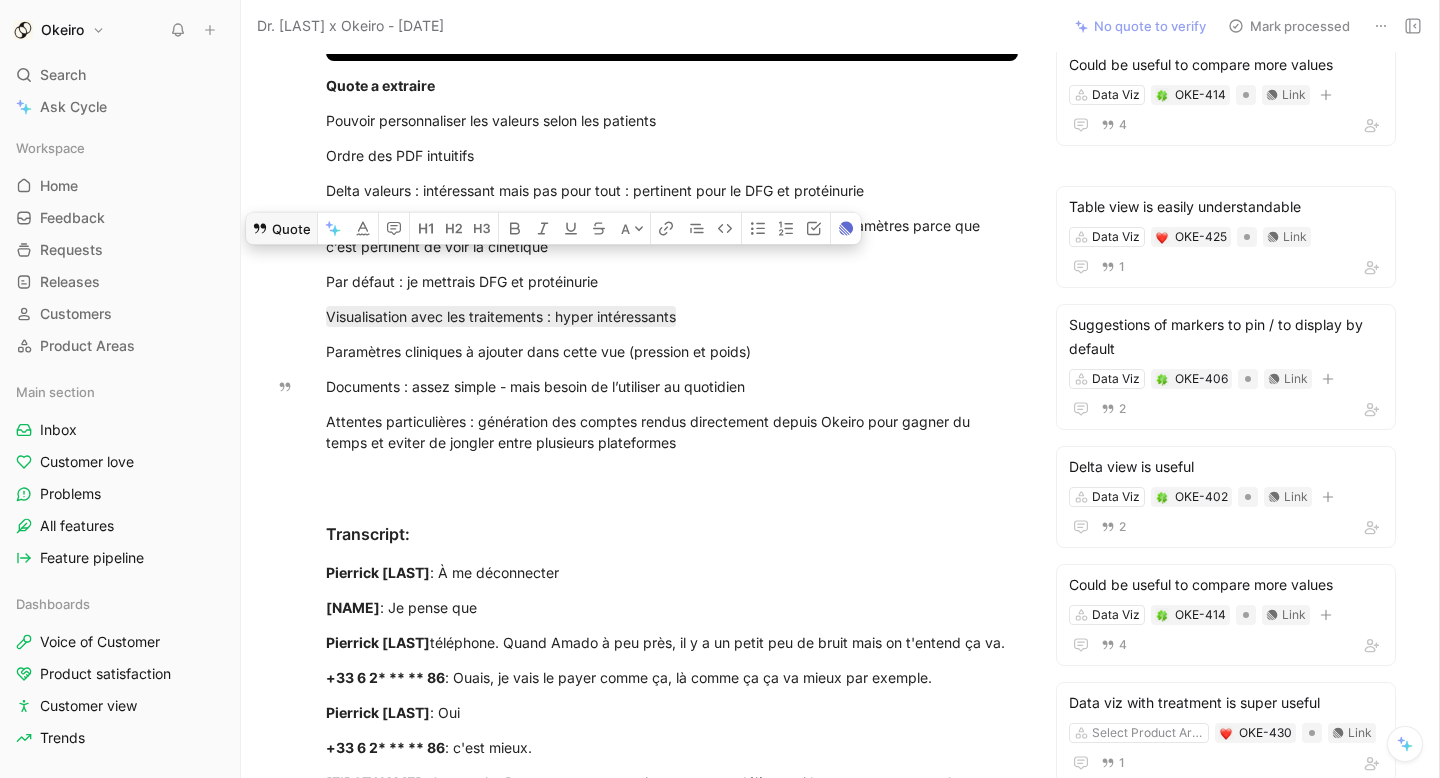 click on "Quote" at bounding box center (281, 228) 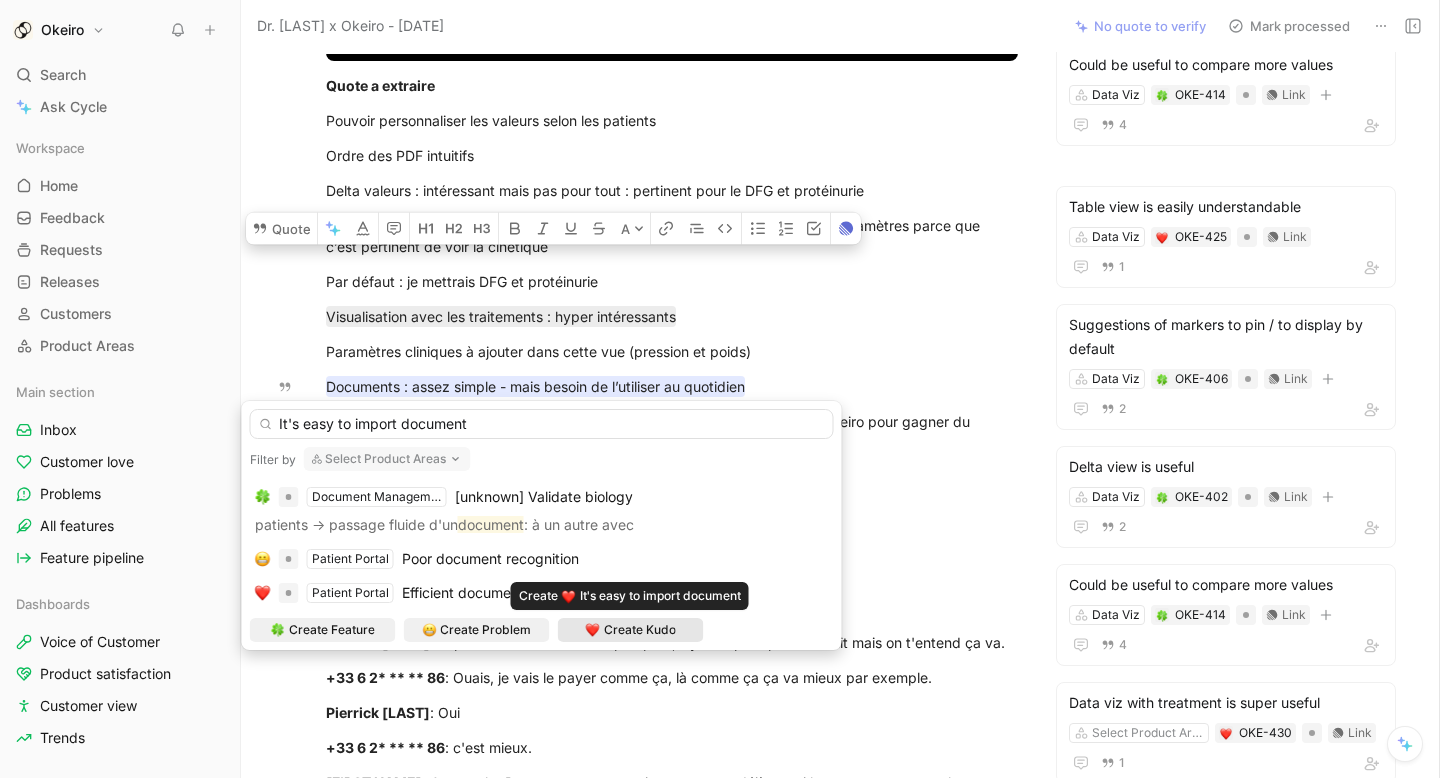 type on "It's easy to import document" 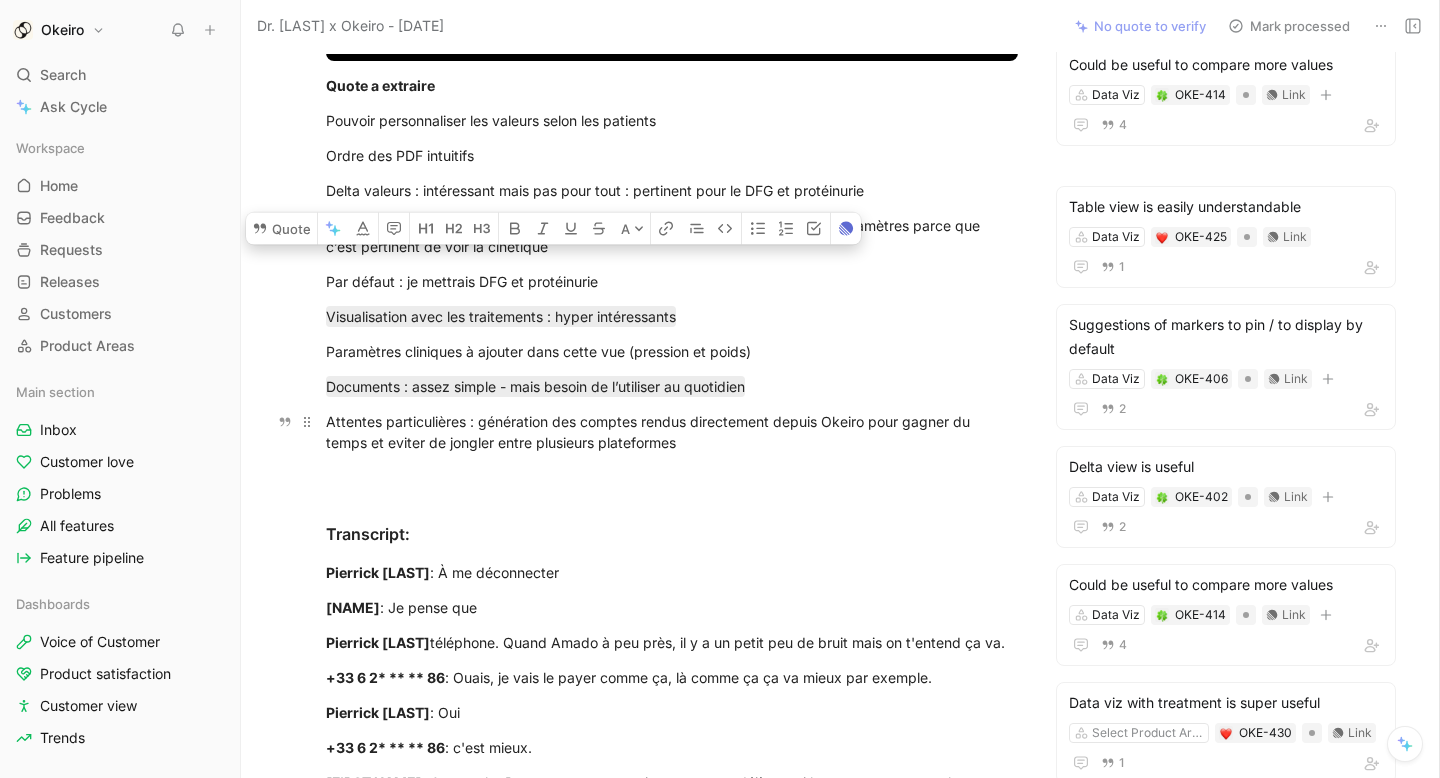 click on "Attentes particulières : génération des comptes rendus directement depuis Okeiro pour gagner du temps et eviter de jongler entre plusieurs plateformes" at bounding box center (672, 432) 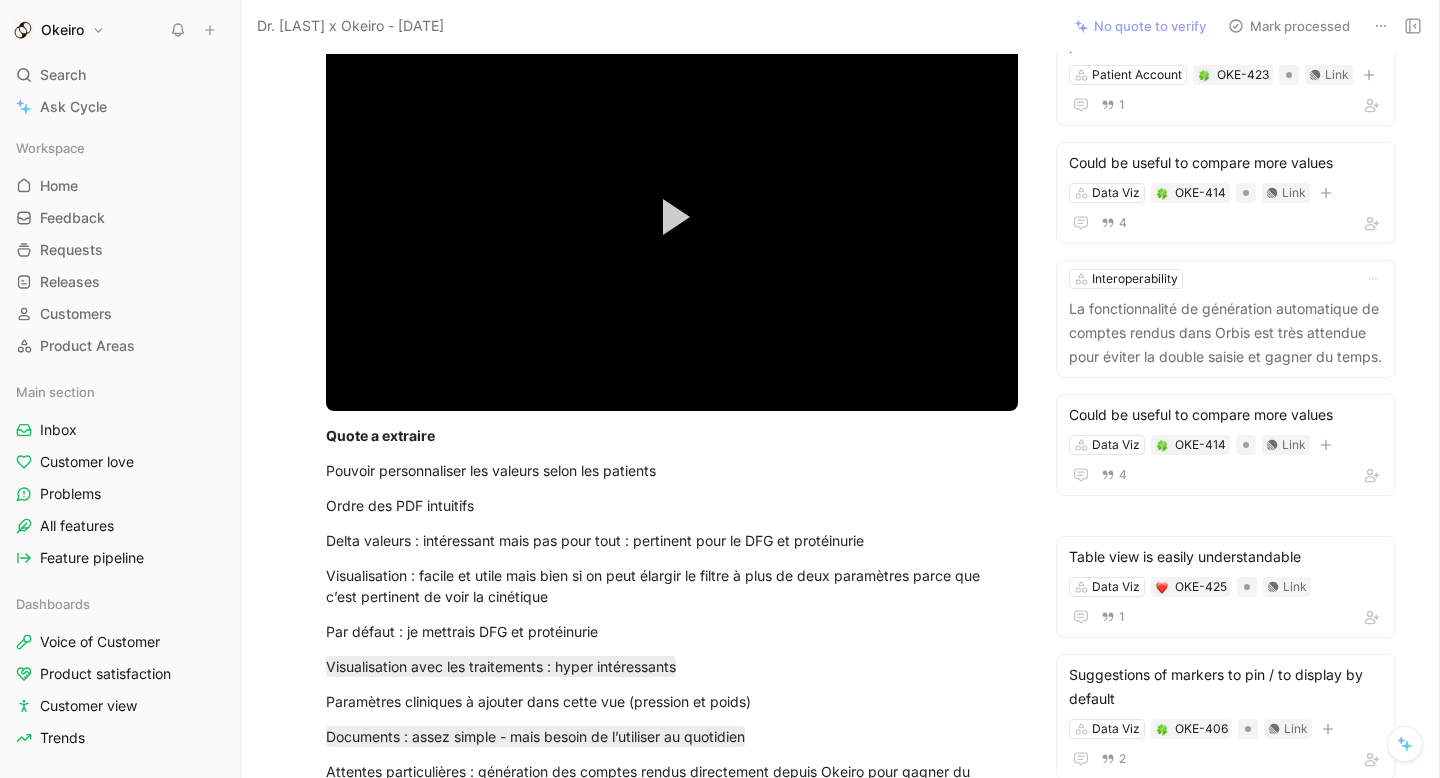 scroll, scrollTop: 0, scrollLeft: 0, axis: both 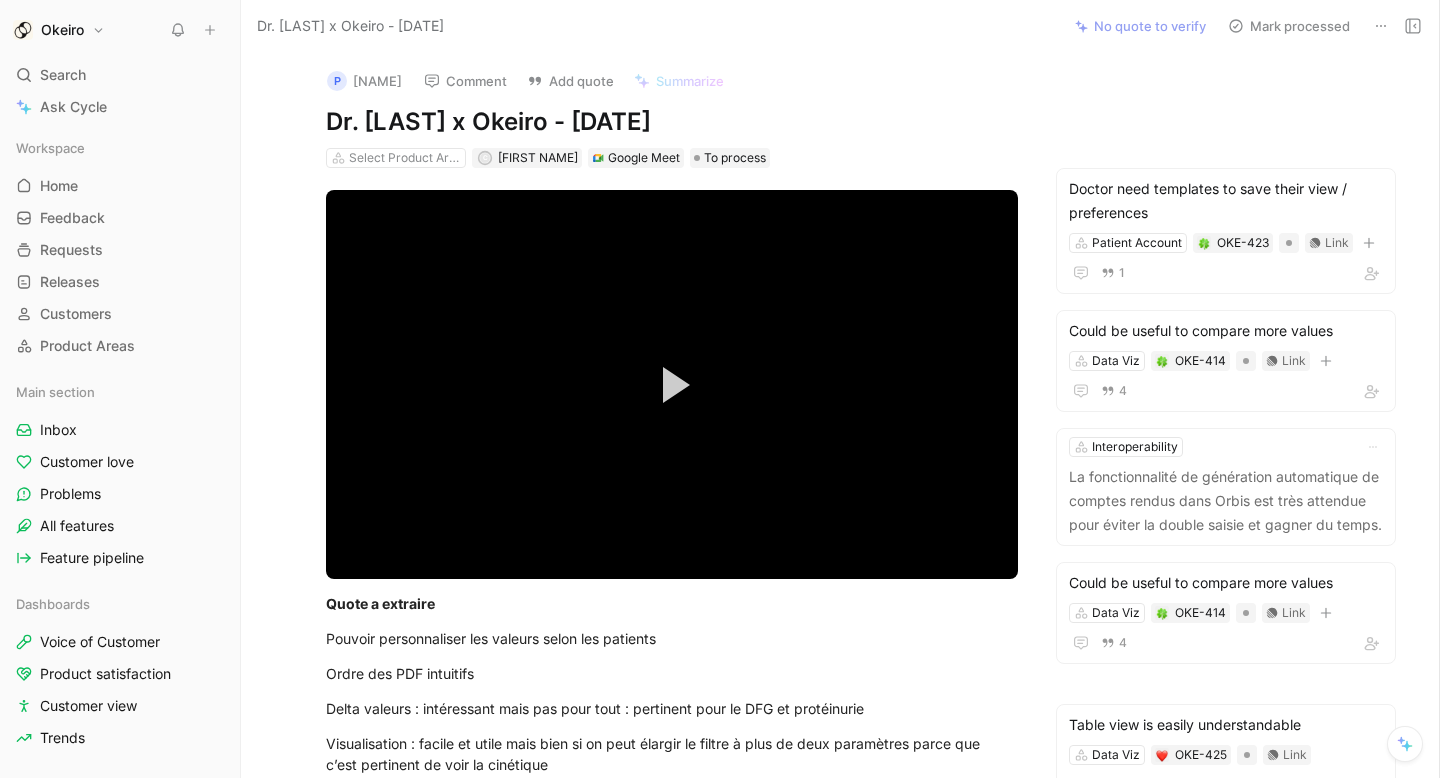 click on "Dr. MROUE x Okeiro  - 7/21/2025" at bounding box center [672, 122] 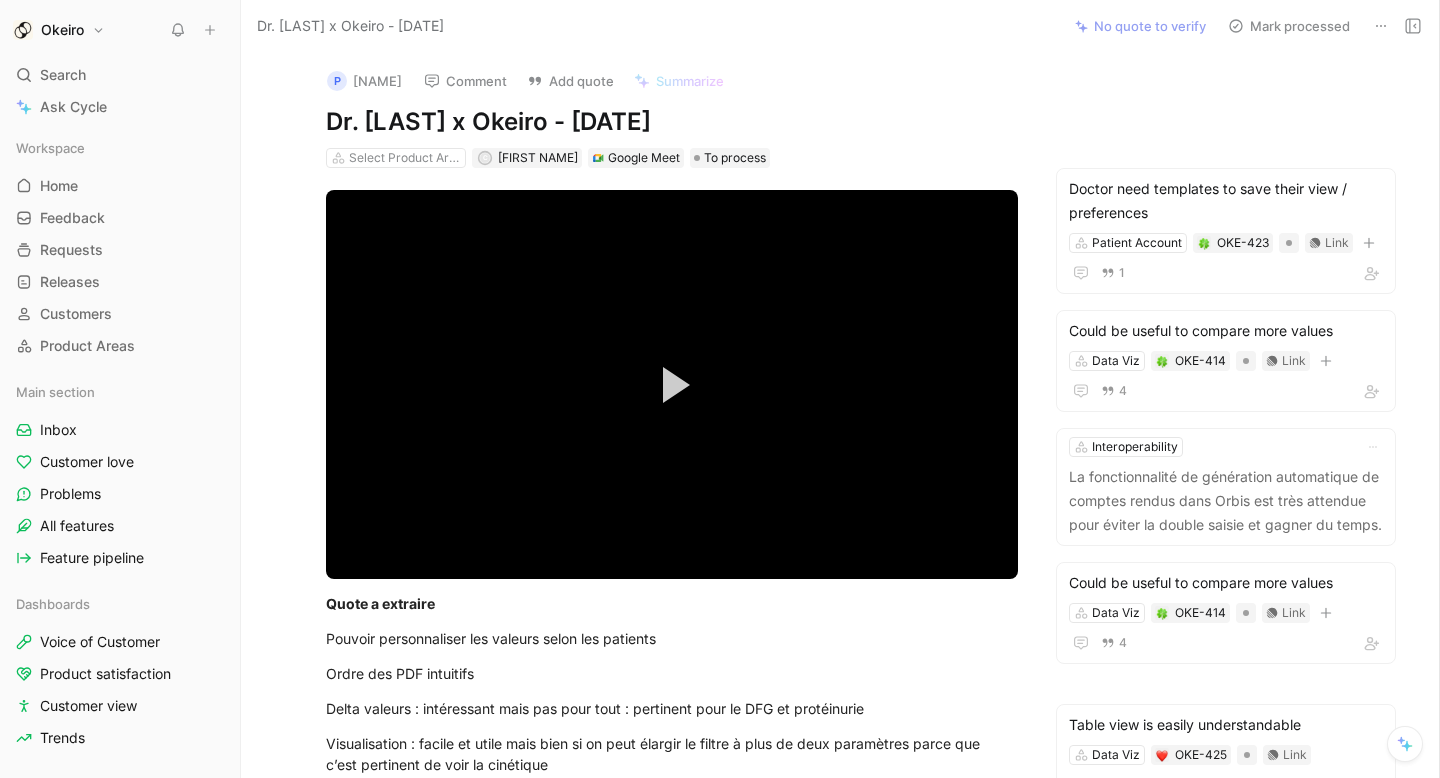 click on "Mark processed" at bounding box center (1289, 26) 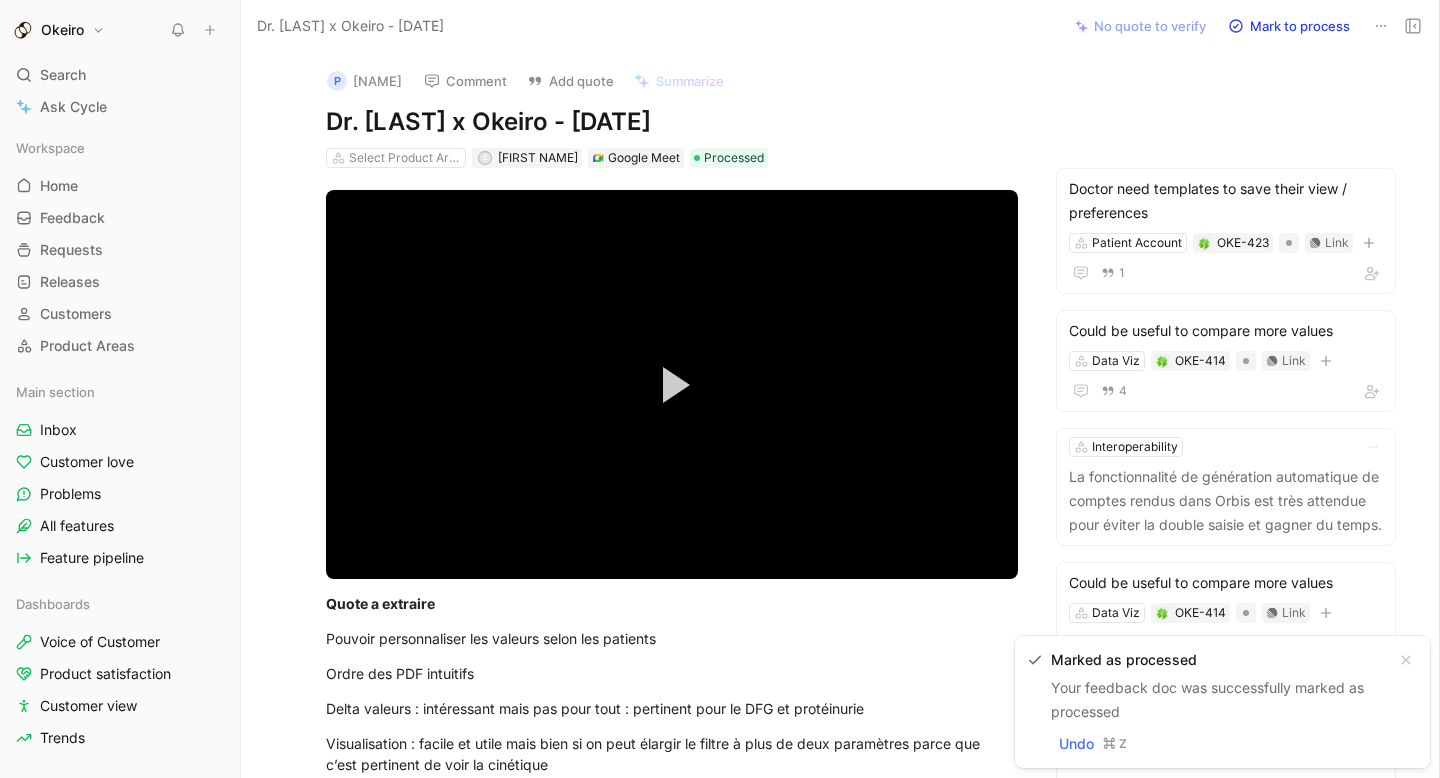 click on "Dr. MROUE x Okeiro  - 7/21/2025" at bounding box center (350, 26) 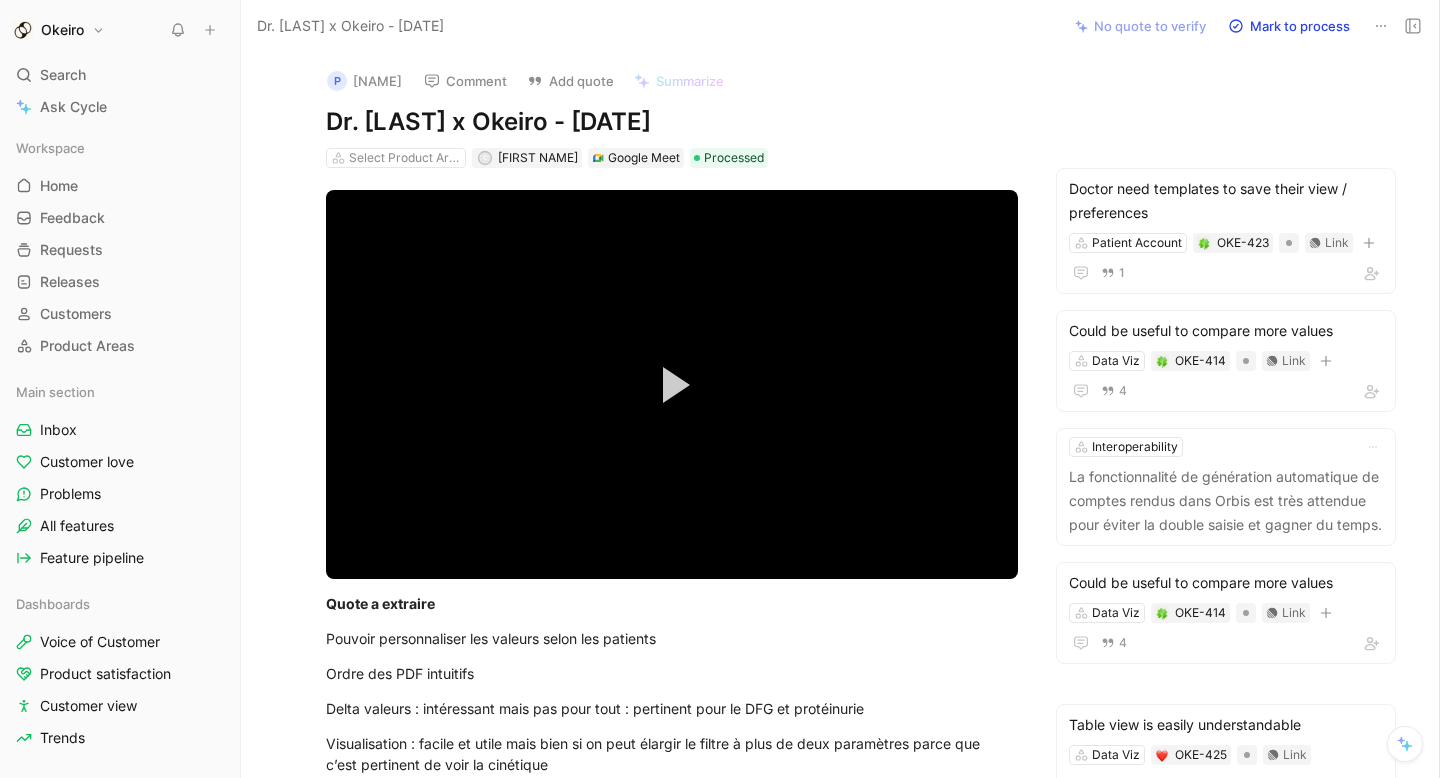 click 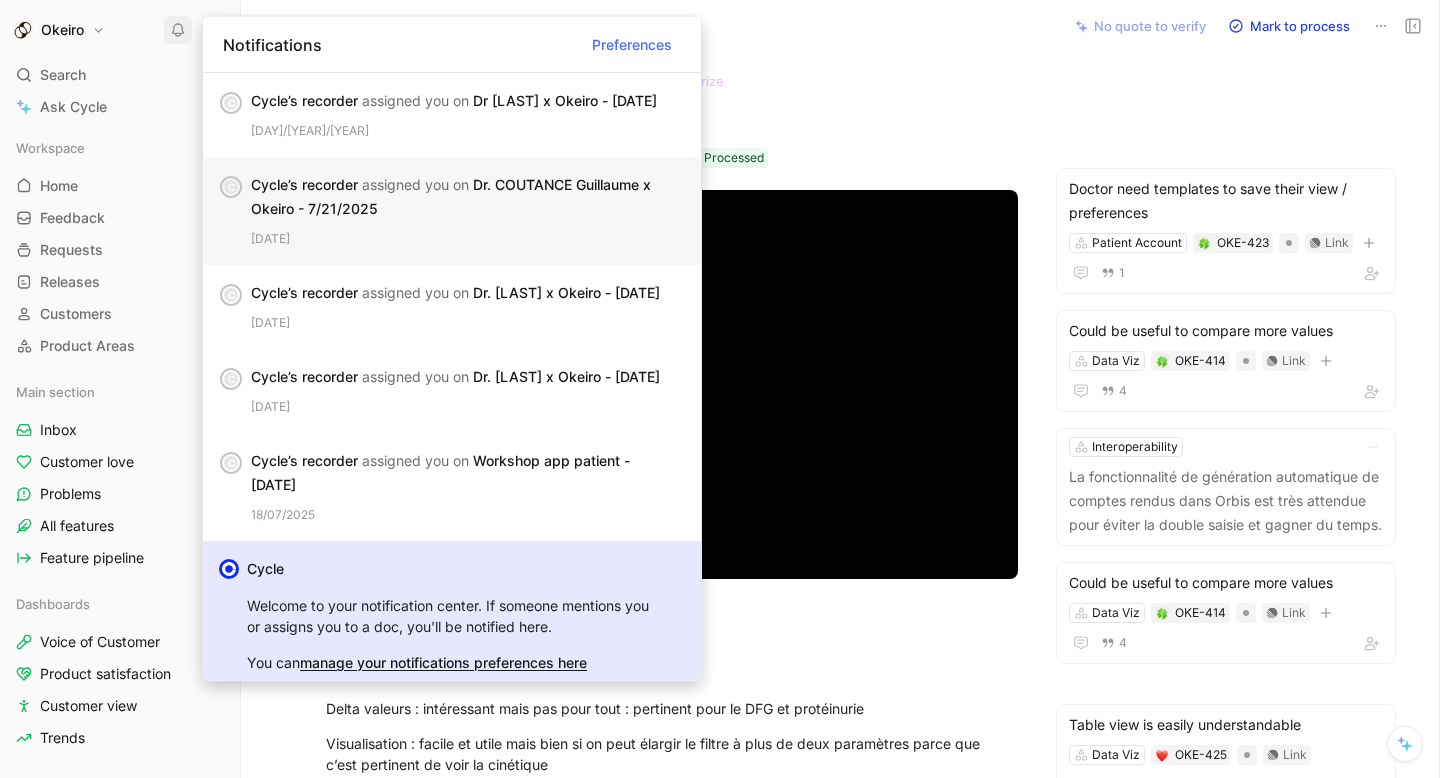 click on "Cycle’s recorder   assigned you on   Dr. COUTANCE Guillaume x Okeiro - 7/21/2025" at bounding box center (460, 197) 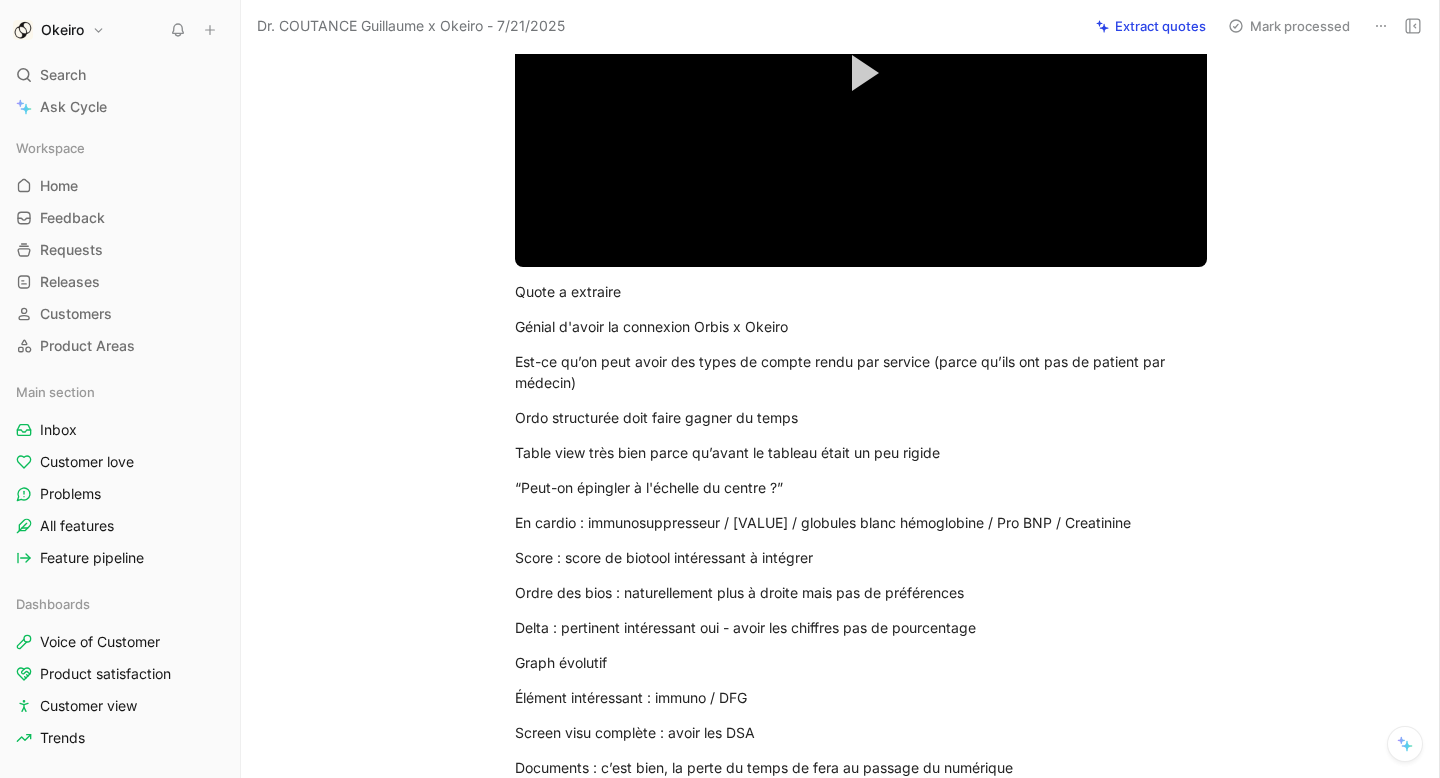 scroll, scrollTop: 343, scrollLeft: 0, axis: vertical 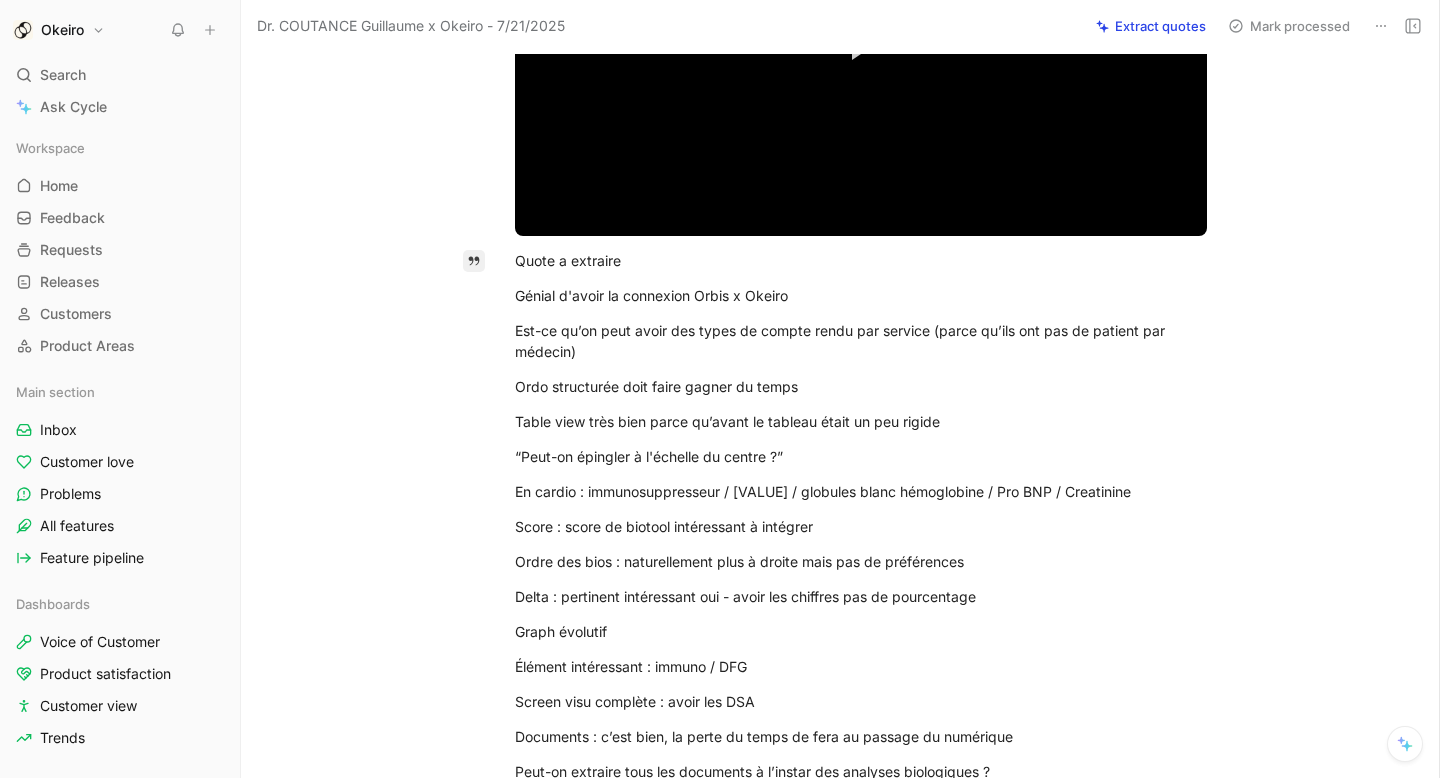 drag, startPoint x: 641, startPoint y: 254, endPoint x: 477, endPoint y: 254, distance: 164 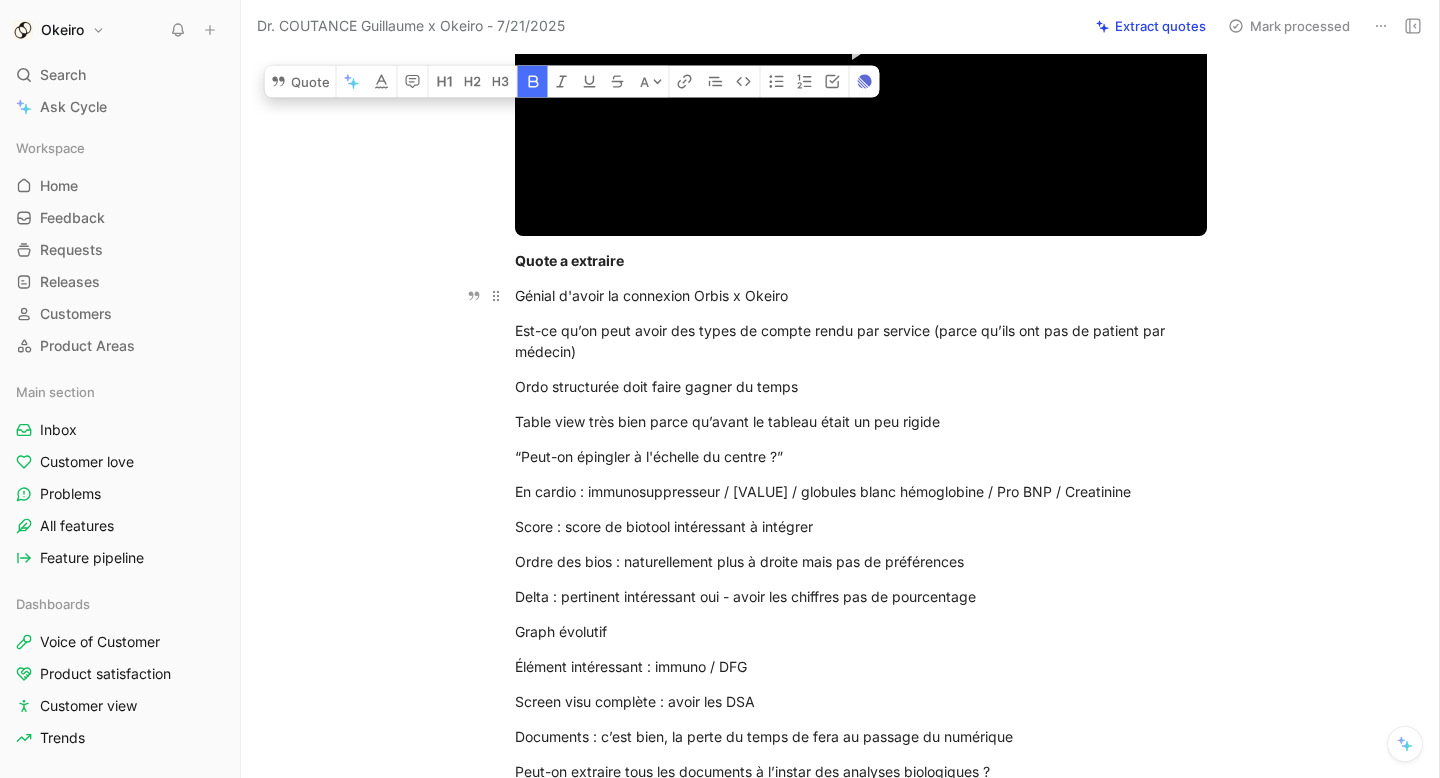 click on "Génial d'avoir la connexion Orbis x Okeiro" at bounding box center [861, 295] 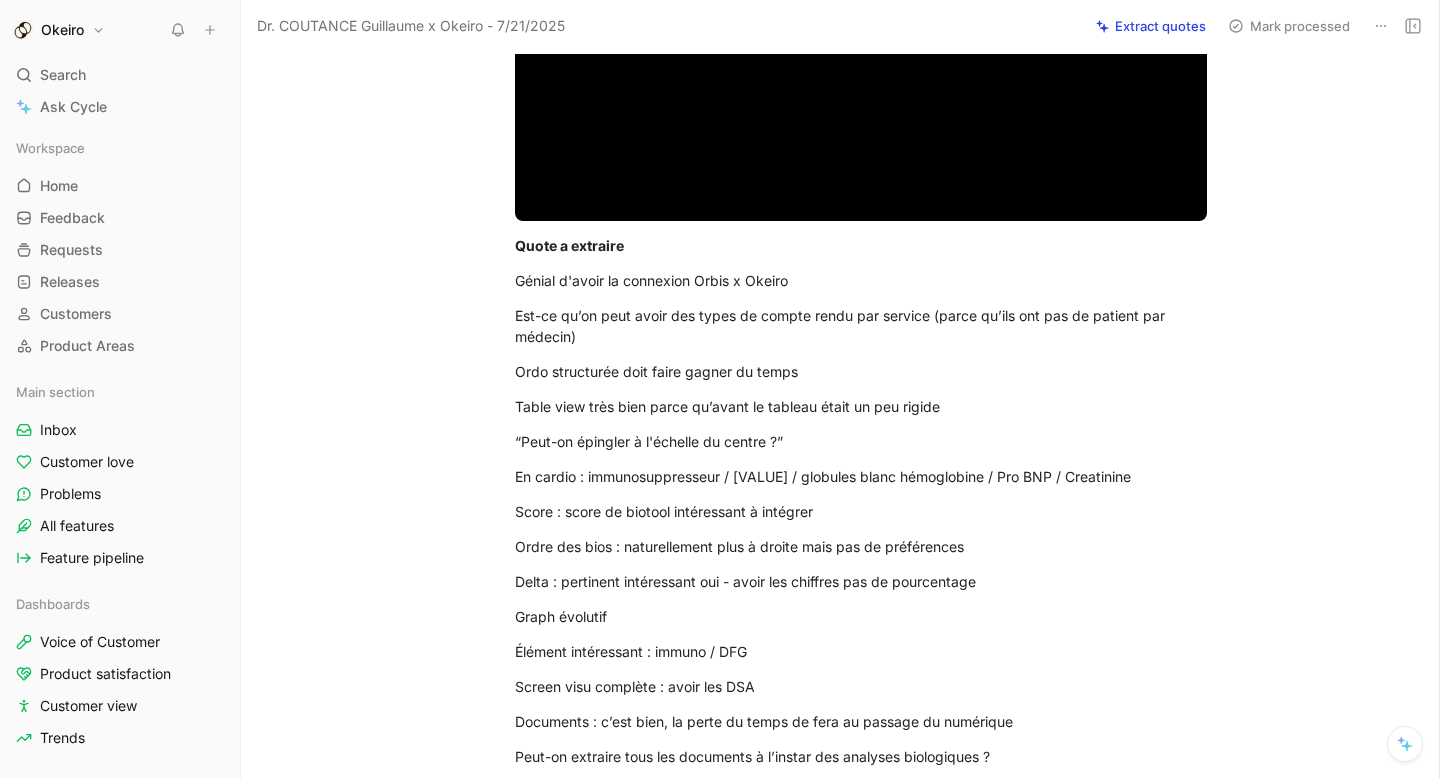 scroll, scrollTop: 212, scrollLeft: 0, axis: vertical 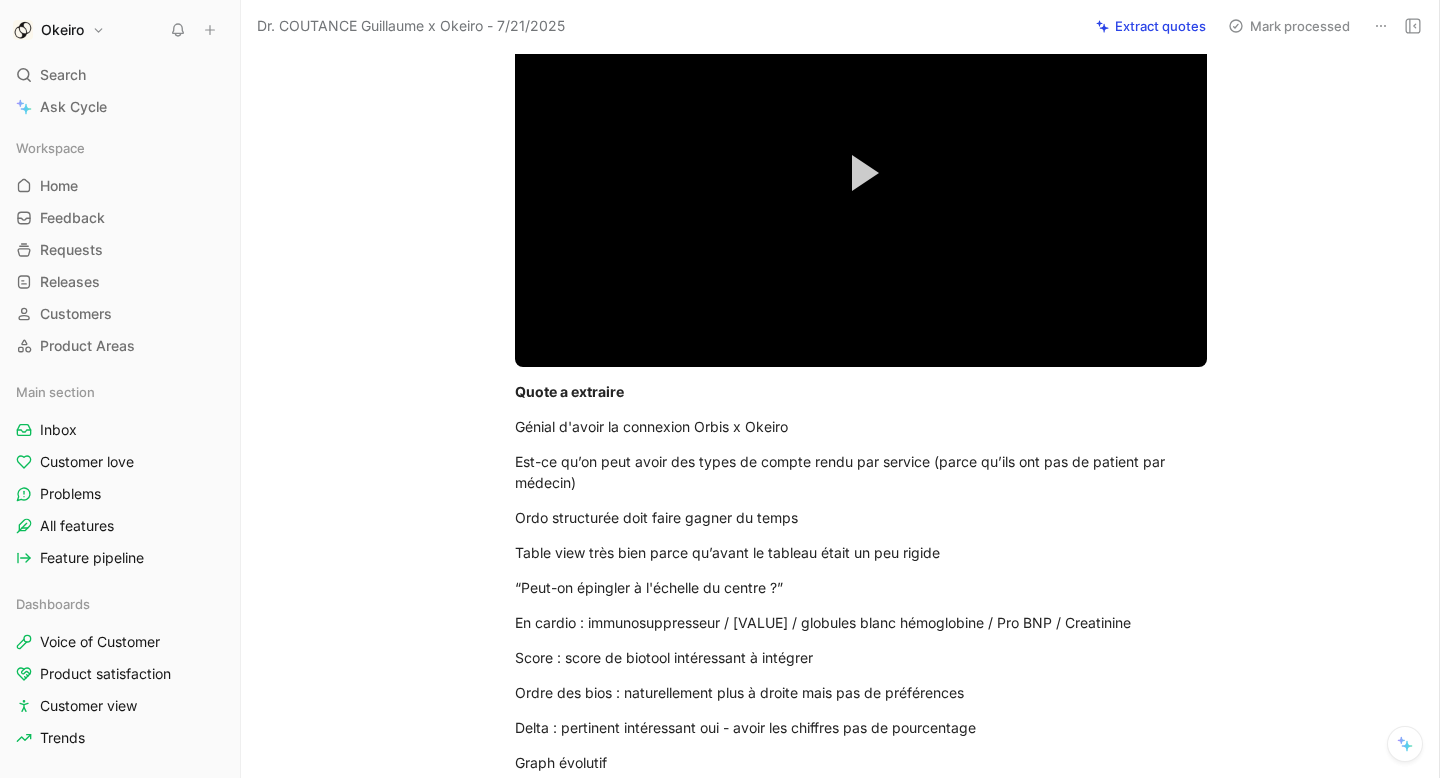 click on "Extract quotes" at bounding box center [1151, 26] 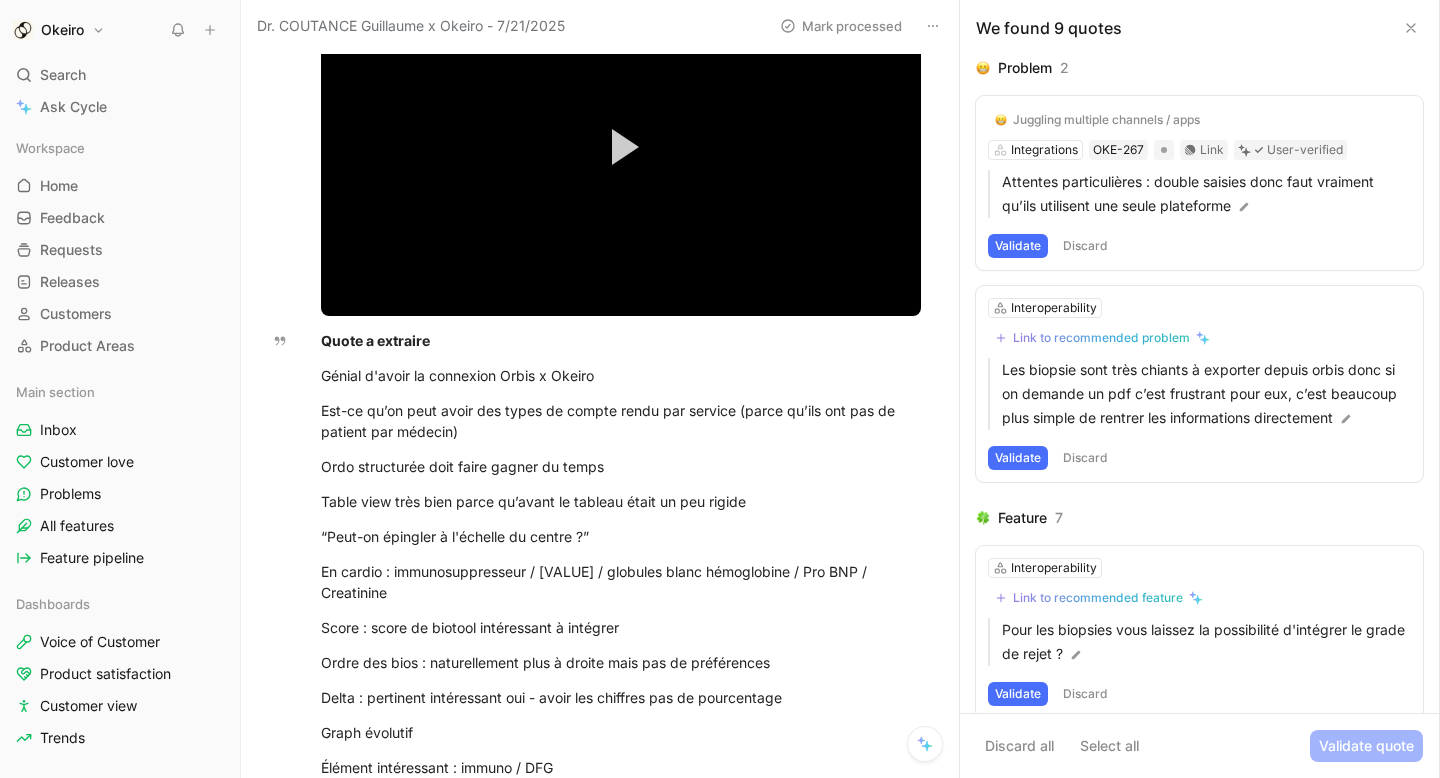click on "Validate" at bounding box center (1018, 246) 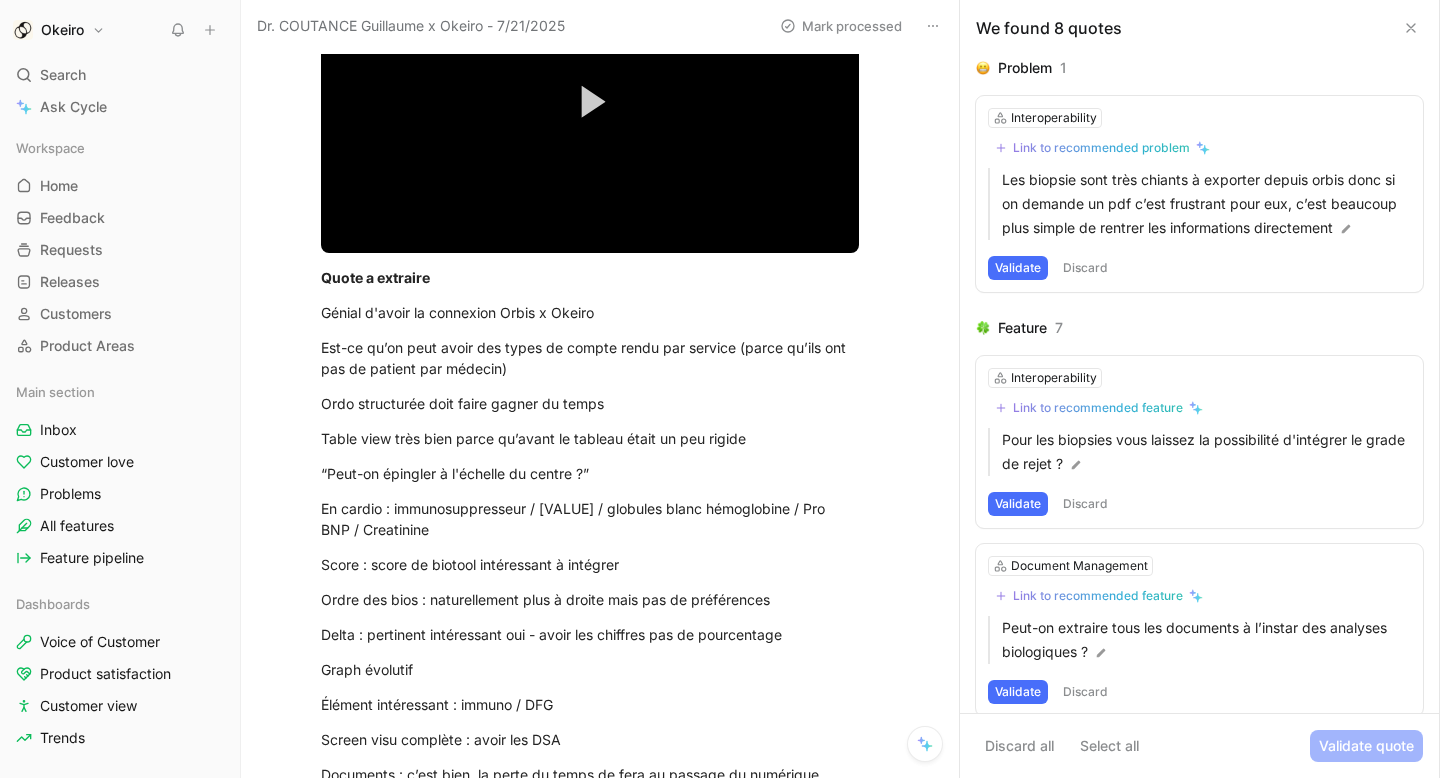 scroll, scrollTop: 278, scrollLeft: 0, axis: vertical 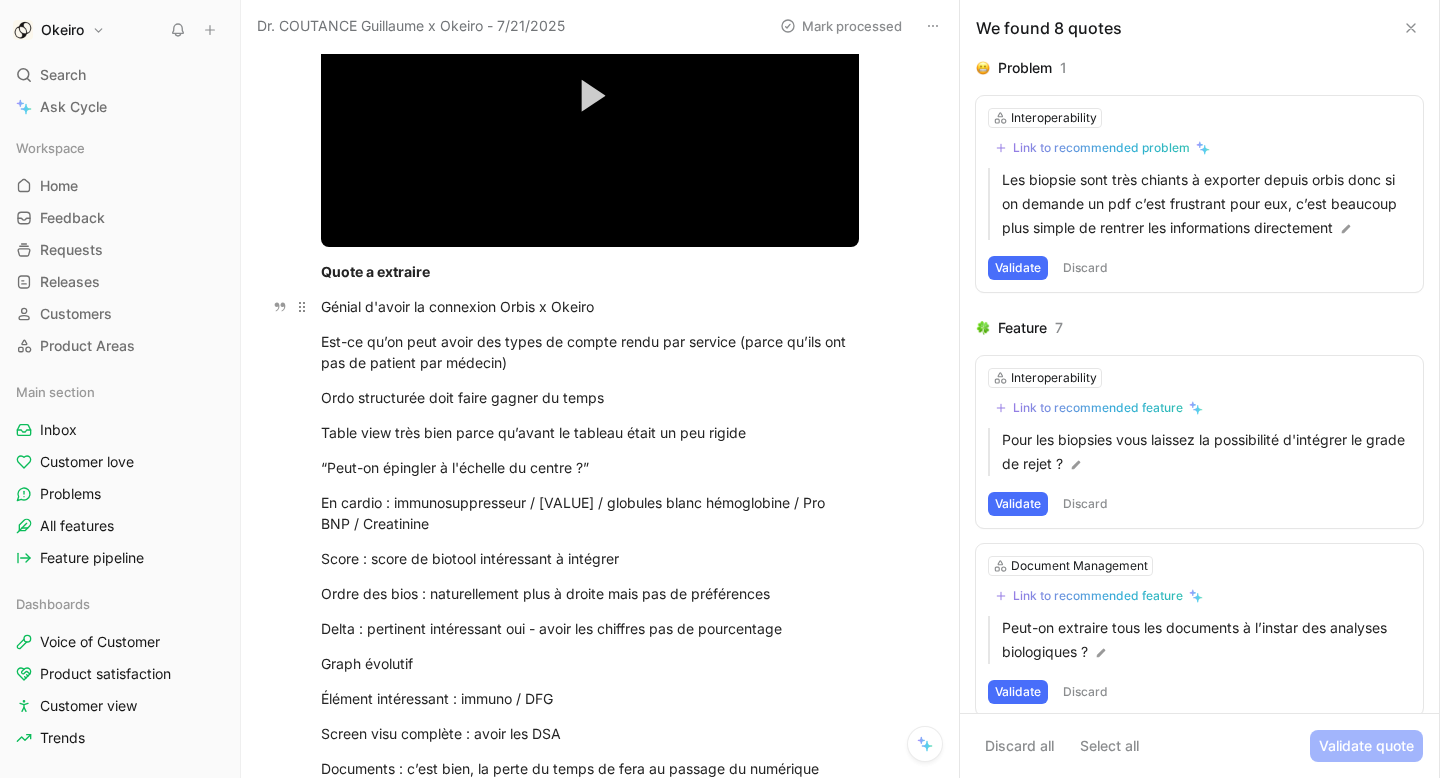 drag, startPoint x: 636, startPoint y: 305, endPoint x: 314, endPoint y: 304, distance: 322.00156 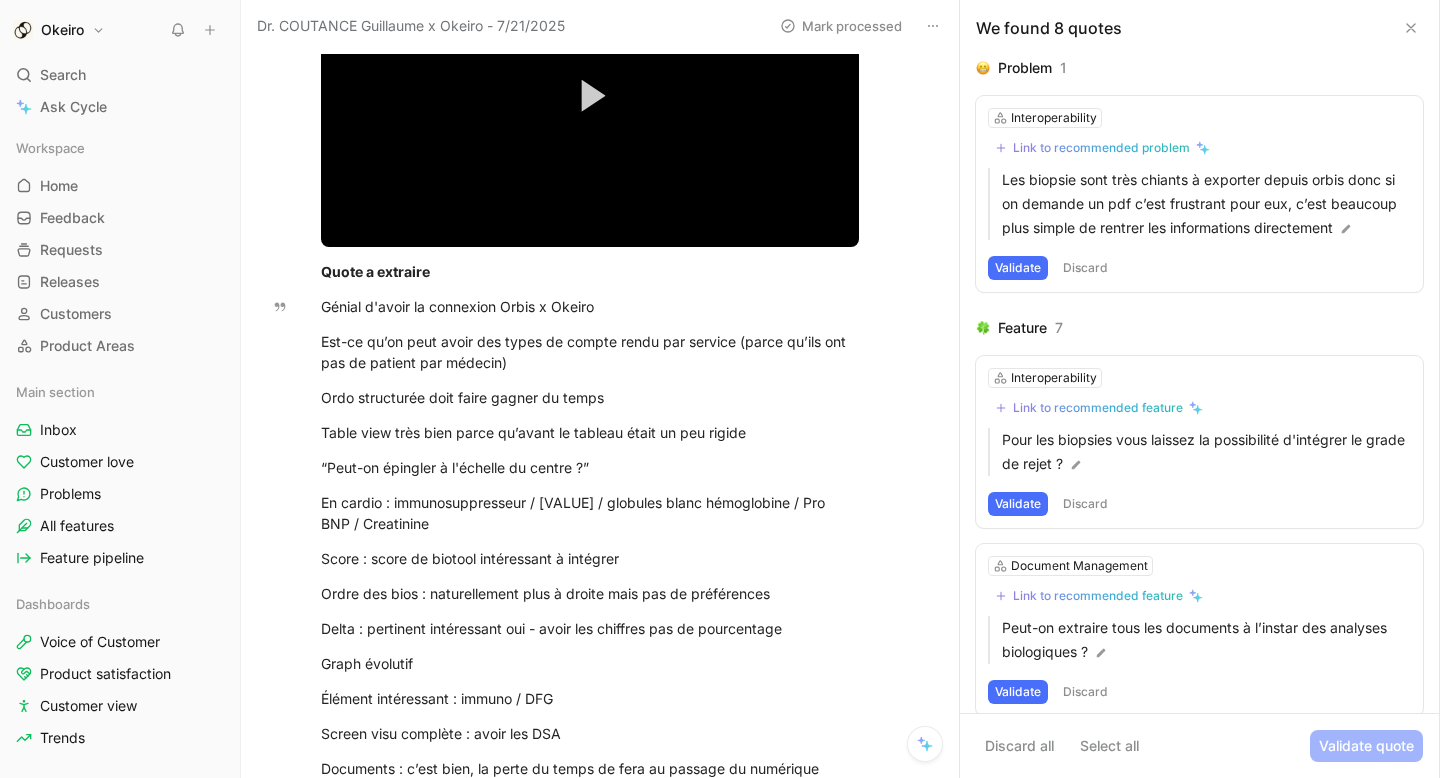 click on "Quote" at bounding box center [281, -83] 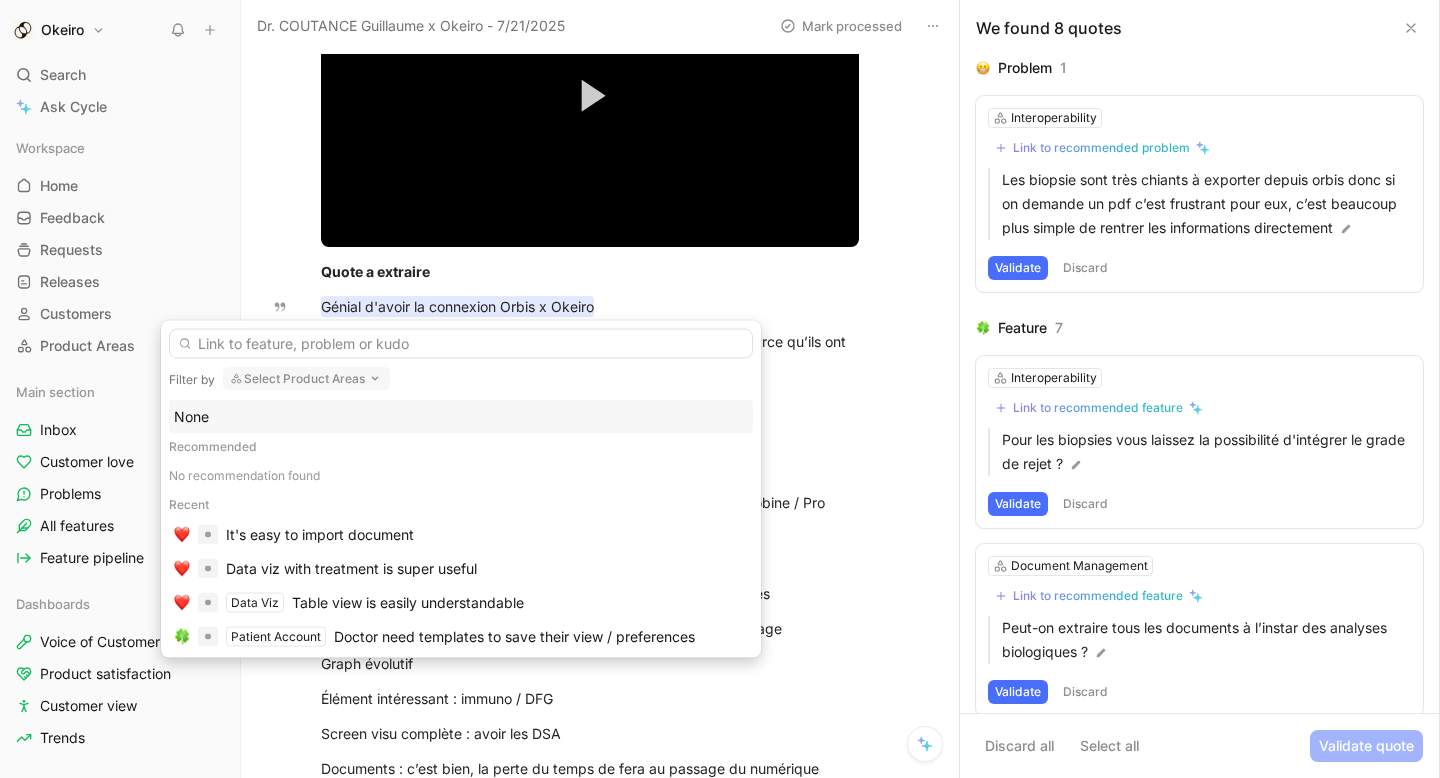 click on "Select Product Areas" at bounding box center (306, 379) 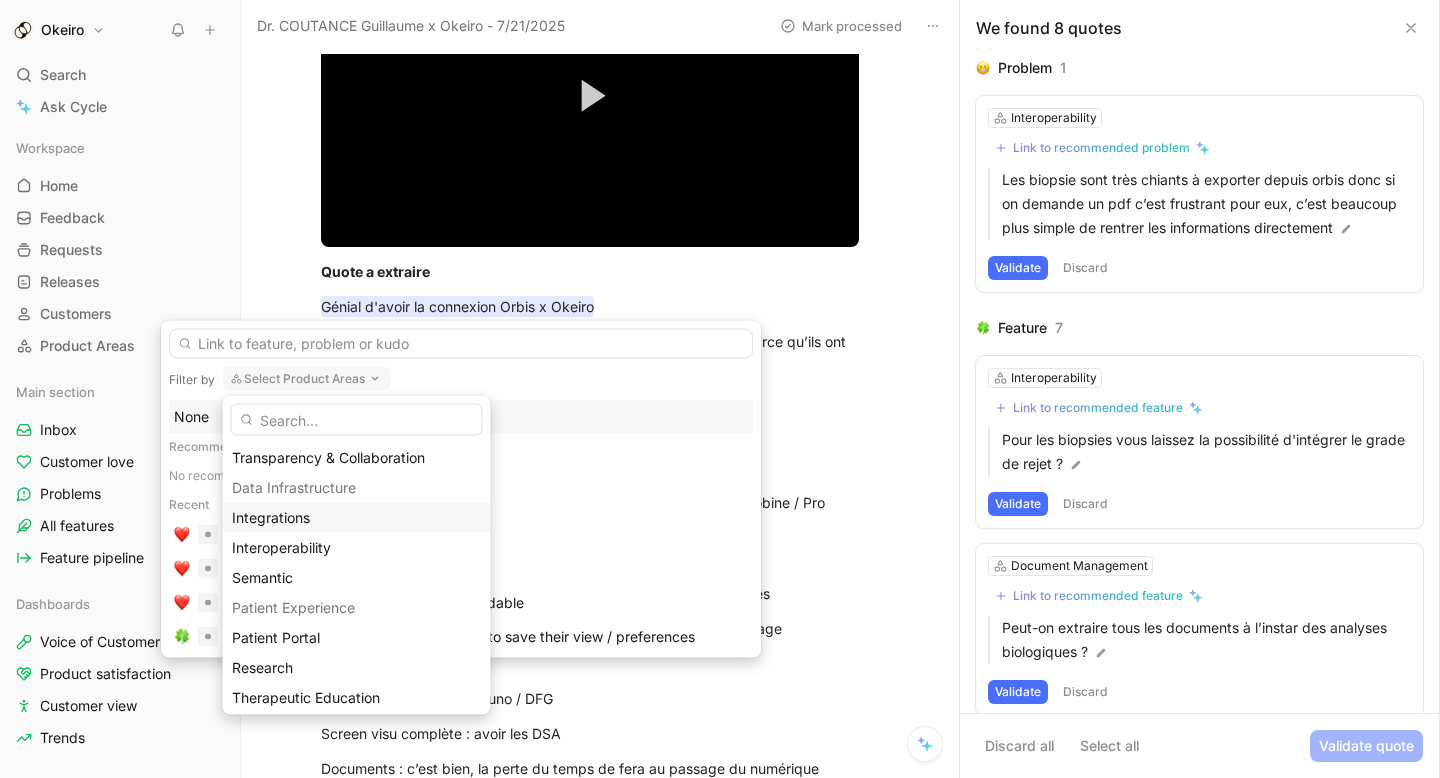 scroll, scrollTop: 388, scrollLeft: 0, axis: vertical 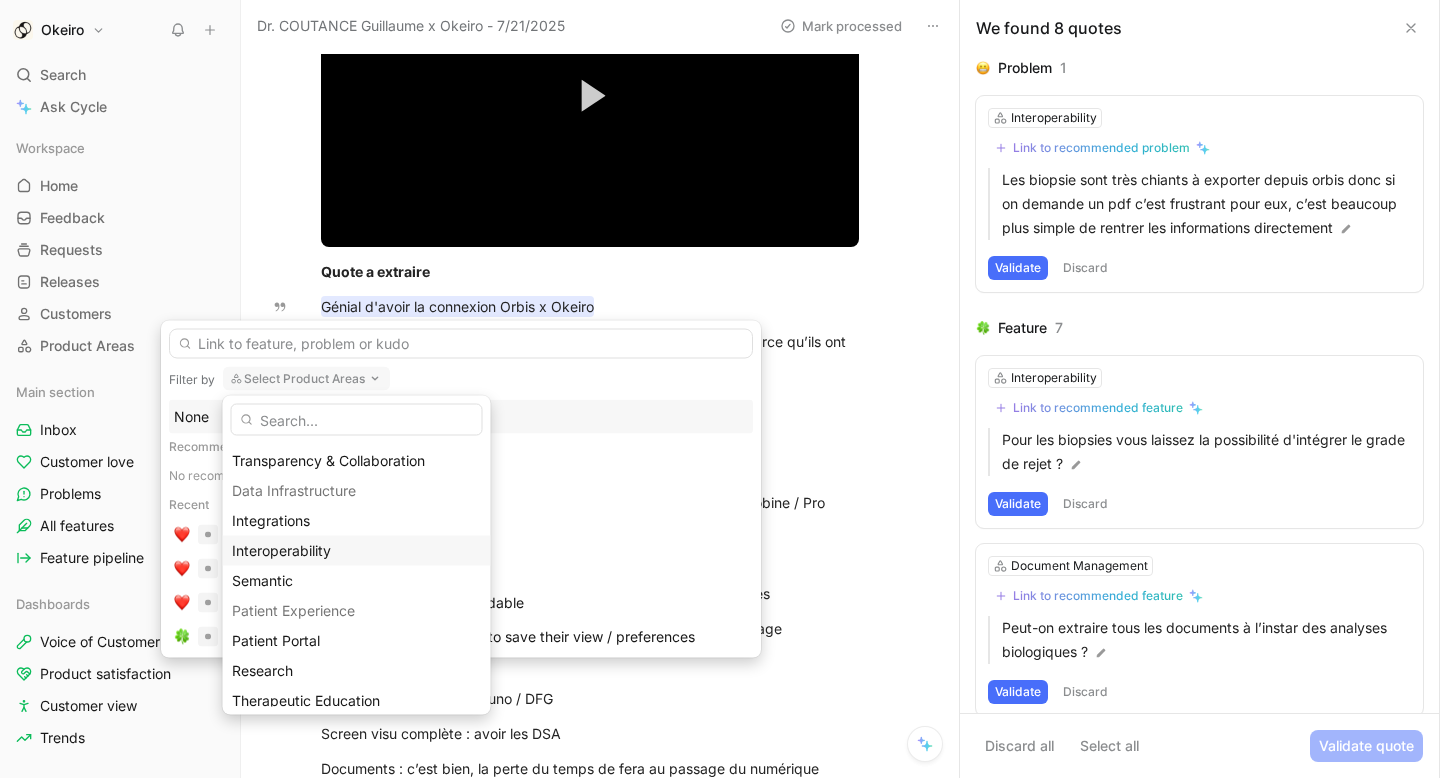 click on "Interoperability" at bounding box center [357, 551] 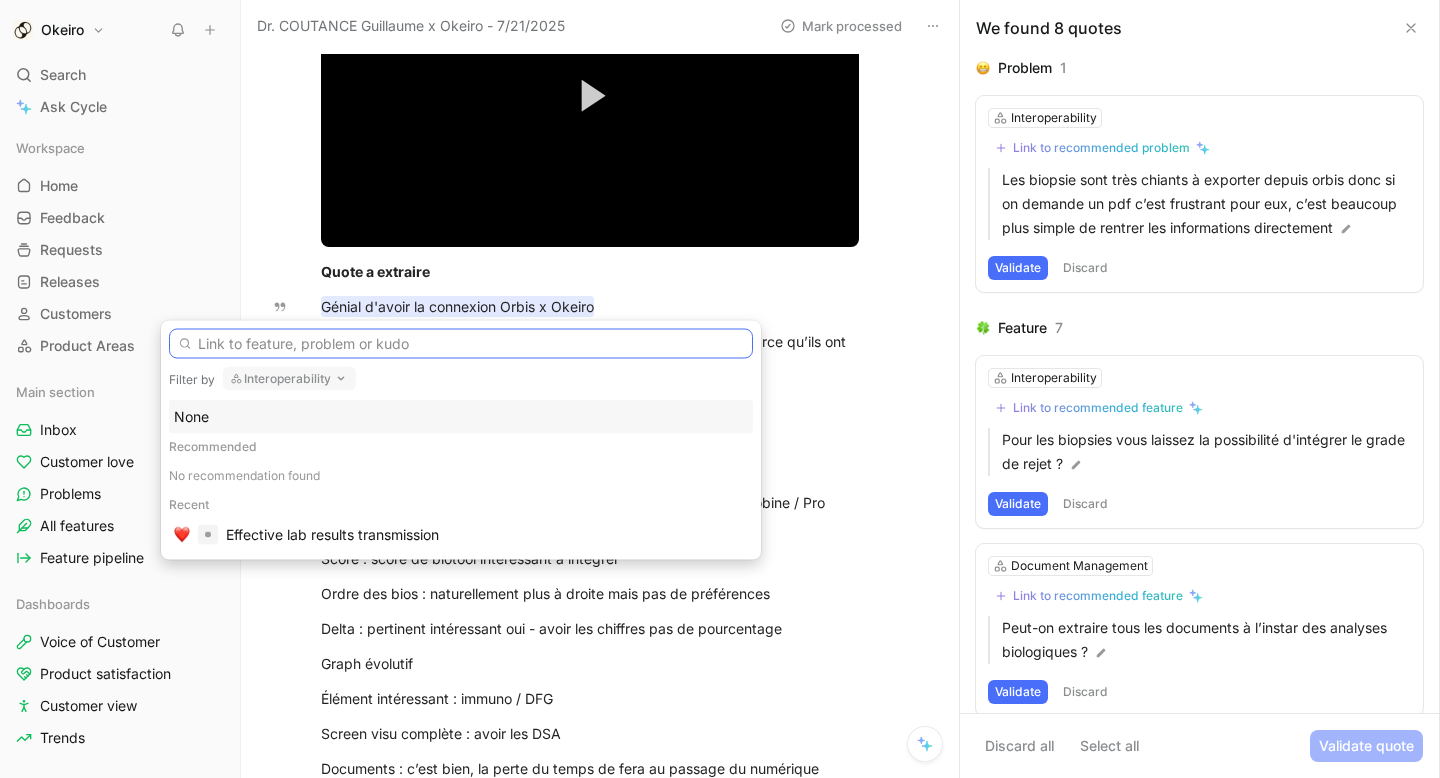 click at bounding box center (461, 344) 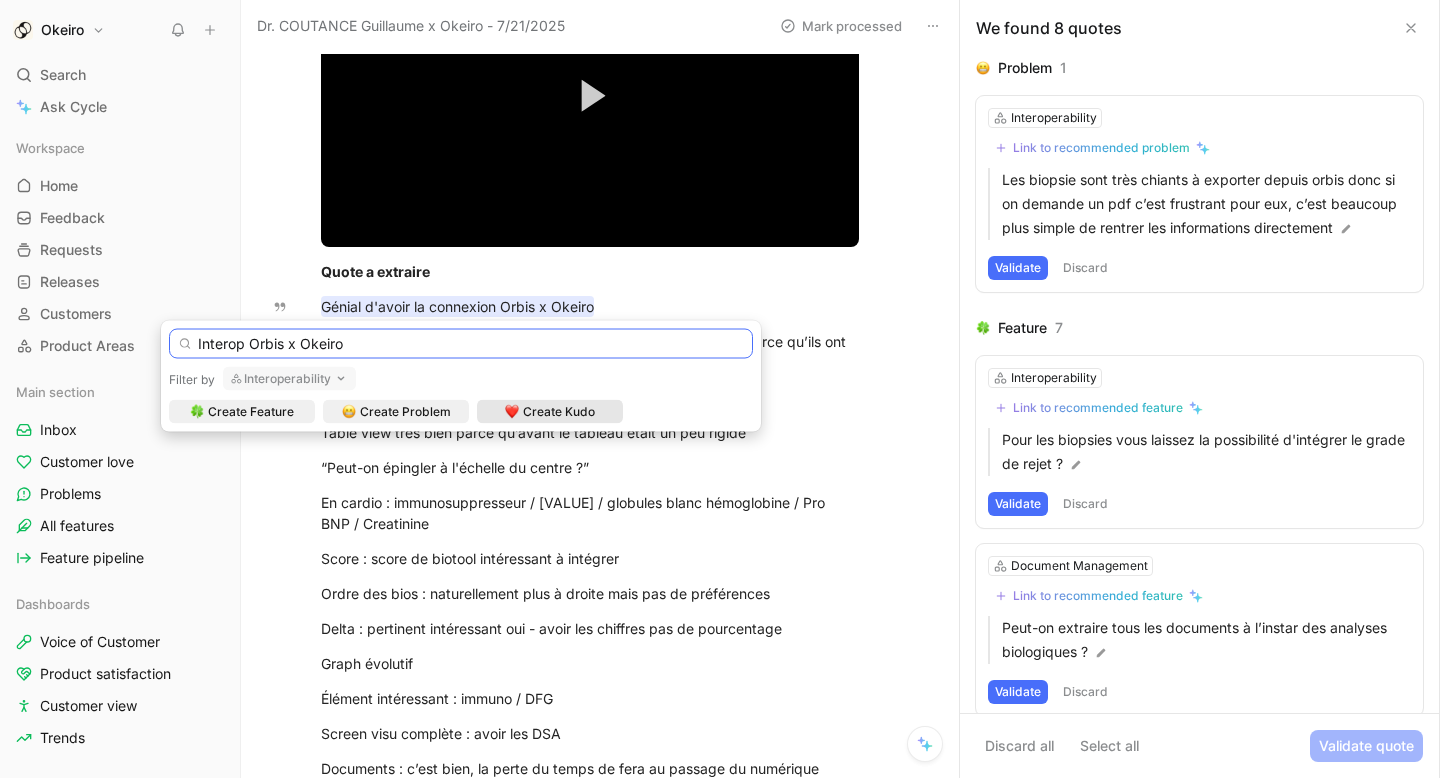 type on "Interop Orbis x Okeiro" 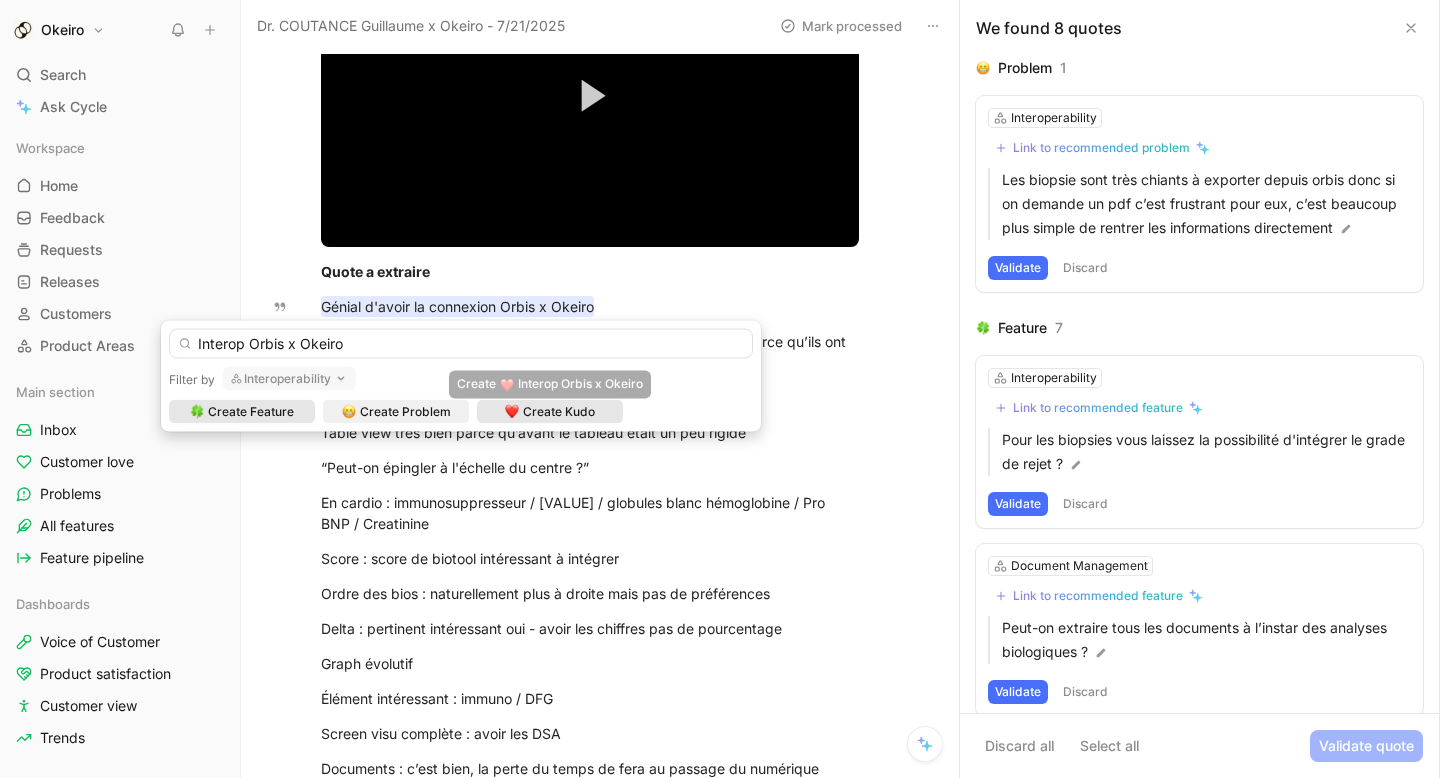 click on "Create Kudo" at bounding box center [559, 412] 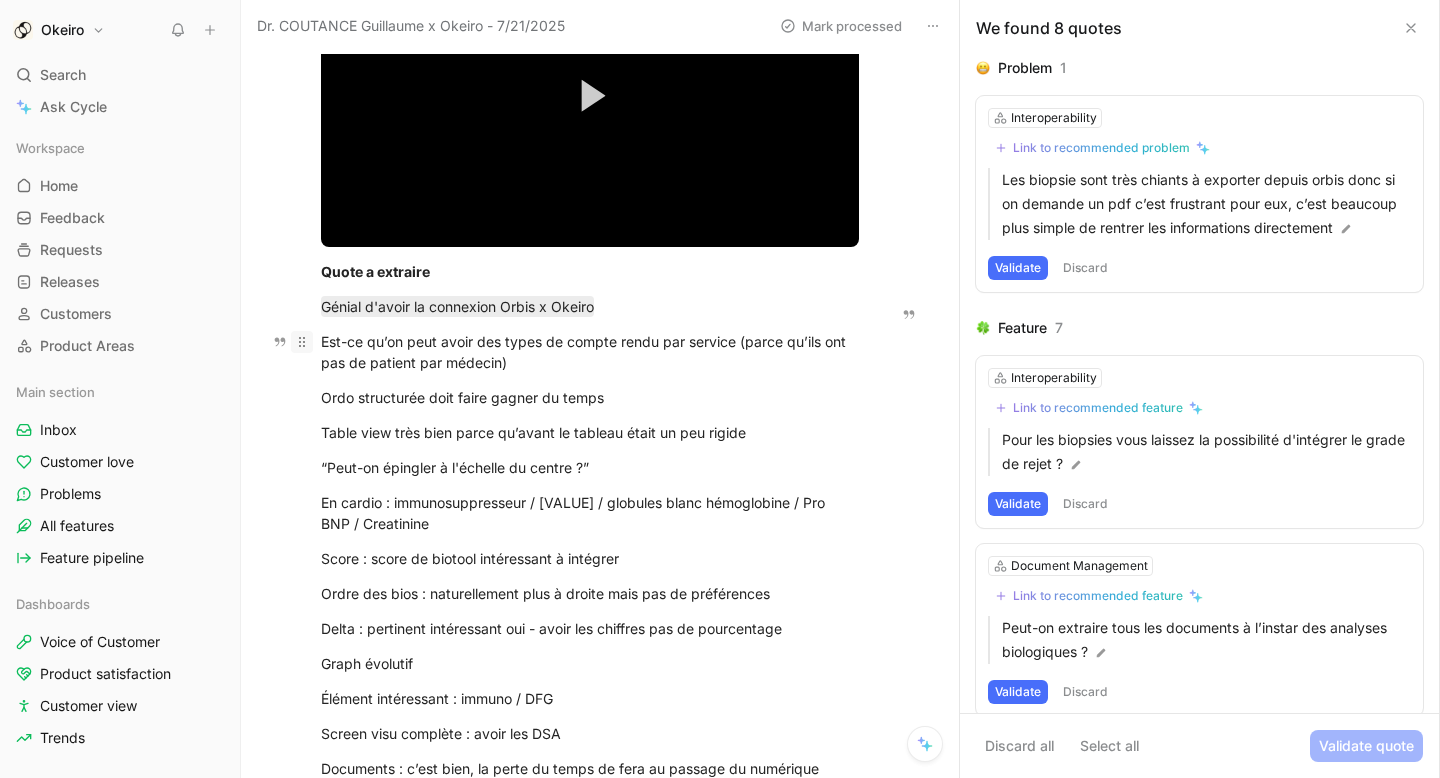 drag, startPoint x: 568, startPoint y: 360, endPoint x: 311, endPoint y: 342, distance: 257.62958 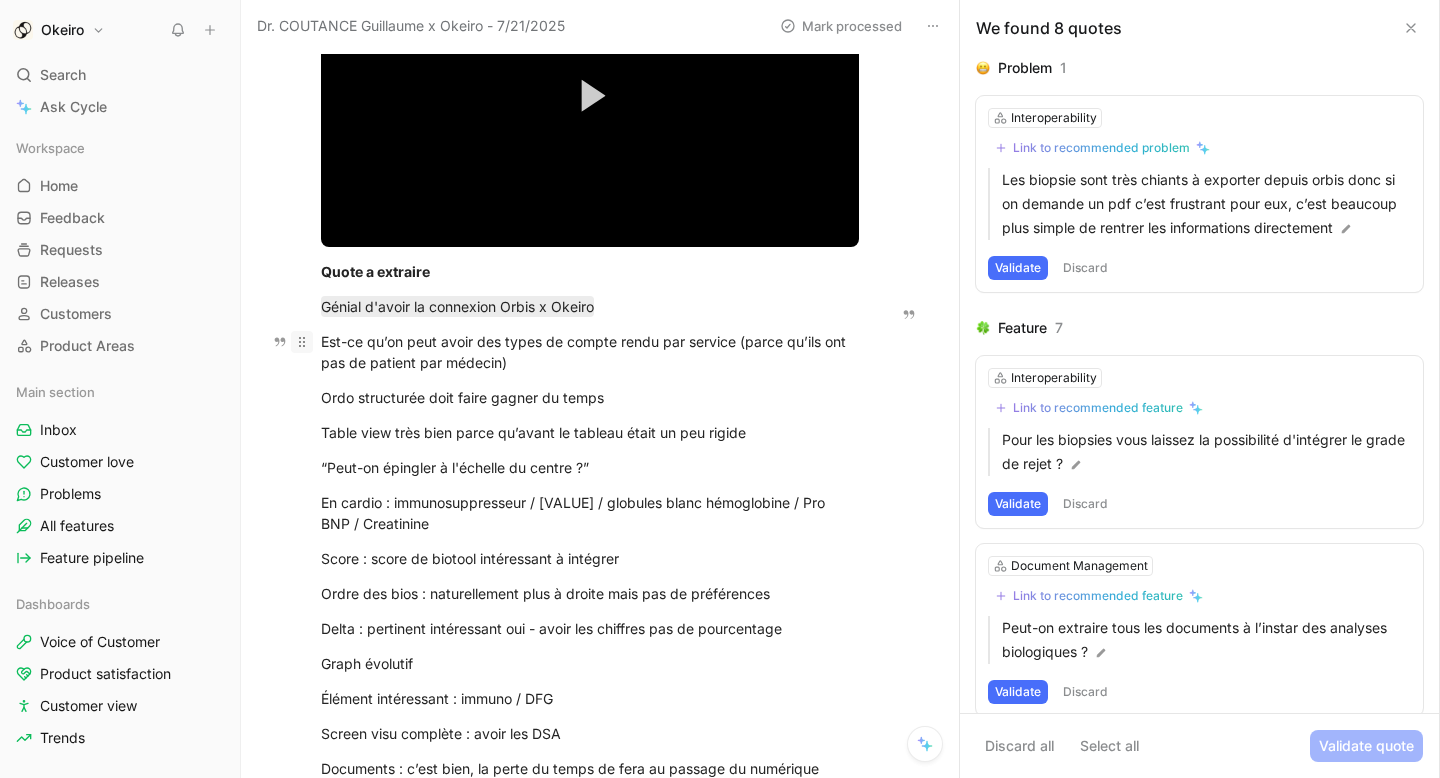 click on "Est-ce qu’on peut avoir des types de compte rendu par service (parce qu’ils ont pas de patient par médecin)" at bounding box center (590, 352) 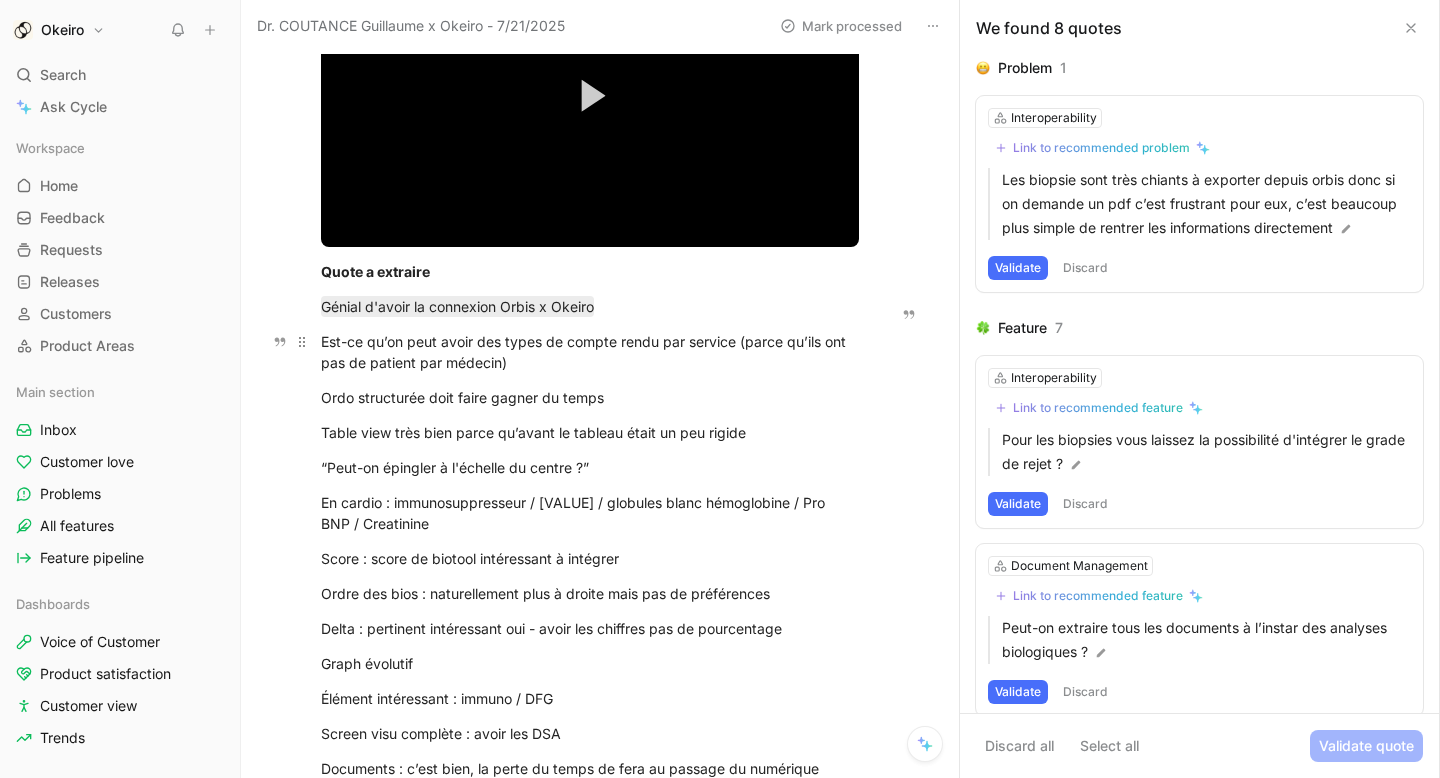 click on "Est-ce qu’on peut avoir des types de compte rendu par service (parce qu’ils ont pas de patient par médecin)" at bounding box center [590, 352] 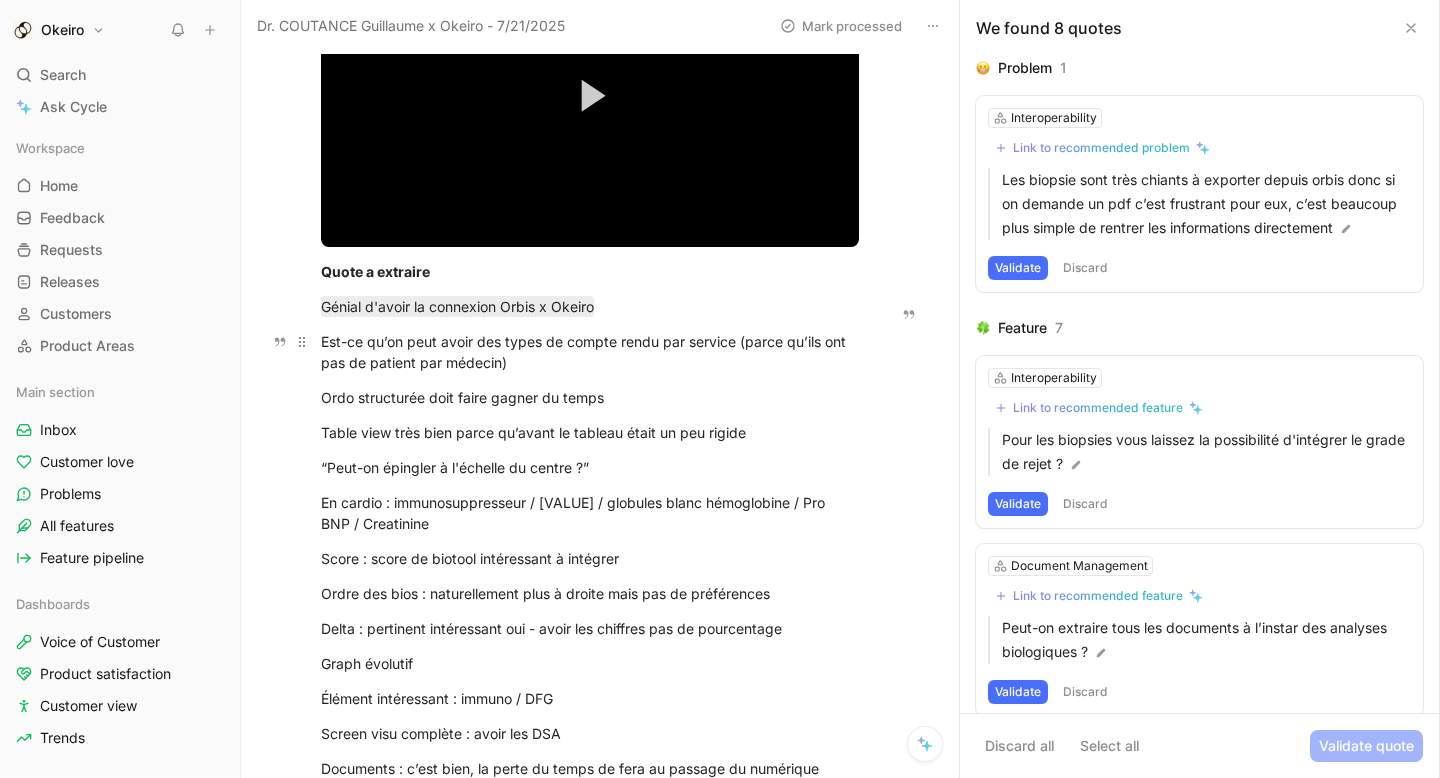 drag, startPoint x: 742, startPoint y: 343, endPoint x: 742, endPoint y: 365, distance: 22 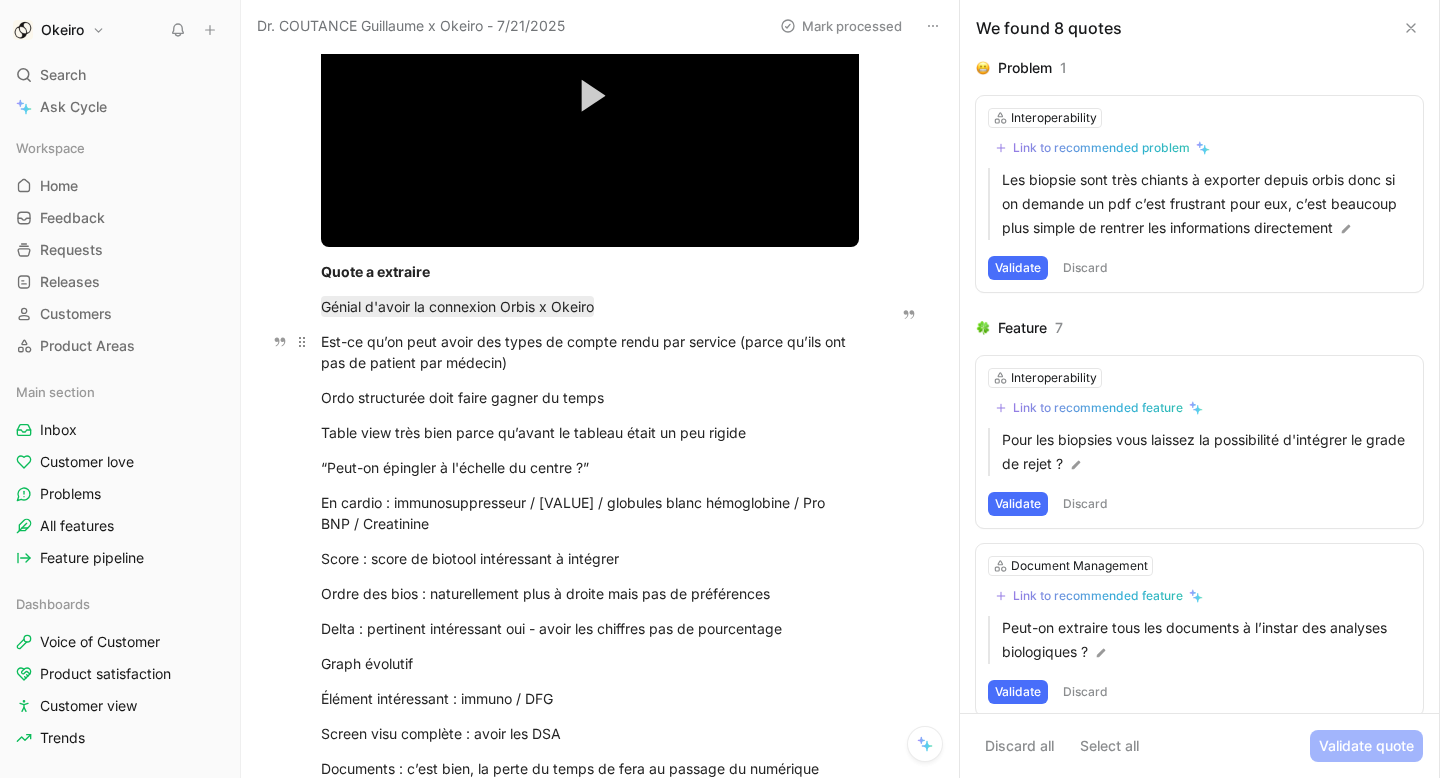click on "Est-ce qu’on peut avoir des types de compte rendu par service (parce qu’ils ont pas de patient par médecin)" at bounding box center (590, 352) 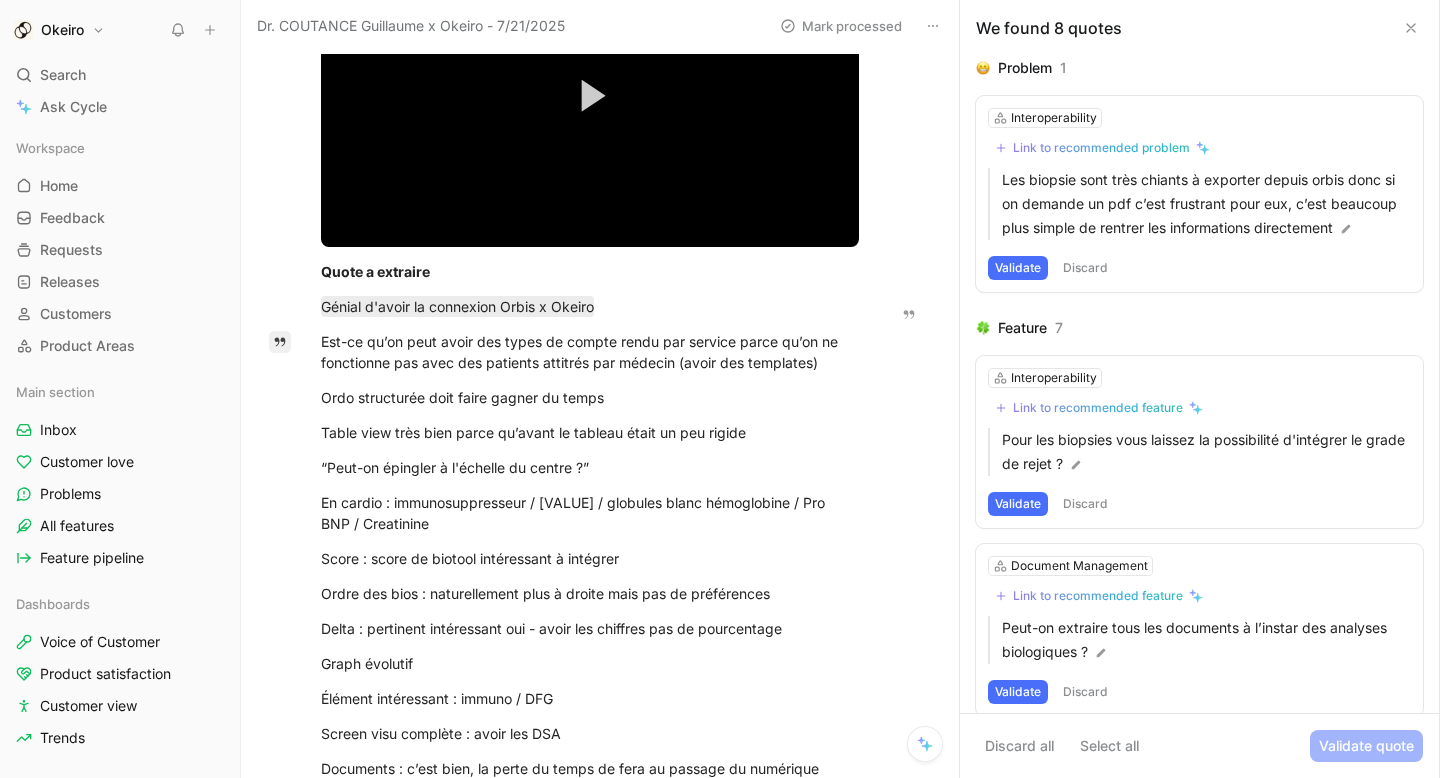 drag, startPoint x: 835, startPoint y: 360, endPoint x: 286, endPoint y: 347, distance: 549.1539 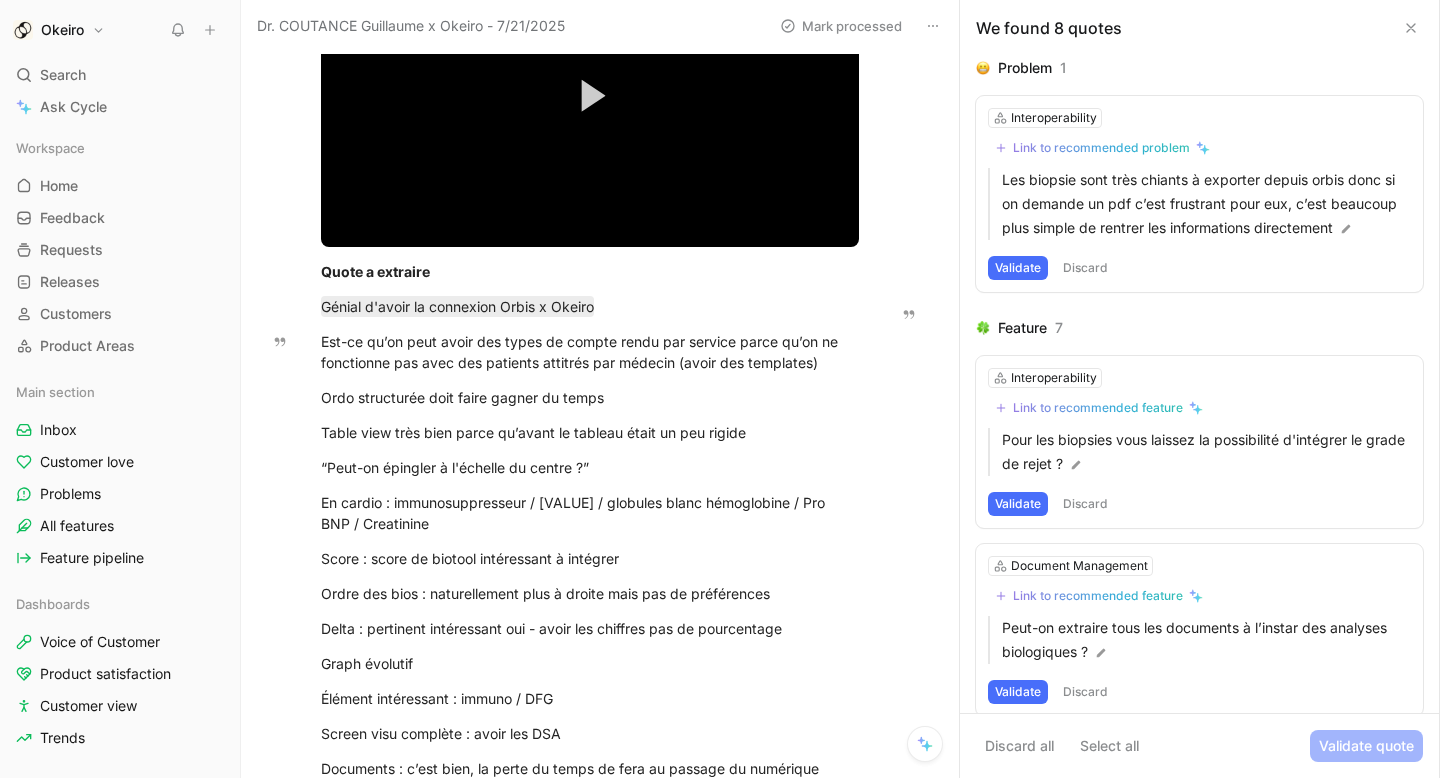 click on "Quote" at bounding box center (300, -48) 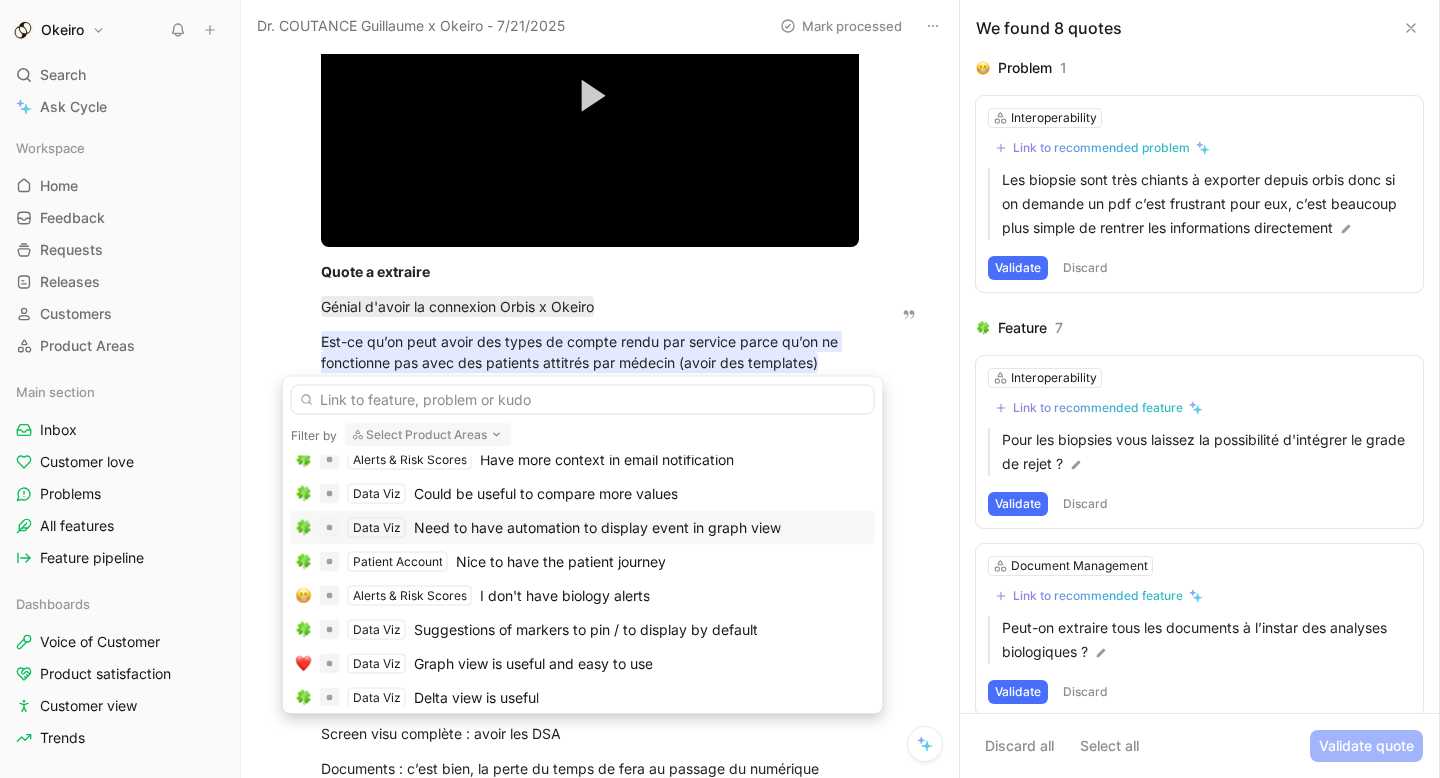 scroll, scrollTop: 0, scrollLeft: 0, axis: both 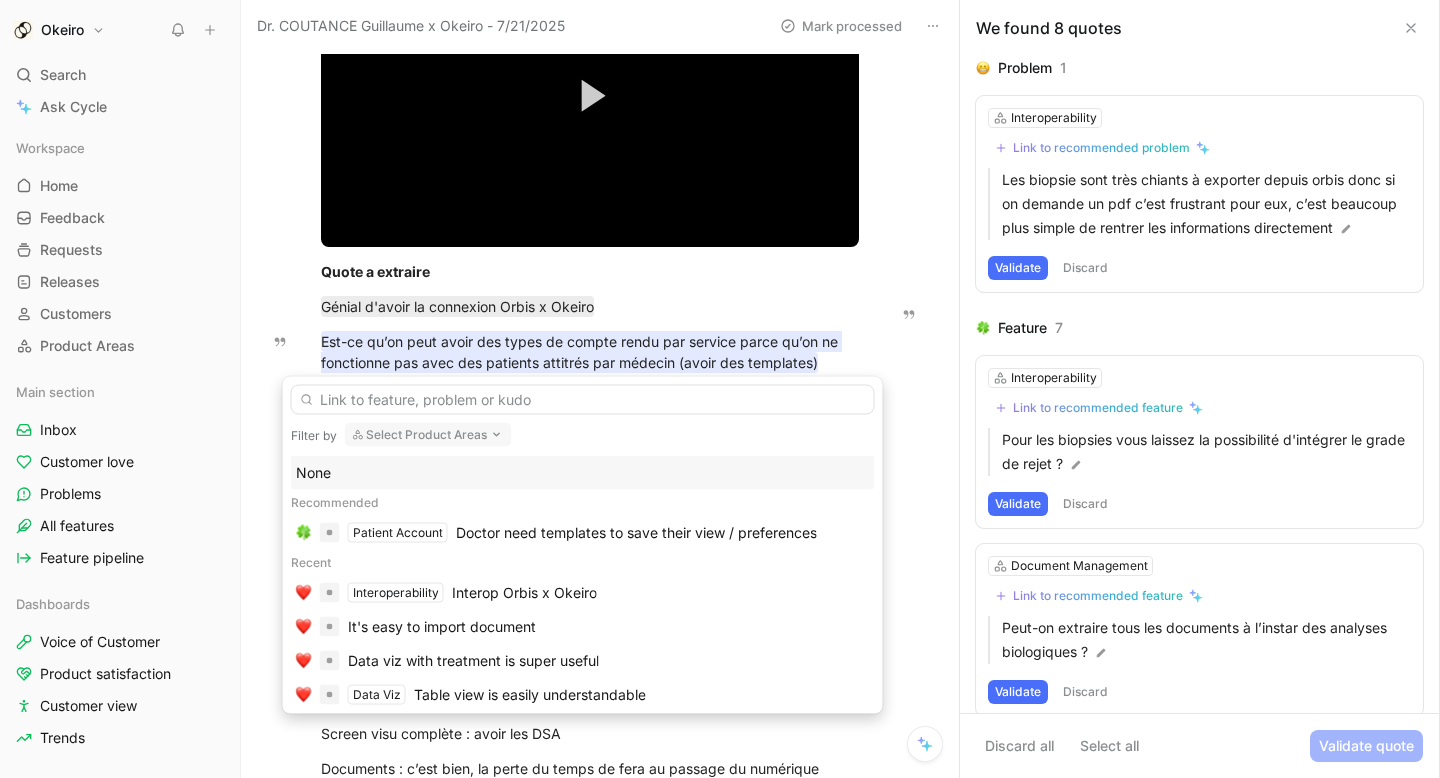 click on "Select Product Areas" at bounding box center [428, 435] 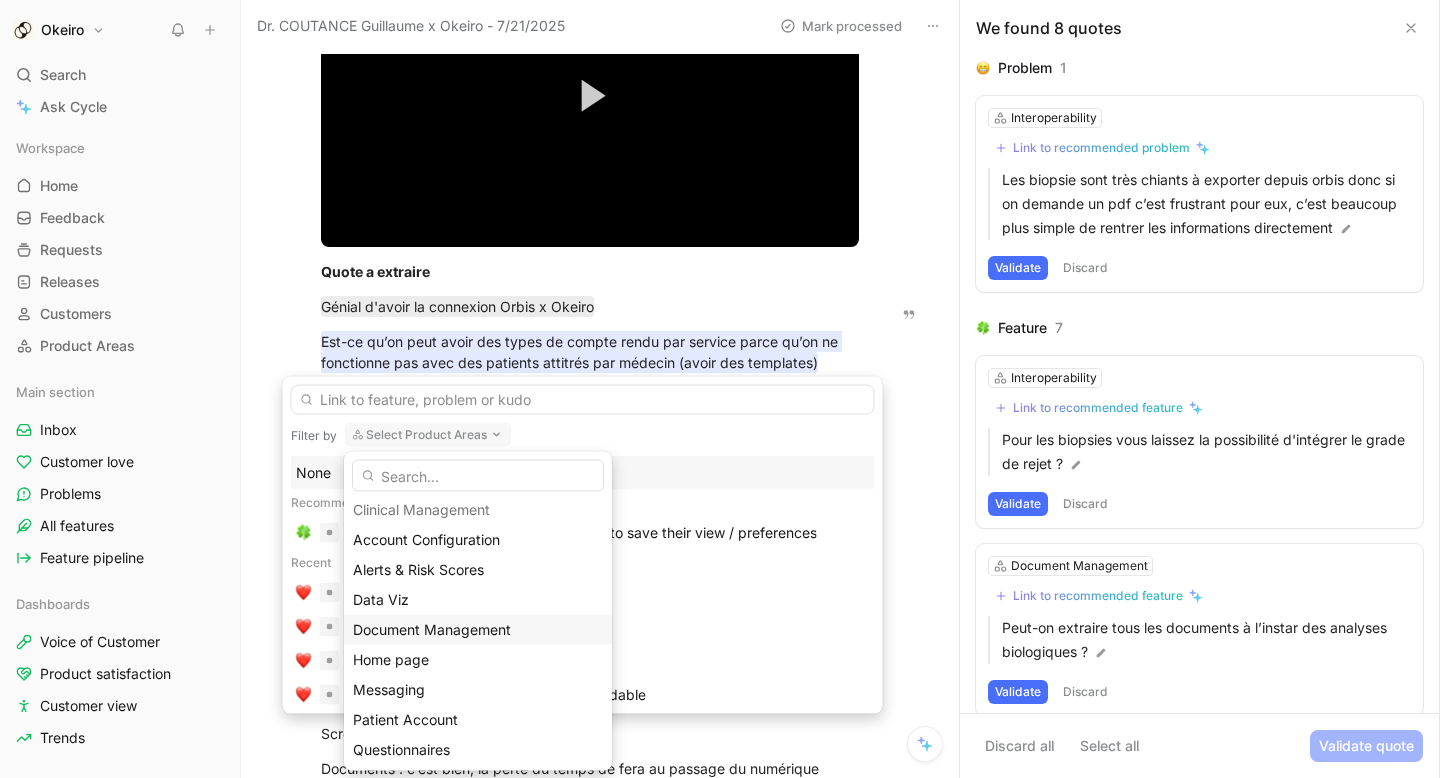 scroll, scrollTop: 116, scrollLeft: 0, axis: vertical 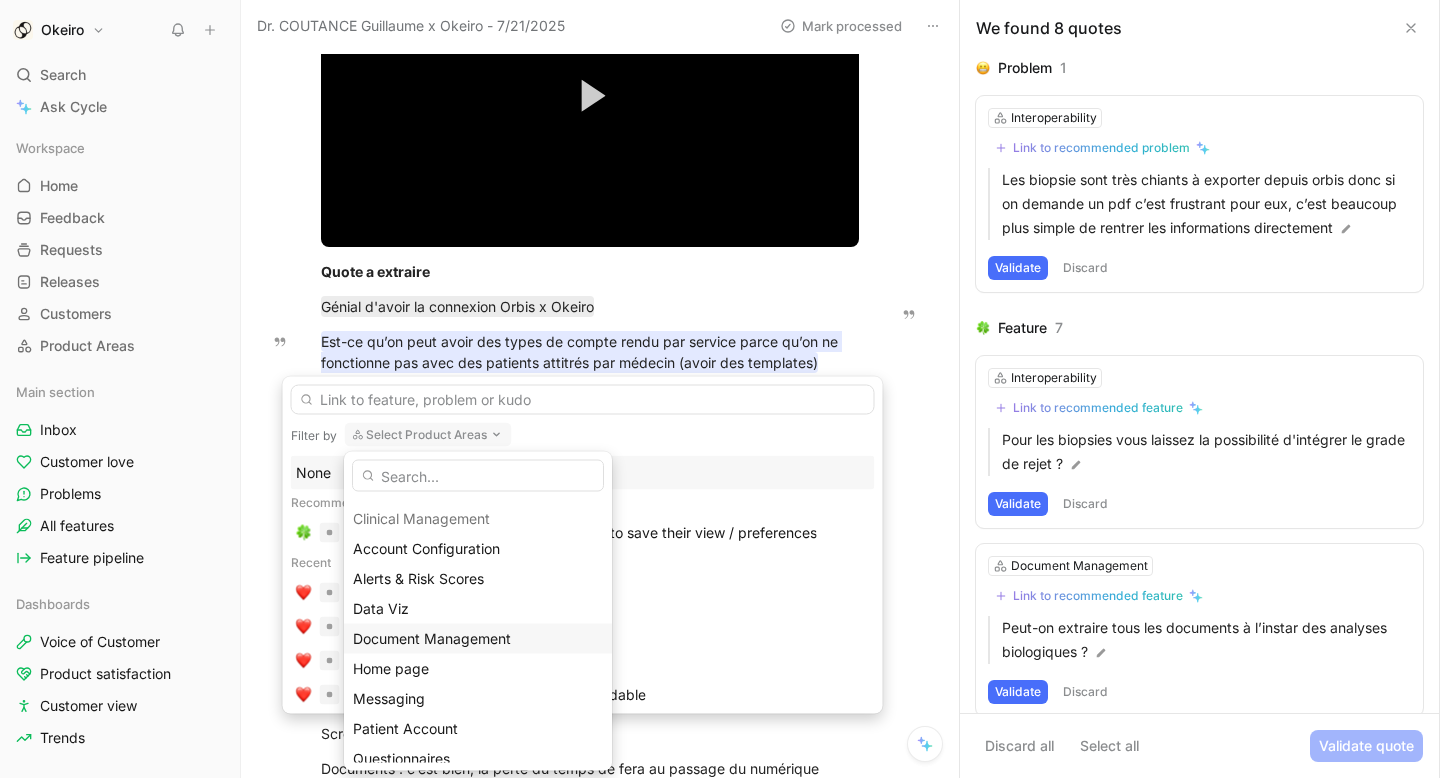 click on "Document Management" at bounding box center (432, 638) 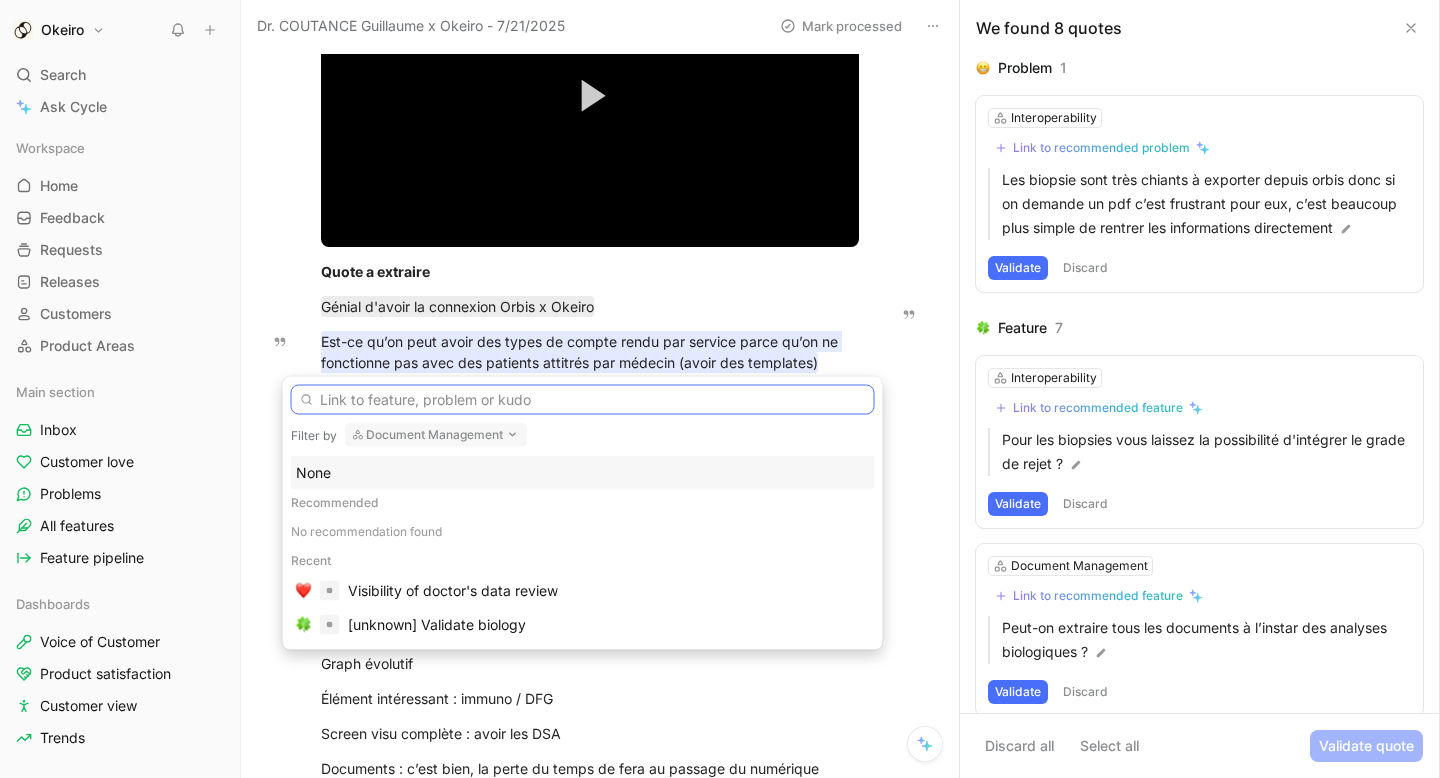 click at bounding box center [583, 400] 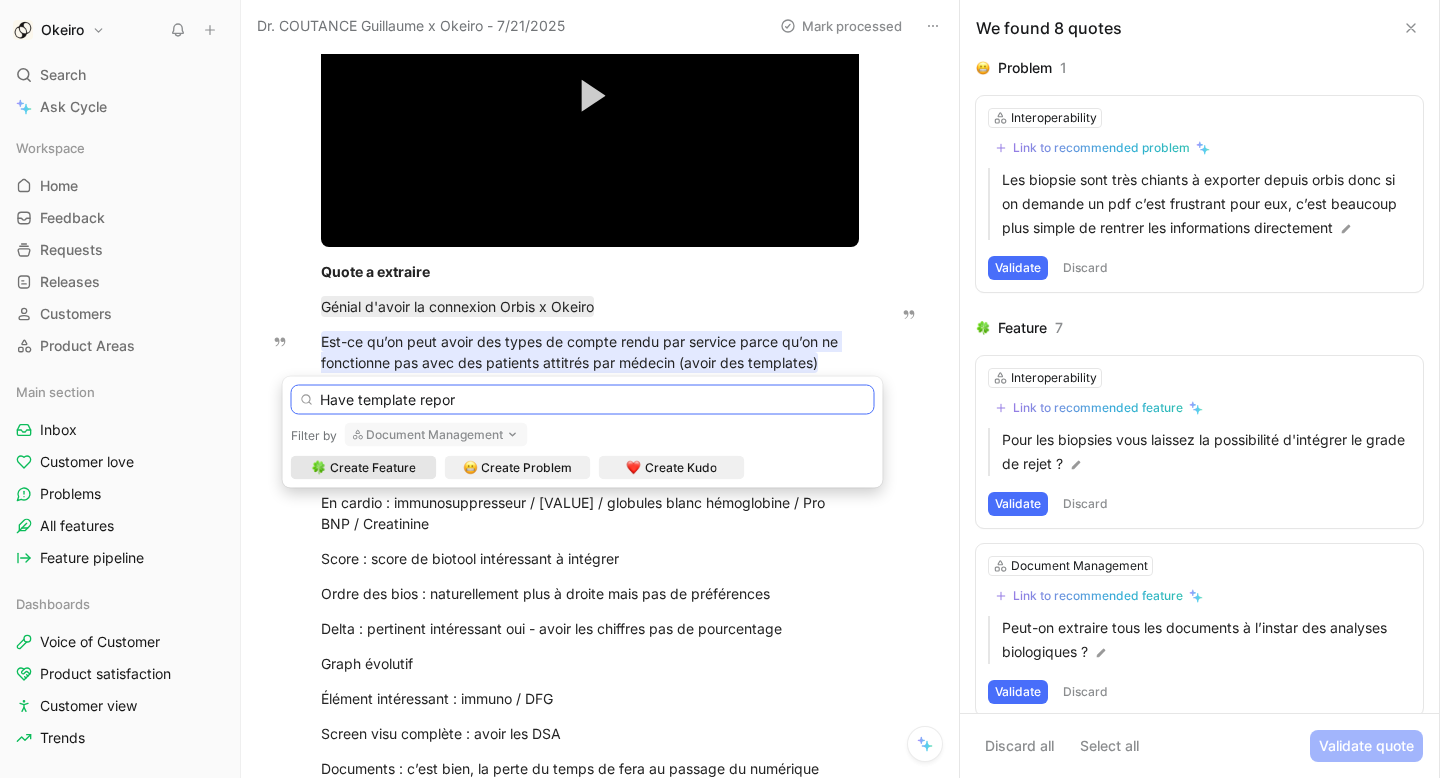 drag, startPoint x: 356, startPoint y: 402, endPoint x: 557, endPoint y: 402, distance: 201 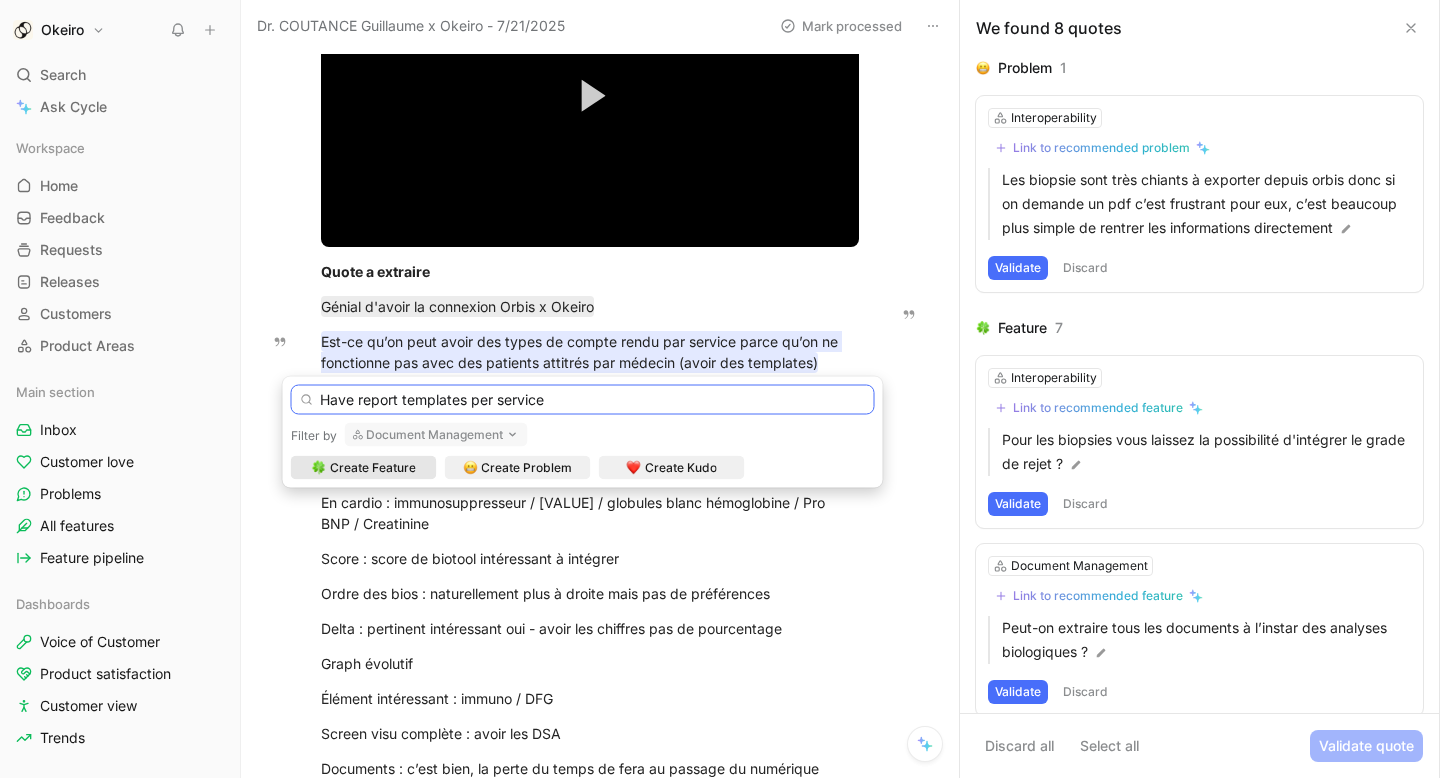 type on "Have report templates per service" 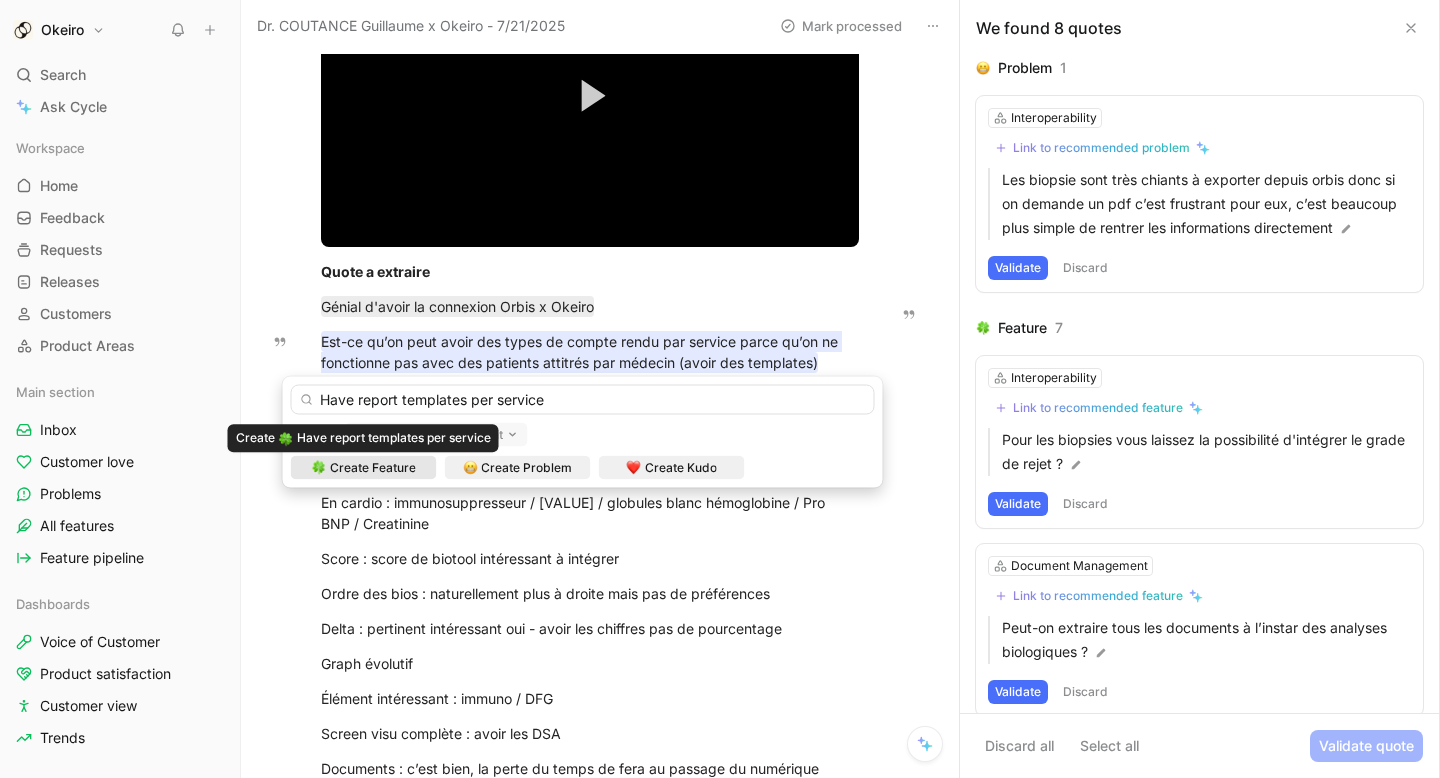 click on "Create Feature" at bounding box center [373, 468] 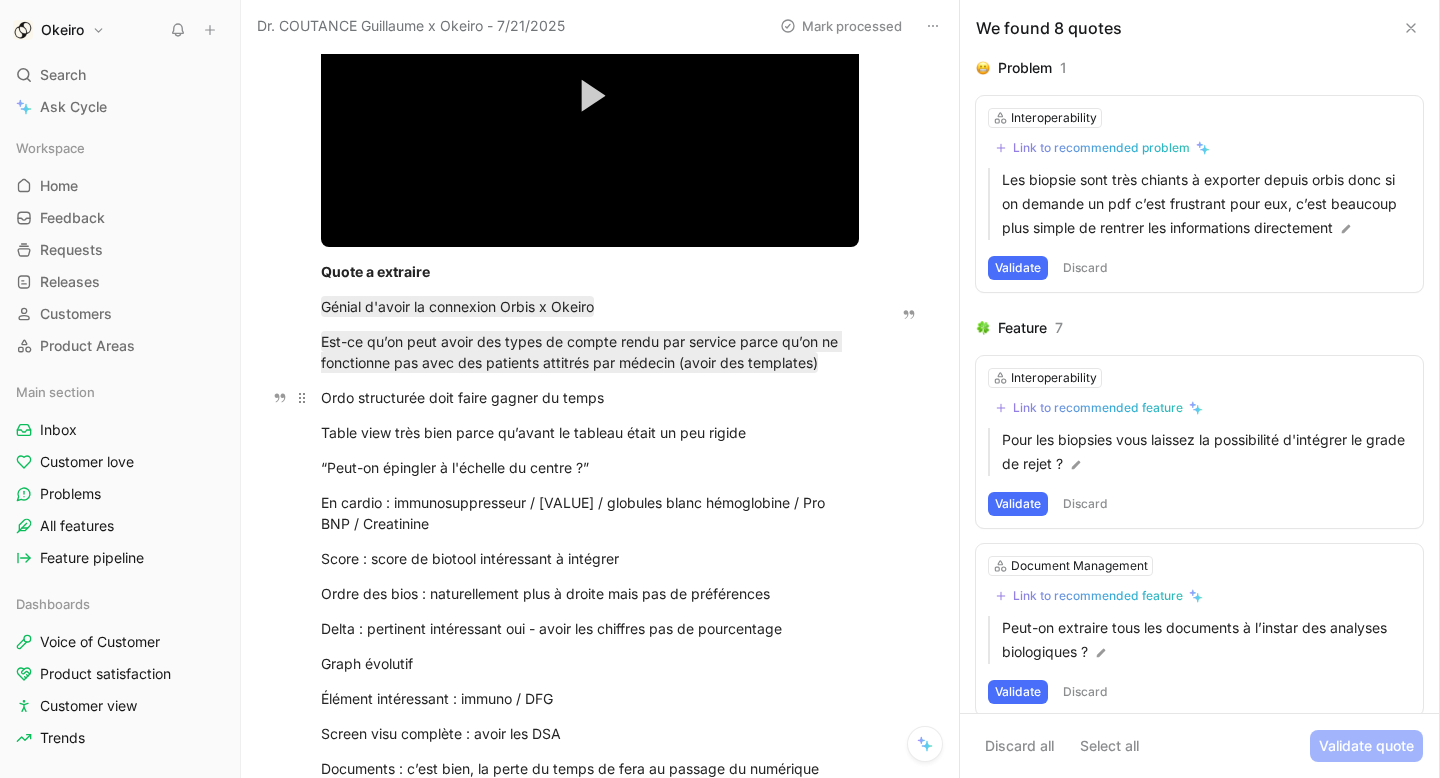 drag, startPoint x: 654, startPoint y: 392, endPoint x: 328, endPoint y: 392, distance: 326 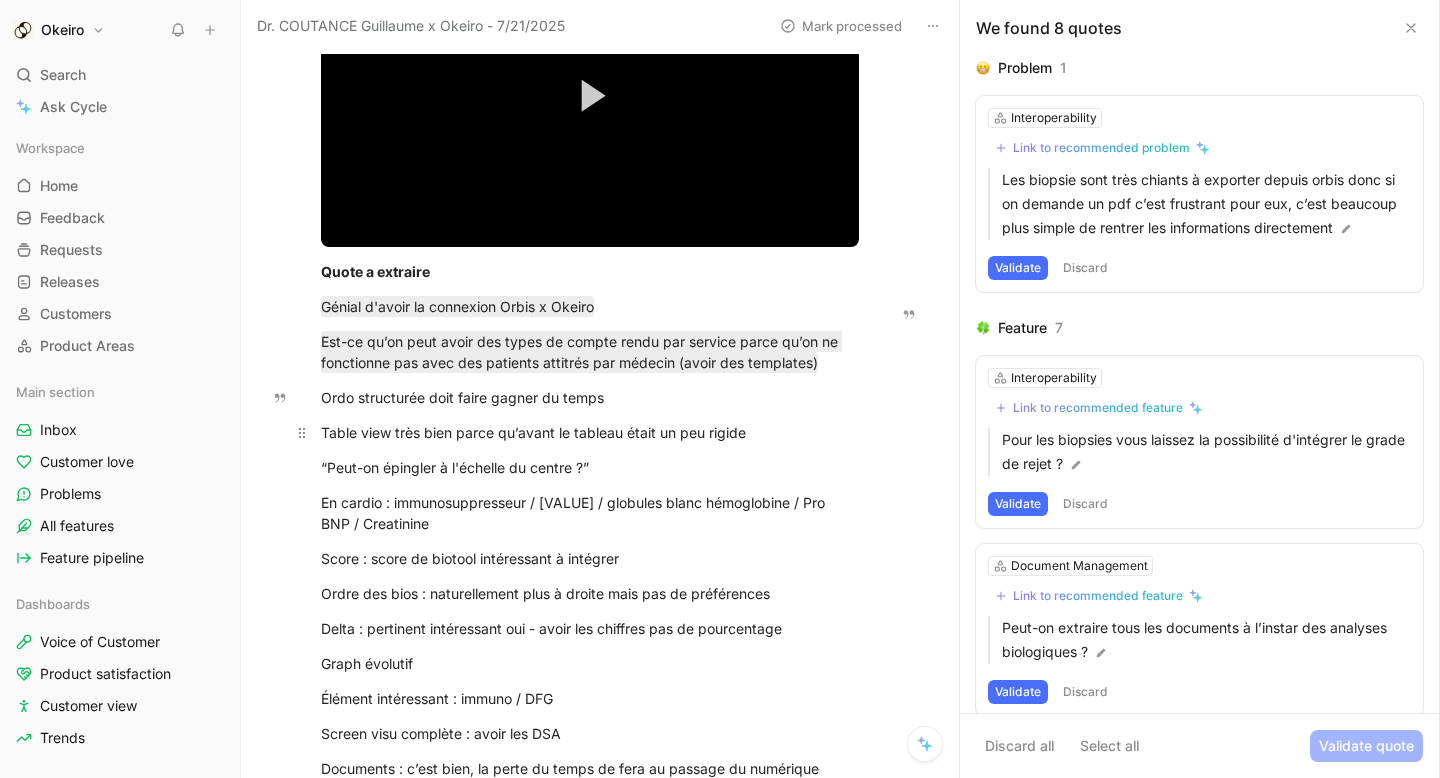 click on "Table view très bien parce qu’avant le tableau était un peu rigide" at bounding box center [590, 432] 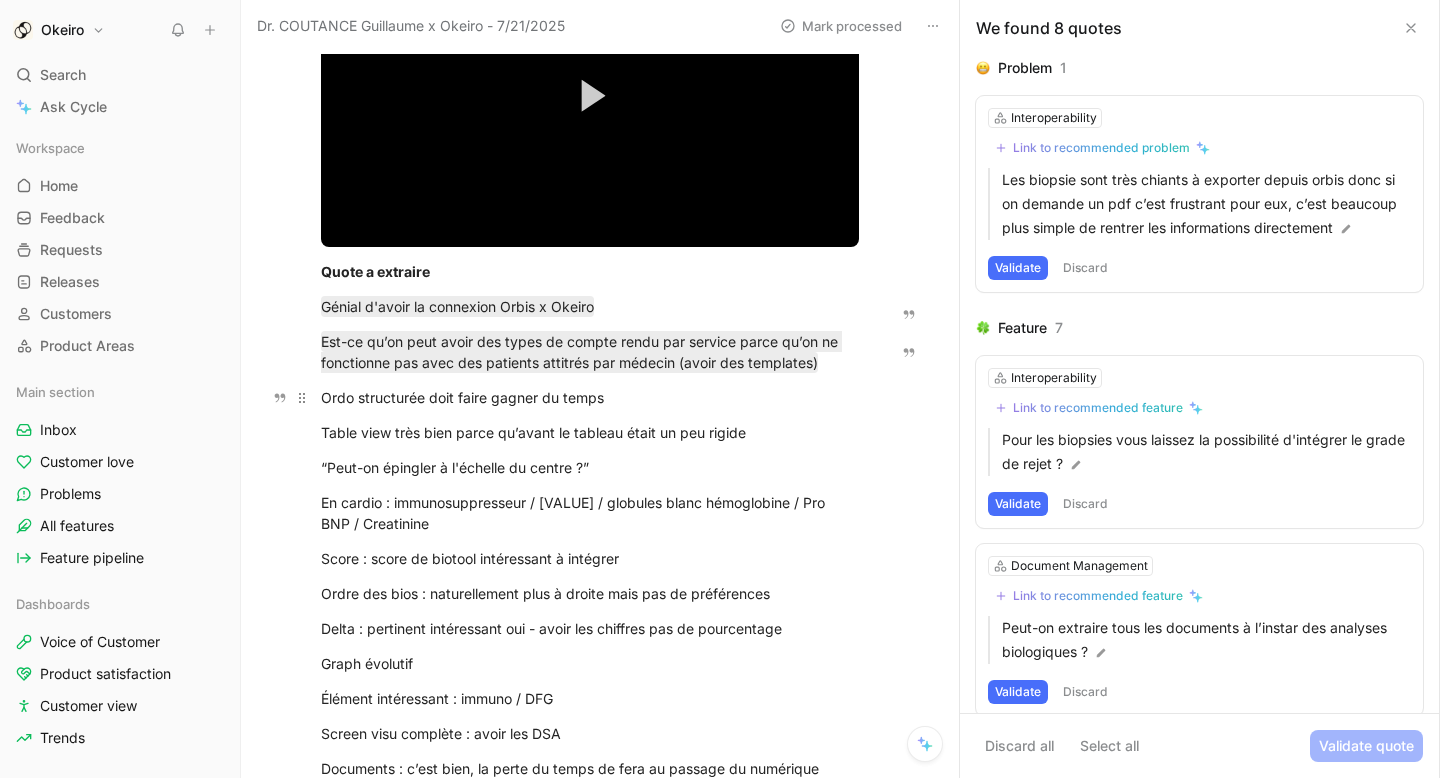 drag, startPoint x: 627, startPoint y: 396, endPoint x: 318, endPoint y: 396, distance: 309 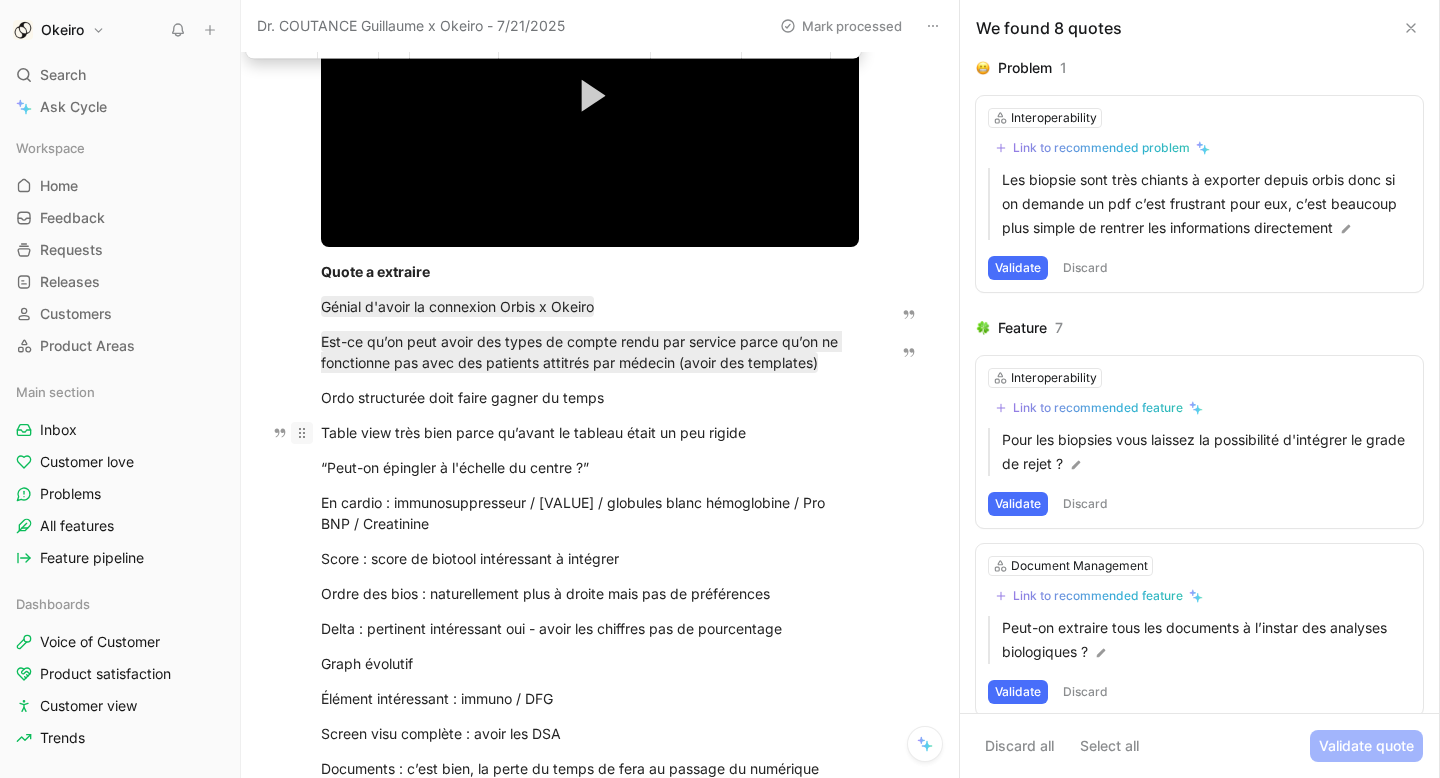 drag, startPoint x: 782, startPoint y: 434, endPoint x: 301, endPoint y: 433, distance: 481.00104 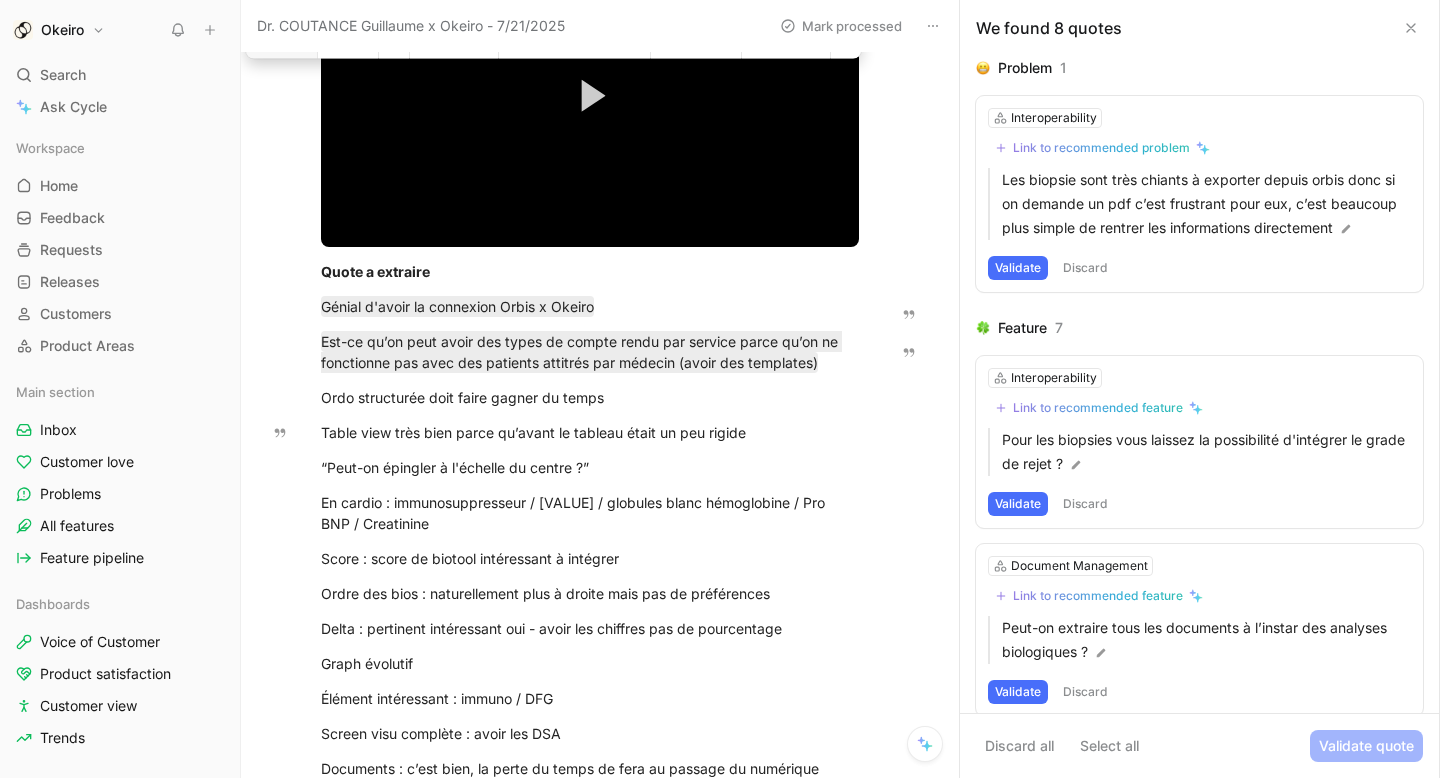 click on "Quote" at bounding box center (281, 43) 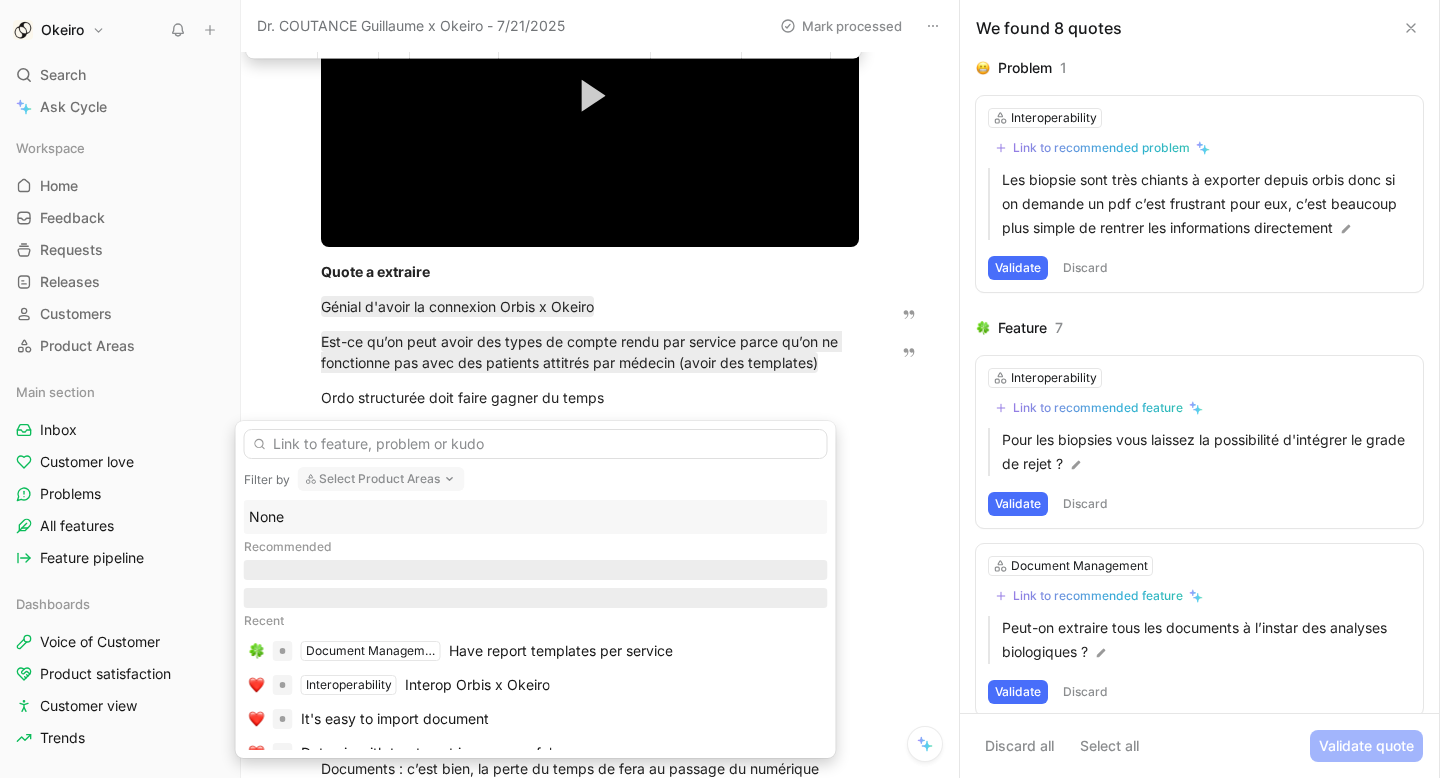click on "Select Product Areas" at bounding box center (381, 479) 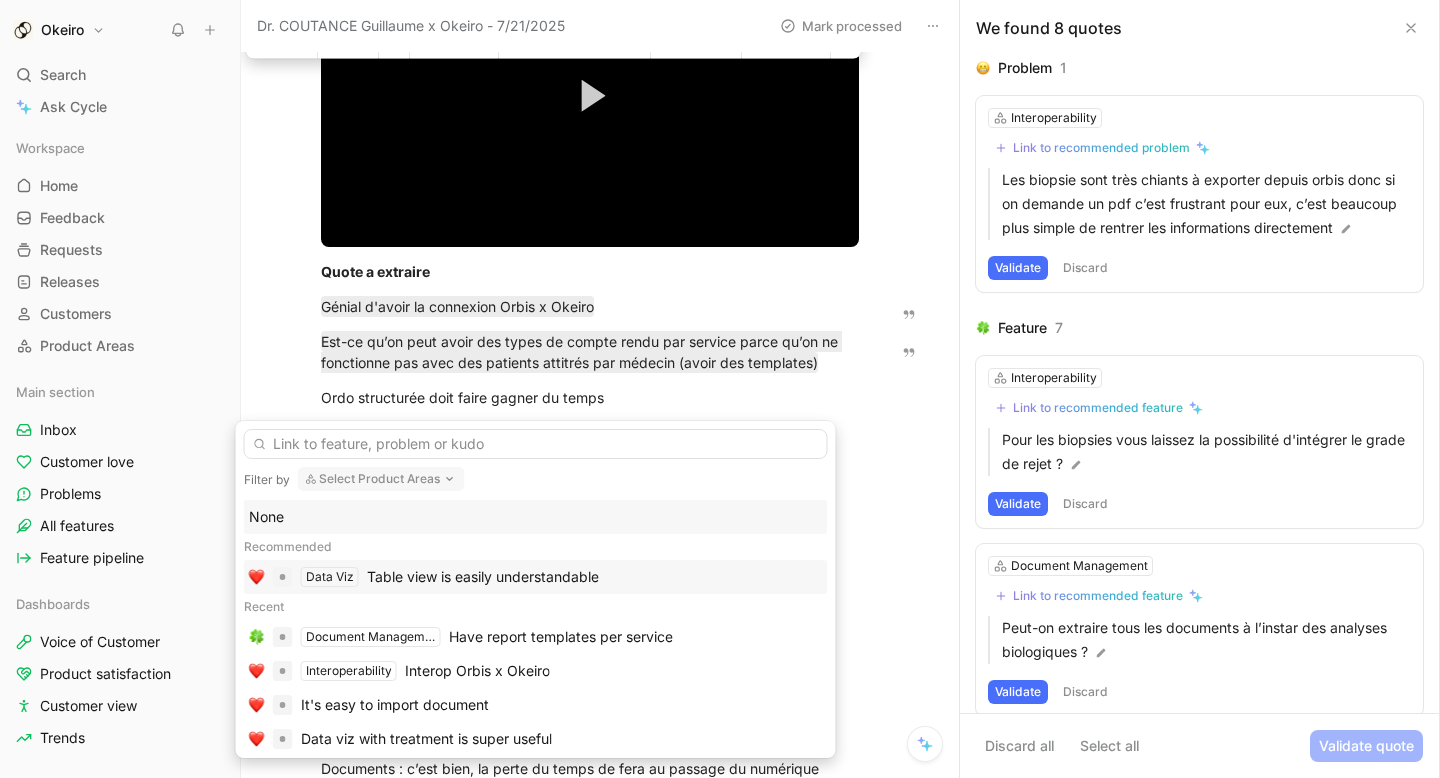 click on "Table view is easily understandable" at bounding box center [483, 577] 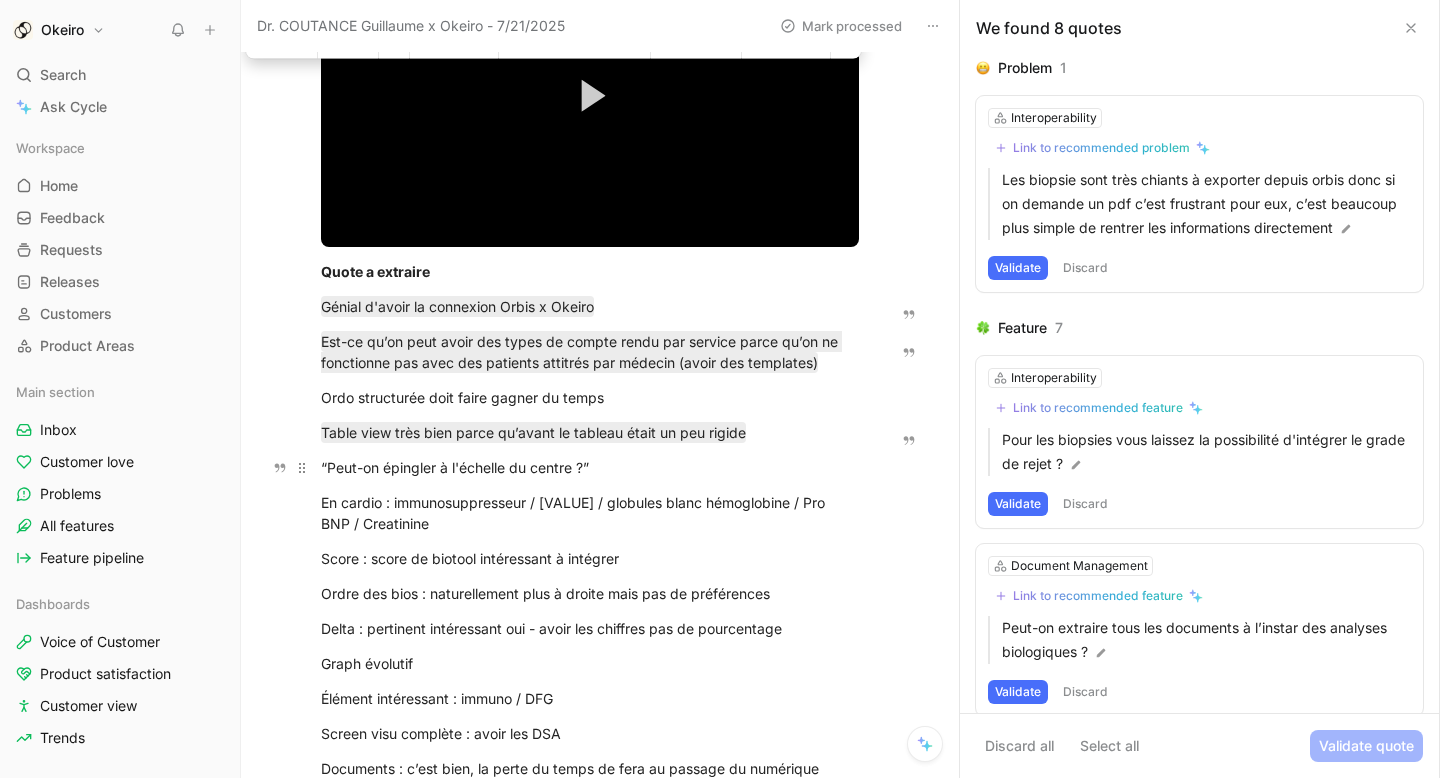 click on "“Peut-on épingler à l'échelle du centre ?”" at bounding box center [590, 467] 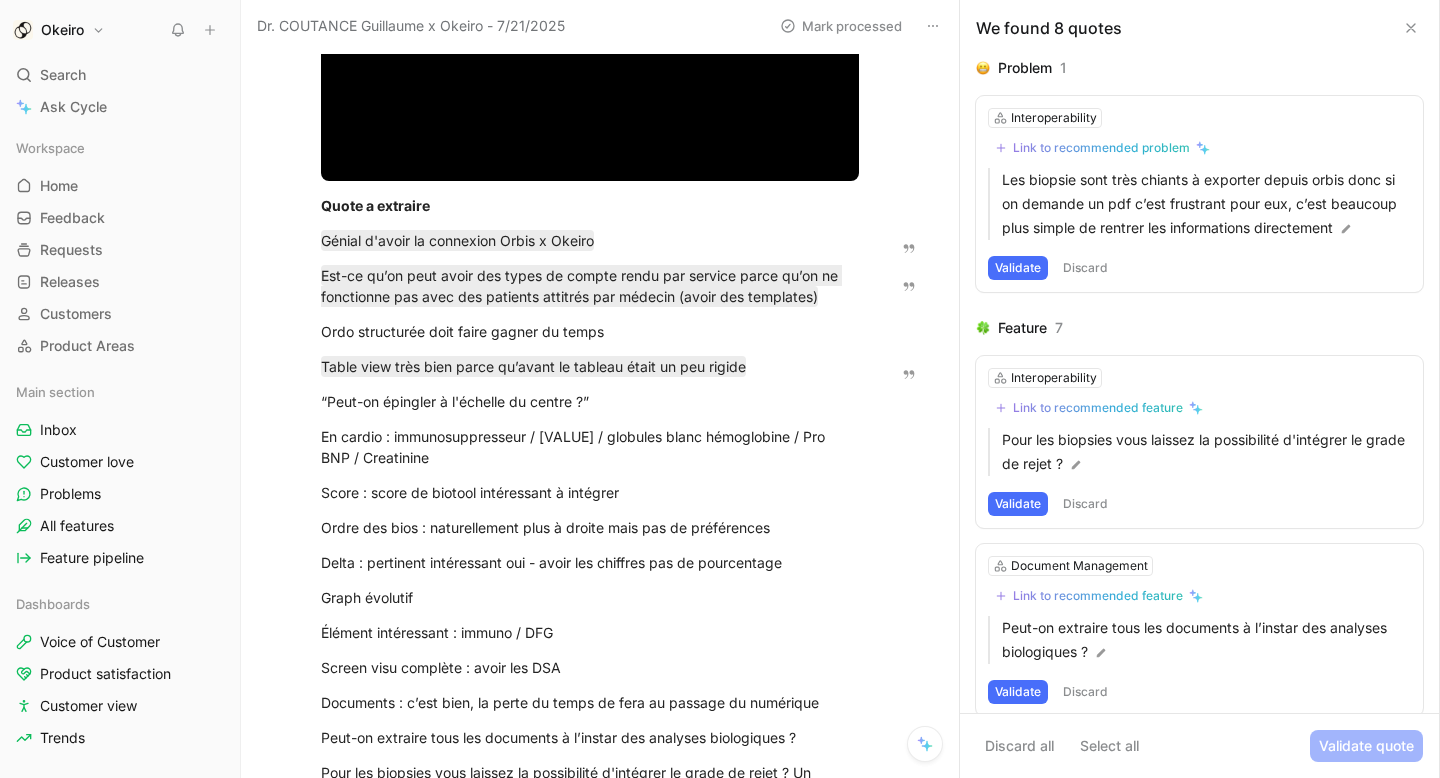 scroll, scrollTop: 348, scrollLeft: 0, axis: vertical 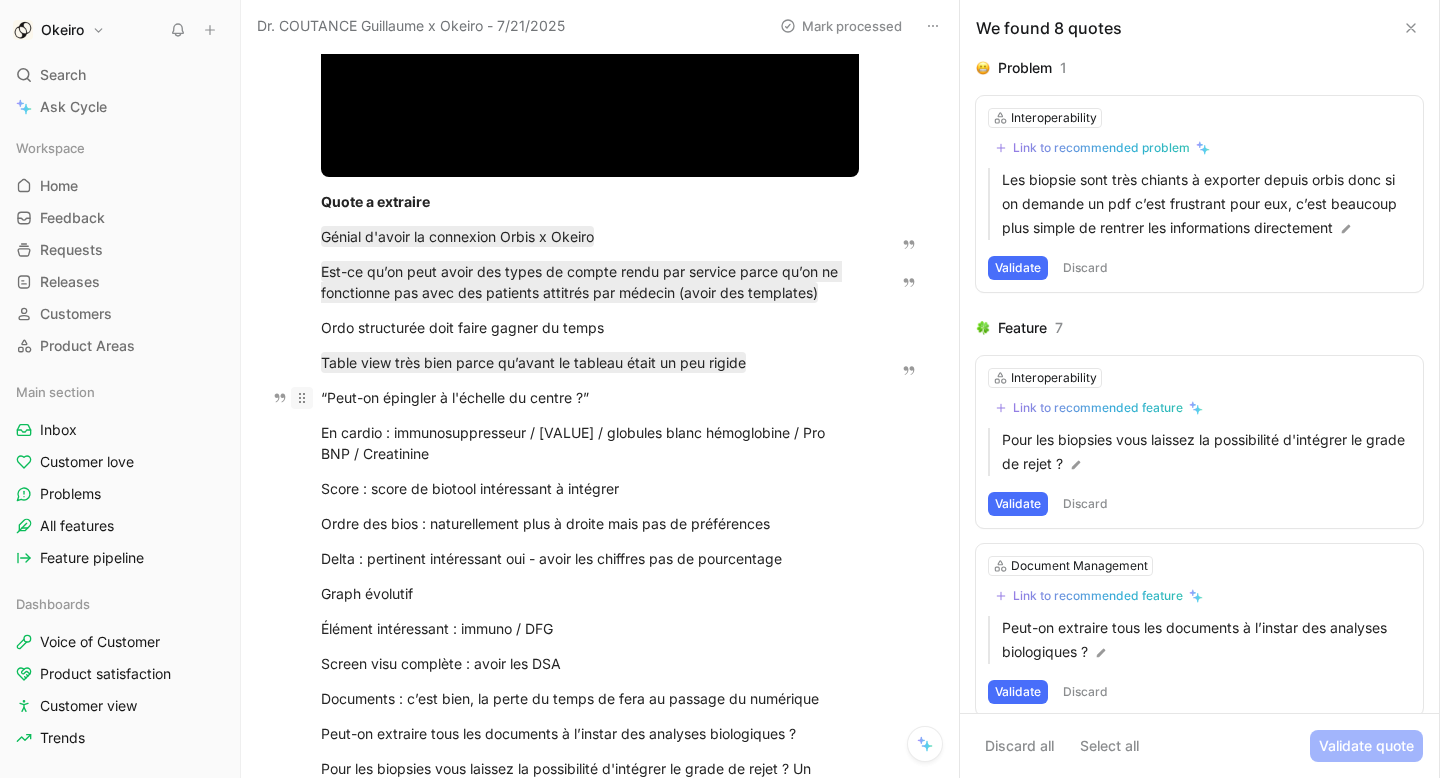 drag, startPoint x: 610, startPoint y: 397, endPoint x: 300, endPoint y: 397, distance: 310 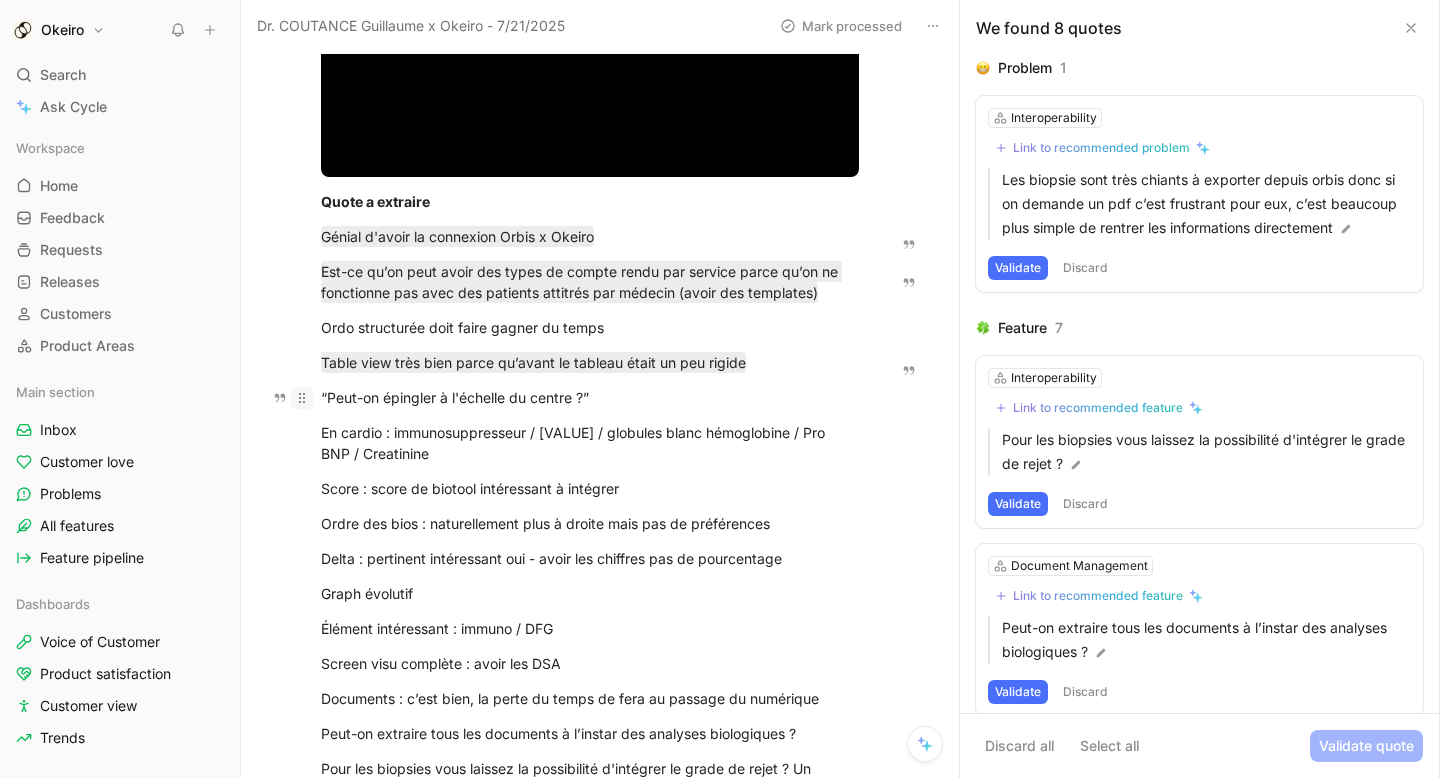 click on "“Peut-on épingler à l'échelle du centre ?”" at bounding box center (590, 397) 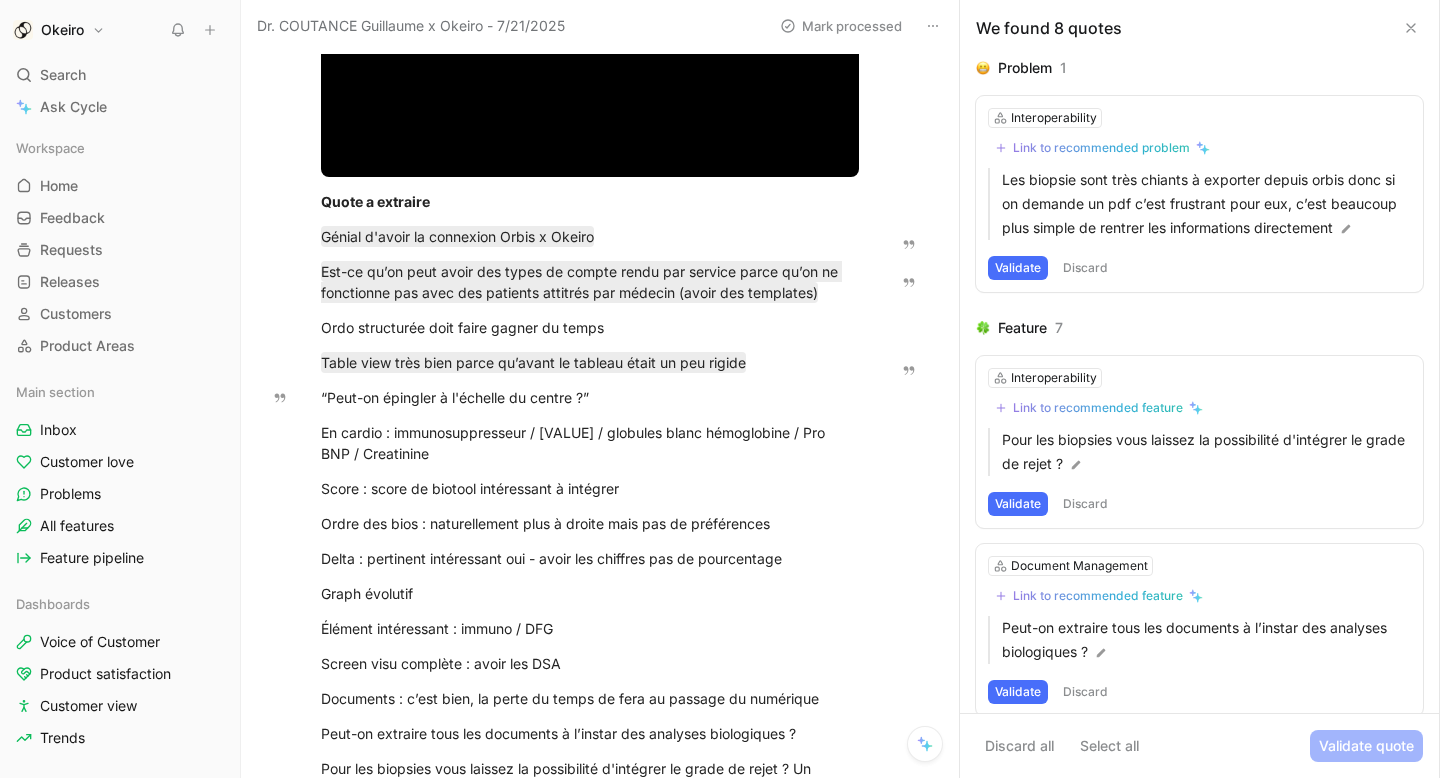 click on "Quote" at bounding box center (281, 8) 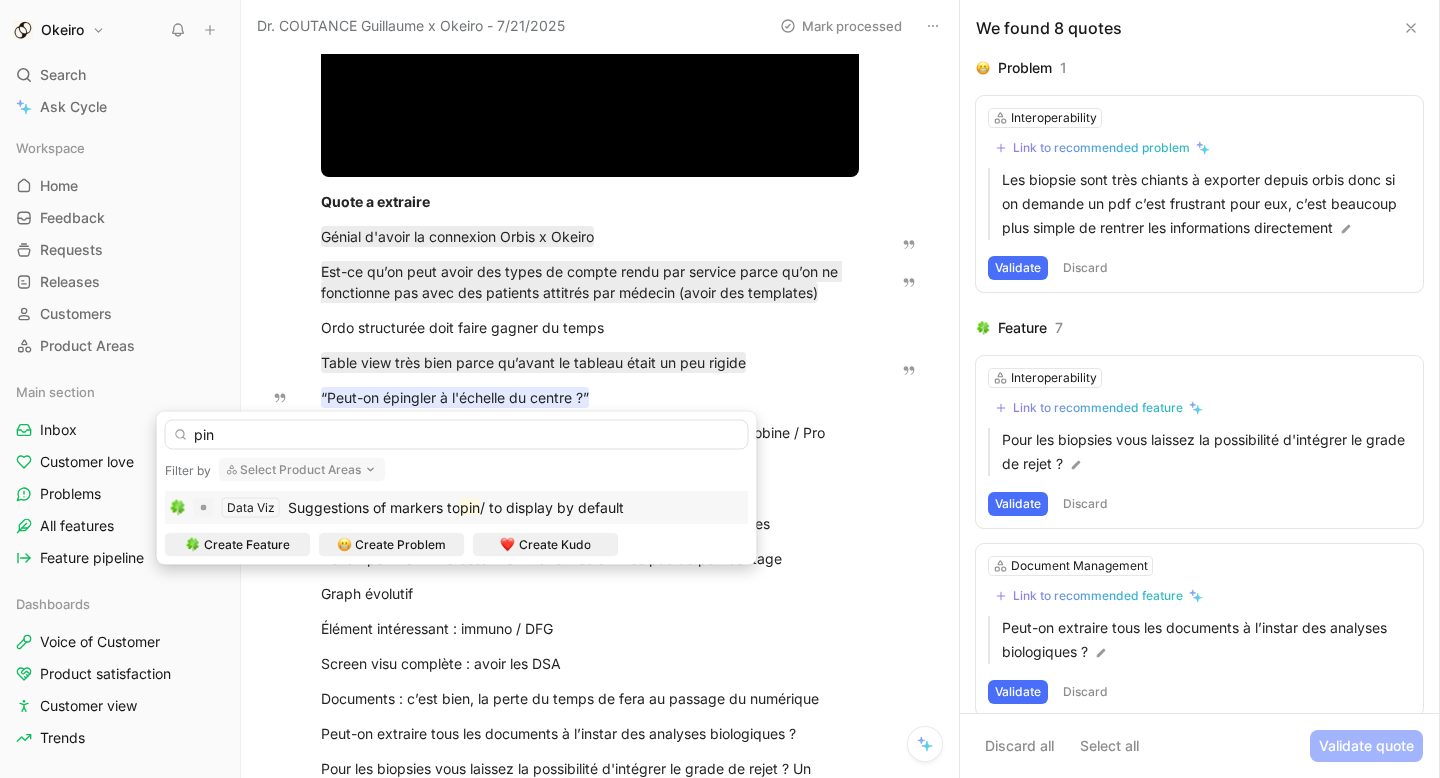 type on "pin" 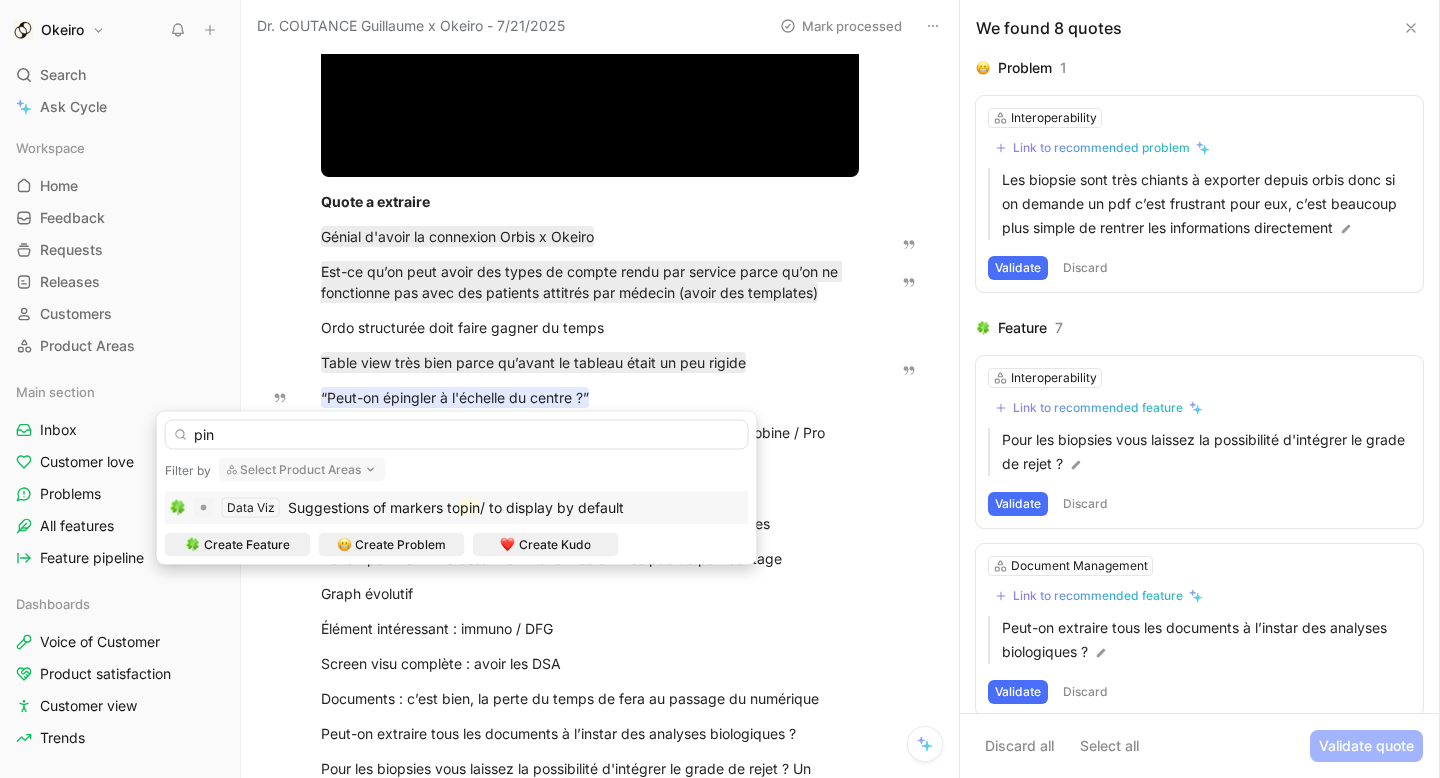 click on "Data Viz Suggestions of markers to  pin  / to display by default" at bounding box center (457, 508) 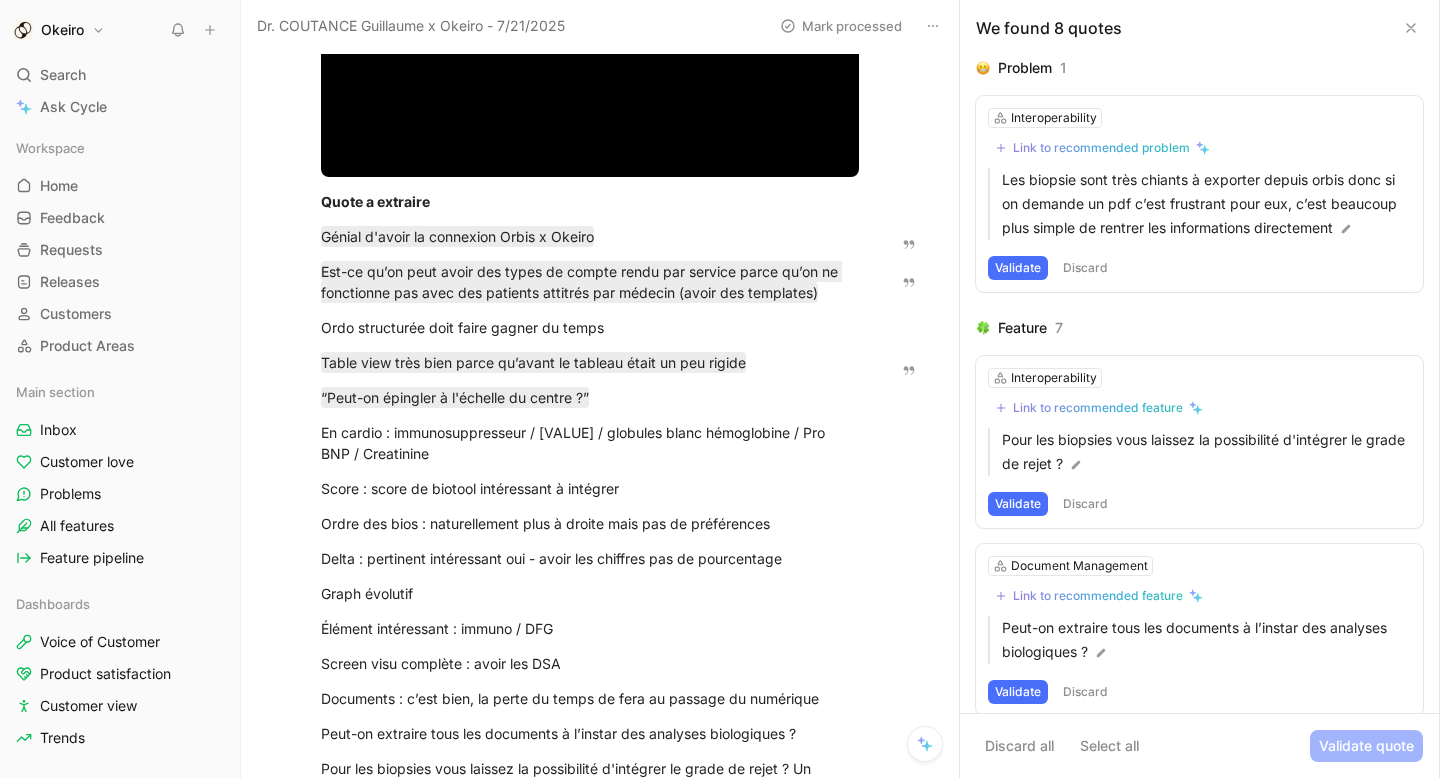 scroll, scrollTop: 424, scrollLeft: 0, axis: vertical 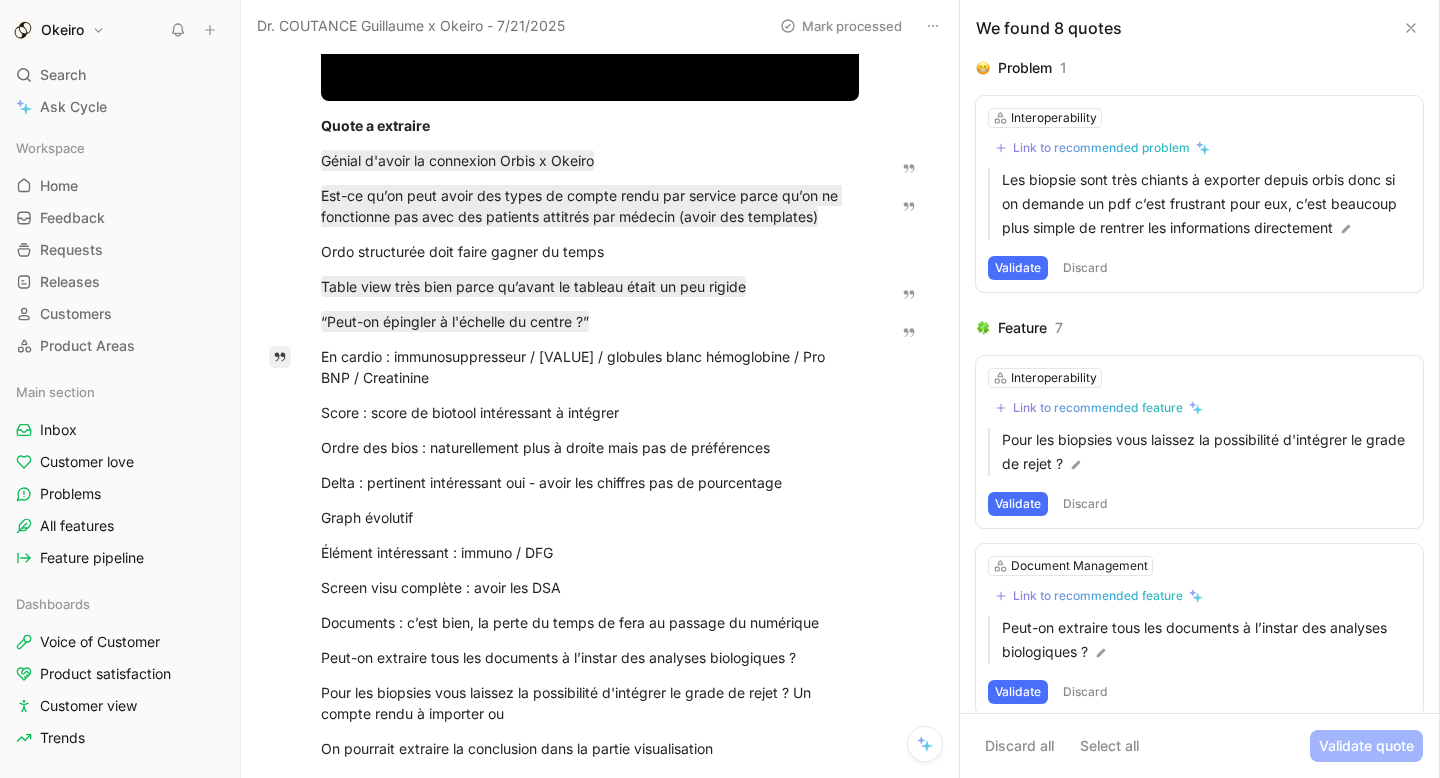 drag, startPoint x: 372, startPoint y: 368, endPoint x: 287, endPoint y: 350, distance: 86.88498 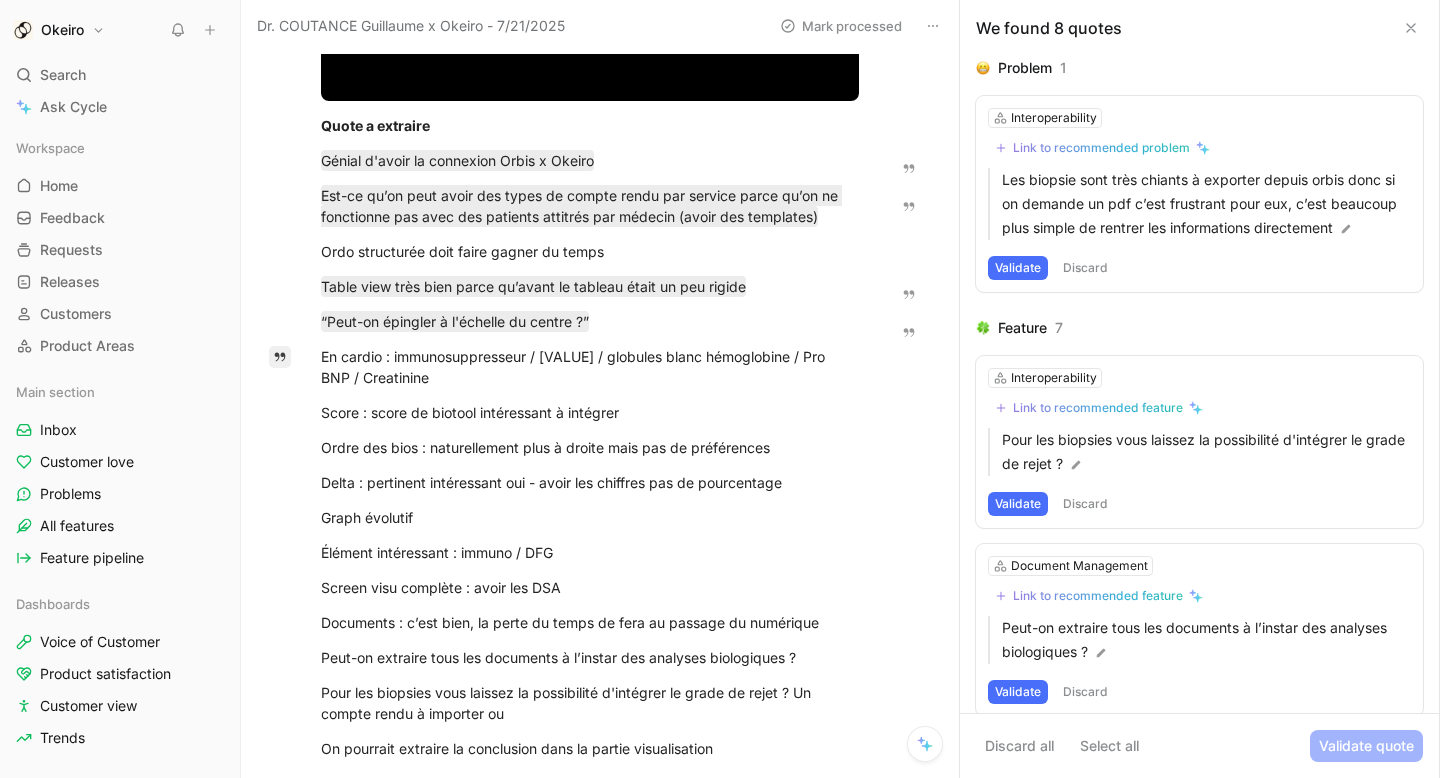 click on "Quote A Video Player is loading. Play Video Play Mute Current Time  0:00 / Duration  46:43 Loaded :  1.71% 00:00 Stream Type  LIVE Seek to live, currently behind live LIVE Remaining Time  - 46:43   2x Playback Rate 2x , selected 1.75x 1.5x 1.25x 1x 0.75x 0.5x 0.25x Descriptions descriptions off , selected Captions captions off , selected Audio Track Fullscreen This is a modal window. Quote a extraire  Génial d'avoir la connexion Orbis x Okeiro  Est-ce qu’on peut avoir des types de compte rendu par service parce qu’on ne fonctionne pas avec des patients attitrés par médecin (avoir des templates)  Ordo structurée doit faire gagner du temps  Table view très bien parce qu’avant le tableau était un peu rigide  “Peut-on épingler à l'échelle du centre ?” En cardio : immunosuppresseur / DFG / globules blanc hémoglobine / Pro BNP / Creatinine  Score : score de biotool intéressant à intégrer  Ordre des bios : naturellement plus à droite mais pas de préférences  Graph évolutif  : Donc vu" at bounding box center (590, 8153) 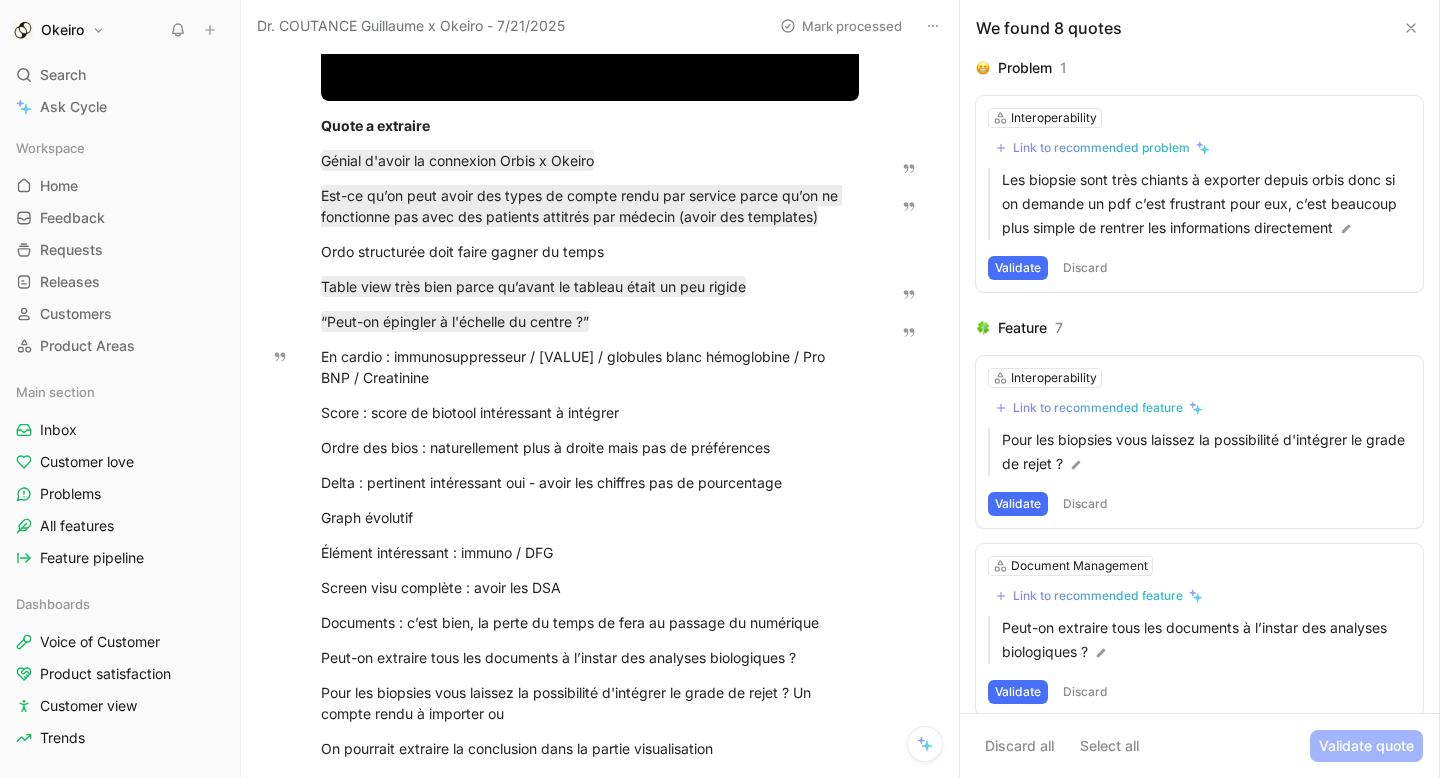 click on "Quote" at bounding box center [281, -33] 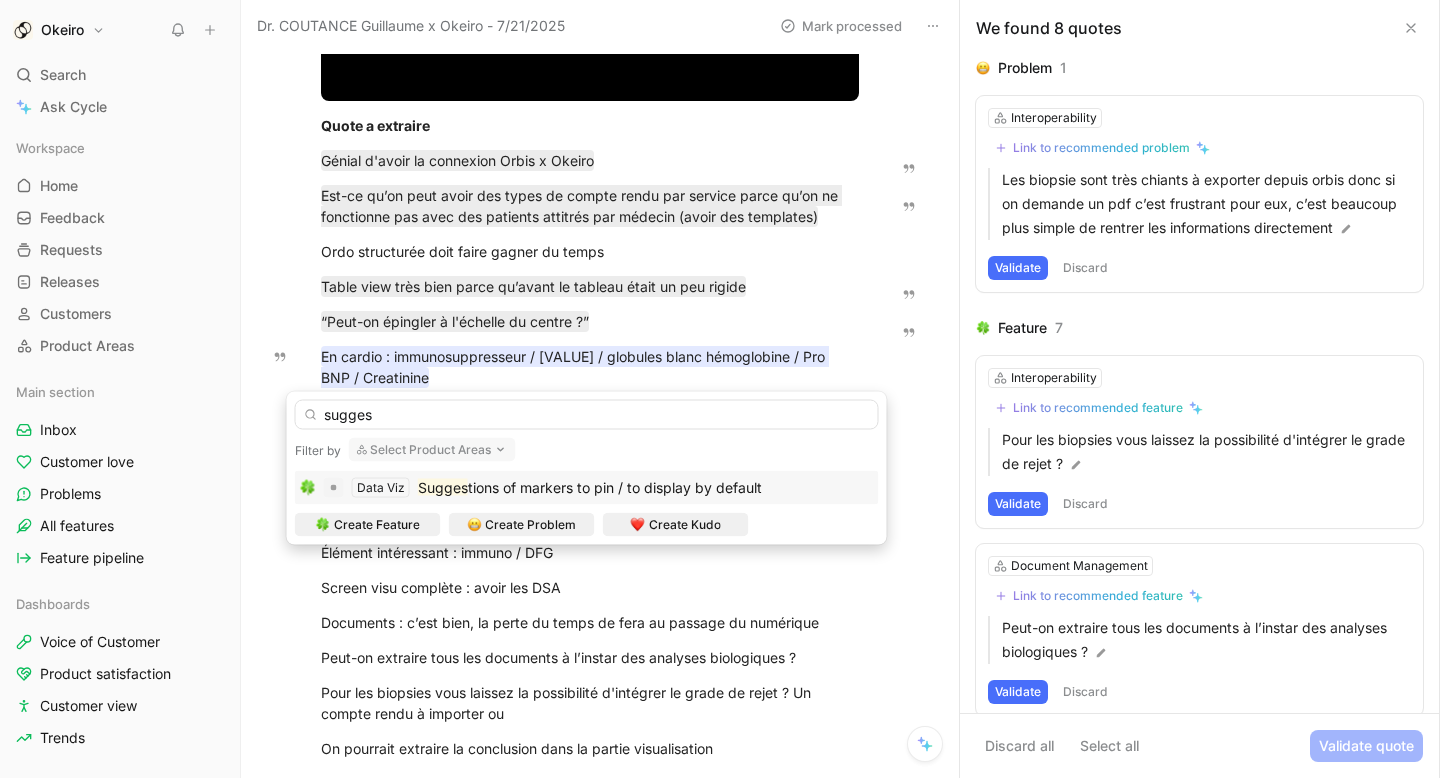 type on "sugges" 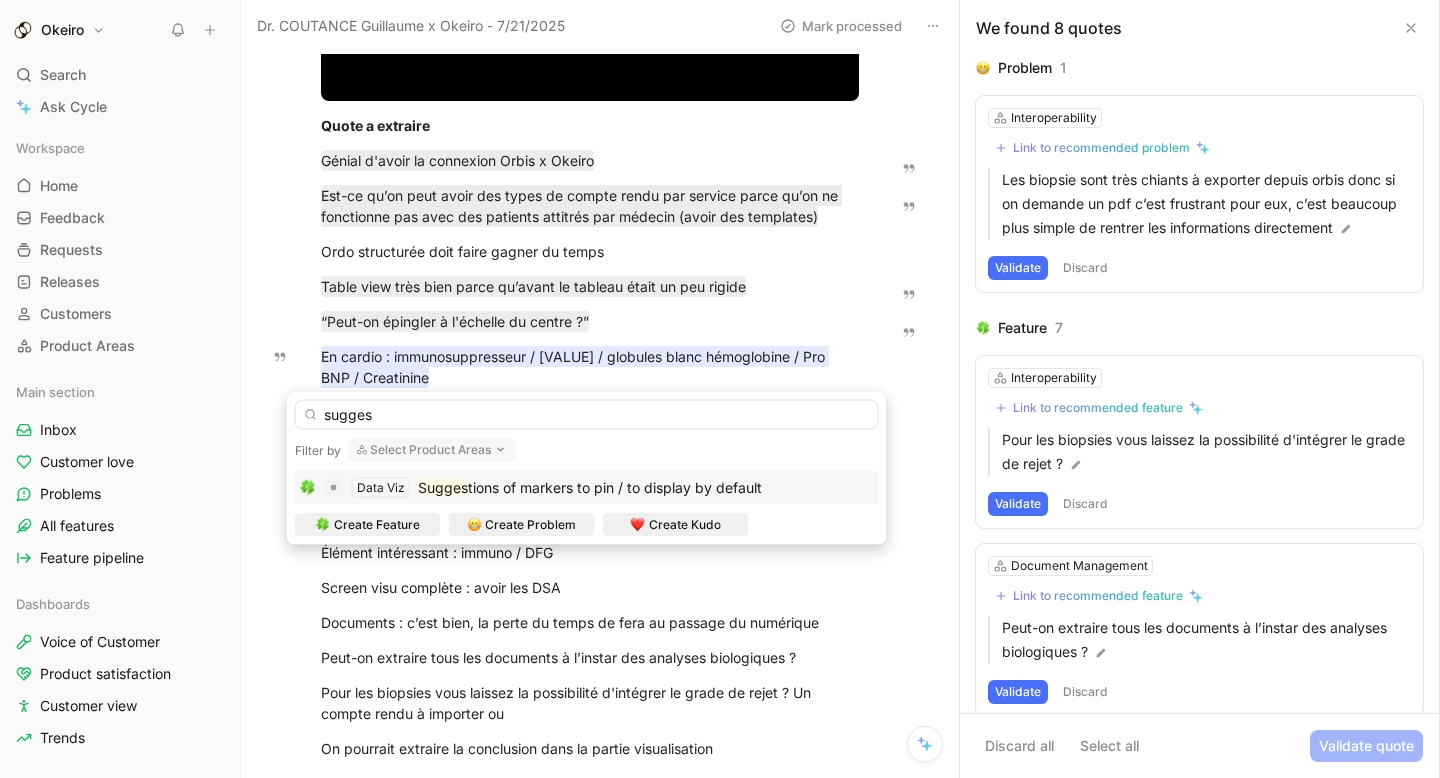click on "tions of markers to pin / to display by default" at bounding box center (615, 487) 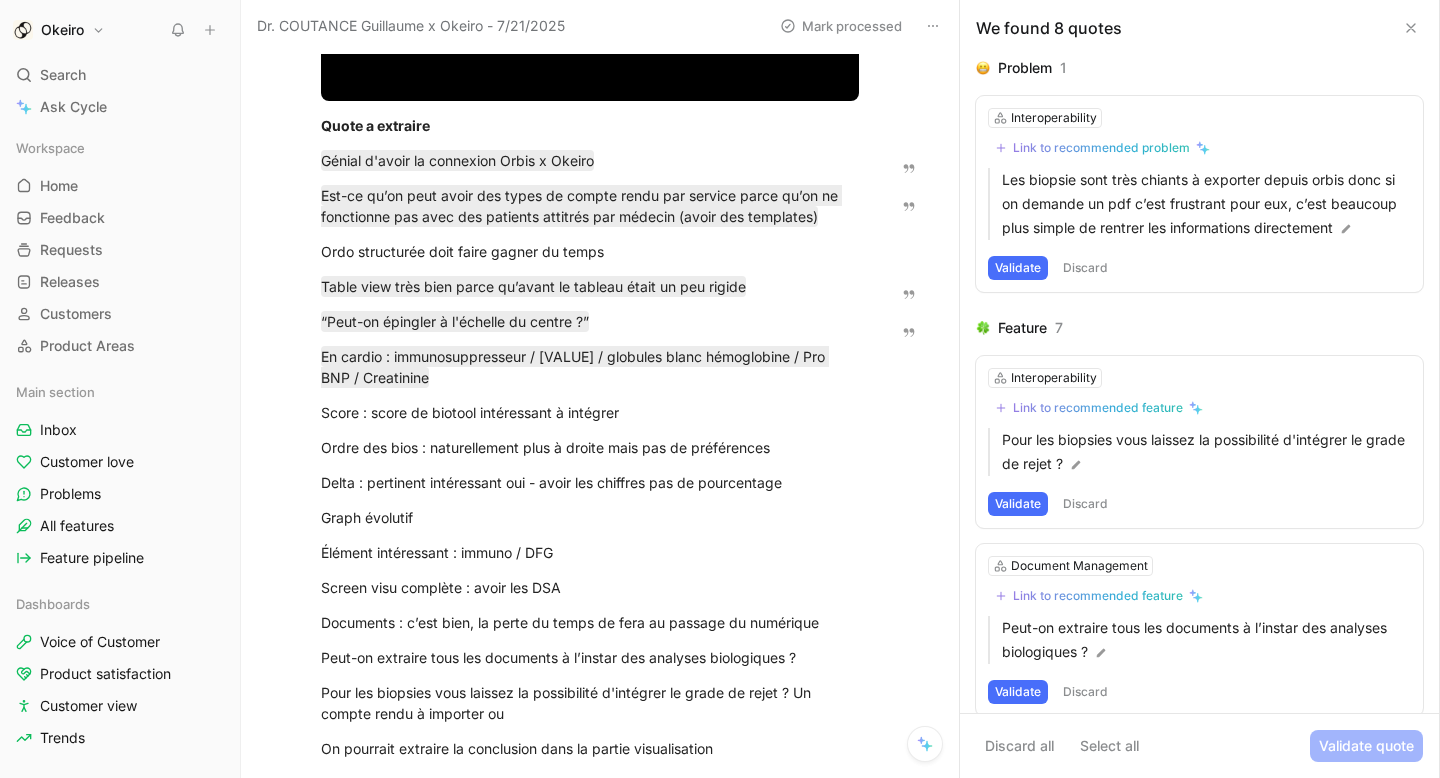 scroll, scrollTop: 435, scrollLeft: 0, axis: vertical 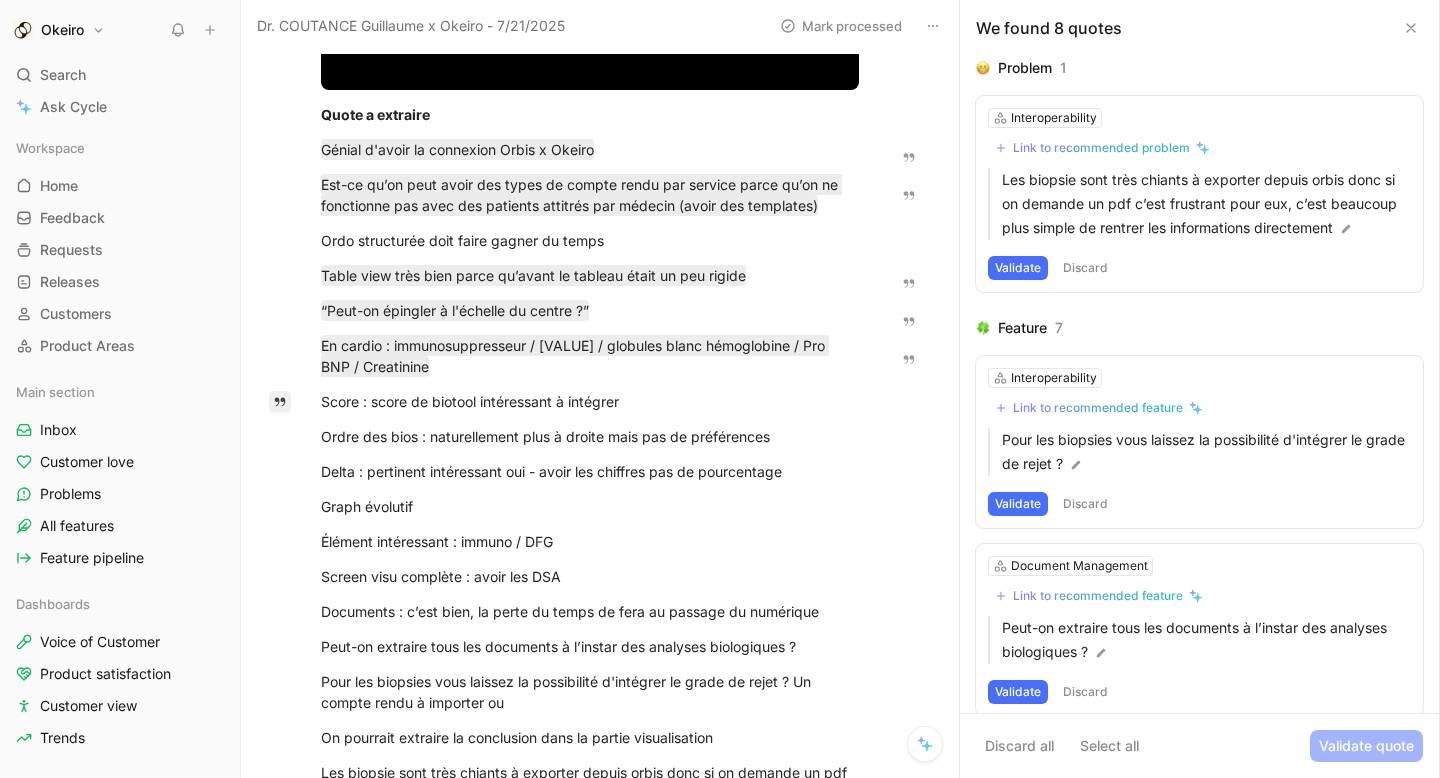 drag, startPoint x: 437, startPoint y: 405, endPoint x: 278, endPoint y: 404, distance: 159.00314 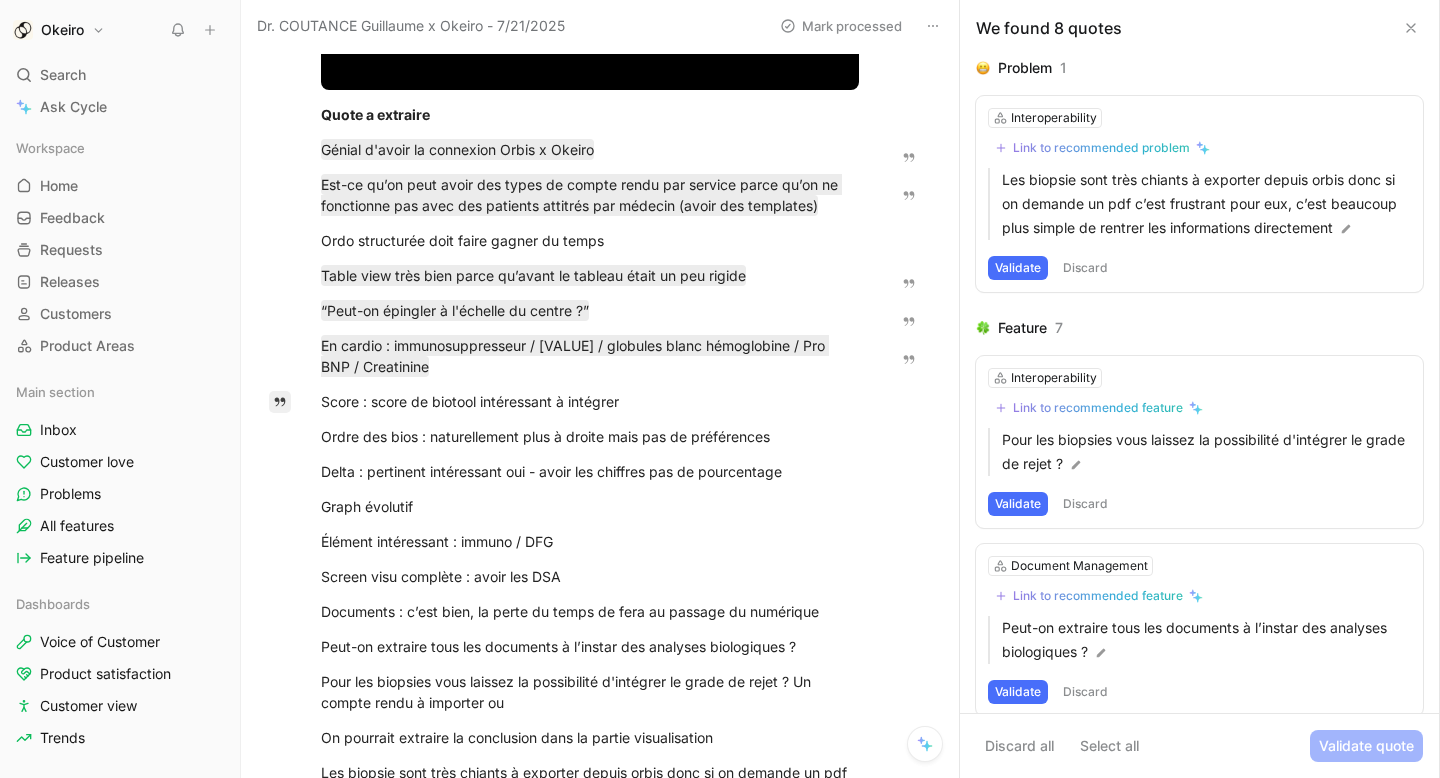 click on "Quote A Video Player is loading. Play Video Play Mute Current Time  0:00 / Duration  46:43 Loaded :  1.71% 00:00 Stream Type  LIVE Seek to live, currently behind live LIVE Remaining Time  - 46:43   2x Playback Rate 2x , selected 1.75x 1.5x 1.25x 1x 0.75x 0.5x 0.25x Descriptions descriptions off , selected Captions captions off , selected Audio Track Fullscreen This is a modal window. Quote a extraire  Génial d'avoir la connexion Orbis x Okeiro  Est-ce qu’on peut avoir des types de compte rendu par service parce qu’on ne fonctionne pas avec des patients attitrés par médecin (avoir des templates)  Ordo structurée doit faire gagner du temps  Table view très bien parce qu’avant le tableau était un peu rigide  “Peut-on épingler à l'échelle du centre ?” En cardio : immunosuppresseur / DFG / globules blanc hémoglobine / Pro BNP / Creatinine  Score : score de biotool intéressant à intégrer  Ordre des bios : naturellement plus à droite mais pas de préférences  Graph évolutif  : Donc vu" at bounding box center [590, 8142] 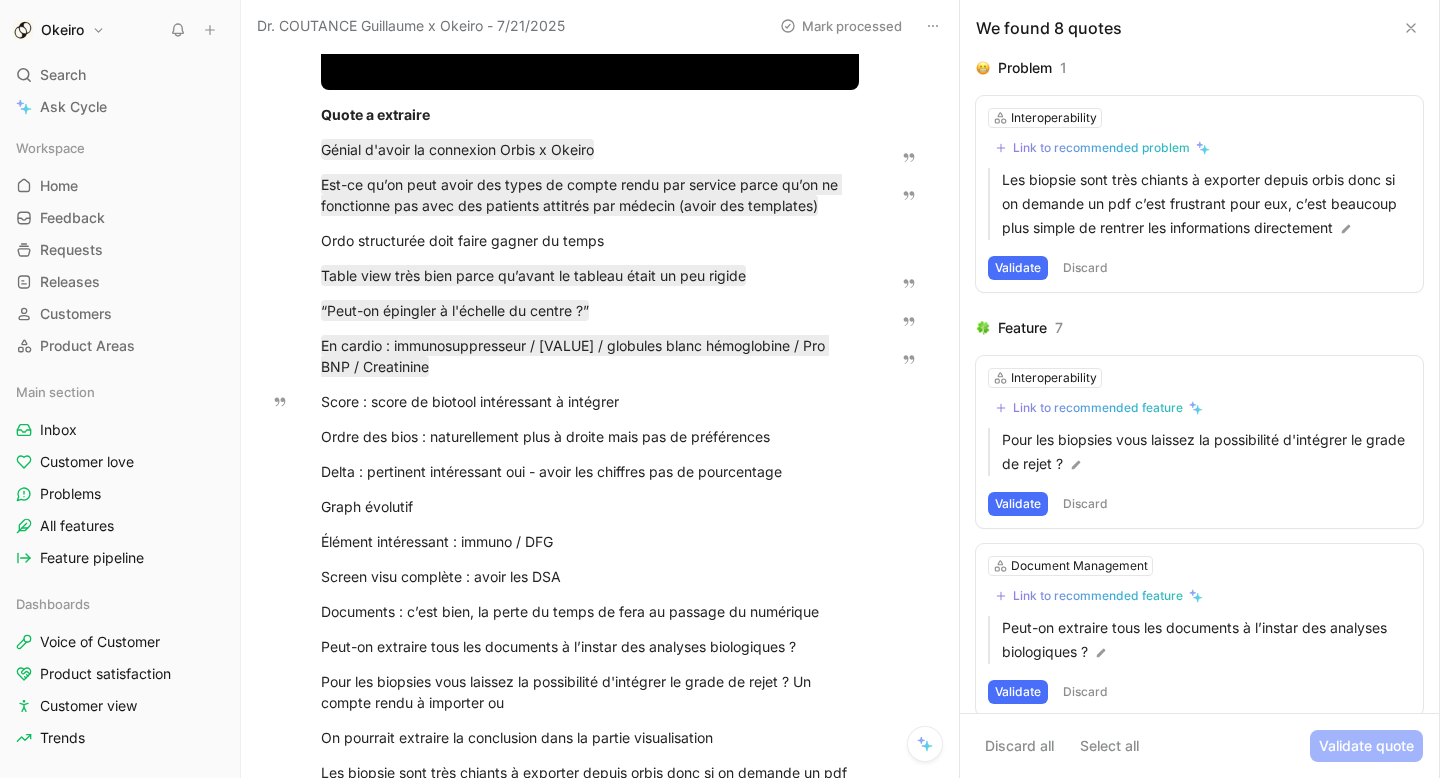 click on "Quote" at bounding box center [281, 12] 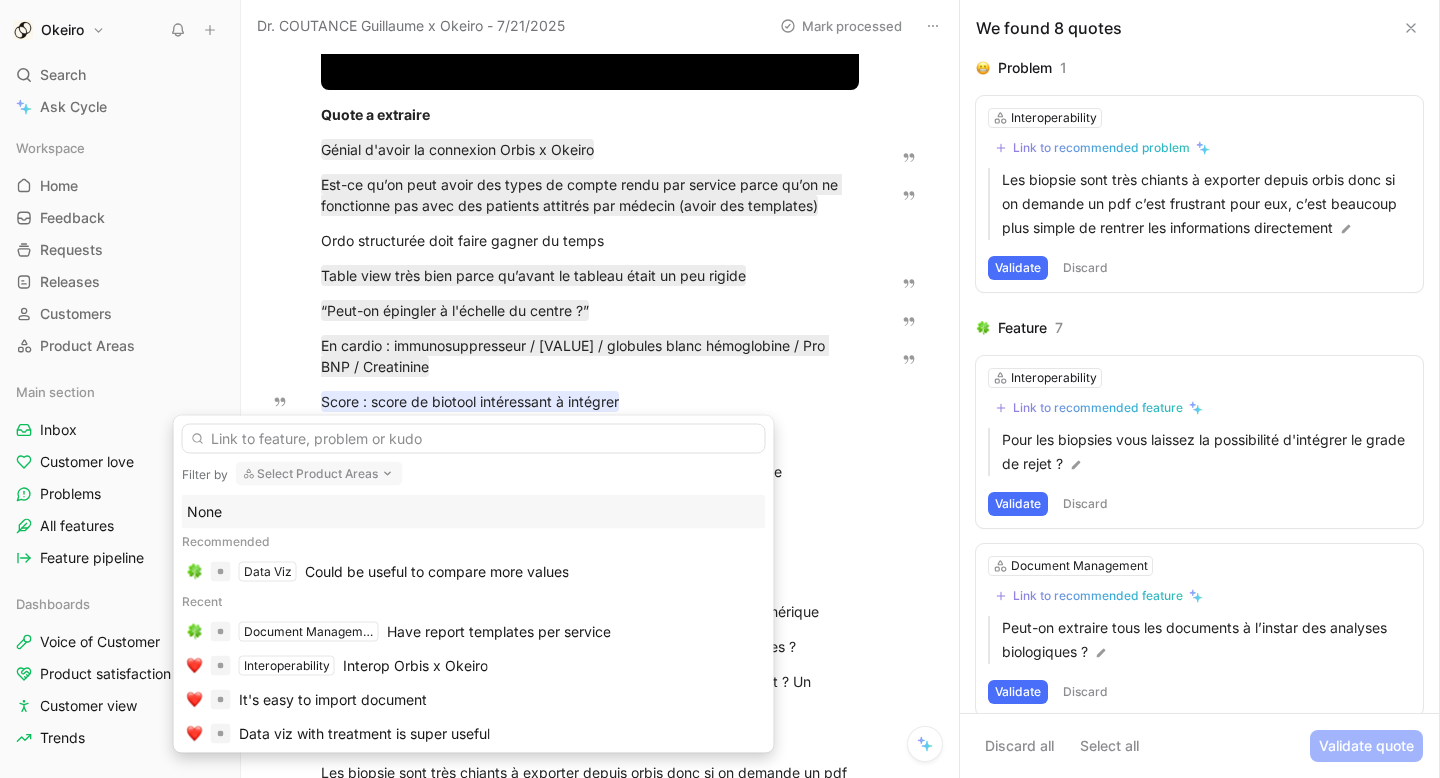 click on "Select Product Areas" at bounding box center [319, 474] 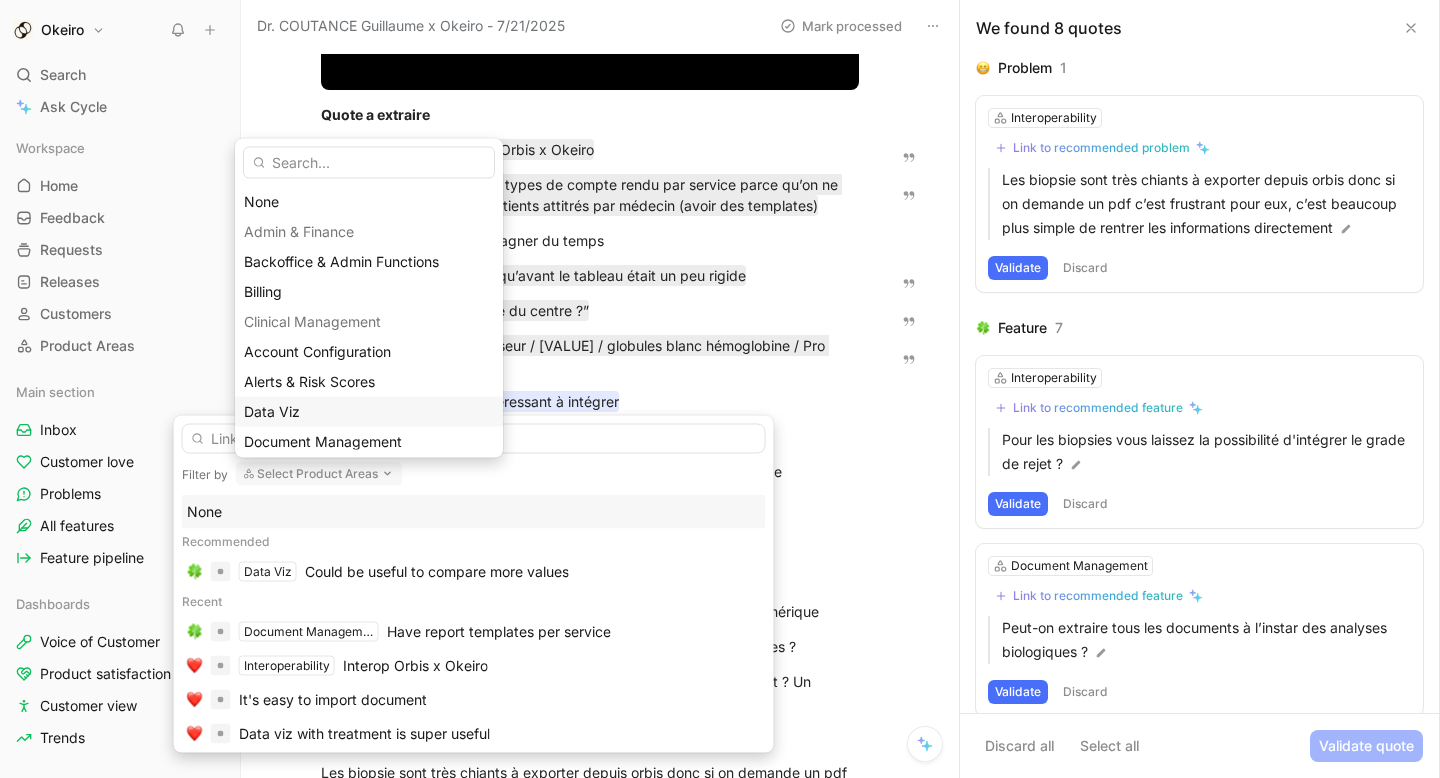 scroll, scrollTop: 31, scrollLeft: 0, axis: vertical 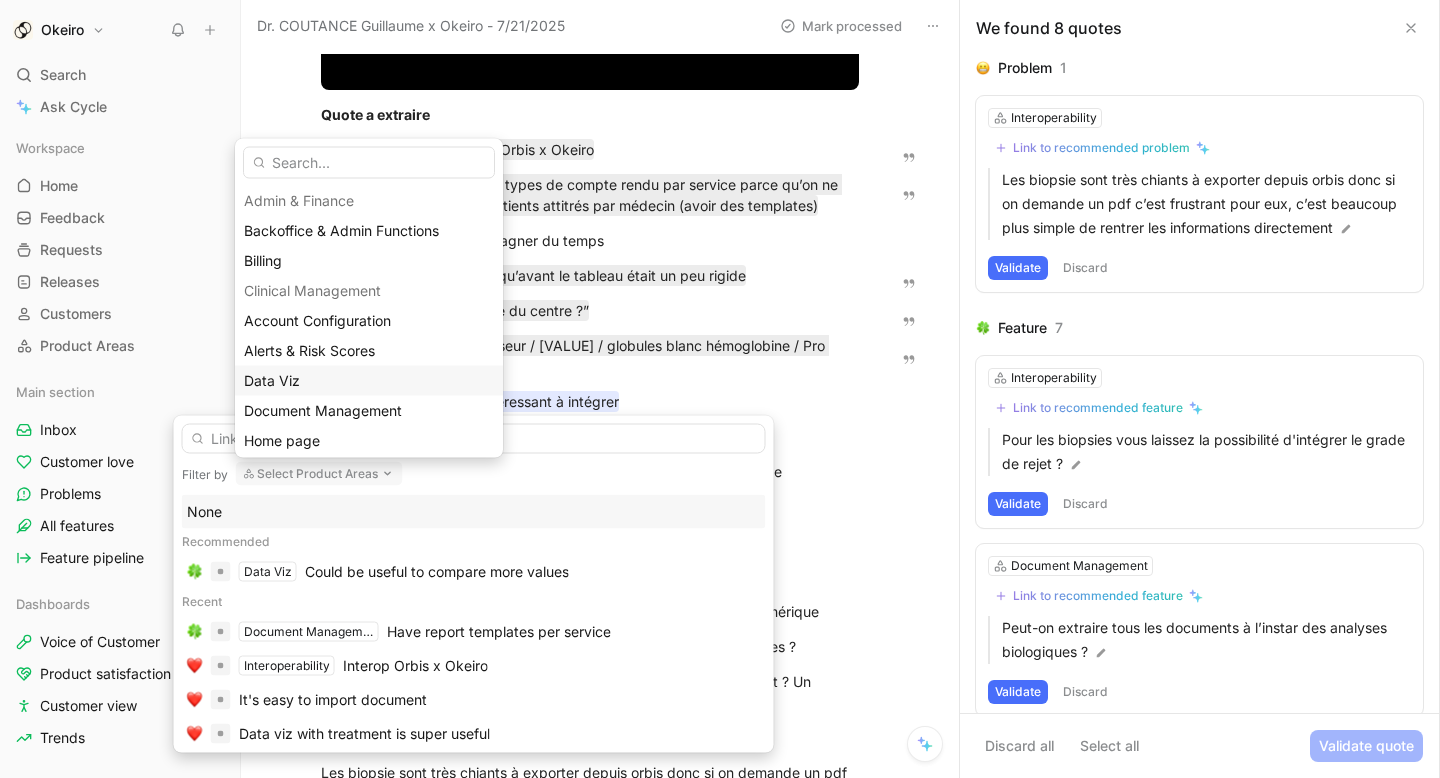click on "Data Viz" at bounding box center (369, 380) 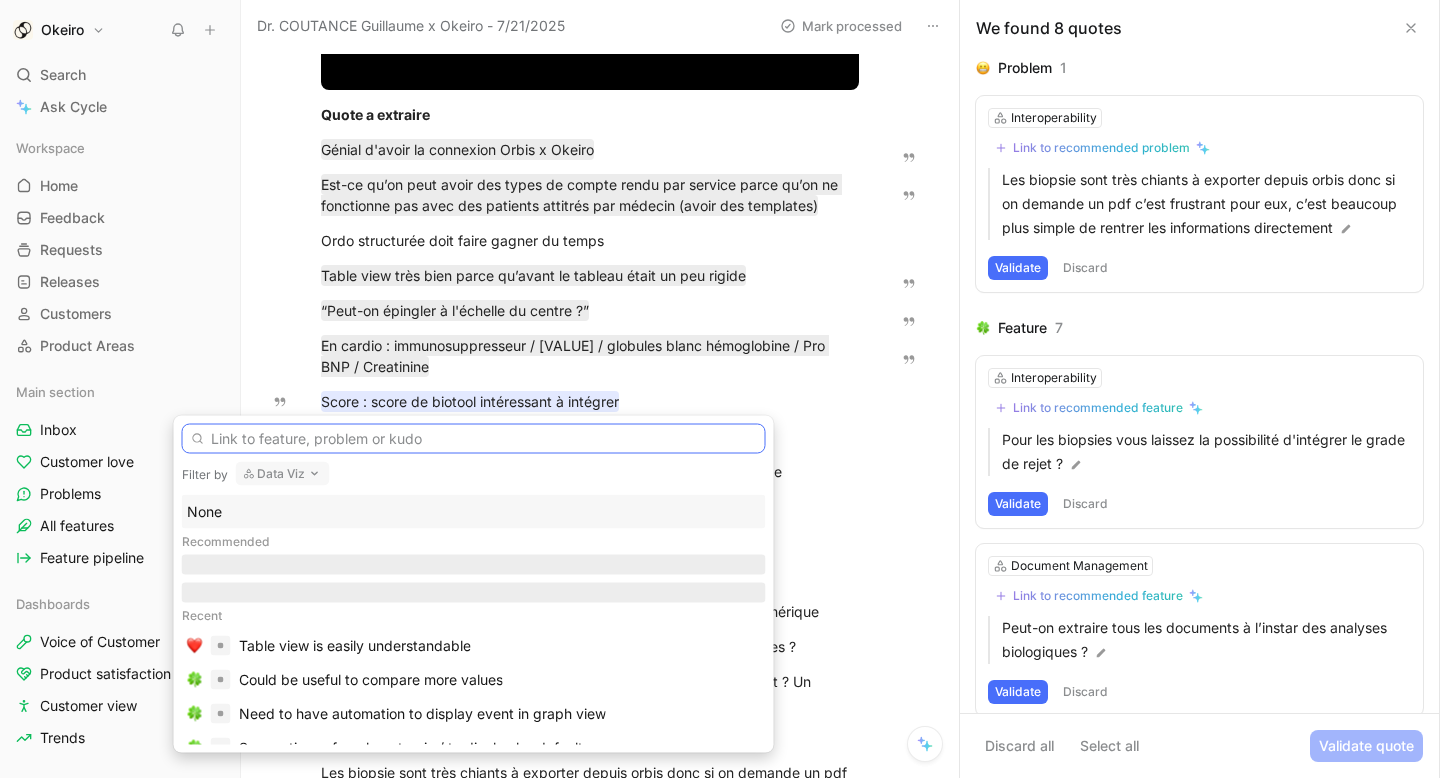click at bounding box center (474, 439) 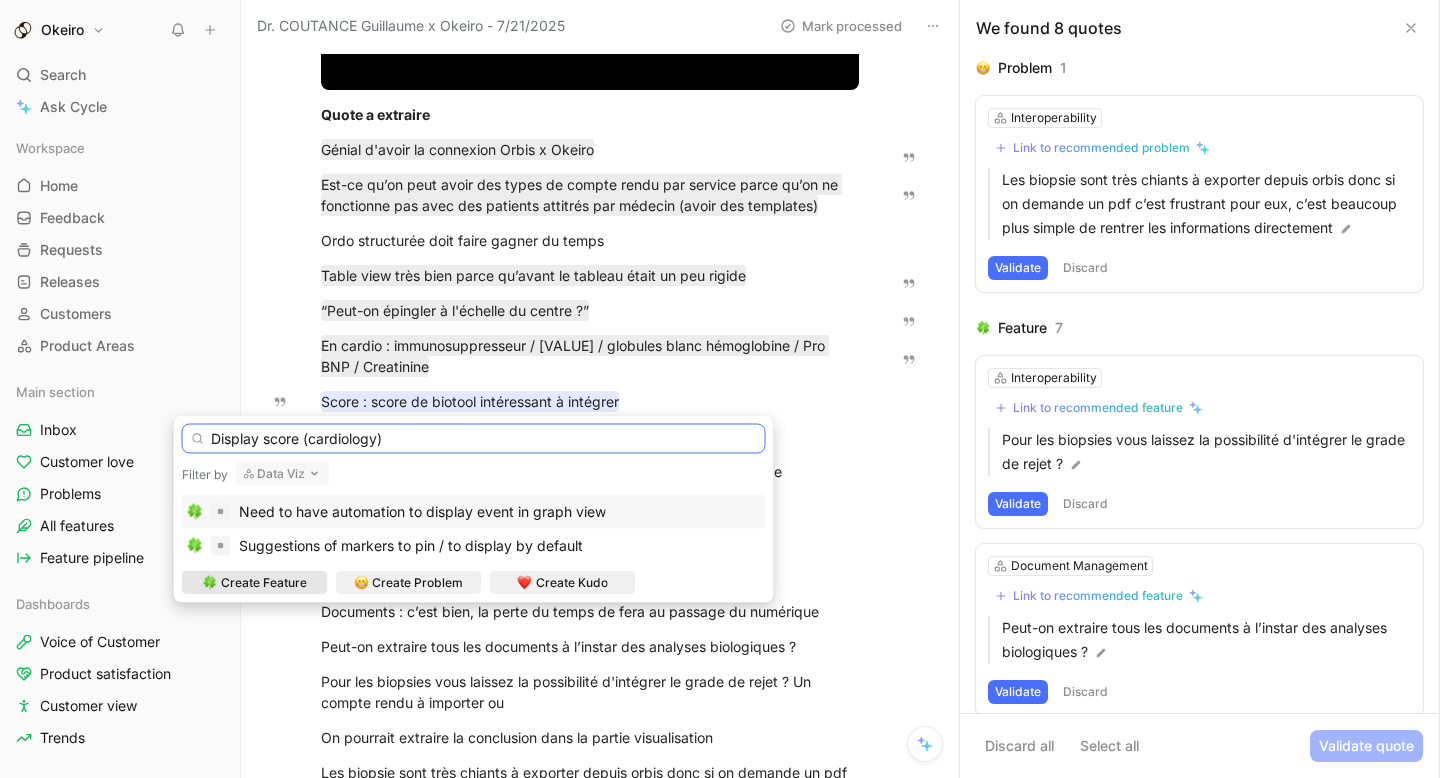type on "Display score (cardiology)" 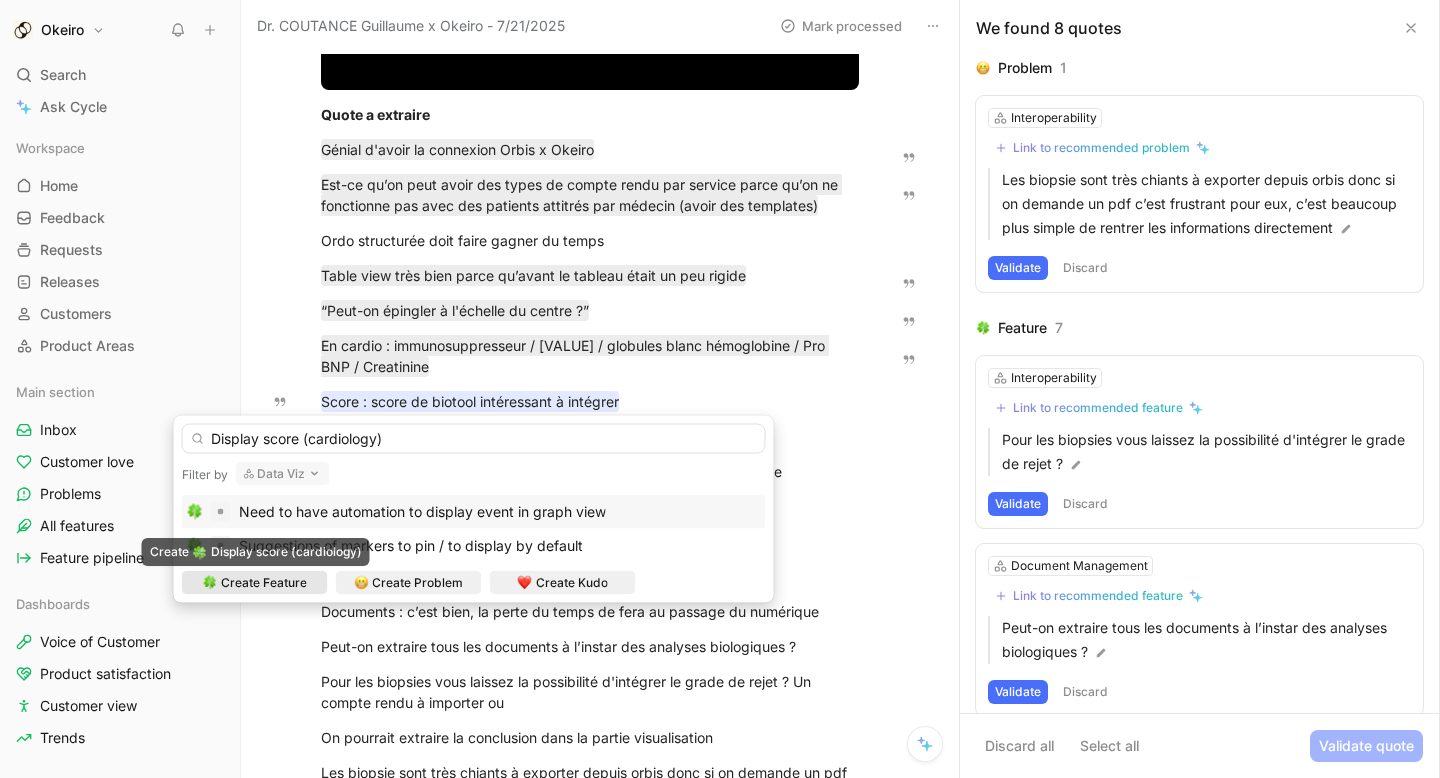 click on "Create Feature" at bounding box center (264, 583) 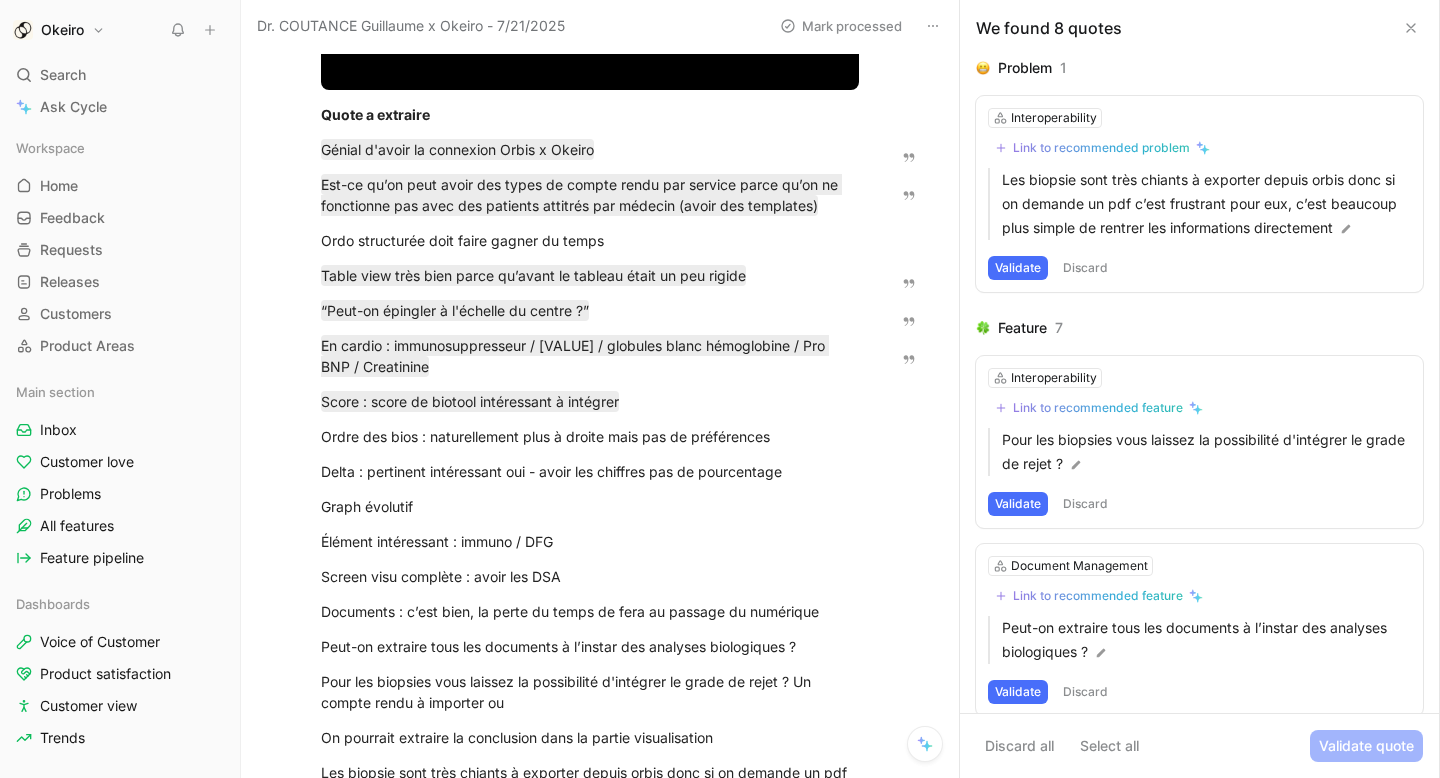 scroll, scrollTop: 575, scrollLeft: 0, axis: vertical 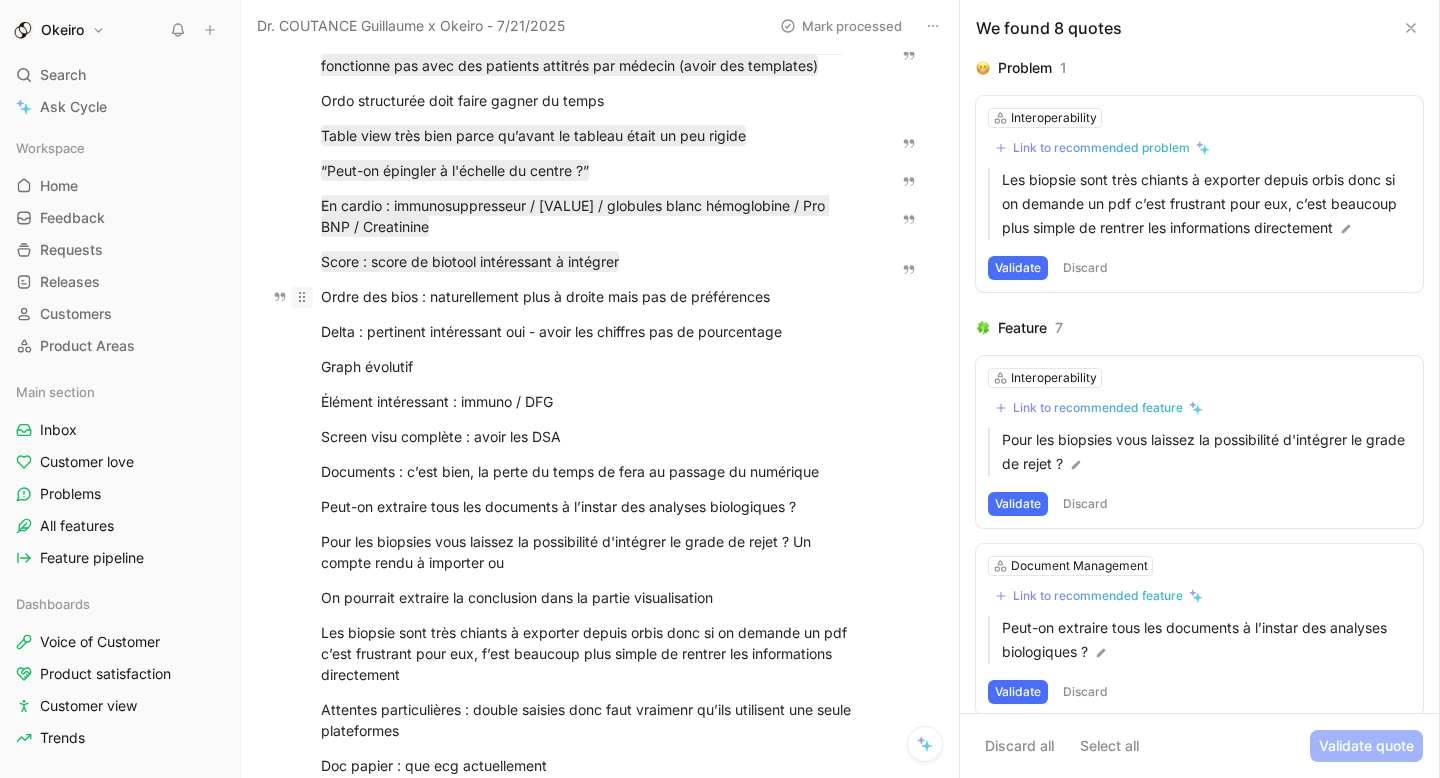 drag, startPoint x: 802, startPoint y: 306, endPoint x: 306, endPoint y: 306, distance: 496 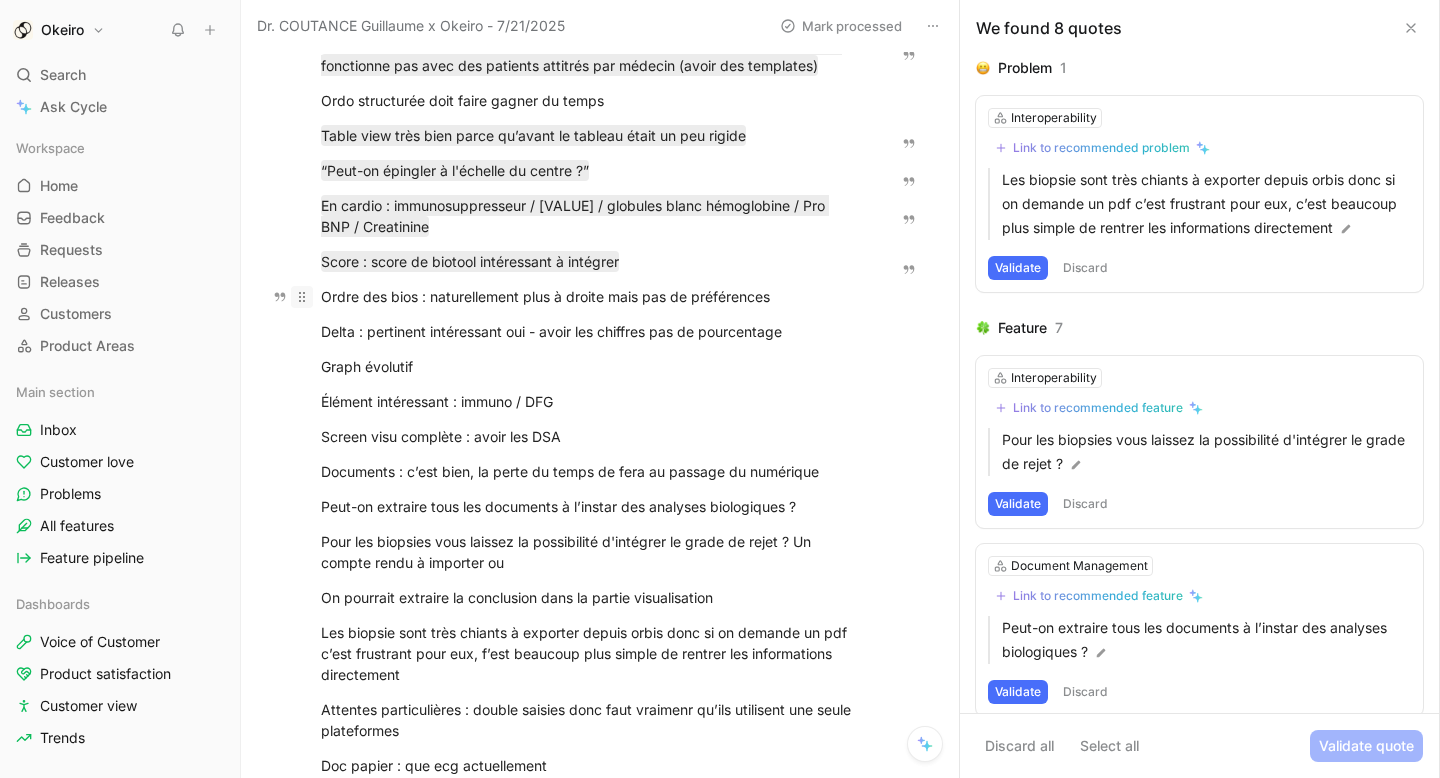 click on "Ordre des bios : naturellement plus à droite mais pas de préférences" at bounding box center (590, 296) 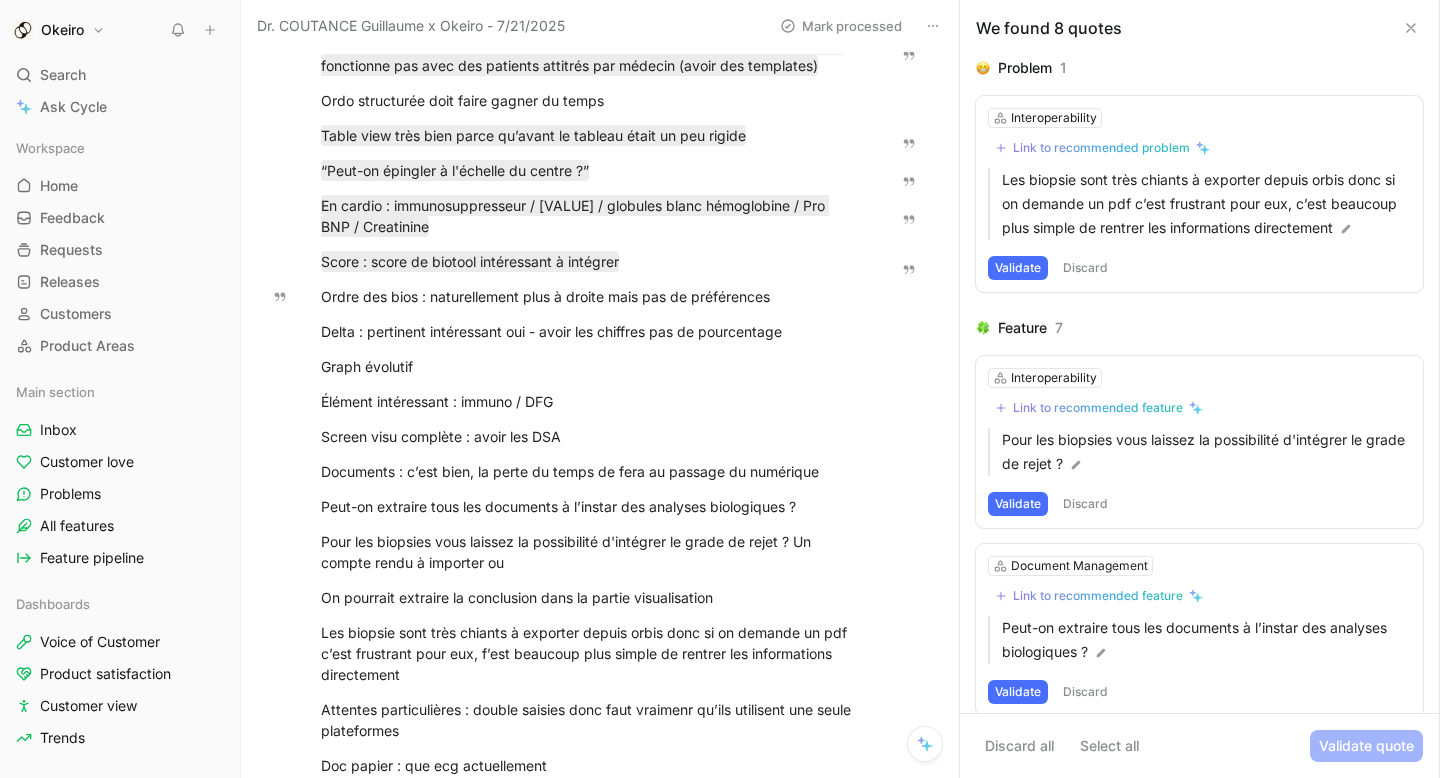 click on "Quote" at bounding box center [281, -93] 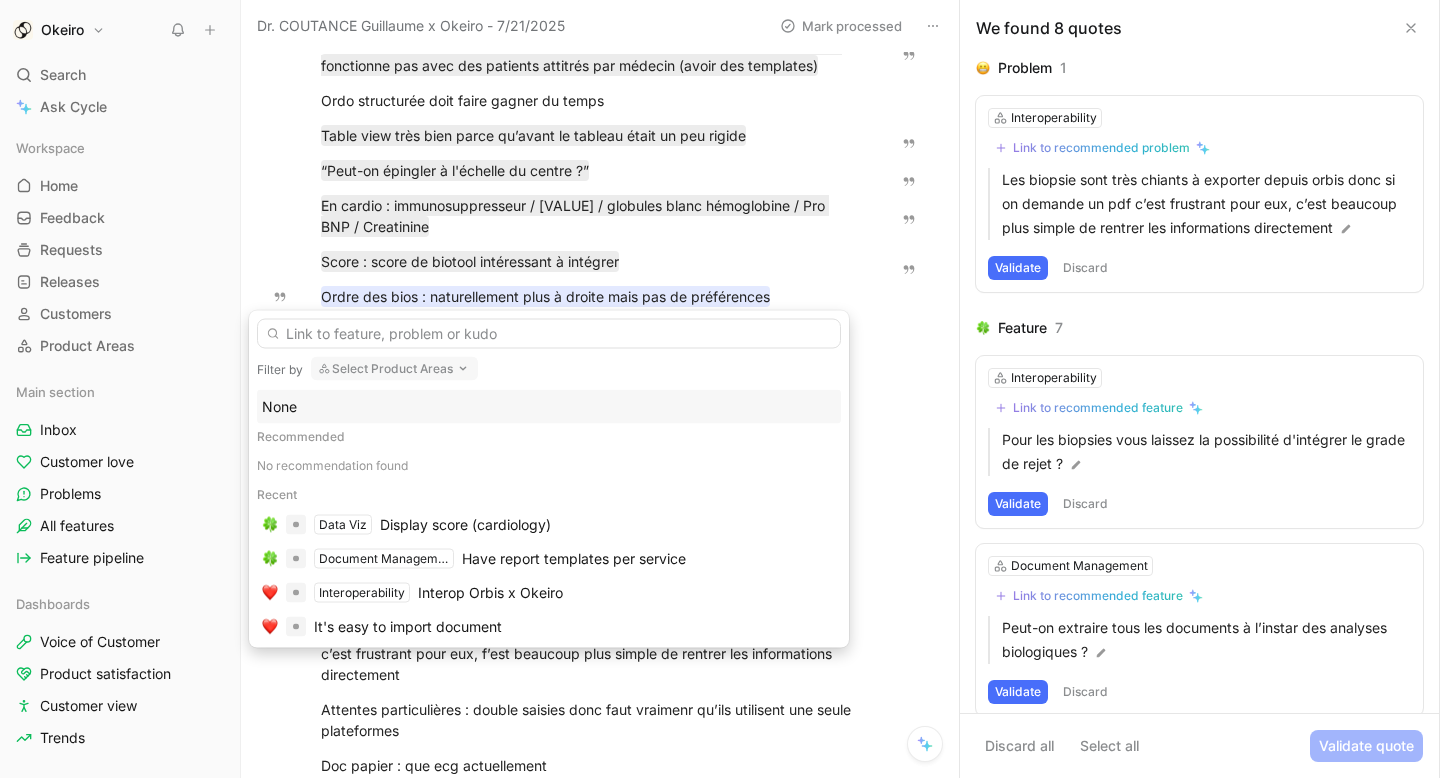 click on "Select Product Areas" at bounding box center [394, 369] 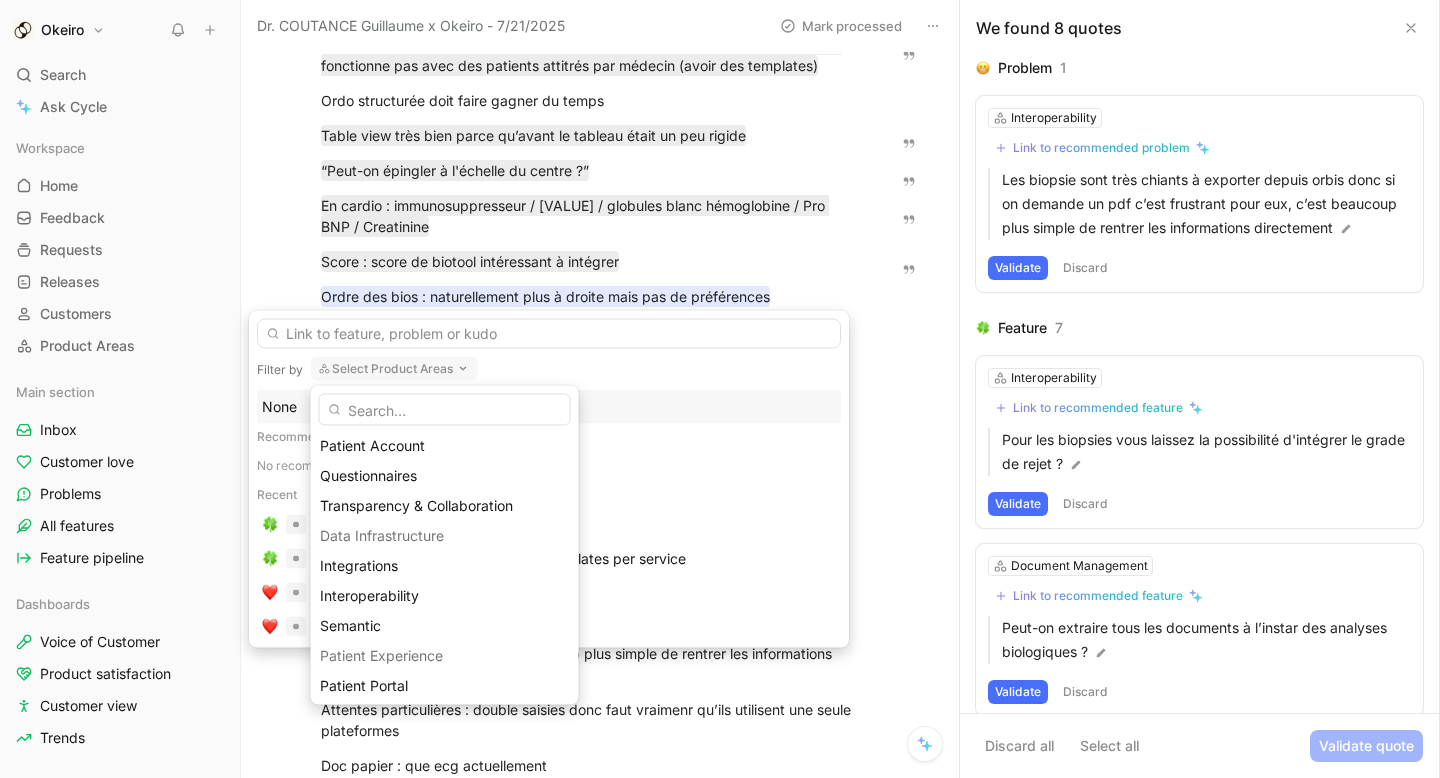 scroll, scrollTop: 427, scrollLeft: 0, axis: vertical 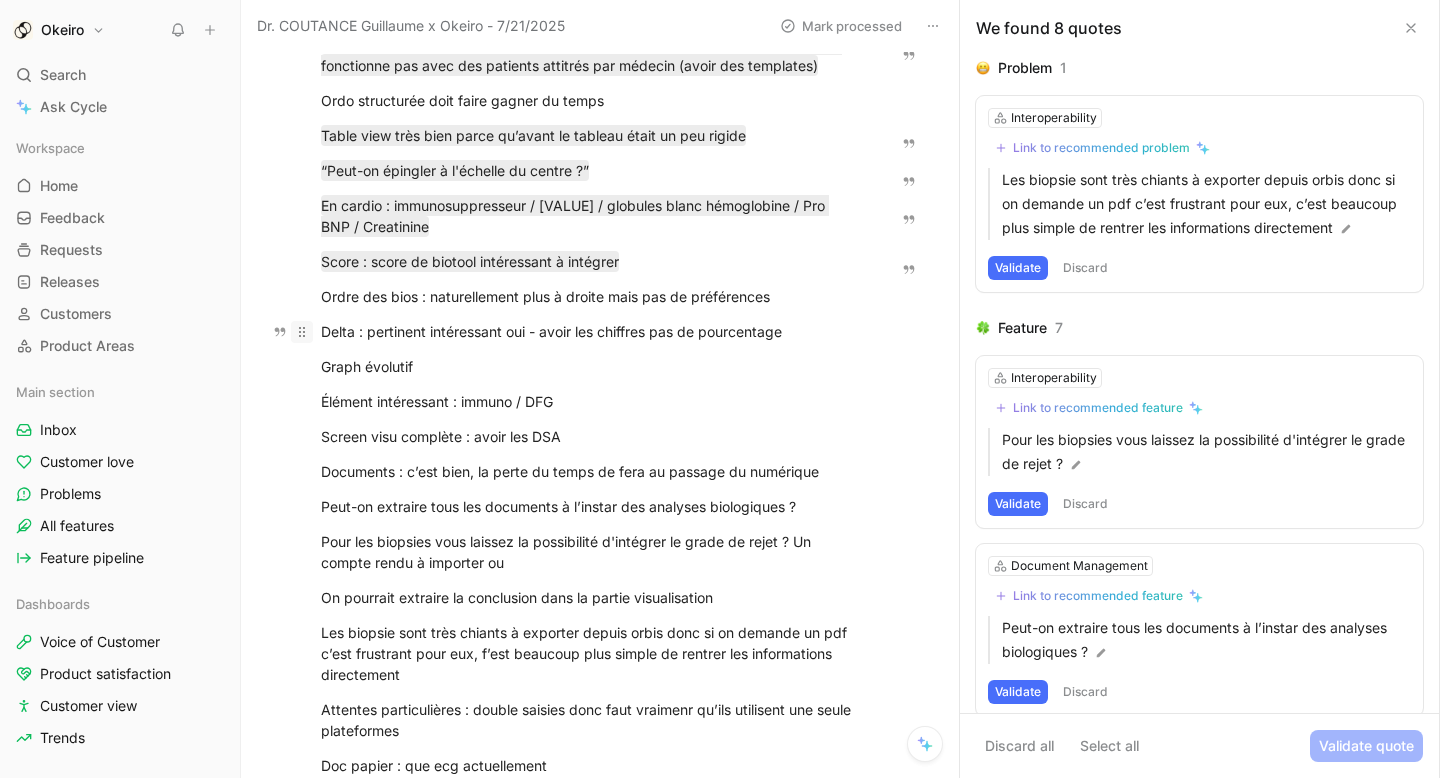 drag, startPoint x: 820, startPoint y: 335, endPoint x: 299, endPoint y: 331, distance: 521.0154 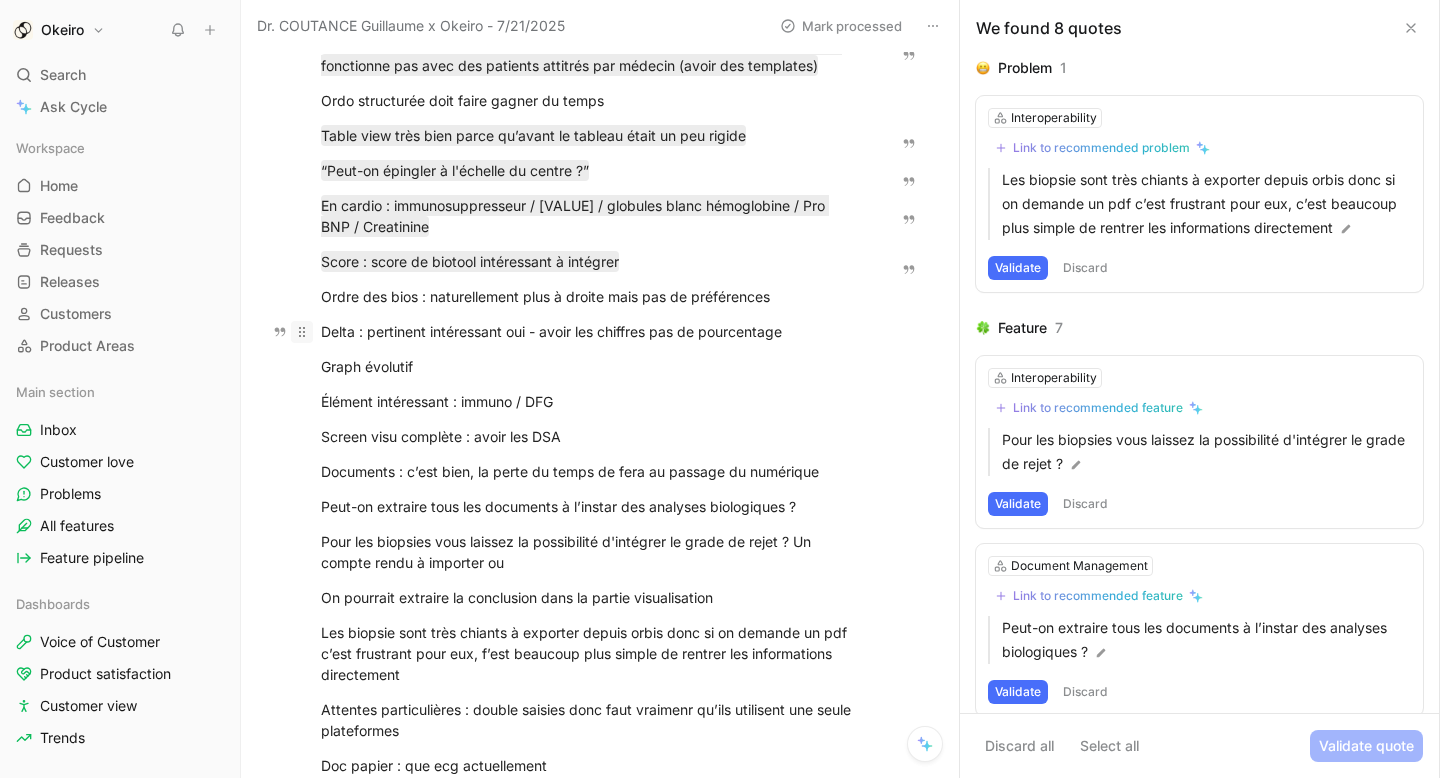 click on "Delta : pertinent intéressant oui - avoir les chiffres pas de pourcentage" at bounding box center [590, 331] 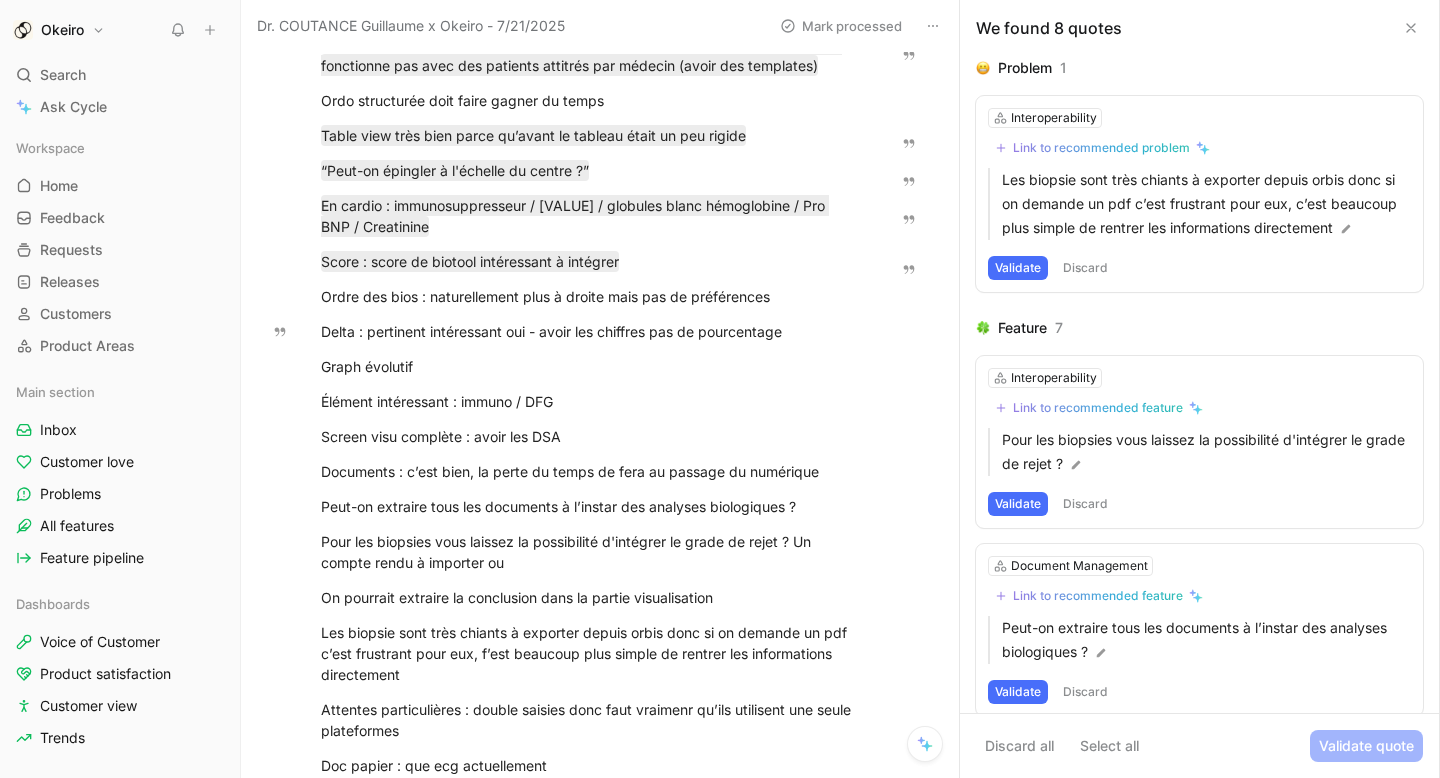click on "Quote" at bounding box center [285, -58] 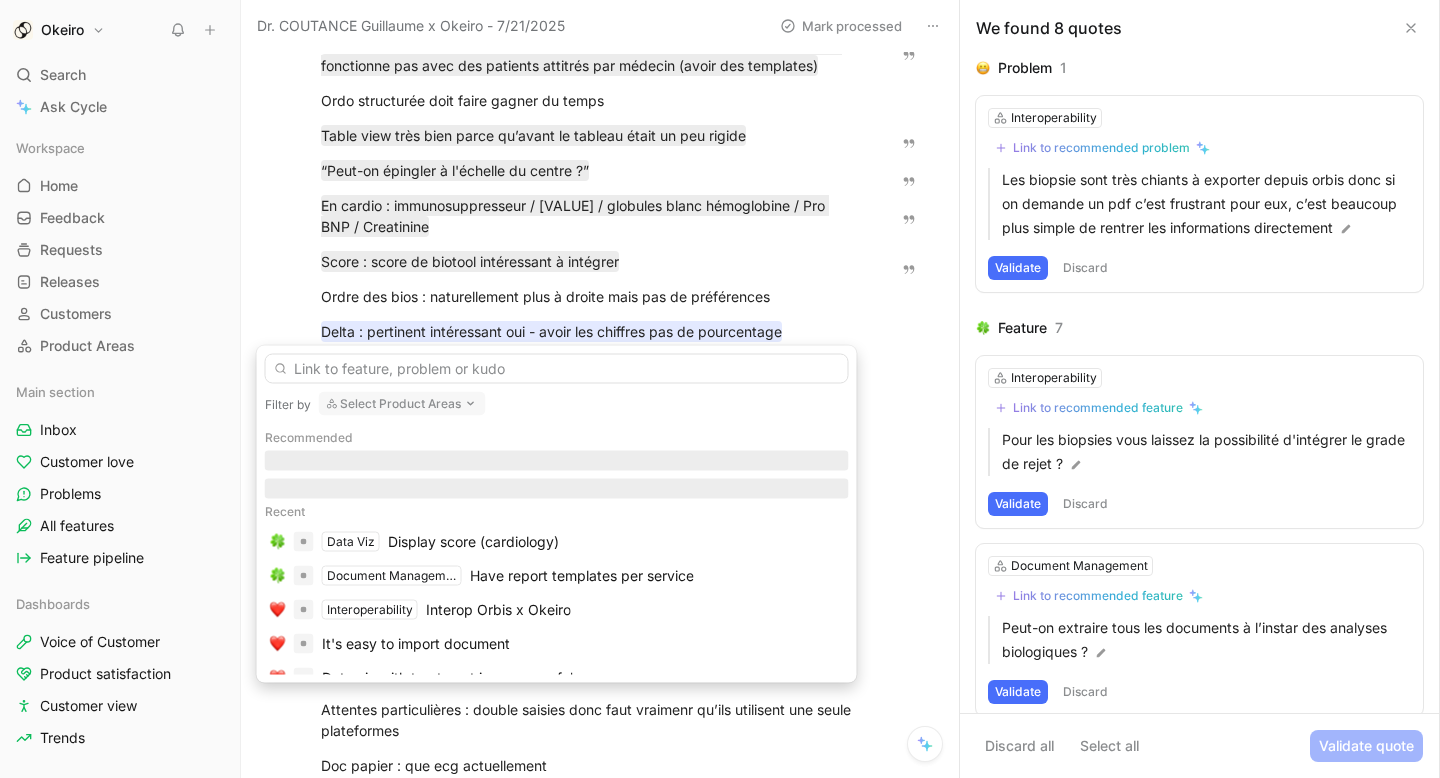 scroll, scrollTop: 0, scrollLeft: 0, axis: both 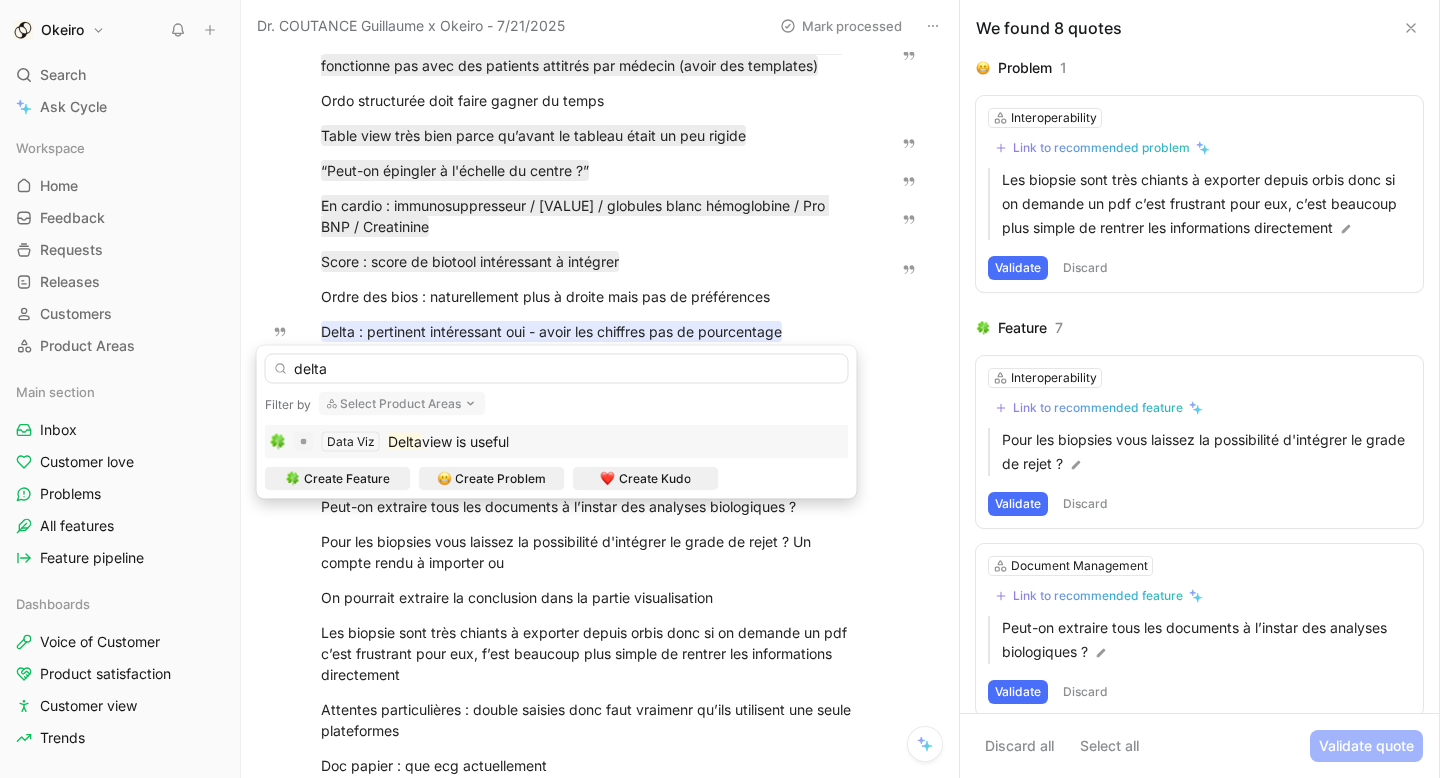 type on "delta" 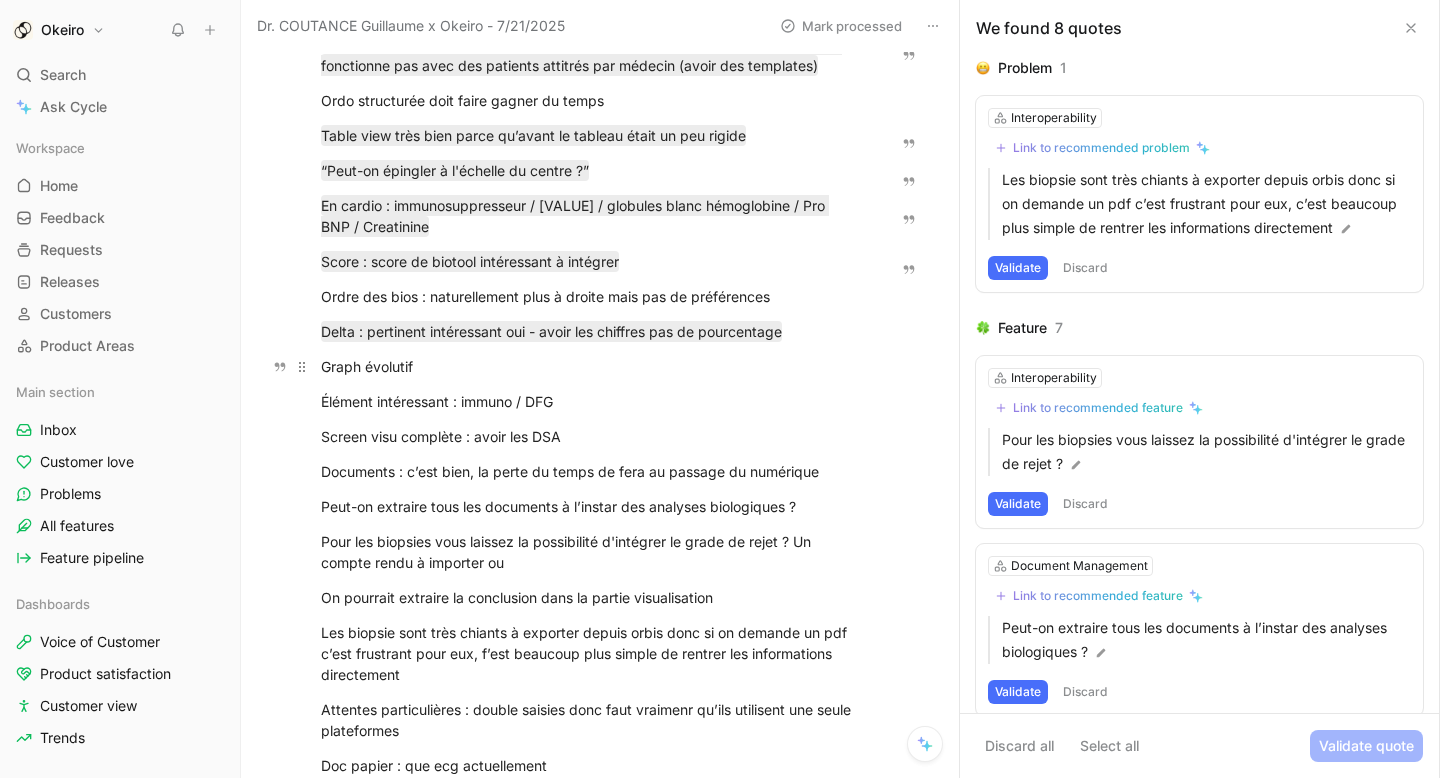 click on "Graph évolutif" at bounding box center [590, 366] 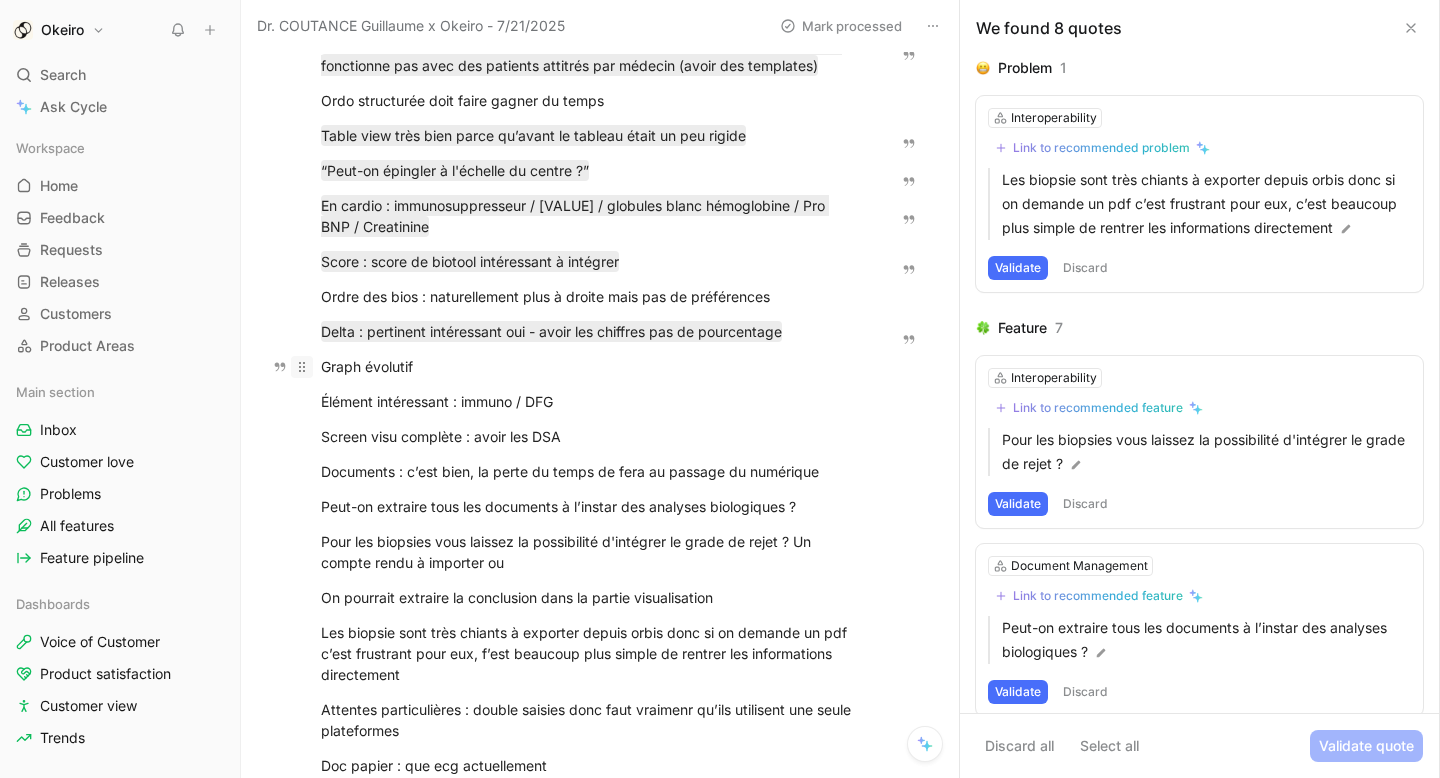 drag, startPoint x: 459, startPoint y: 363, endPoint x: 292, endPoint y: 363, distance: 167 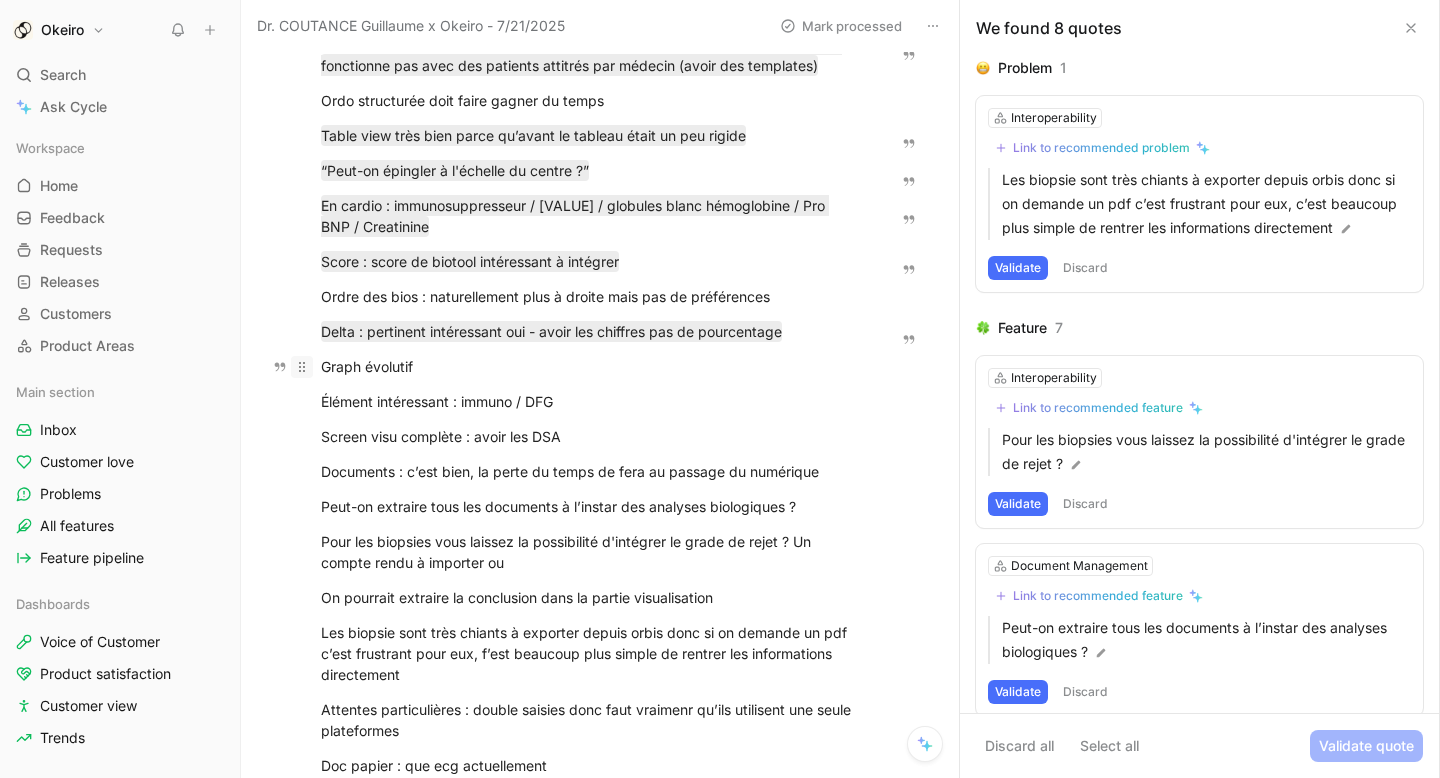 click on "Graph évolutif" at bounding box center (590, 366) 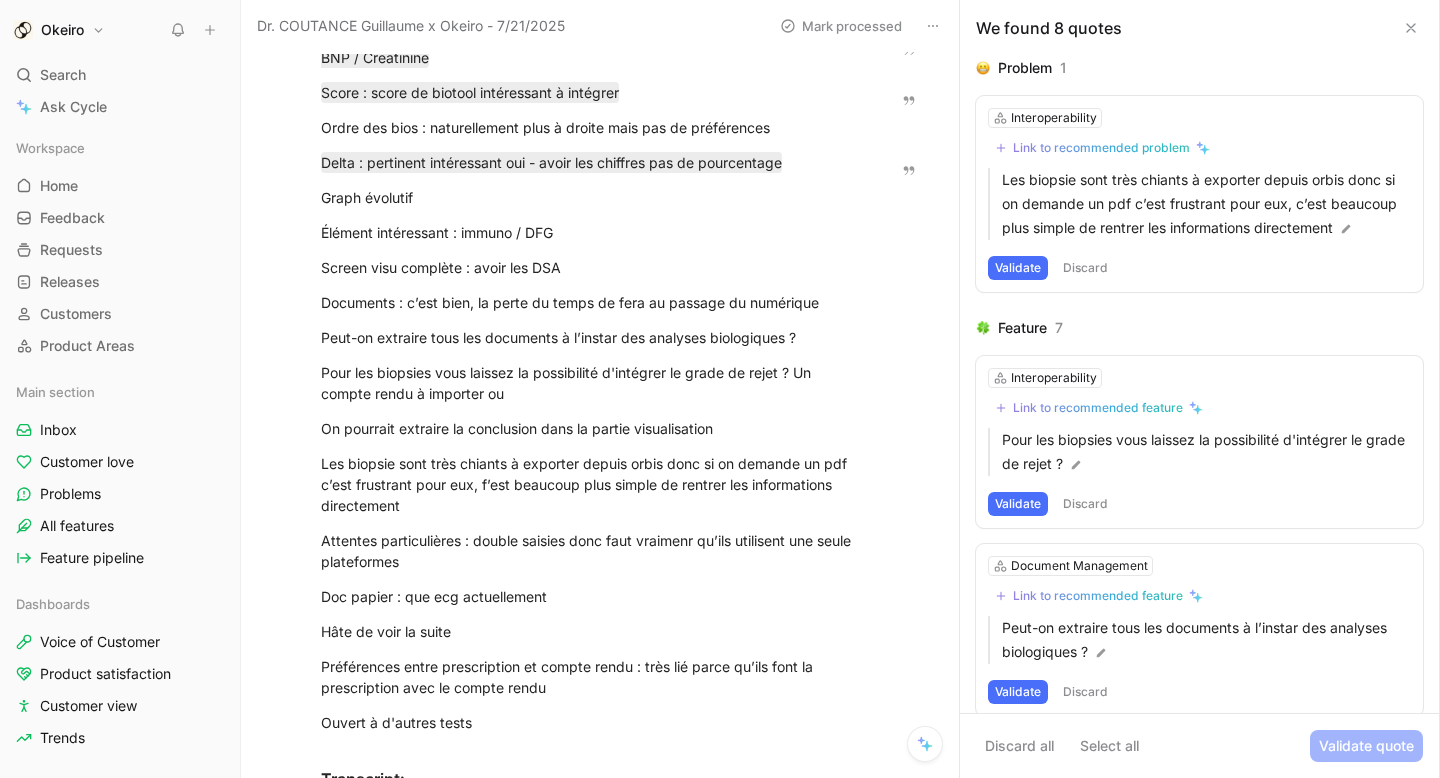 scroll, scrollTop: 713, scrollLeft: 0, axis: vertical 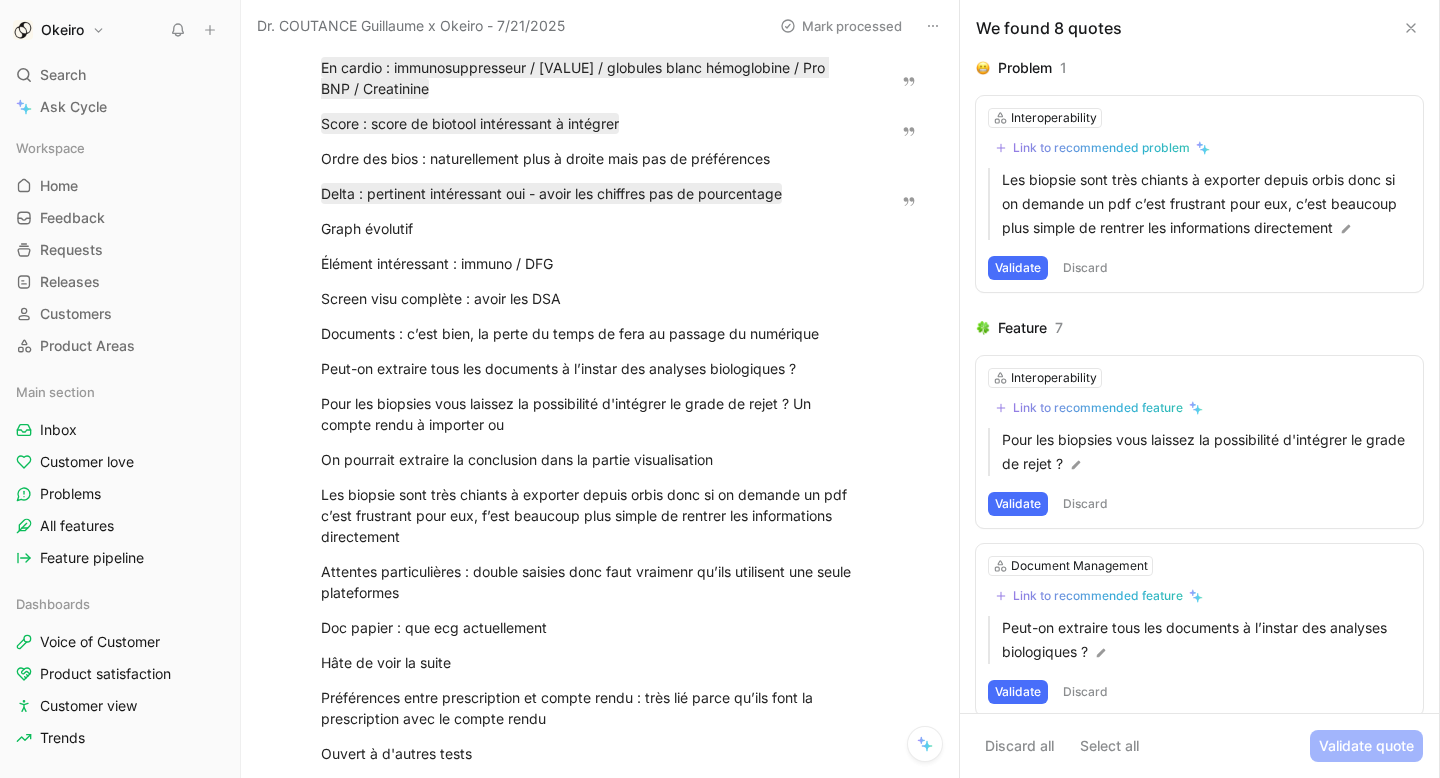 click on "Graph évolutif" at bounding box center [590, 228] 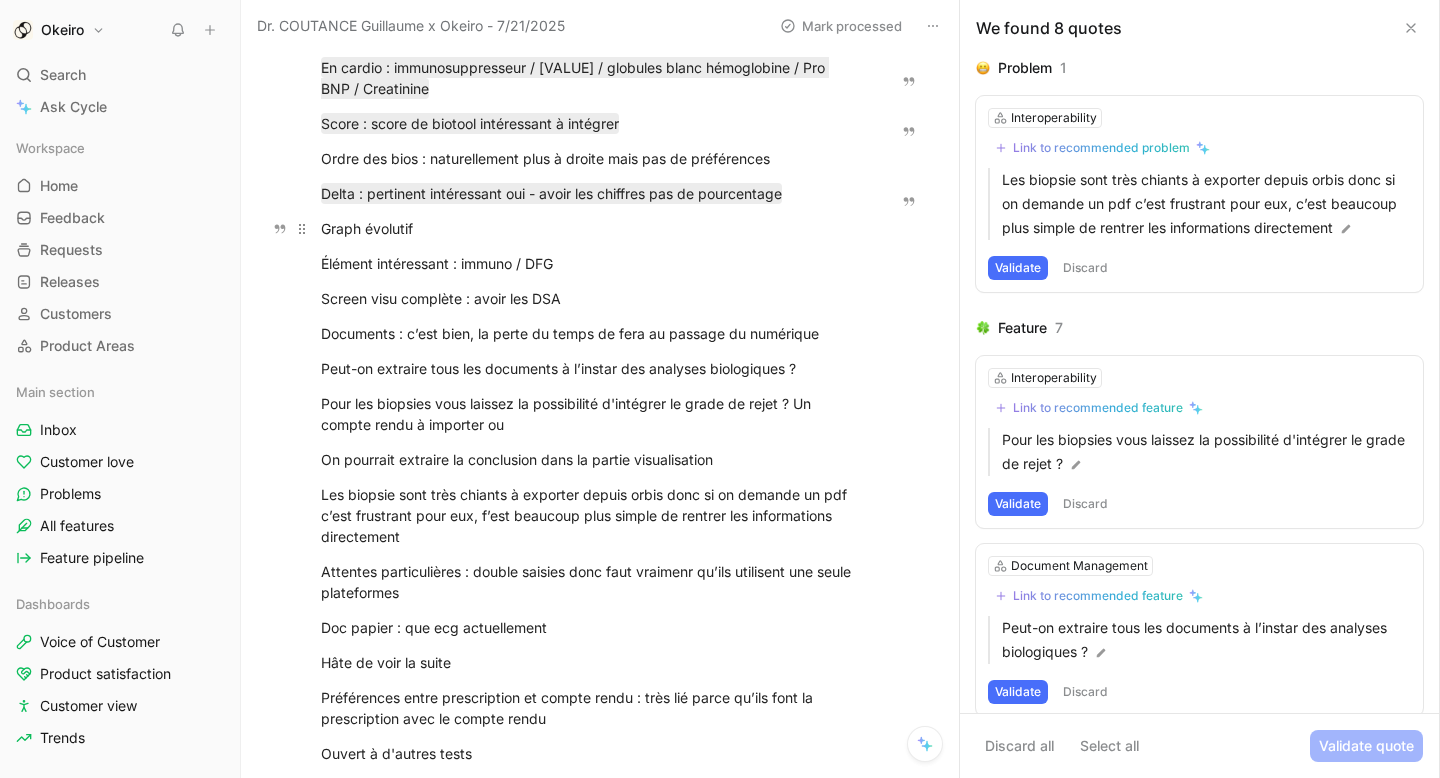 drag, startPoint x: 440, startPoint y: 229, endPoint x: 321, endPoint y: 229, distance: 119 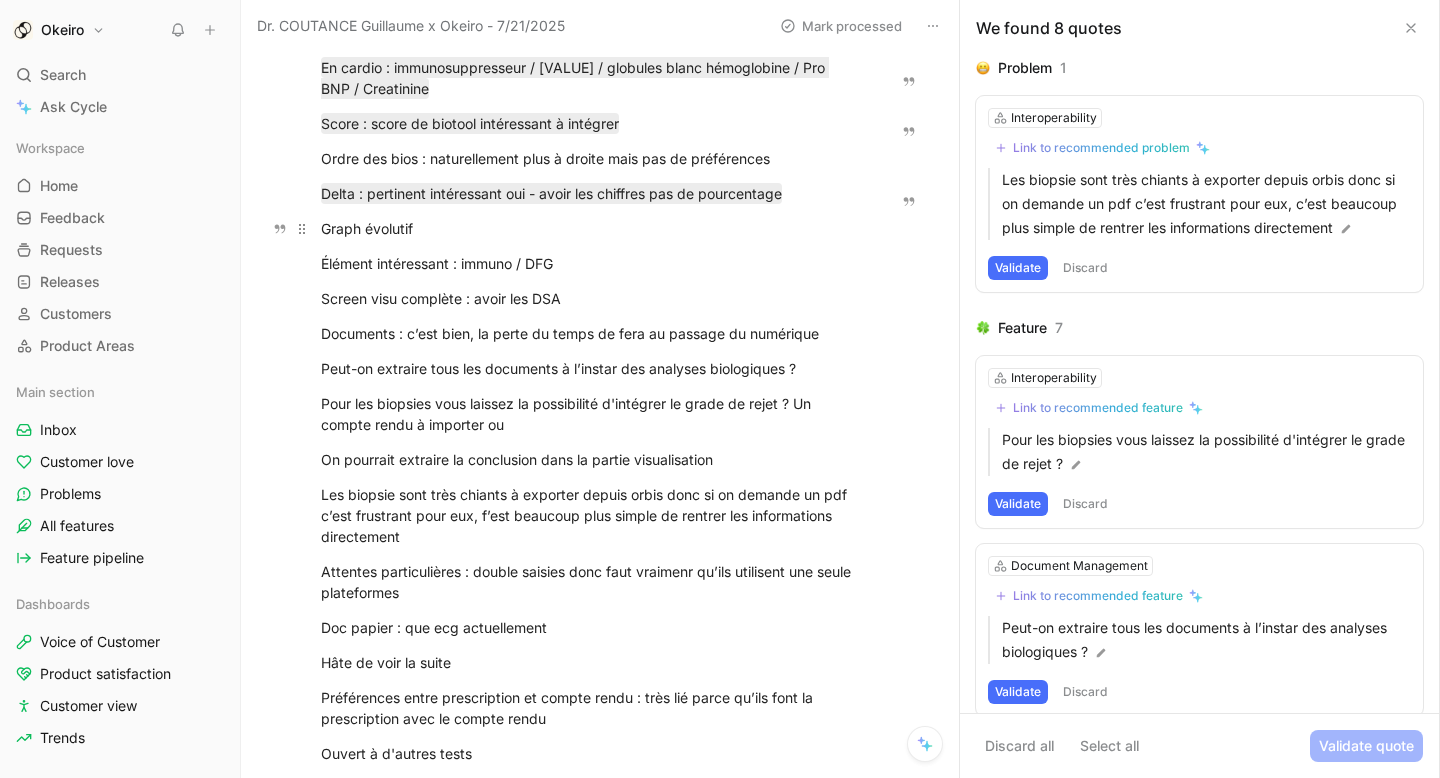 click on "Graph évolutif" at bounding box center (590, 228) 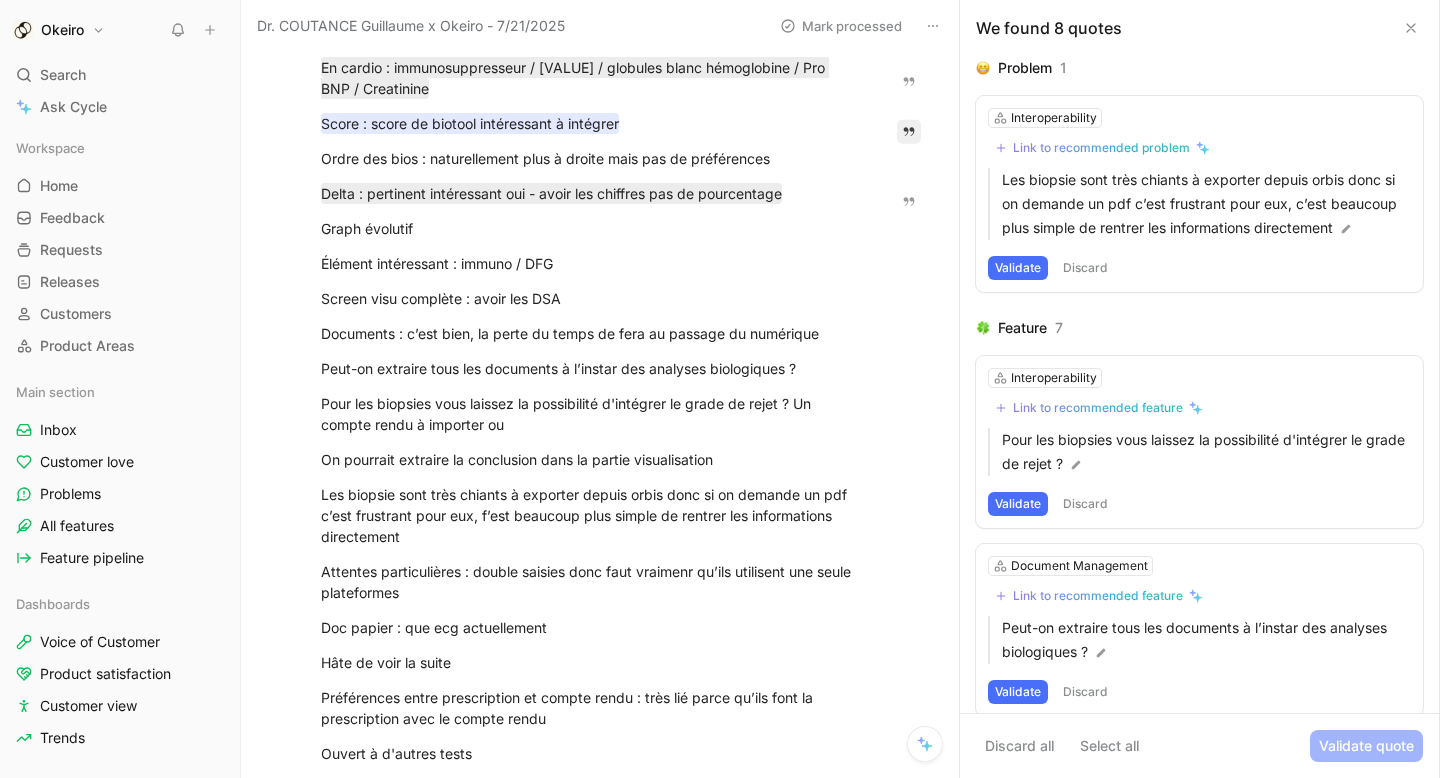 scroll, scrollTop: 0, scrollLeft: 0, axis: both 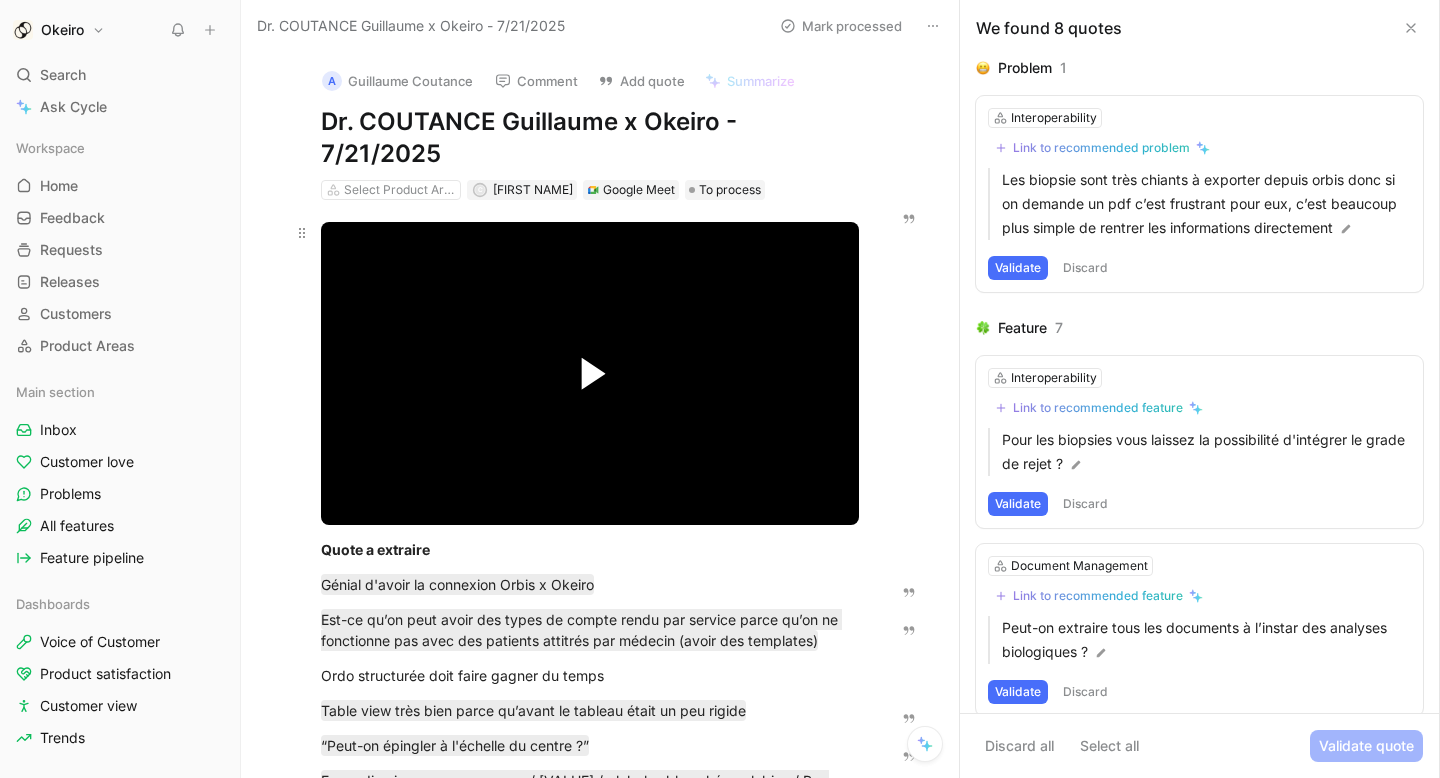 click at bounding box center [594, 373] 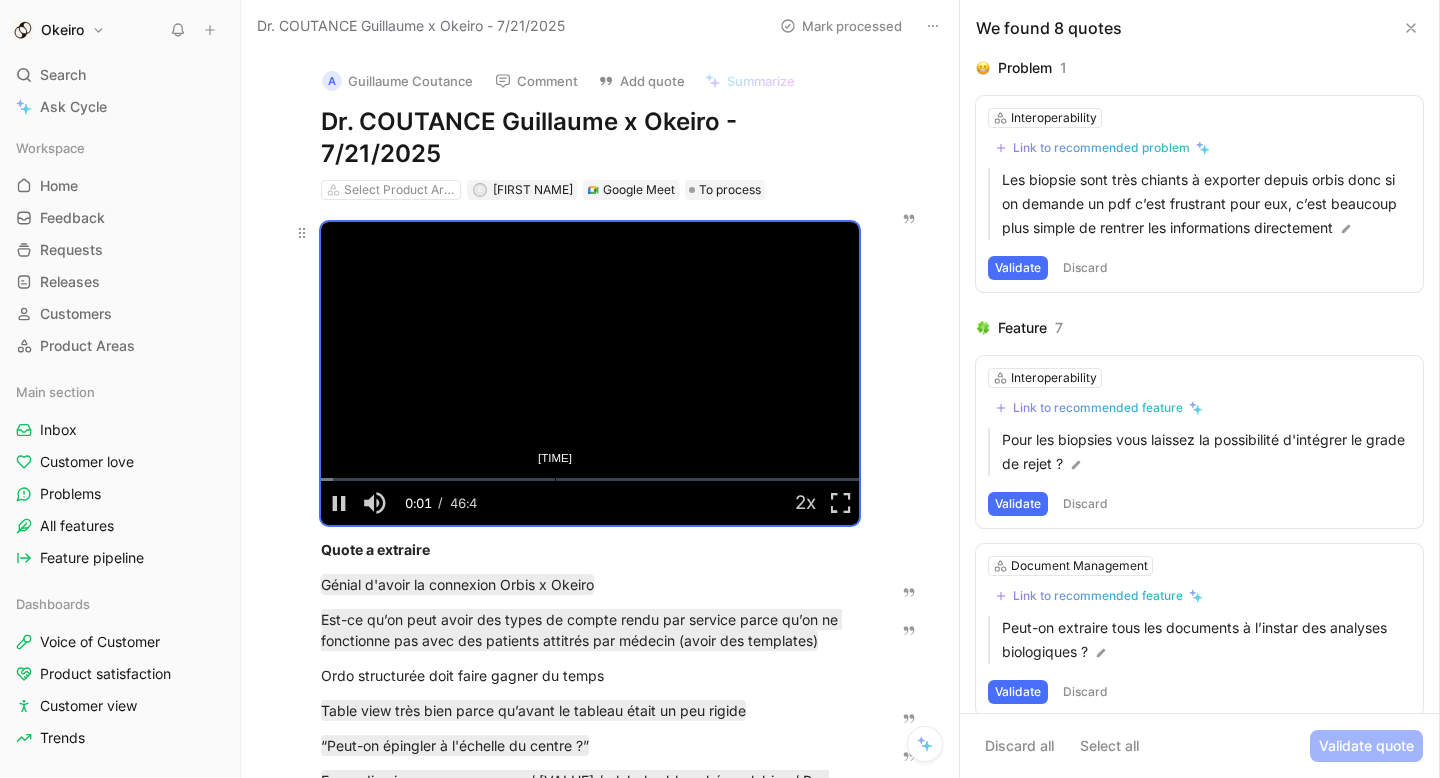 click on "20:19" at bounding box center (555, 479) 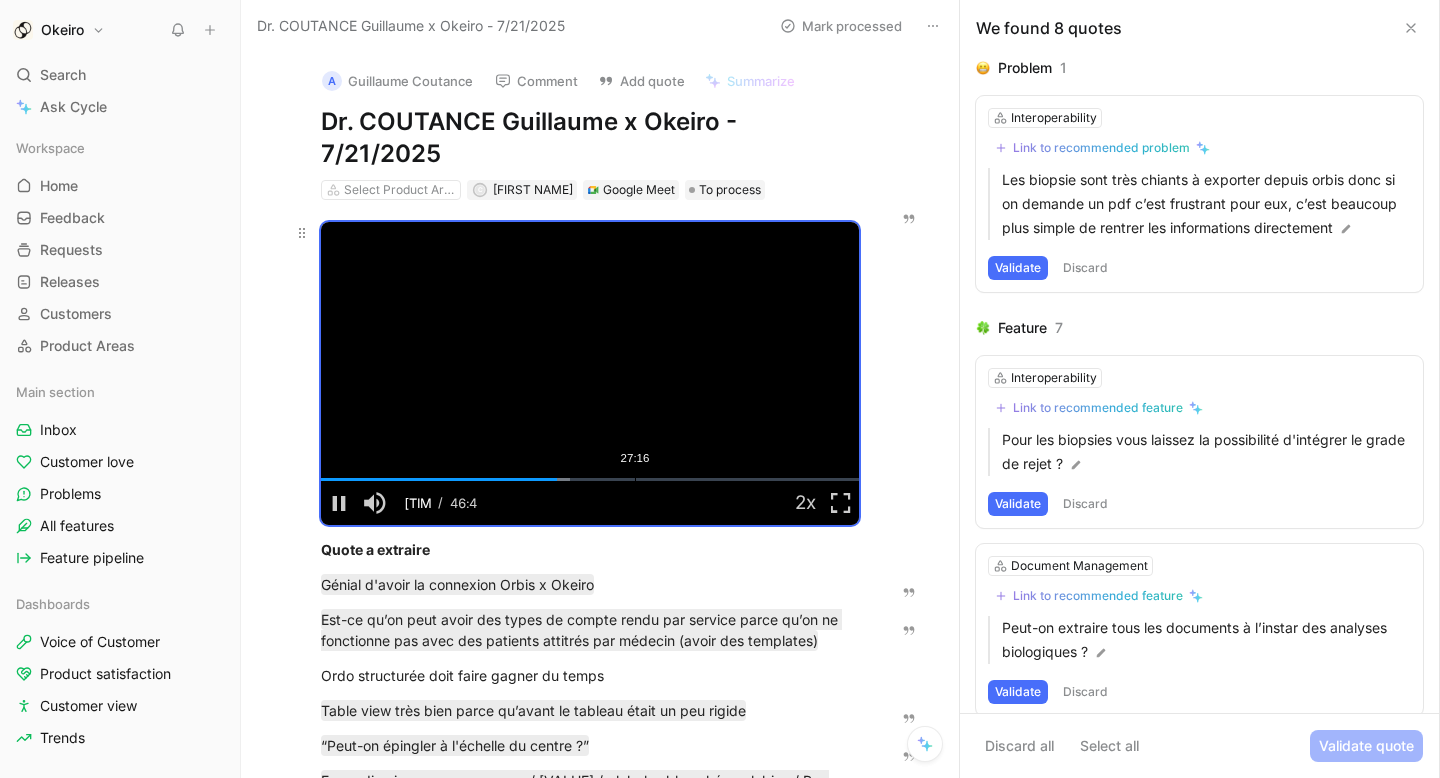 click on "Loaded :  46.27% 27:16 20:32" at bounding box center (590, 479) 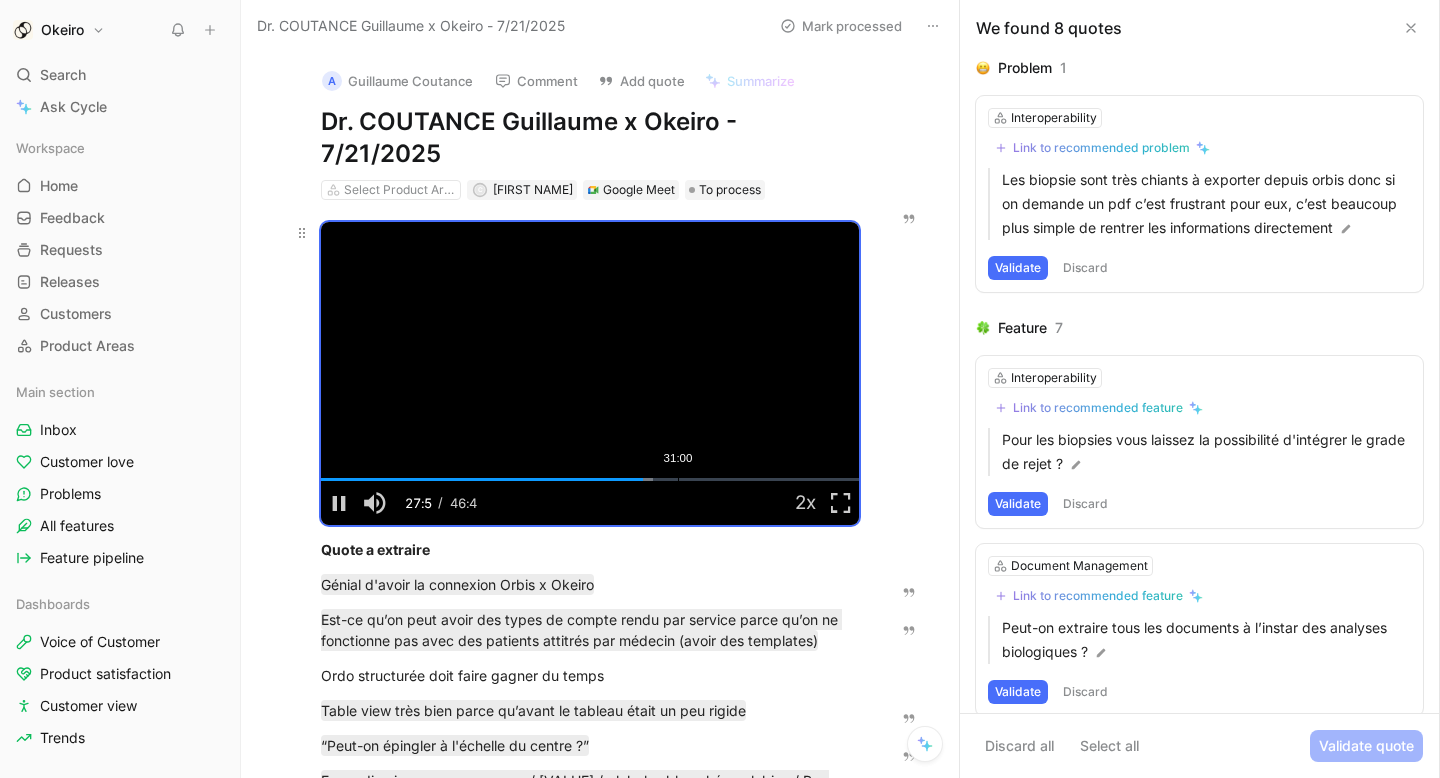 click on "Loaded :  61.65% 31:00 27:58" at bounding box center (590, 479) 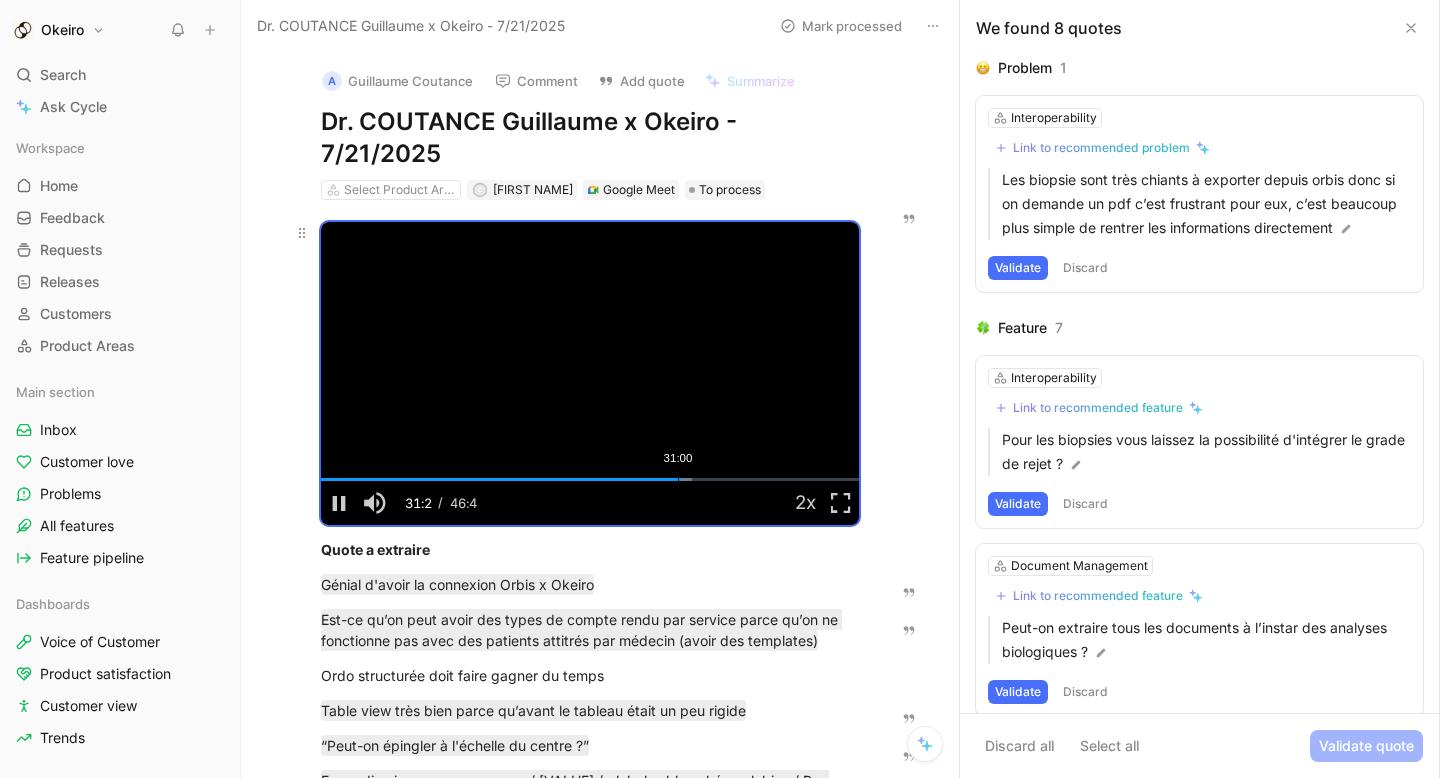 click on "31:00" at bounding box center (678, 479) 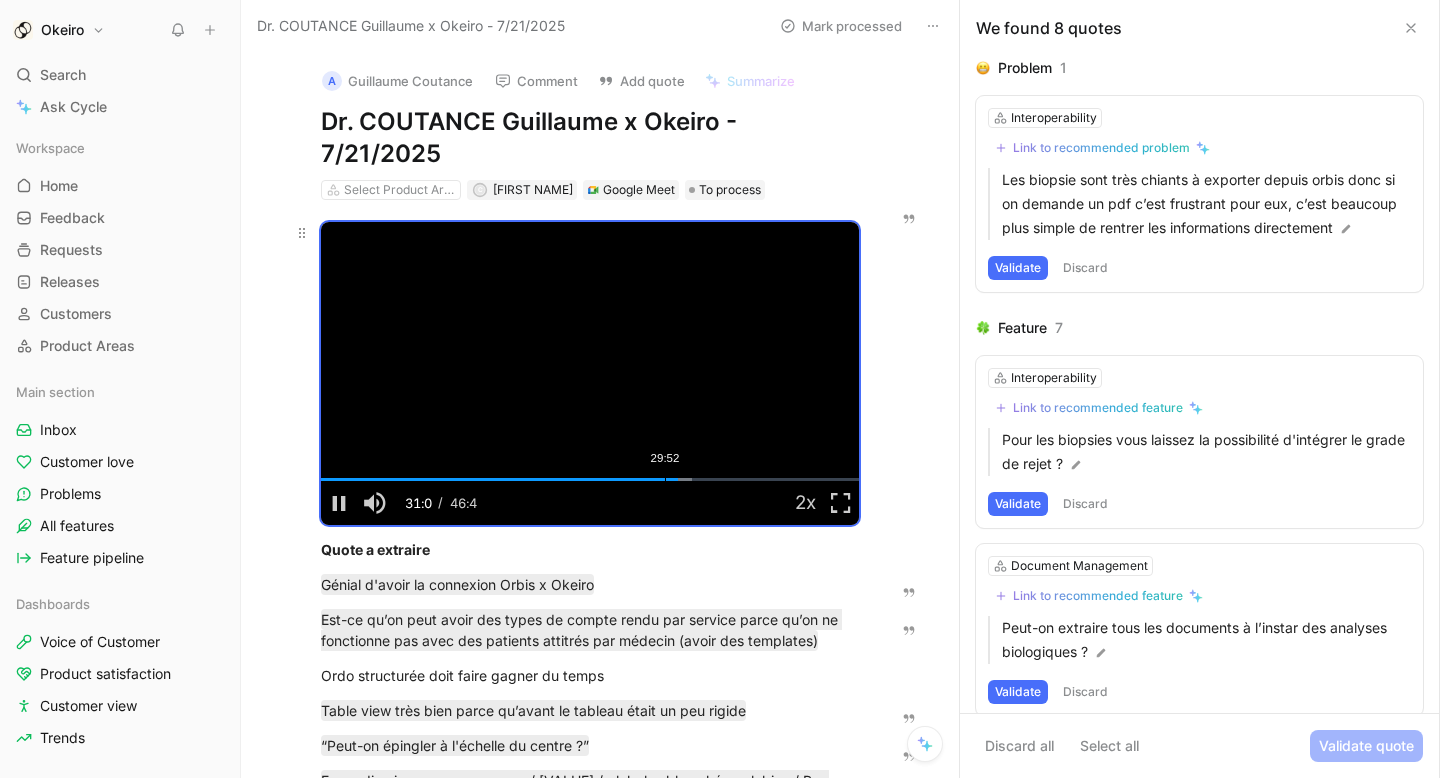 click on "29:52" at bounding box center [665, 479] 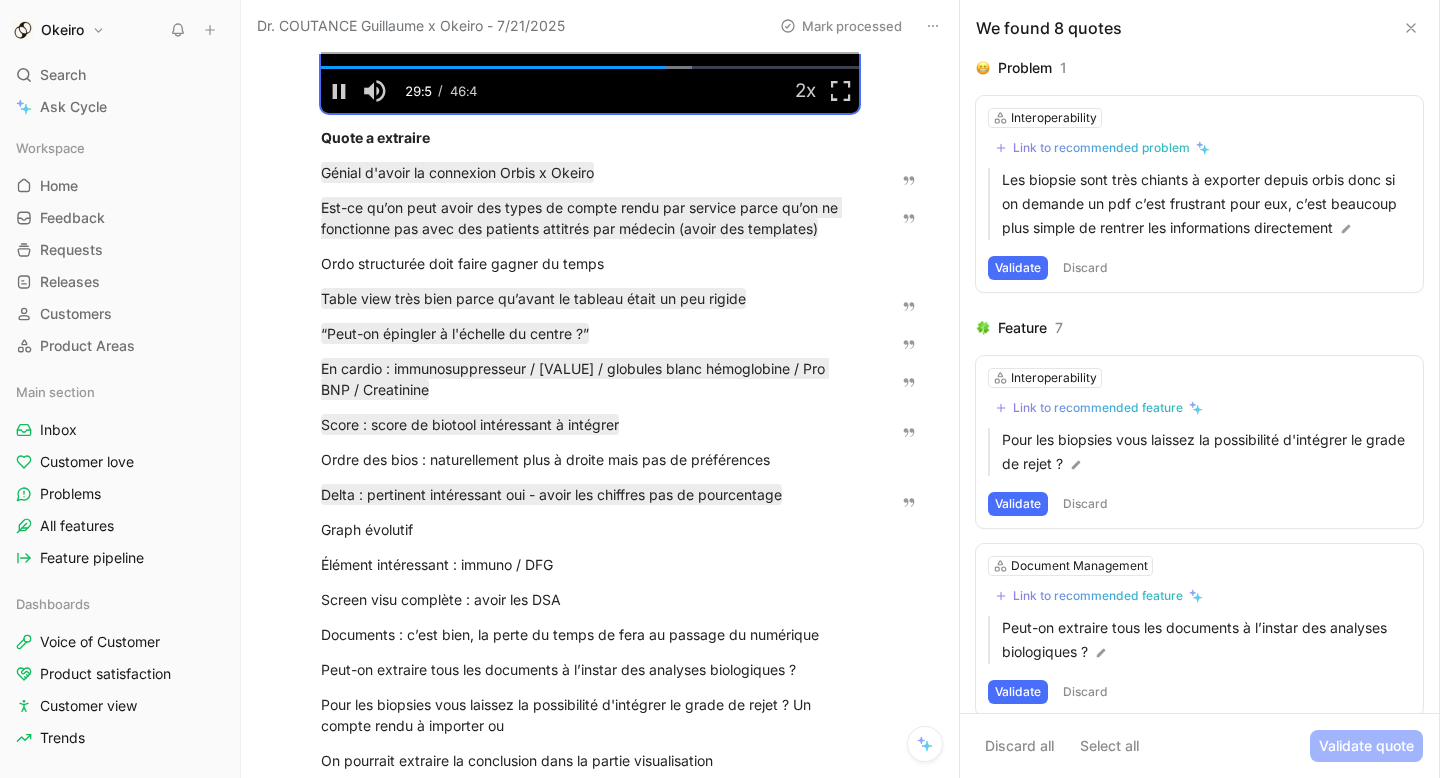 scroll, scrollTop: 273, scrollLeft: 0, axis: vertical 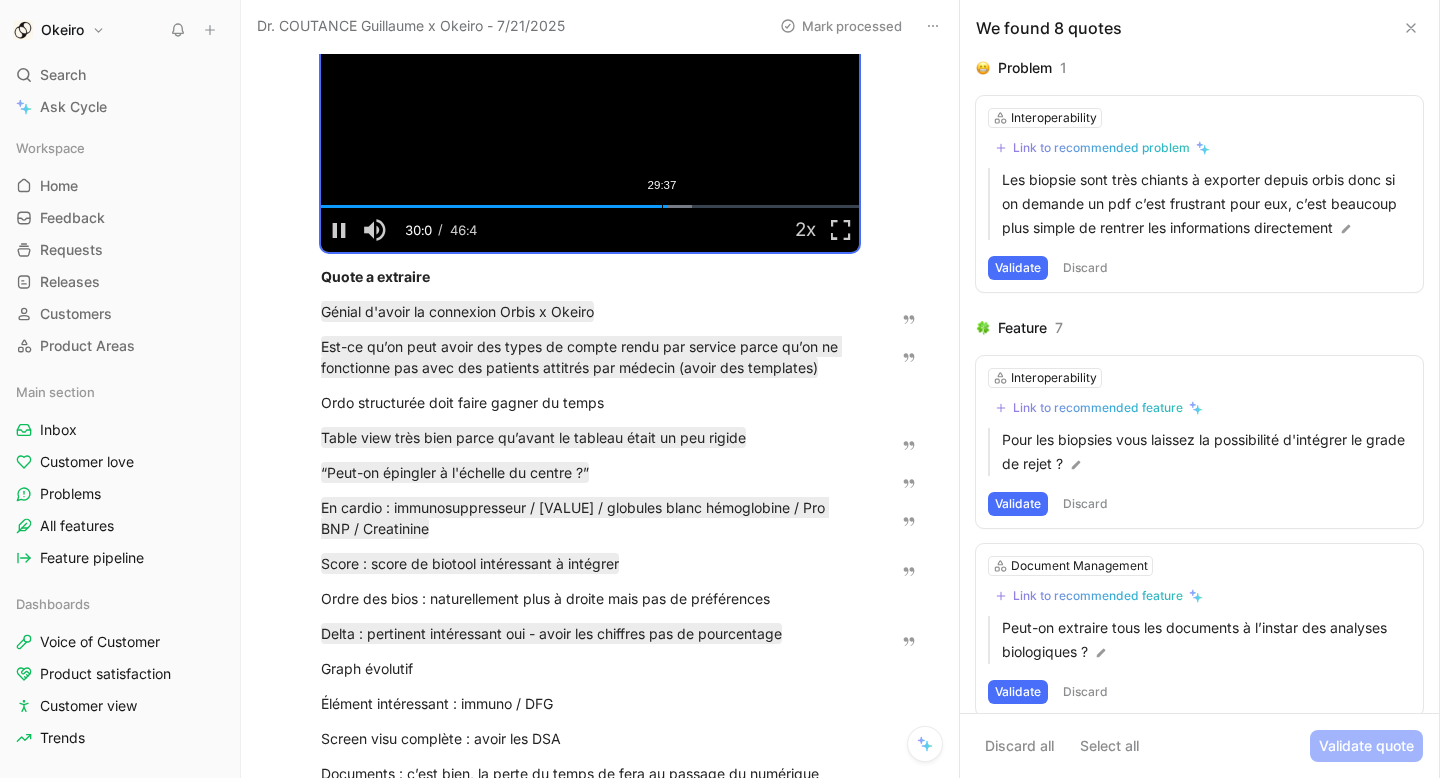 click on "29:37" at bounding box center [662, 206] 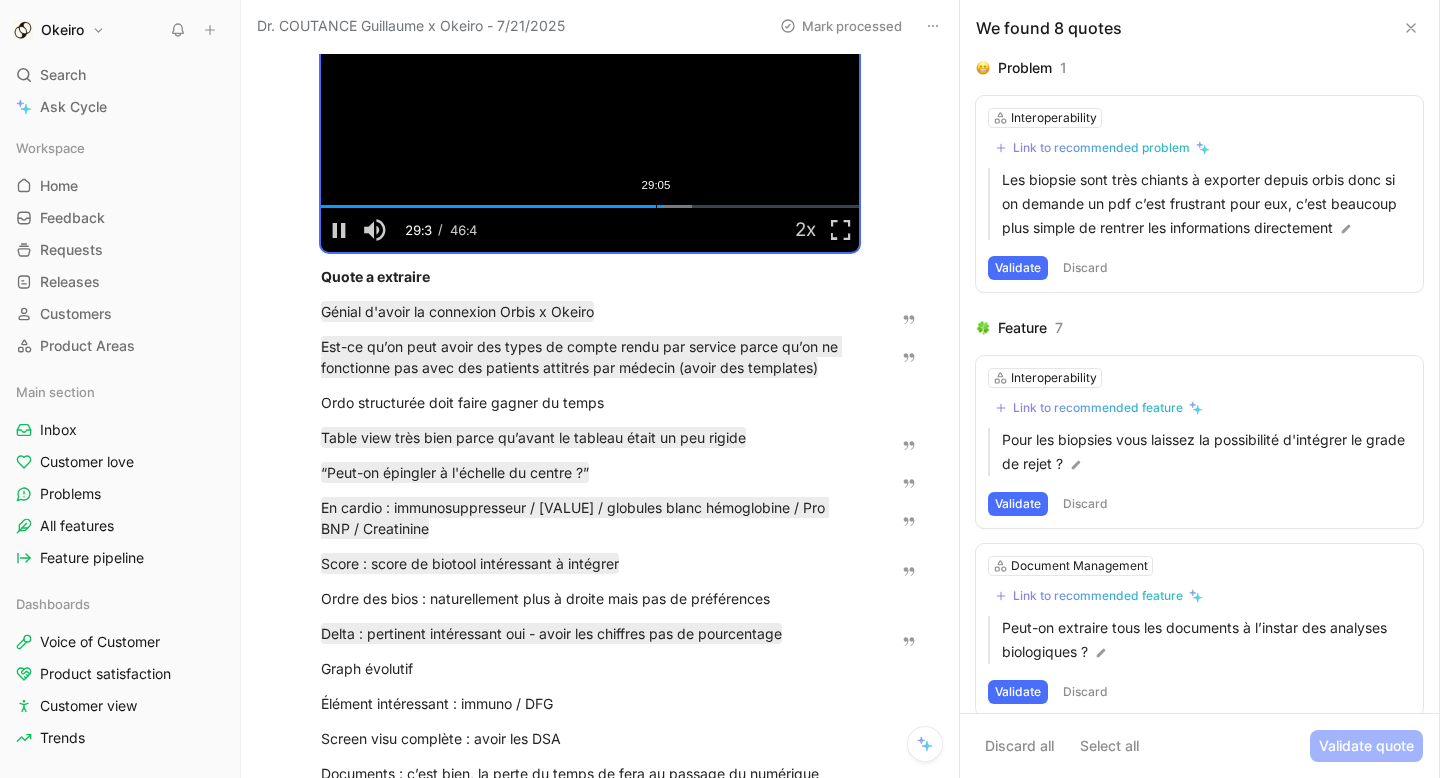 click on "29:05" at bounding box center [656, 206] 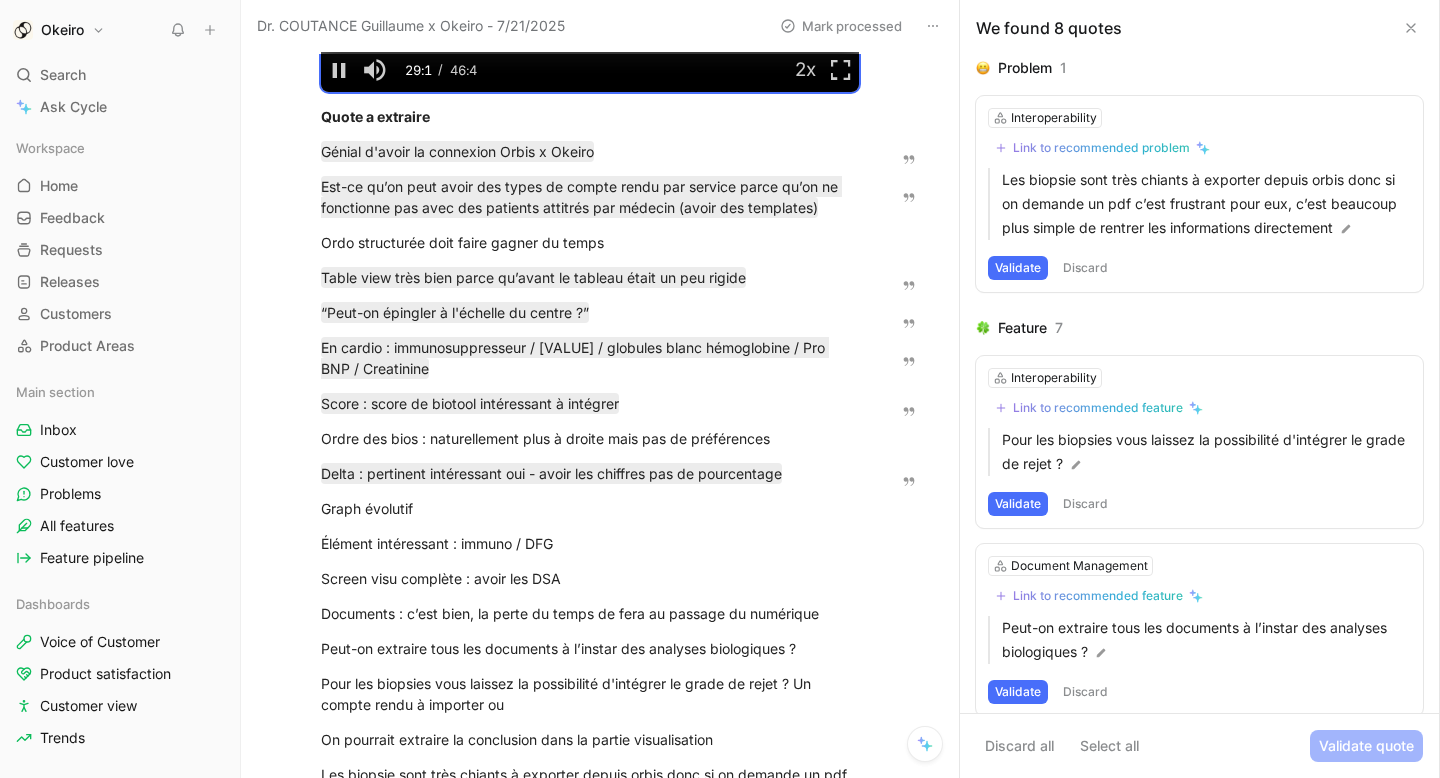 scroll, scrollTop: 466, scrollLeft: 0, axis: vertical 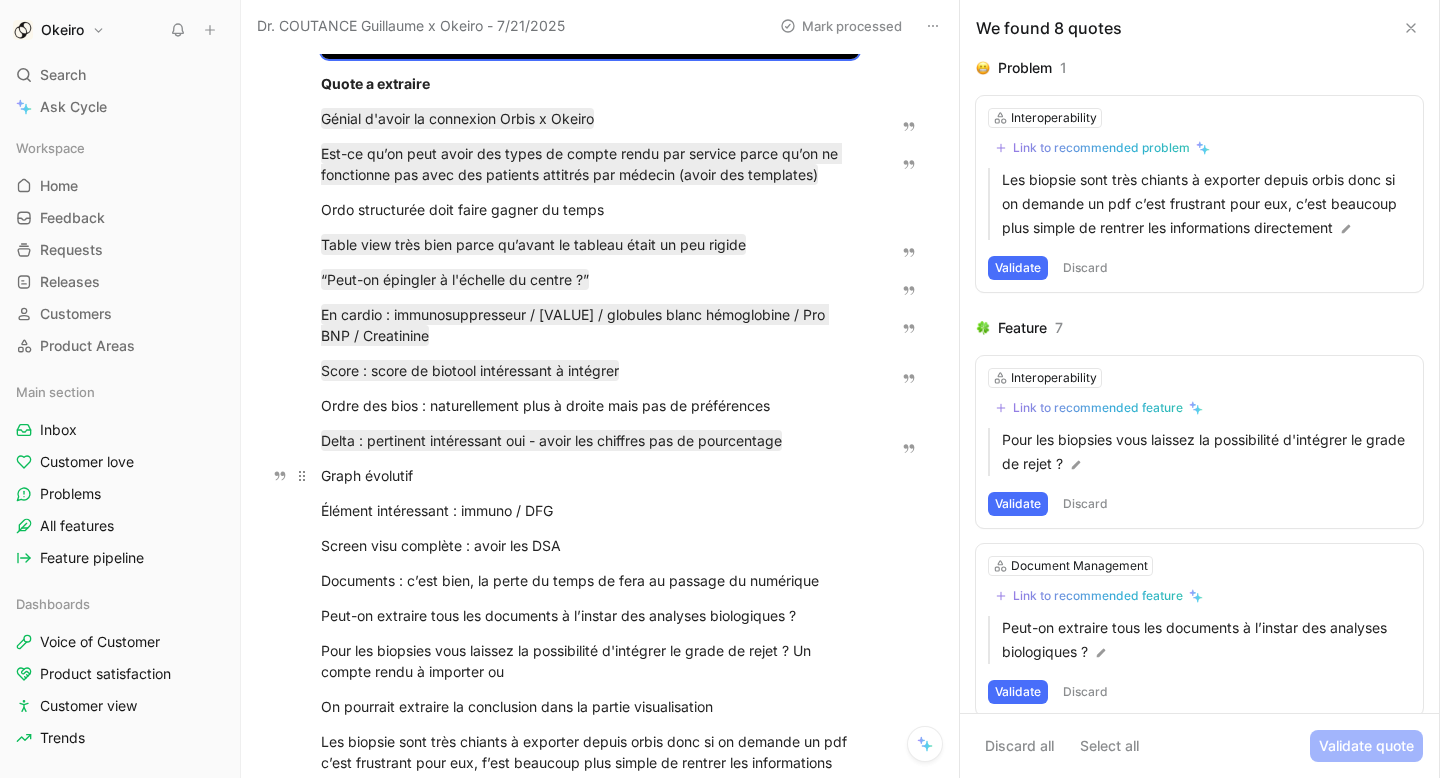 drag, startPoint x: 439, startPoint y: 472, endPoint x: 345, endPoint y: 472, distance: 94 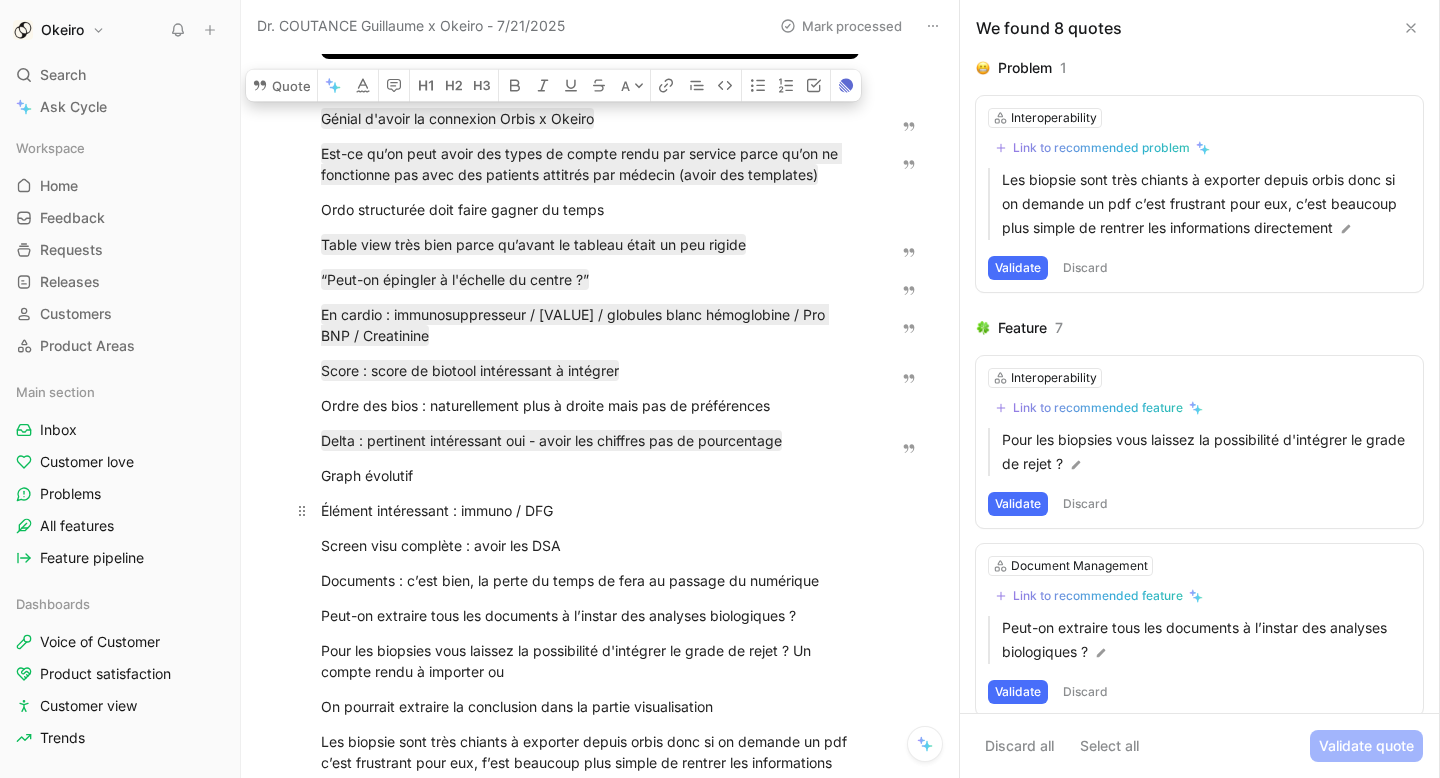 click on "Élément intéressant : immuno / DFG" at bounding box center [590, 510] 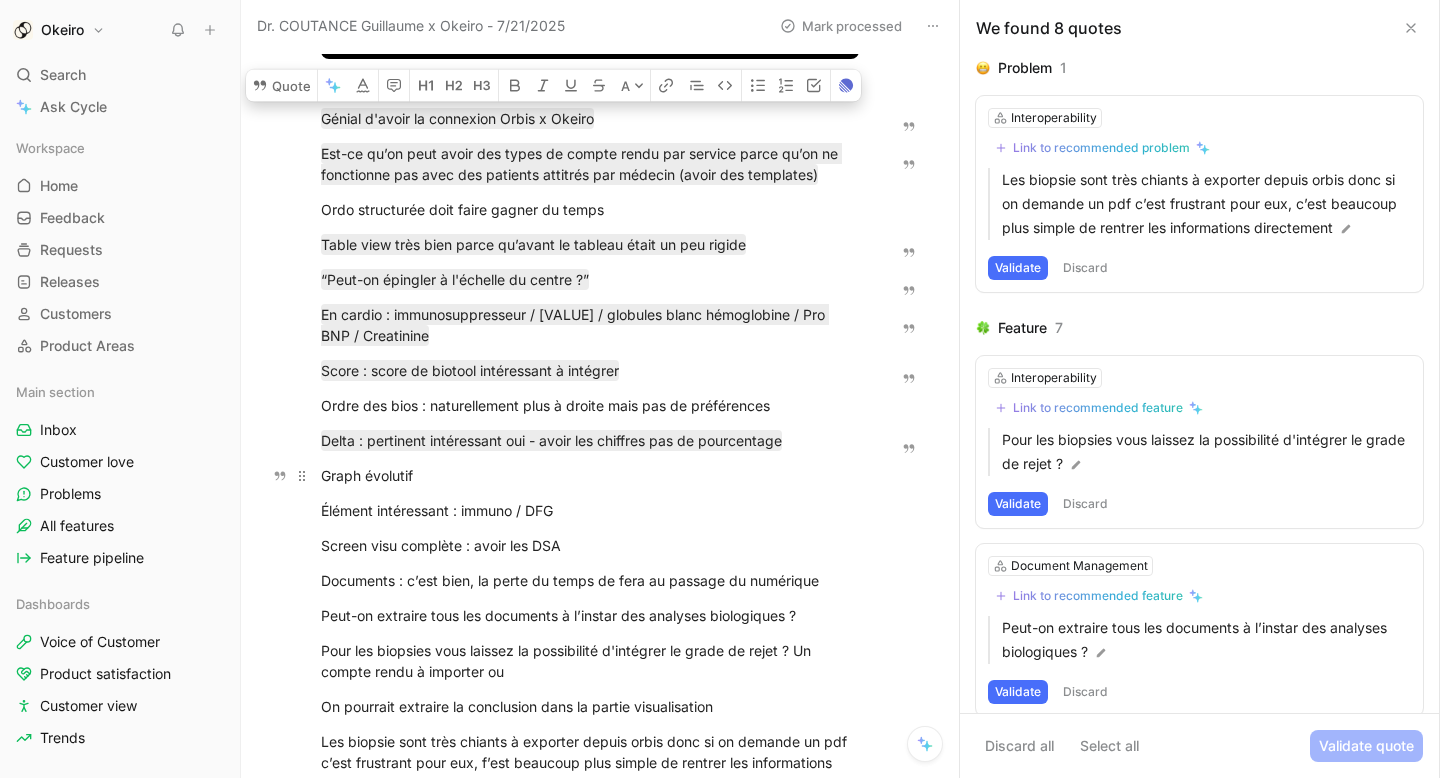drag, startPoint x: 434, startPoint y: 476, endPoint x: 324, endPoint y: 476, distance: 110 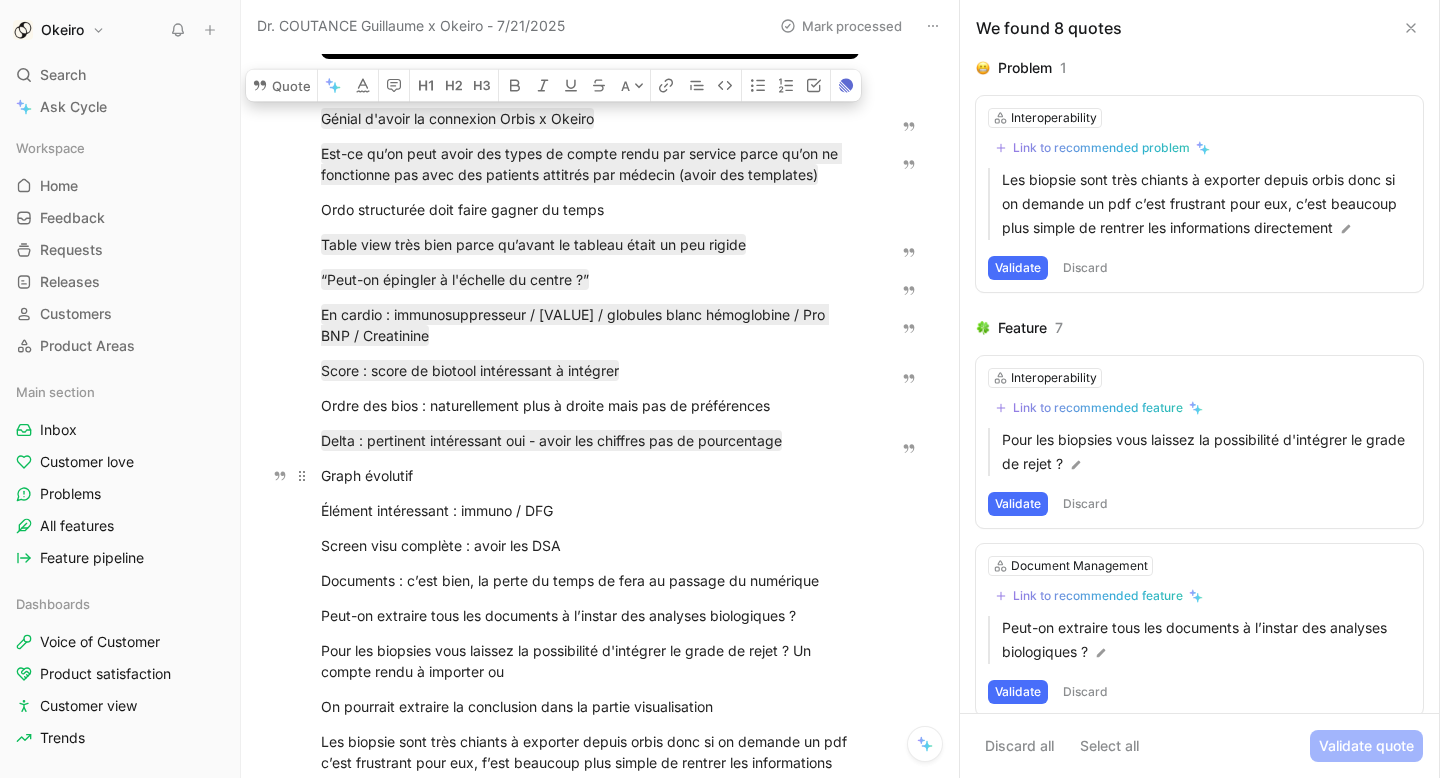 click on "Graph évolutif" at bounding box center [590, 475] 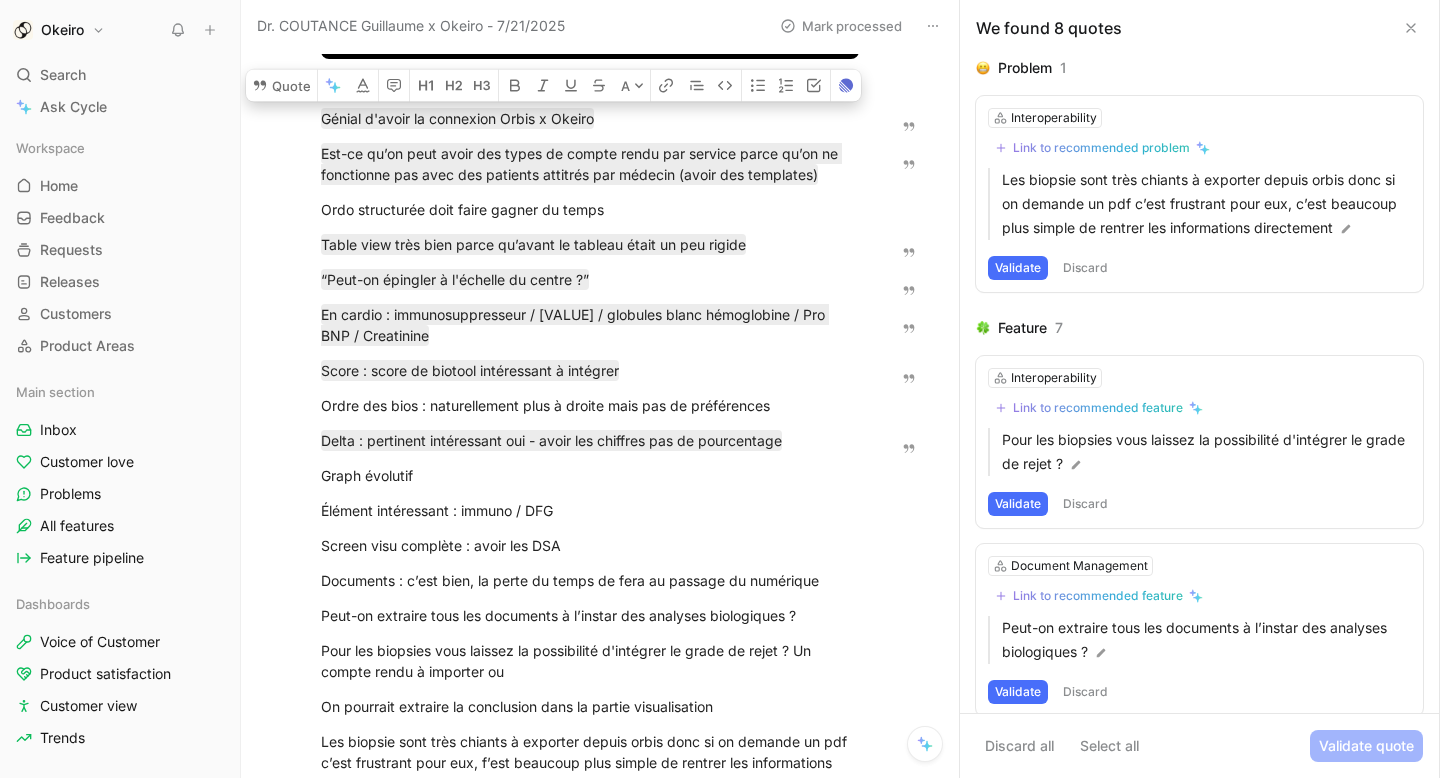 scroll, scrollTop: 510, scrollLeft: 0, axis: vertical 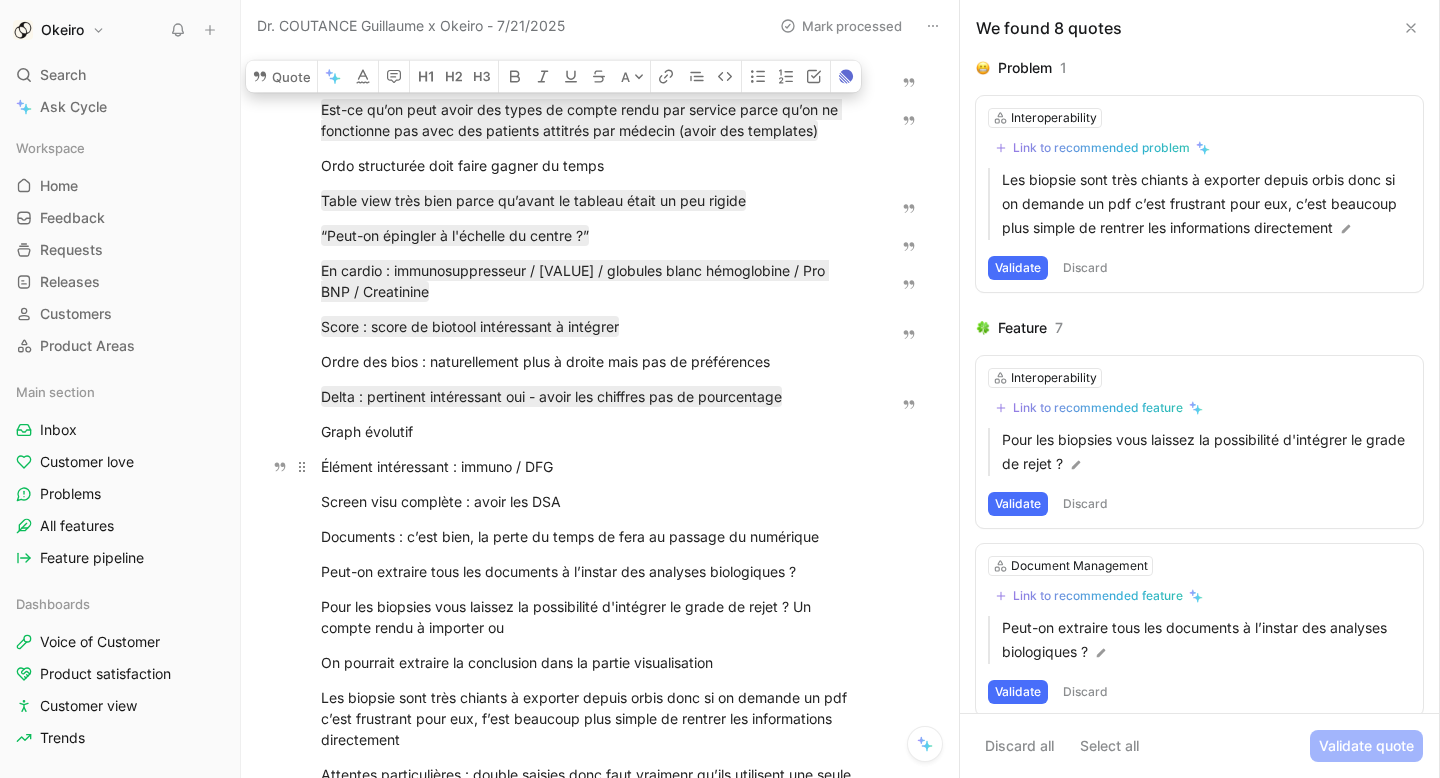 drag, startPoint x: 372, startPoint y: 464, endPoint x: 318, endPoint y: 464, distance: 54 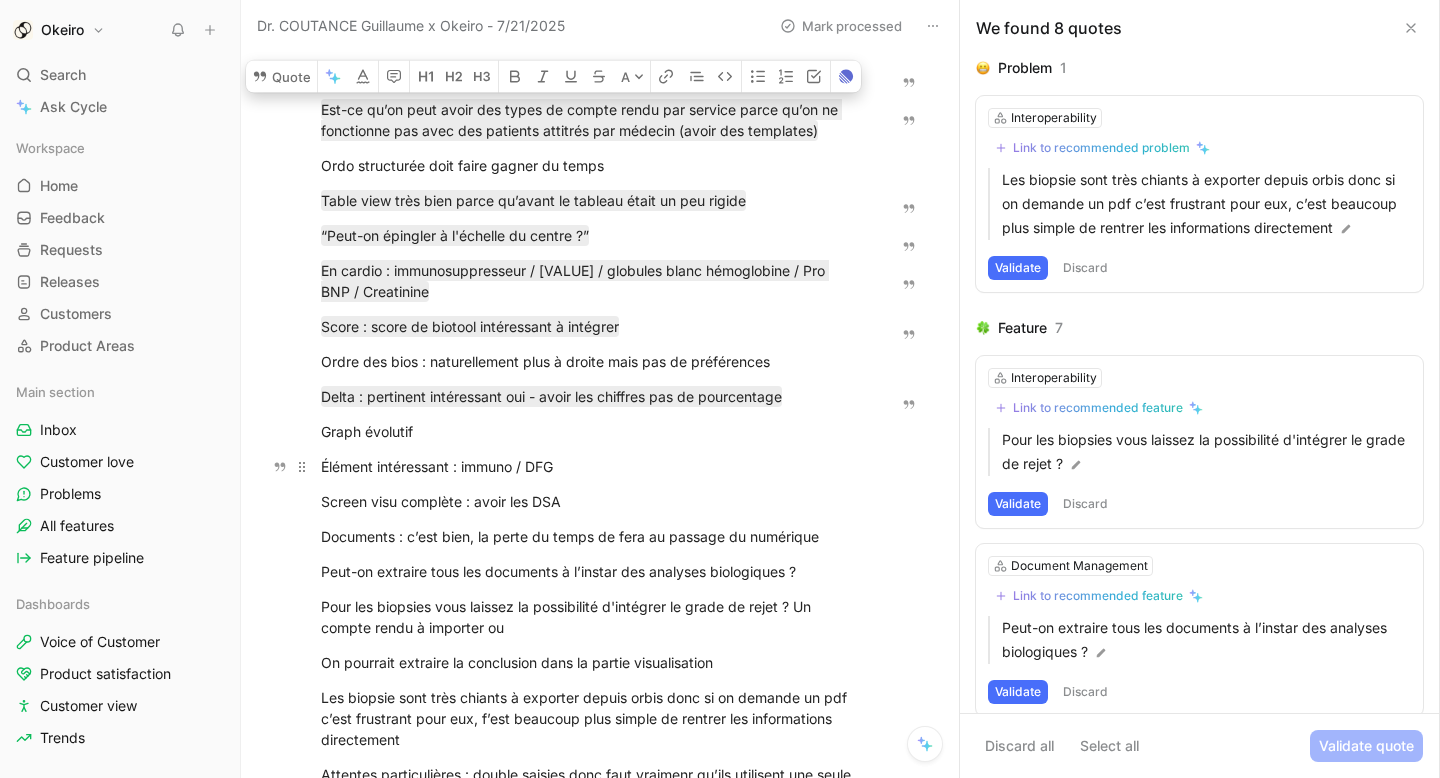 click on "Élément intéressant : immuno / DFG" at bounding box center [590, 466] 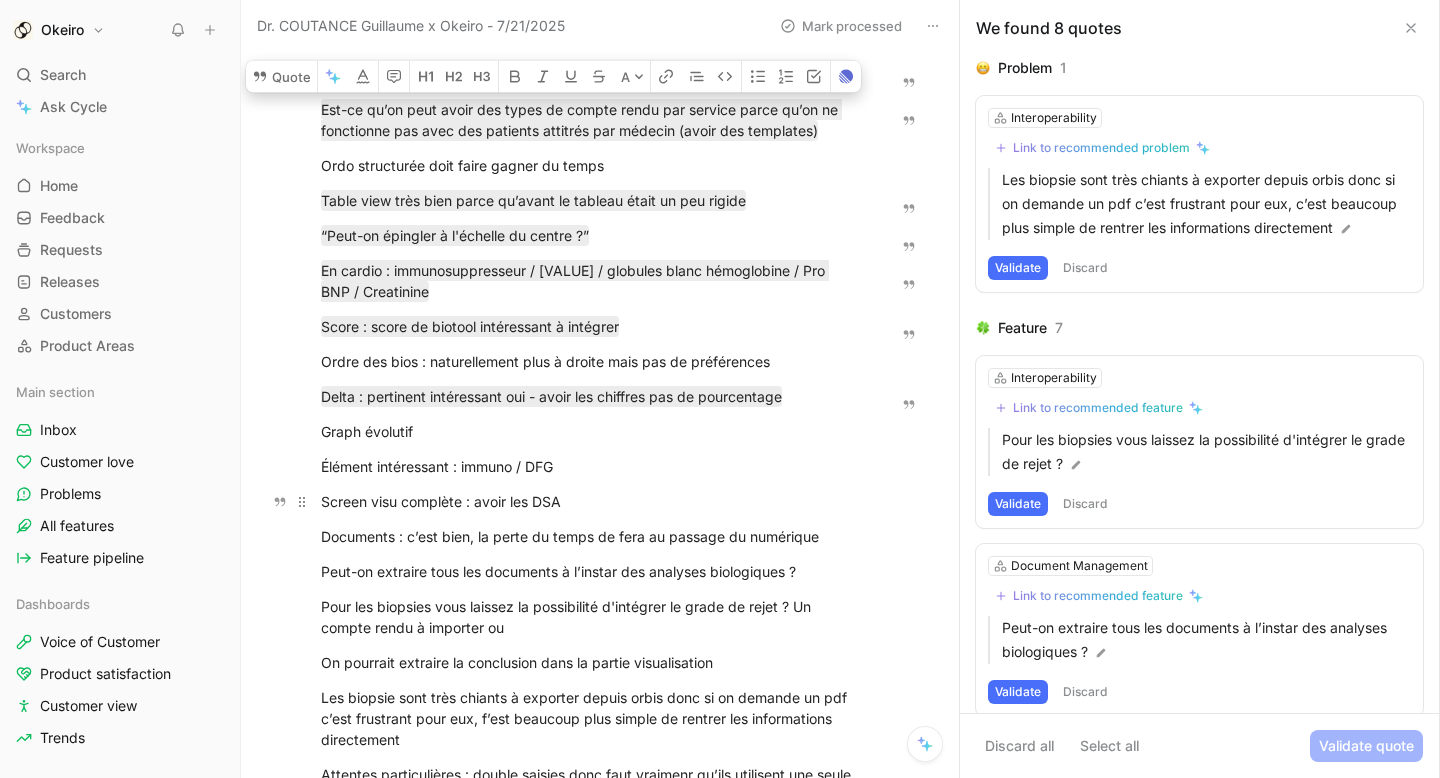 click on "Screen visu complète : avoir les DSA" at bounding box center [590, 501] 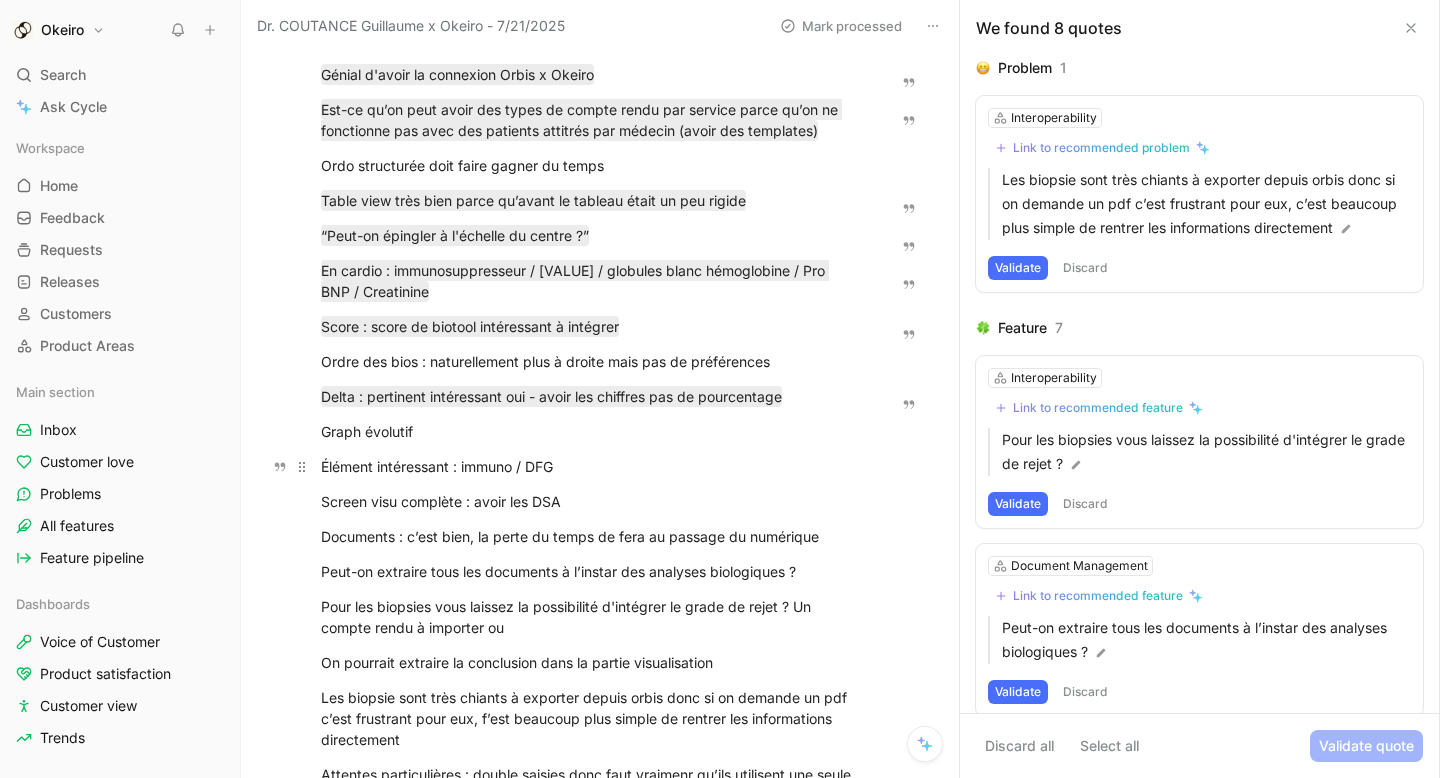 click on "Élément intéressant : immuno / DFG" at bounding box center (590, 466) 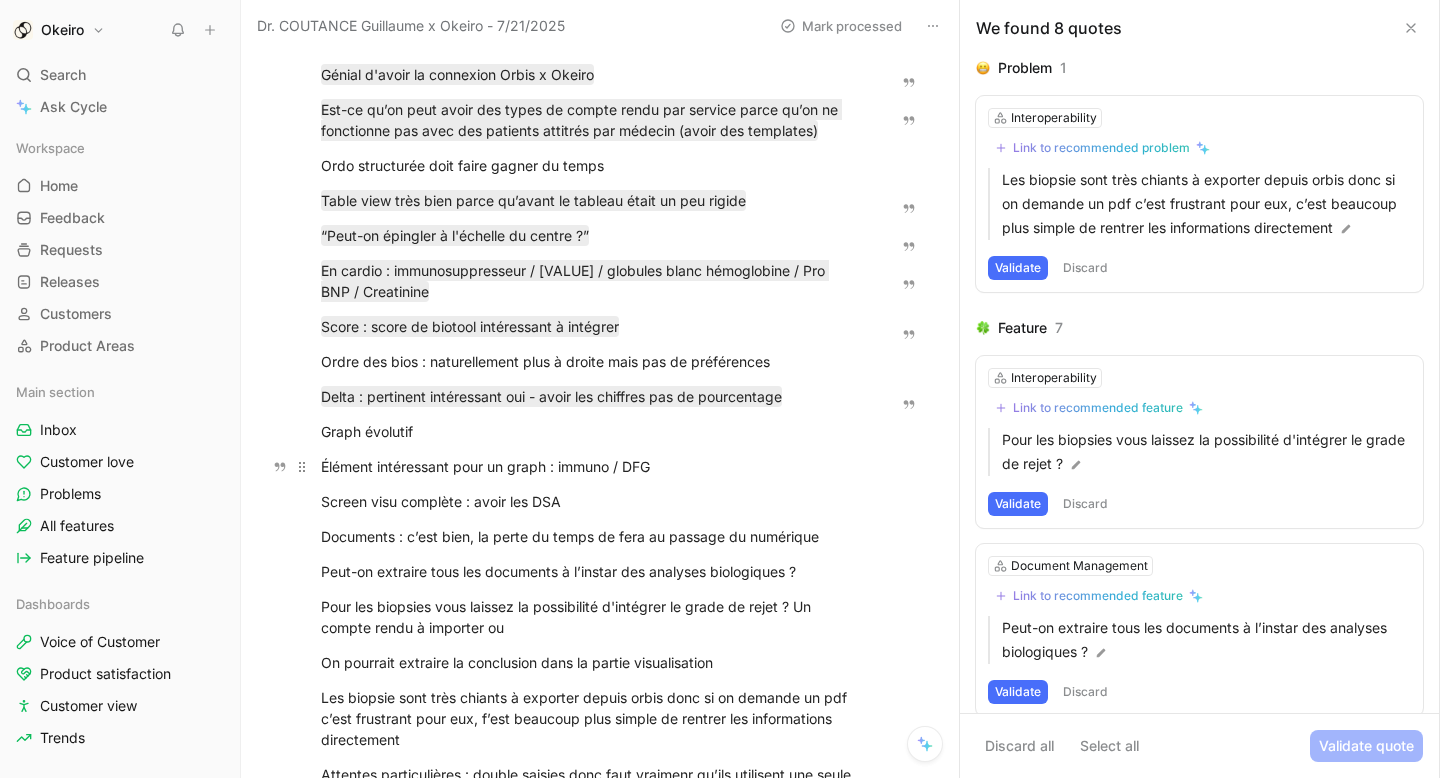 drag, startPoint x: 691, startPoint y: 464, endPoint x: 501, endPoint y: 464, distance: 190 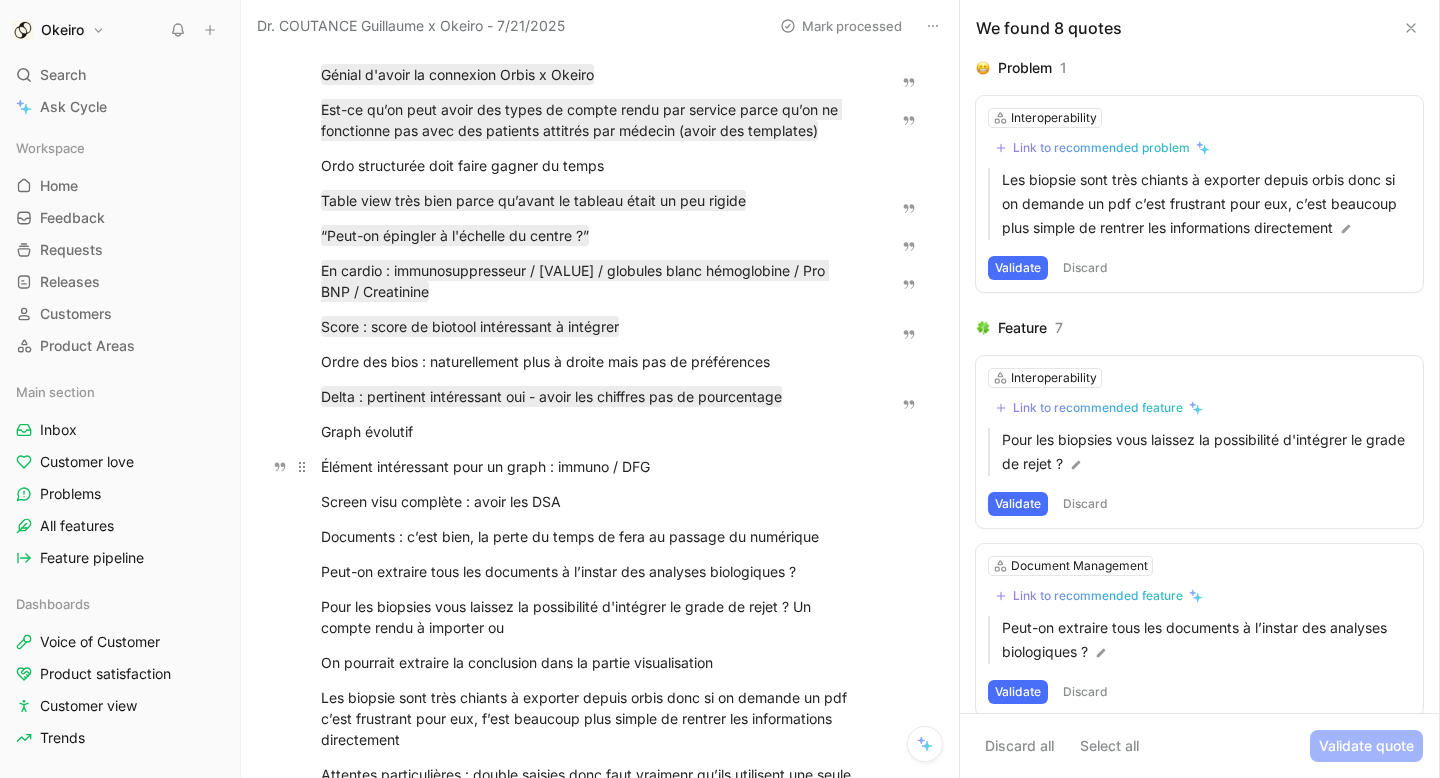 click on "Élément intéressant pour un graph : immuno / DFG" at bounding box center [590, 466] 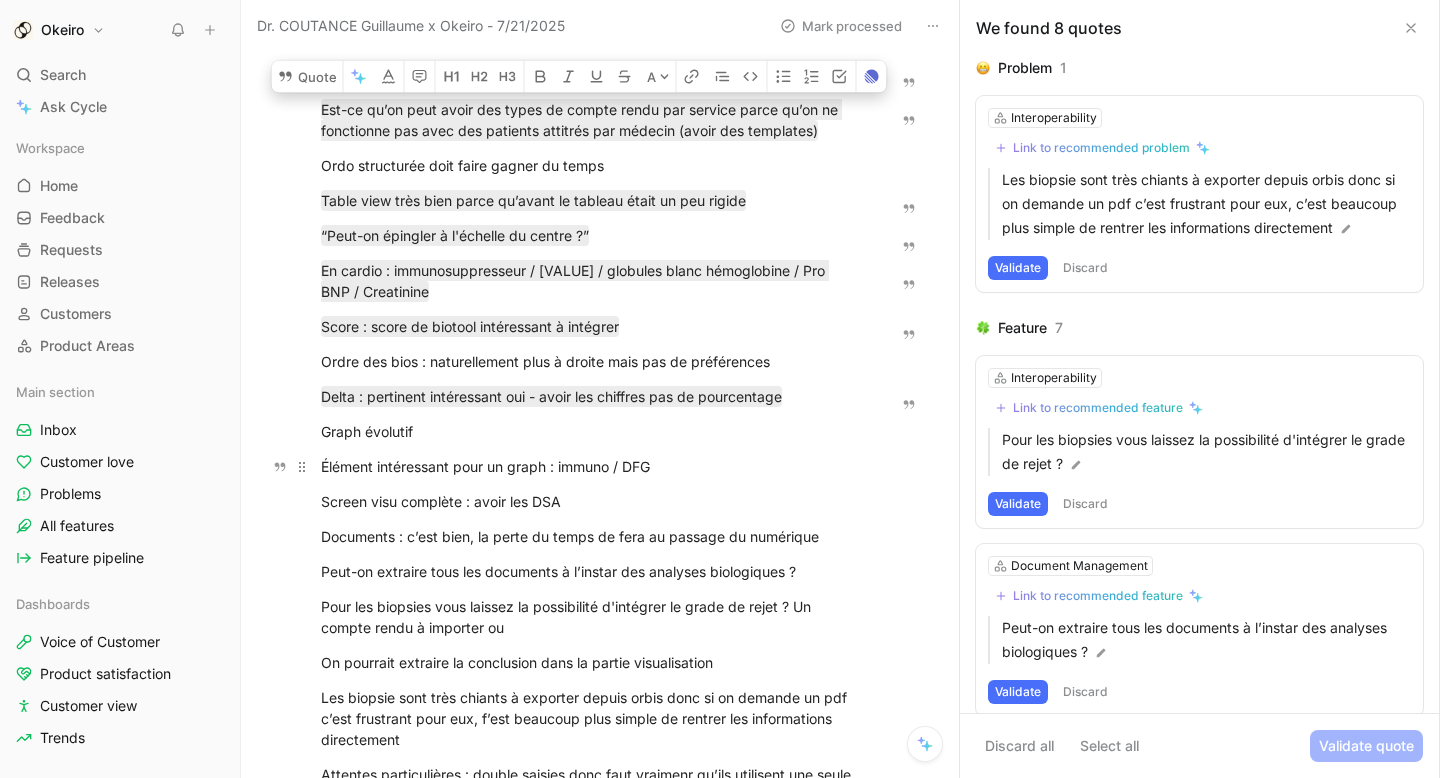 click on "Élément intéressant pour un graph : immuno / DFG" at bounding box center (590, 466) 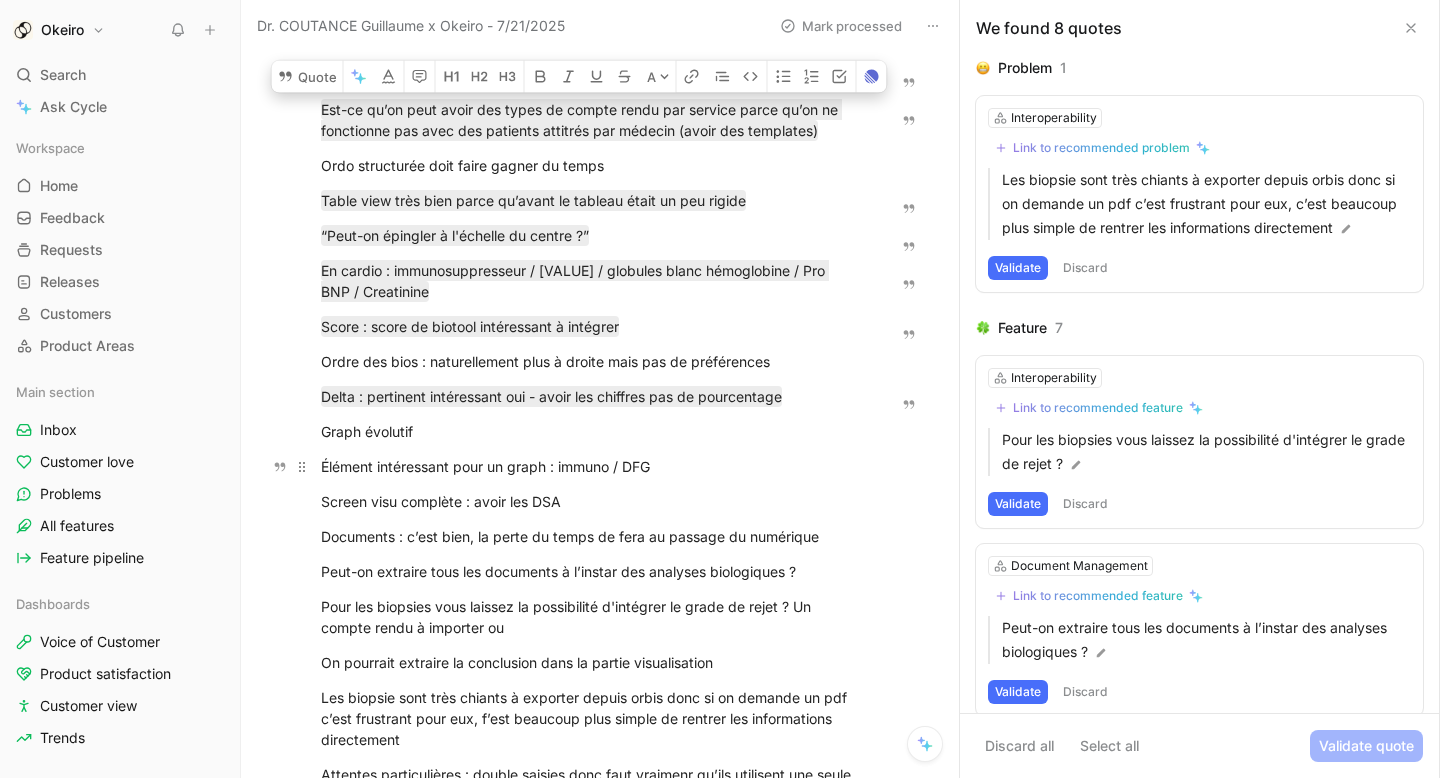 click on "Élément intéressant pour un graph : immuno / DFG" at bounding box center (590, 466) 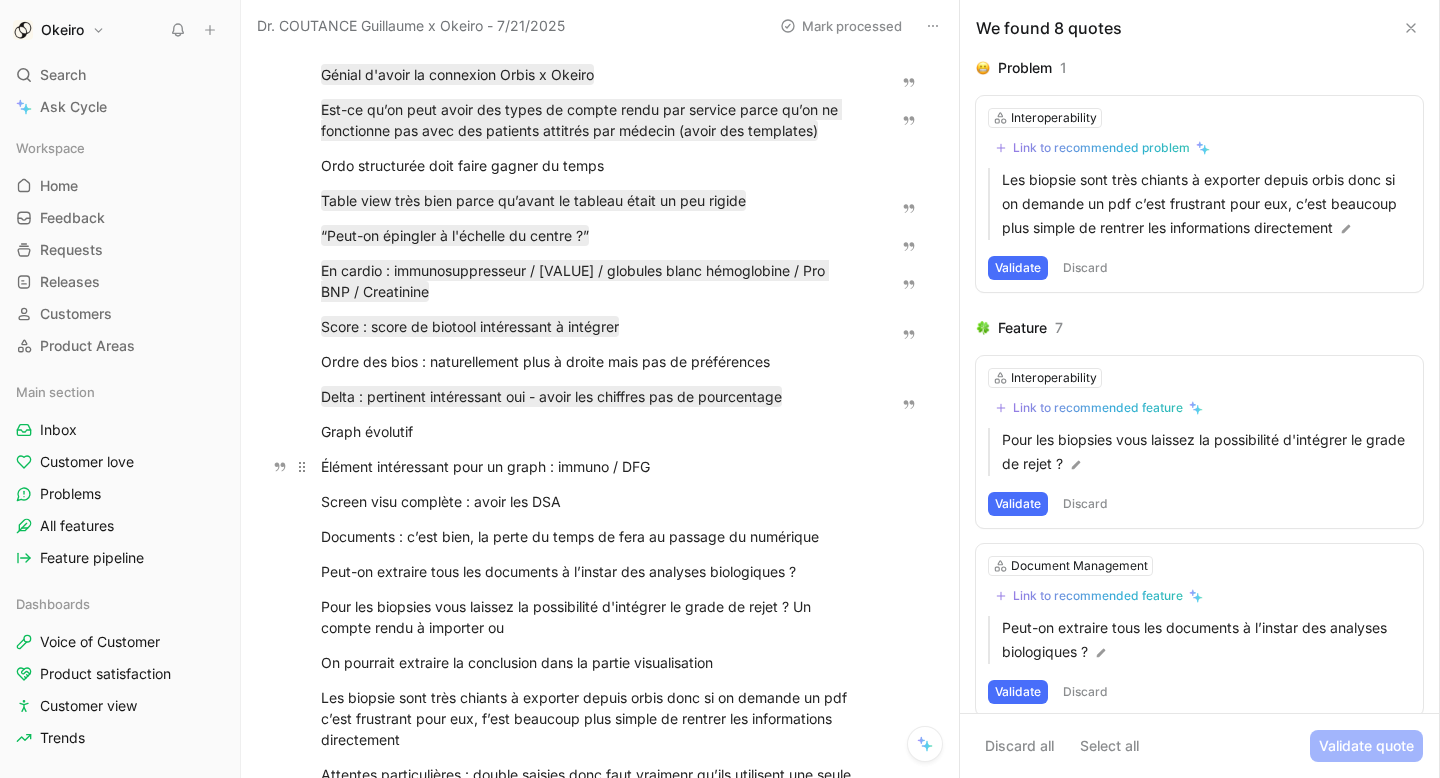 click on "Élément intéressant pour un graph : immuno / DFG" at bounding box center [590, 466] 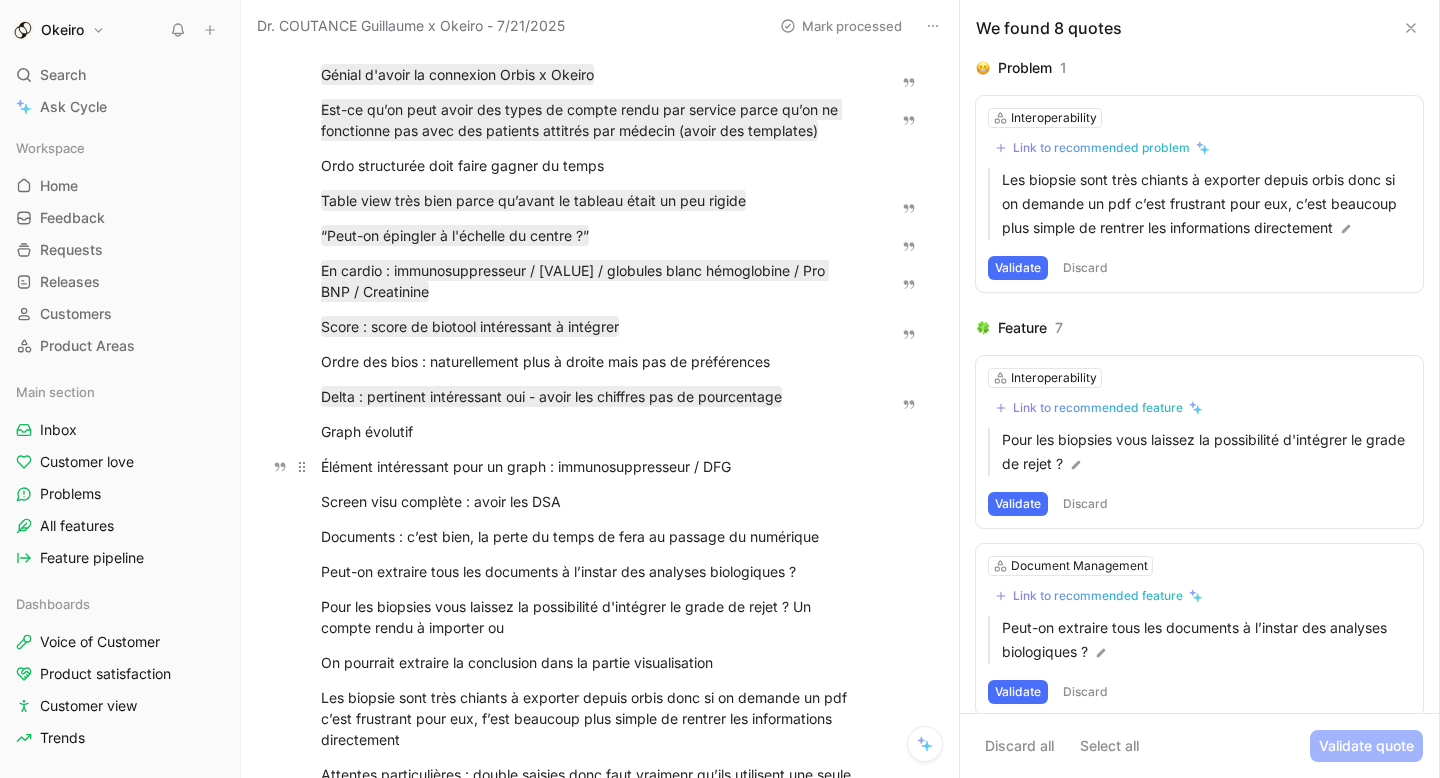 click on "Élément intéressant pour un graph : immunosuppresseur / DFG" at bounding box center (590, 466) 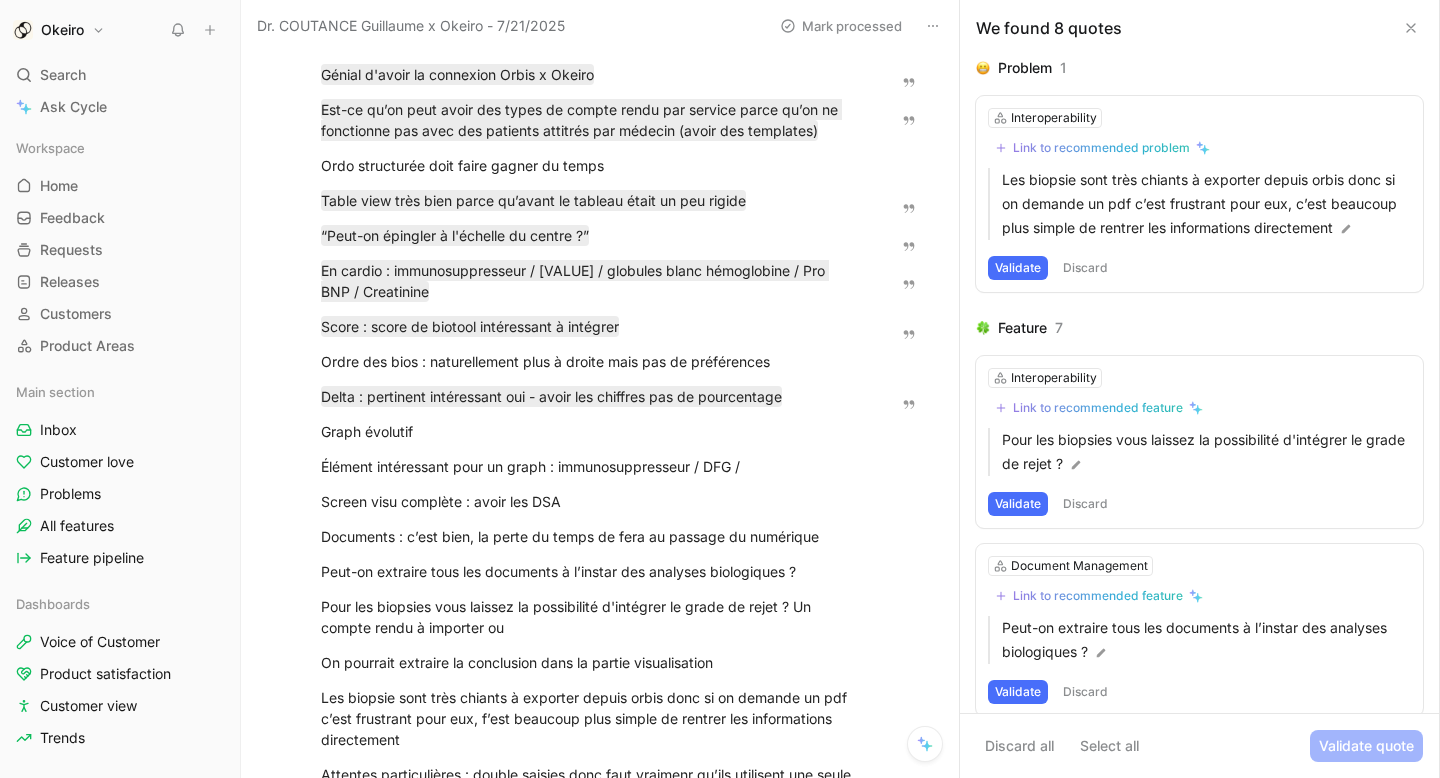 scroll, scrollTop: 0, scrollLeft: 0, axis: both 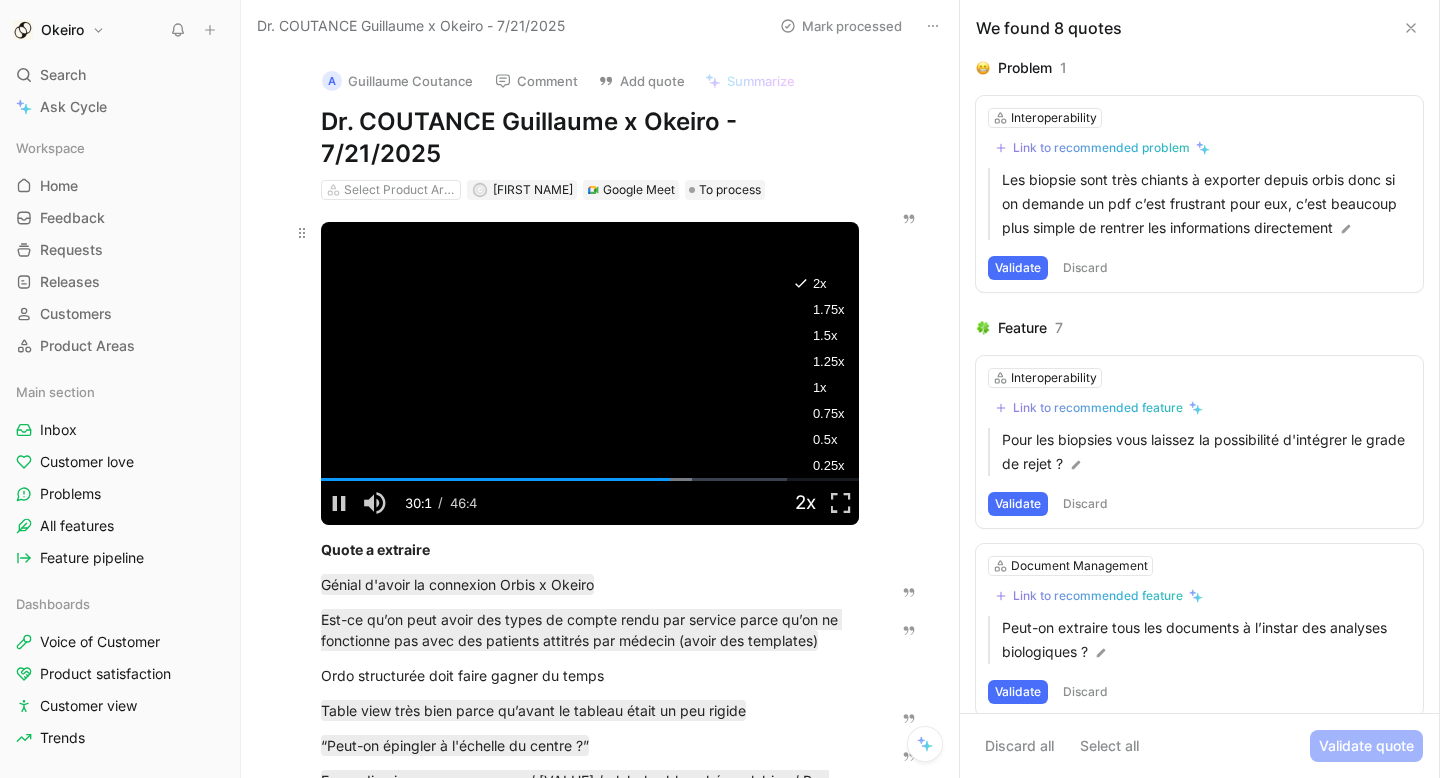 click on "Playback Rate" at bounding box center [805, 502] 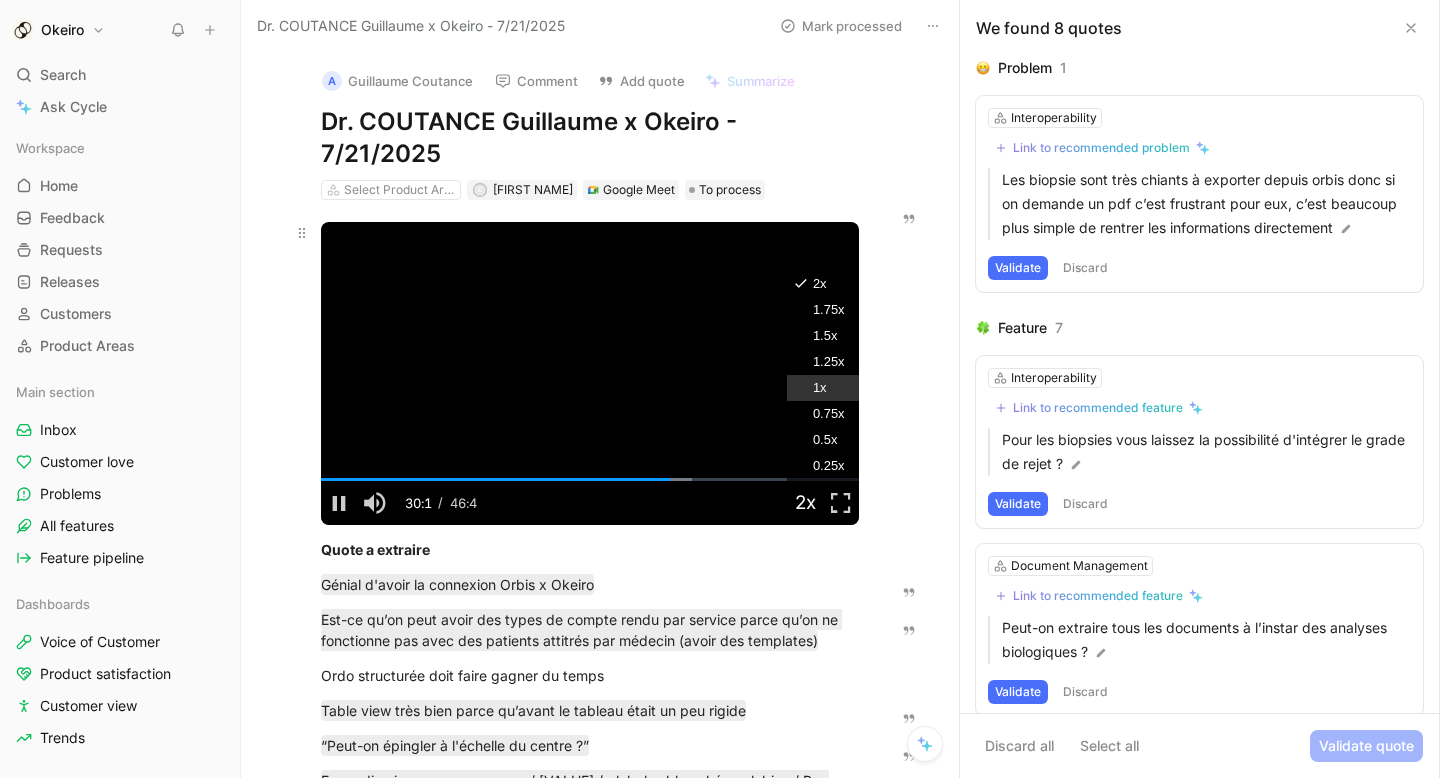 click on "1x" at bounding box center (859, 388) 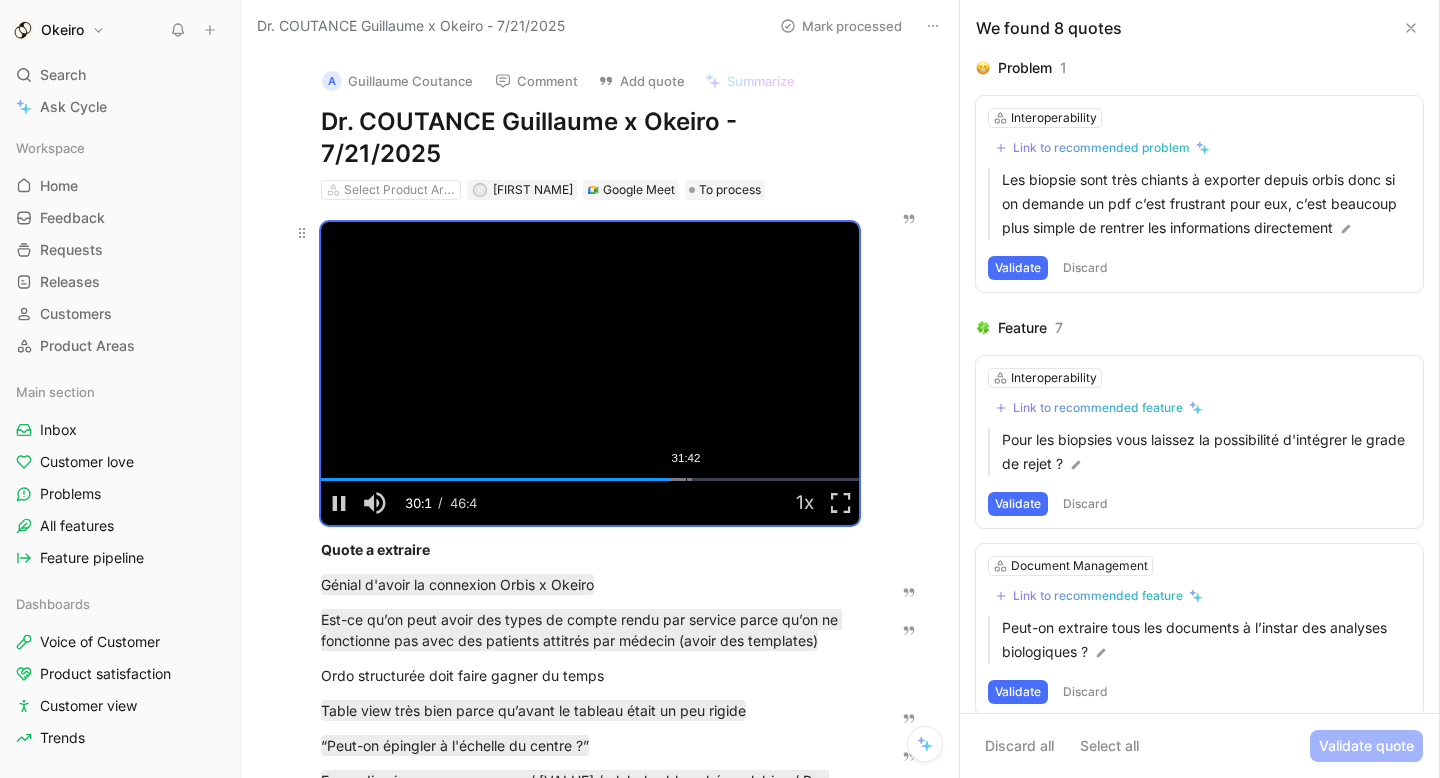 type 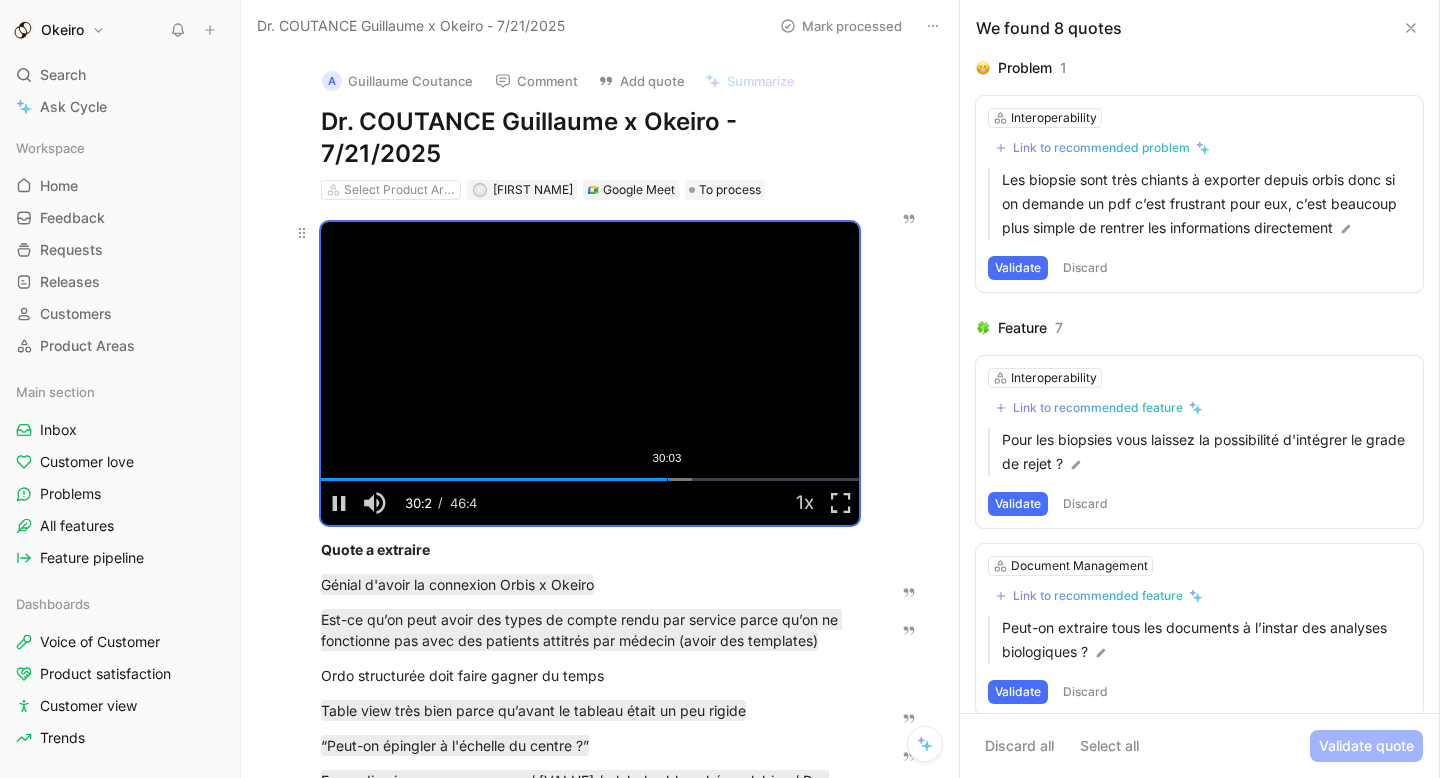 click on "30:03" at bounding box center [667, 479] 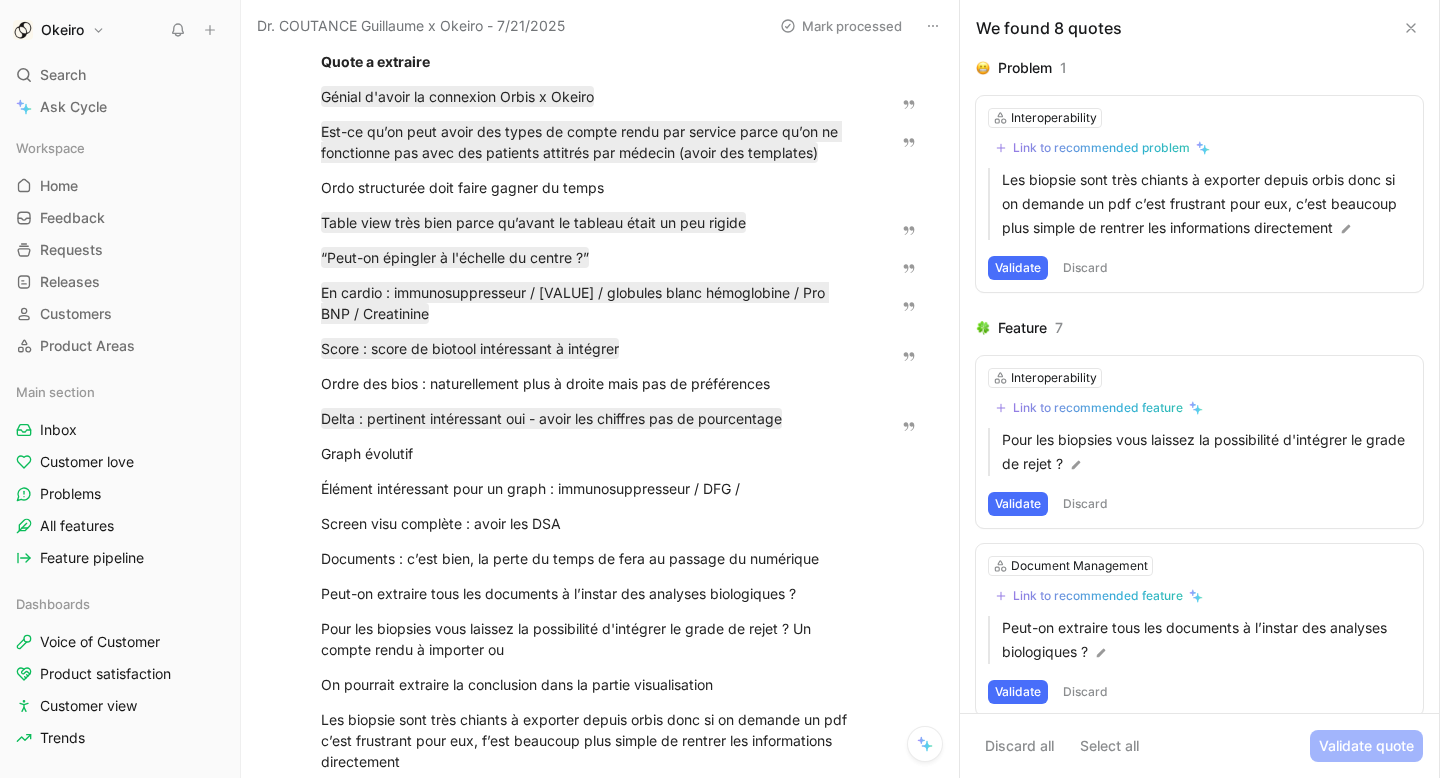 scroll, scrollTop: 537, scrollLeft: 0, axis: vertical 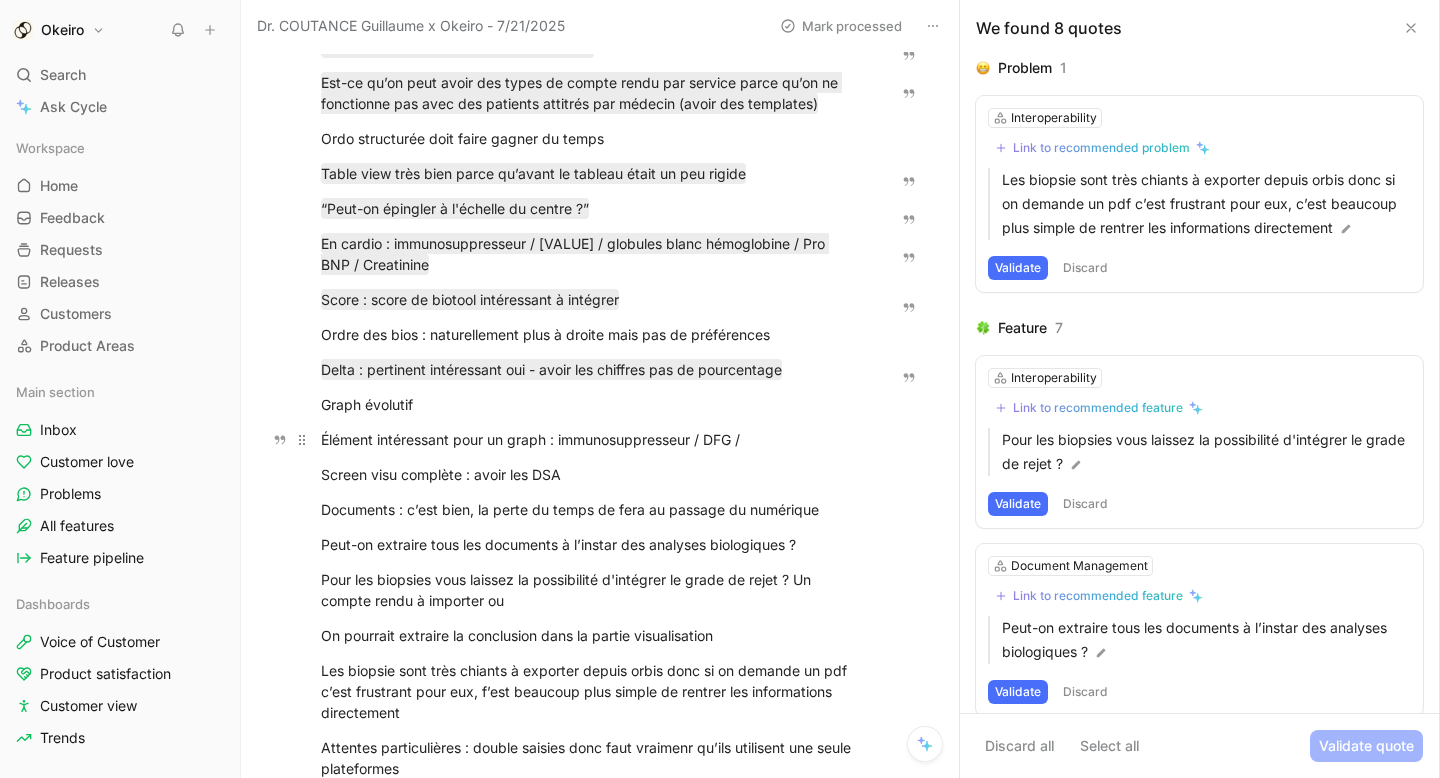 click on "Élément intéressant pour un graph : immunosuppresseur / DFG /" at bounding box center (590, 439) 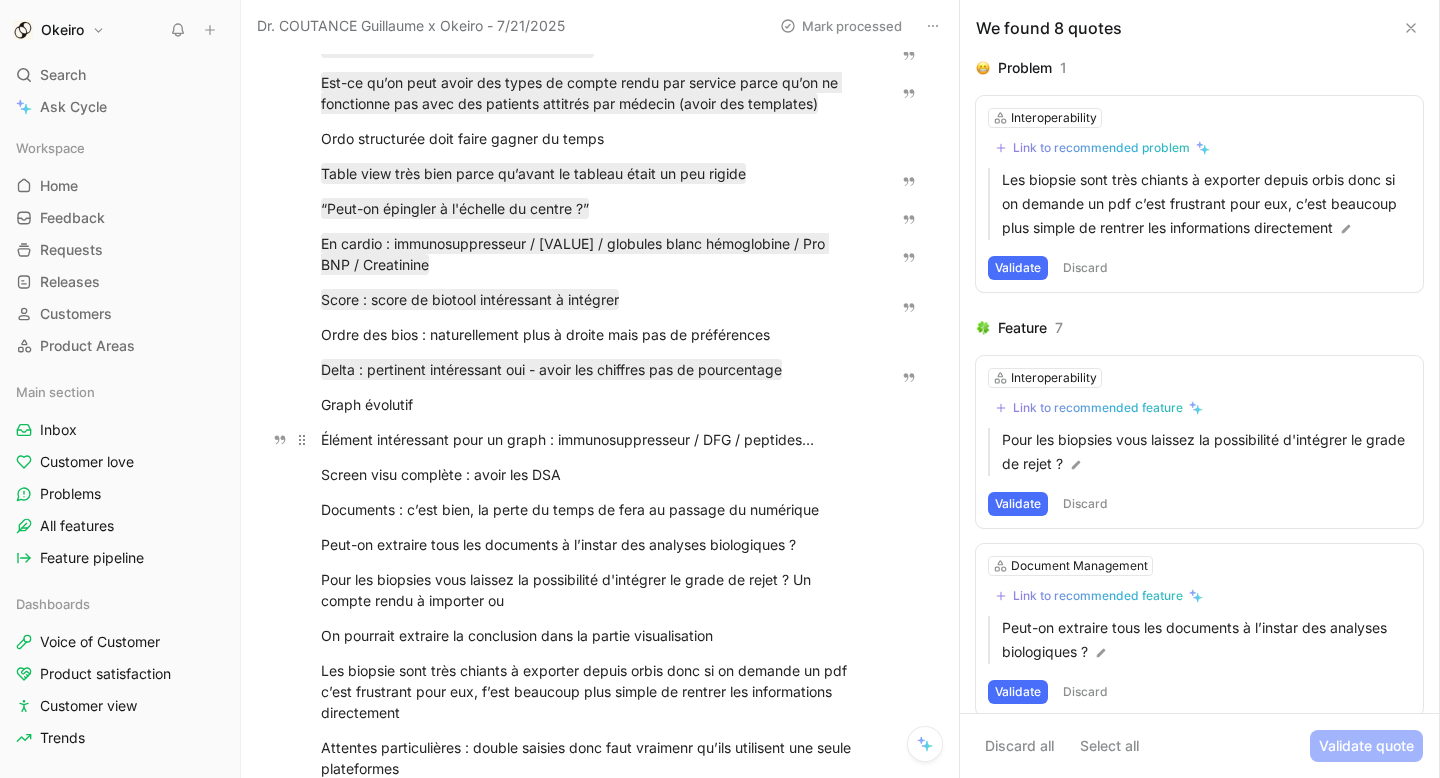drag, startPoint x: 835, startPoint y: 436, endPoint x: 360, endPoint y: 440, distance: 475.01685 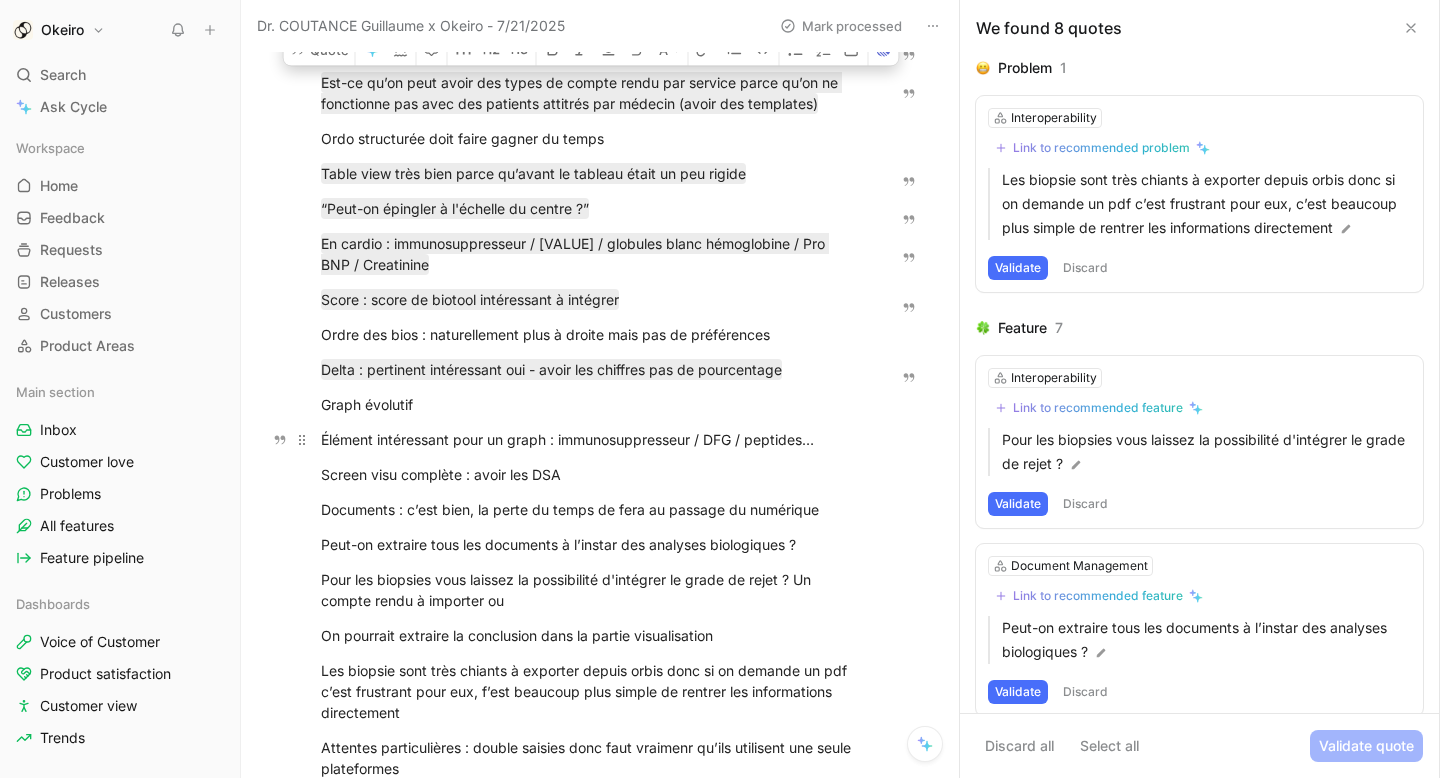 click on "Élément intéressant pour un graph : immunosuppresseur / DFG / peptides…" at bounding box center (590, 439) 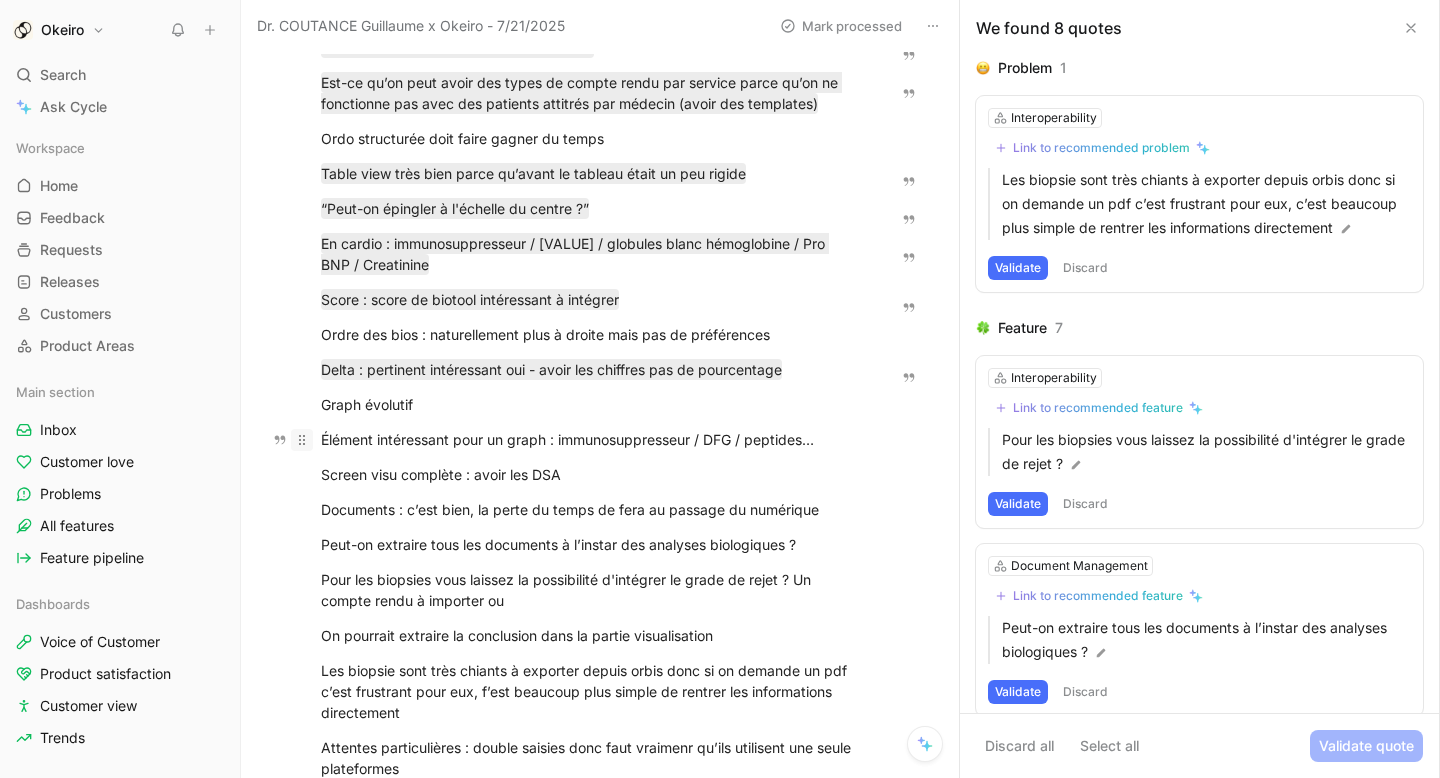 click 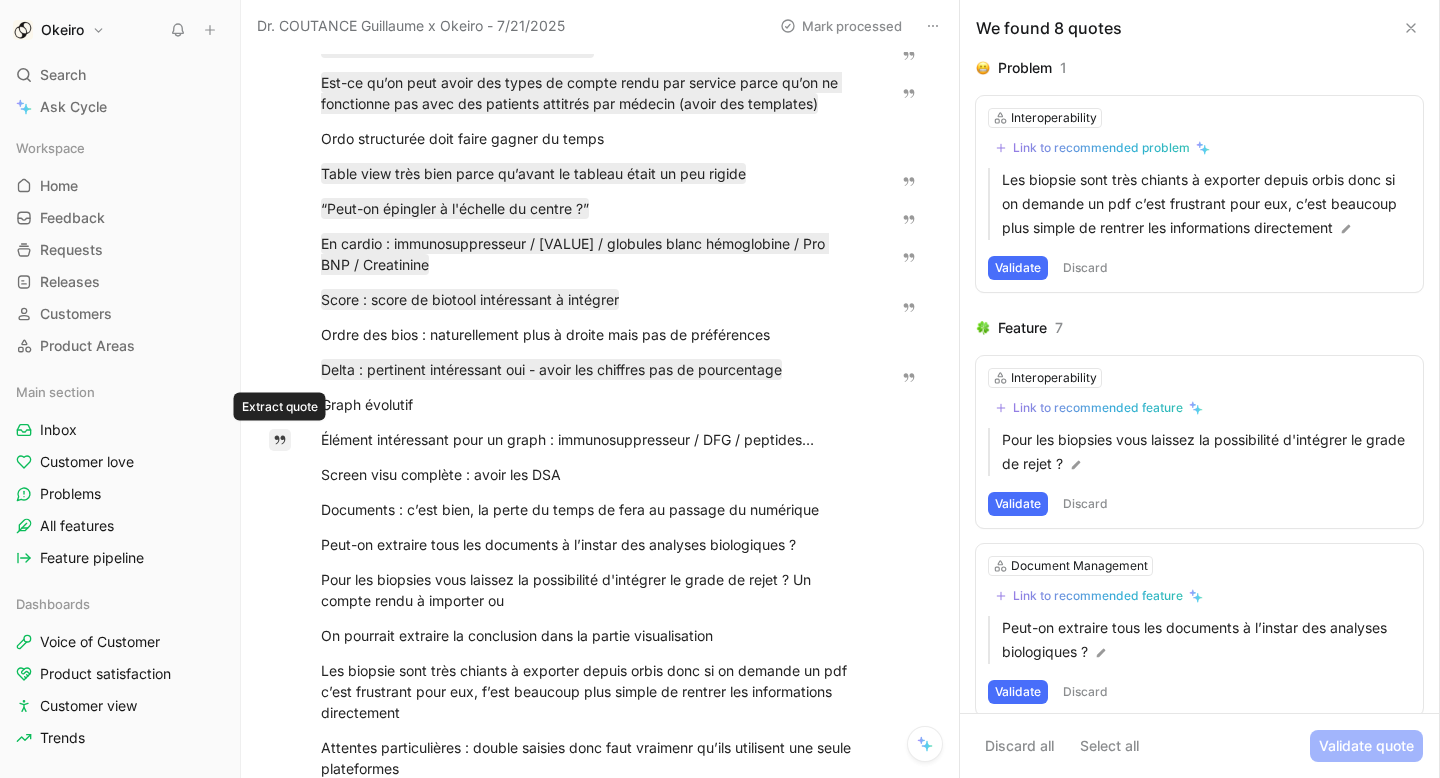 click 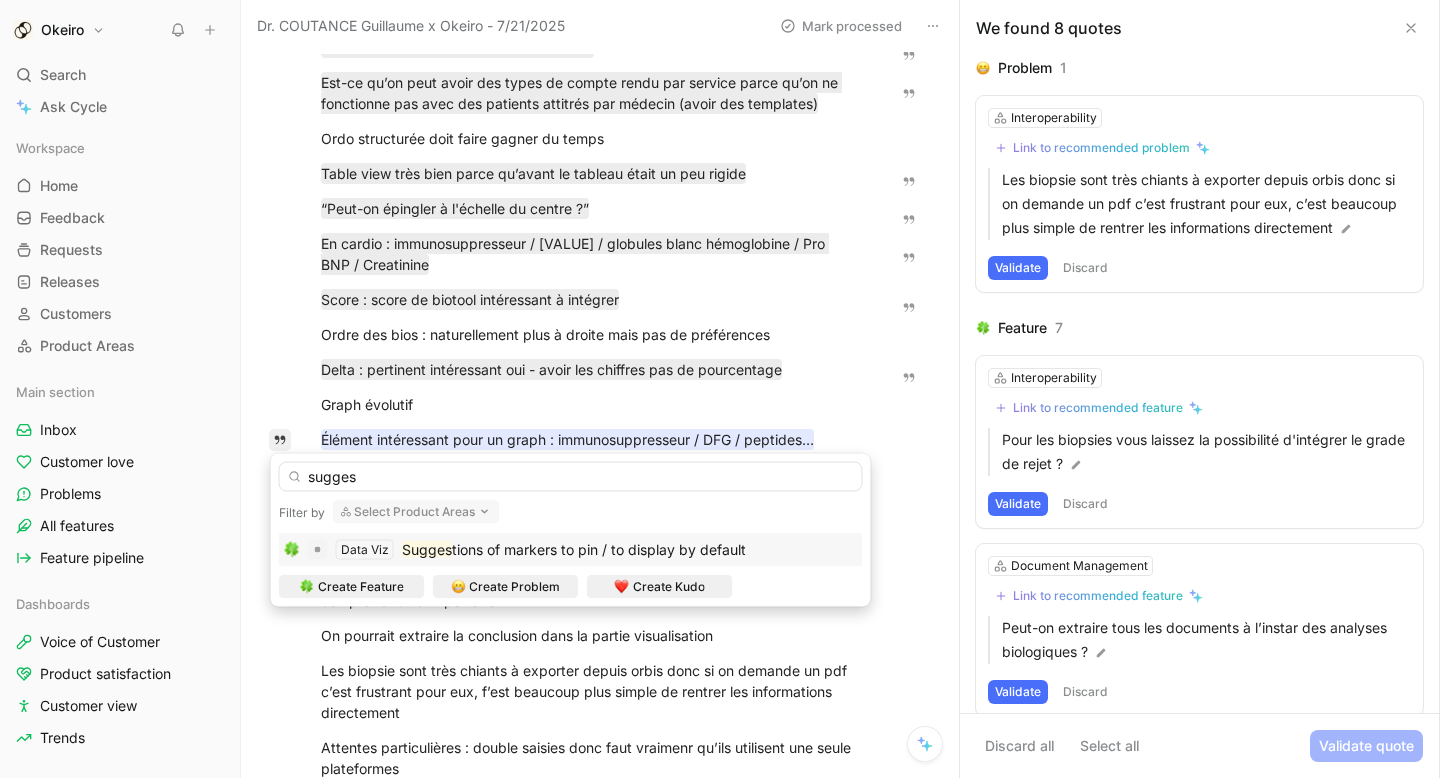 scroll, scrollTop: 0, scrollLeft: 0, axis: both 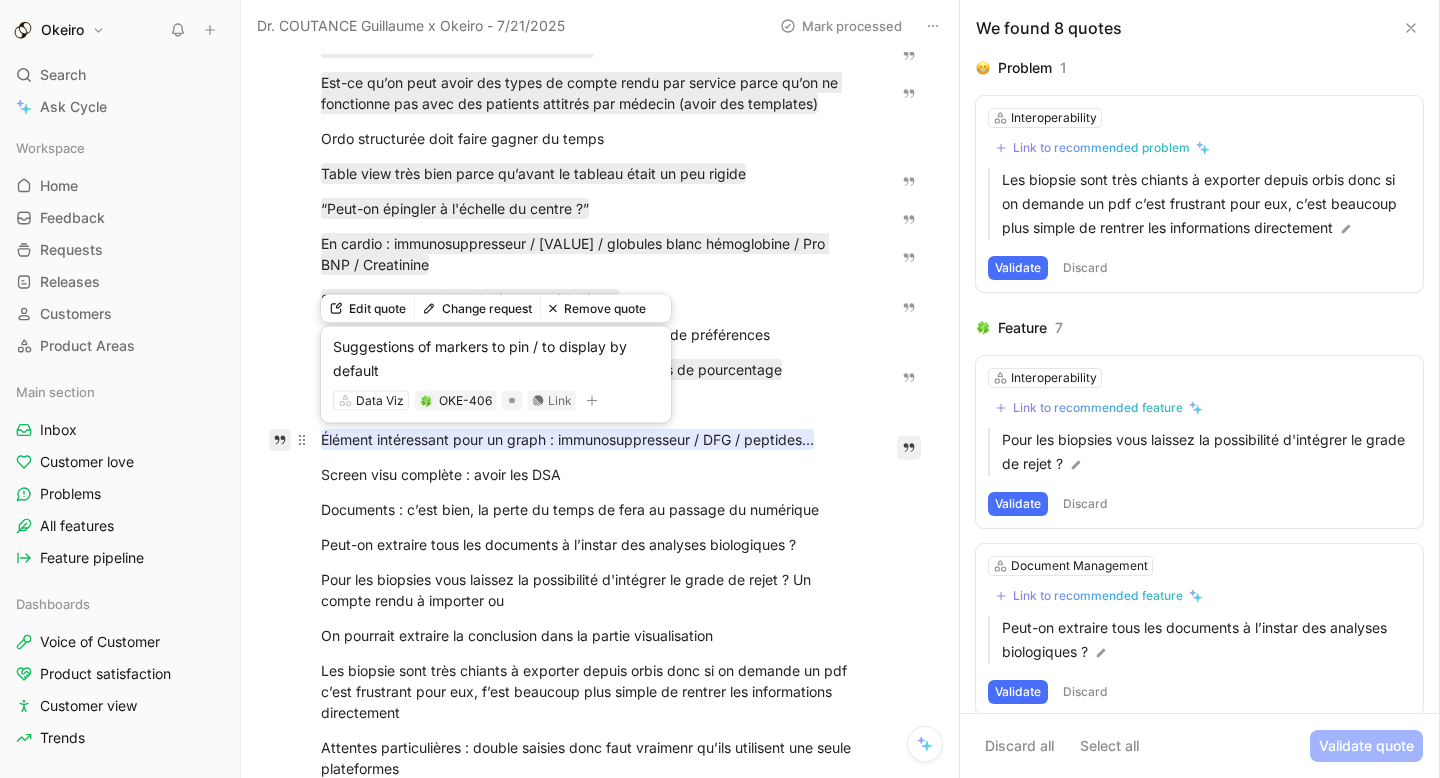 click on "Élément intéressant pour un graph : immunosuppresseur / DFG / peptides…" at bounding box center [567, 439] 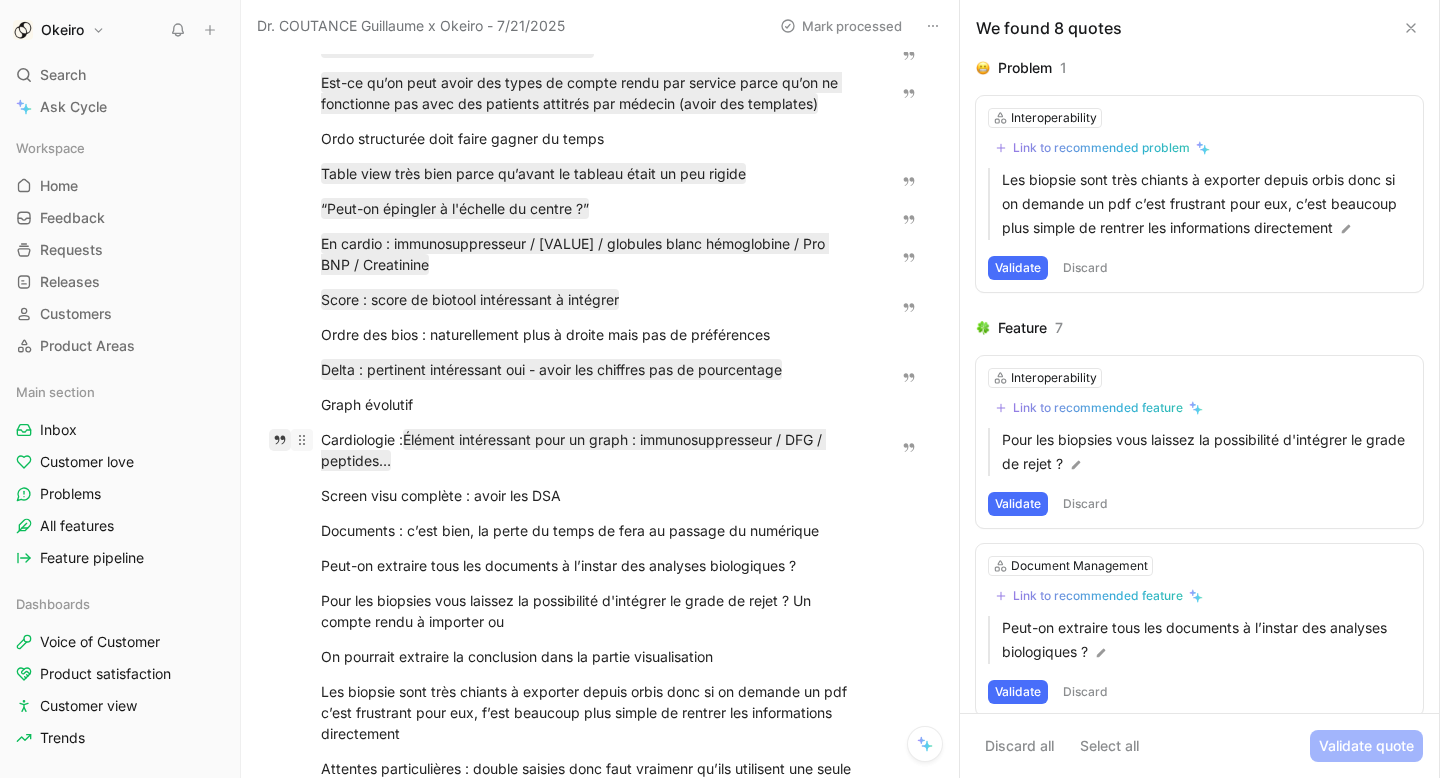drag, startPoint x: 407, startPoint y: 439, endPoint x: 312, endPoint y: 439, distance: 95 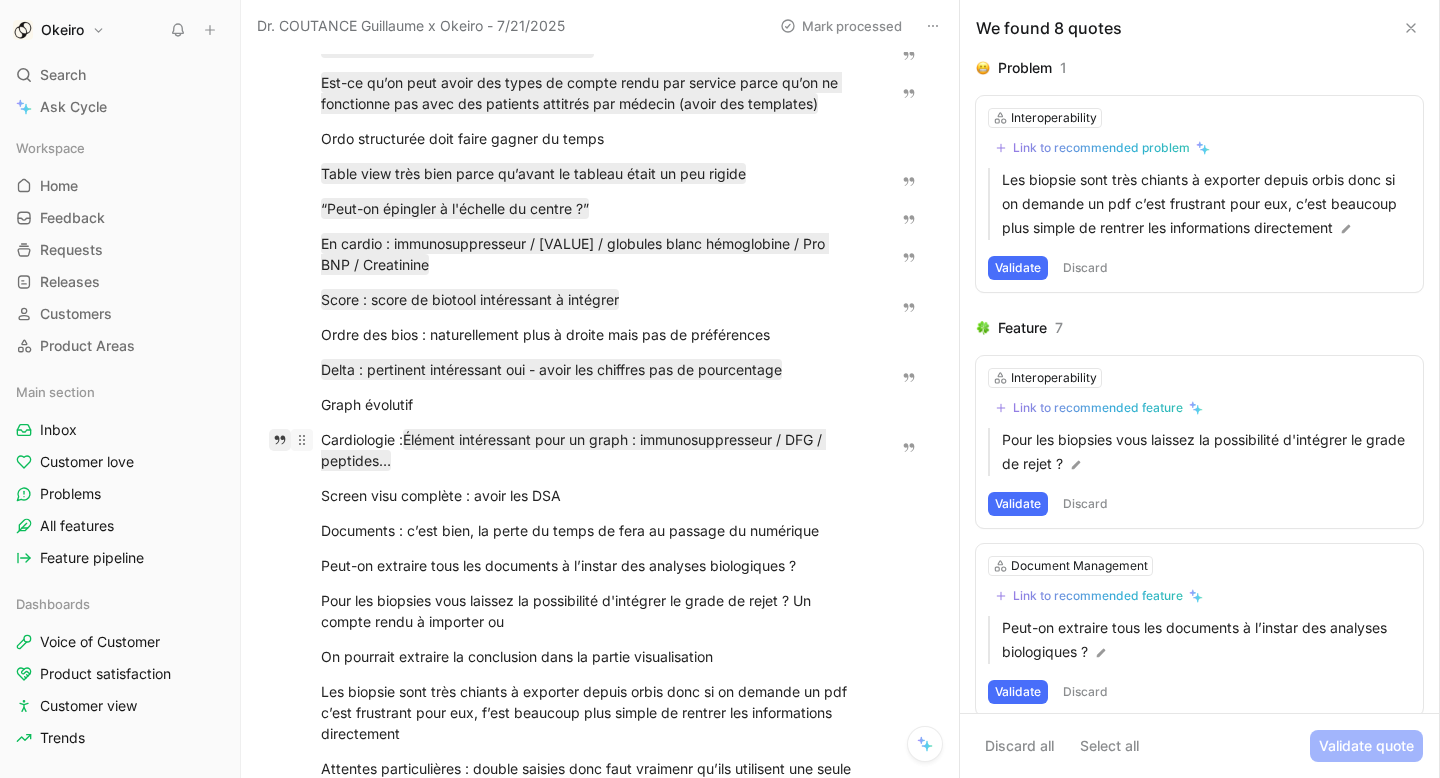 click on "Cardiologie :  Élément intéressant pour un graph : immunosuppresseur / DFG / peptides…" at bounding box center (590, 450) 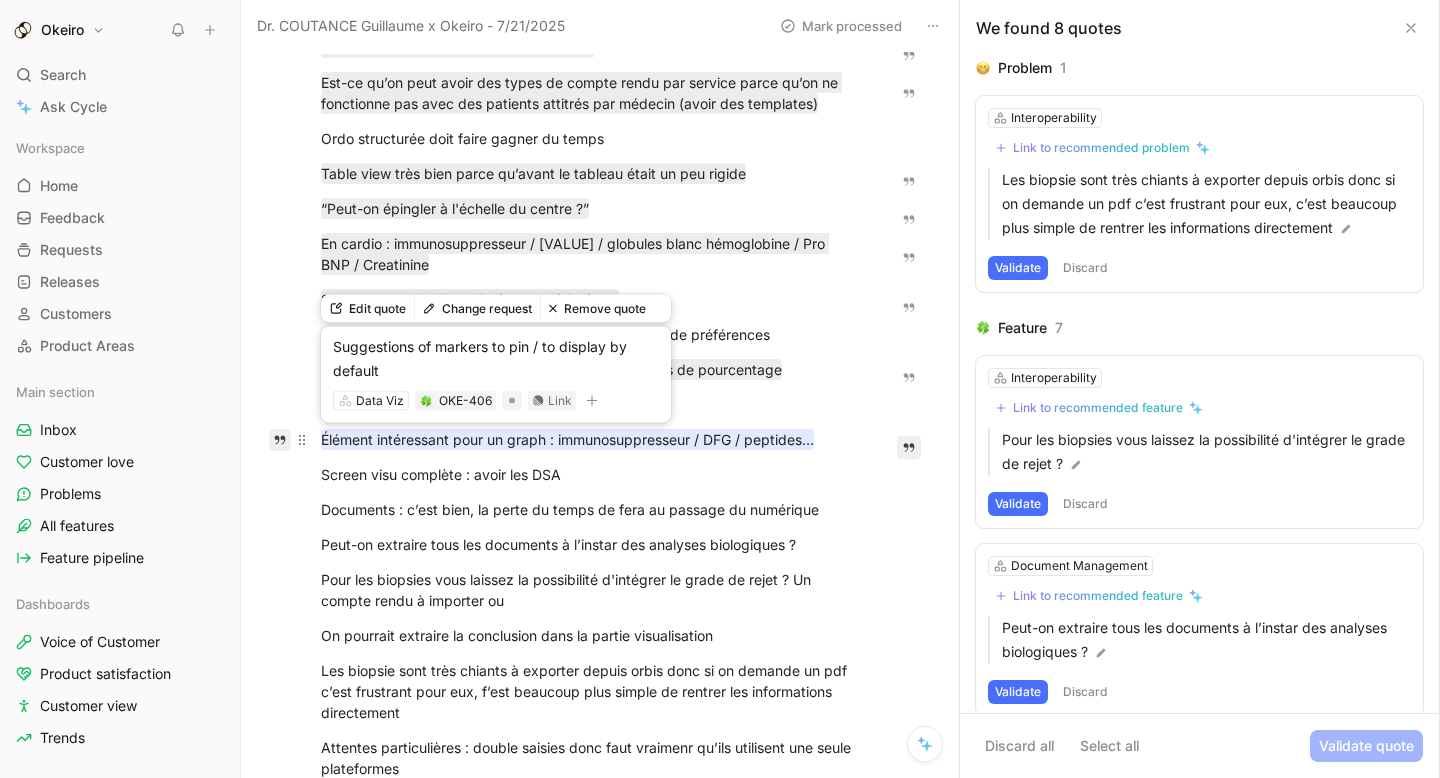 click on "Élément intéressant pour un graph : immunosuppresseur / DFG / peptides…" at bounding box center (567, 439) 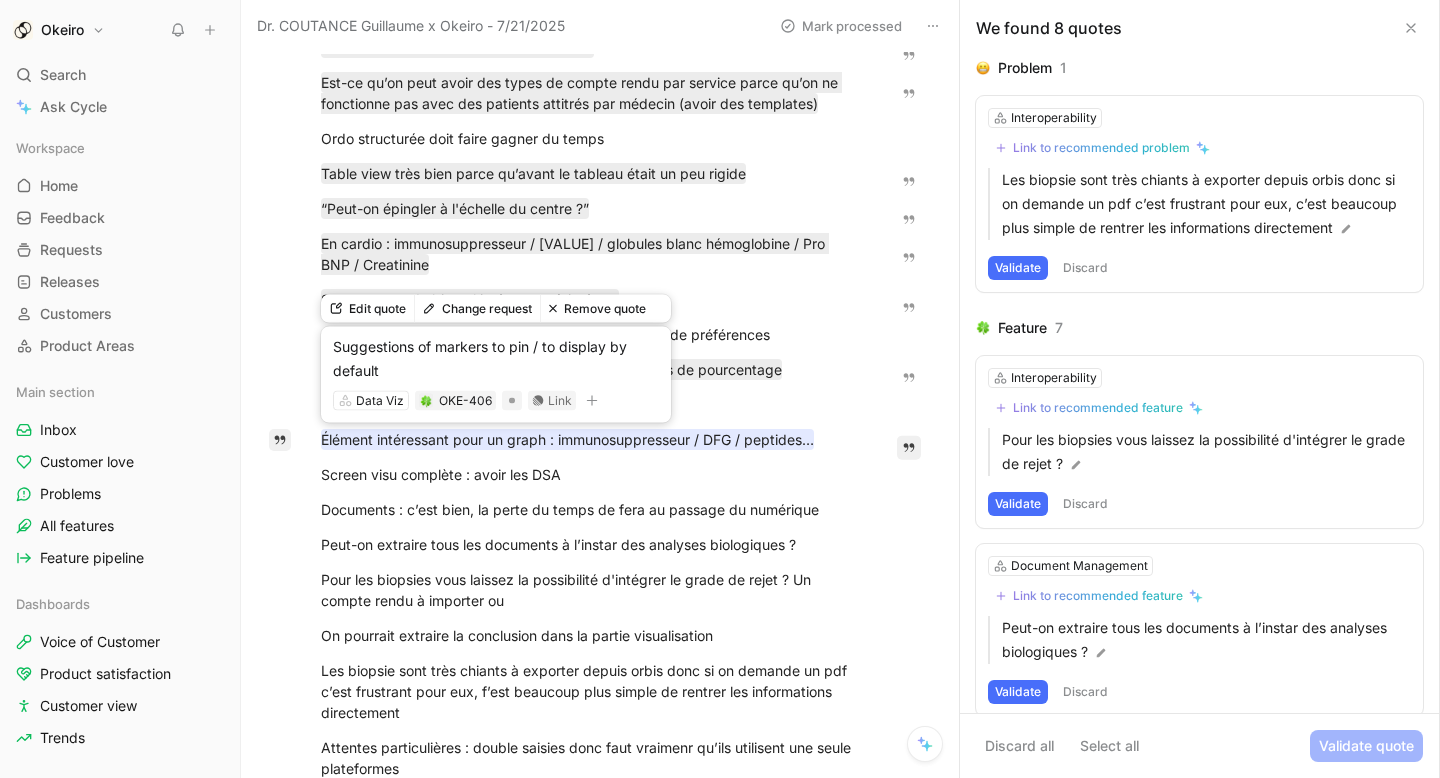 click on "Suggestions of markers to pin / to display by default" at bounding box center (496, 359) 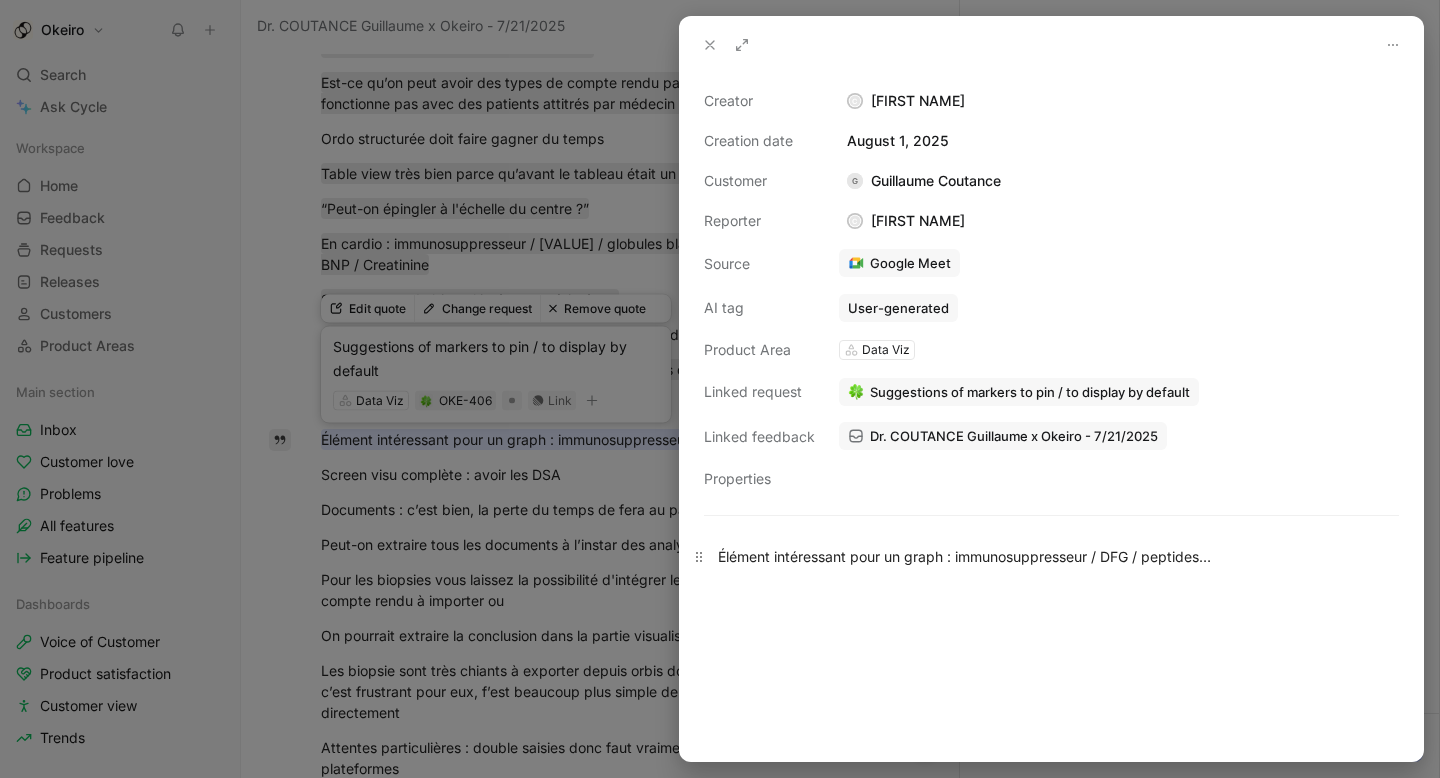click on "Élément intéressant pour un graph : immunosuppresseur / DFG / peptides…" at bounding box center [1051, 556] 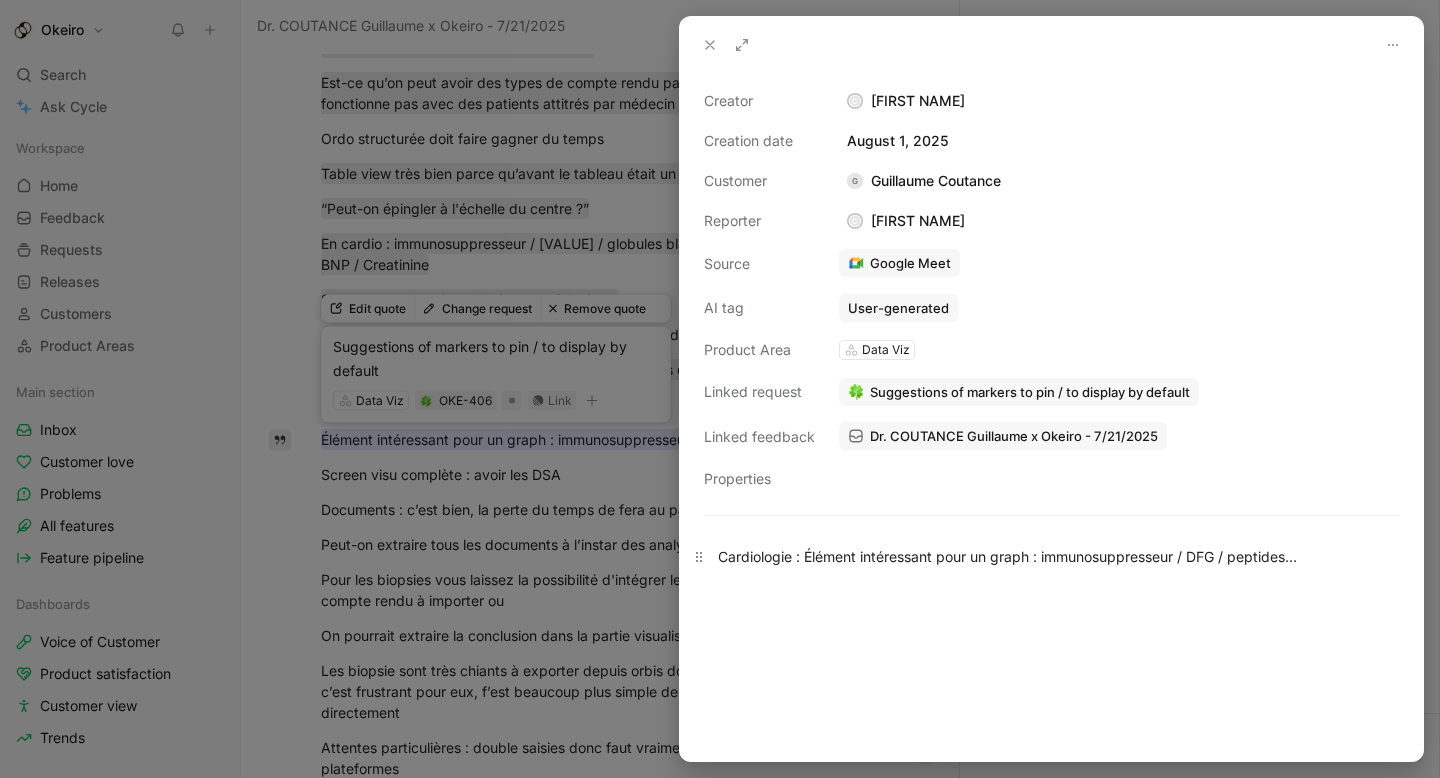 type 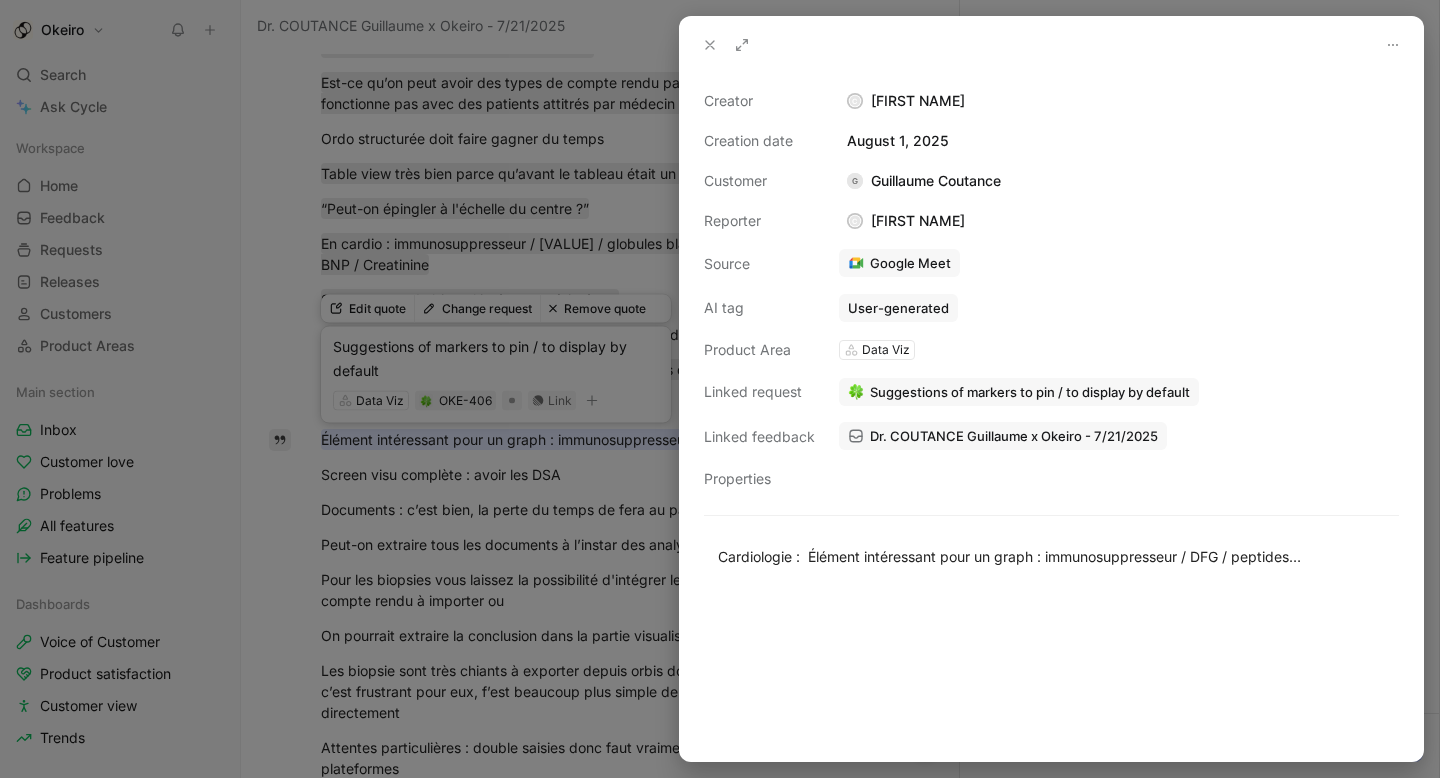 click 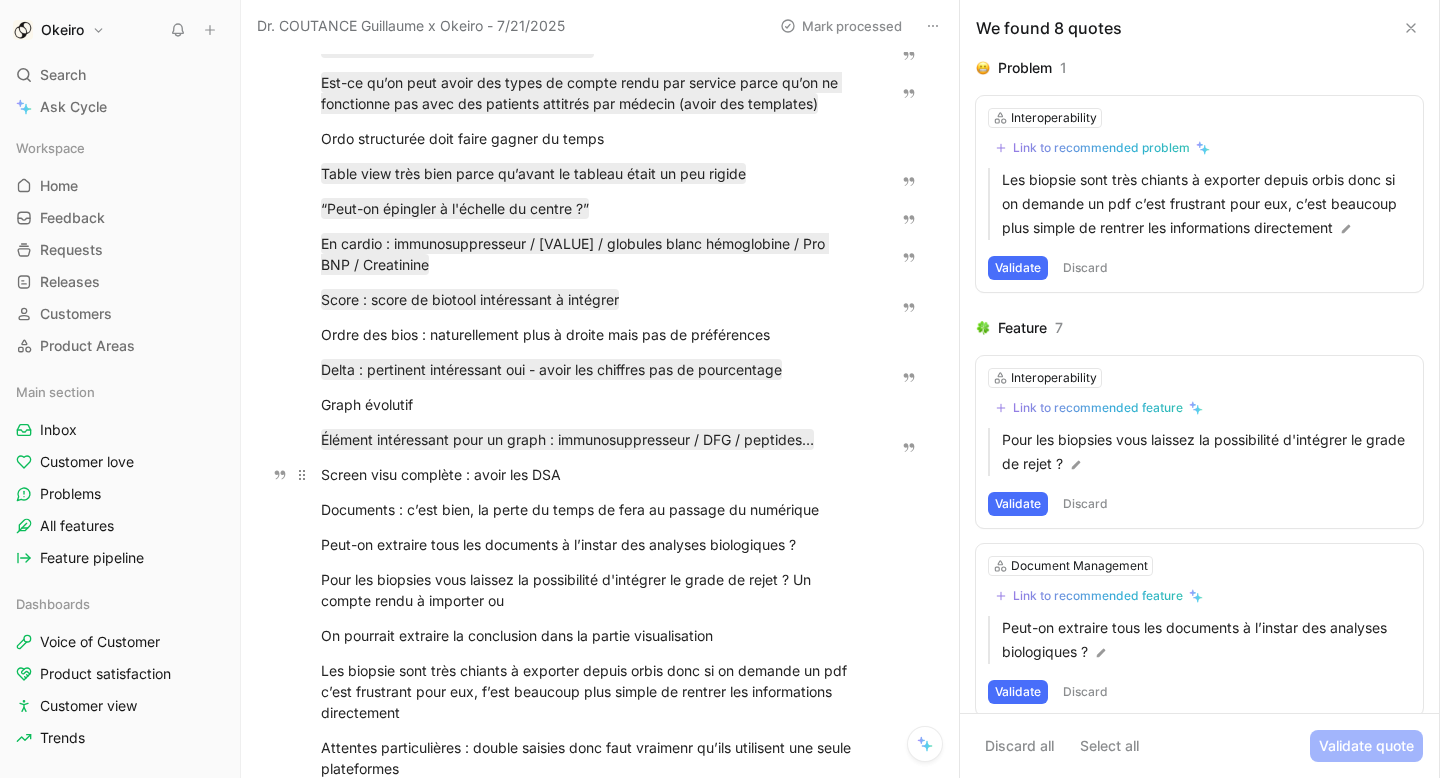 click on "Screen visu complète : avoir les DSA" at bounding box center (590, 474) 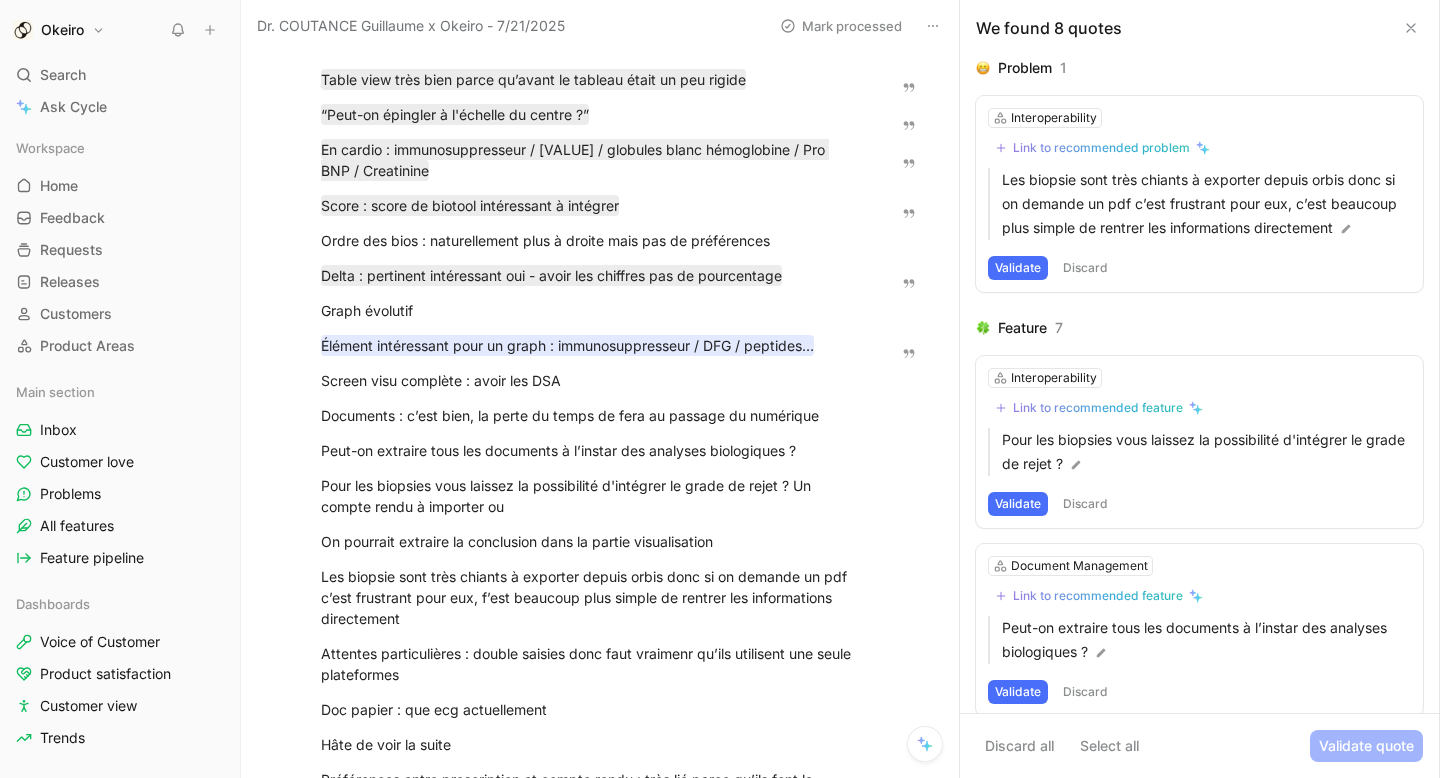 scroll, scrollTop: 0, scrollLeft: 0, axis: both 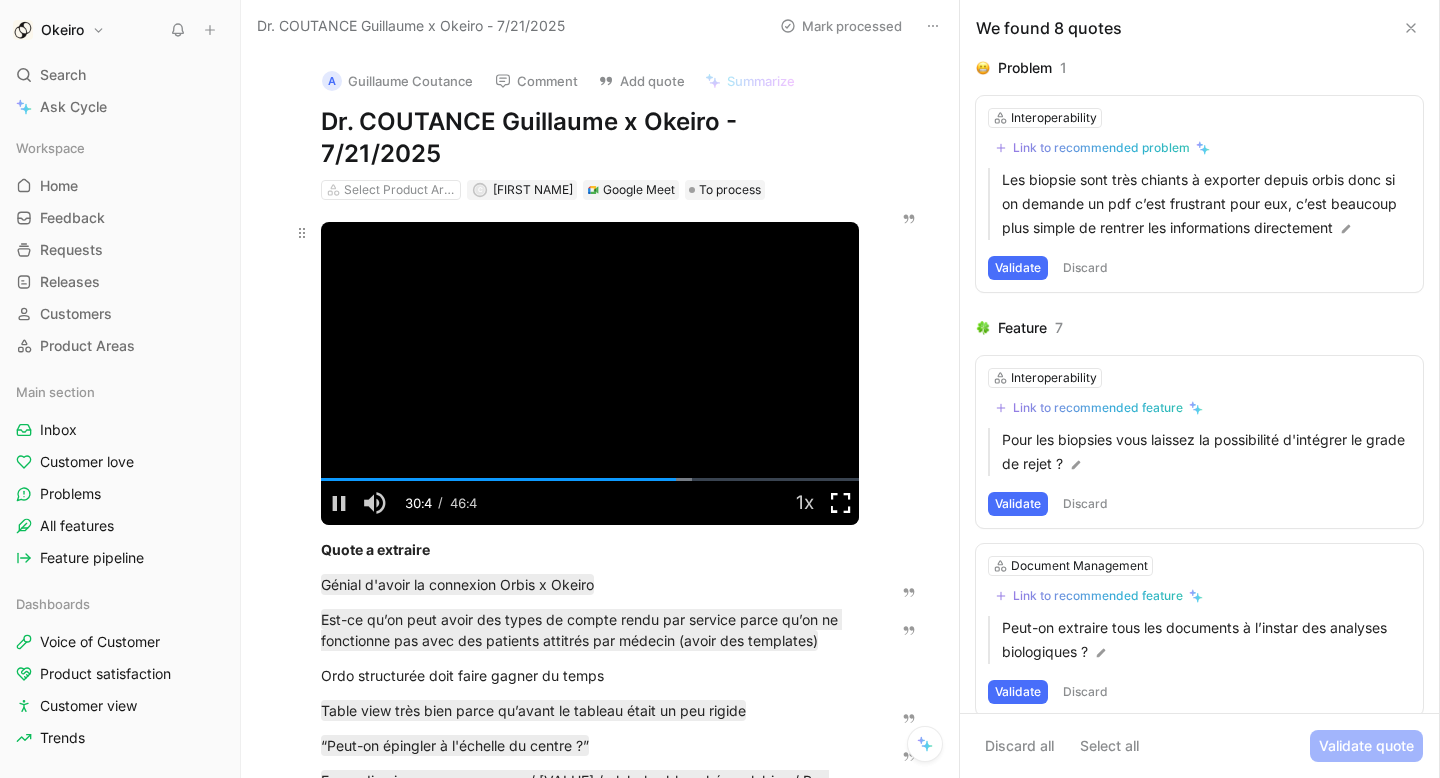 click at bounding box center (841, 503) 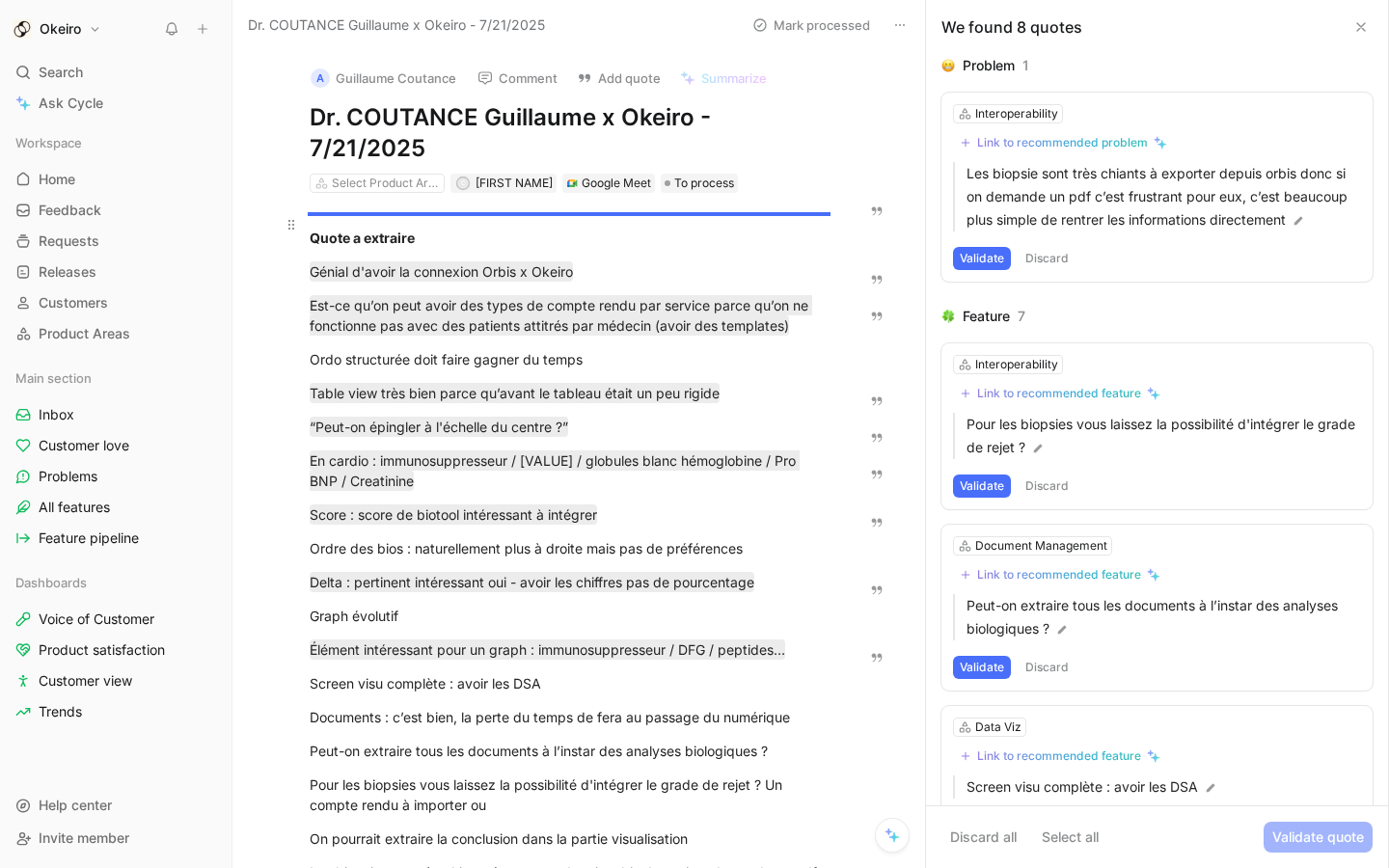 click on "30:53" at bounding box center (1228, 171) 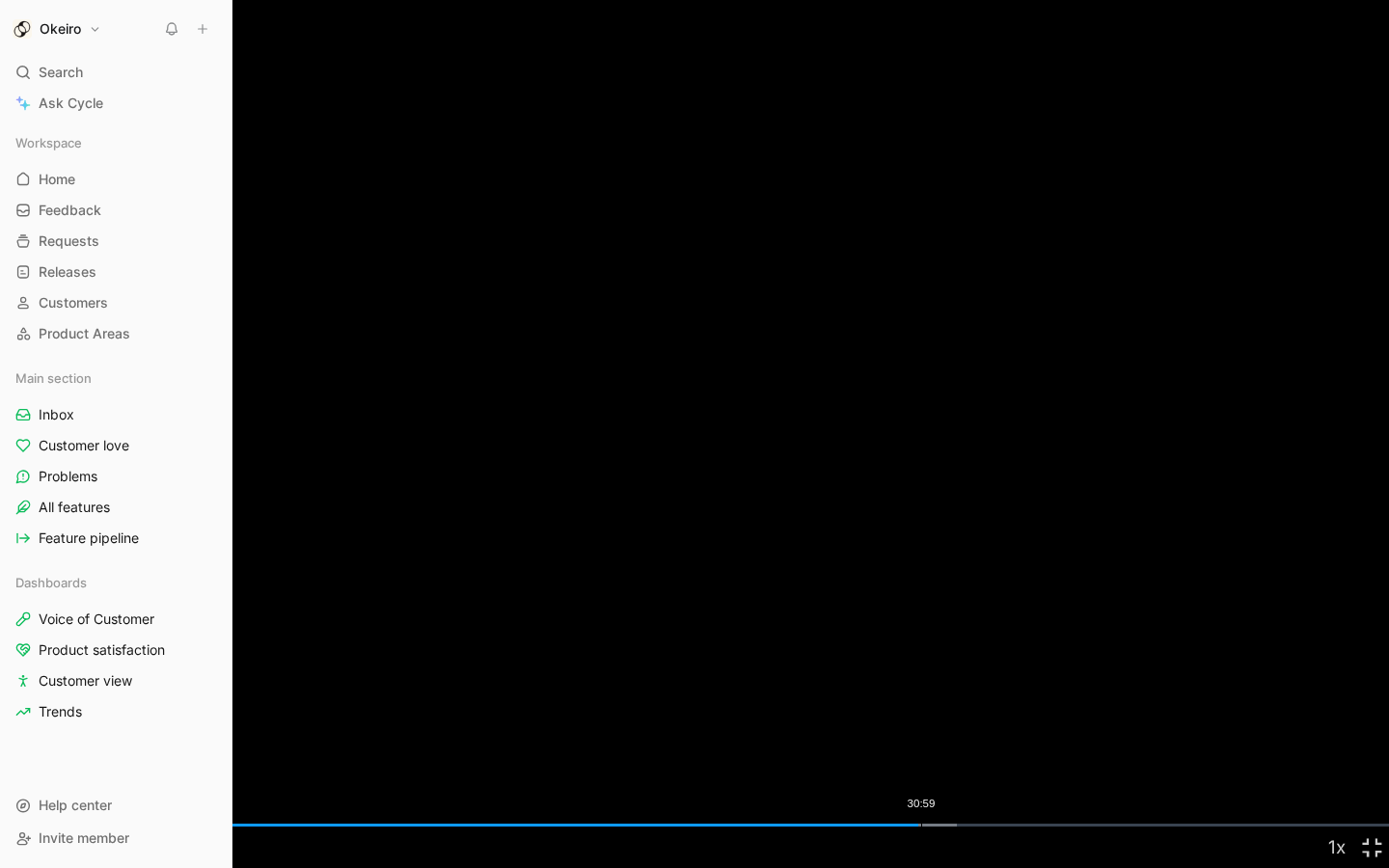 click on "30:59" at bounding box center (921, 825) 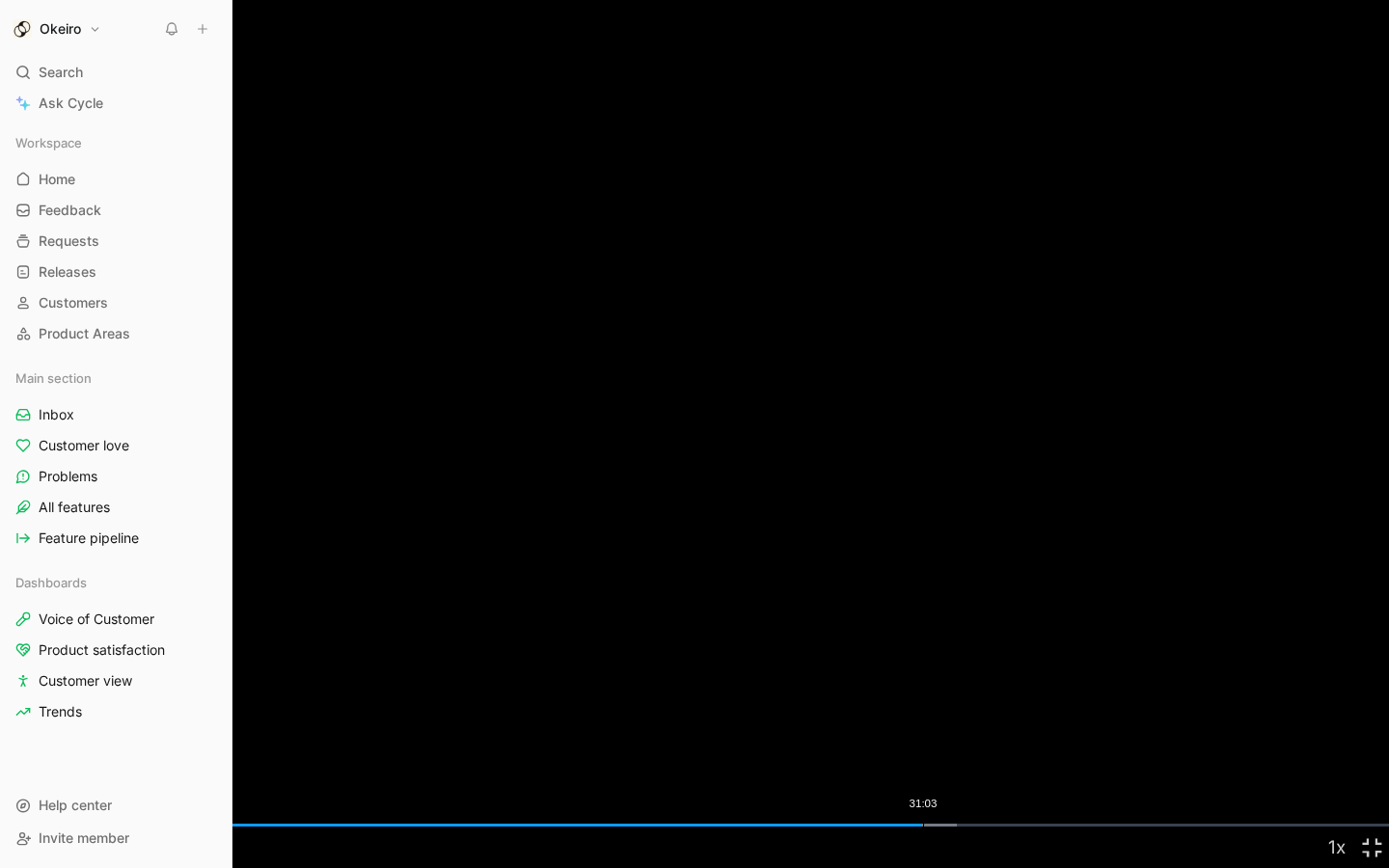 click on "31:03" at bounding box center [923, 825] 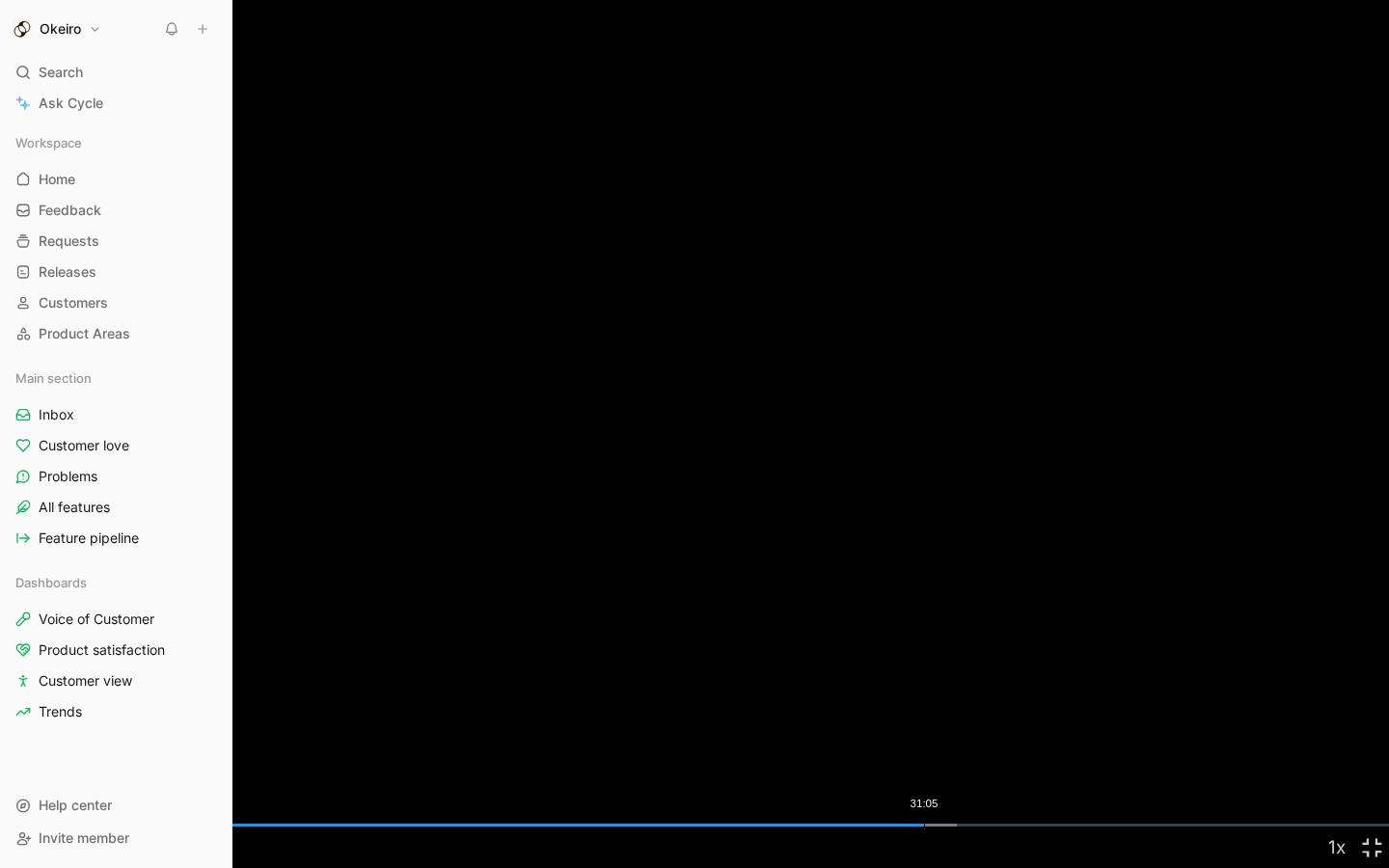 click on "31:05" at bounding box center [924, 825] 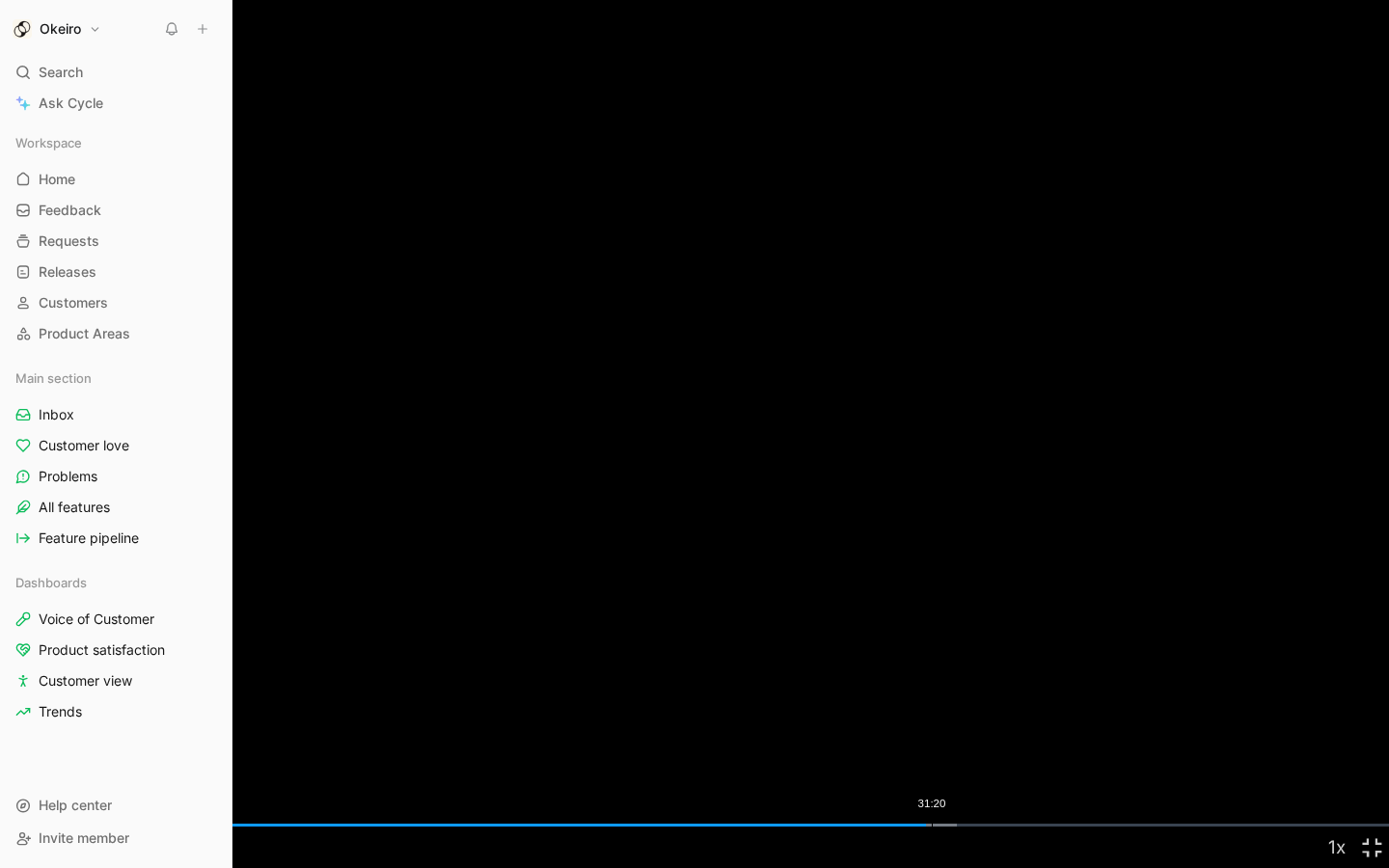 click on "Loaded :  68.92% 31:20 31:10" at bounding box center [694, 825] 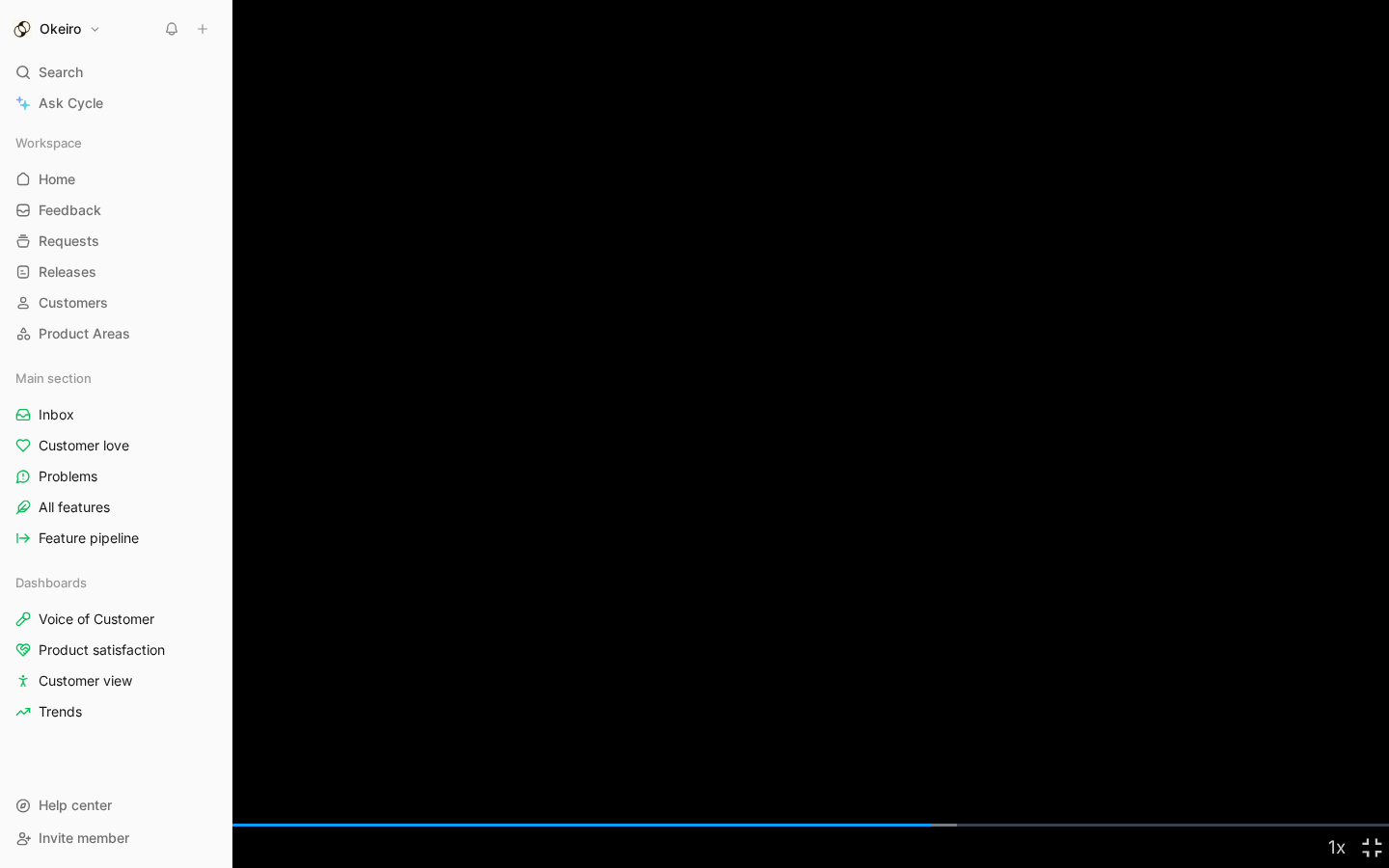click at bounding box center (694, 434) 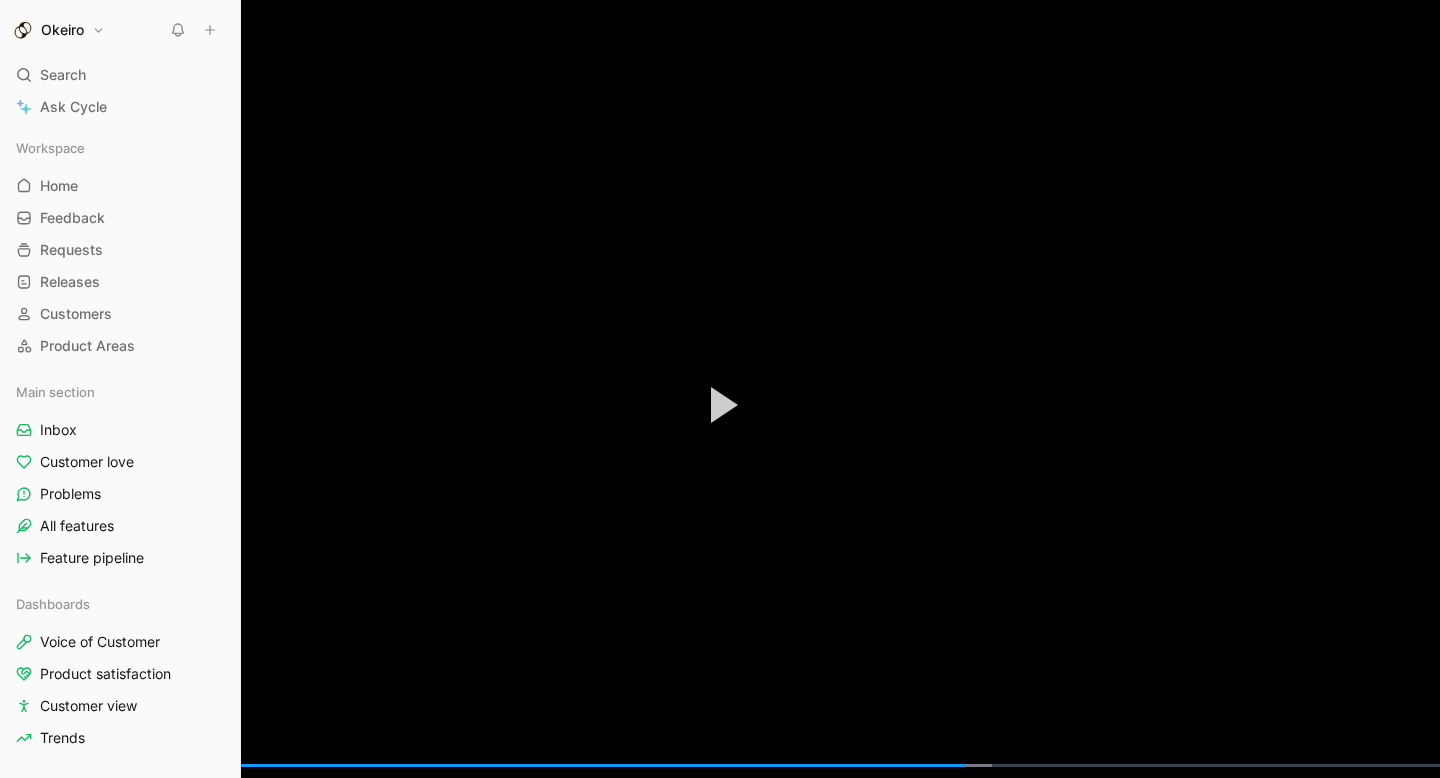 scroll, scrollTop: 12233, scrollLeft: 0, axis: vertical 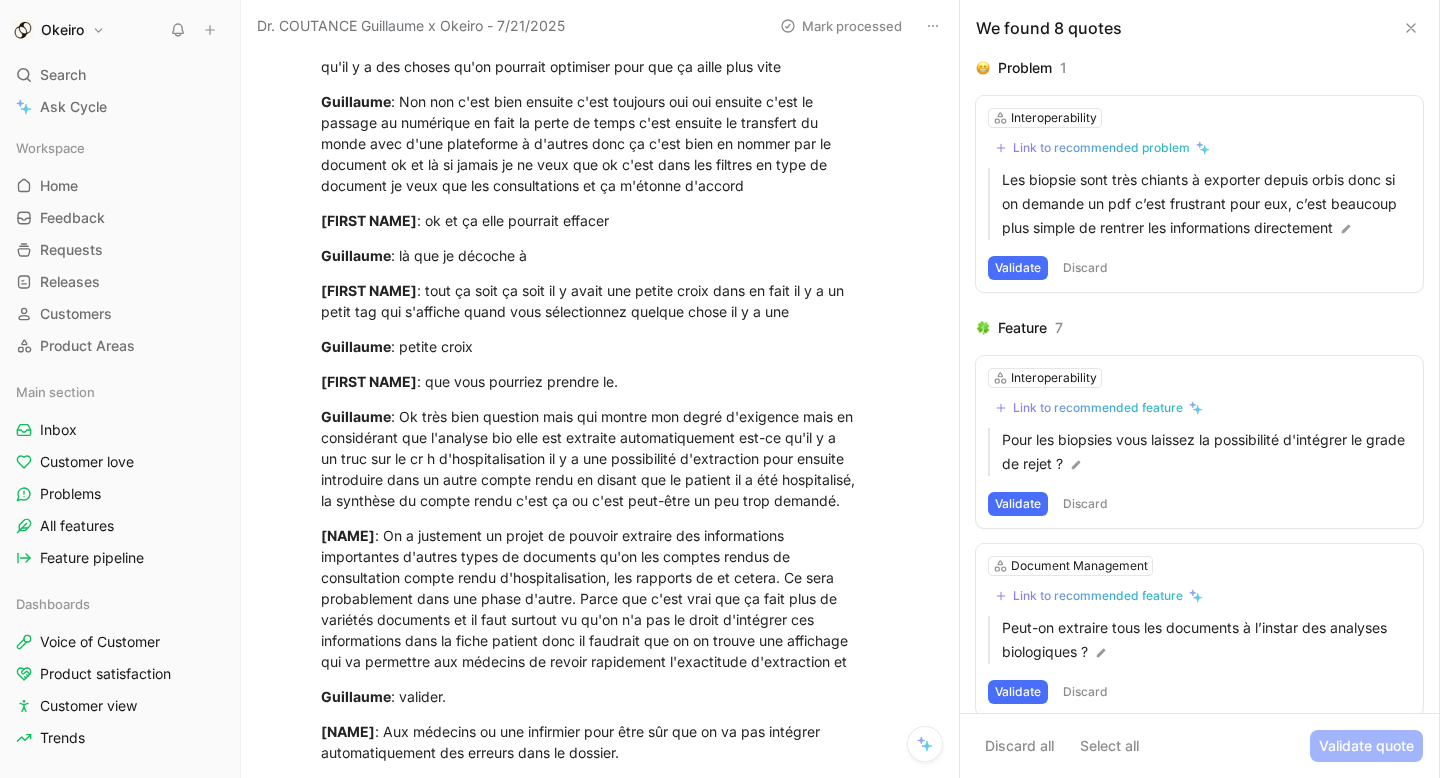 click on "Guillaume : Non non c'est bien ensuite c'est toujours oui oui ensuite c'est le passage au numérique en fait la perte de temps c'est ensuite le transfert du monde avec d'une plateforme à d'autres donc ça c'est bien en nommer par le document ok et là si jamais je ne veux que ok c'est dans les filtres en type de document je veux que les consultations et ça m'étonne d'accord" at bounding box center [590, 143] 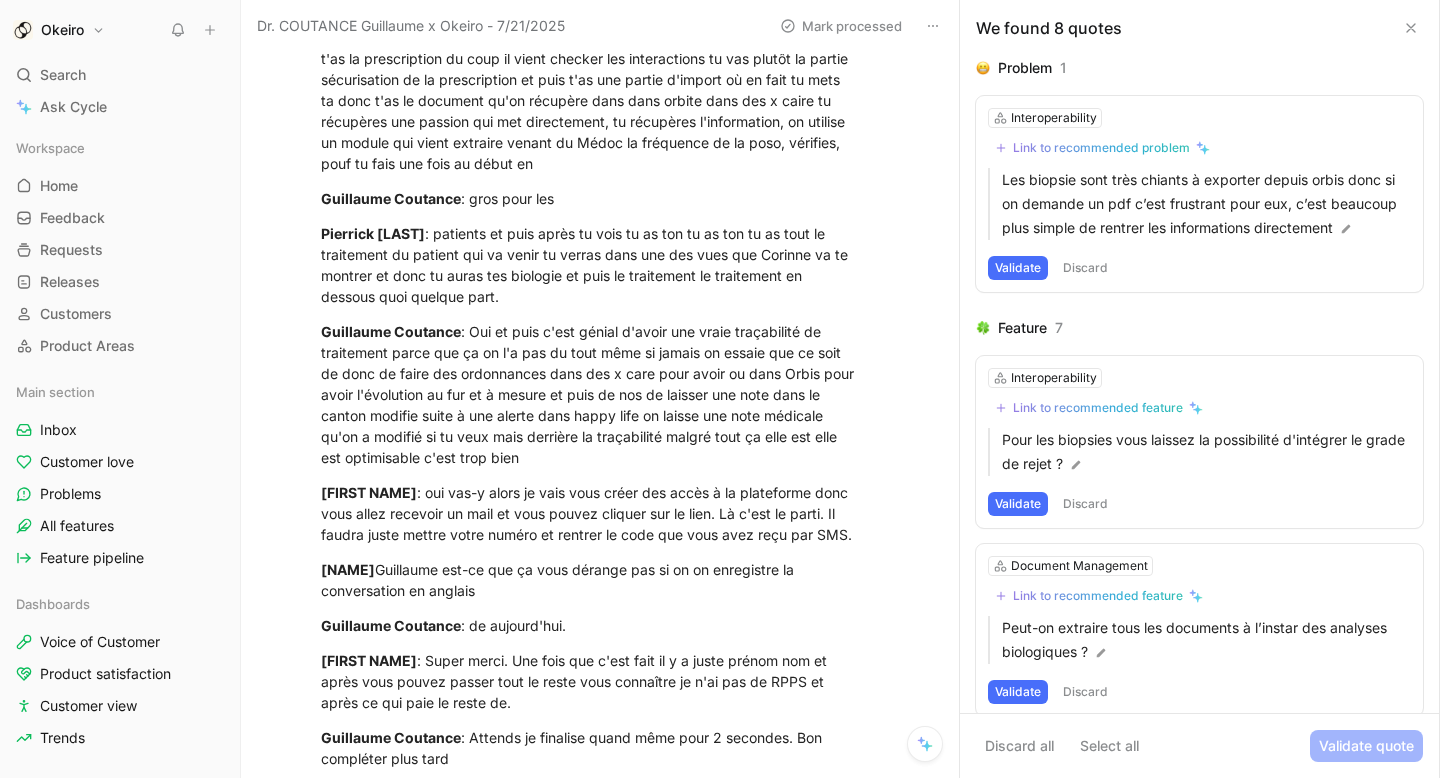 scroll, scrollTop: 9448, scrollLeft: 0, axis: vertical 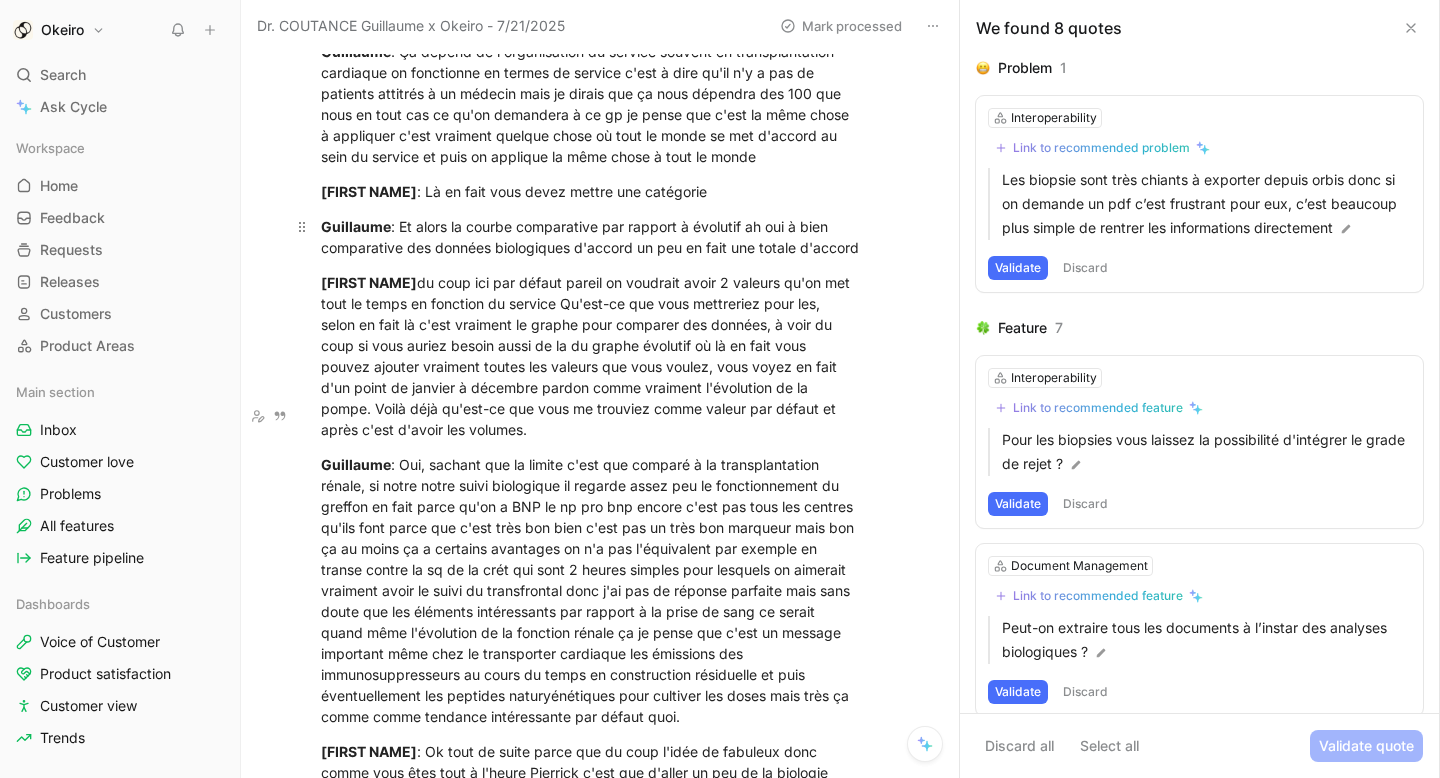 click on "Guillaume : Et alors la courbe comparative par rapport à évolutif ah oui à bien comparative des données biologiques d'accord un peu en fait une totale d'accord" at bounding box center (590, 237) 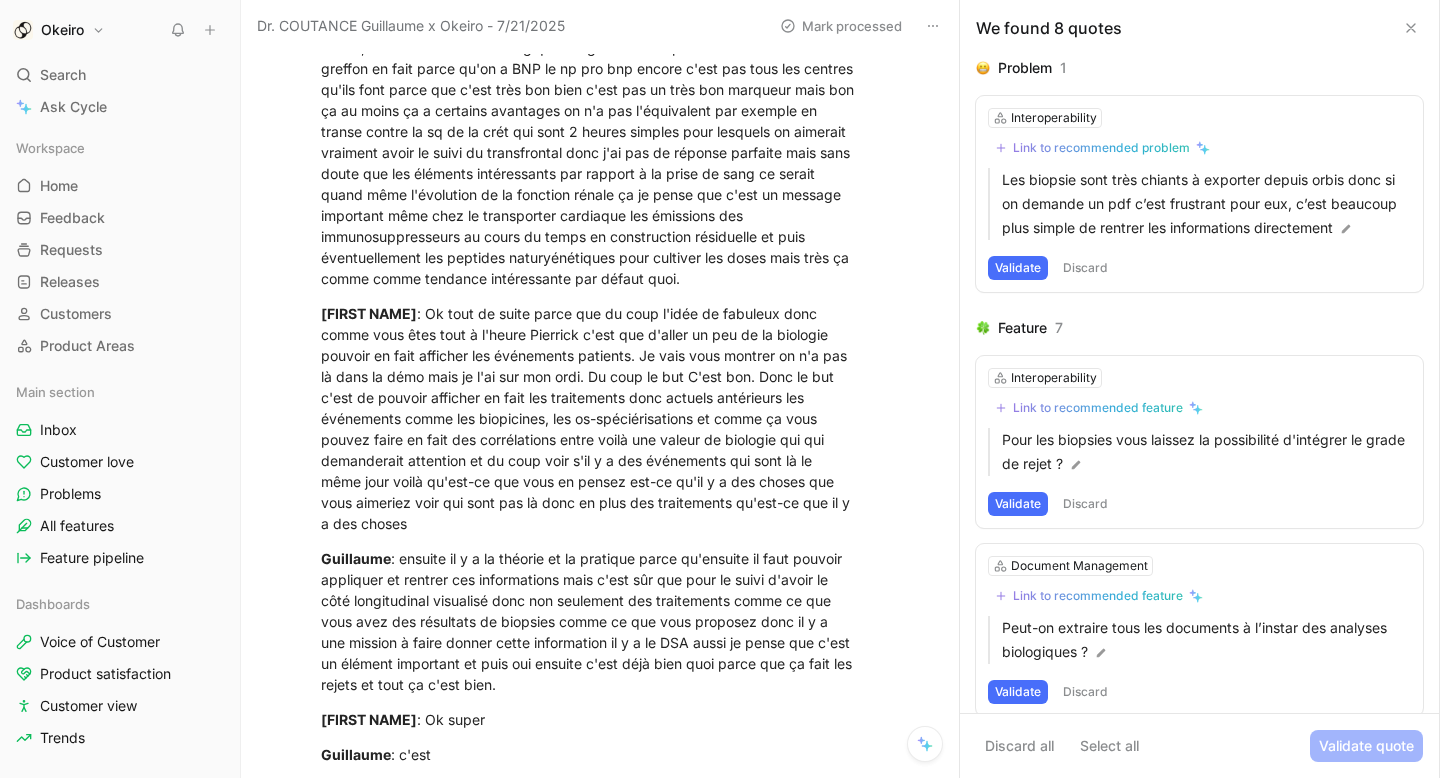 scroll, scrollTop: 9895, scrollLeft: 0, axis: vertical 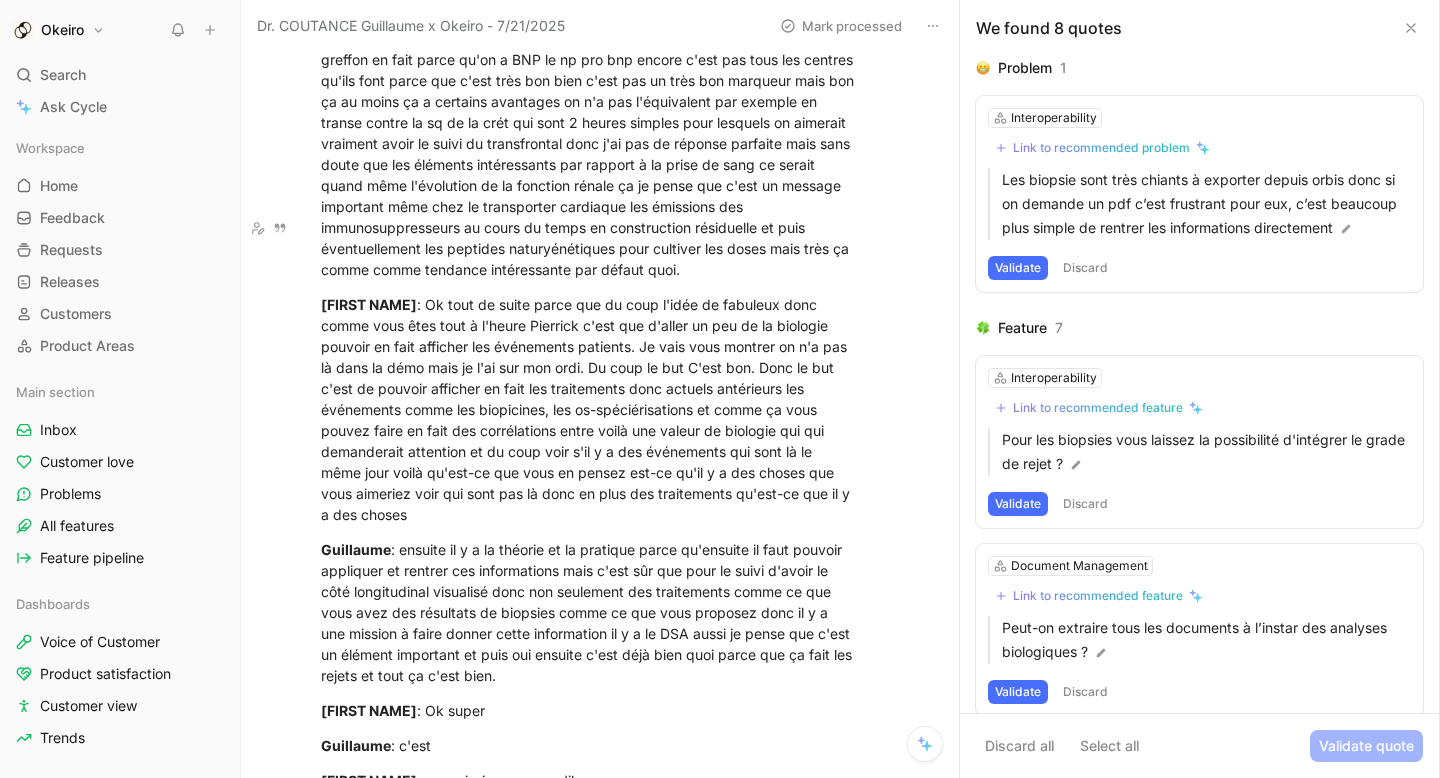 click on "Guillaume : Oui, sachant que la limite c'est que comparé à la transplantation rénale, si notre notre suivi biologique il regarde assez peu le fonctionnement du greffon en fait parce qu'on a BNP le np pro bnp encore c'est pas tous les centres qu'ils font parce que c'est très bon bien c'est pas un très bon marqueur mais bon ça au moins ça a certains avantages on n'a pas l'équivalent par exemple en transe contre la sq de la crét qui sont 2 heures simples pour lesquels on aimerait vraiment avoir le suivi du transfrontal donc j'ai pas de réponse parfaite mais sans doute que les éléments intéressants par rapport à la prise de sang ce serait quand même l'évolution de la fonction rénale ça je pense que c'est un message important même chez le transporter cardiaque les émissions des immunosuppresseurs au cours du temps en construction résiduelle et puis éventuellement les peptides naturyénétiques pour cultiver les doses mais très ça comme comme tendance intéressante par défaut quoi." at bounding box center (590, 143) 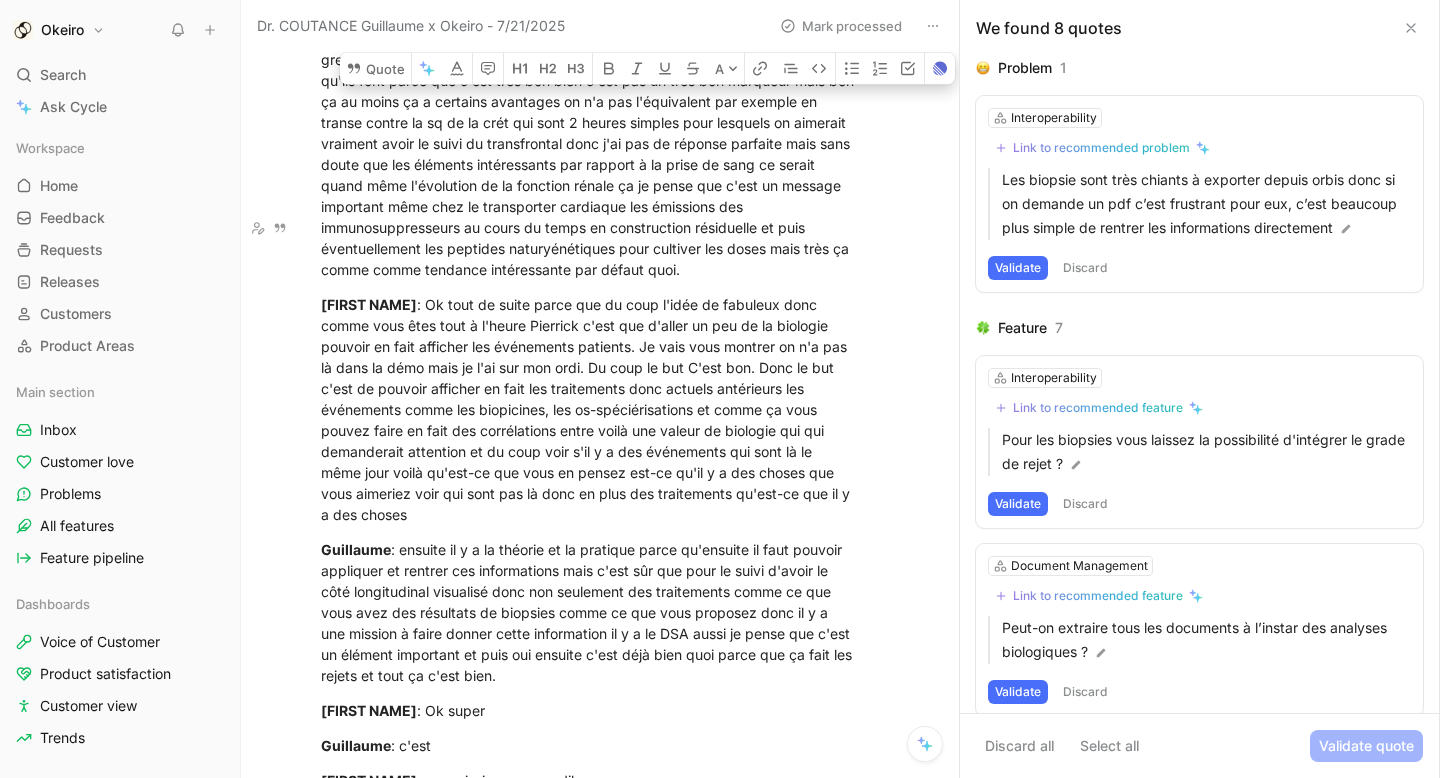 copy on "naturyénétiques" 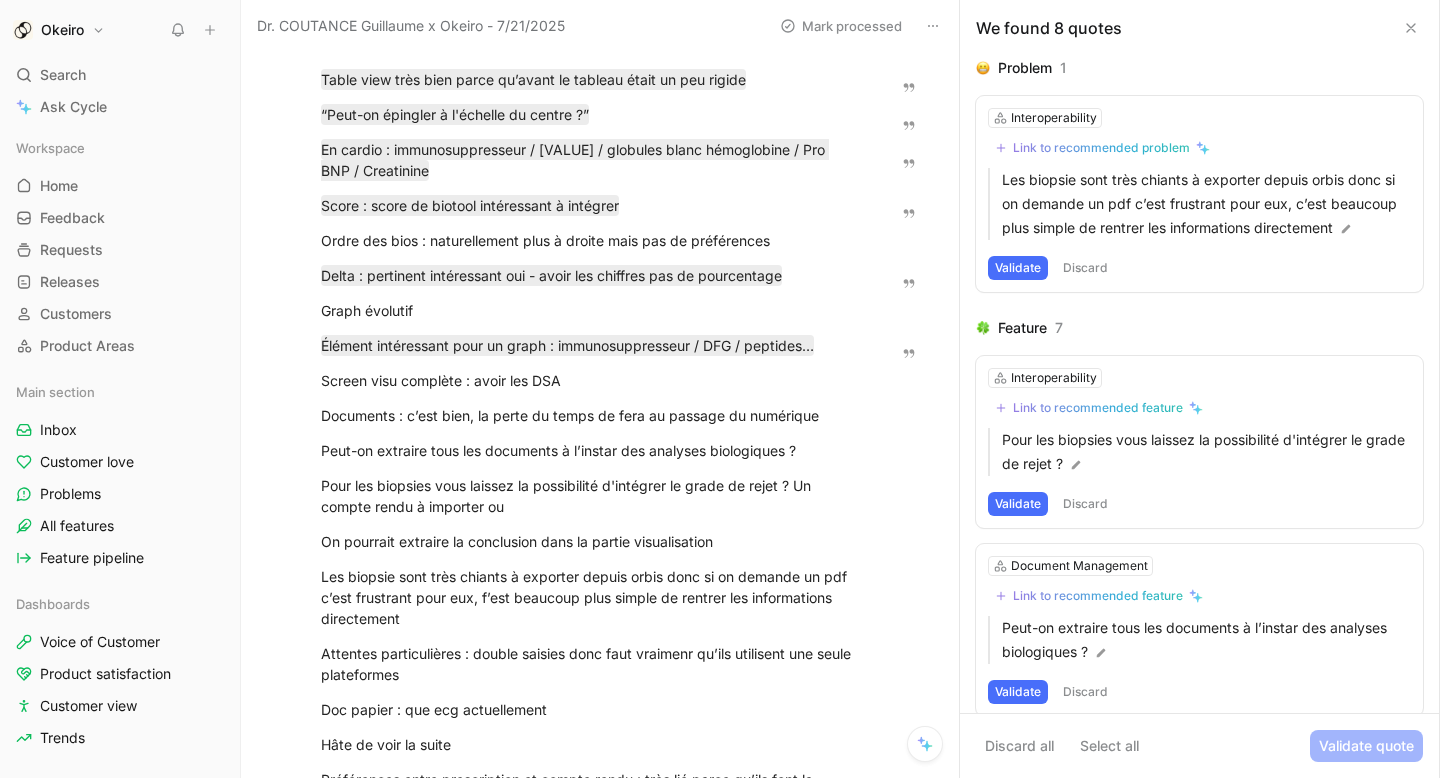 scroll, scrollTop: 523, scrollLeft: 0, axis: vertical 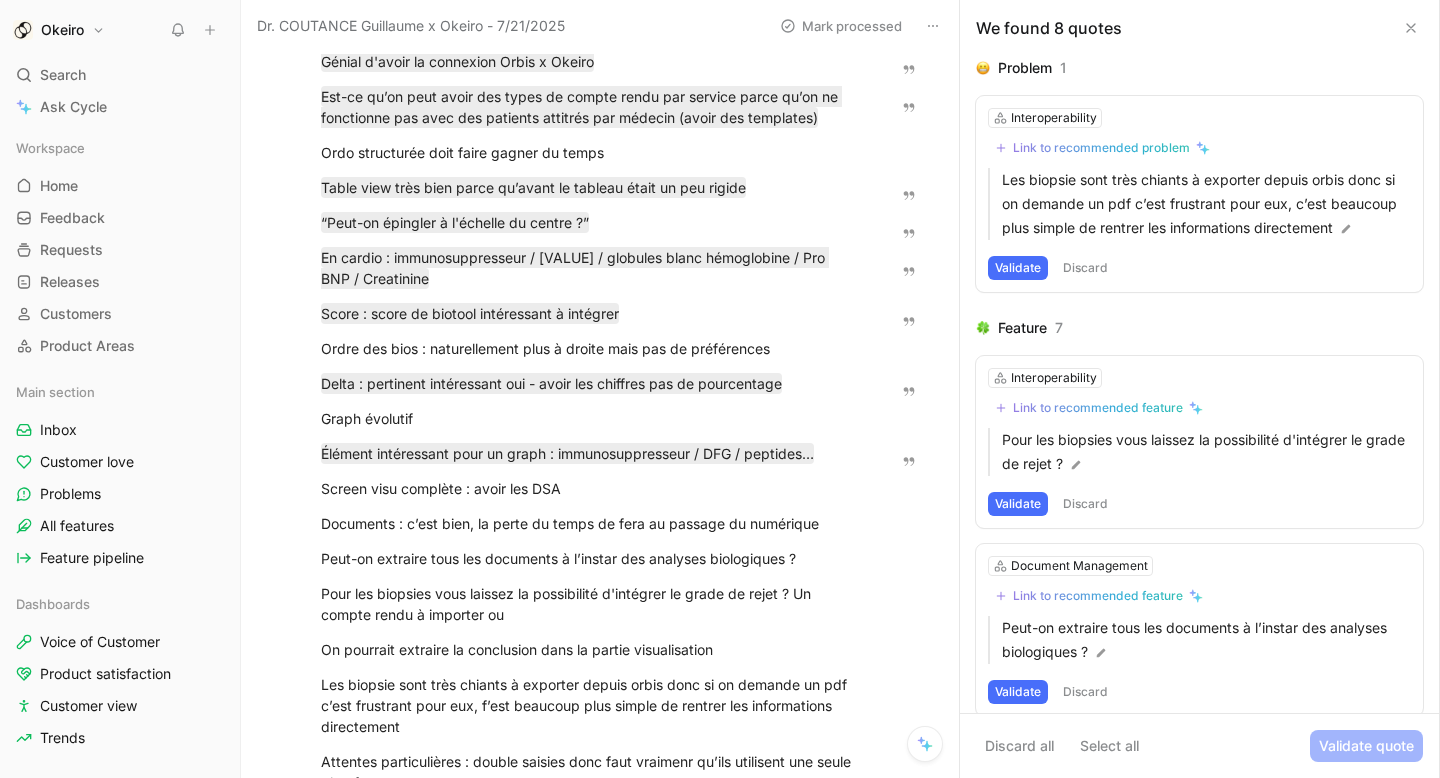 click on "Graph évolutif" at bounding box center (590, 418) 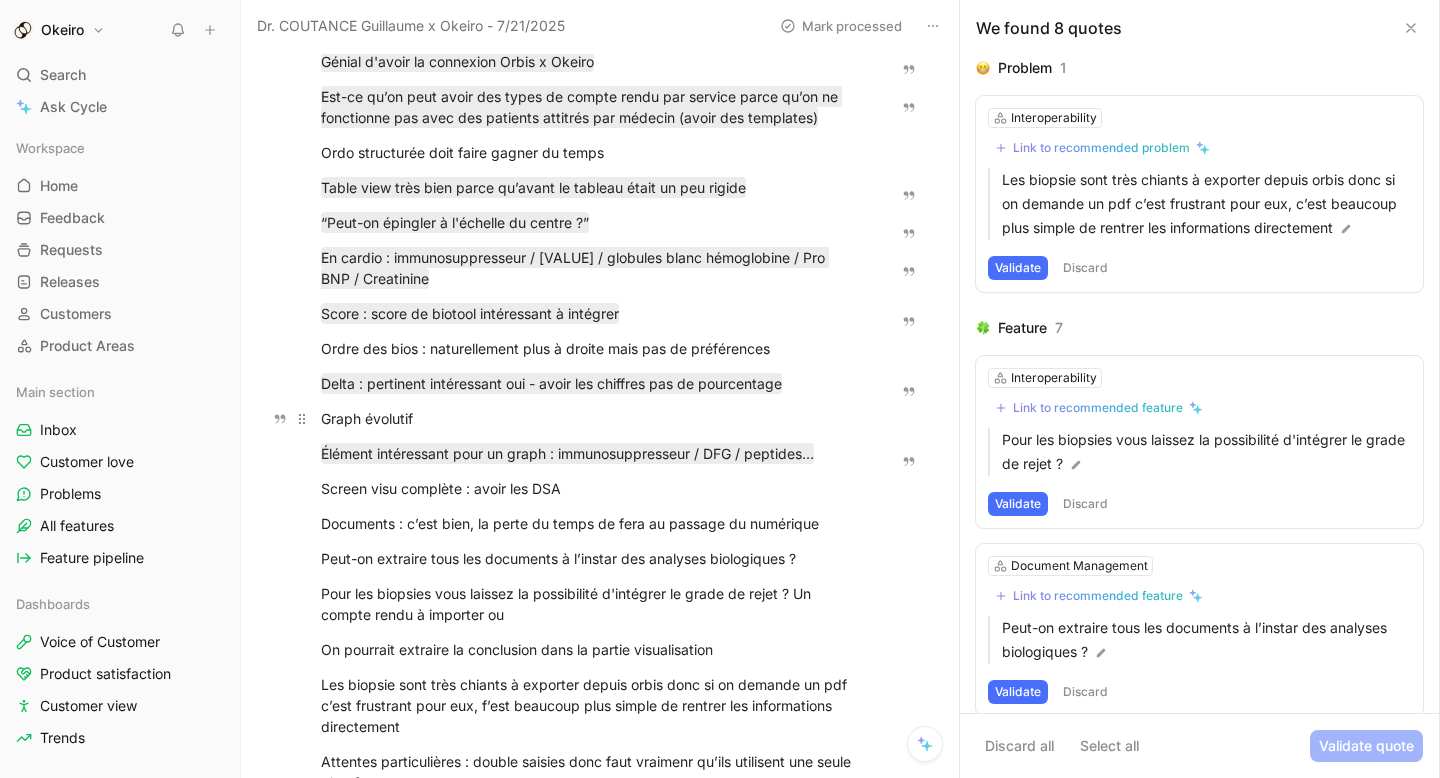 click on "Graph évolutif" at bounding box center [590, 418] 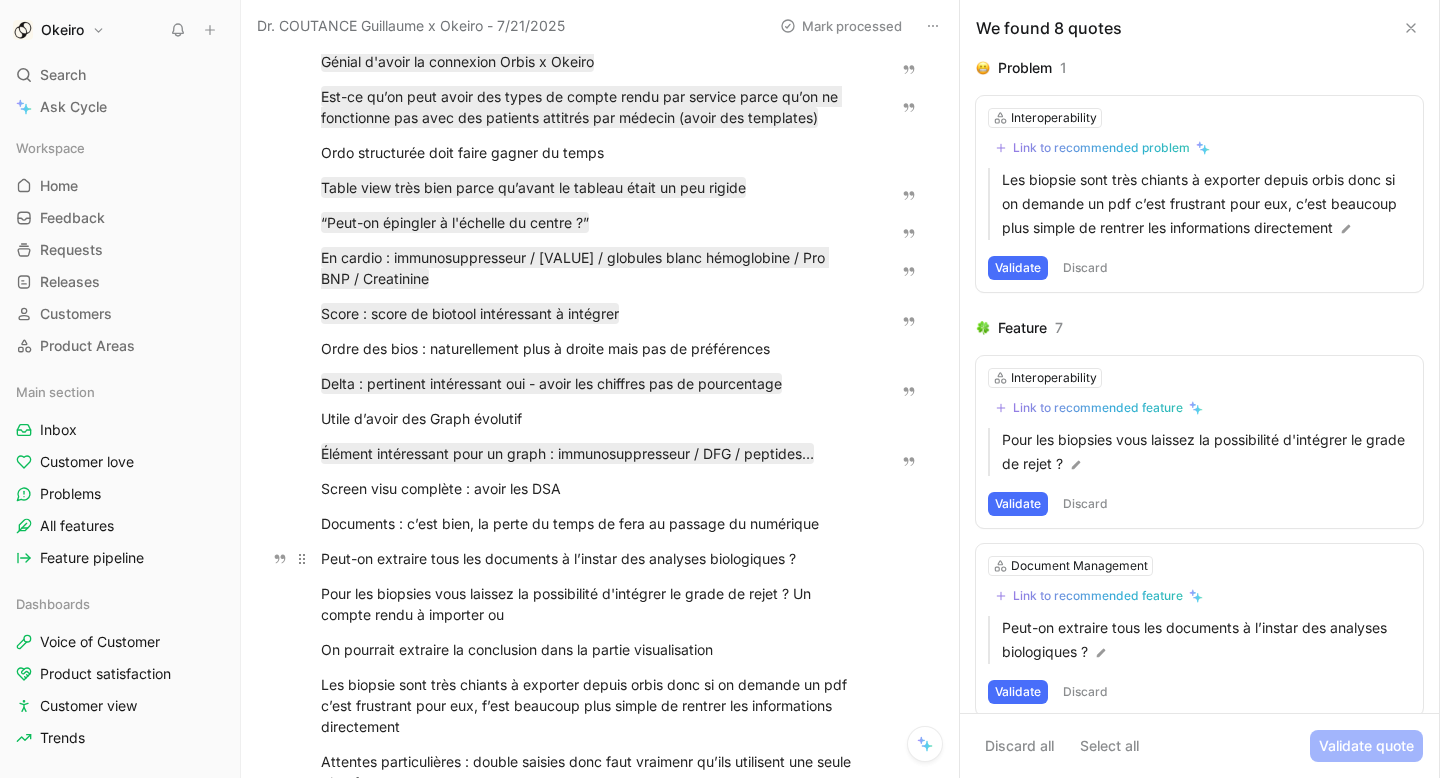 click on "Peut-on extraire tous les documents à l’instar des analyses biologiques ?" at bounding box center (590, 558) 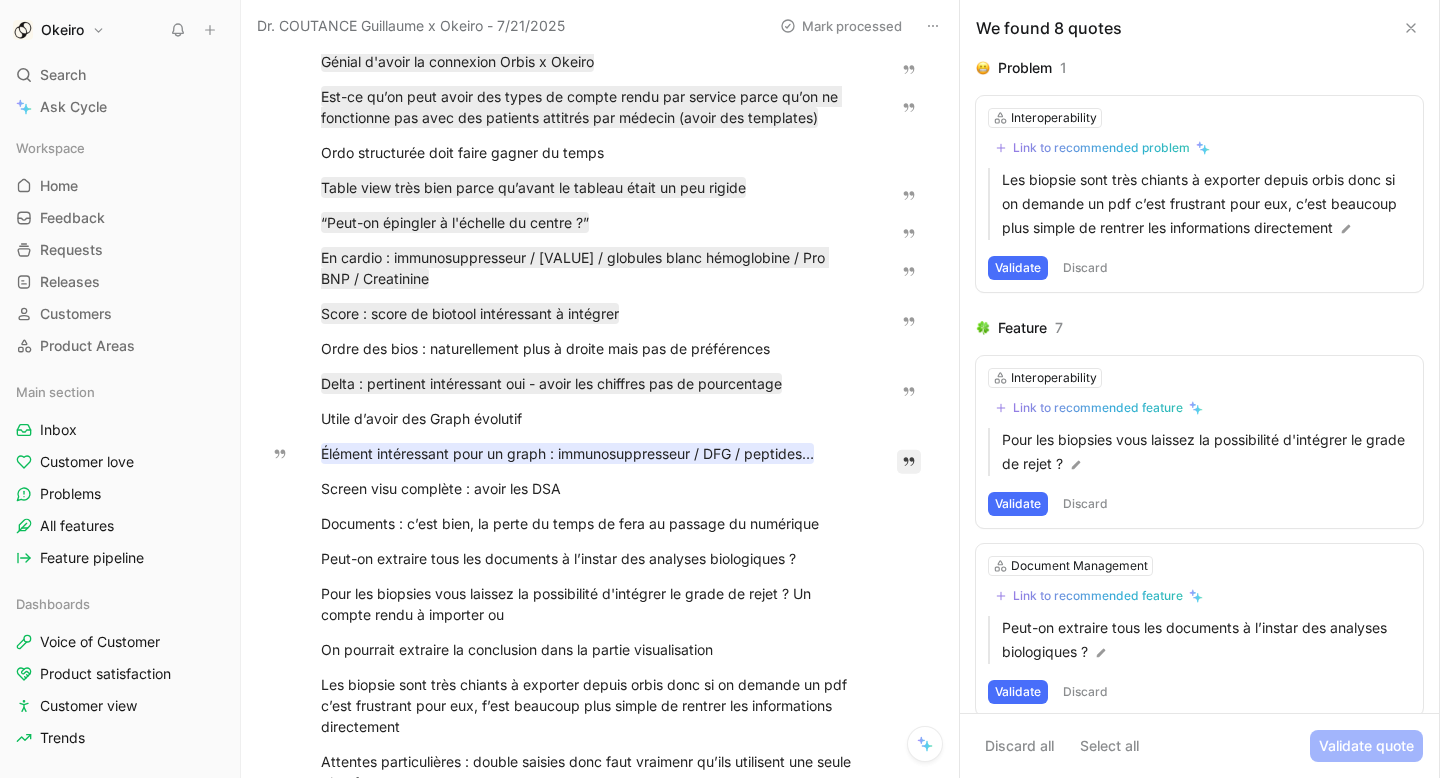 click on "OKE-406" at bounding box center (465, 414) 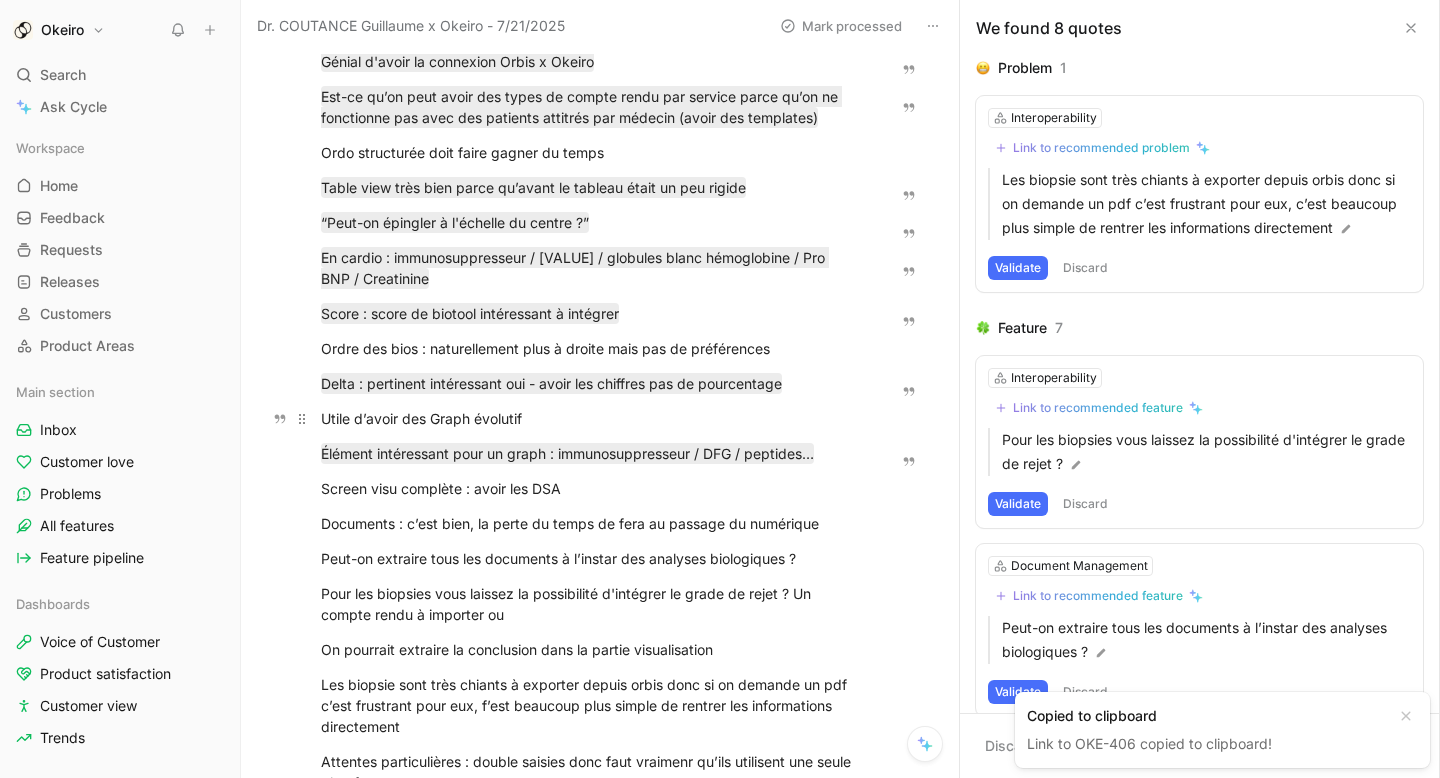 click on "Utile d’avoir des Graph évolutif" at bounding box center (590, 418) 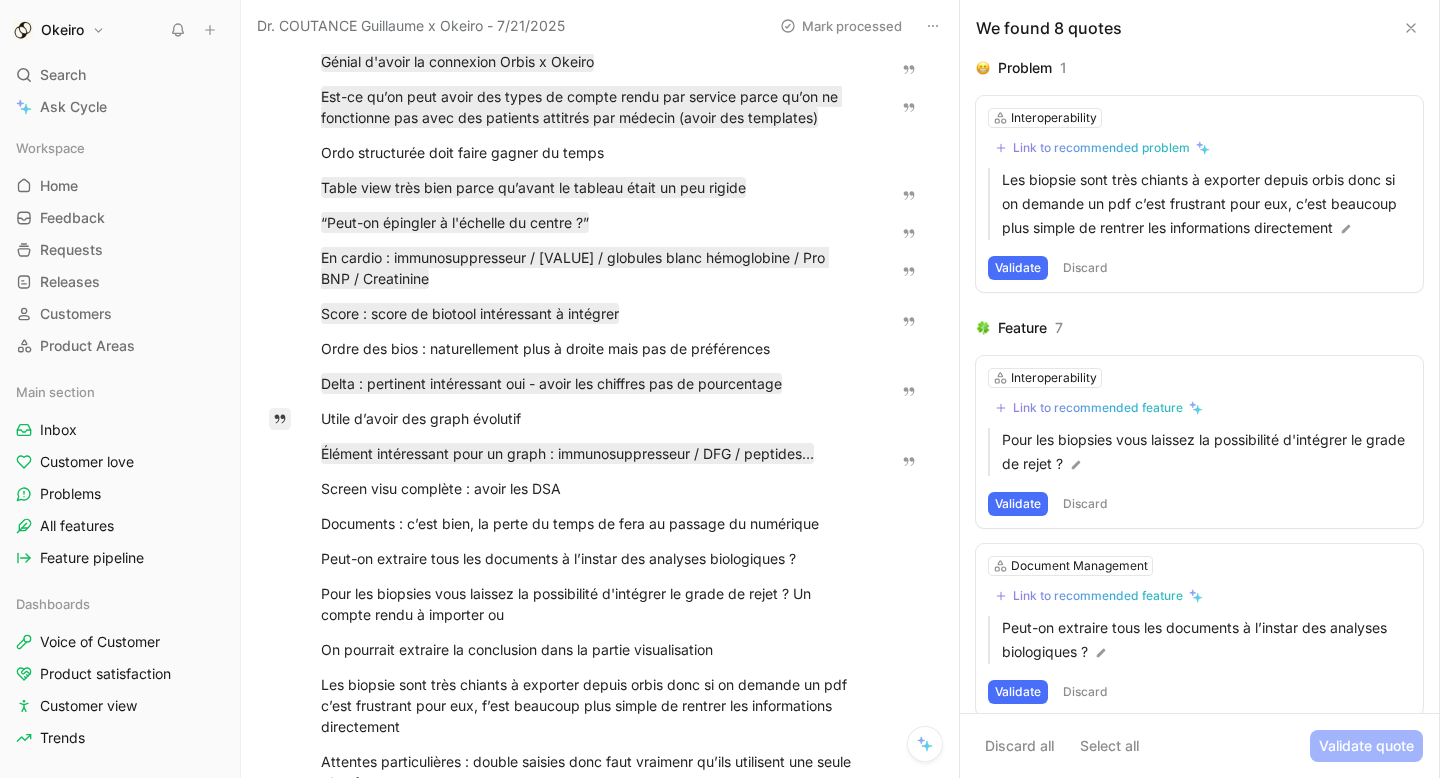 drag, startPoint x: 549, startPoint y: 414, endPoint x: 287, endPoint y: 414, distance: 262 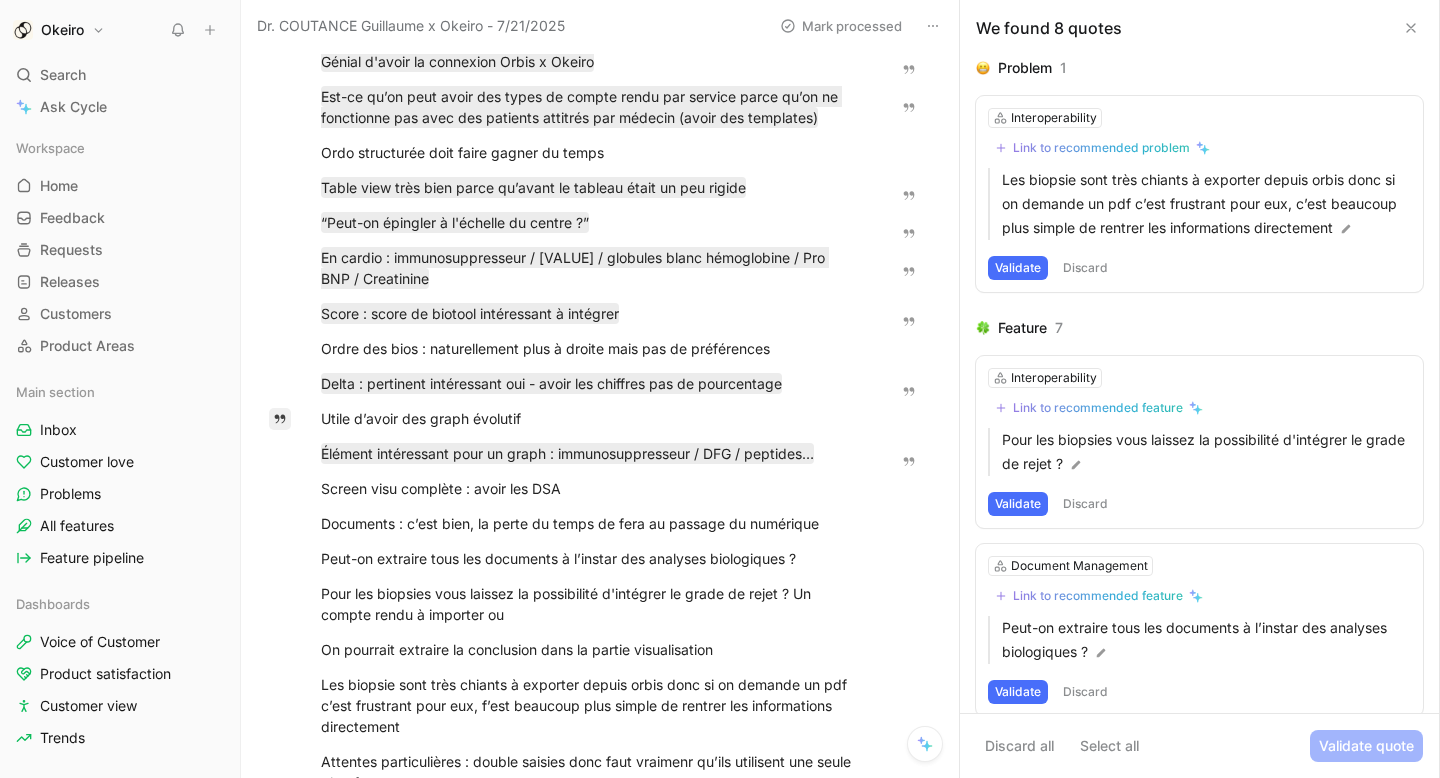 click on "Quote A Video Player is loading. Play Video Play Mute Current Time  31:21 / Duration  46:43 Loaded :  68.92% 39:36 31:21 Stream Type  LIVE Seek to live, currently behind live LIVE Remaining Time  - 15:22   1x Playback Rate 2x 1.75x 1.5x 1.25x 1x , selected 0.75x 0.5x 0.25x Descriptions descriptions off , selected Captions captions off , selected Audio Track Fullscreen This is a modal window. Quote a extraire  Génial d'avoir la connexion Orbis x Okeiro  Est-ce qu’on peut avoir des types de compte rendu par service parce qu’on ne fonctionne pas avec des patients attitrés par médecin (avoir des templates)  Ordo structurée doit faire gagner du temps  Table view très bien parce qu’avant le tableau était un peu rigide  “Peut-on épingler à l'échelle du centre ?” En cardio : immunosuppresseur / DFG / globules blanc hémoglobine / Pro BNP / Creatinine  Score : score de biotool intéressant à intégrer  Ordre des bios : naturellement plus à droite mais pas de préférences  Transcript: : par" at bounding box center (590, 8054) 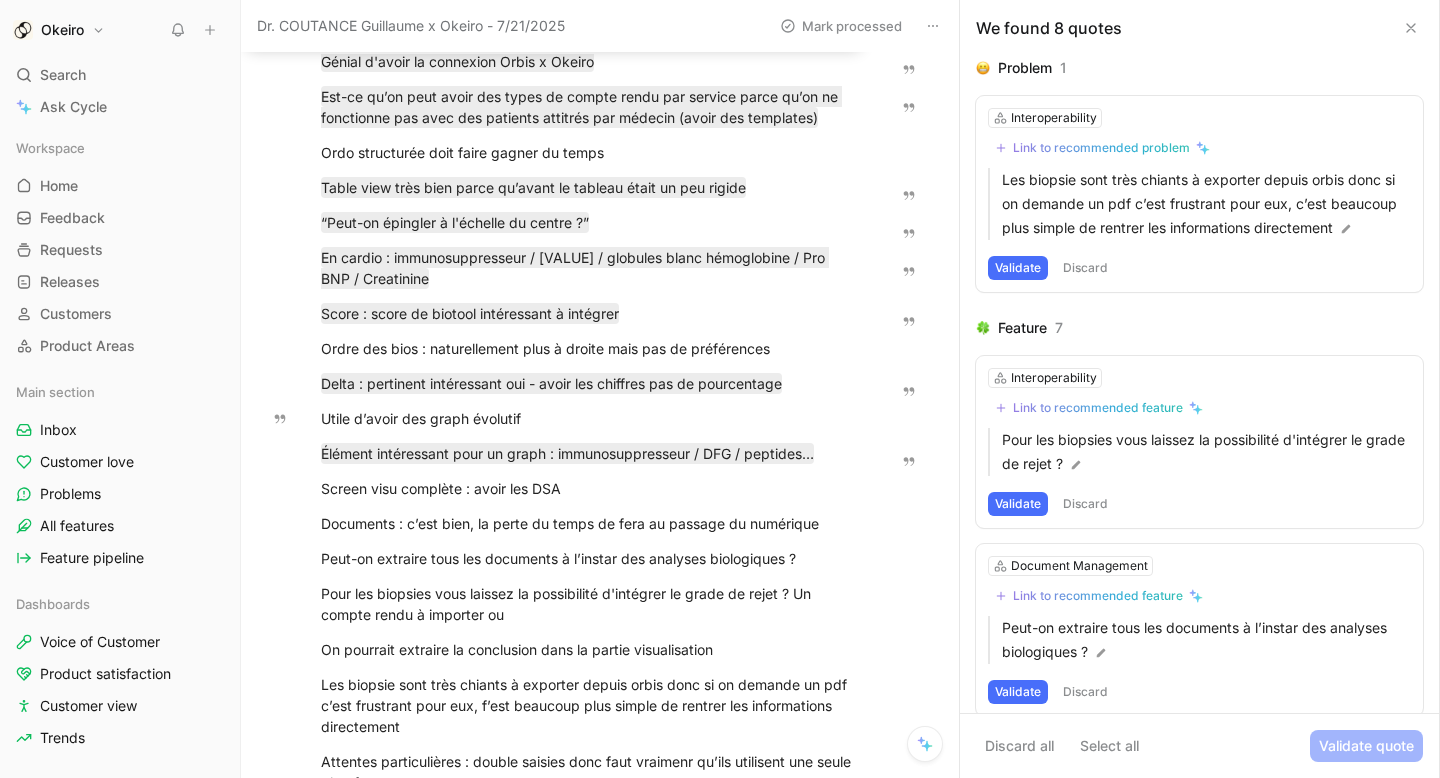 click on "Quote" at bounding box center (281, 29) 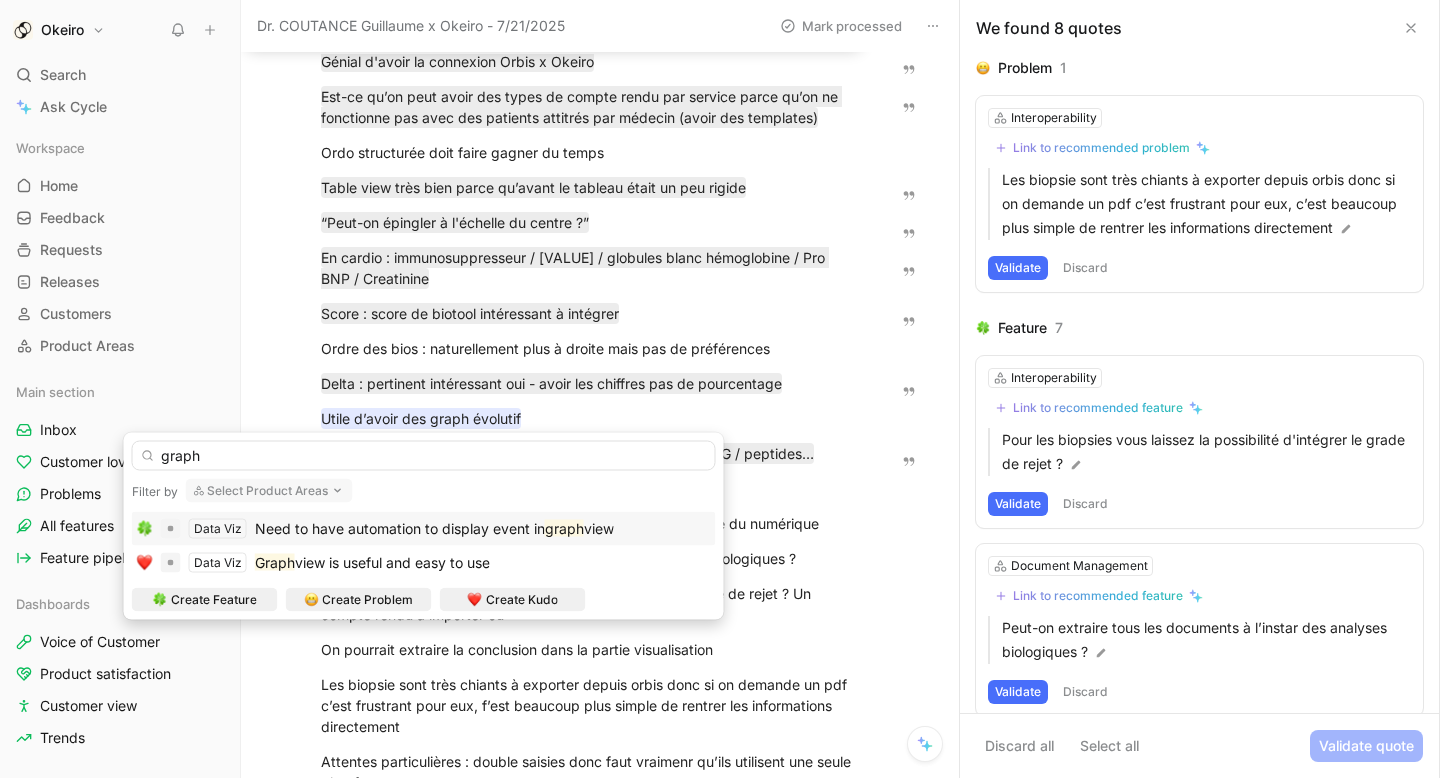 scroll, scrollTop: 0, scrollLeft: 0, axis: both 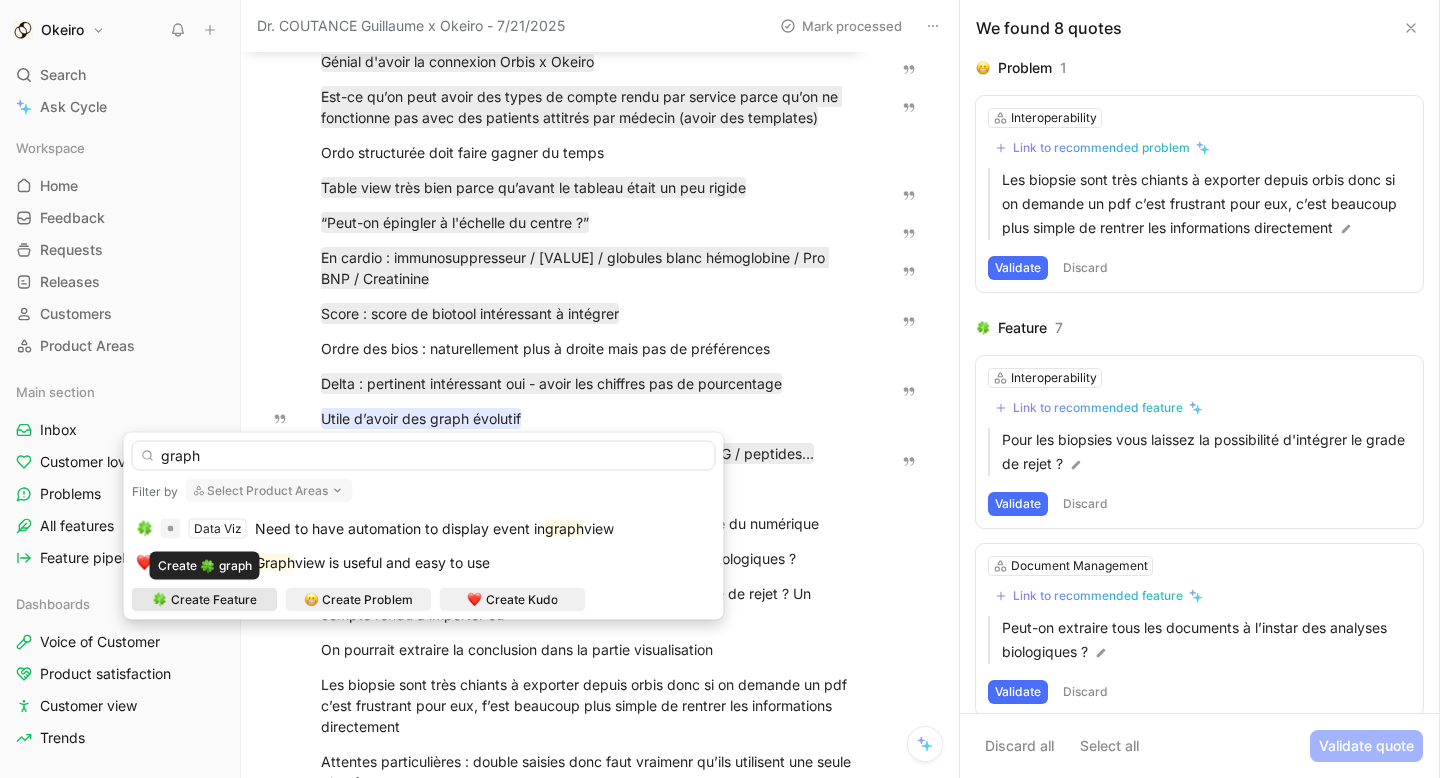 type on "graph" 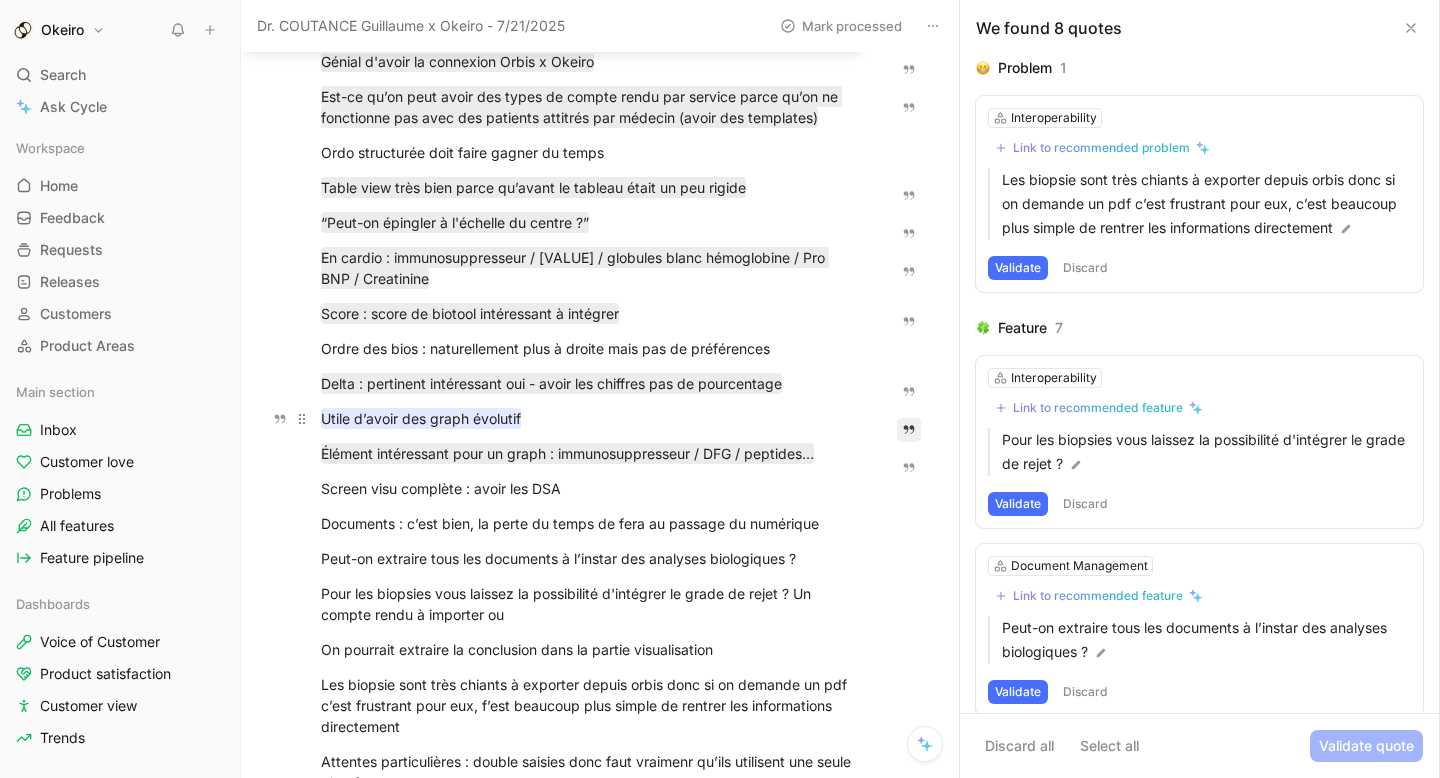 click on "Utile d’avoir des graph évolutif" at bounding box center (421, 418) 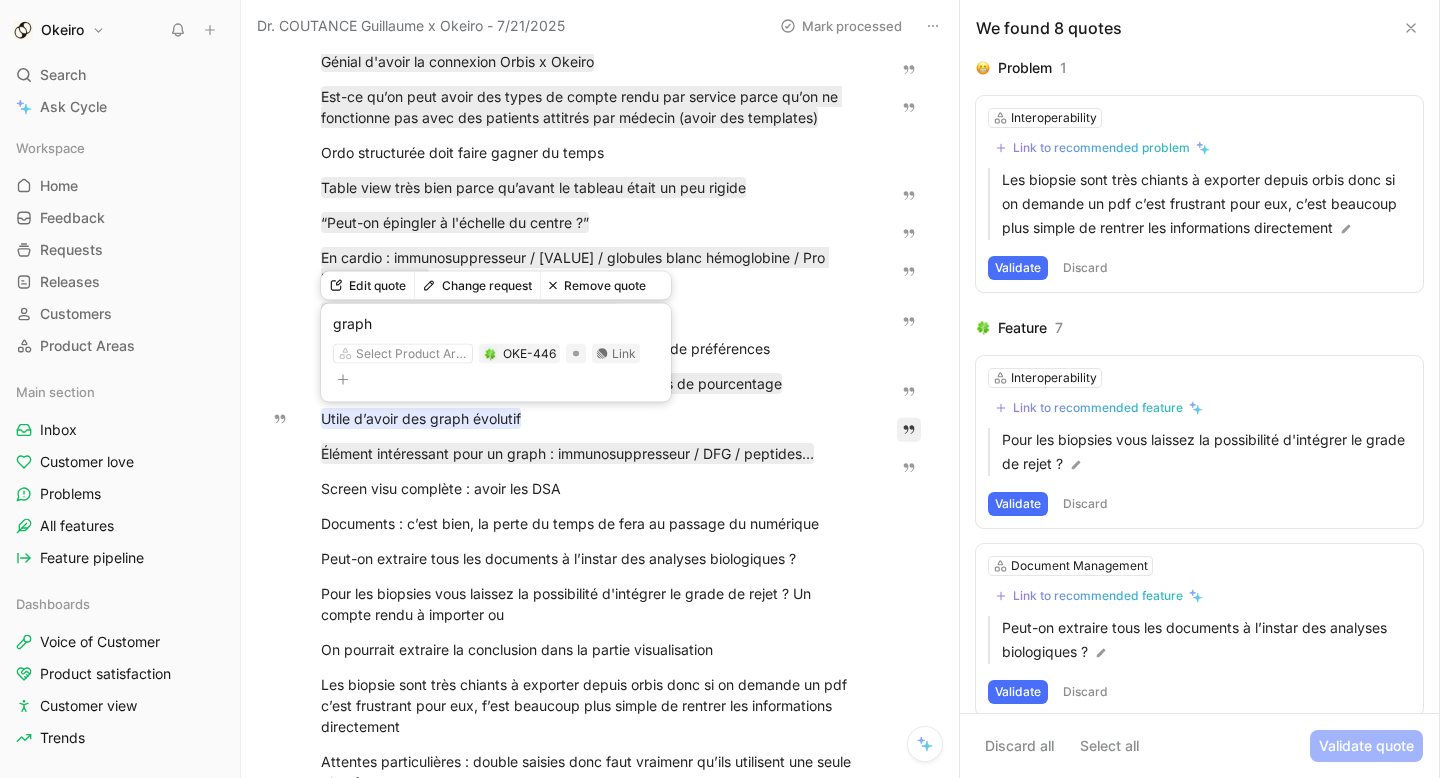 click on "graph" at bounding box center [352, 324] 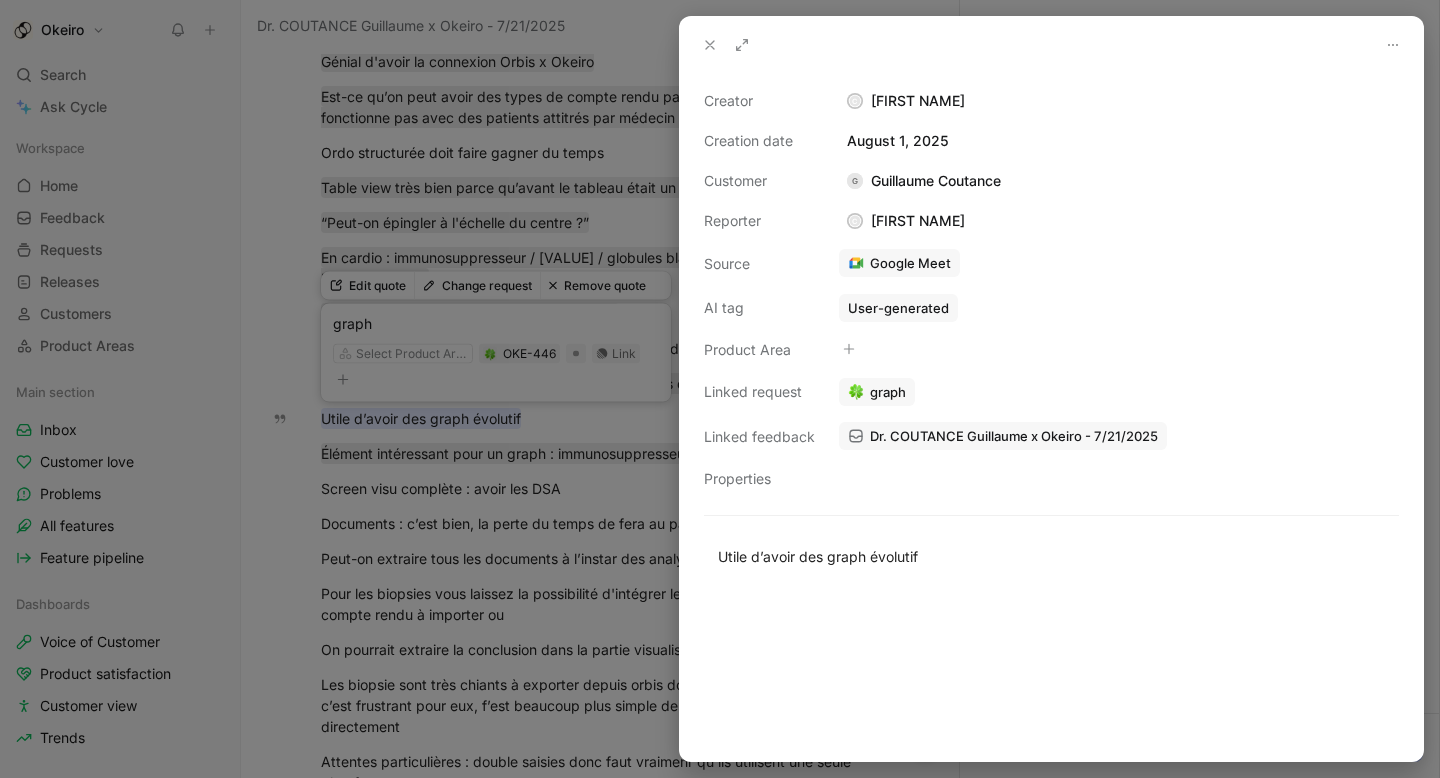 click on "graph" at bounding box center (888, 392) 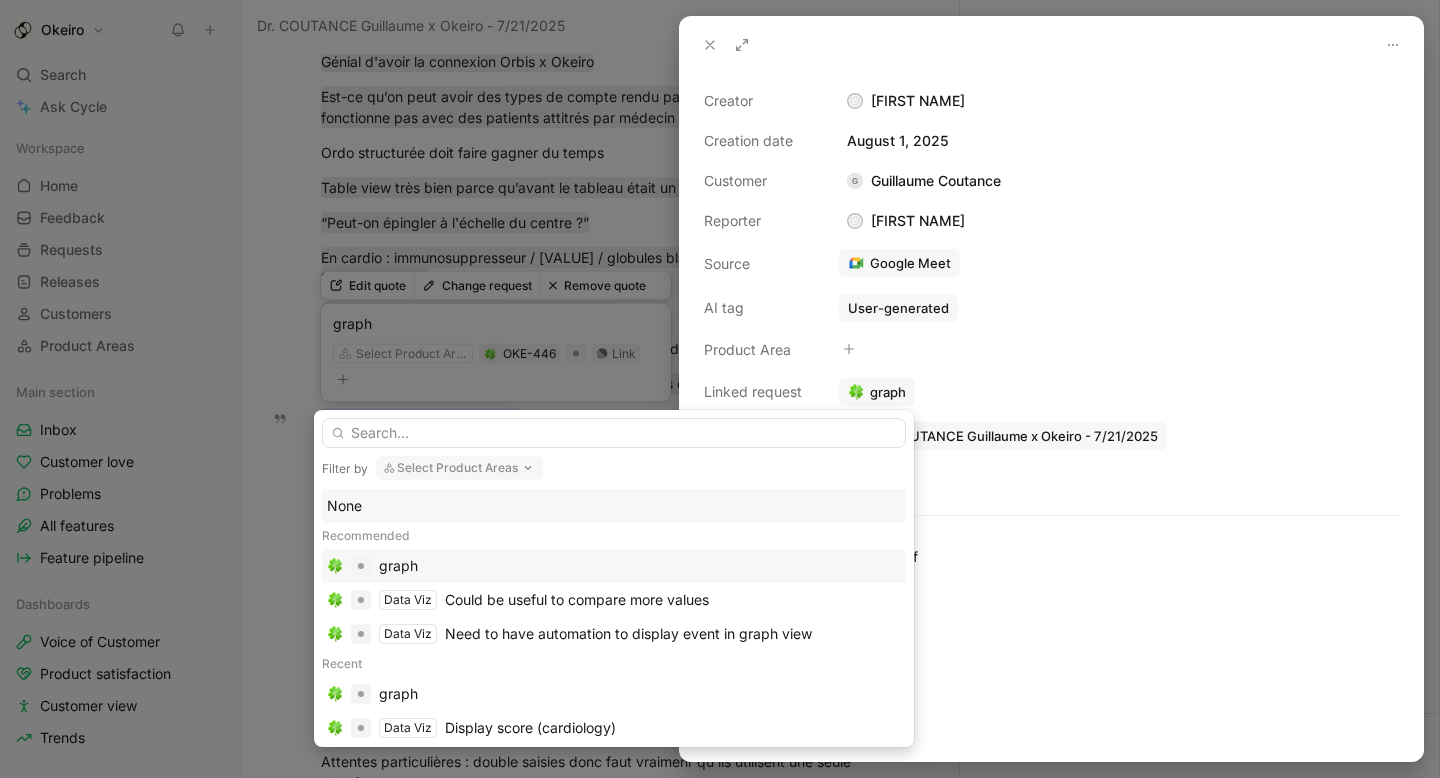 click on "graph" at bounding box center (640, 566) 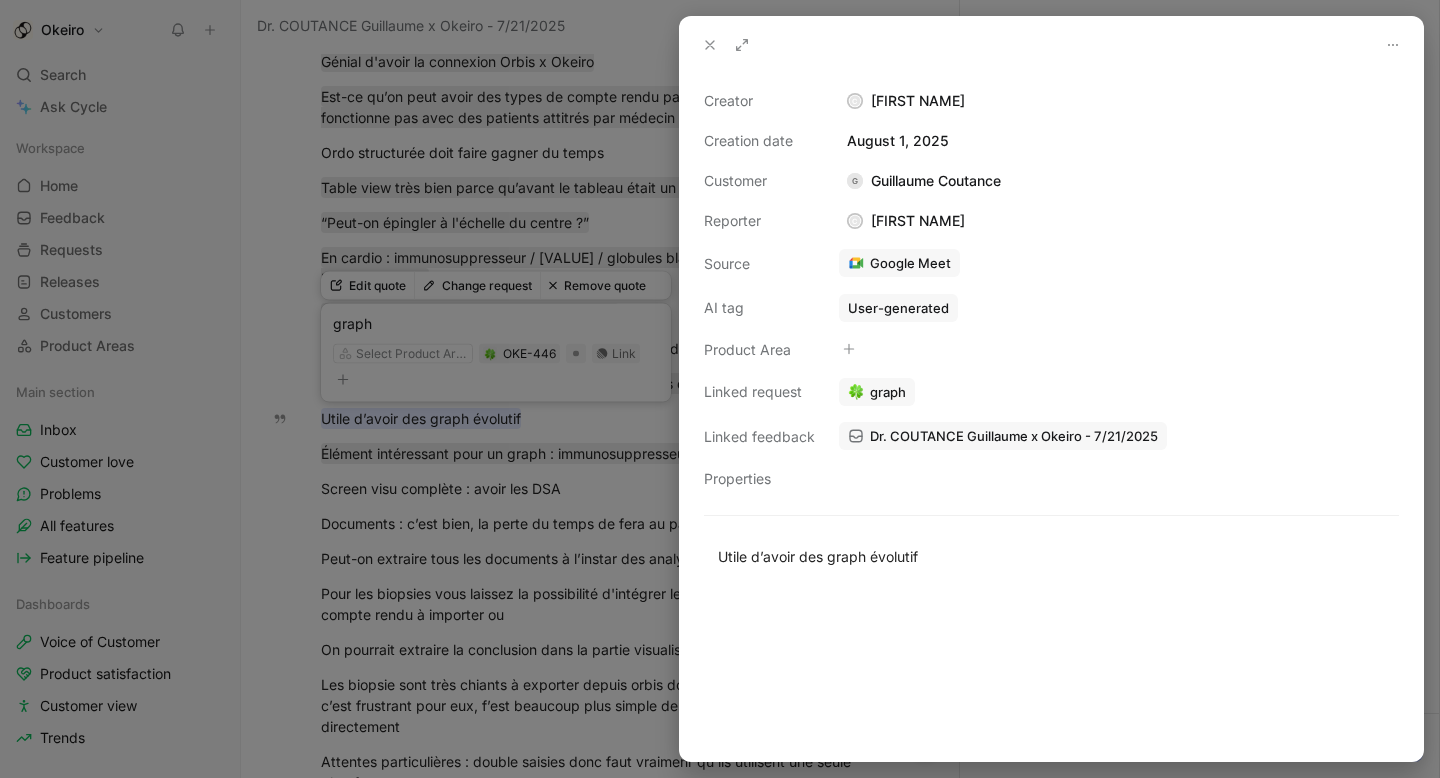 click at bounding box center [720, 389] 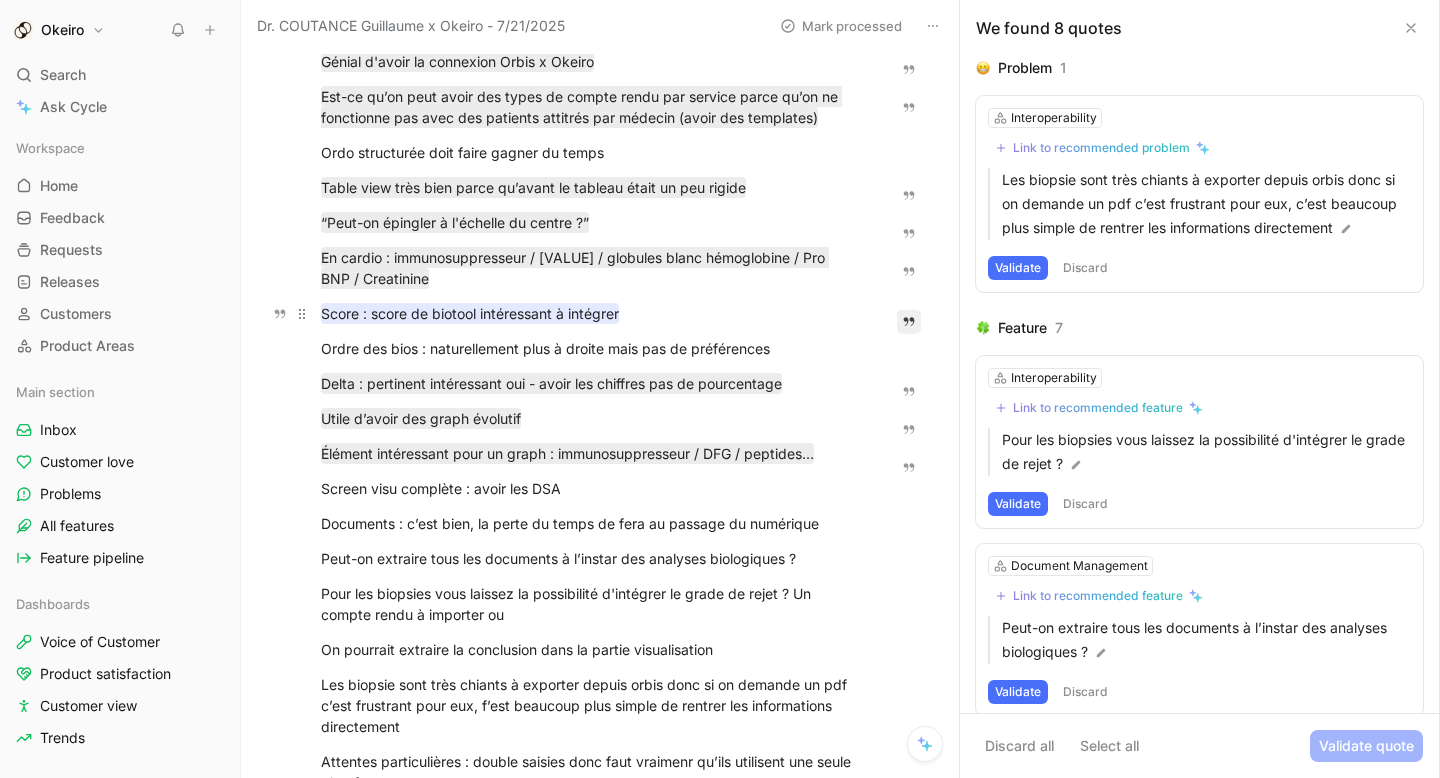 click on "Score : score de biotool intéressant à intégrer" at bounding box center (470, 313) 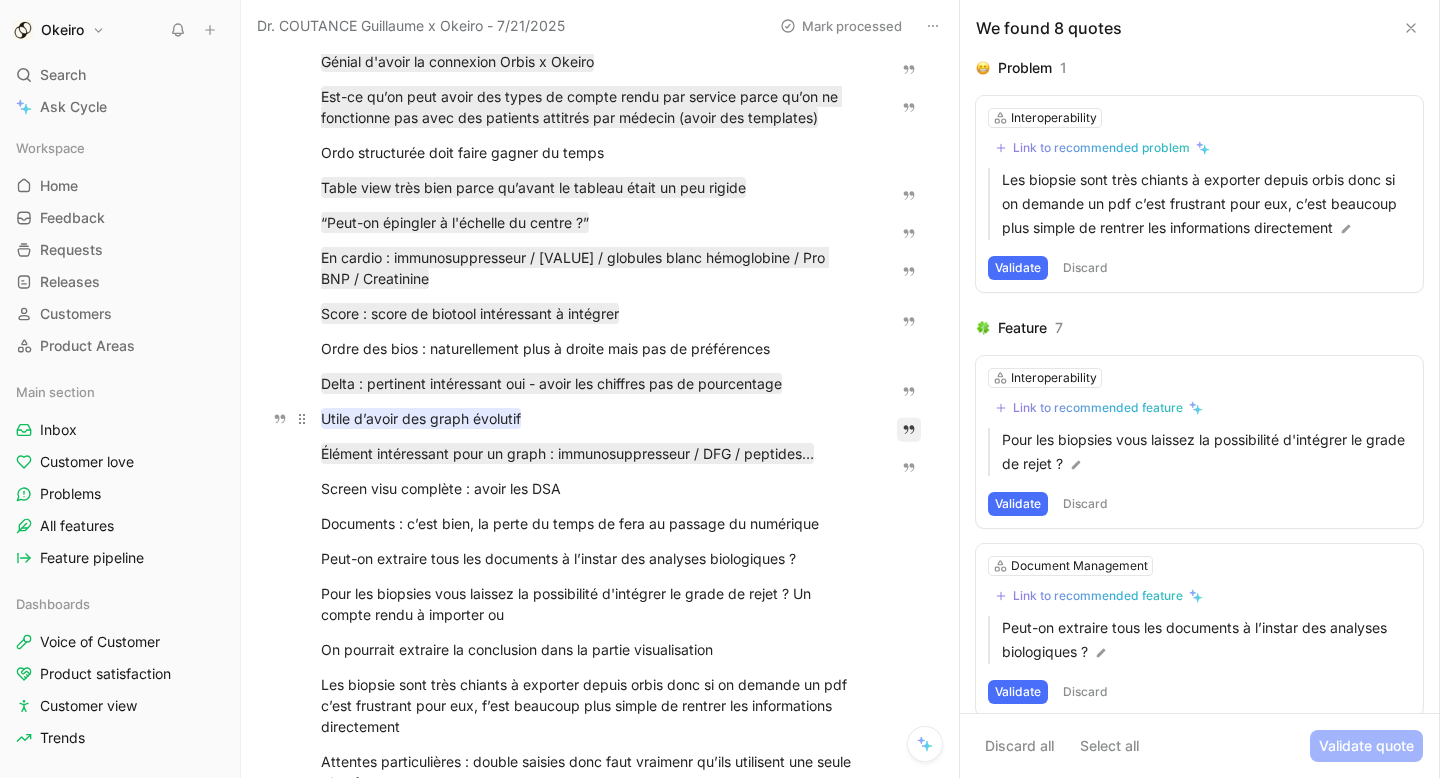 click on "Utile d’avoir des graph évolutif" at bounding box center [421, 418] 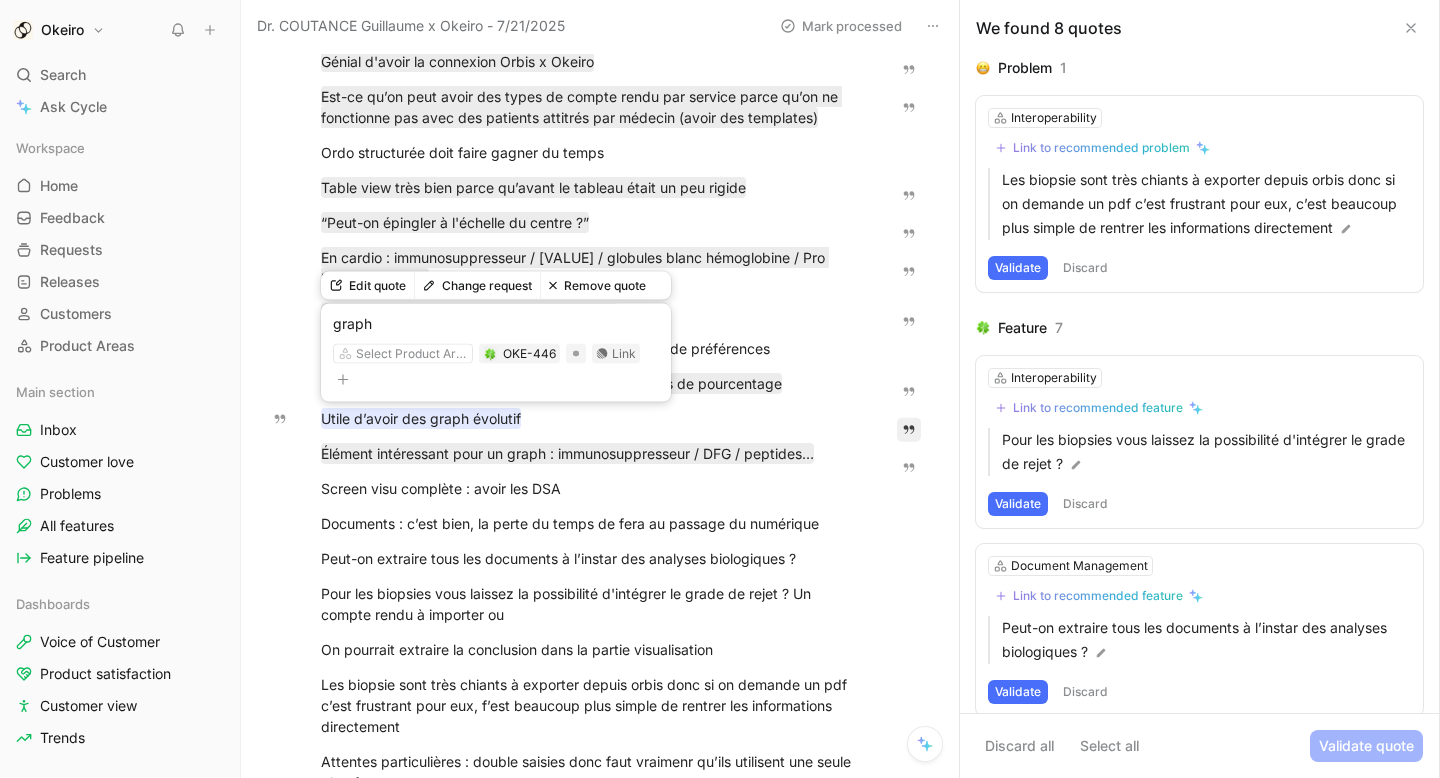 click on "Change request" at bounding box center (477, 286) 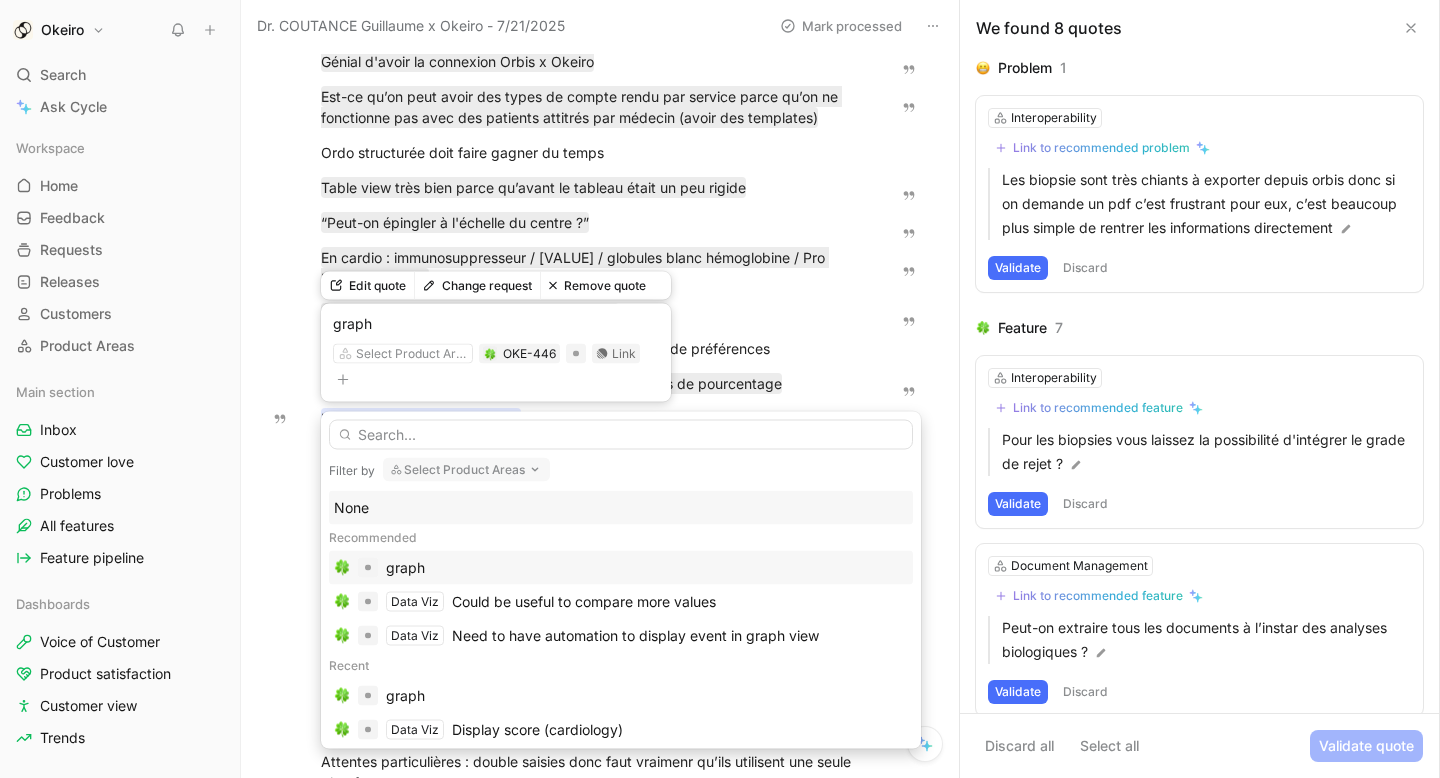 click on "graph" at bounding box center [647, 568] 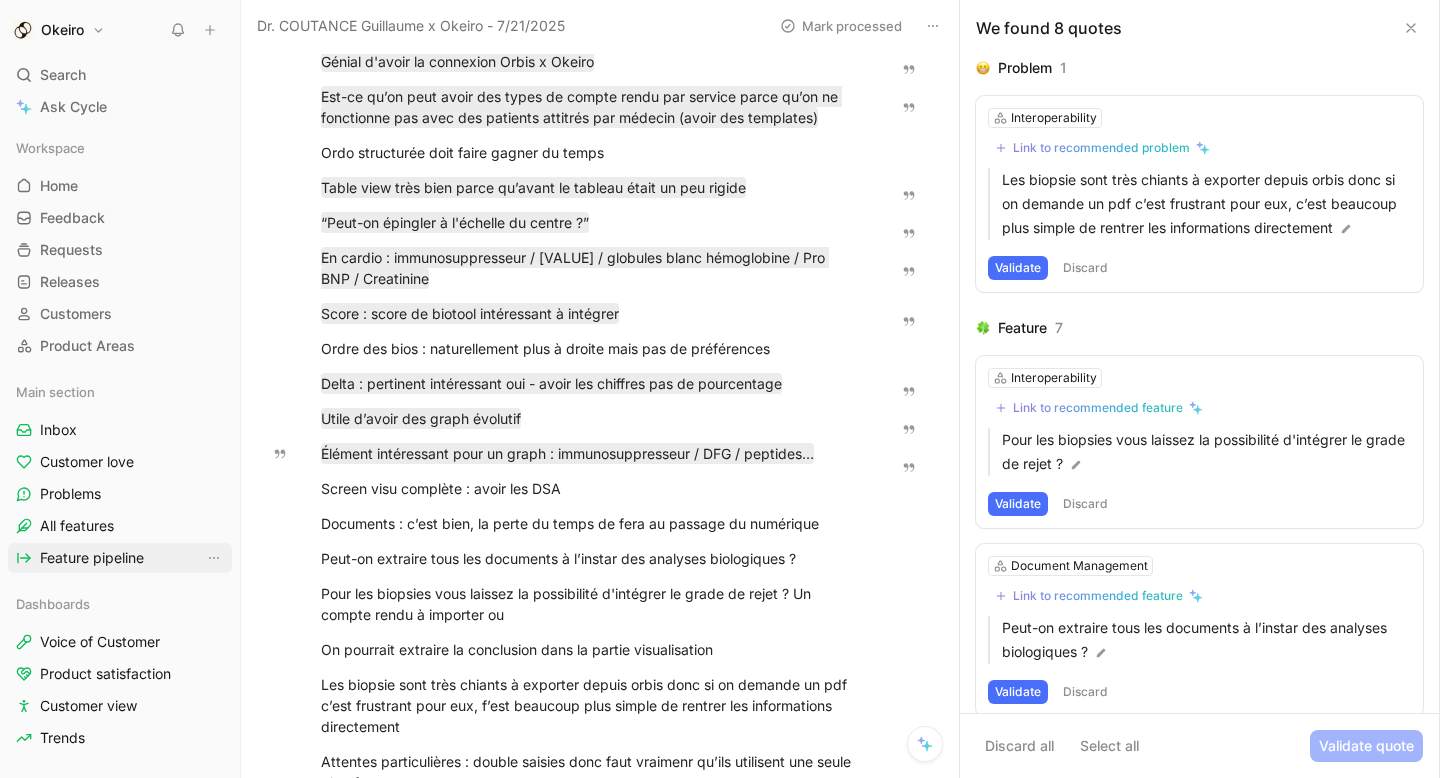 click on "Feature pipeline" at bounding box center (120, 558) 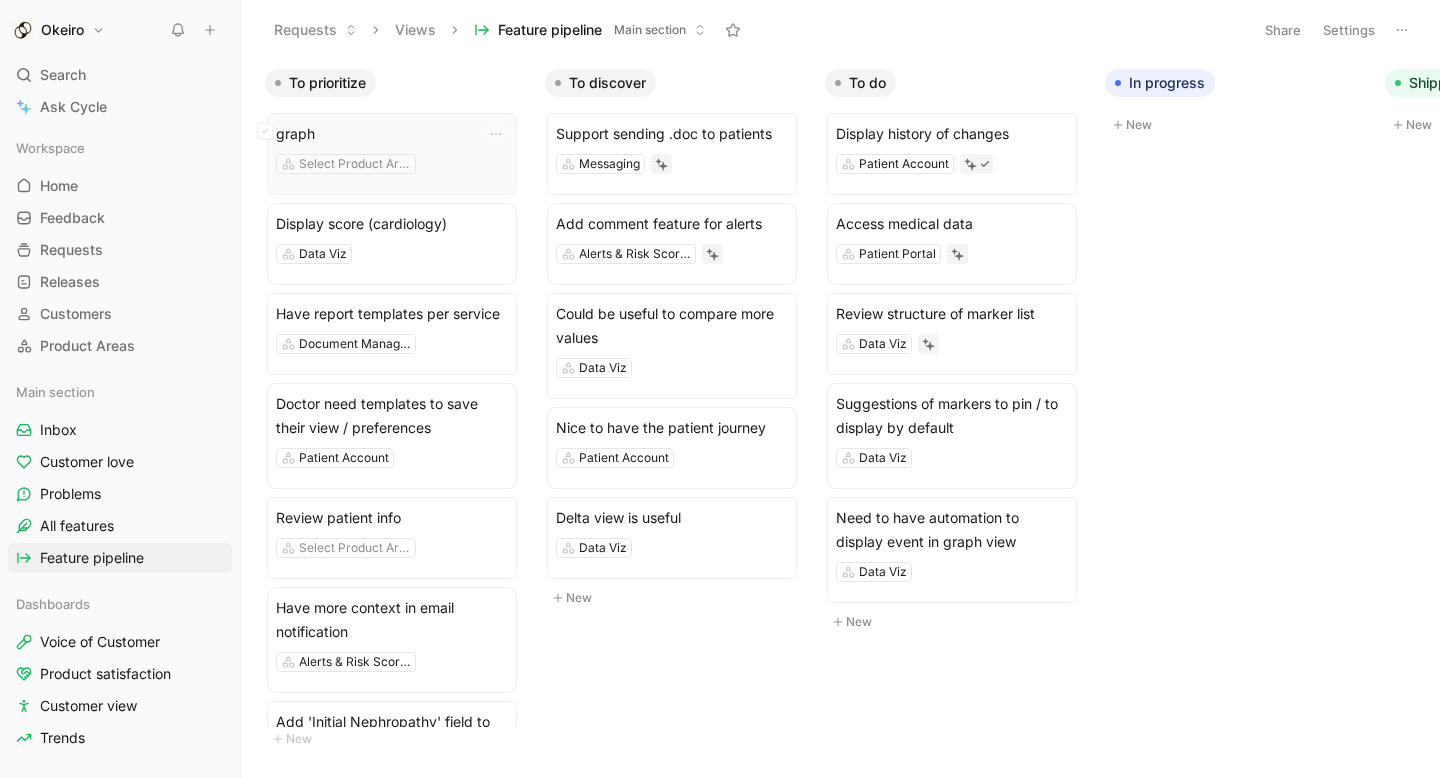 click on "graph Select Product Area" at bounding box center [392, 154] 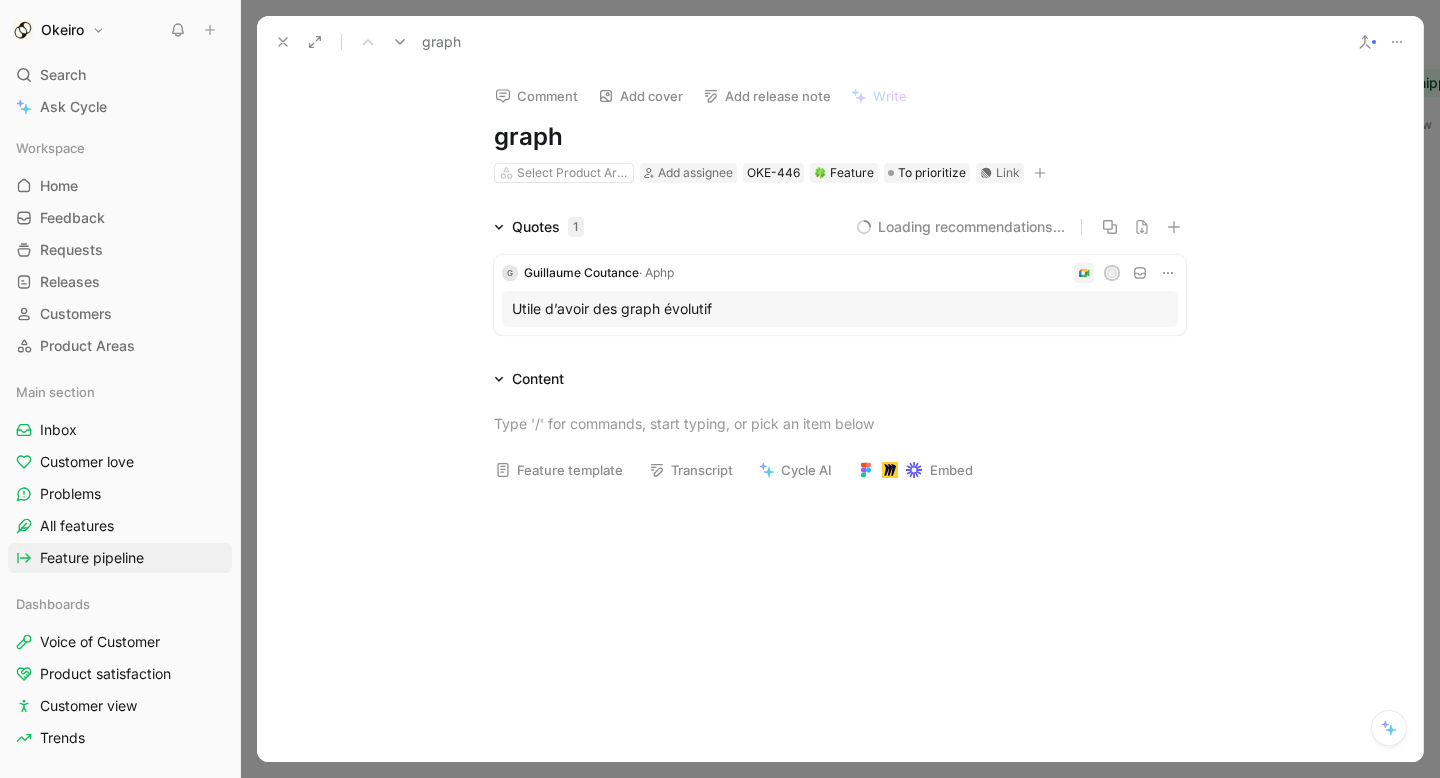 drag, startPoint x: 568, startPoint y: 139, endPoint x: 458, endPoint y: 139, distance: 110 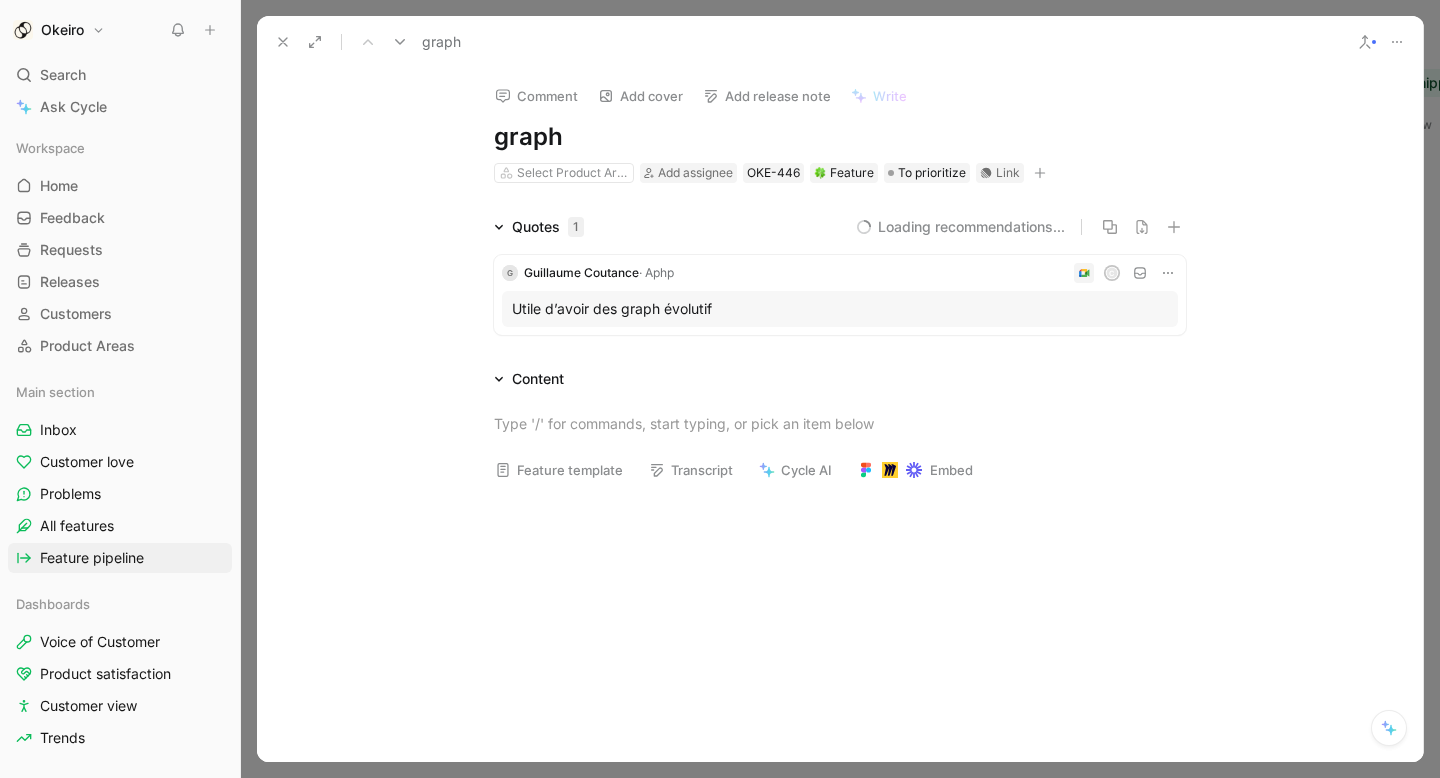 click on "Comment Add cover Add release note Write graph Select Product Area Add assignee OKE-446 Feature To prioritize Link" at bounding box center (840, 126) 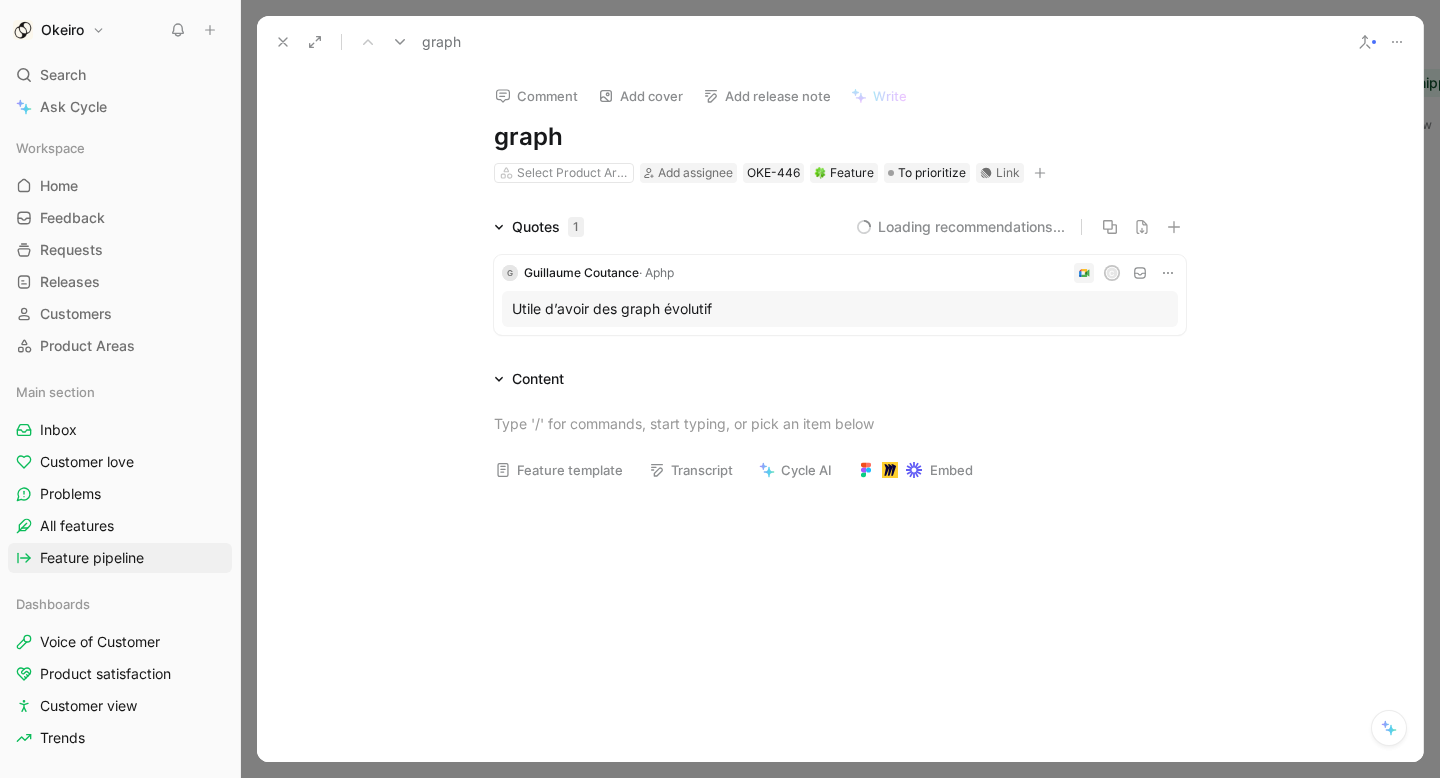 type 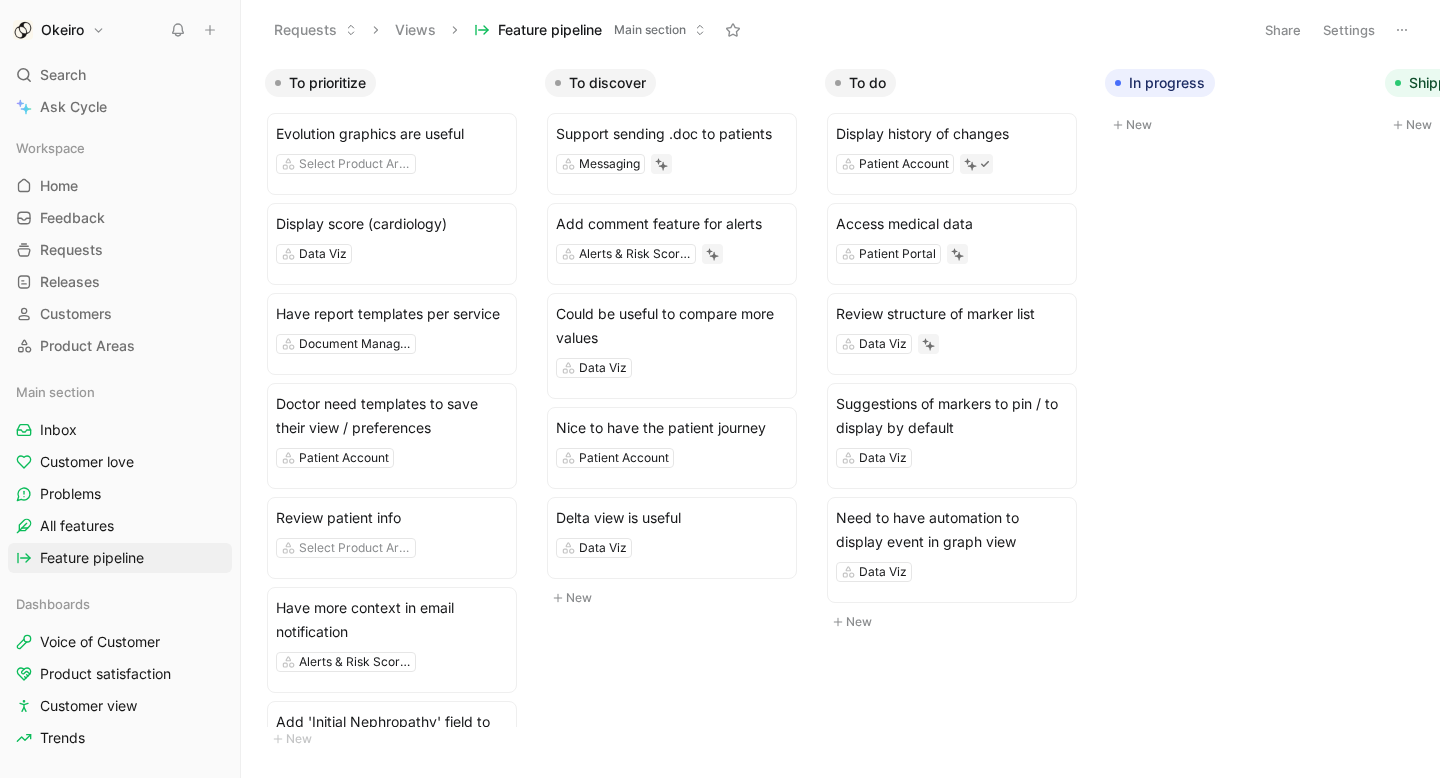 click 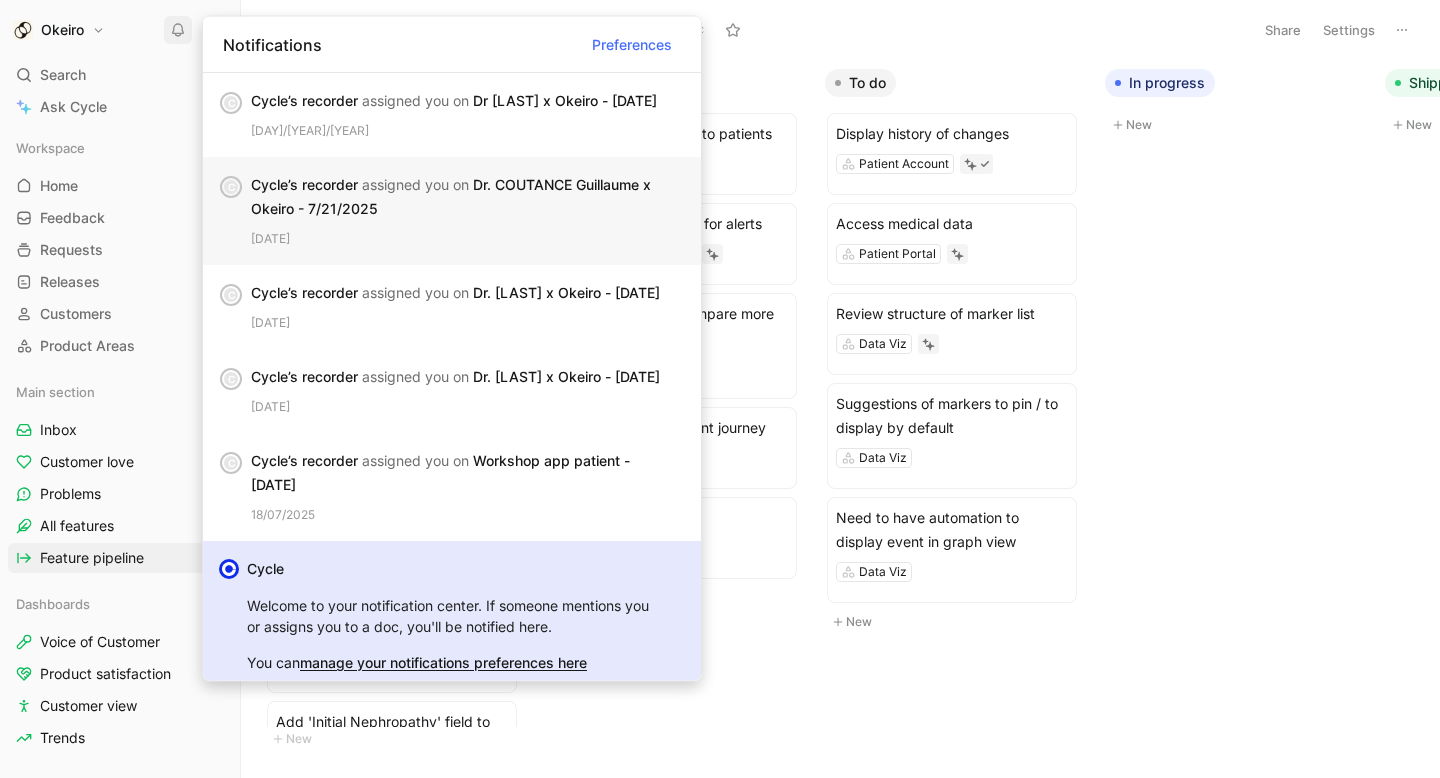 click on "Cycle’s recorder   assigned you on   Dr. COUTANCE Guillaume x Okeiro - 7/21/2025 21/07/2025" at bounding box center [468, 211] 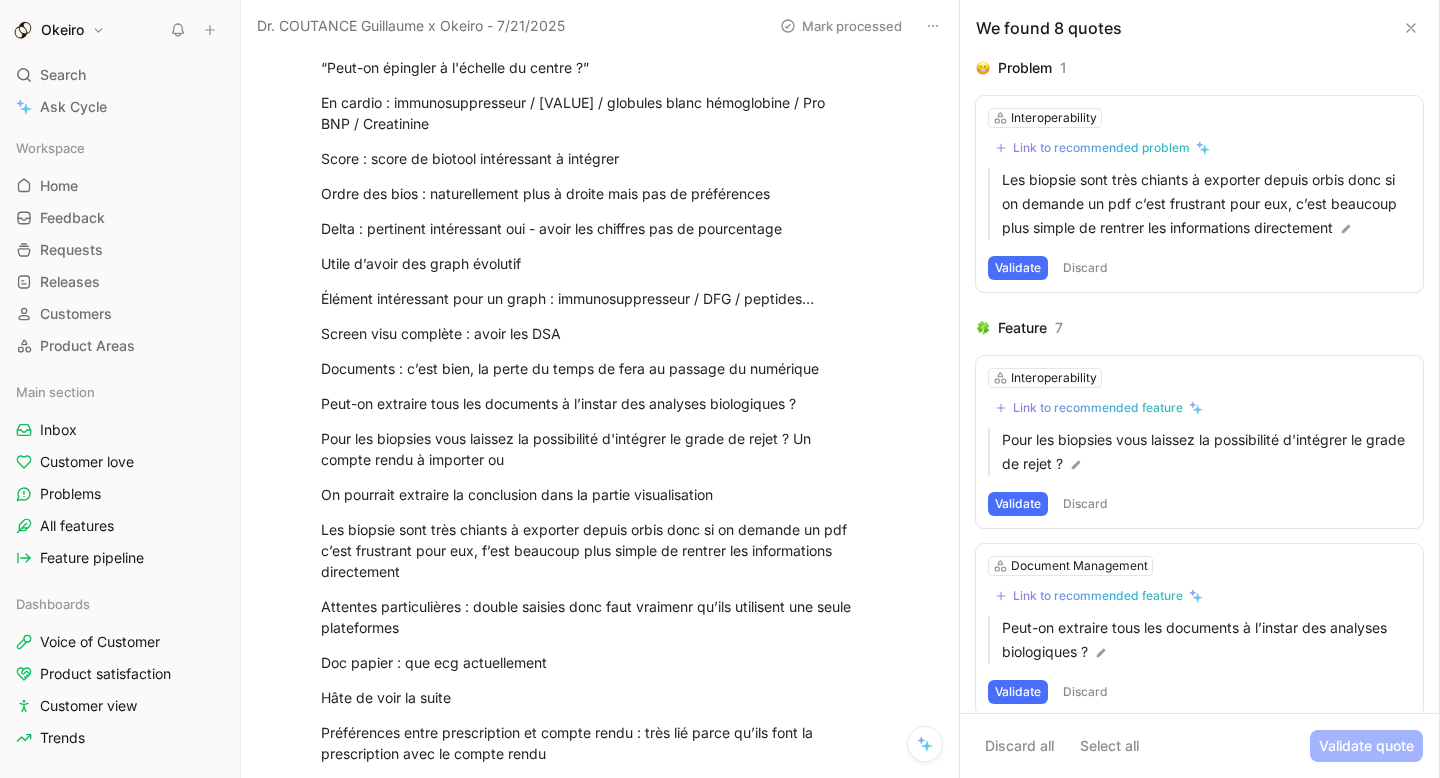 scroll, scrollTop: 645, scrollLeft: 0, axis: vertical 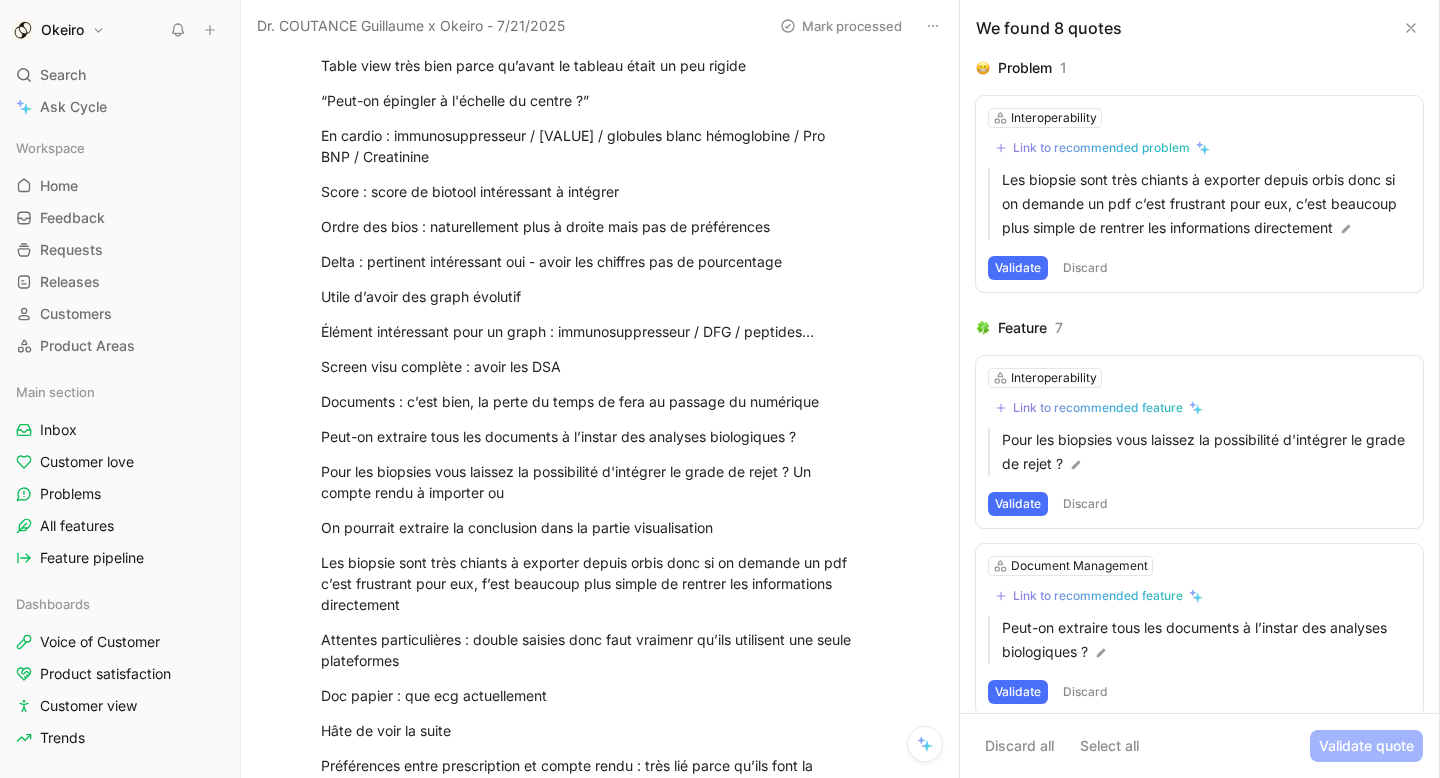 click on "Utile d’avoir des graph évolutif" at bounding box center (590, 296) 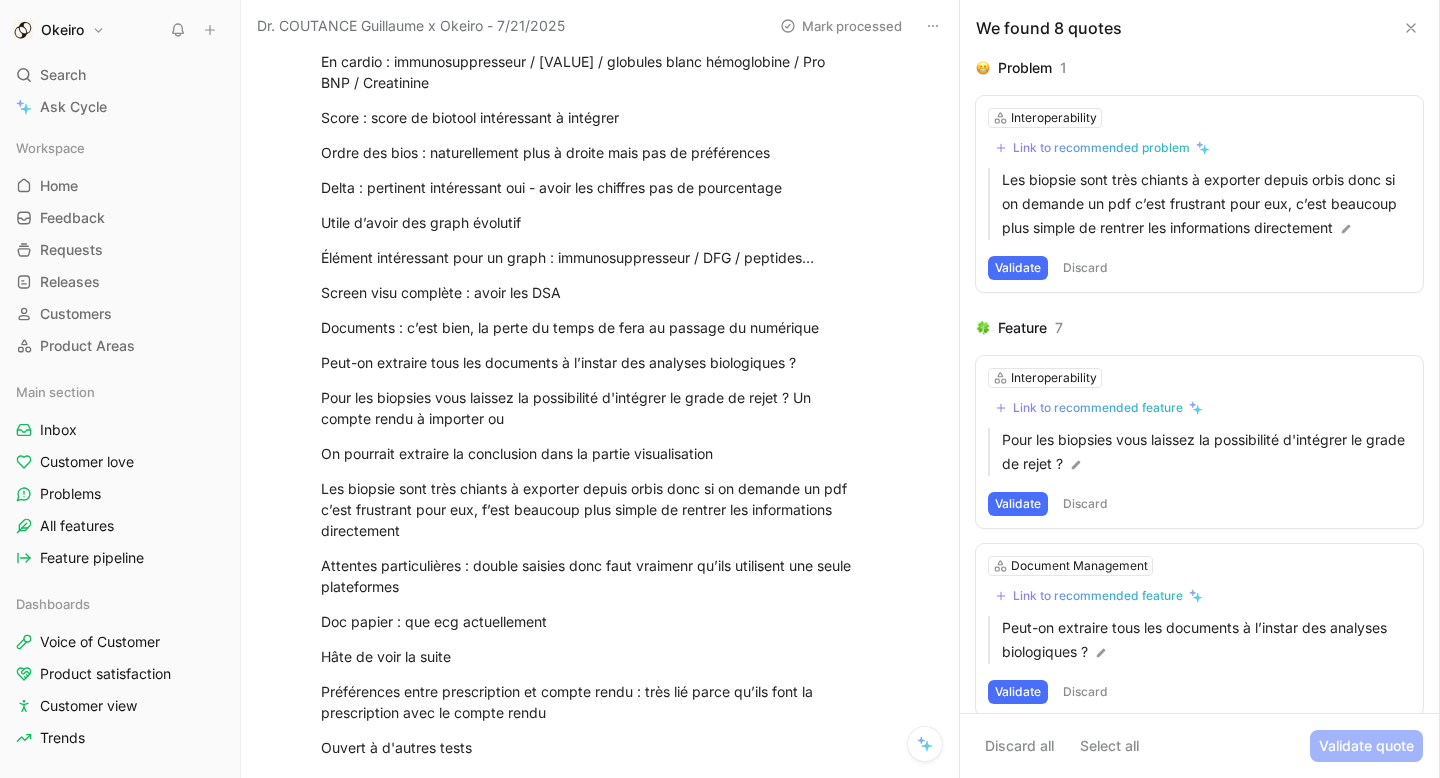 scroll, scrollTop: 729, scrollLeft: 0, axis: vertical 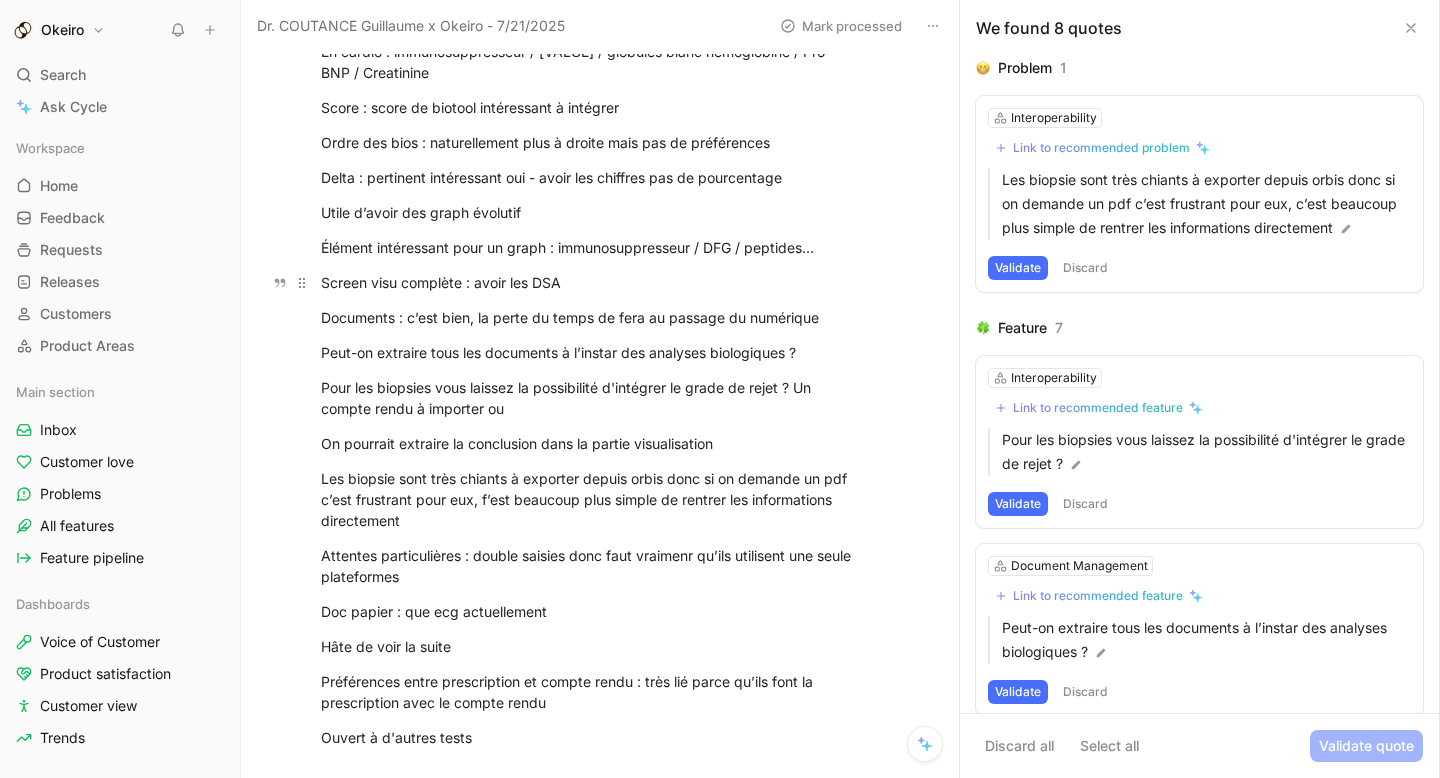 drag, startPoint x: 596, startPoint y: 278, endPoint x: 317, endPoint y: 281, distance: 279.01614 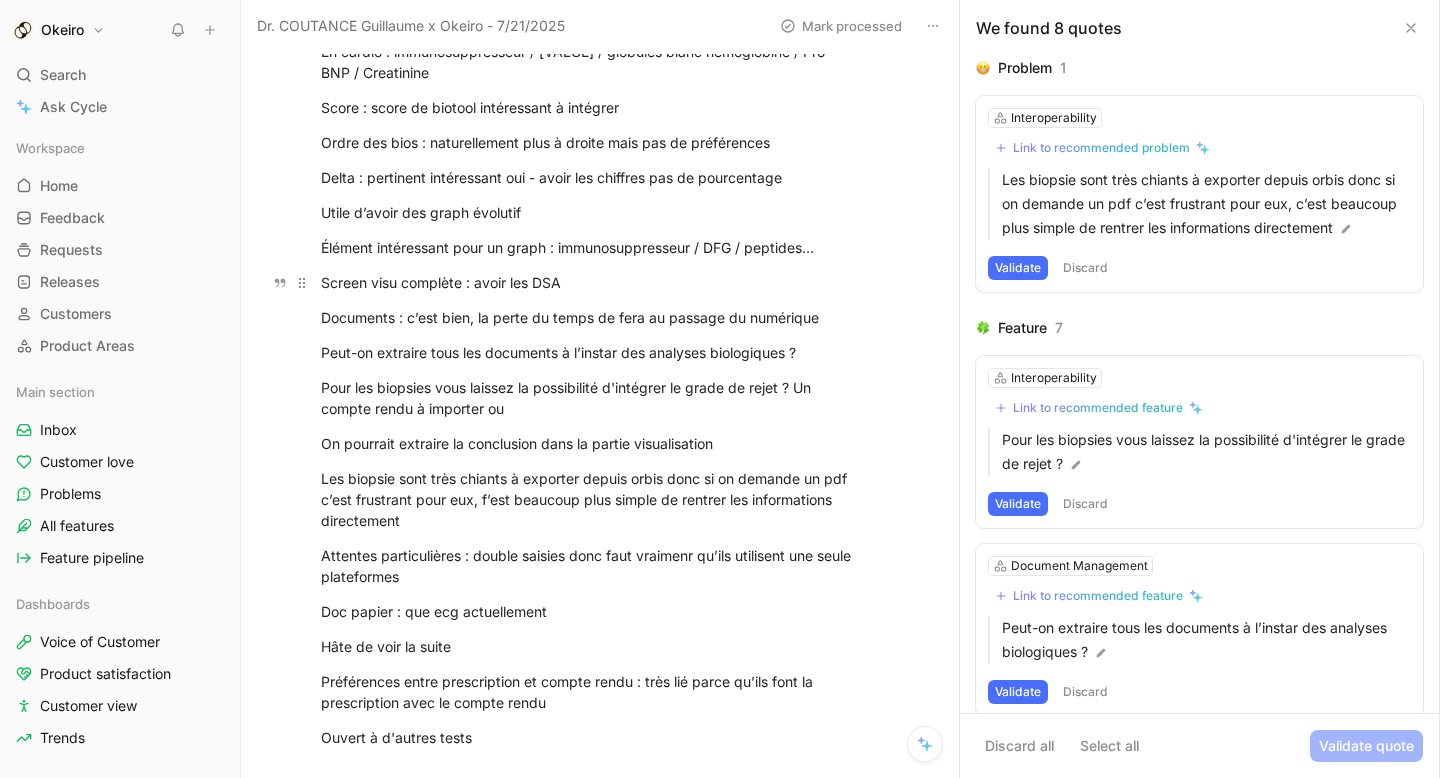 click on "Screen visu complète : avoir les DSA" at bounding box center (590, 282) 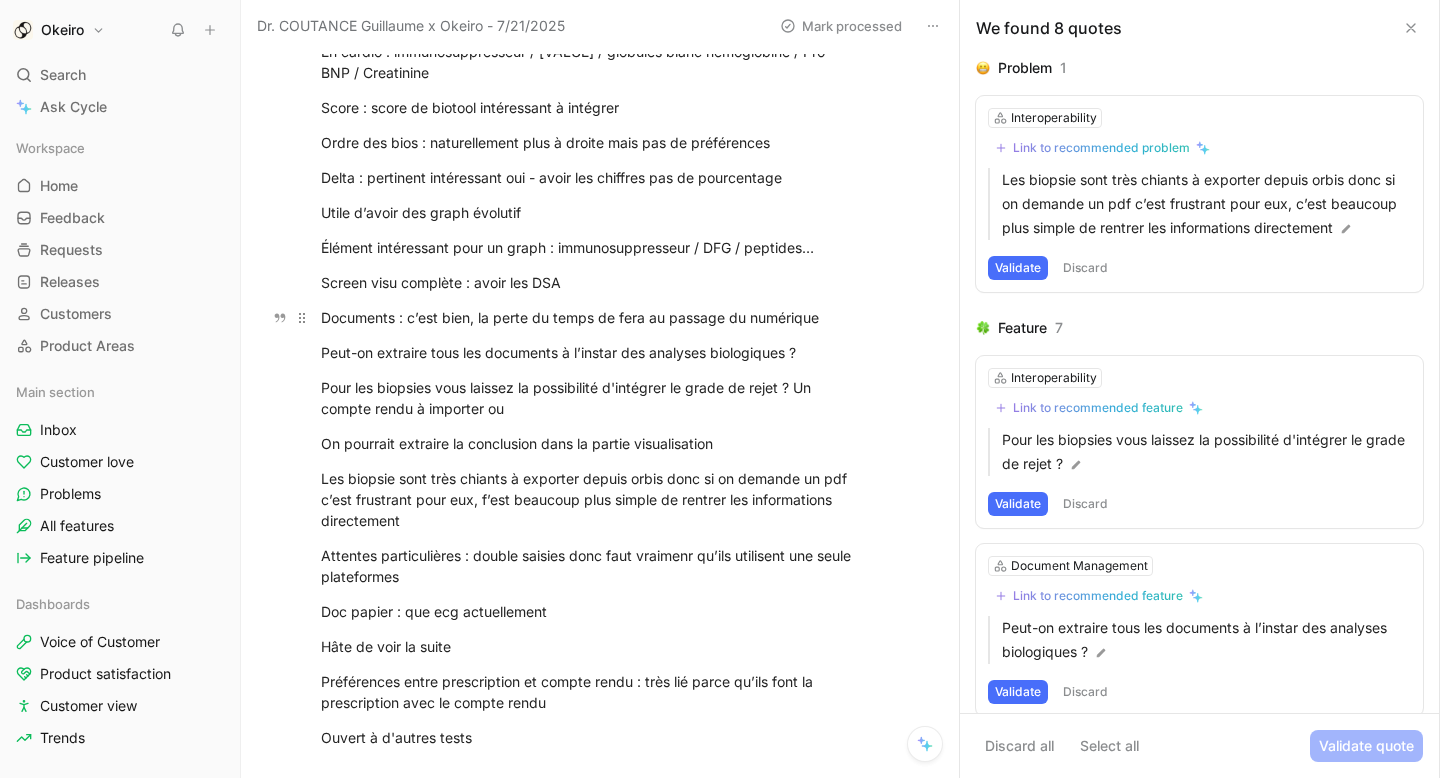 click on "Documents : c’est bien, la perte du temps de fera au passage du numérique" at bounding box center (590, 317) 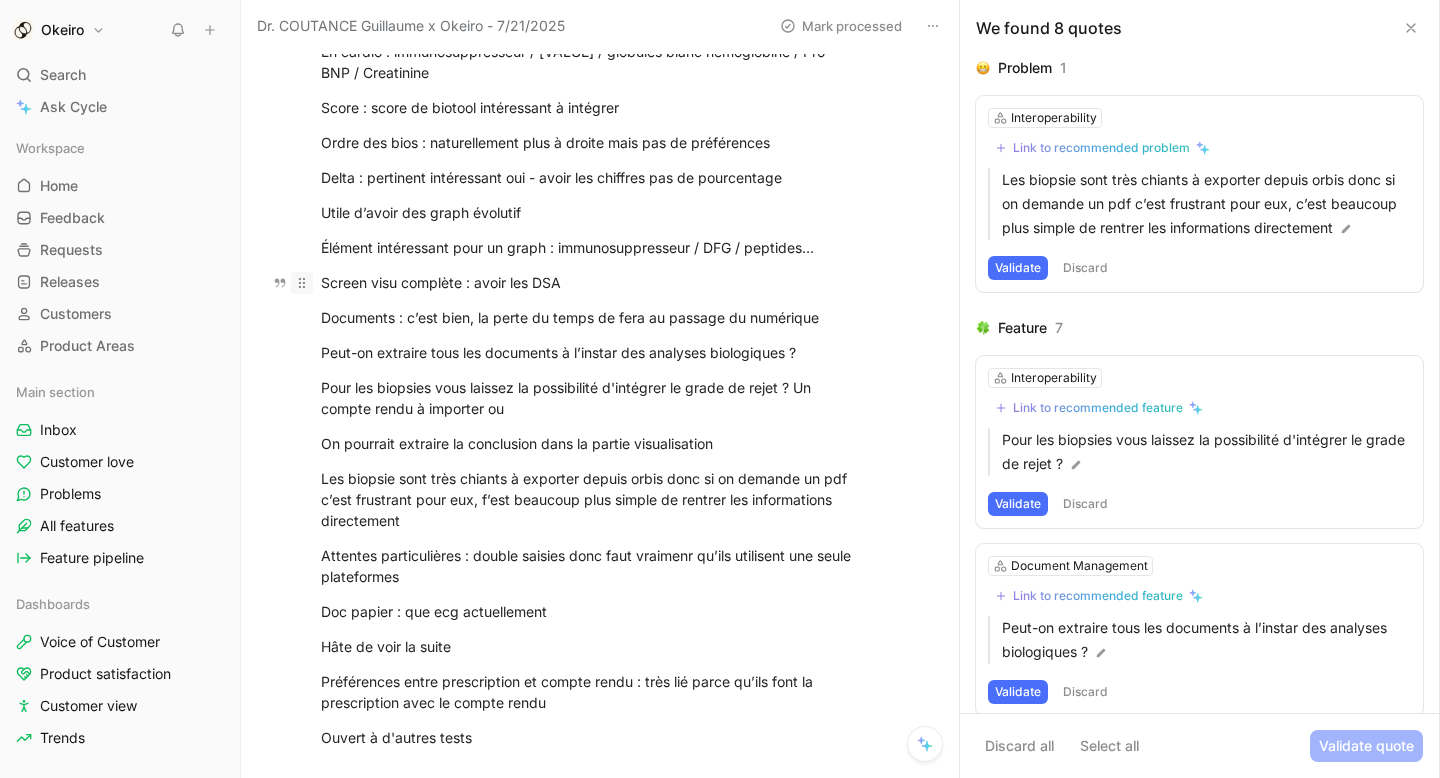 drag, startPoint x: 316, startPoint y: 282, endPoint x: 293, endPoint y: 281, distance: 23.021729 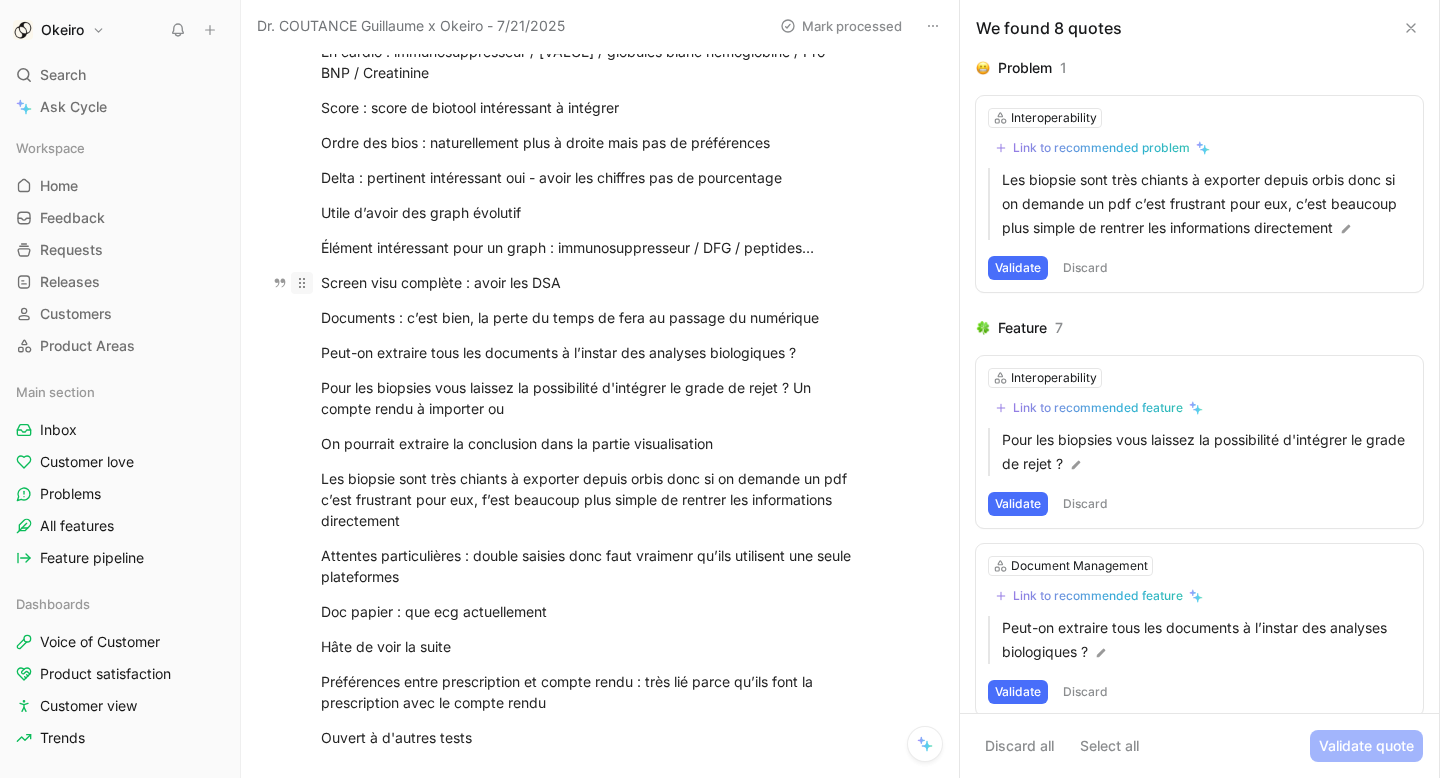 click on "Screen visu complète : avoir les DSA" at bounding box center (590, 282) 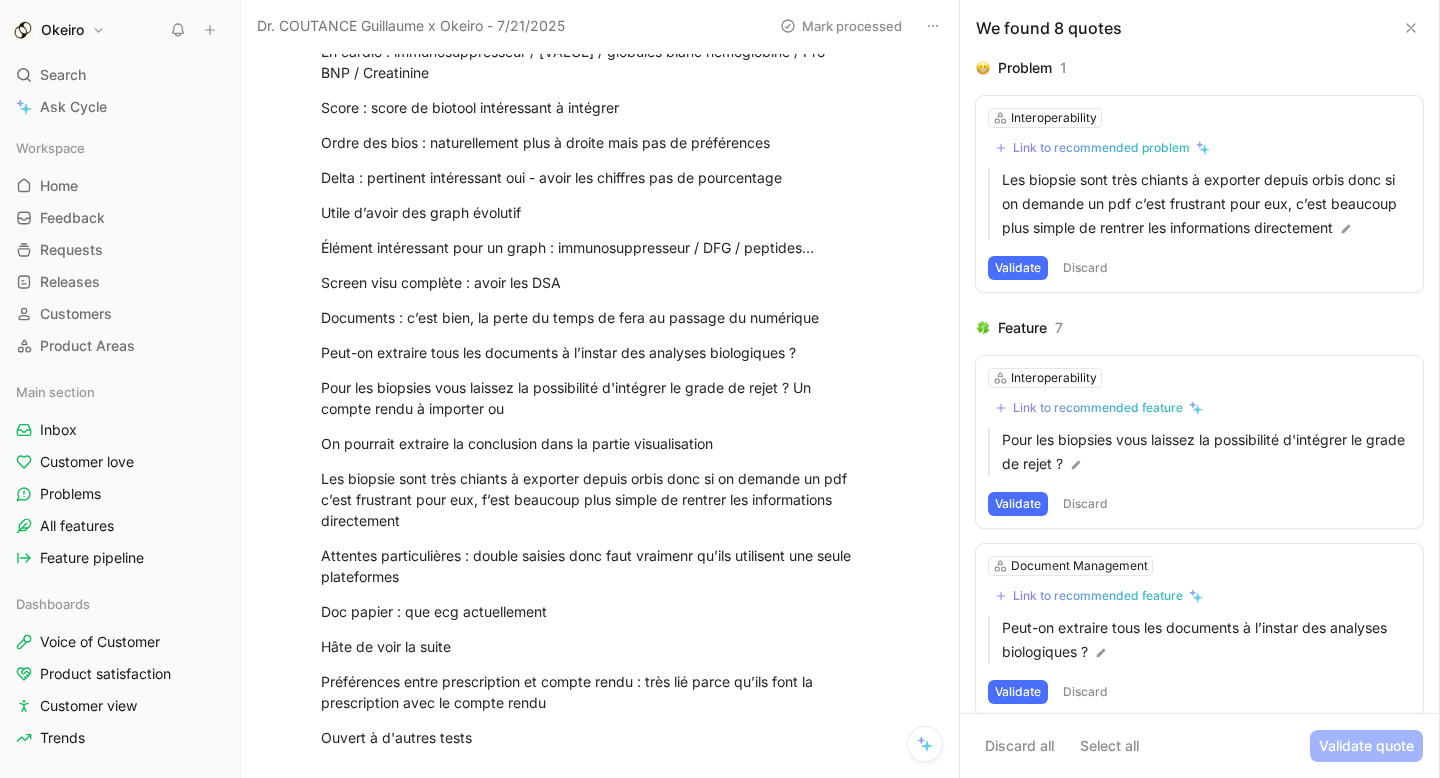 type 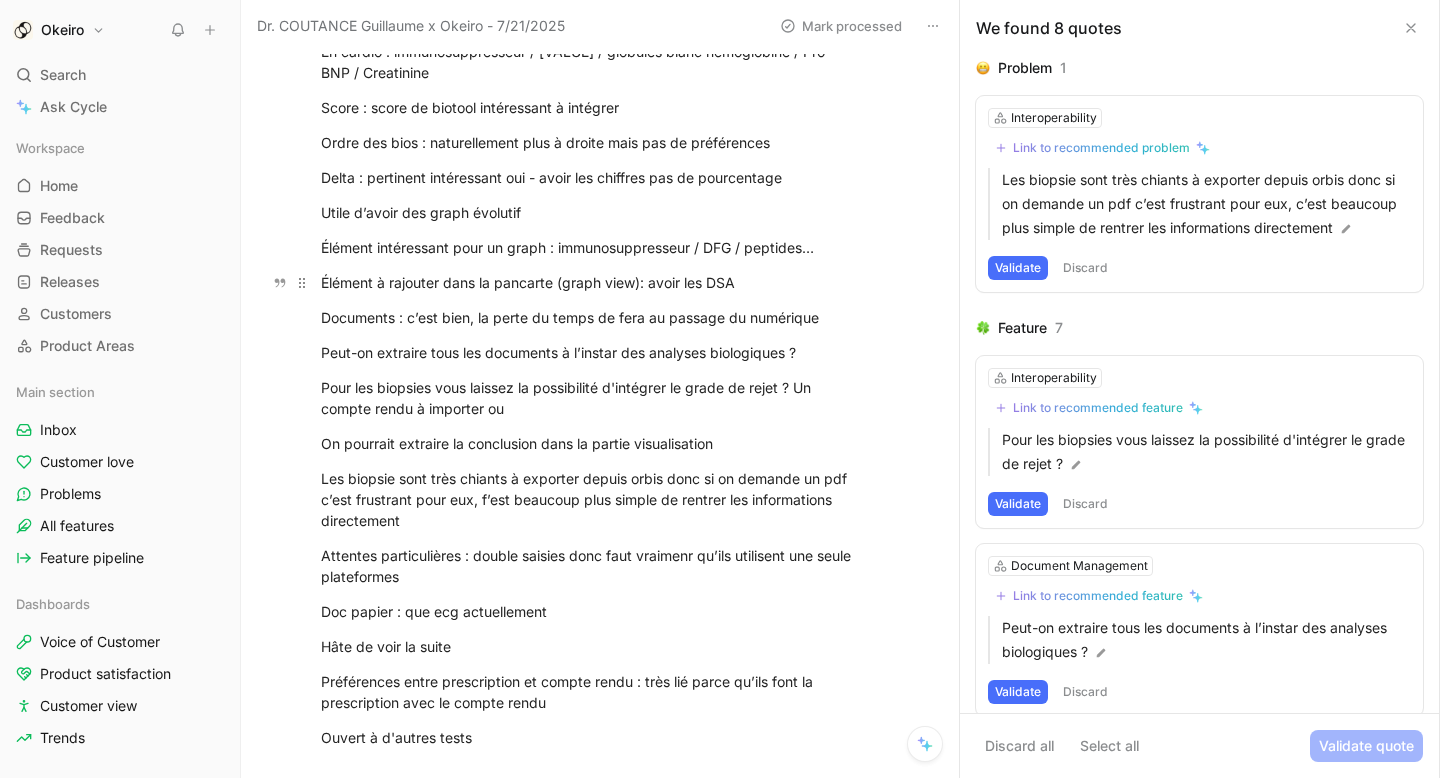 click on "Élément à rajouter dans la pancarte (graph view): avoir les DSA" at bounding box center [590, 282] 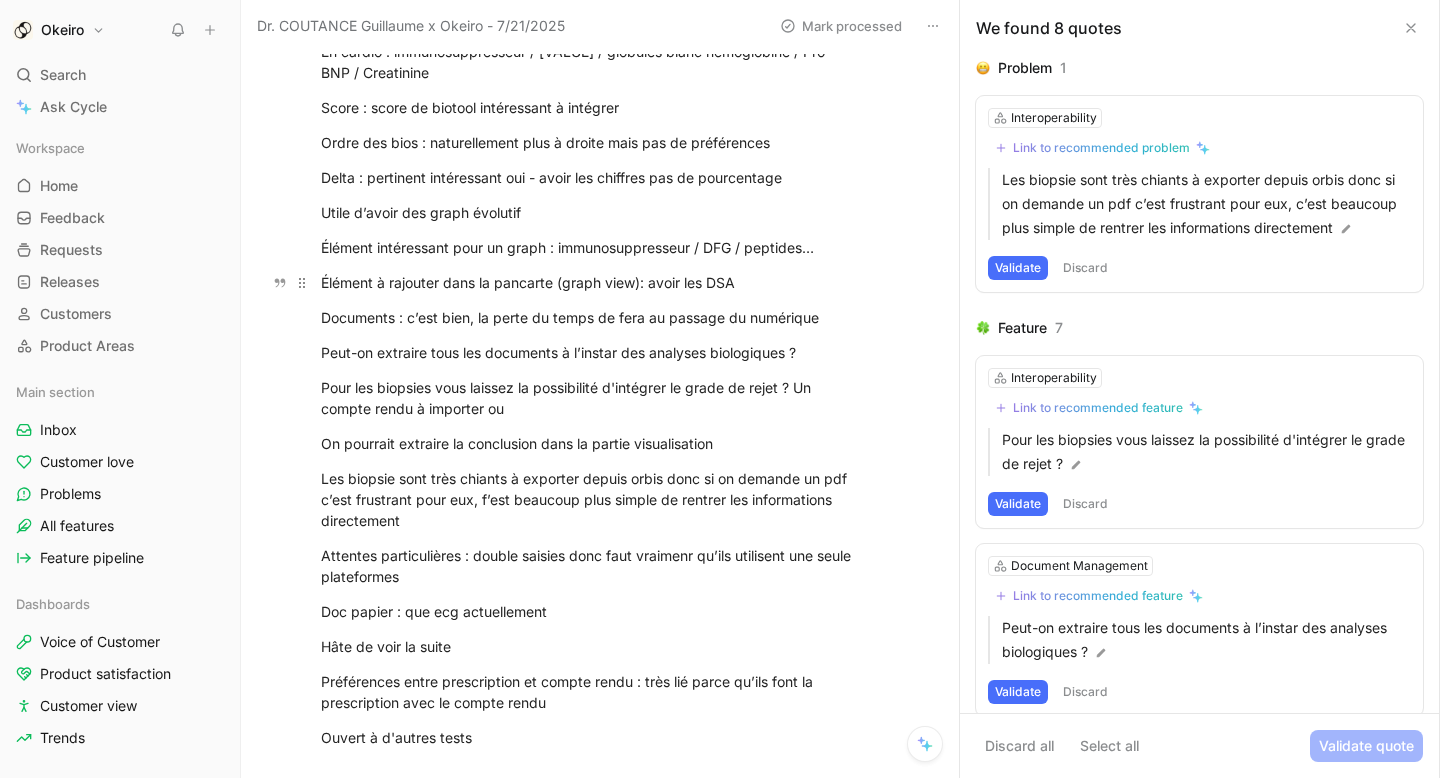 drag, startPoint x: 683, startPoint y: 280, endPoint x: 647, endPoint y: 281, distance: 36.013885 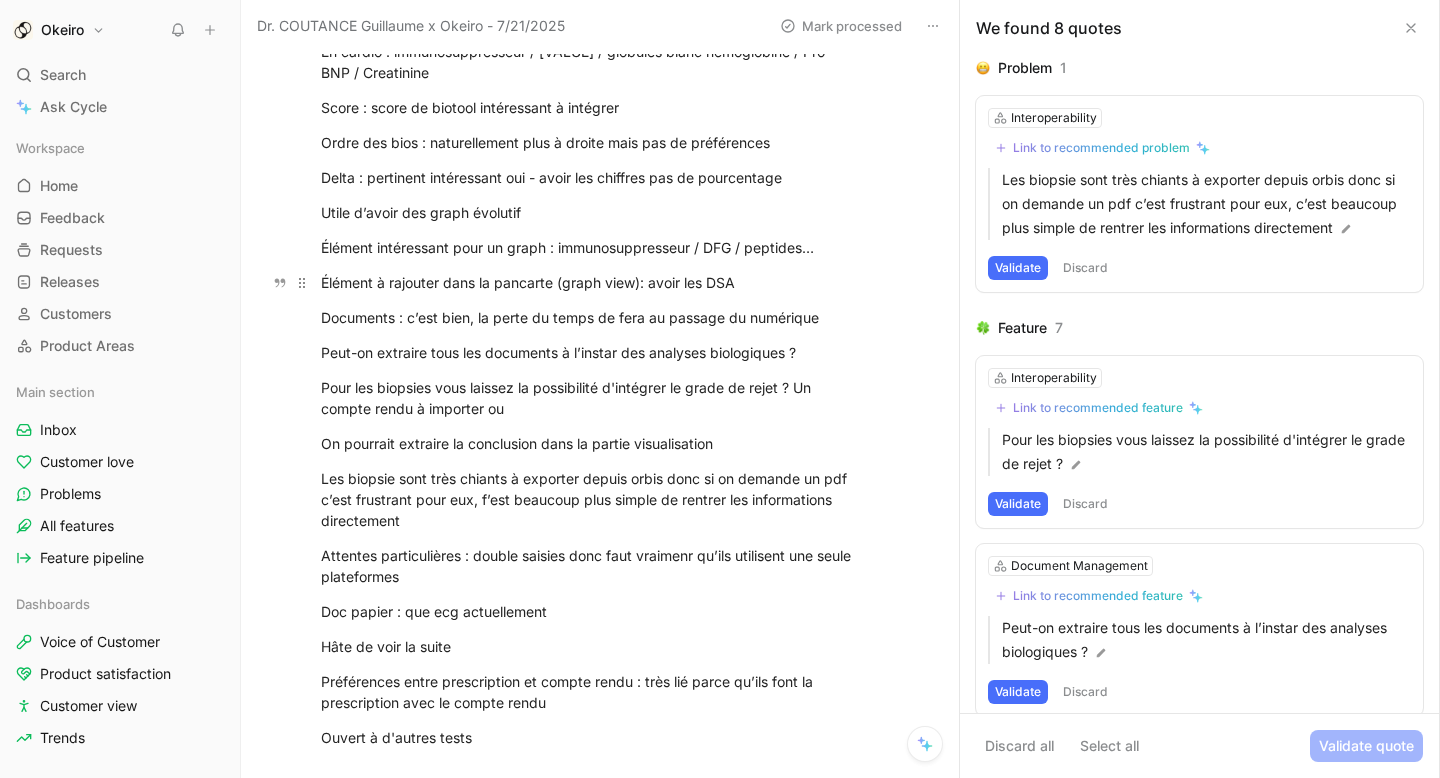click on "Élément à rajouter dans la pancarte (graph view): avoir les DSA" at bounding box center [590, 282] 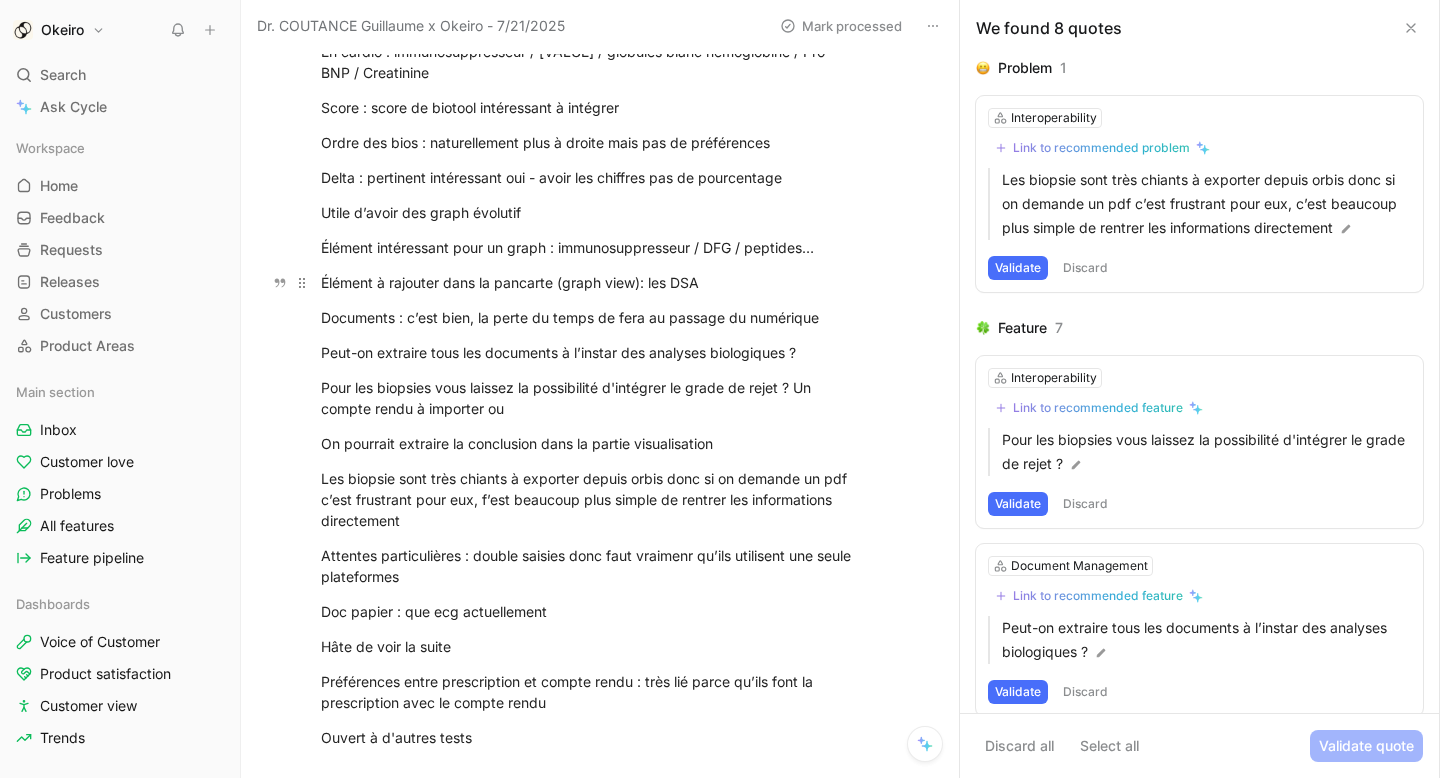 drag, startPoint x: 743, startPoint y: 279, endPoint x: 319, endPoint y: 279, distance: 424 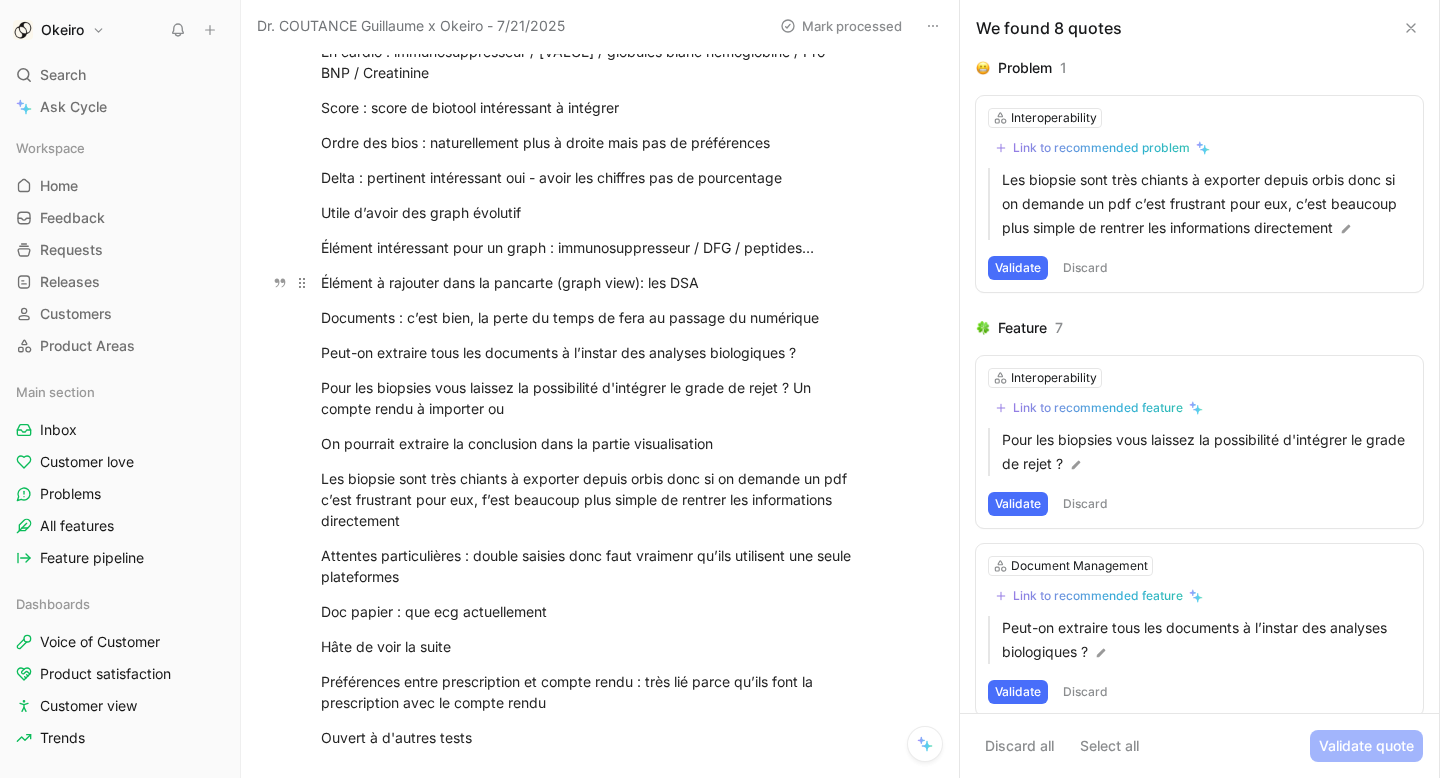 click on "Élément à rajouter dans la pancarte (graph view): les DSA" at bounding box center [590, 282] 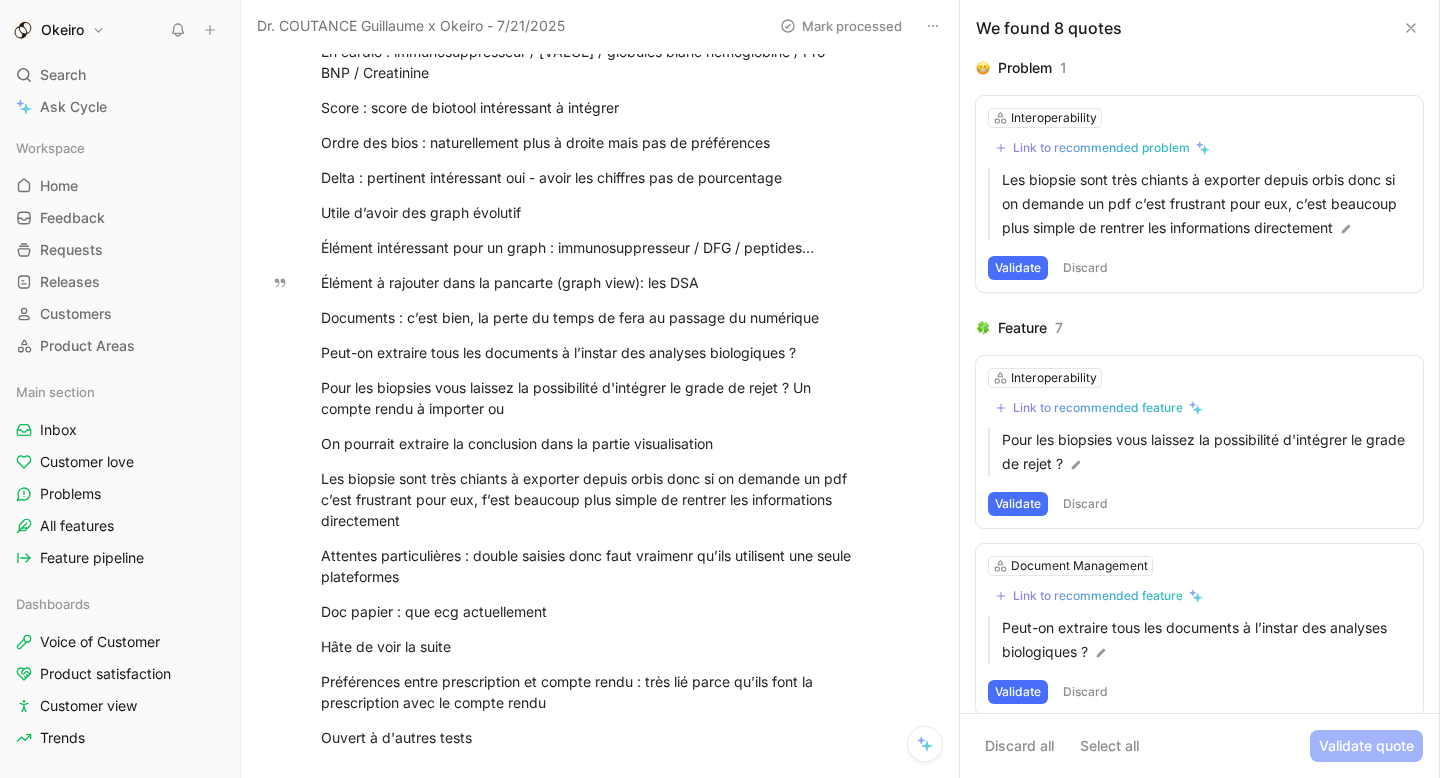 click on "Quote" at bounding box center (281, -107) 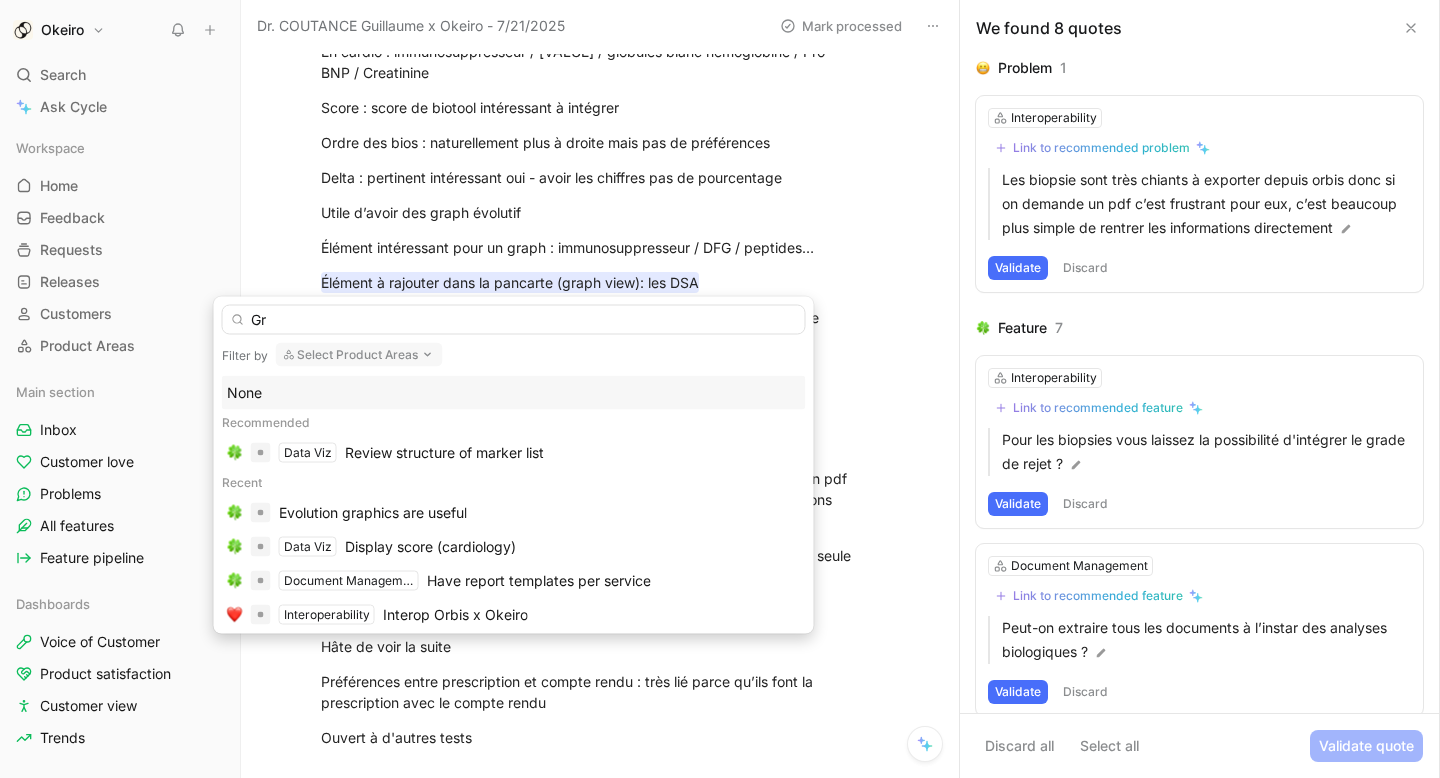 type on "Gra" 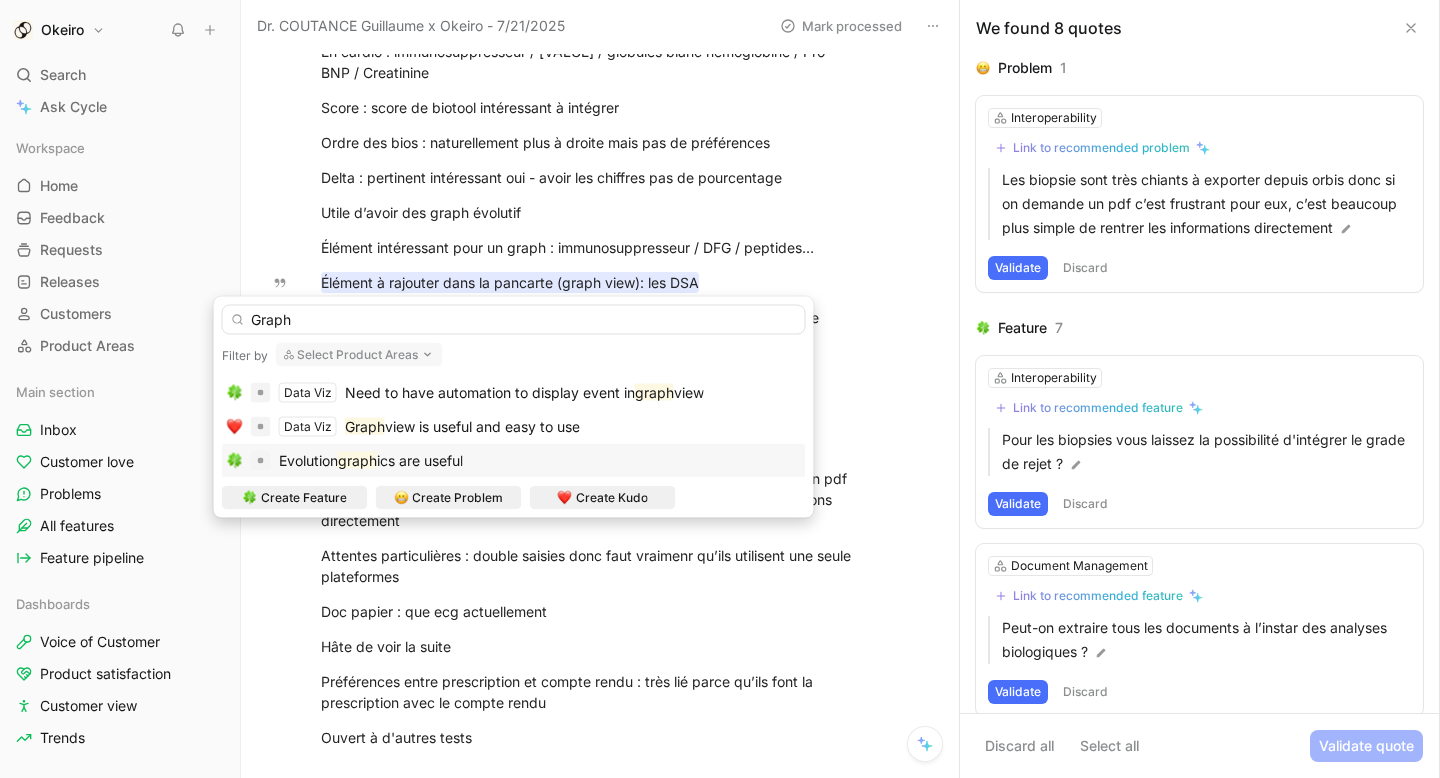 click on "Select Product Areas" at bounding box center [359, 355] 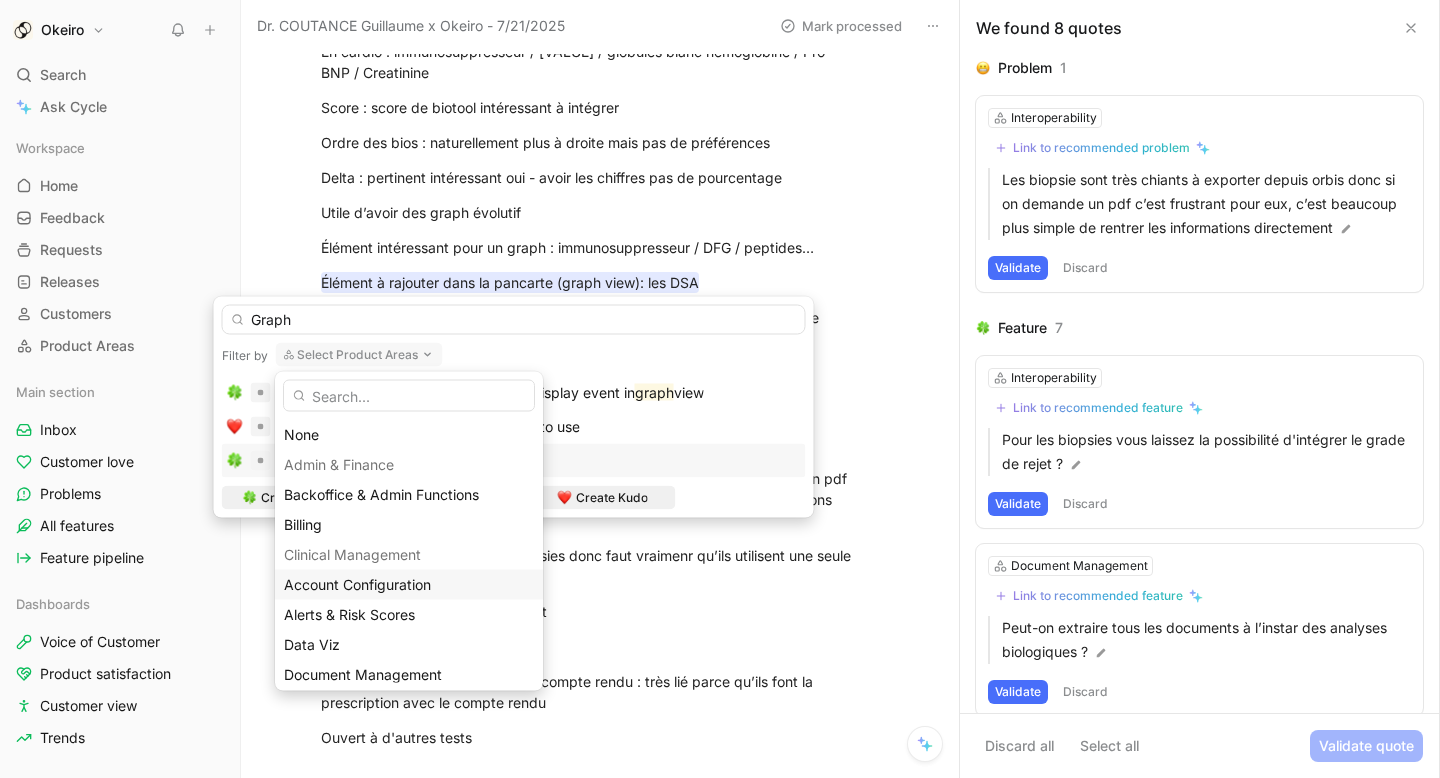 scroll, scrollTop: 60, scrollLeft: 0, axis: vertical 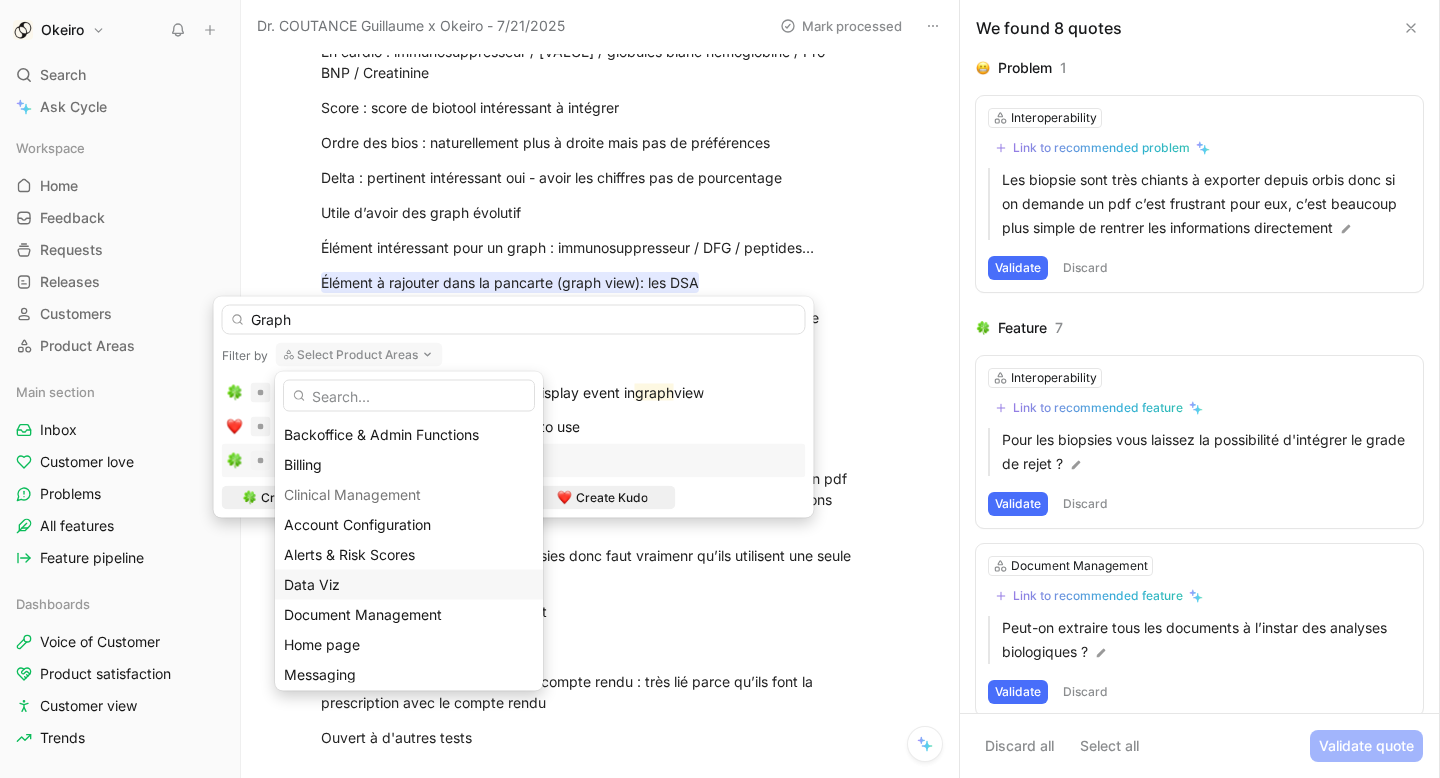 click on "Data Viz" at bounding box center (409, 585) 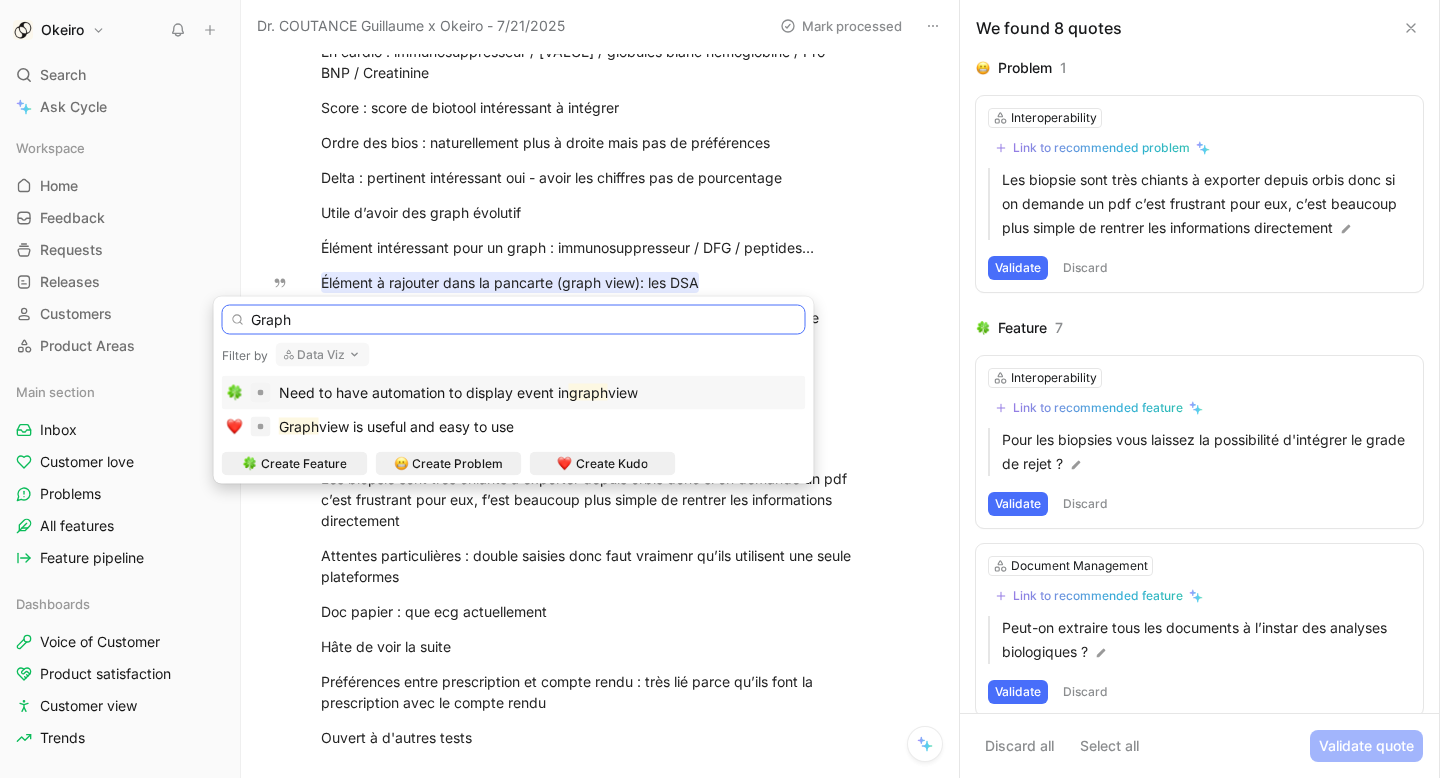 click on "Graph" at bounding box center (514, 320) 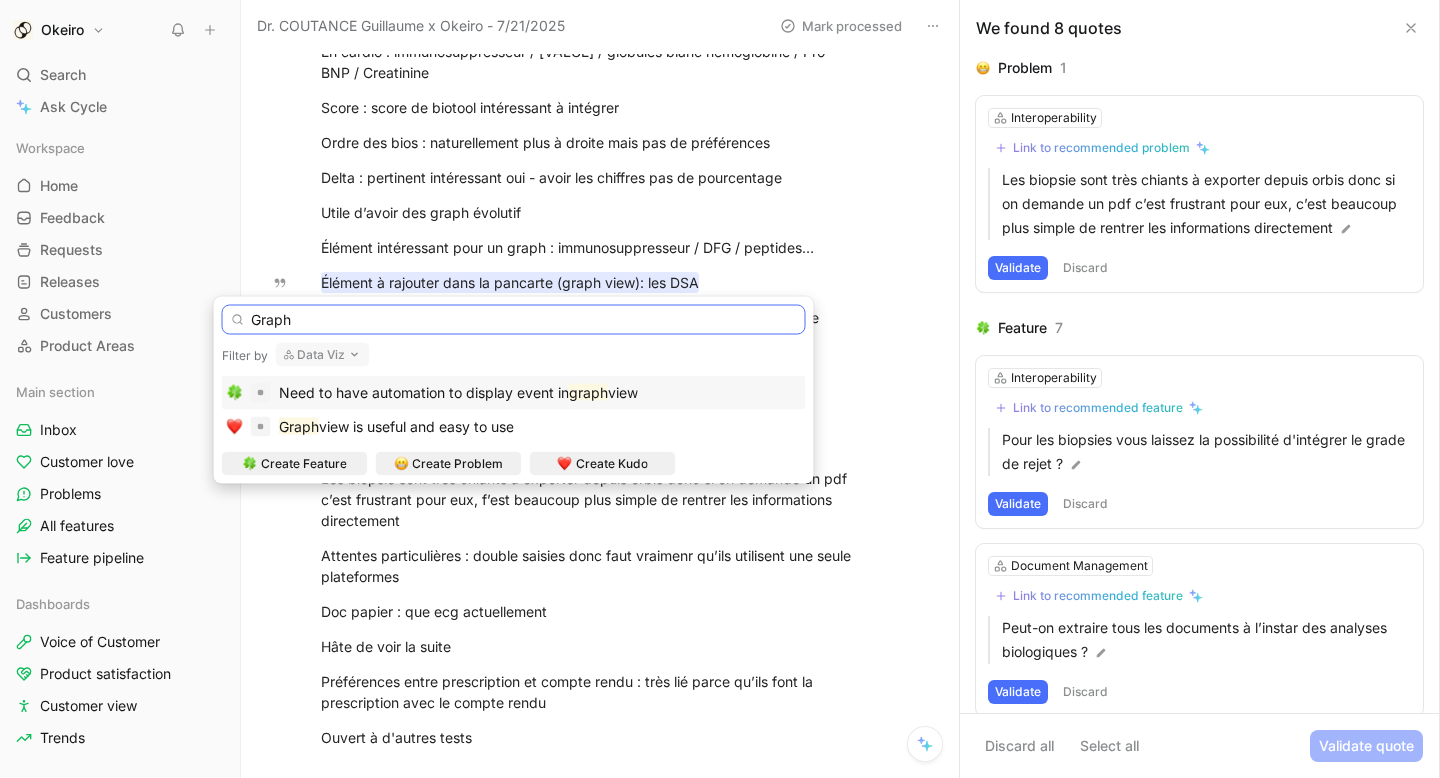 click on "Graph Filter by Data Viz Need to have automation to display event in  graph  view Graph  view is useful and easy to use Create Feature Create Problem Create Kudo" at bounding box center (514, 390) 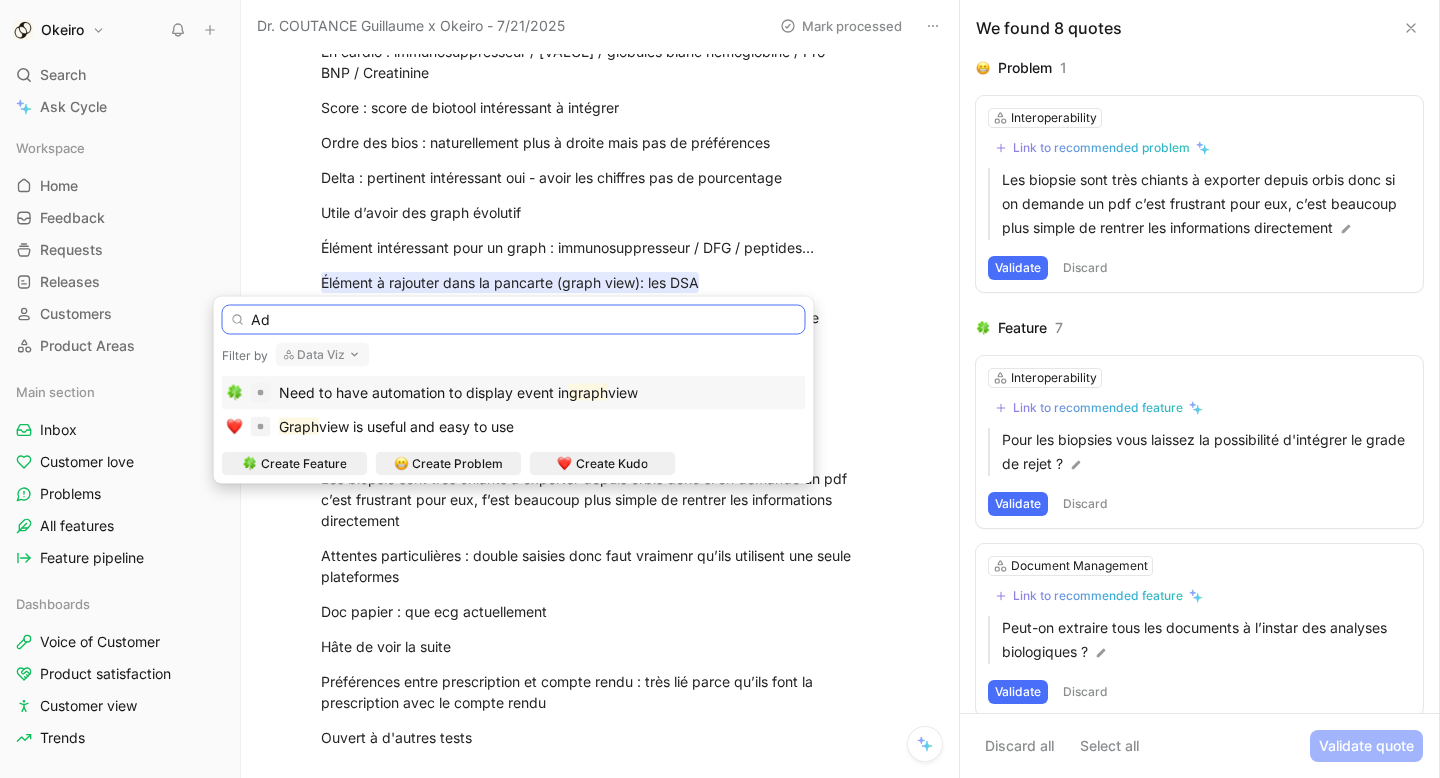 type on "A" 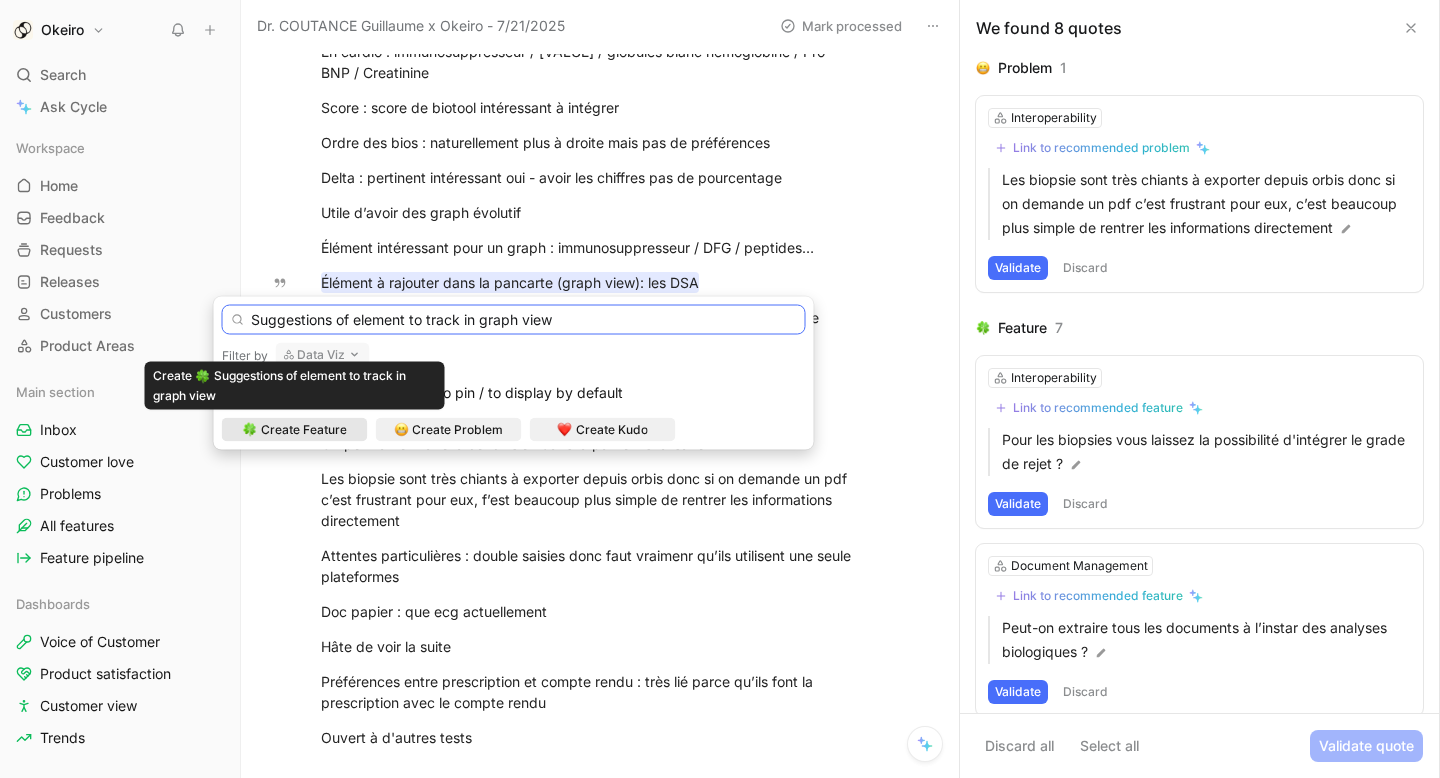 type on "Suggestions of element to track in graph view" 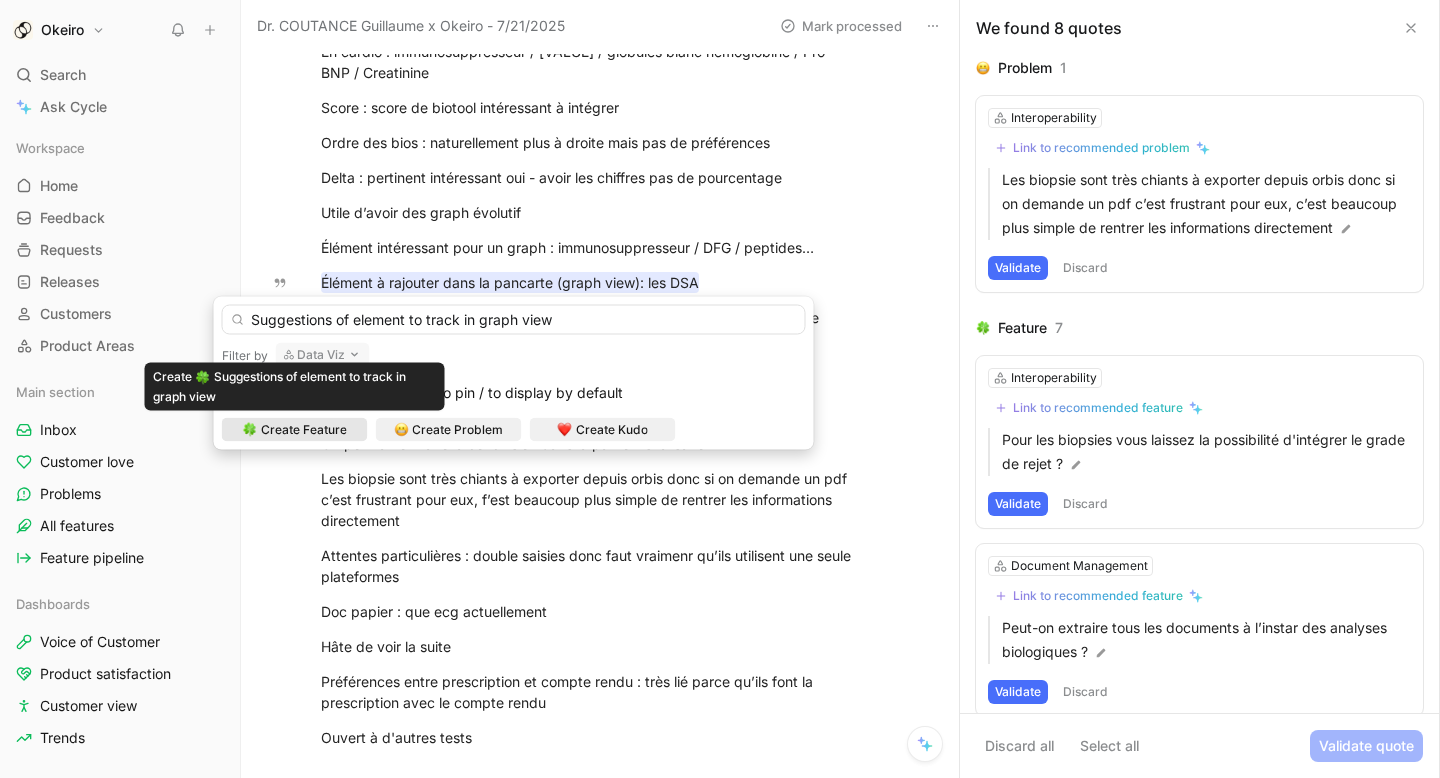 click on "Create Feature" at bounding box center (304, 430) 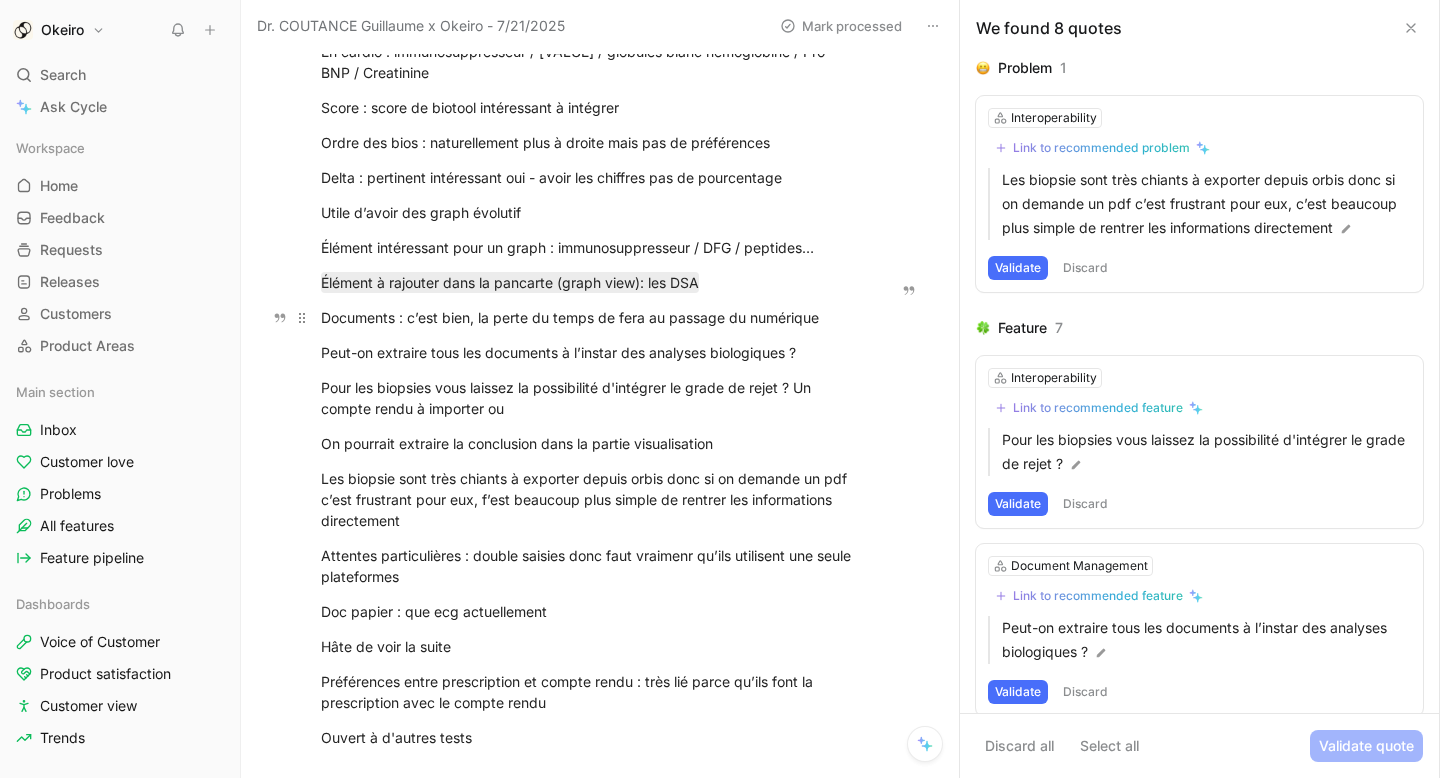 drag, startPoint x: 845, startPoint y: 322, endPoint x: 319, endPoint y: 319, distance: 526.00854 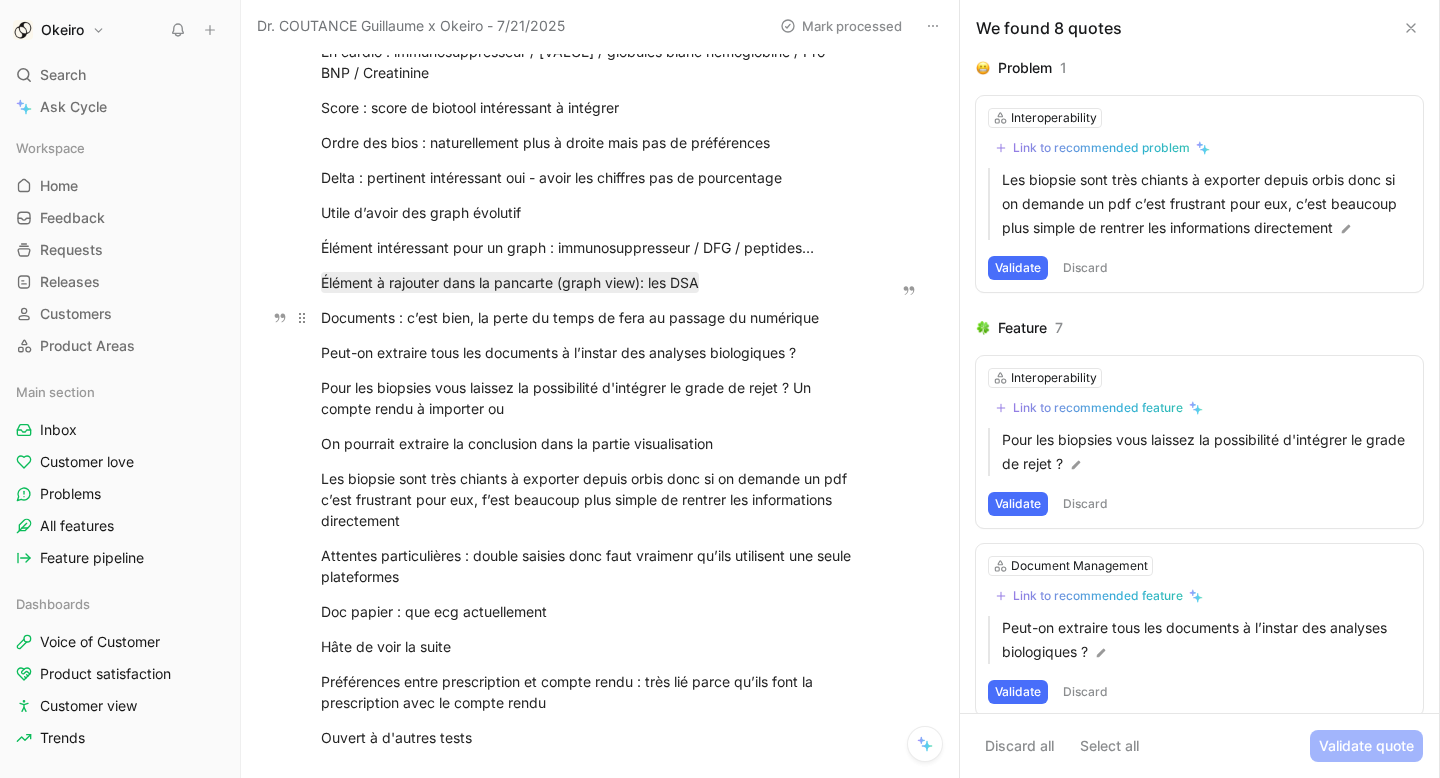 click on "Documents : c’est bien, la perte du temps de fera au passage du numérique" at bounding box center (590, 317) 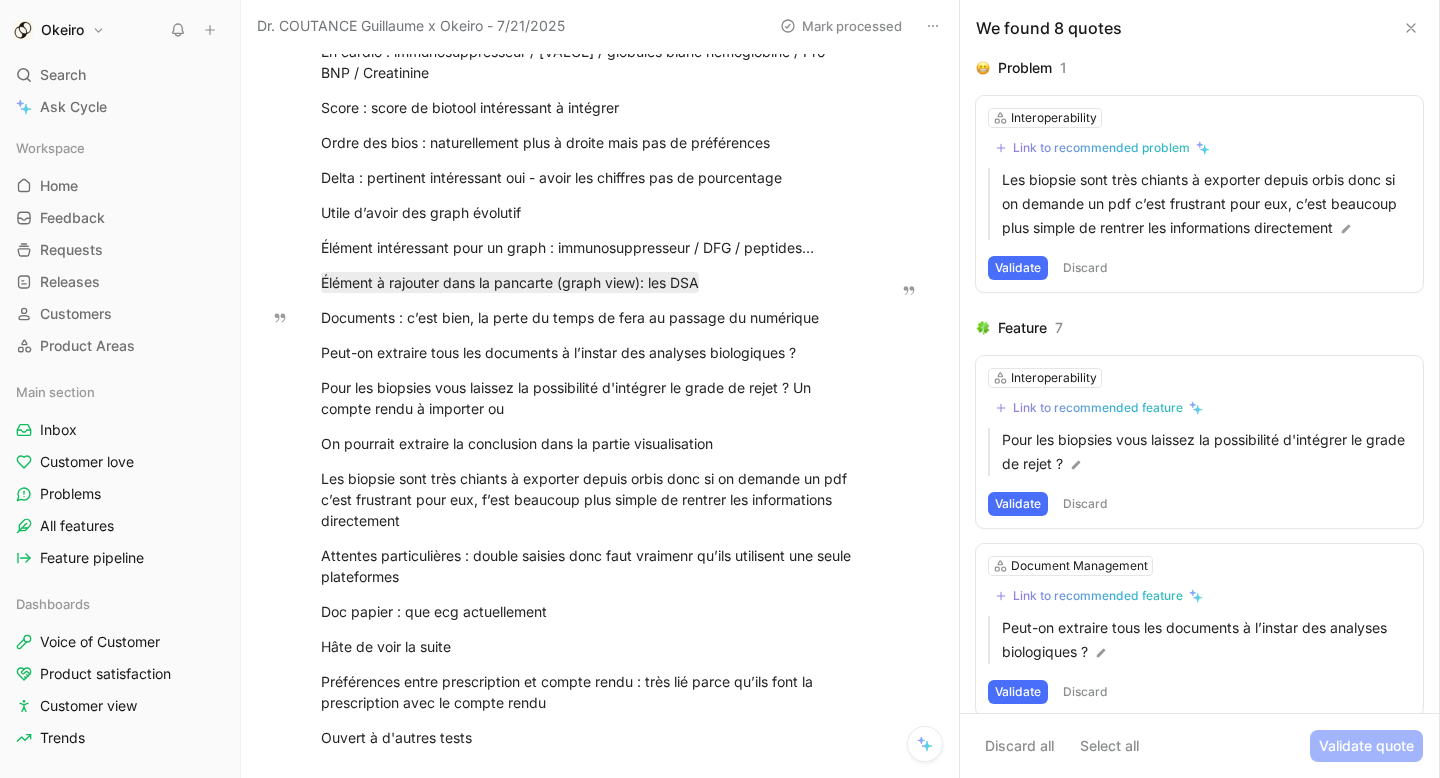 click on "Quote" at bounding box center (301, -72) 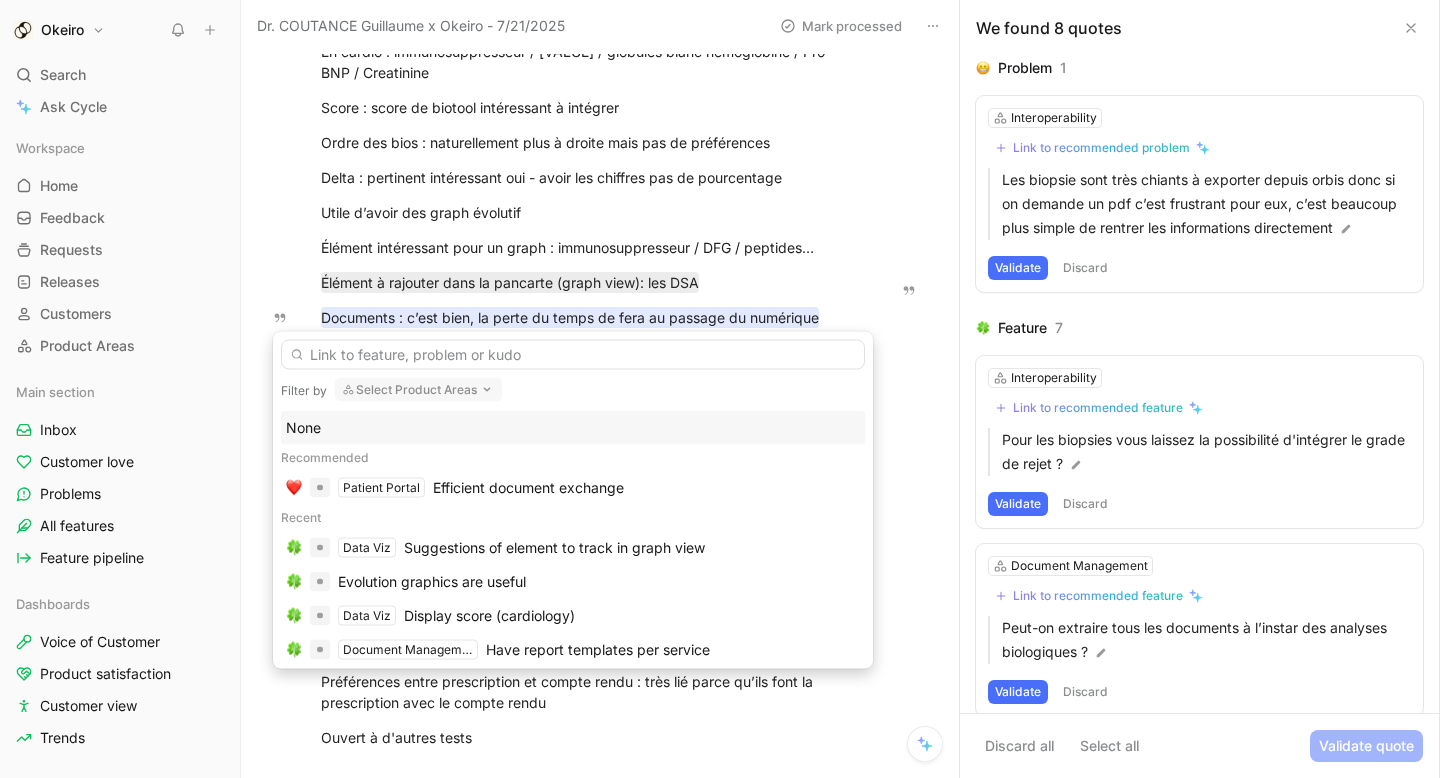 click on "Select Product Areas" at bounding box center (418, 390) 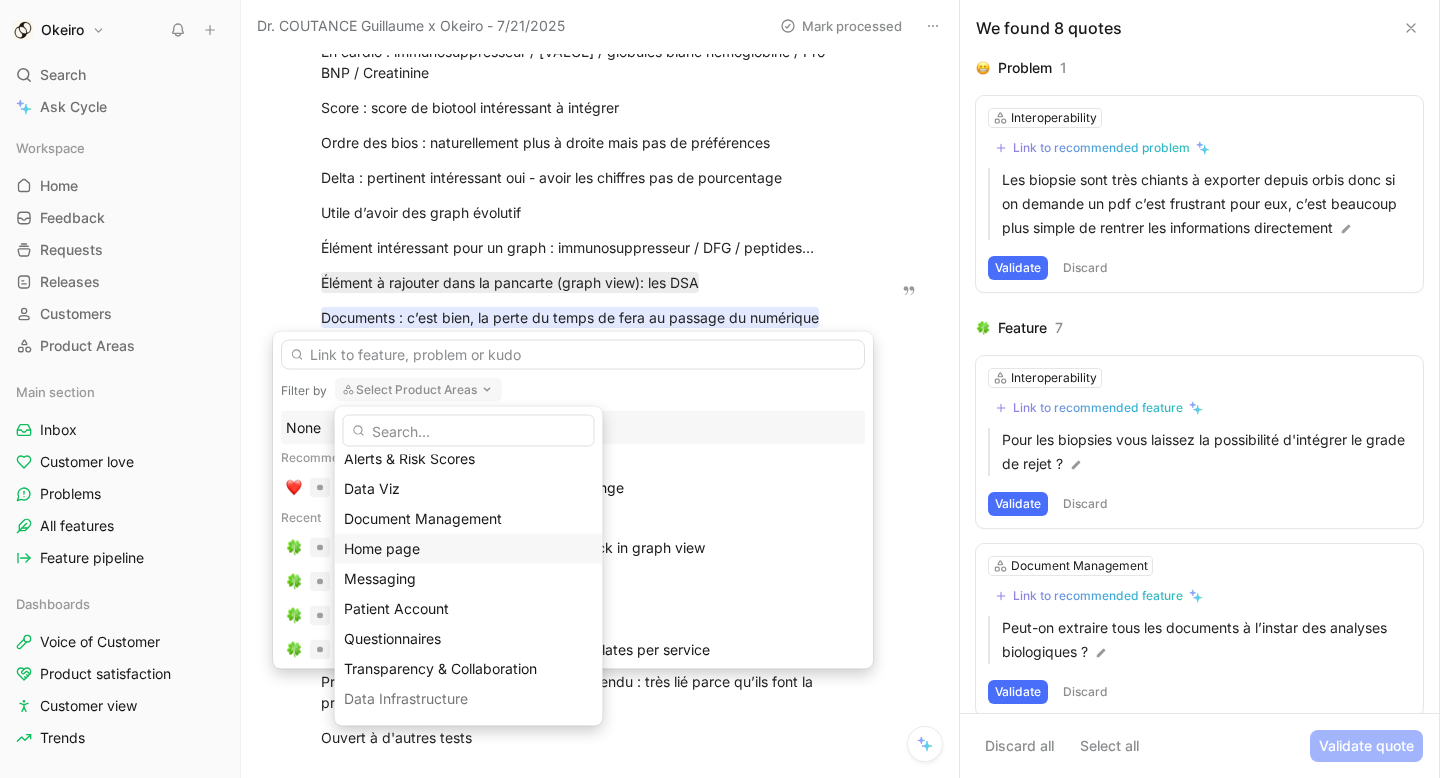 scroll, scrollTop: 149, scrollLeft: 0, axis: vertical 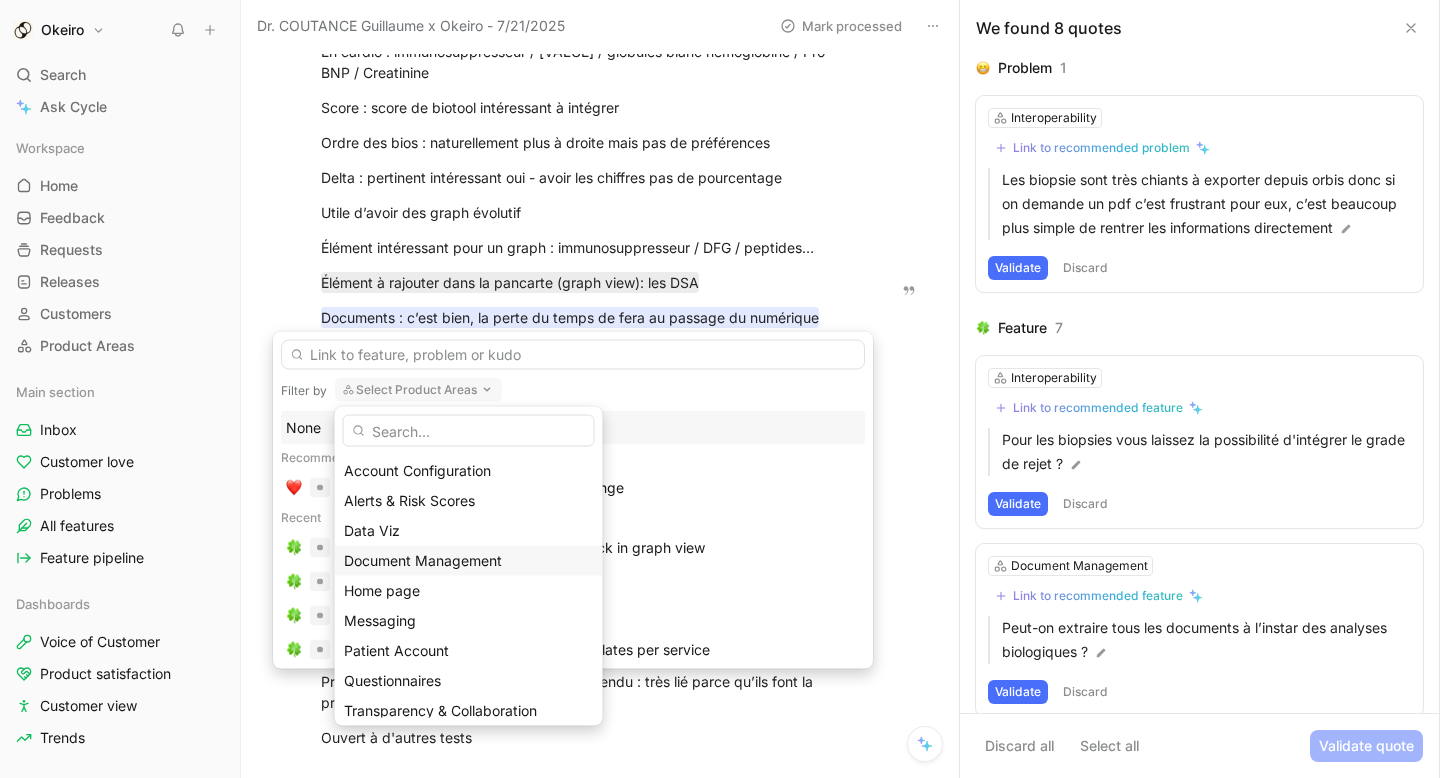 click on "Document Management" at bounding box center (423, 560) 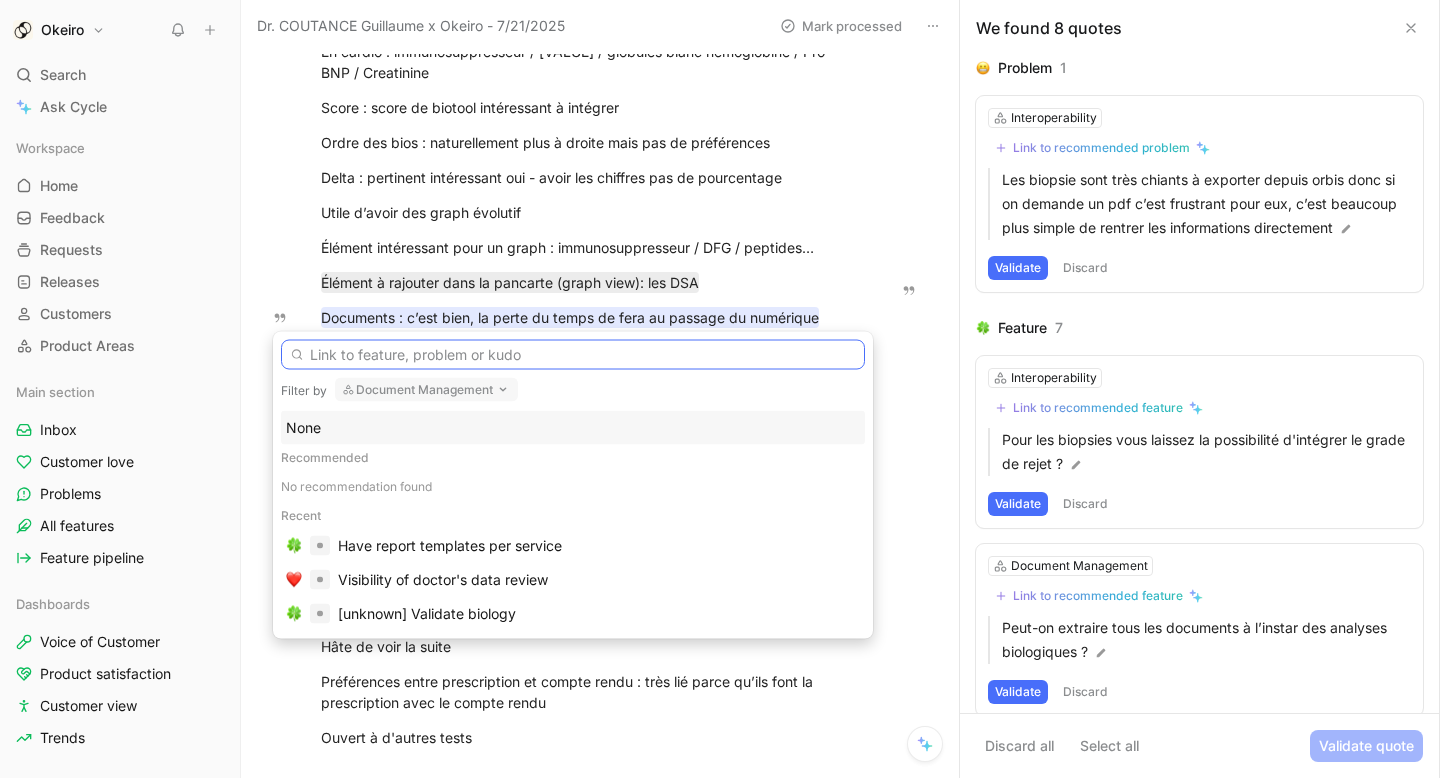 click at bounding box center [573, 355] 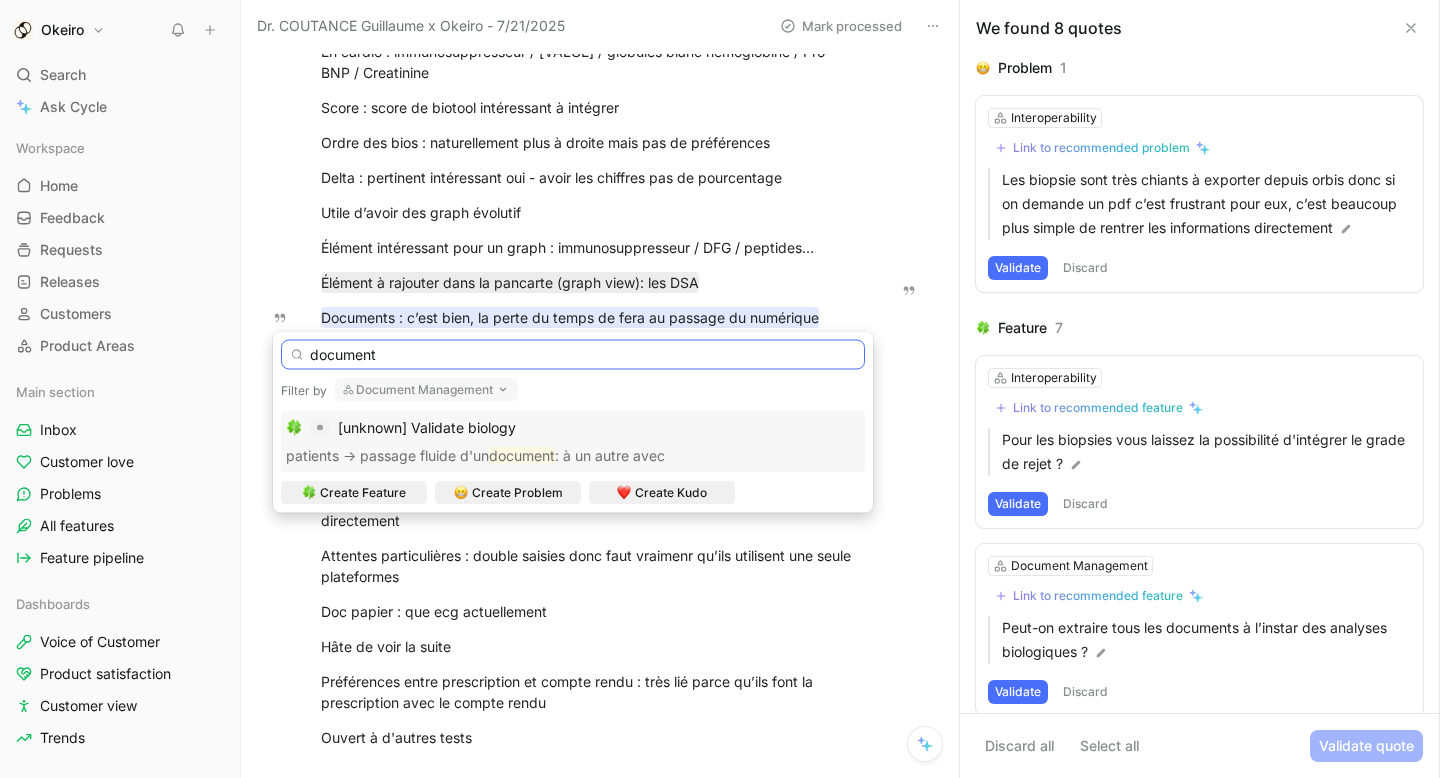 type on "document" 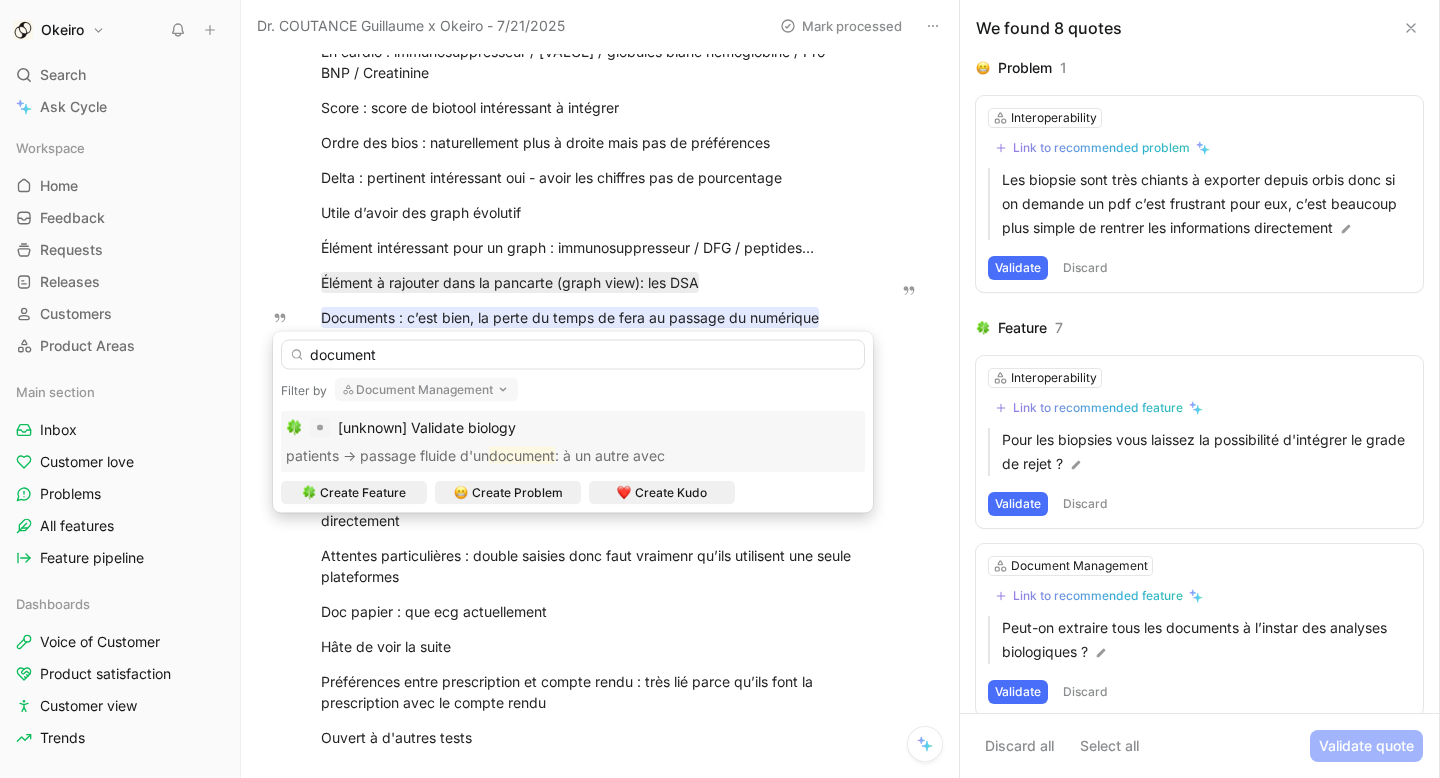 click on "Document Management" at bounding box center [426, 390] 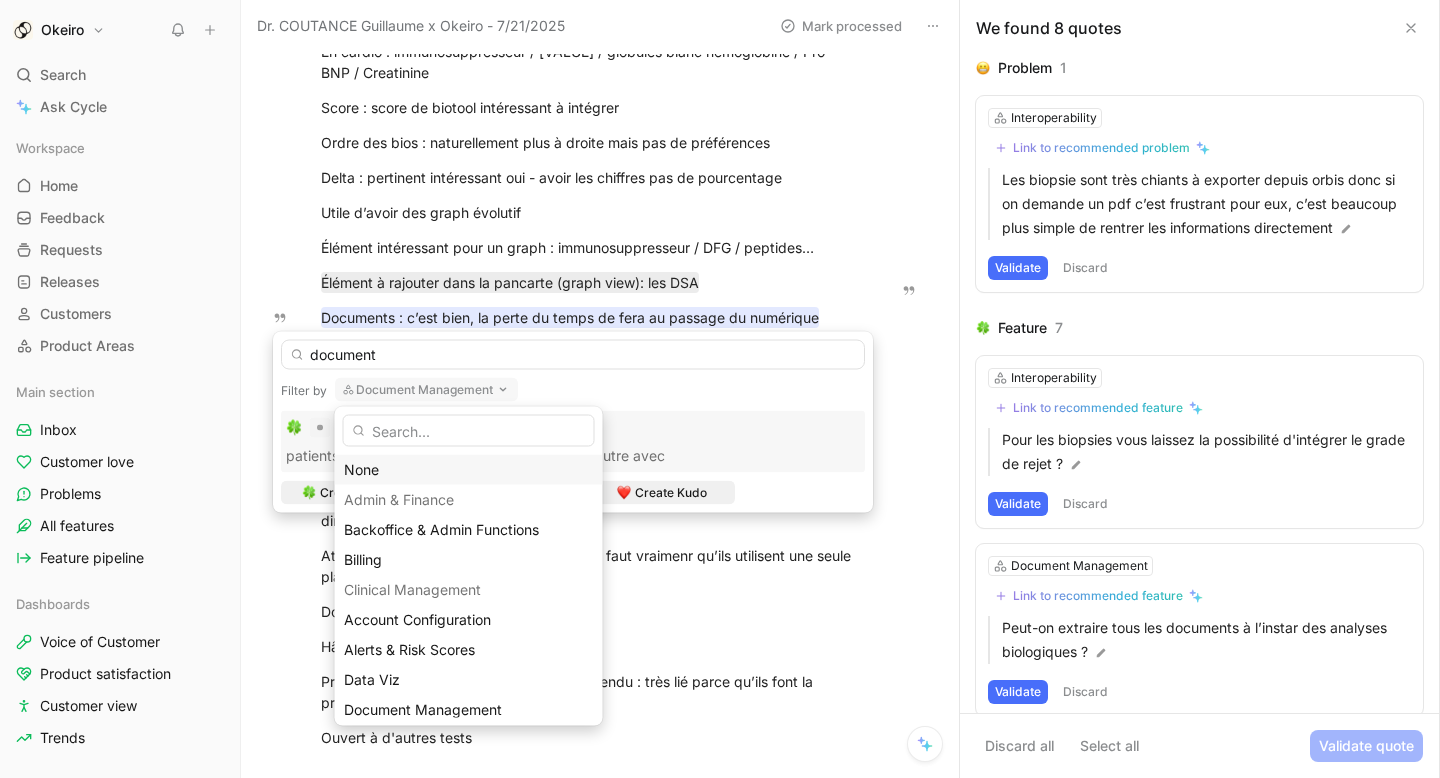 click on "None" at bounding box center [469, 470] 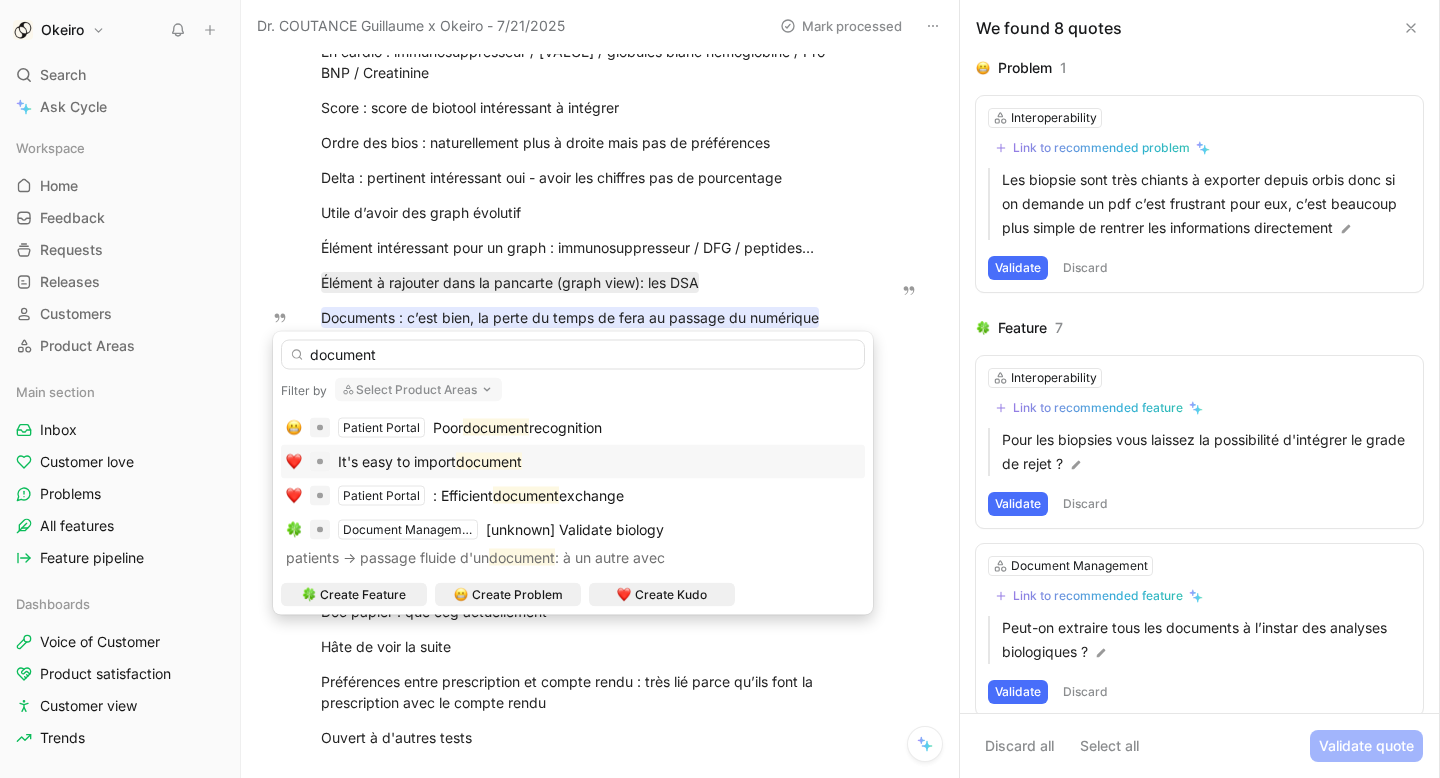 click on "It's easy to import  document" at bounding box center (573, 462) 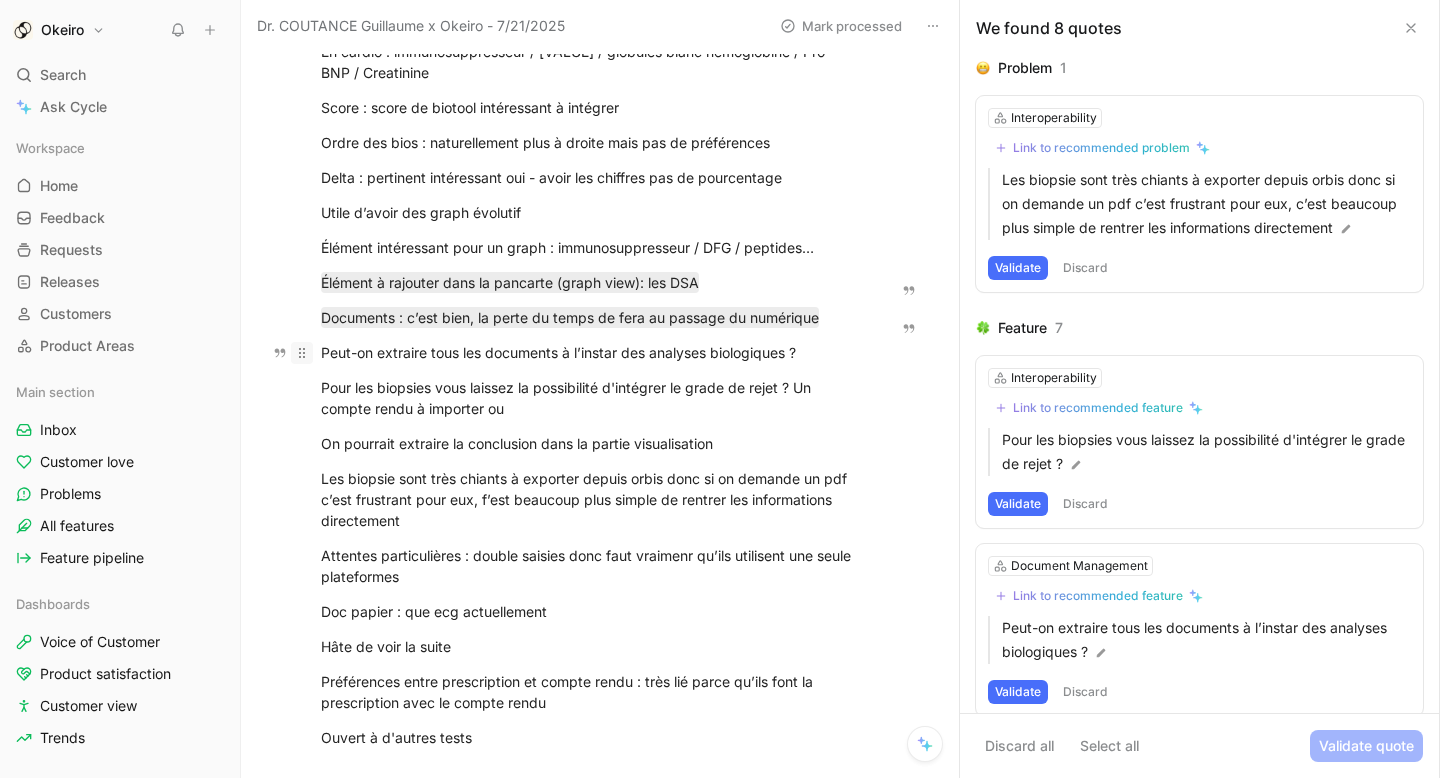 drag, startPoint x: 740, startPoint y: 355, endPoint x: 305, endPoint y: 355, distance: 435 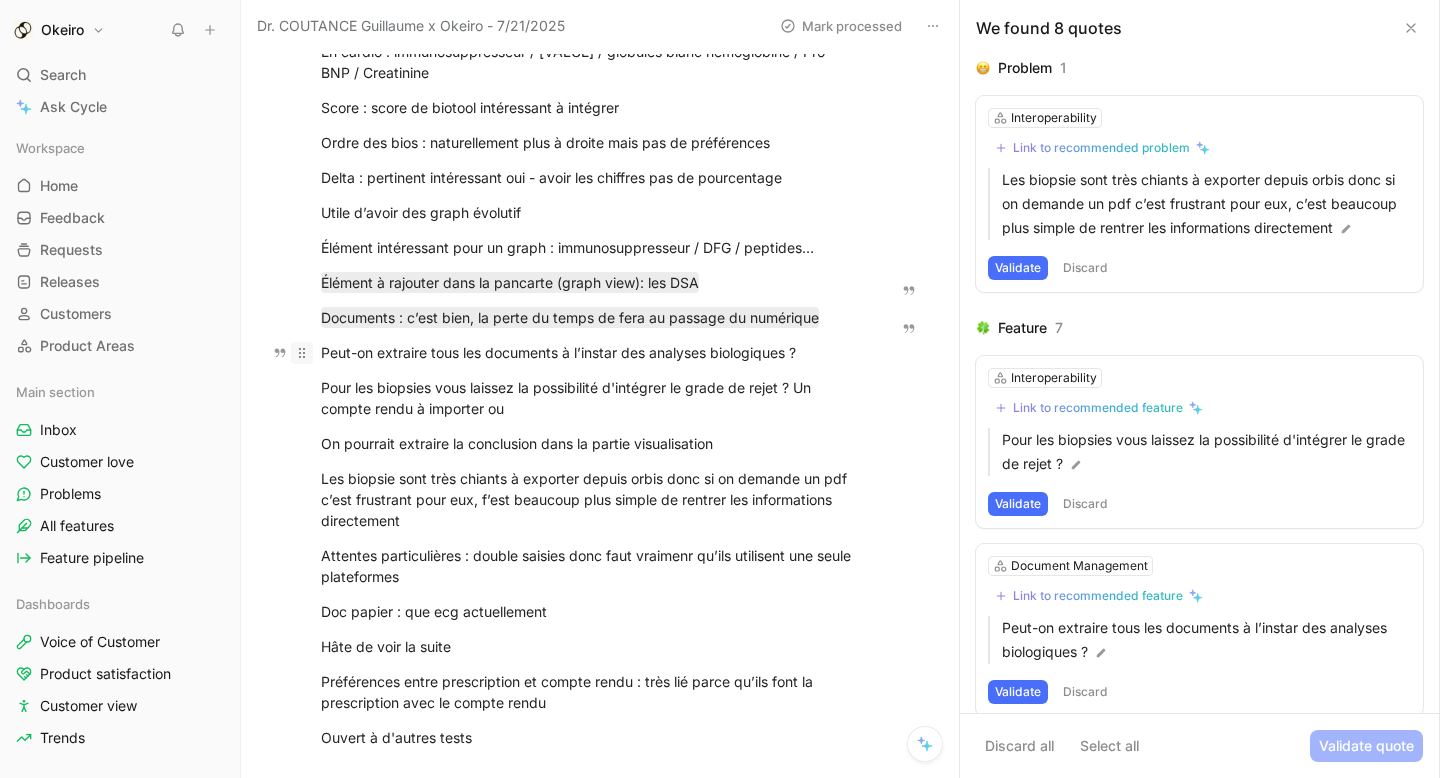 click on "Peut-on extraire tous les documents à l’instar des analyses biologiques ?" at bounding box center (590, 352) 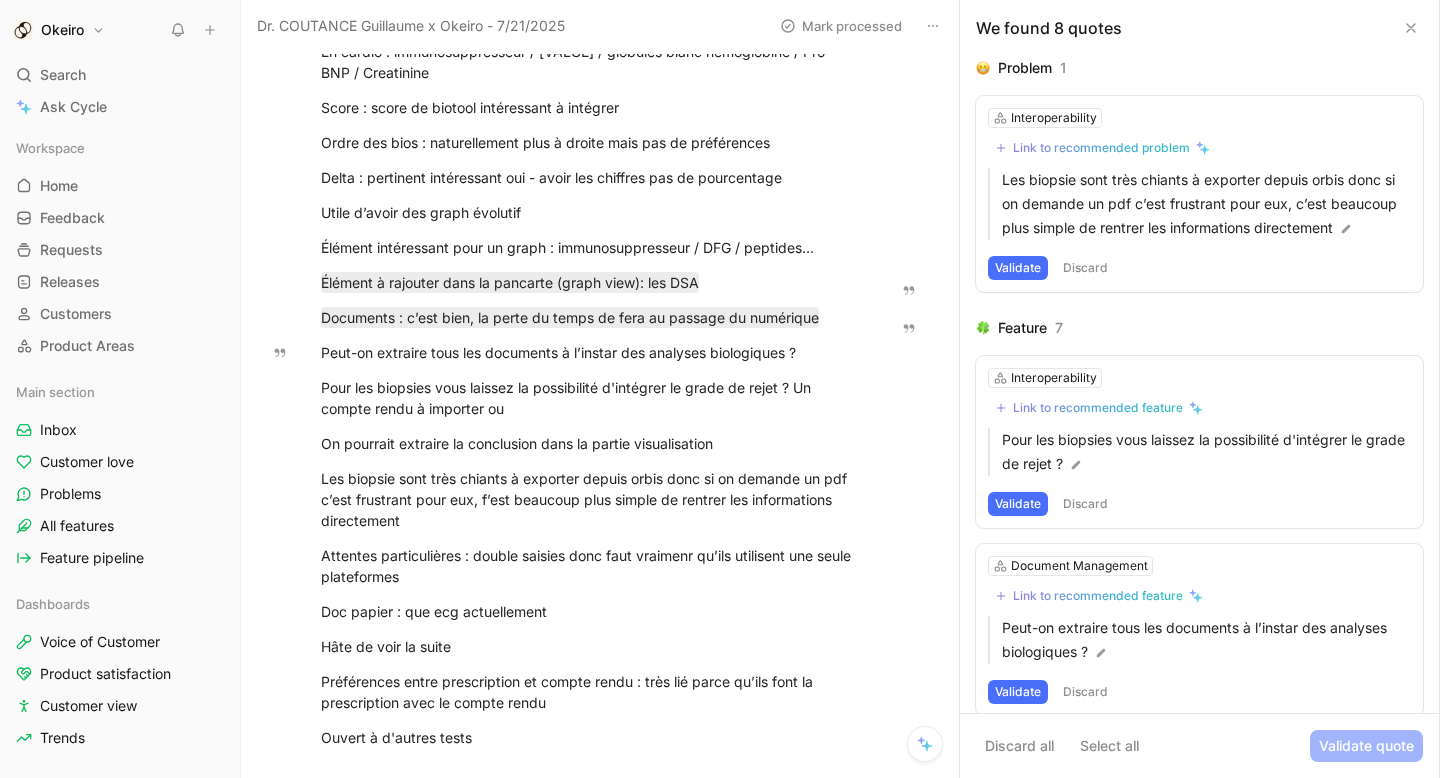 click on "Quote" at bounding box center [292, -37] 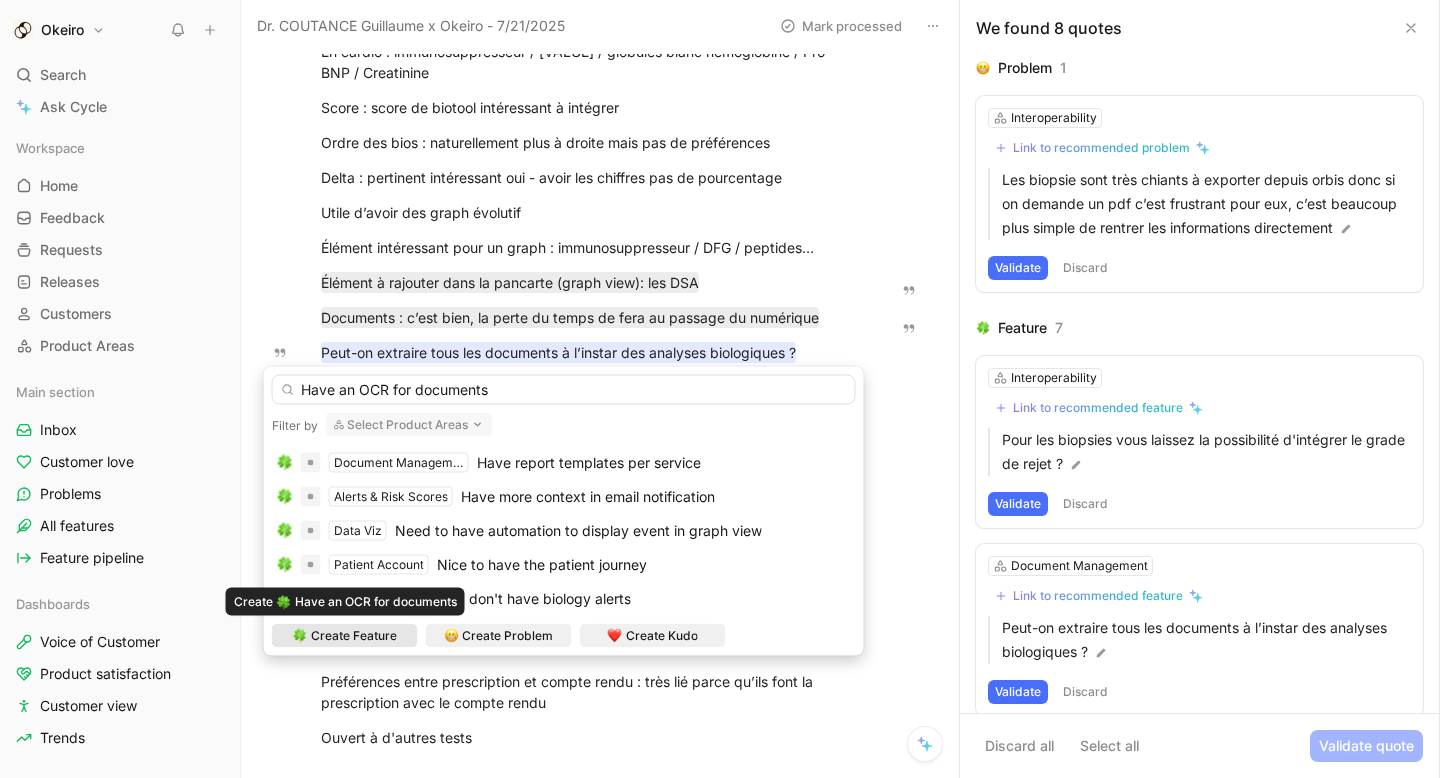 type on "Have an OCR for documents" 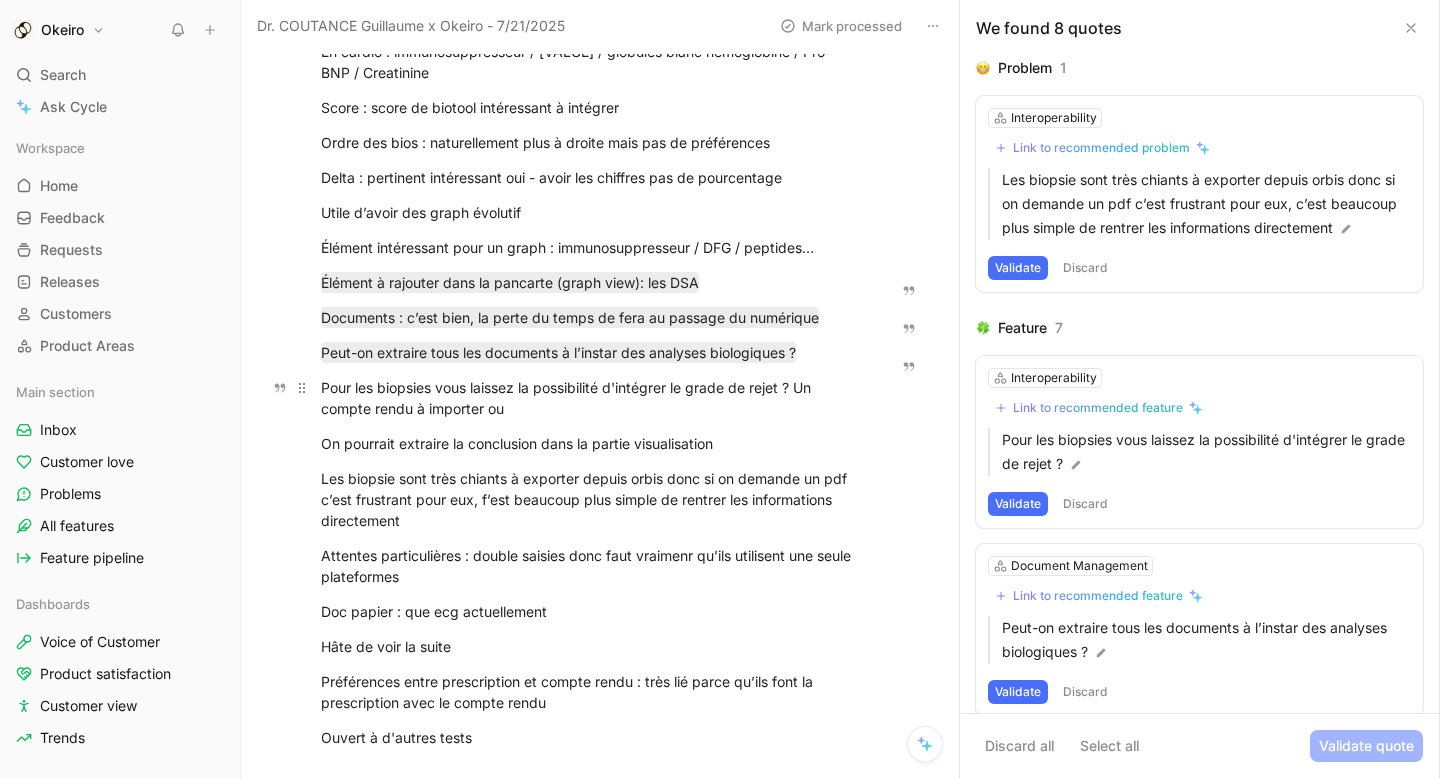 click on "Pour les biopsies vous laissez la possibilité d'intégrer le grade de rejet ? Un compte rendu à importer ou" at bounding box center (590, 398) 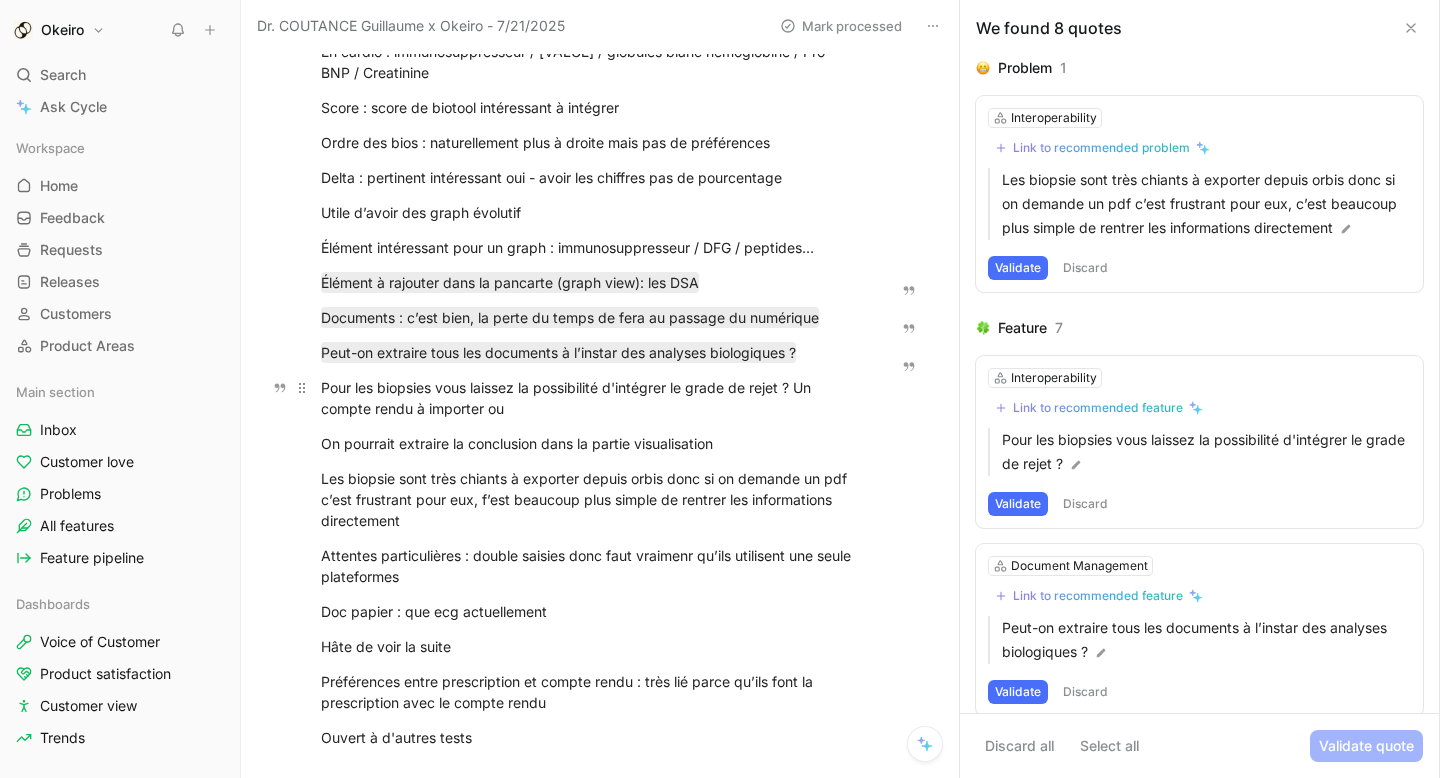 drag, startPoint x: 565, startPoint y: 411, endPoint x: 800, endPoint y: 392, distance: 235.76683 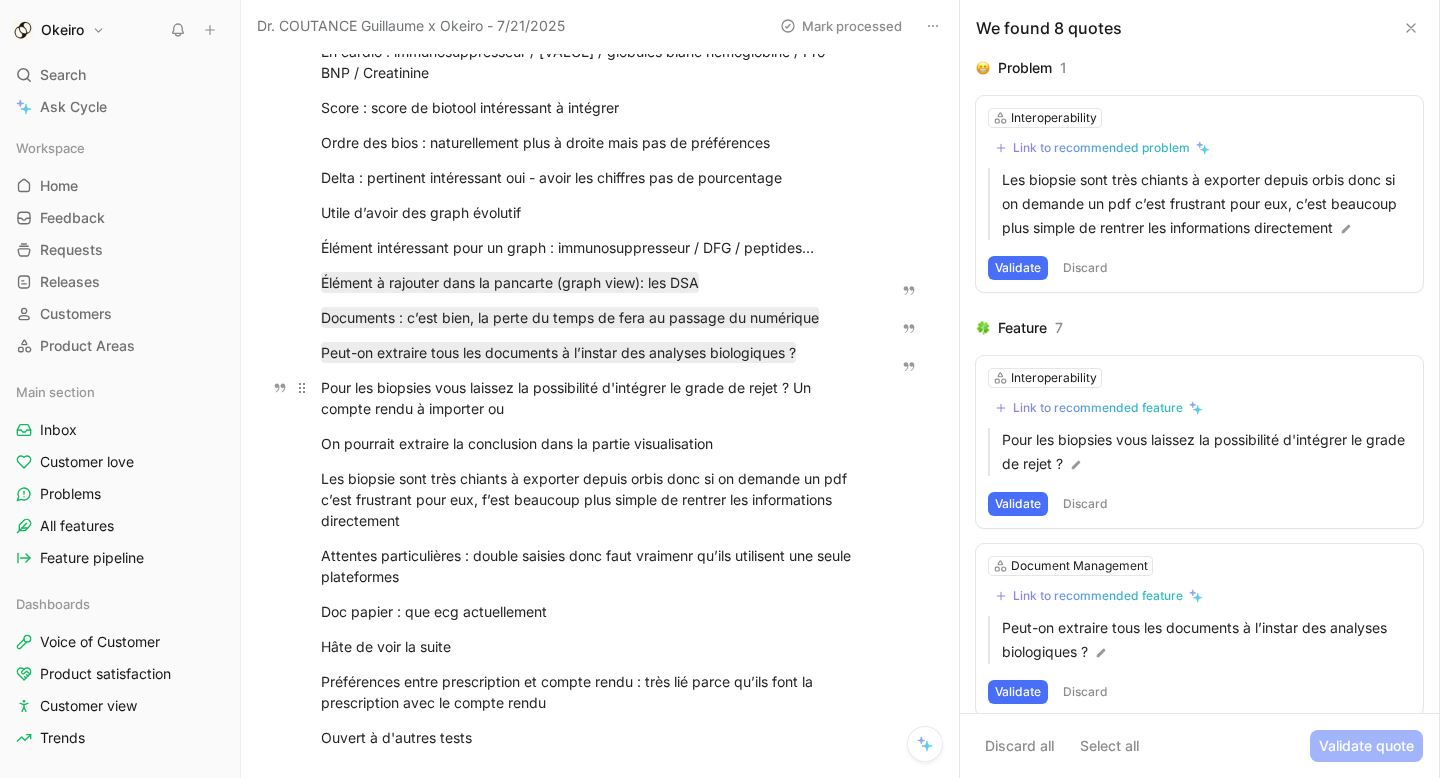click on "Pour les biopsies vous laissez la possibilité d'intégrer le grade de rejet ? Un compte rendu à importer ou" at bounding box center (590, 398) 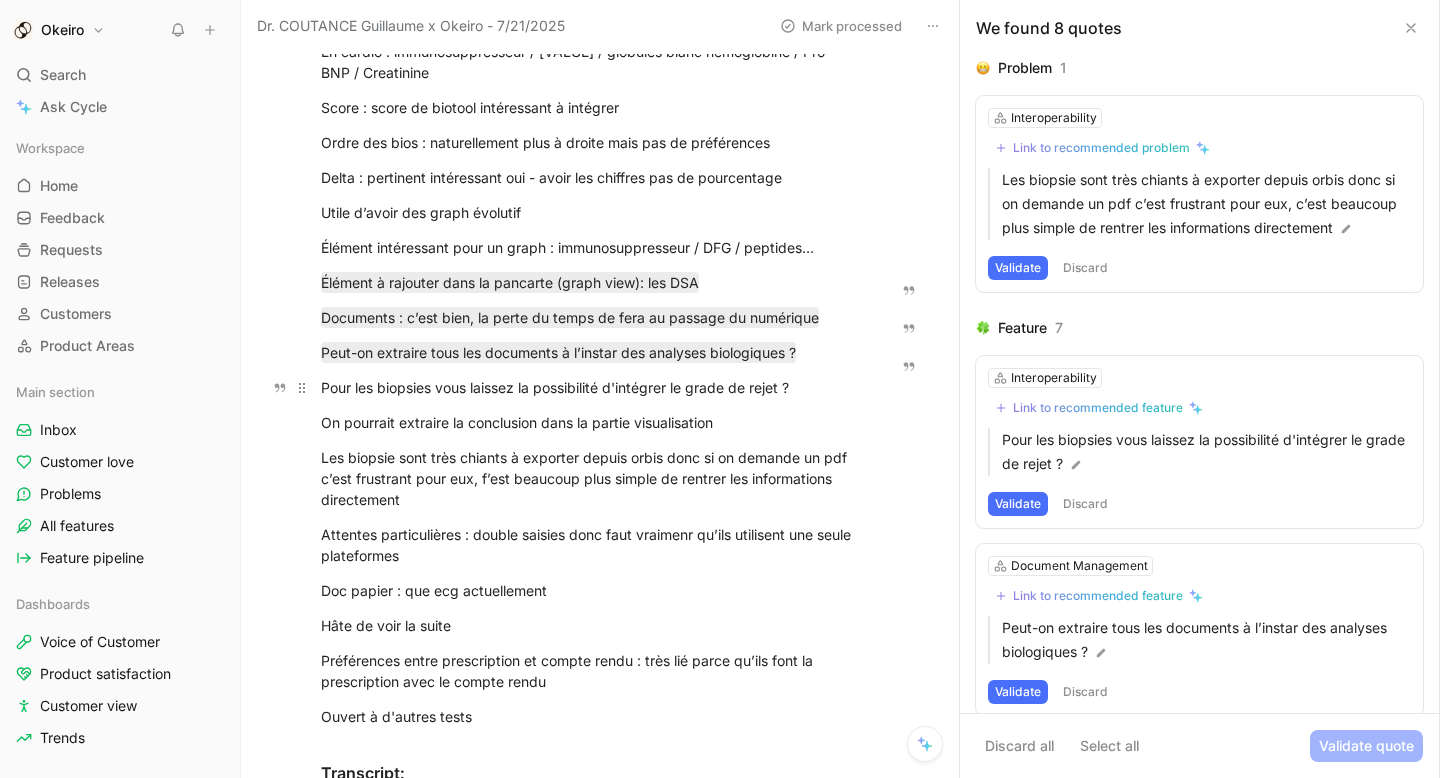 drag, startPoint x: 819, startPoint y: 389, endPoint x: 316, endPoint y: 378, distance: 503.12027 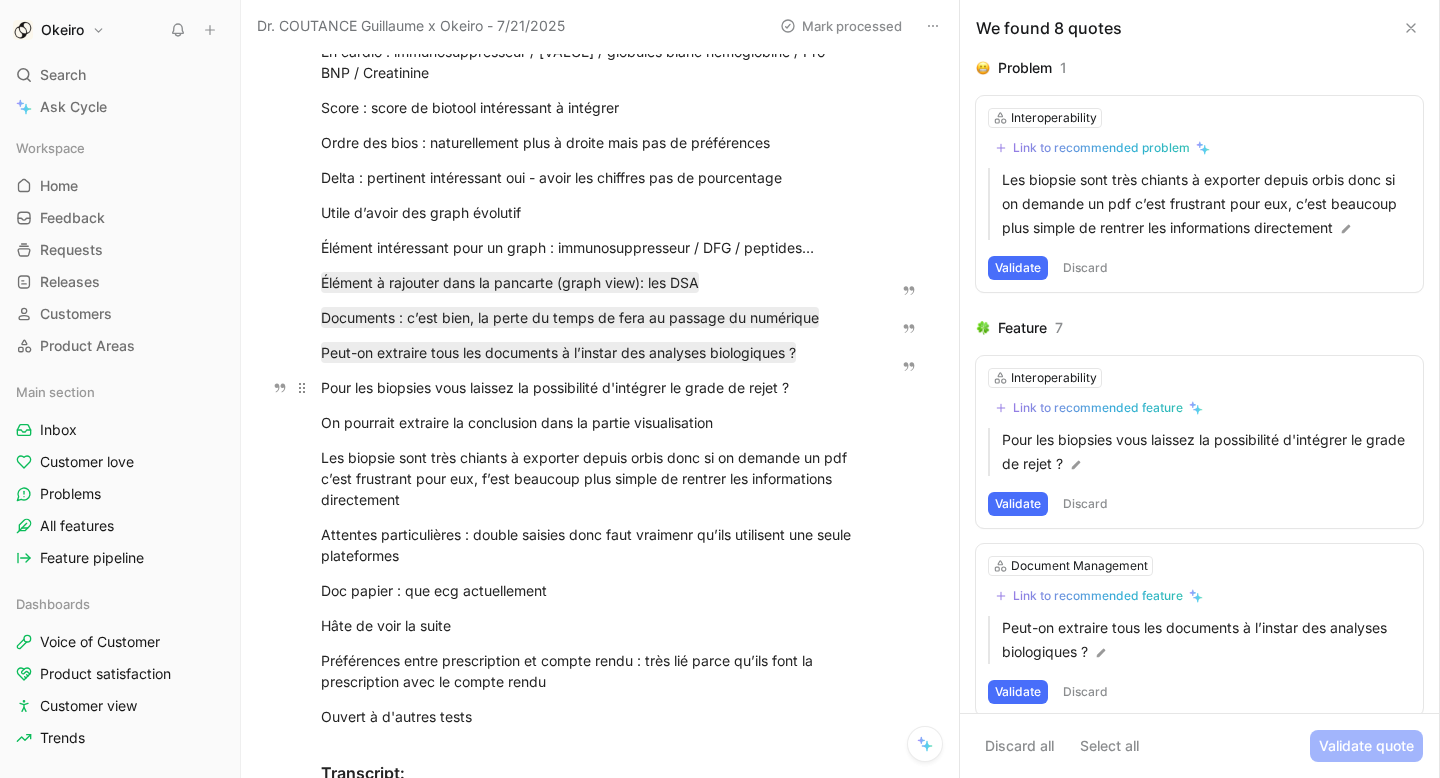 click on "Pour les biopsies vous laissez la possibilité d'intégrer le grade de rejet ?" at bounding box center (590, 387) 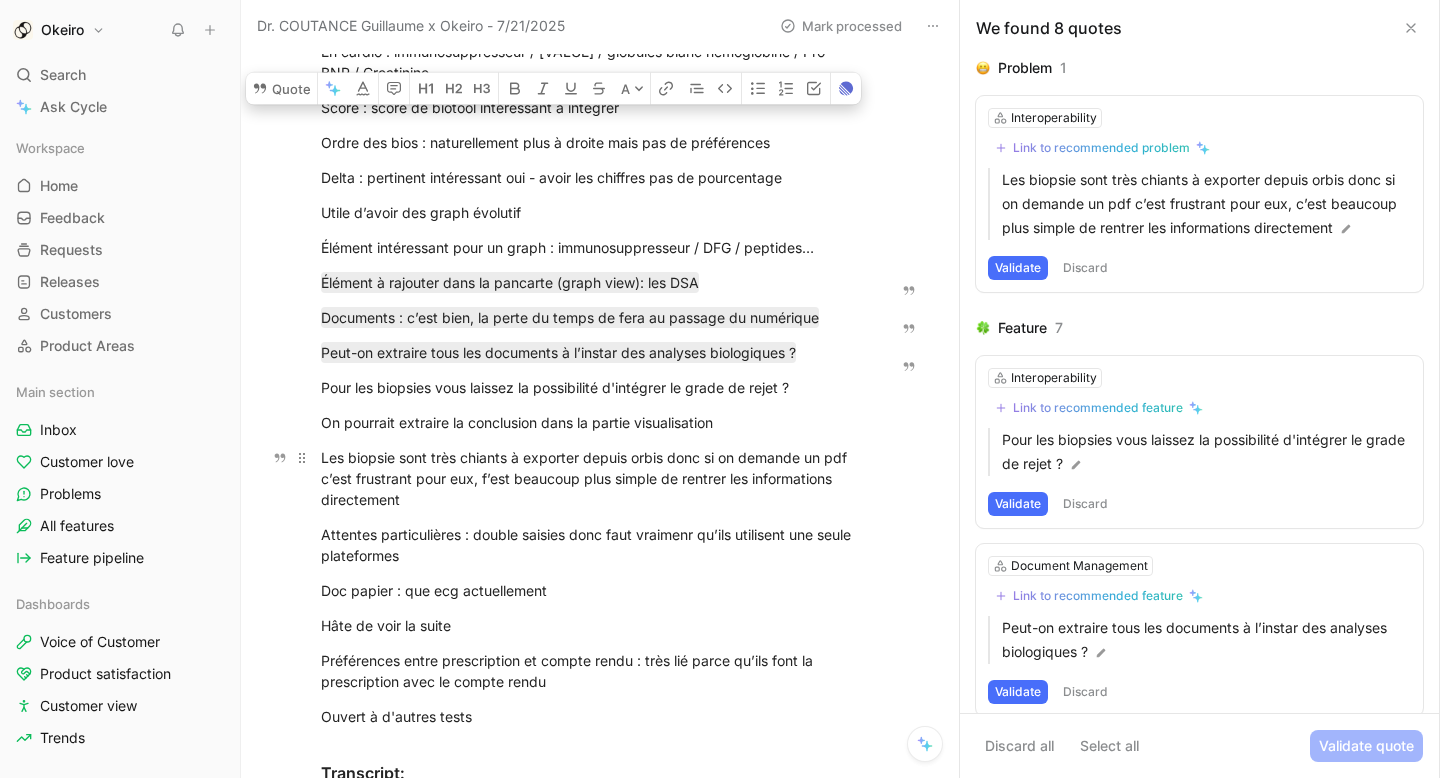 drag, startPoint x: 426, startPoint y: 501, endPoint x: 452, endPoint y: 506, distance: 26.476404 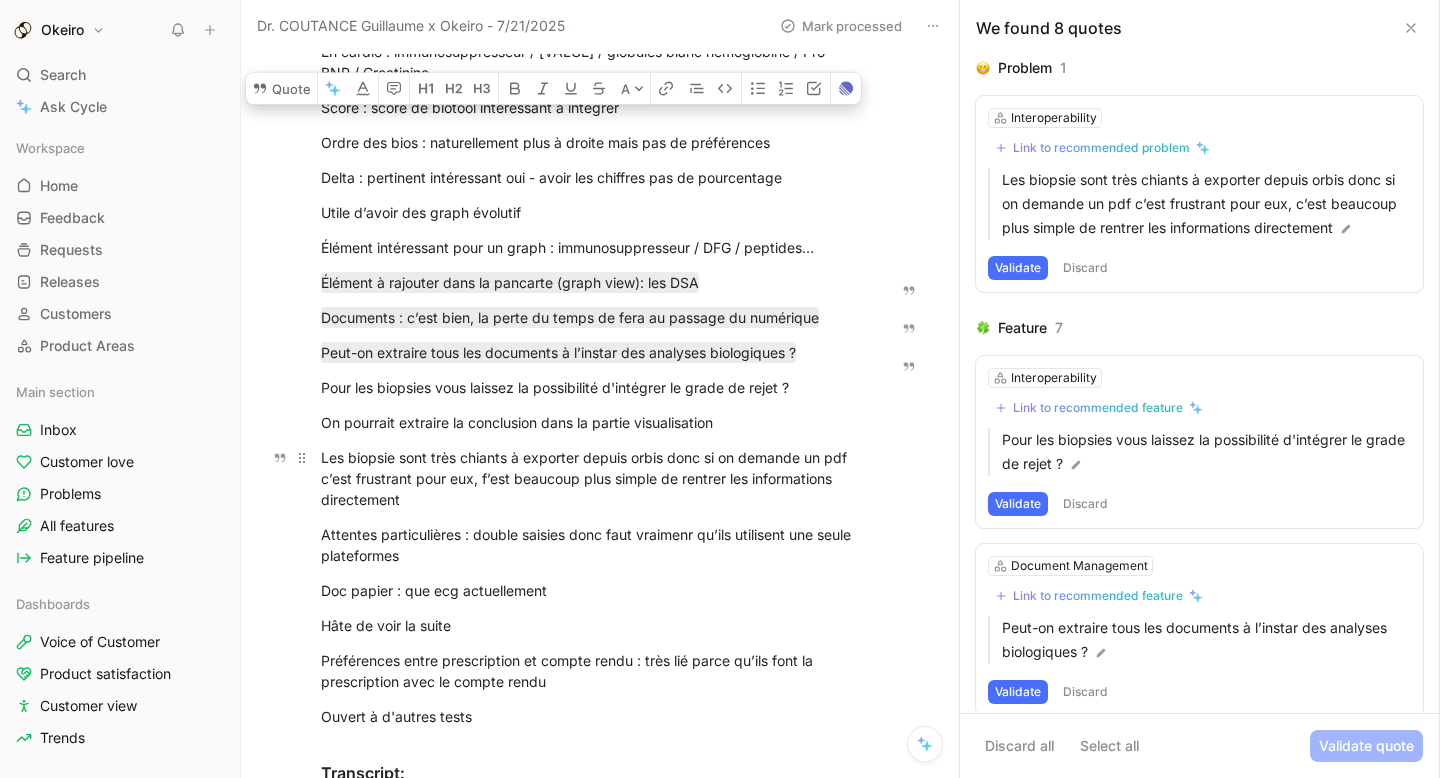 click on "Les biopsie sont très chiants à exporter depuis orbis donc si on demande un pdf c’est frustrant pour eux, f’est beaucoup plus simple de rentrer les informations directement" at bounding box center (590, 478) 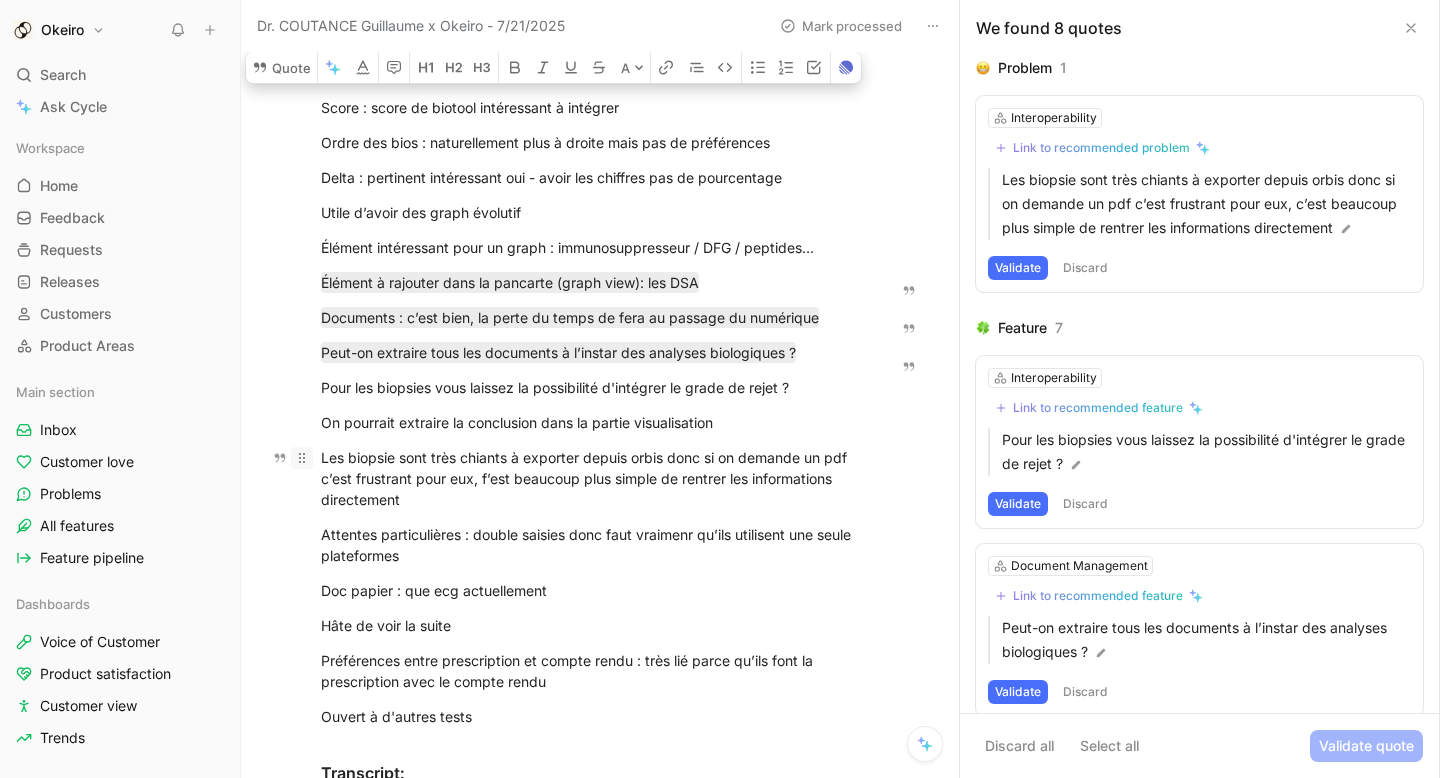 drag, startPoint x: 443, startPoint y: 496, endPoint x: 302, endPoint y: 458, distance: 146.03082 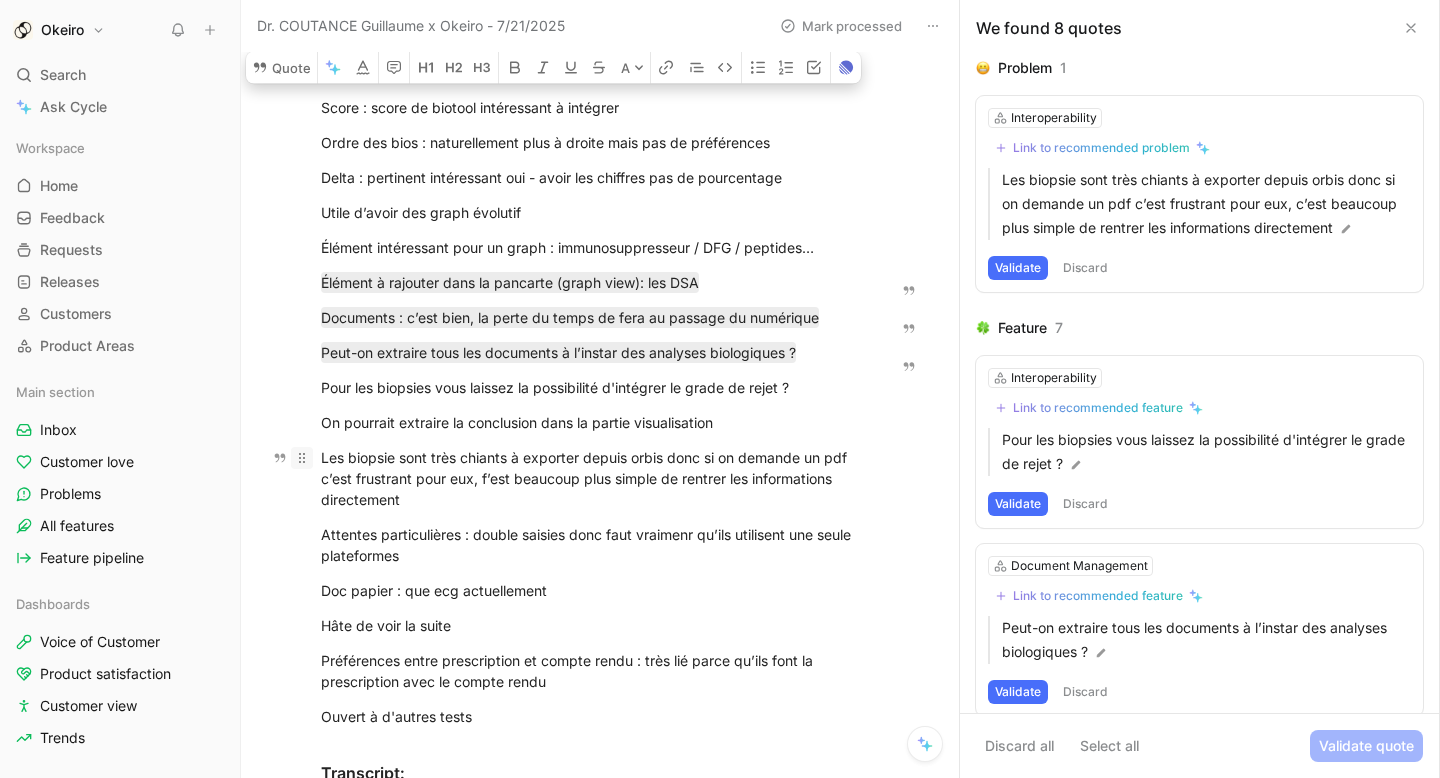 click on "Les biopsie sont très chiants à exporter depuis orbis donc si on demande un pdf c’est frustrant pour eux, f’est beaucoup plus simple de rentrer les informations directement" at bounding box center [590, 478] 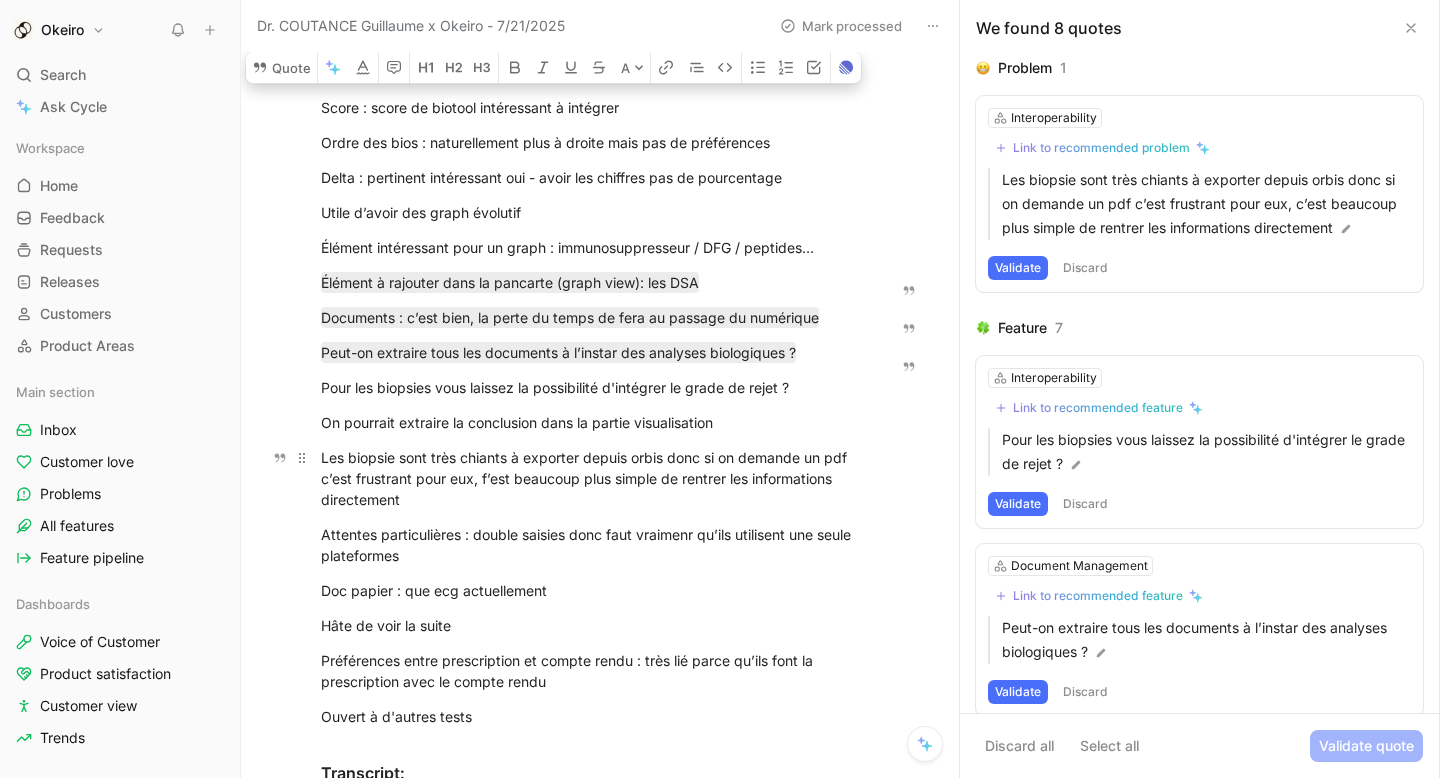 click on "Les biopsie sont très chiants à exporter depuis orbis donc si on demande un pdf c’est frustrant pour eux, f’est beaucoup plus simple de rentrer les informations directement" at bounding box center (590, 478) 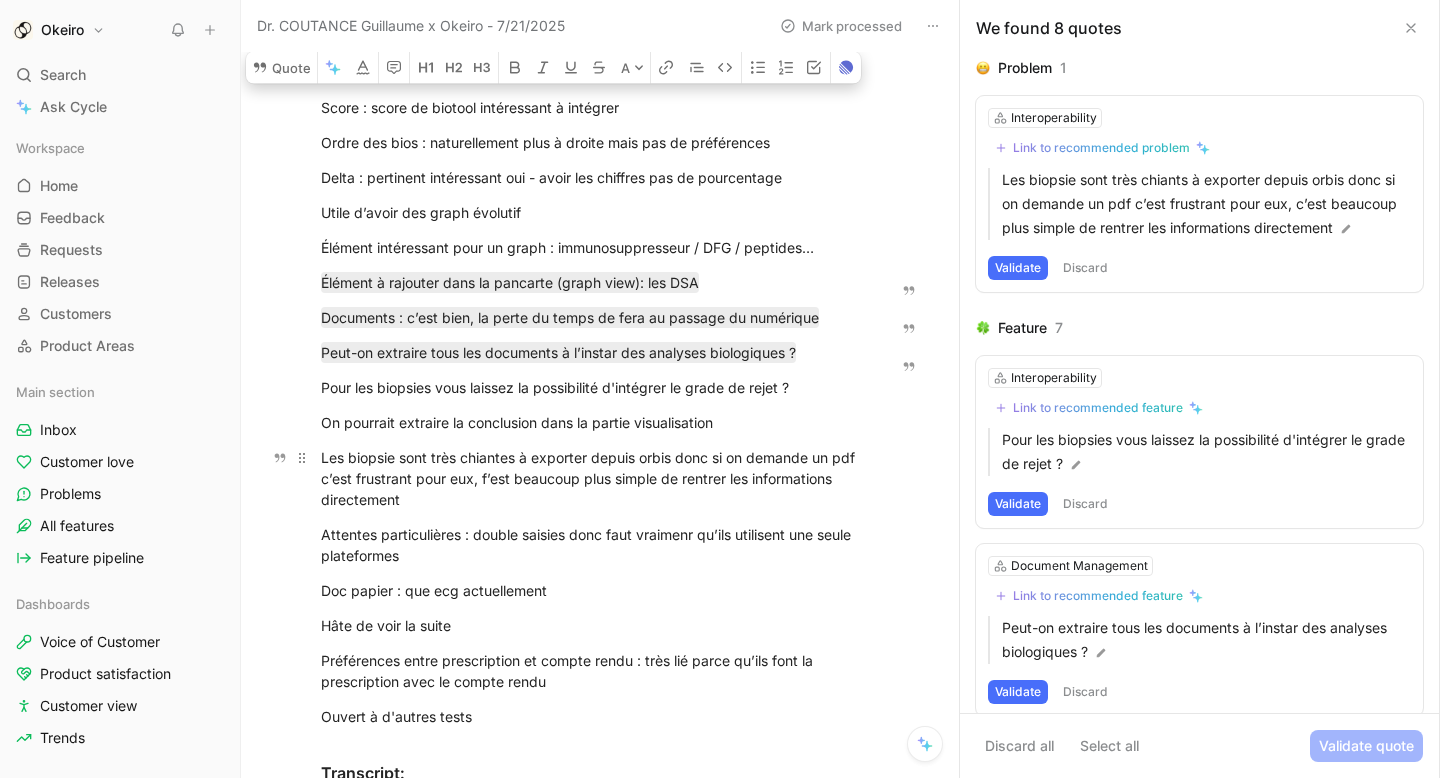 drag, startPoint x: 533, startPoint y: 508, endPoint x: 317, endPoint y: 451, distance: 223.39427 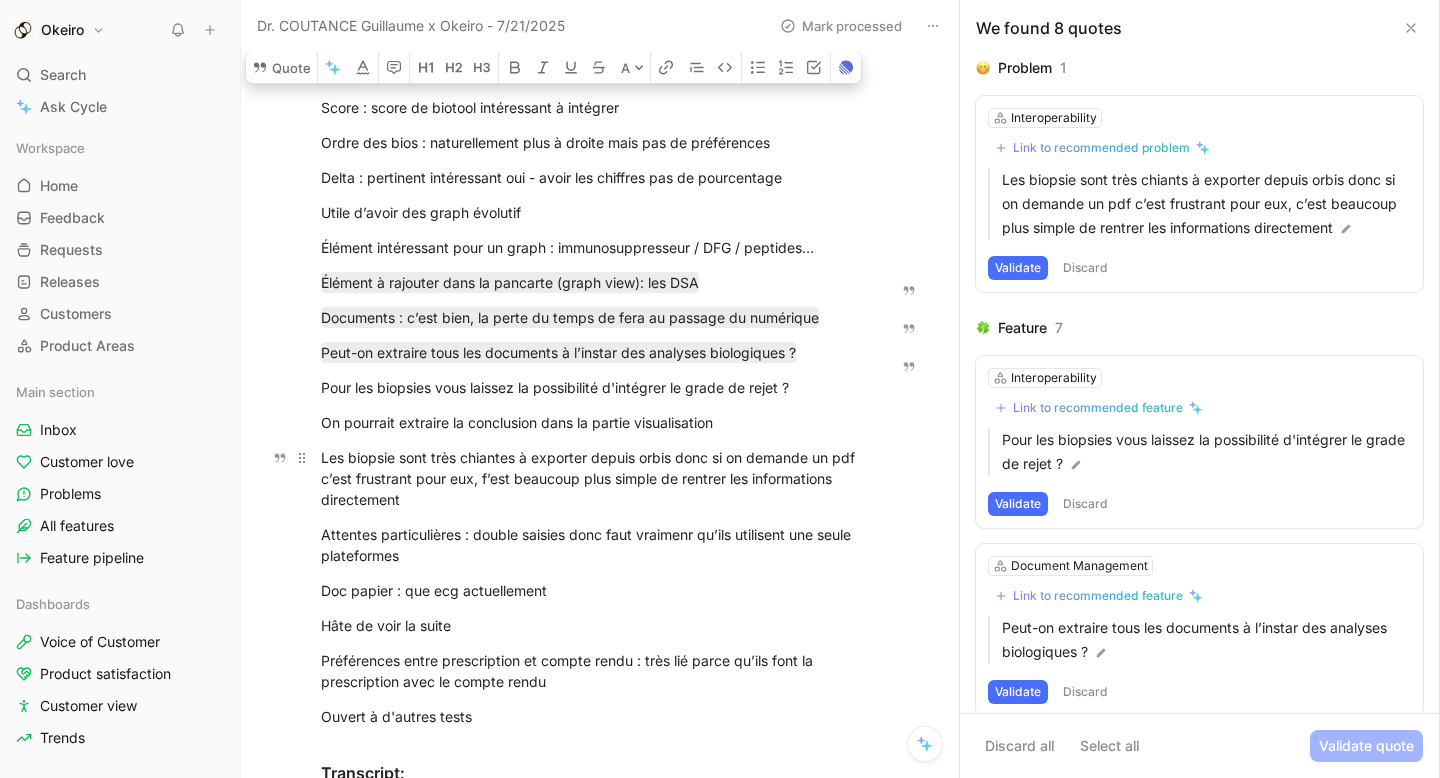 click on "Les biopsie sont très chiantes à exporter depuis orbis donc si on demande un pdf c’est frustrant pour eux, f’est beaucoup plus simple de rentrer les informations directement" at bounding box center (590, 478) 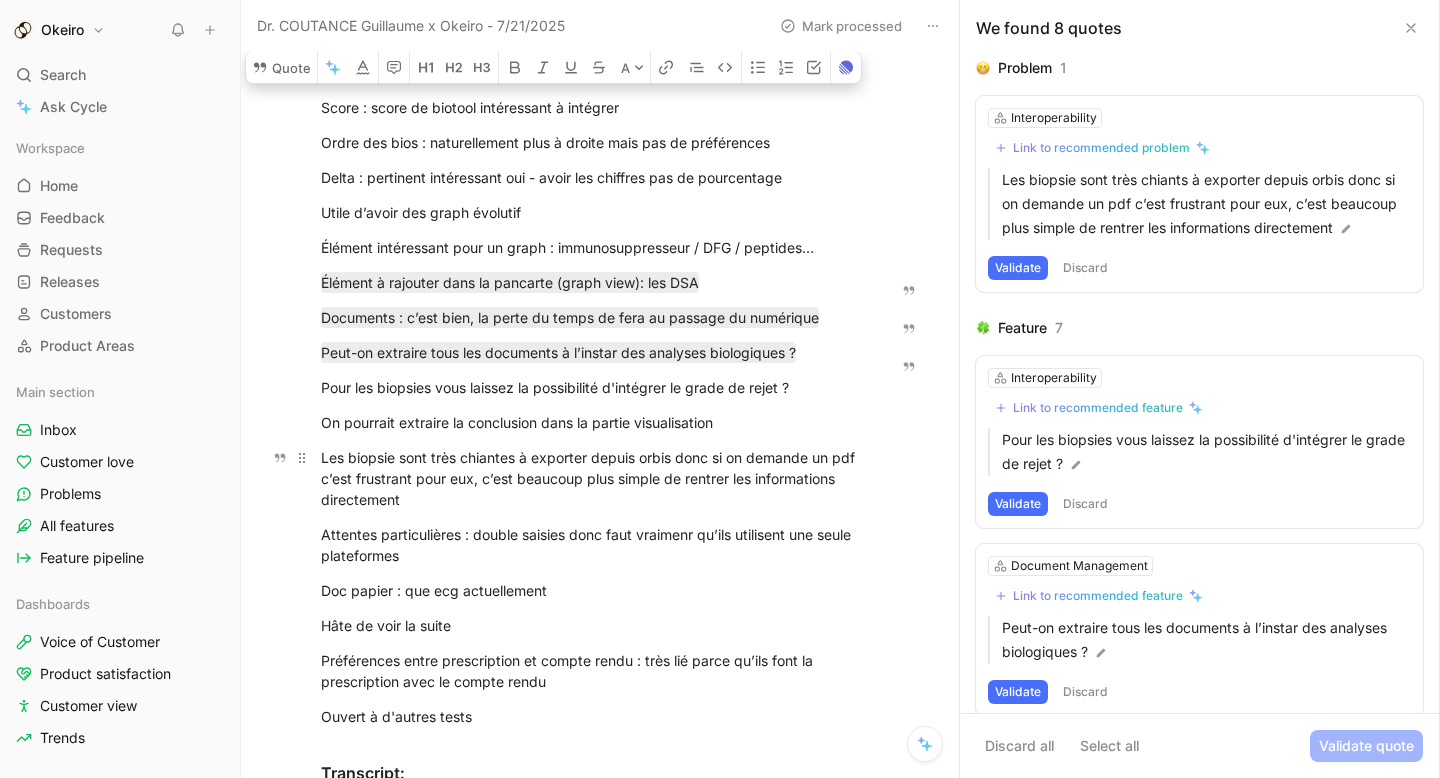 drag, startPoint x: 522, startPoint y: 506, endPoint x: 324, endPoint y: 455, distance: 204.4627 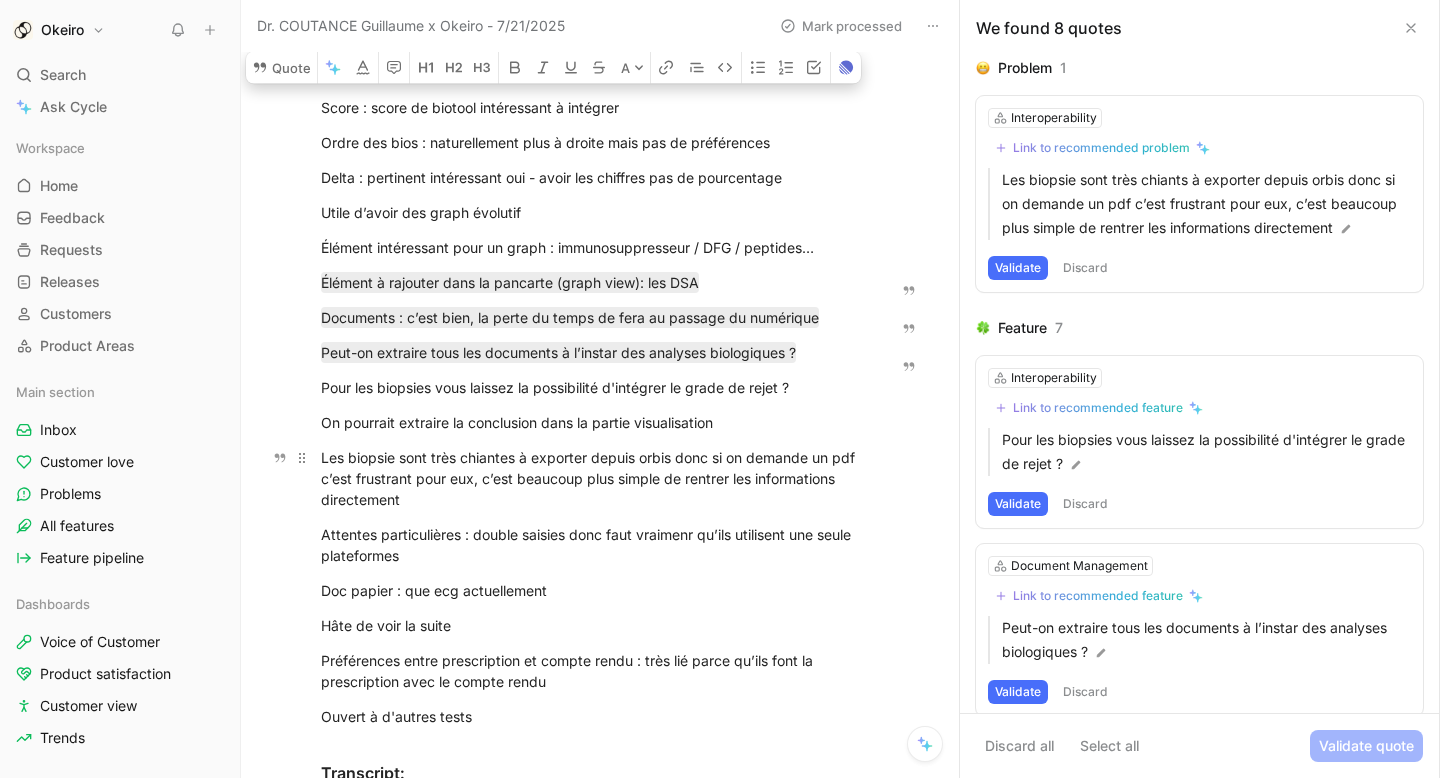 click on "Les biopsie sont très chiantes à exporter depuis orbis donc si on demande un pdf c’est frustrant pour eux, c’est beaucoup plus simple de rentrer les informations directement" at bounding box center [590, 478] 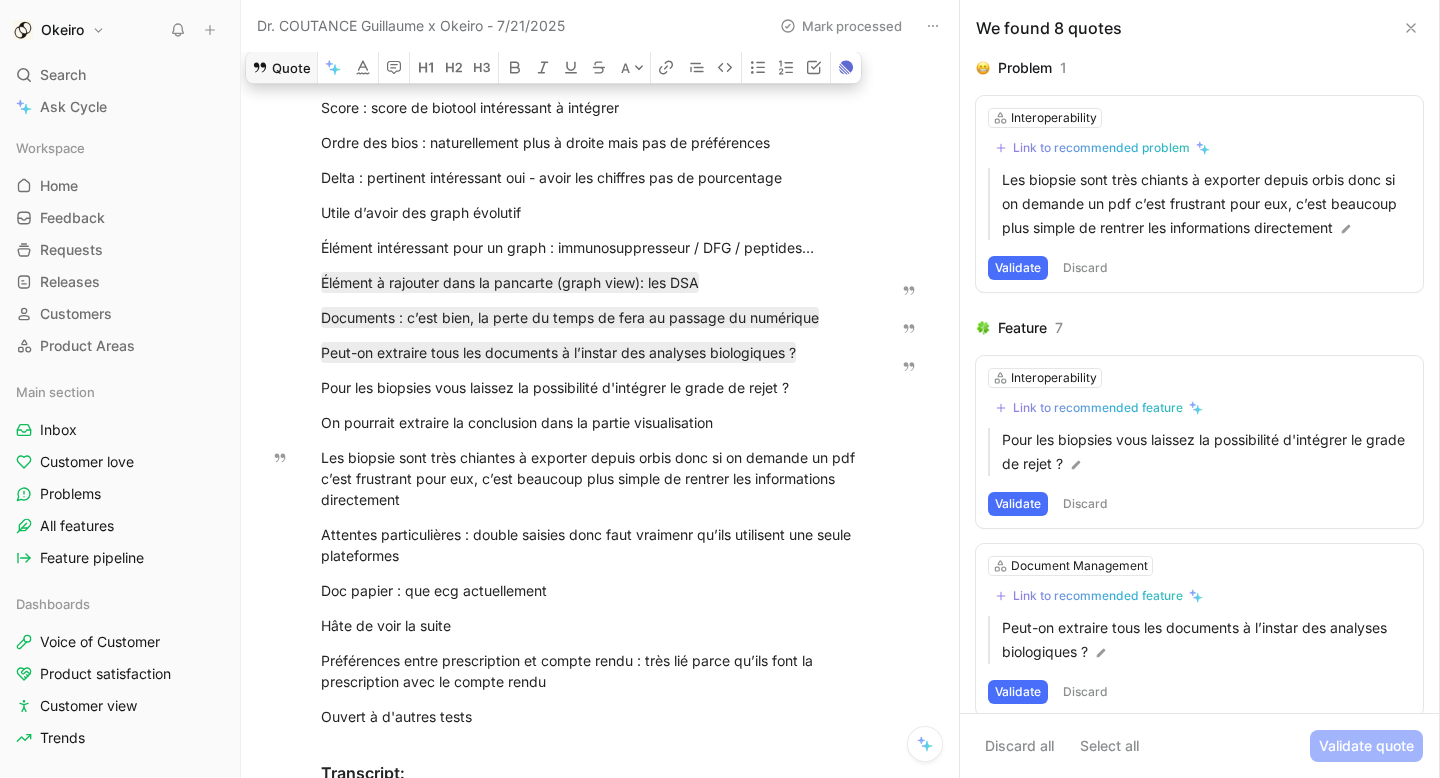 click on "Quote" at bounding box center [281, 68] 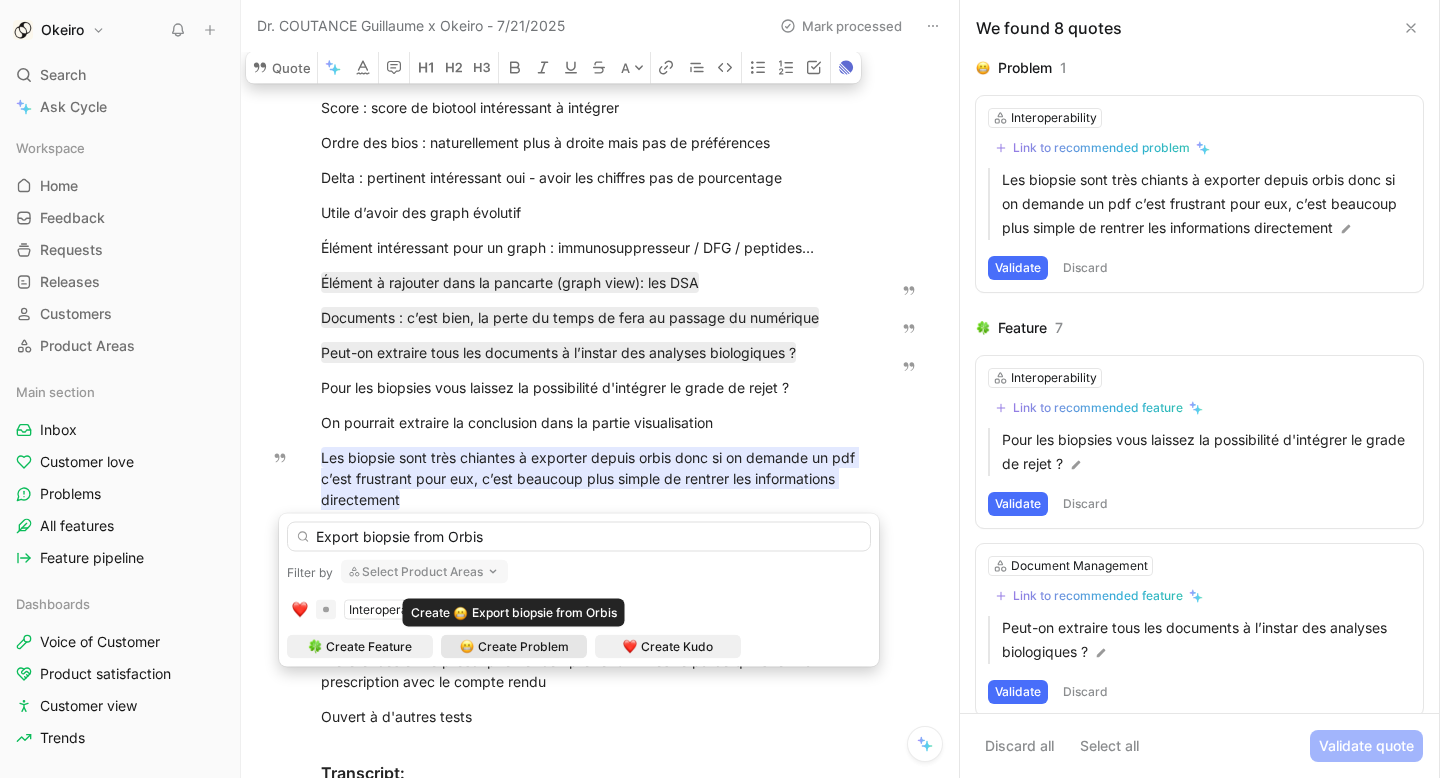type on "Export biopsie from Orbis" 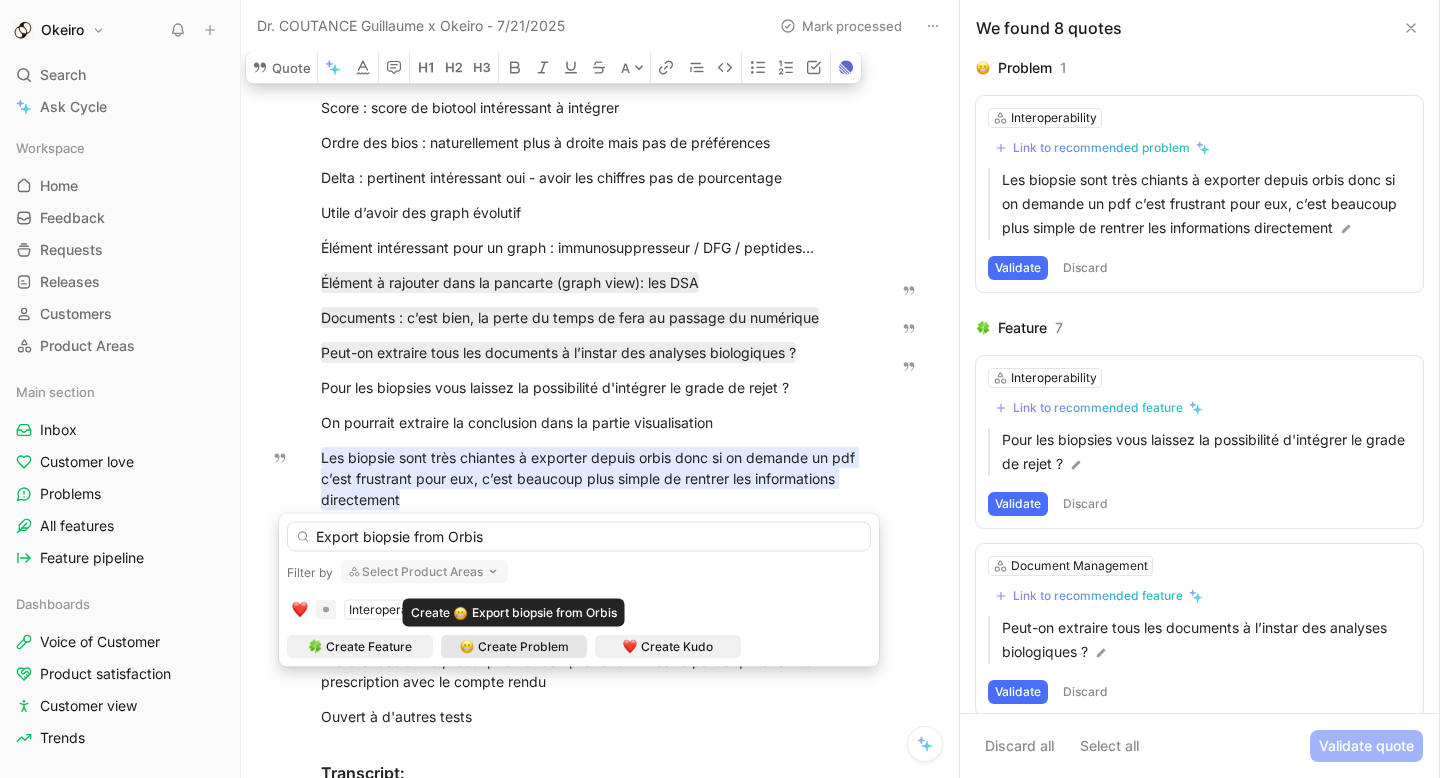 click on "Create Problem" at bounding box center [523, 647] 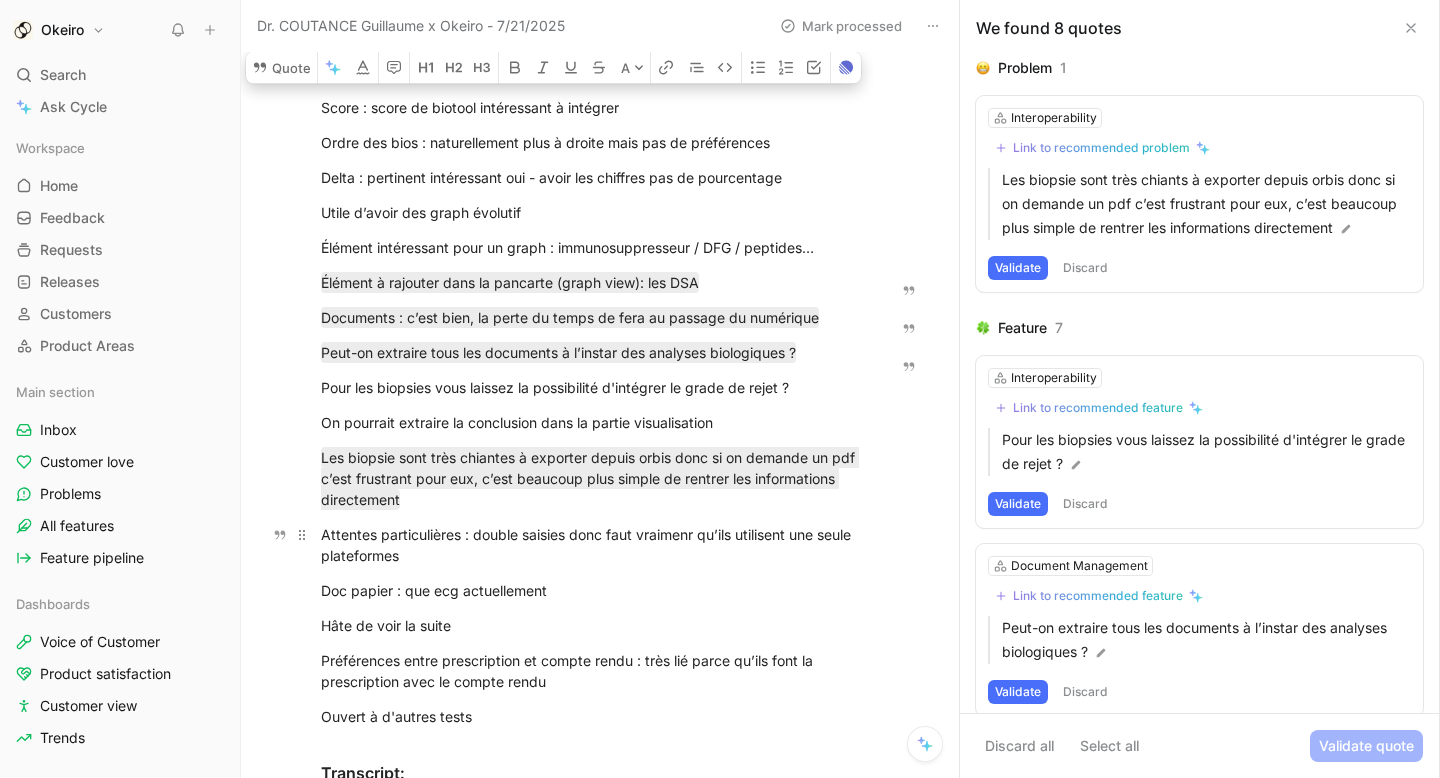 click on "Attentes particulières : double saisies donc faut vraimenr qu’ils utilisent une seule plateformes" at bounding box center [590, 545] 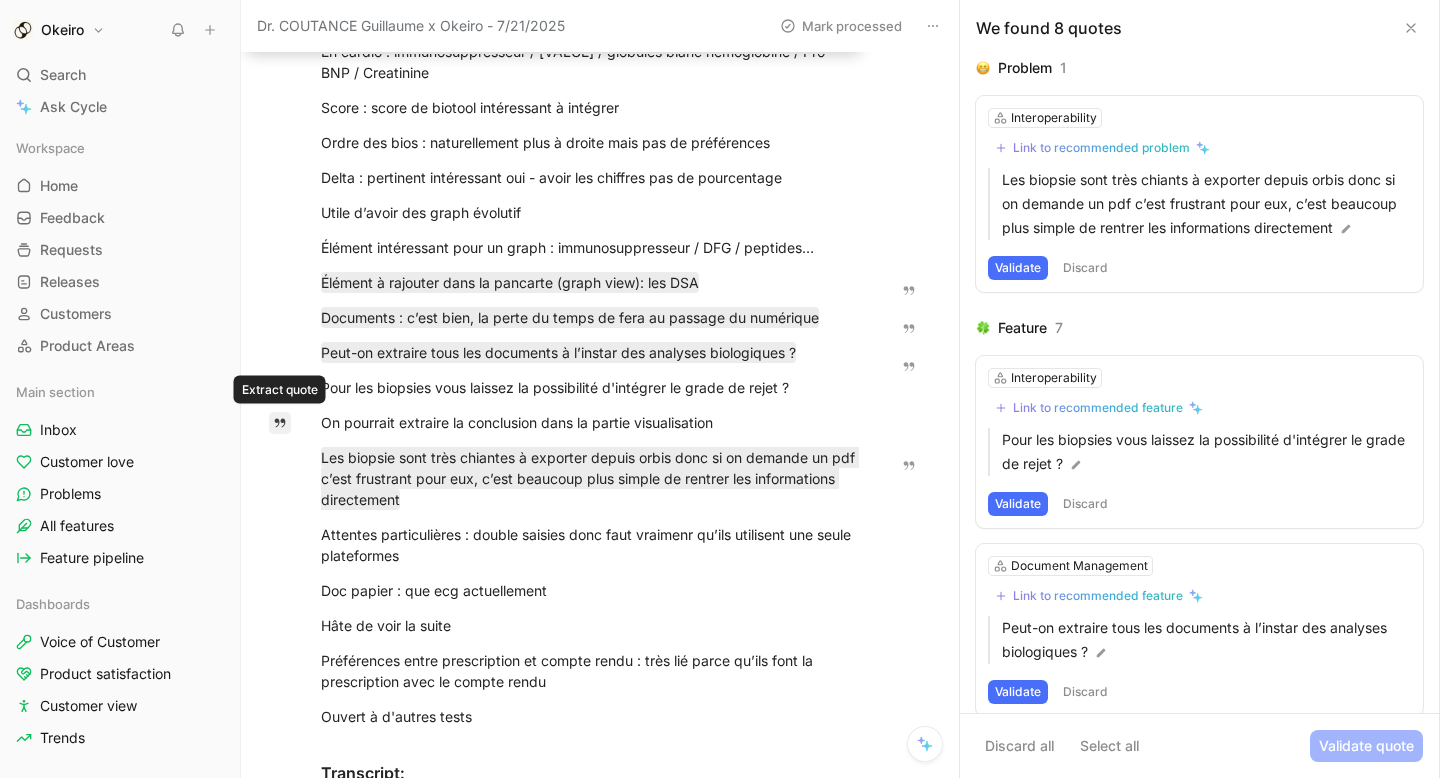 drag, startPoint x: 765, startPoint y: 430, endPoint x: 284, endPoint y: 427, distance: 481.00937 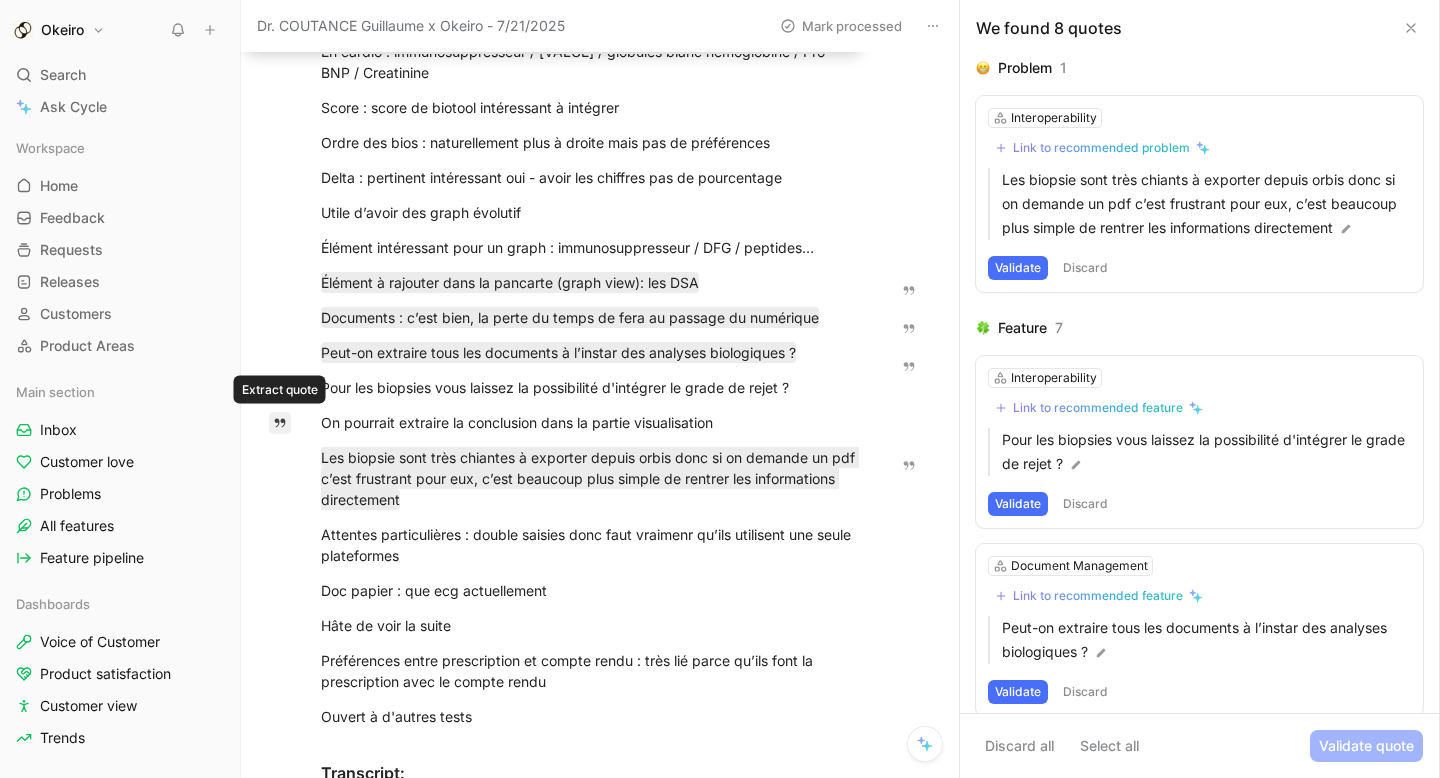 click on "Quote A Video Player is loading. Play Video Play Mute Current Time  0:00 / Duration  46:43 Loaded :  1.71% 00:00 Stream Type  LIVE Seek to live, currently behind live LIVE Remaining Time  - 46:43   1x Playback Rate 2x 1.75x 1.5x 1.25x 1x , selected 0.75x 0.5x 0.25x Descriptions descriptions off , selected Captions captions off , selected Audio Track Fullscreen This is a modal window. Quote a extraire  Génial d'avoir la connexion Orbis x Okeiro  Est-ce qu’on peut avoir des types de compte rendu par service parce qu’on ne fonctionne pas avec des patients attitrés par médecin (avoir des templates)  Ordo structurée doit faire gagner du temps  Table view très bien parce qu’avant le tableau était un peu rigide  “Peut-on épingler à l'échelle du centre ?” En cardio : immunosuppresseur / DFG / globules blanc hémoglobine / Pro BNP / Creatinine  Score : score de biotool intéressant à intégrer  Ordre des bios : naturellement plus à droite mais pas de préférences  Hâte de voir la suite" at bounding box center [590, 7837] 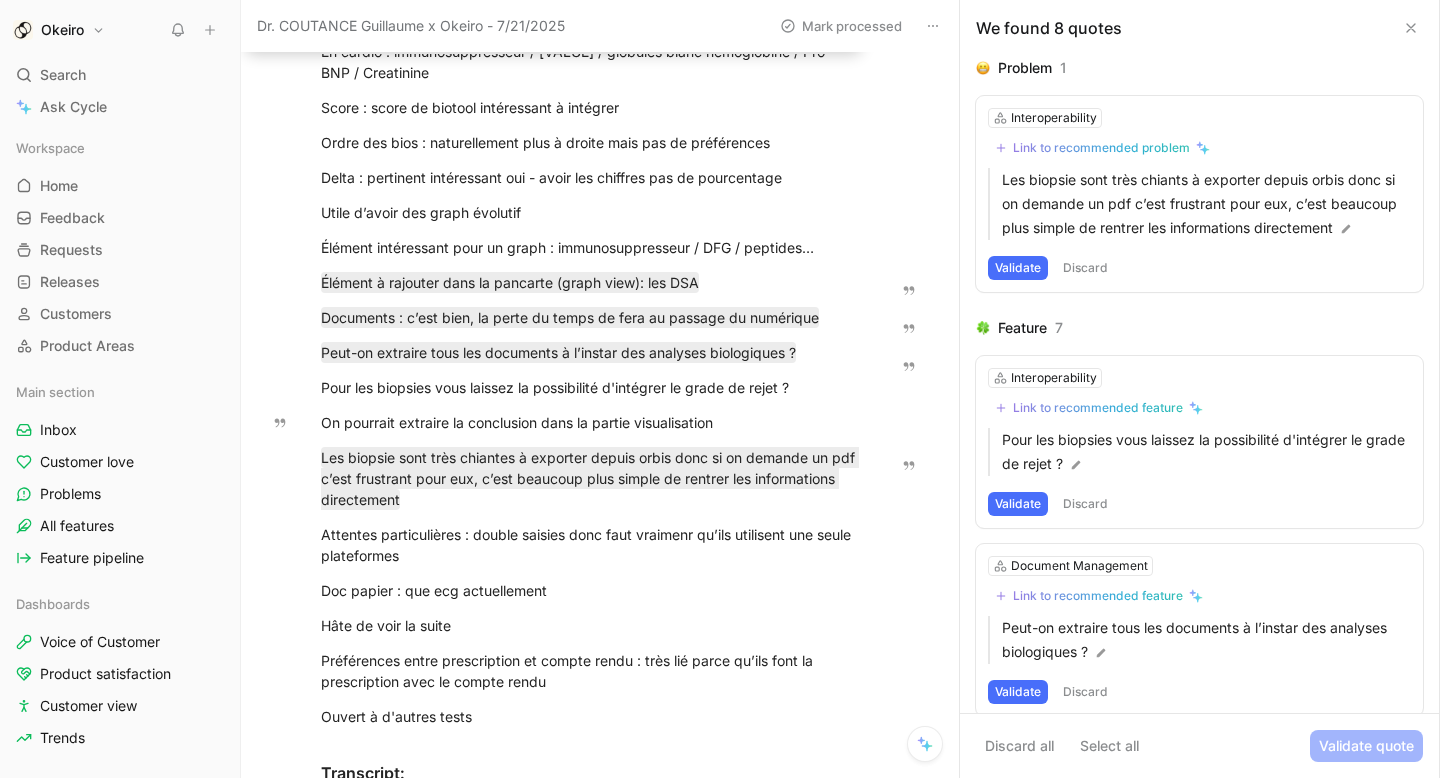click on "Quote" at bounding box center [281, 33] 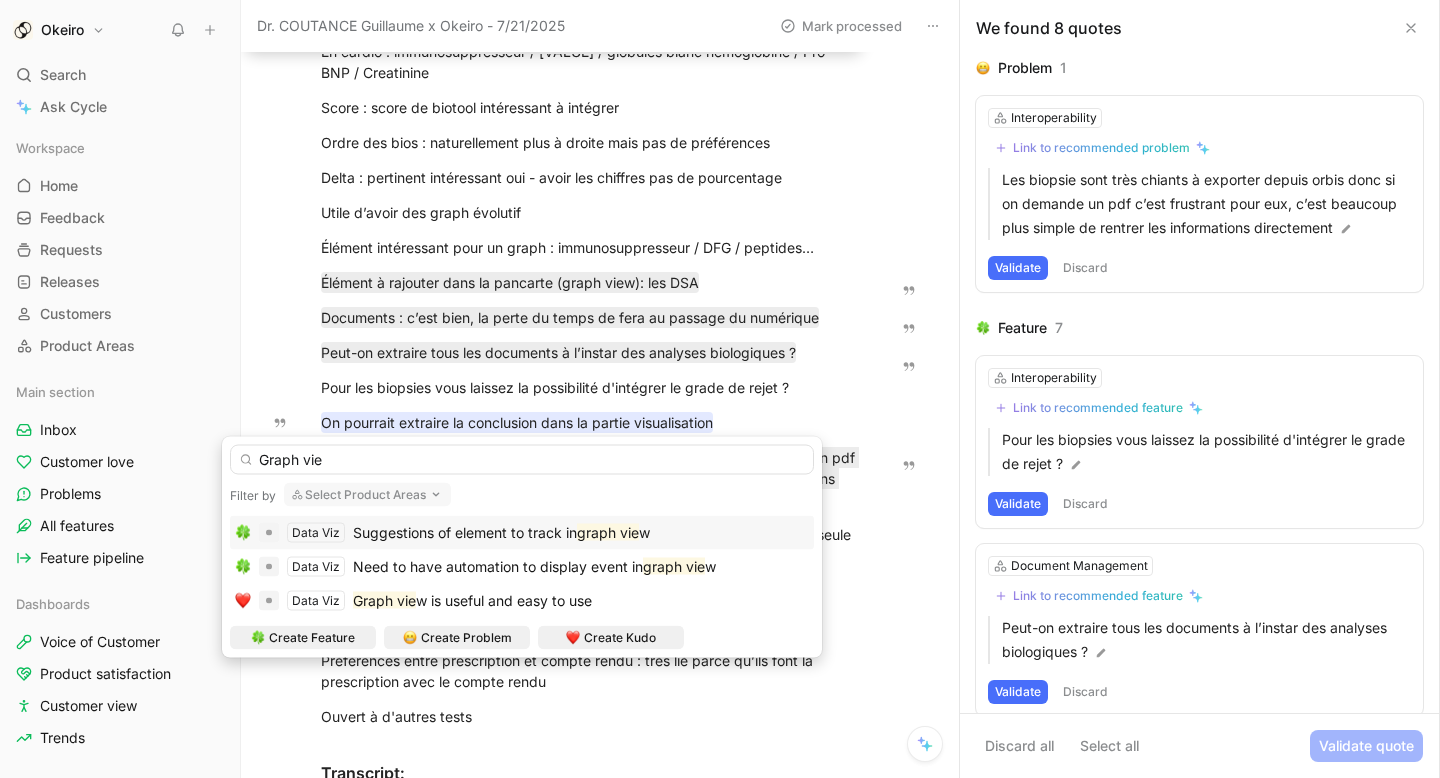 type on "Graph vie" 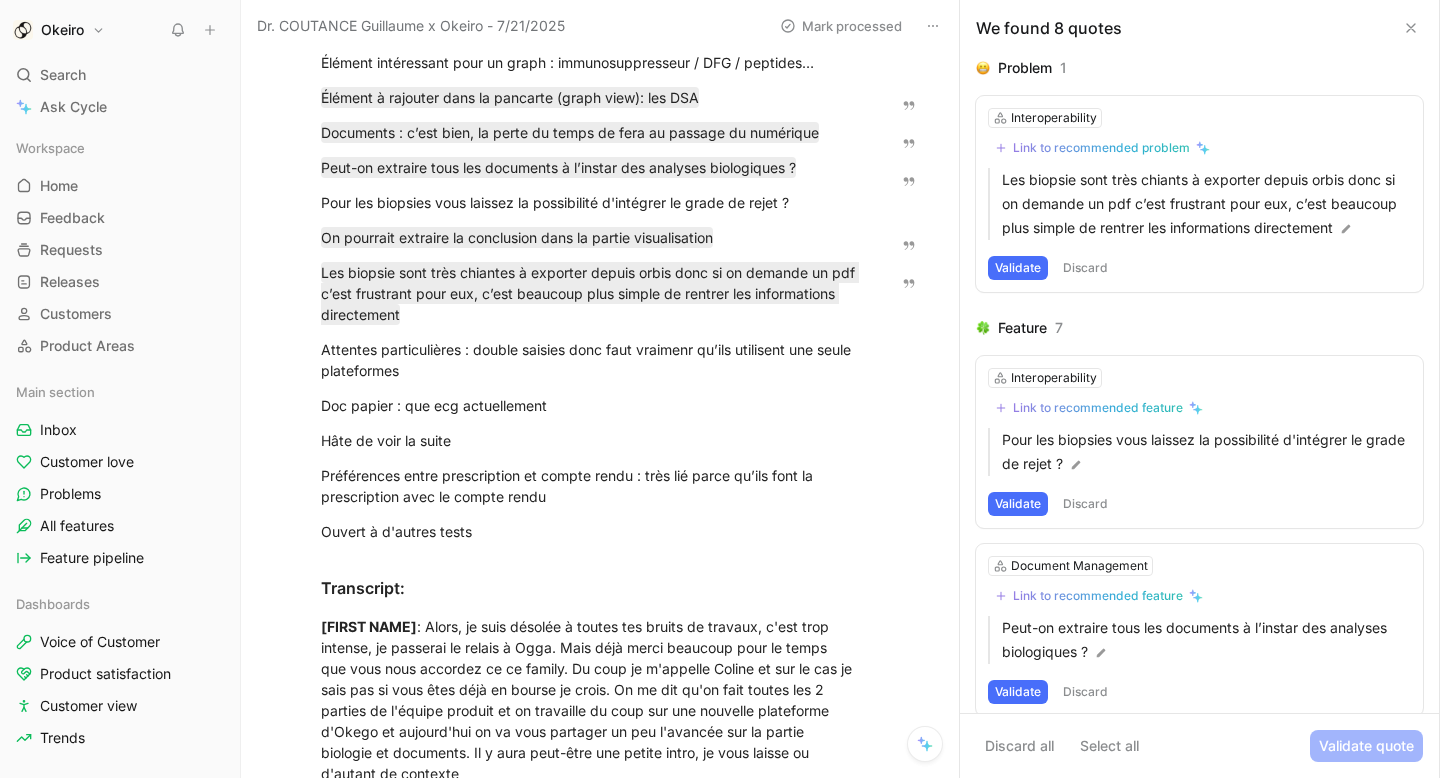 scroll, scrollTop: 919, scrollLeft: 0, axis: vertical 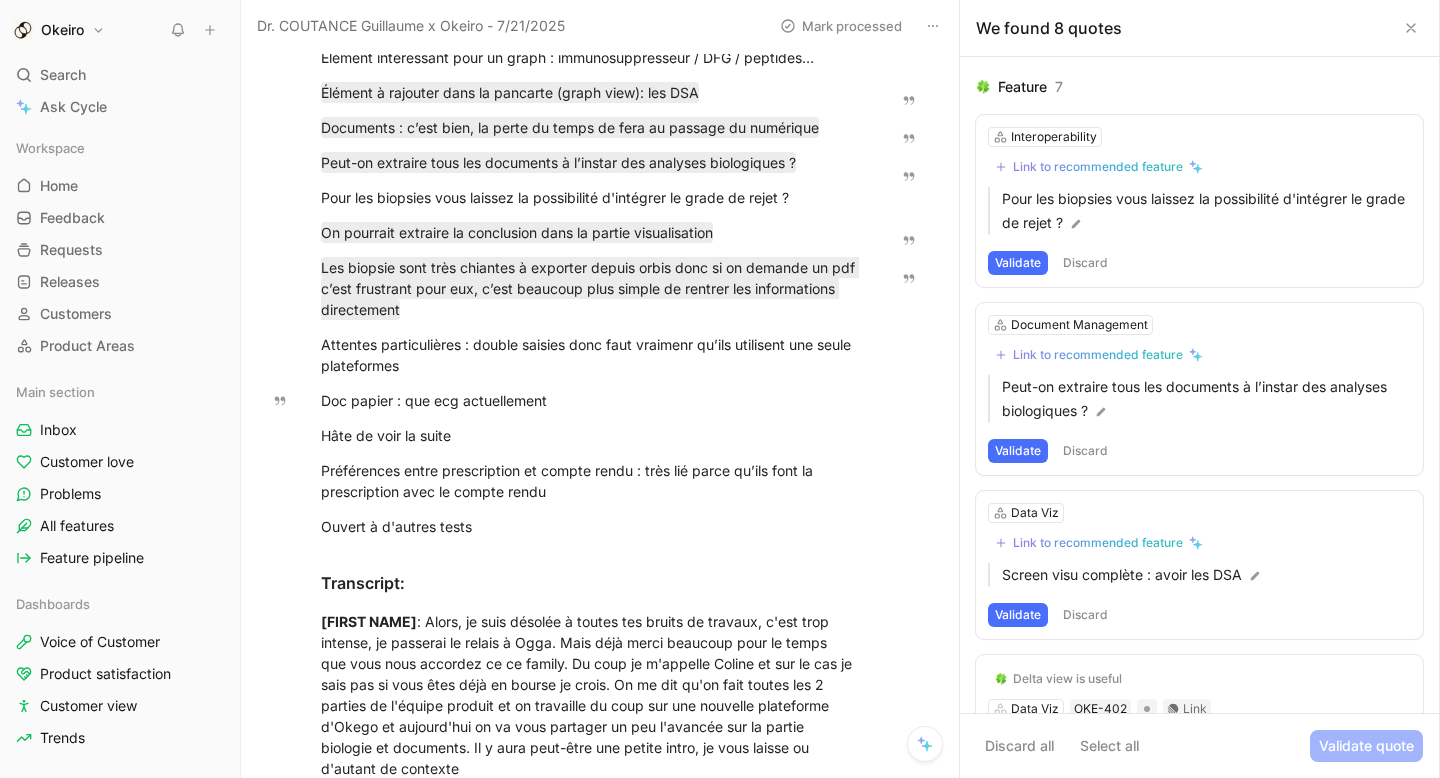 click on "Discard" at bounding box center [1085, 263] 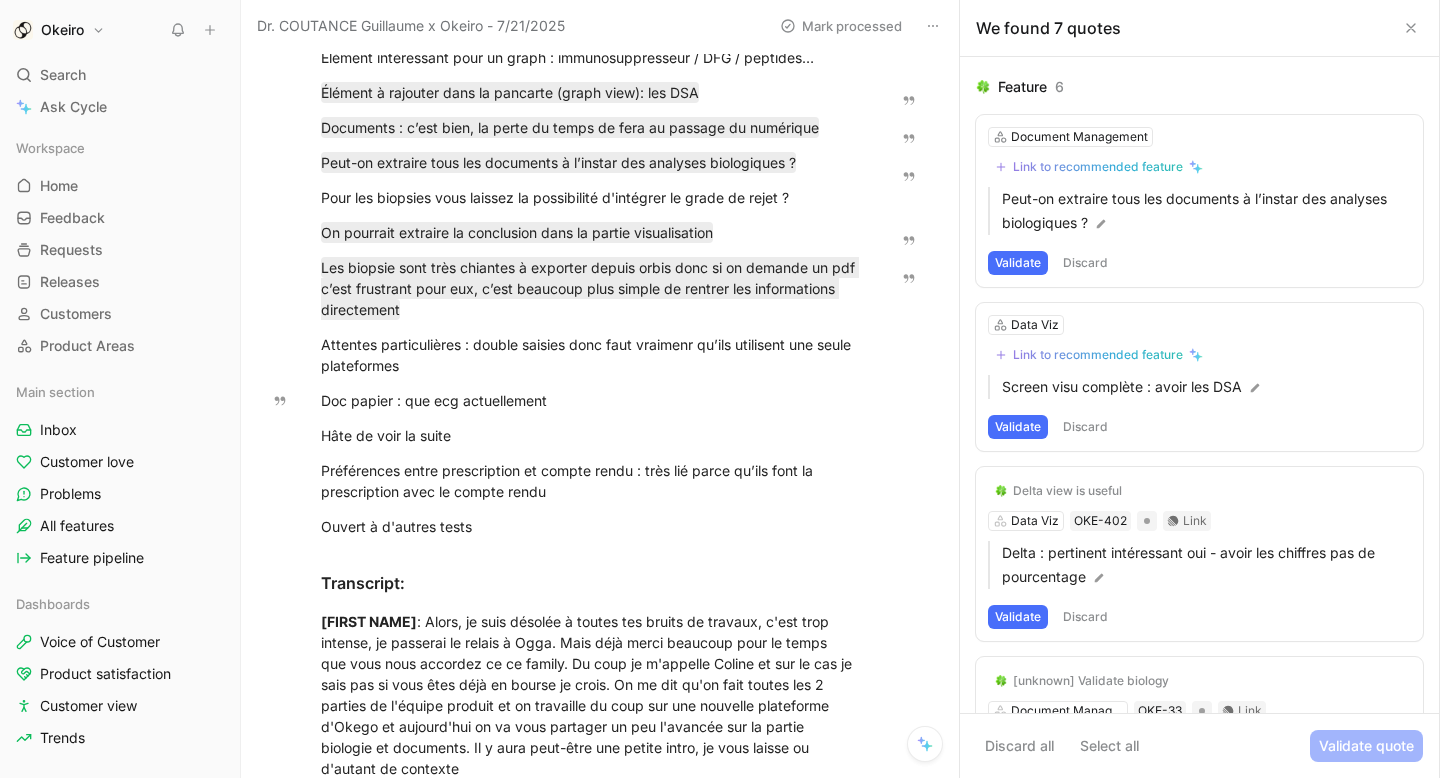 click on "Discard" at bounding box center [1085, 263] 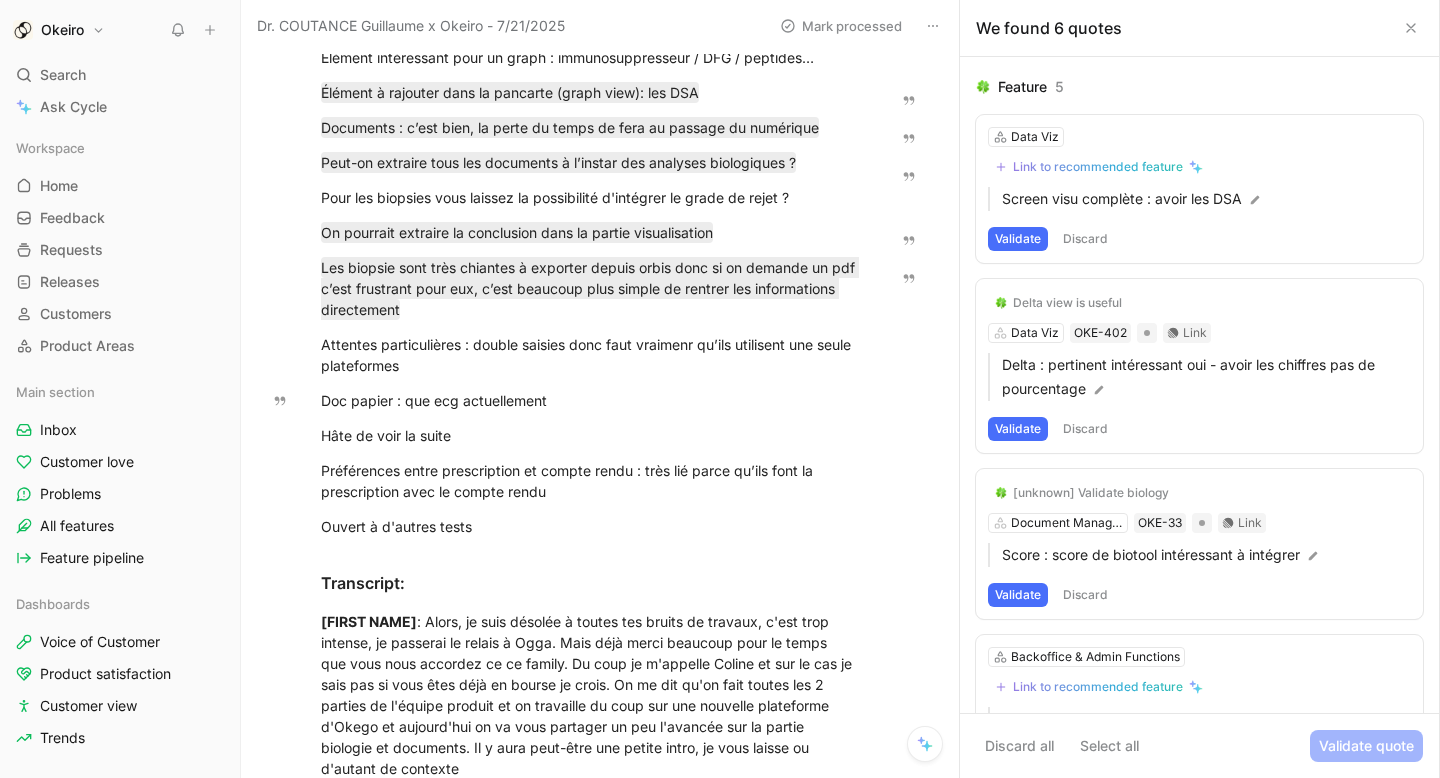 click on "Discard" at bounding box center (1085, 239) 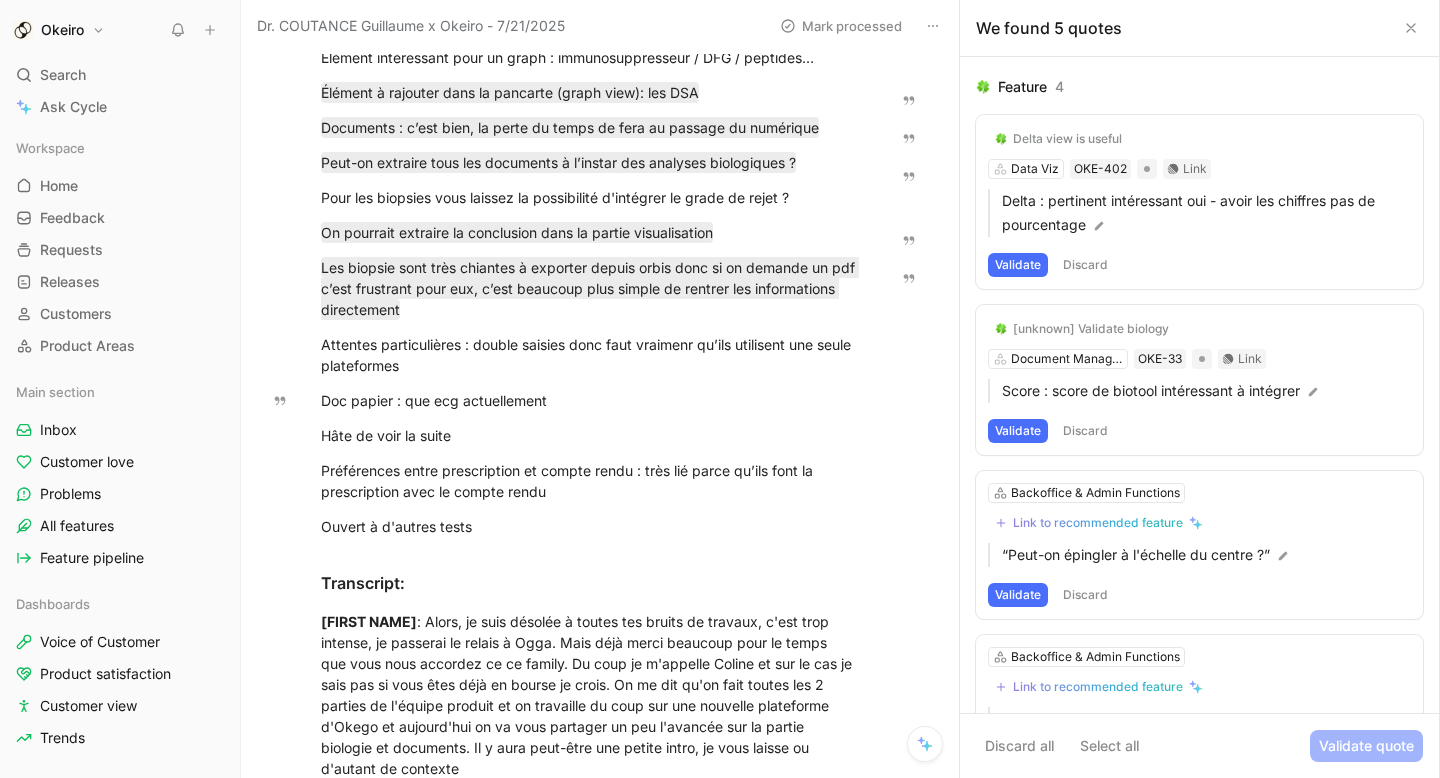 click on "Discard" at bounding box center [1085, 265] 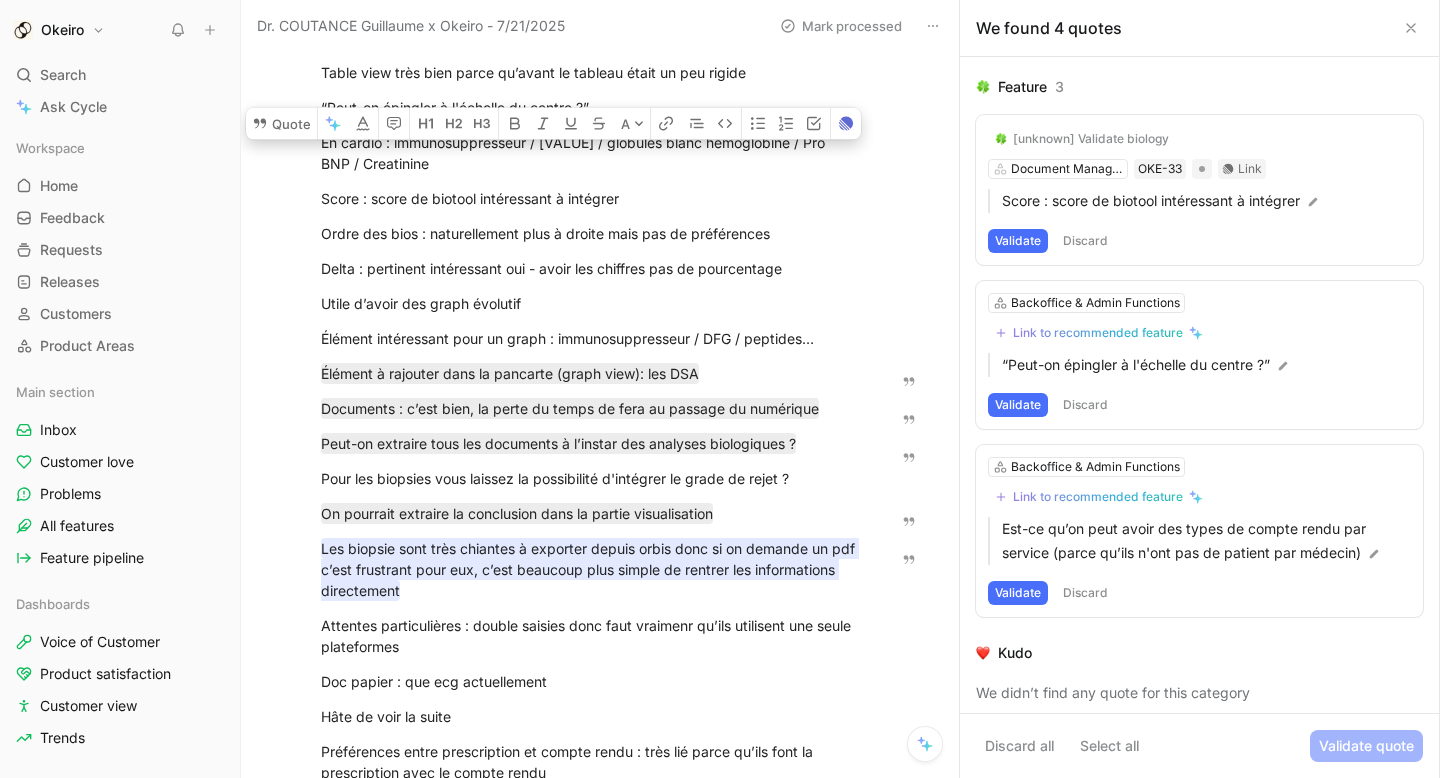 scroll, scrollTop: 636, scrollLeft: 0, axis: vertical 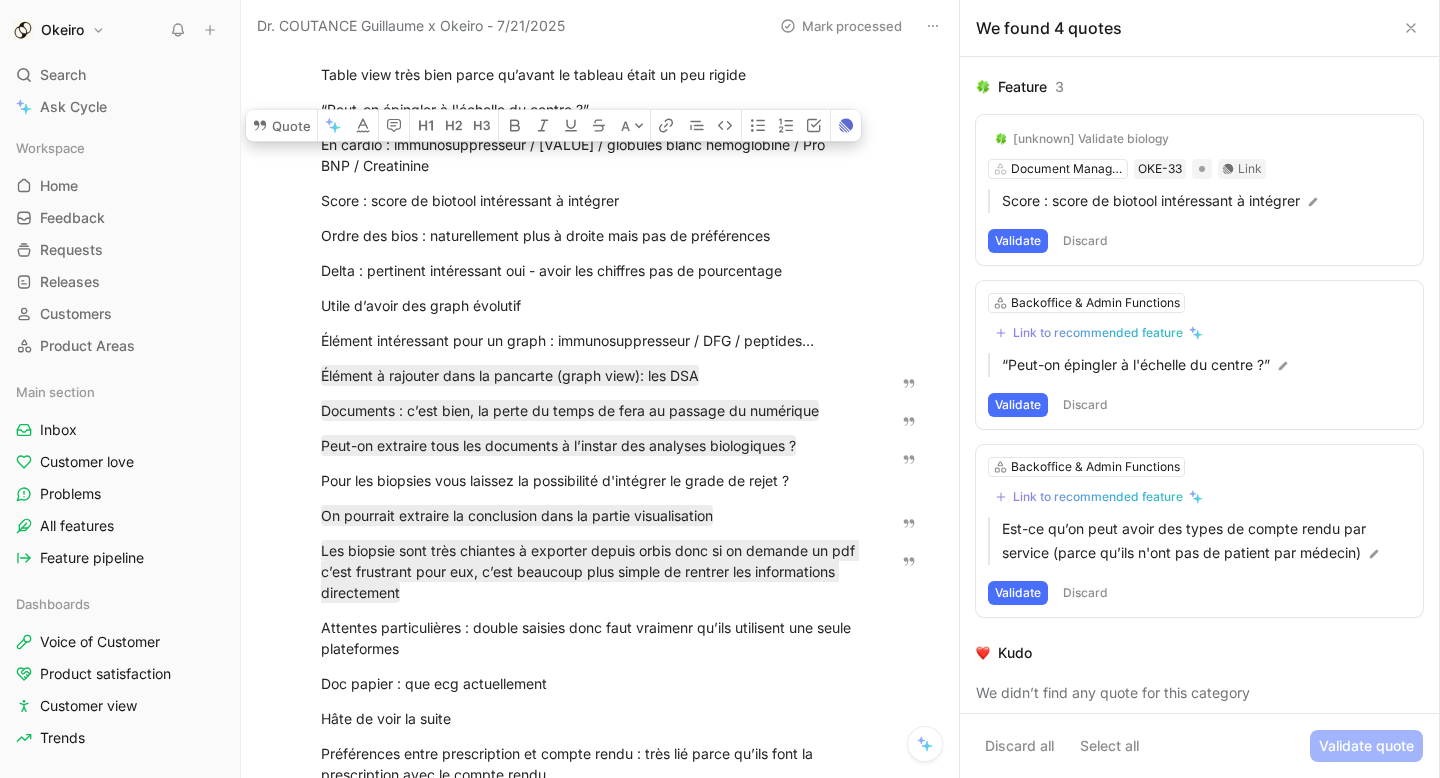 click on "Score : score de biotool intéressant à intégrer" at bounding box center (590, 200) 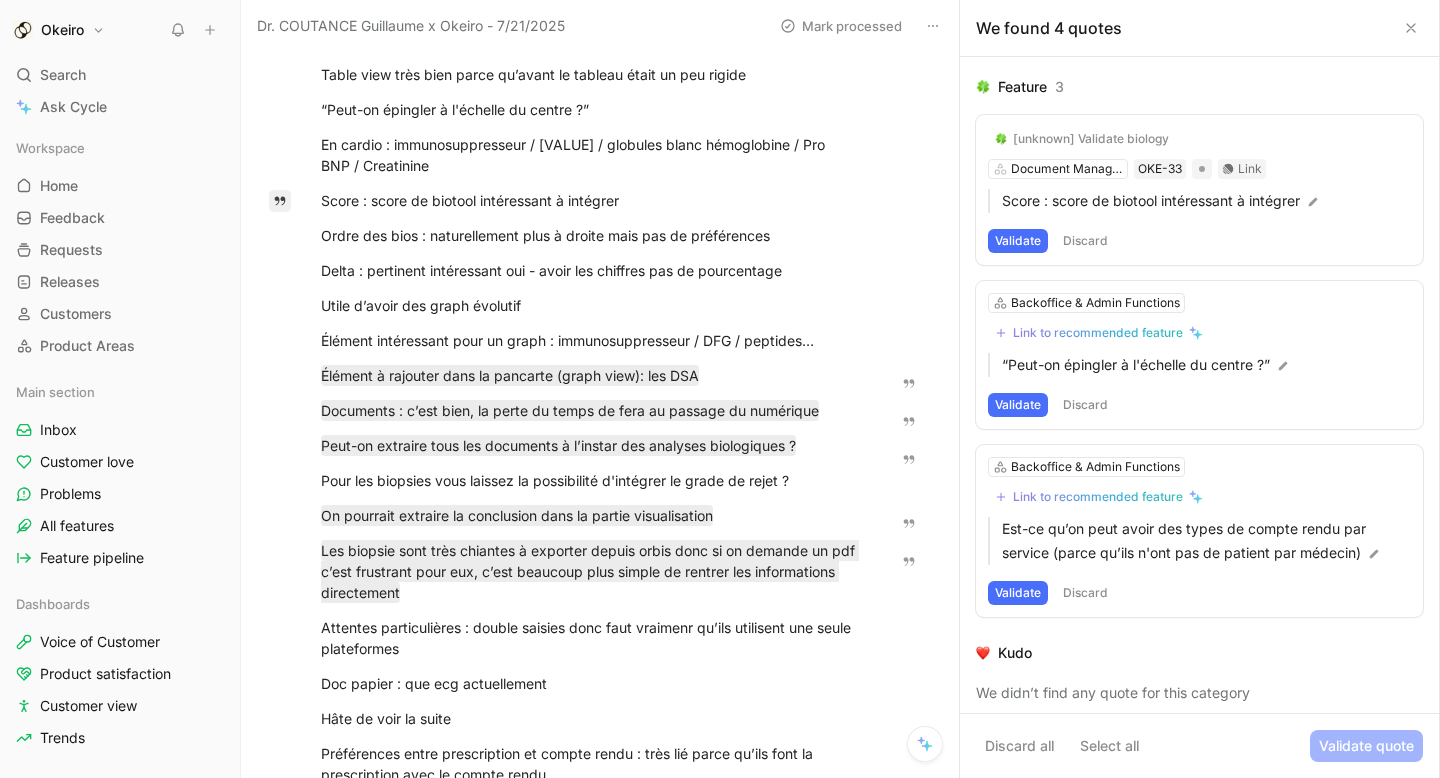 drag, startPoint x: 677, startPoint y: 196, endPoint x: 288, endPoint y: 196, distance: 389 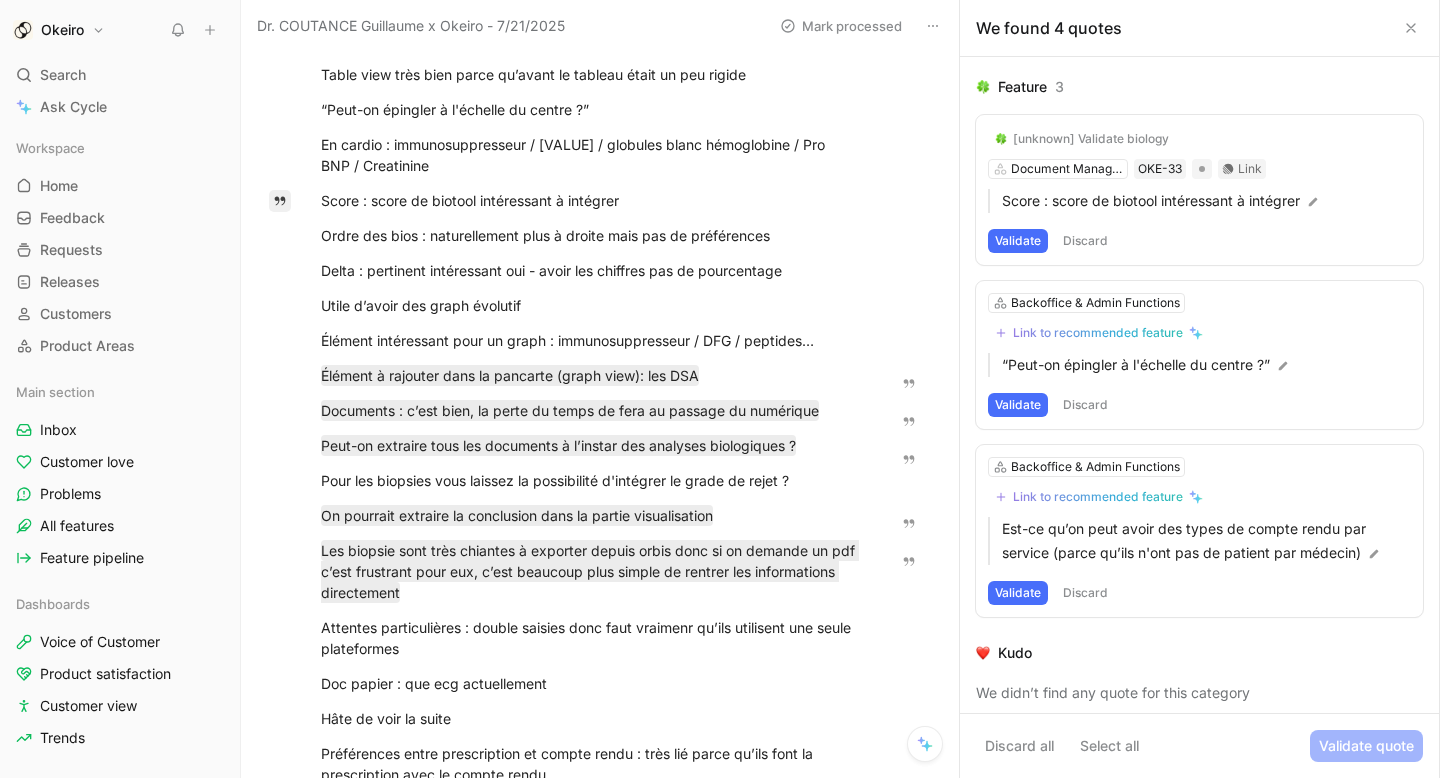 click on "Quote A Video Player is loading. Play Video Play Mute Current Time  0:00 / Duration  46:43 Loaded :  1.71% 00:00 Stream Type  LIVE Seek to live, currently behind live LIVE Remaining Time  - 46:43   1x Playback Rate 2x 1.75x 1.5x 1.25x 1x , selected 0.75x 0.5x 0.25x Descriptions descriptions off , selected Captions captions off , selected Audio Track Fullscreen This is a modal window. Quote a extraire  Génial d'avoir la connexion Orbis x Okeiro  Est-ce qu’on peut avoir des types de compte rendu par service parce qu’on ne fonctionne pas avec des patients attitrés par médecin (avoir des templates)  Ordo structurée doit faire gagner du temps  Table view très bien parce qu’avant le tableau était un peu rigide  “Peut-on épingler à l'échelle du centre ?” En cardio : immunosuppresseur / DFG / globules blanc hémoglobine / Pro BNP / Creatinine  Score : score de biotool intéressant à intégrer  Ordre des bios : naturellement plus à droite mais pas de préférences  Hâte de voir la suite" at bounding box center [590, 7930] 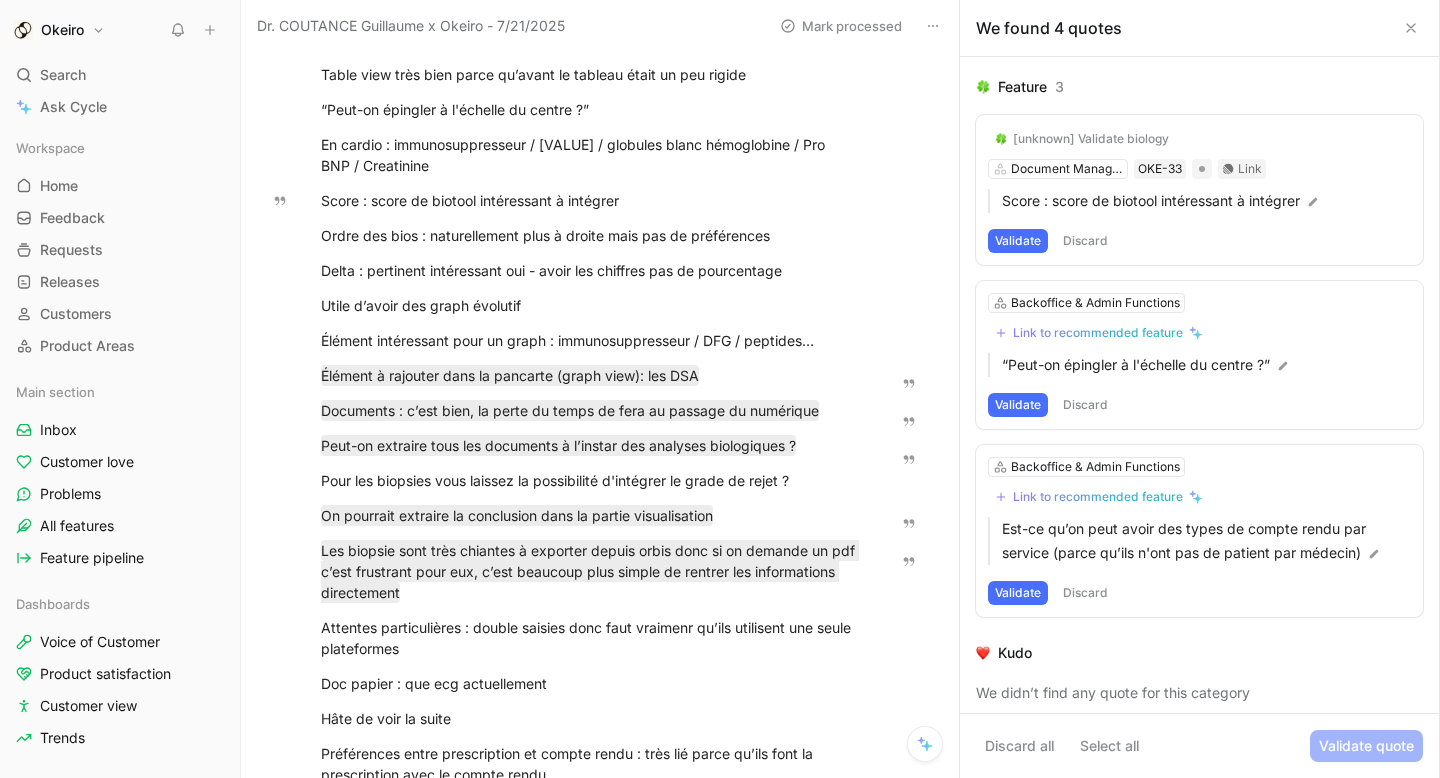 click on "Quote" at bounding box center [281, -189] 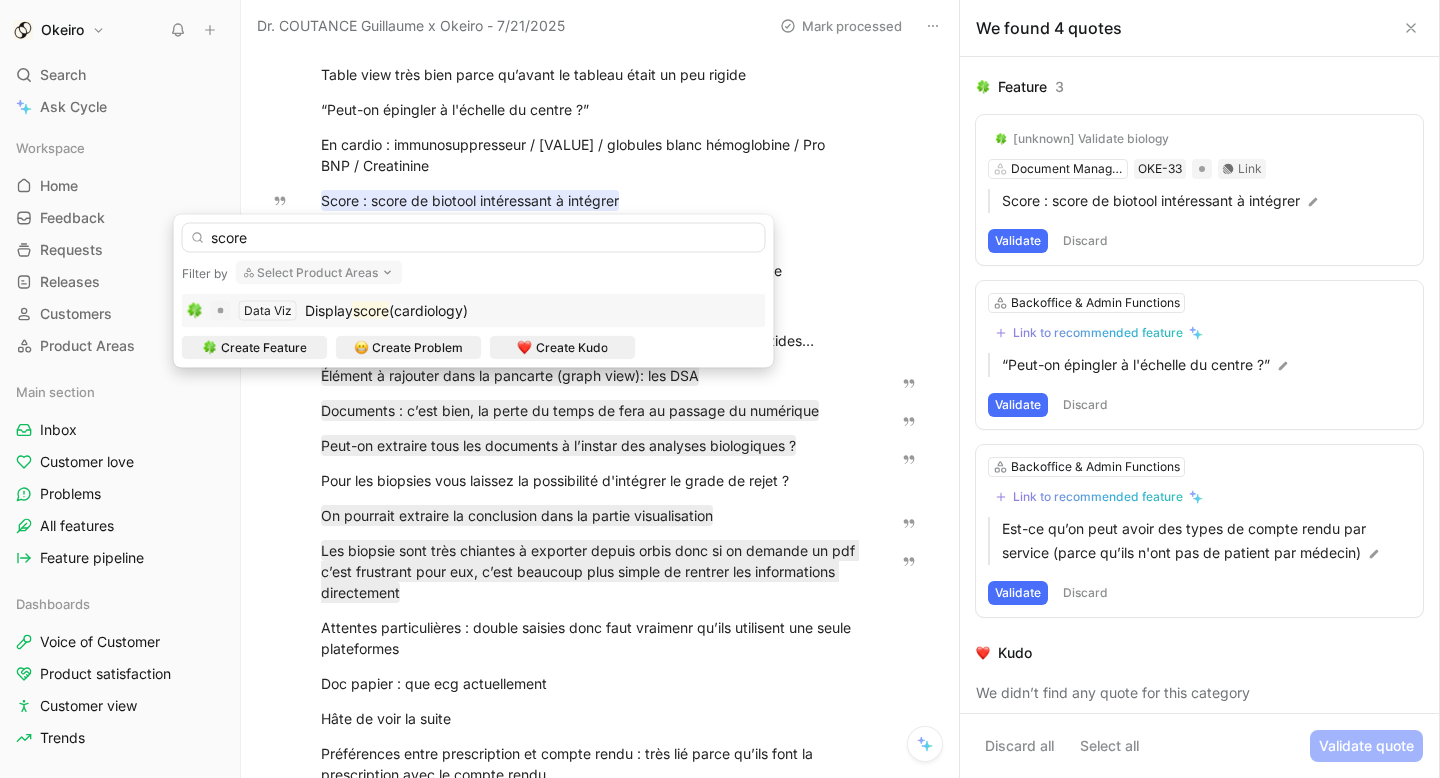 type on "score" 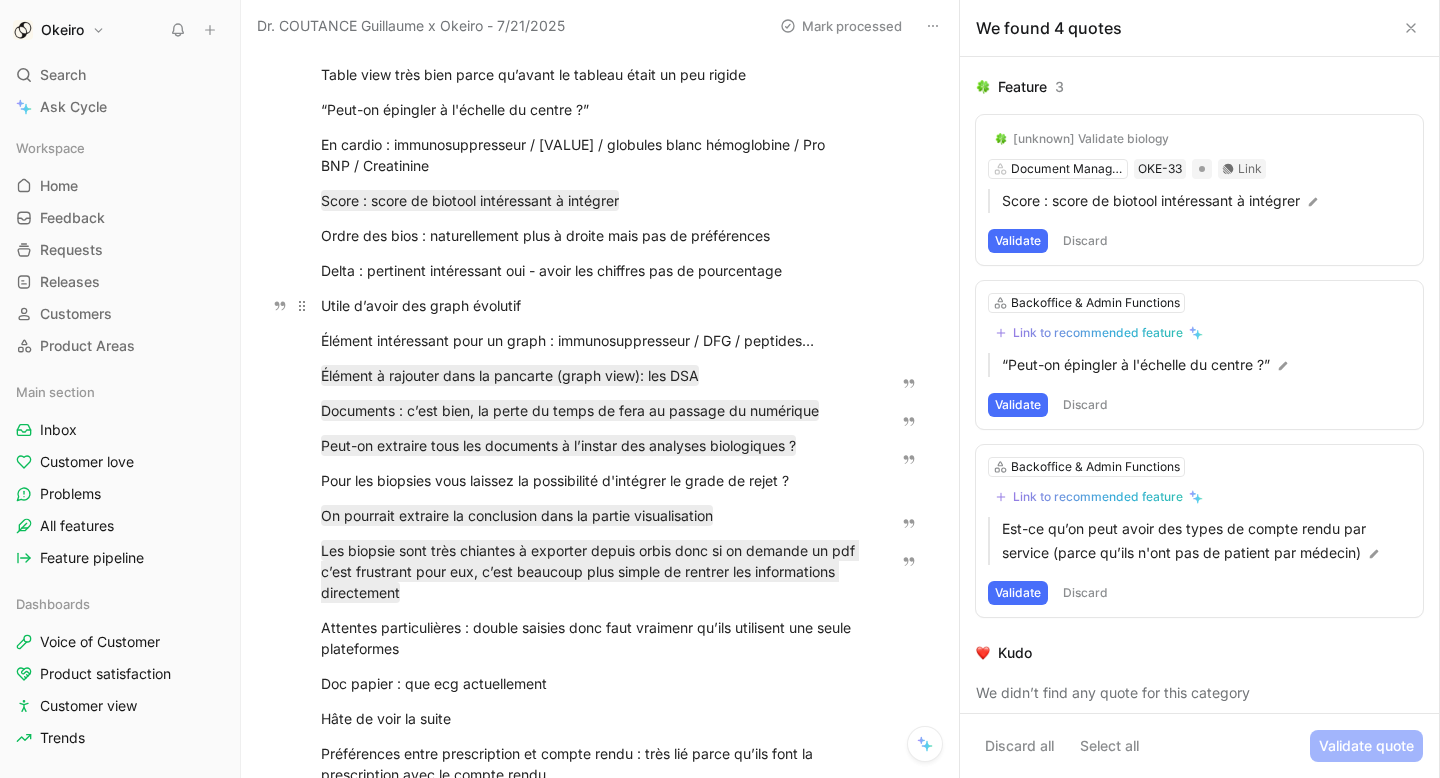 click on "Utile d’avoir des graph évolutif" at bounding box center (590, 305) 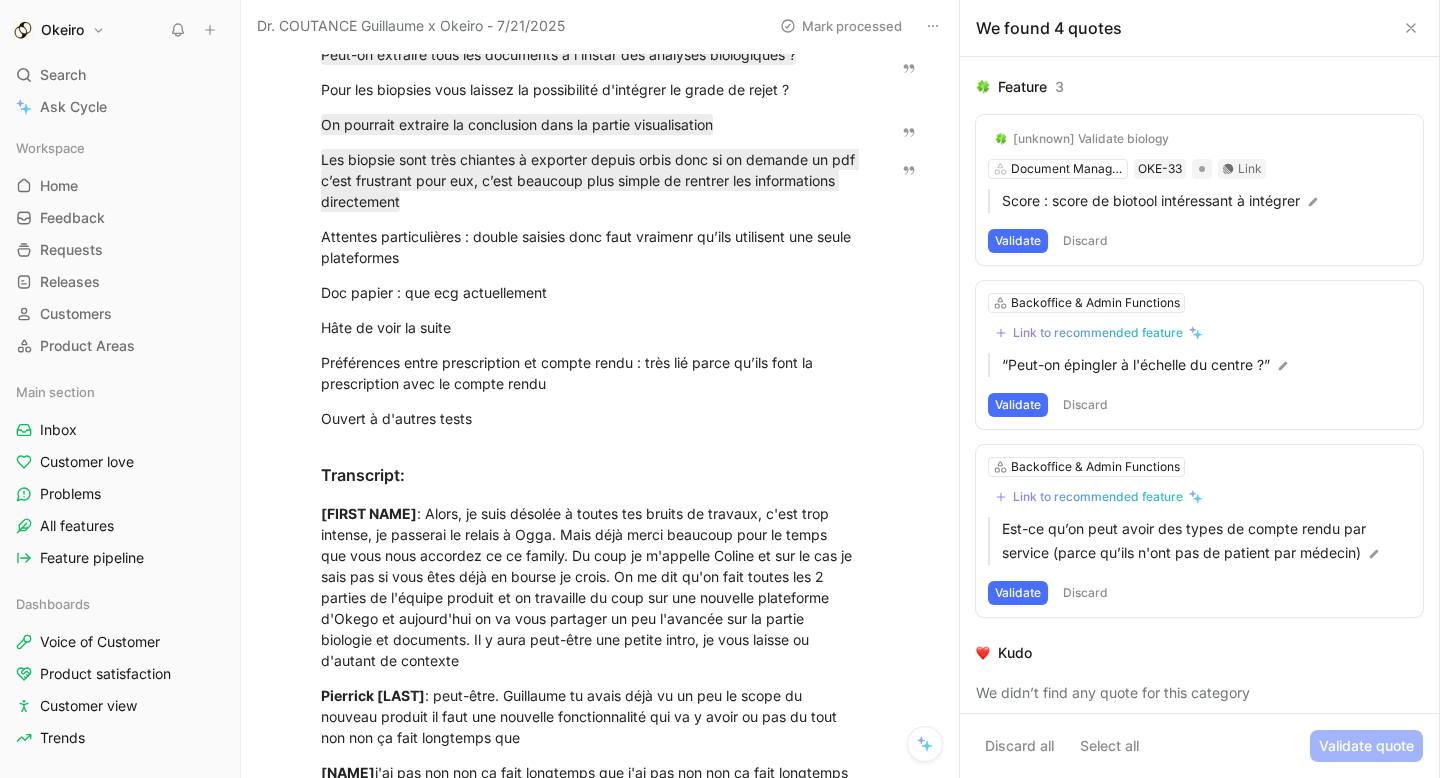 scroll, scrollTop: 1042, scrollLeft: 0, axis: vertical 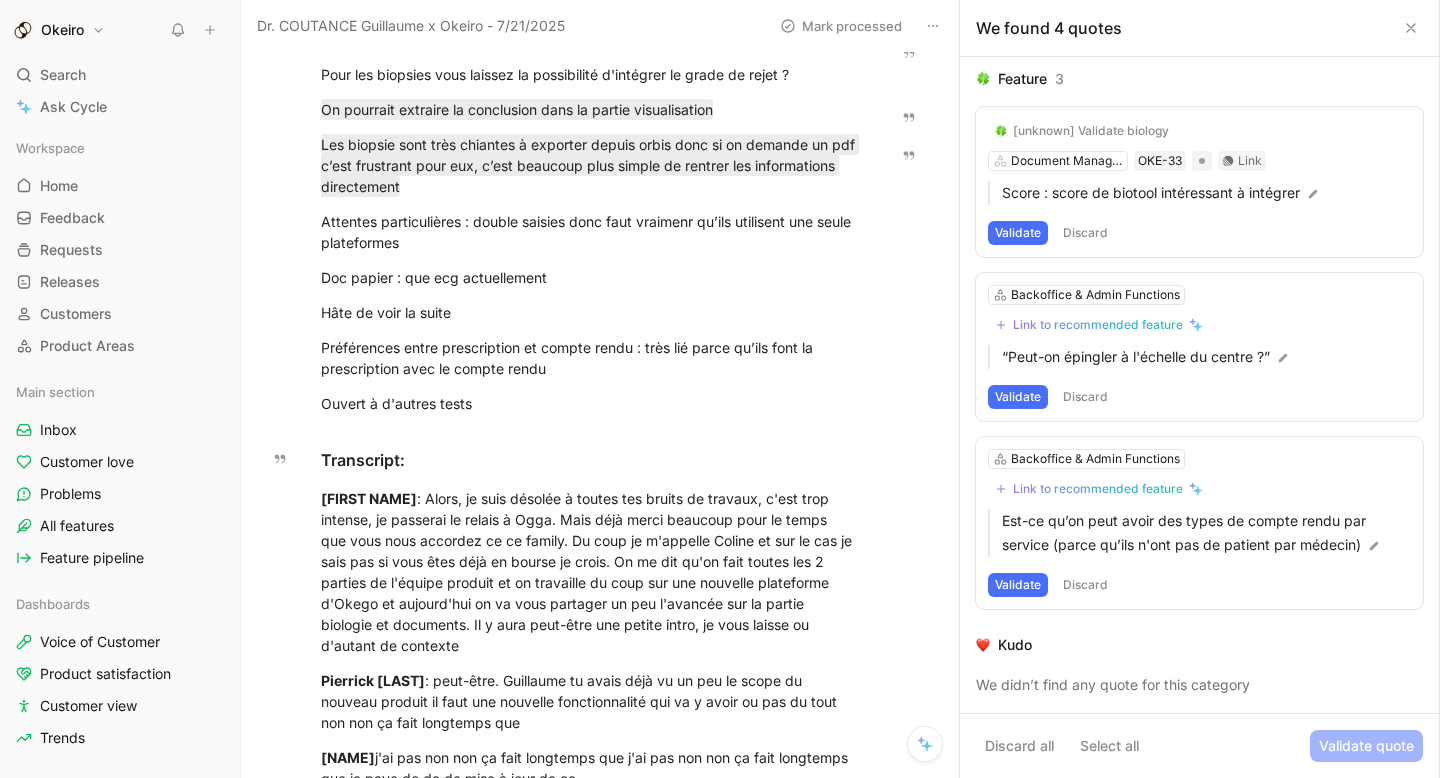click on "Discard" at bounding box center (1085, 397) 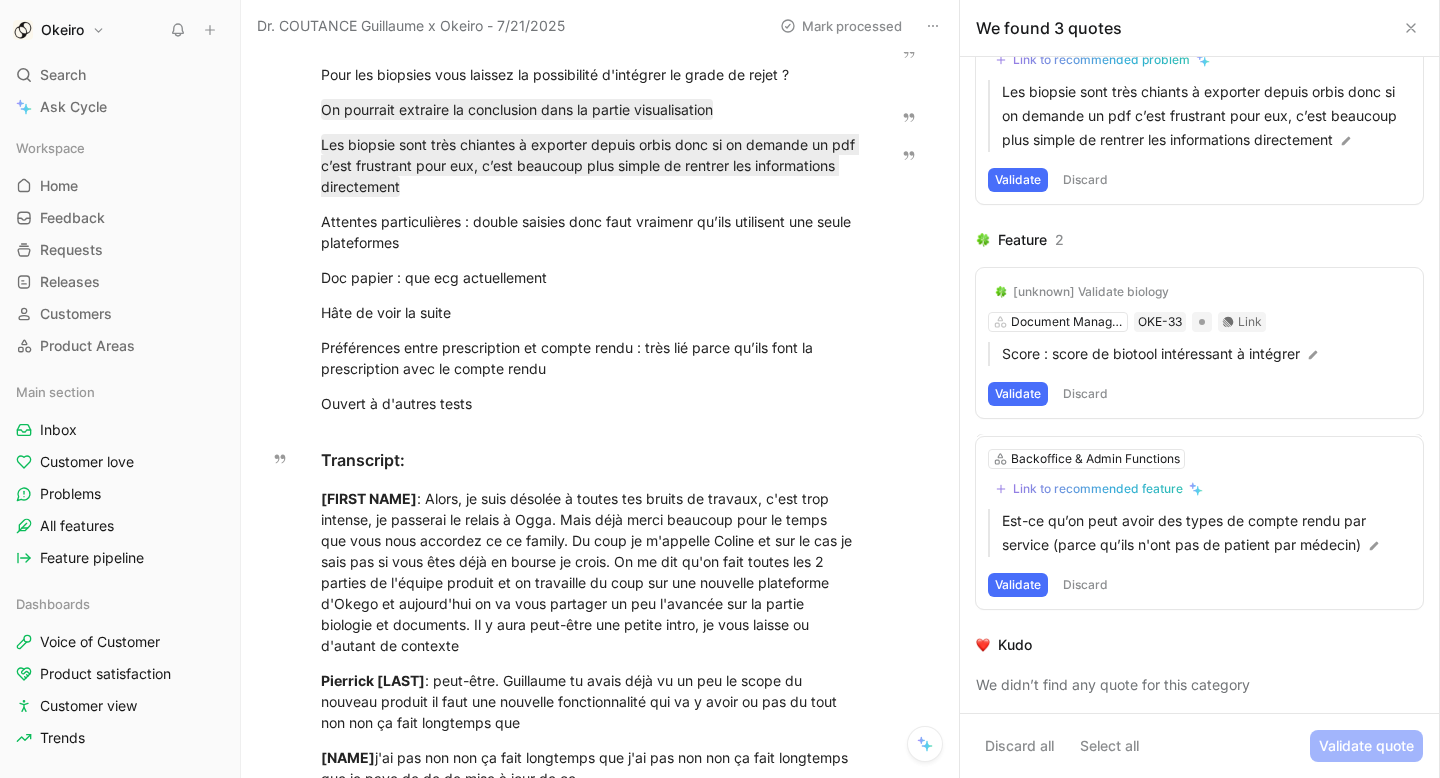 scroll, scrollTop: 86, scrollLeft: 0, axis: vertical 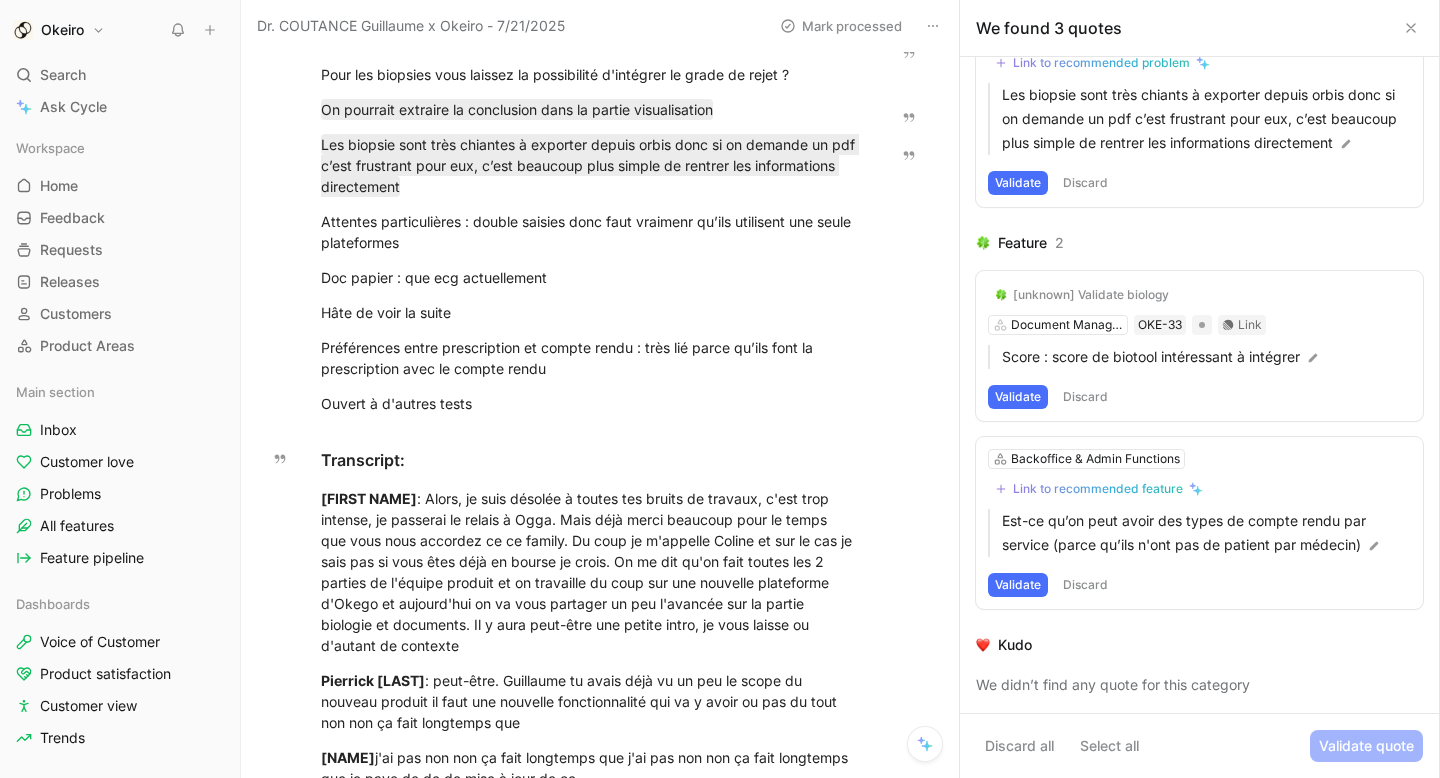 click on "Discard" at bounding box center [1085, 585] 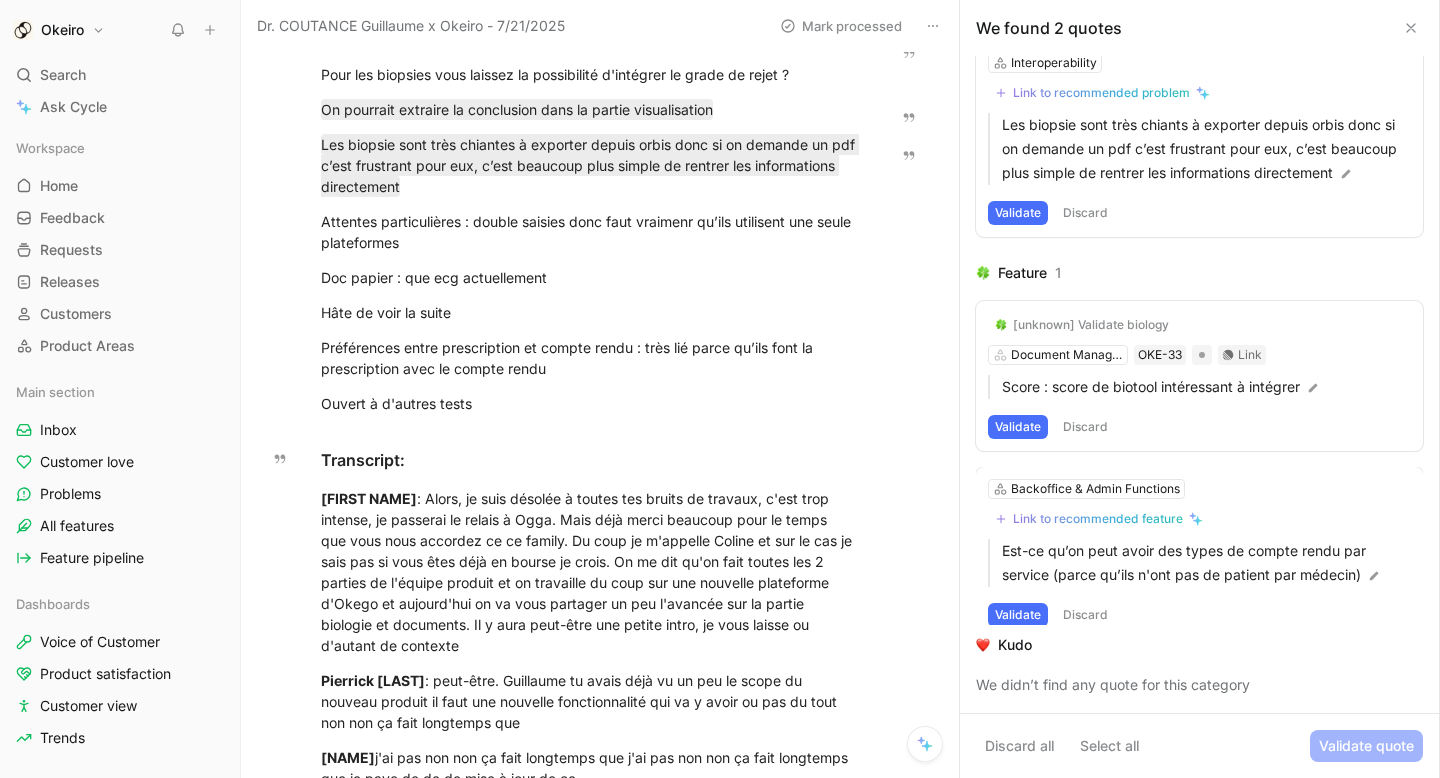 scroll, scrollTop: 0, scrollLeft: 0, axis: both 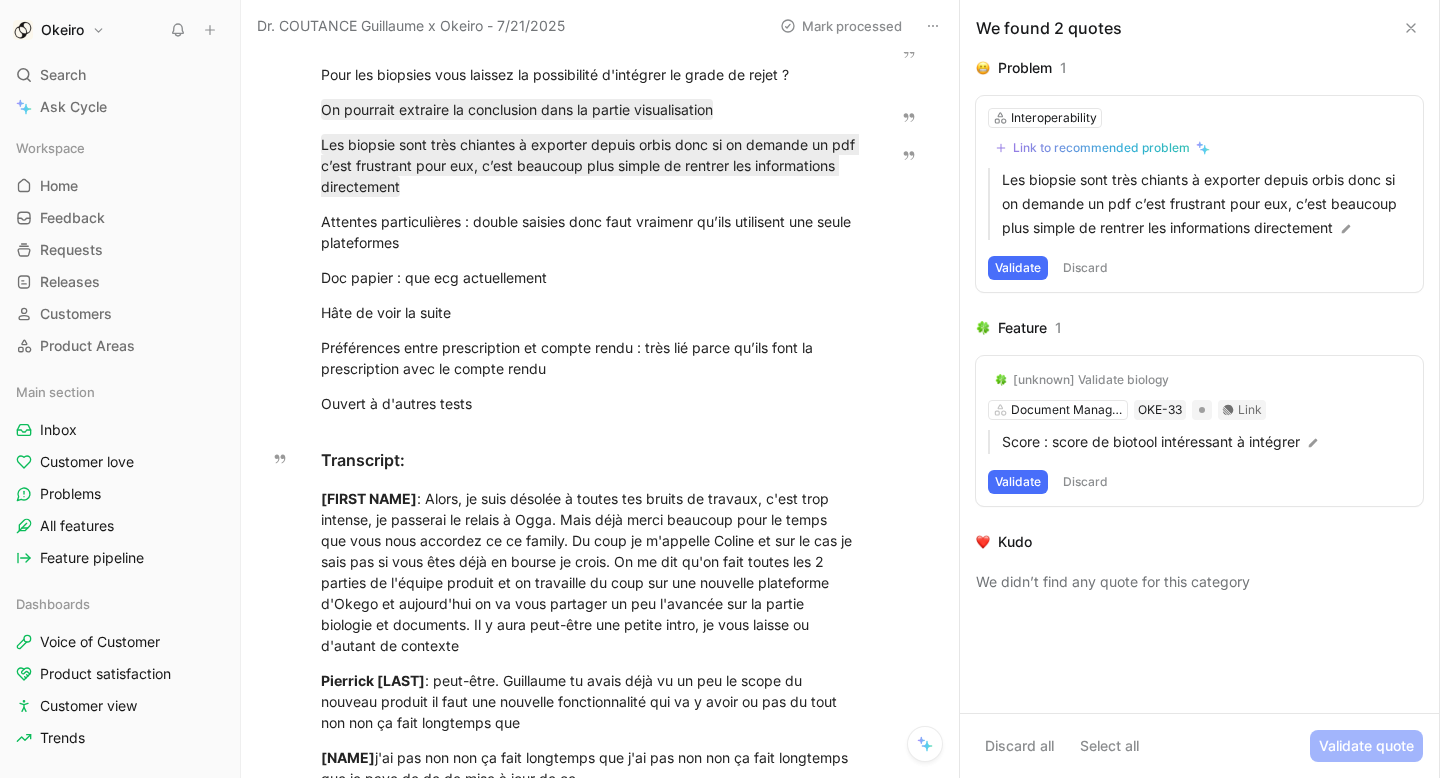 click on "Discard" at bounding box center (1085, 482) 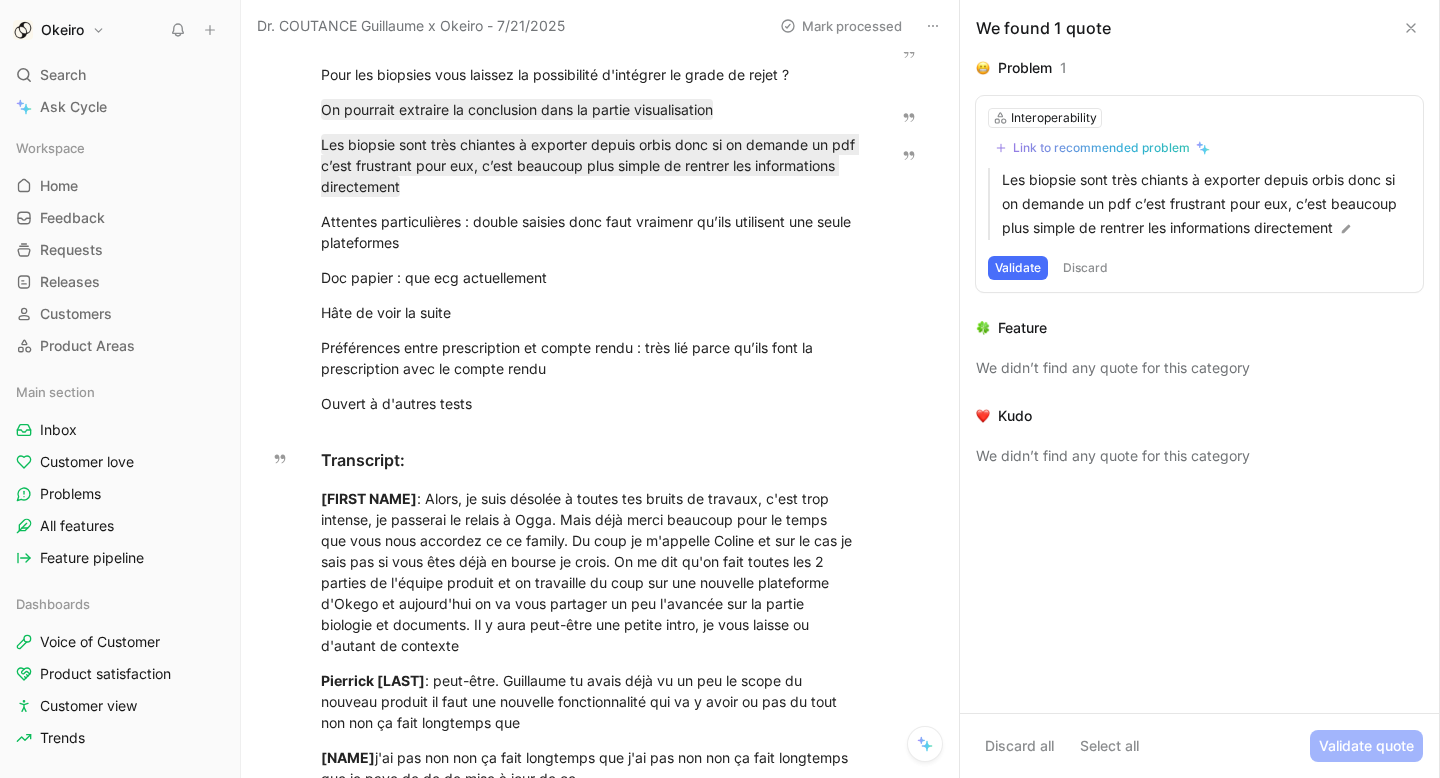 click on "Discard" at bounding box center (1085, 268) 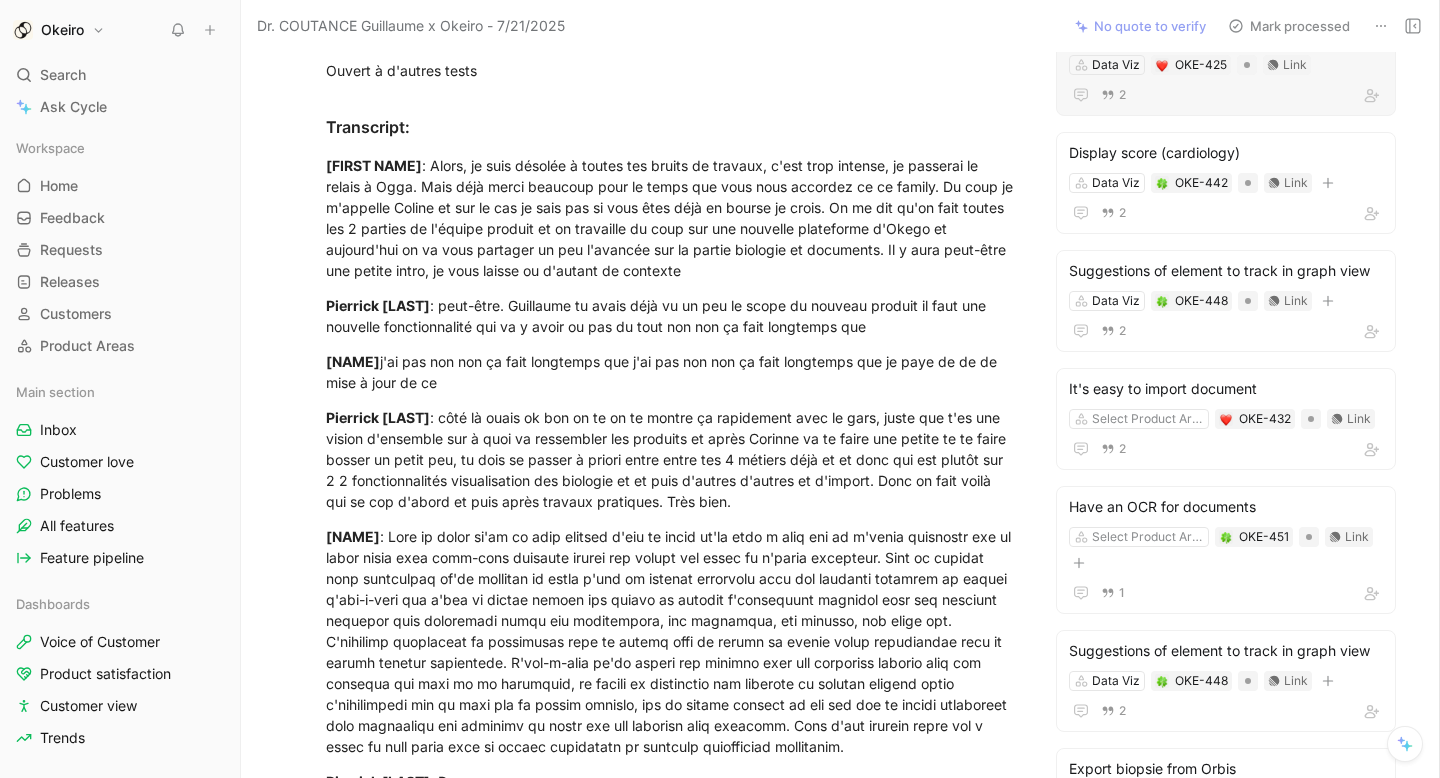scroll, scrollTop: 0, scrollLeft: 0, axis: both 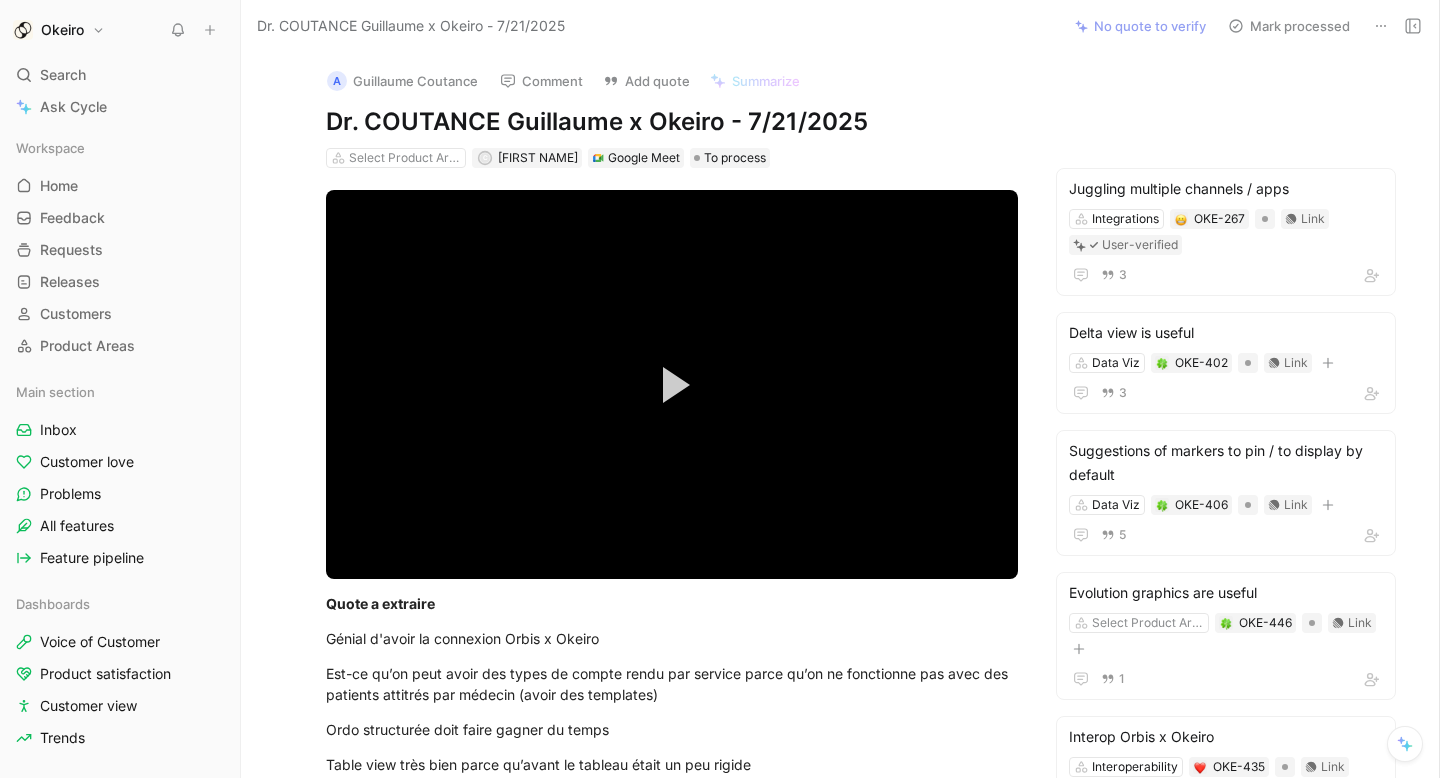 click on "Mark processed" at bounding box center (1289, 26) 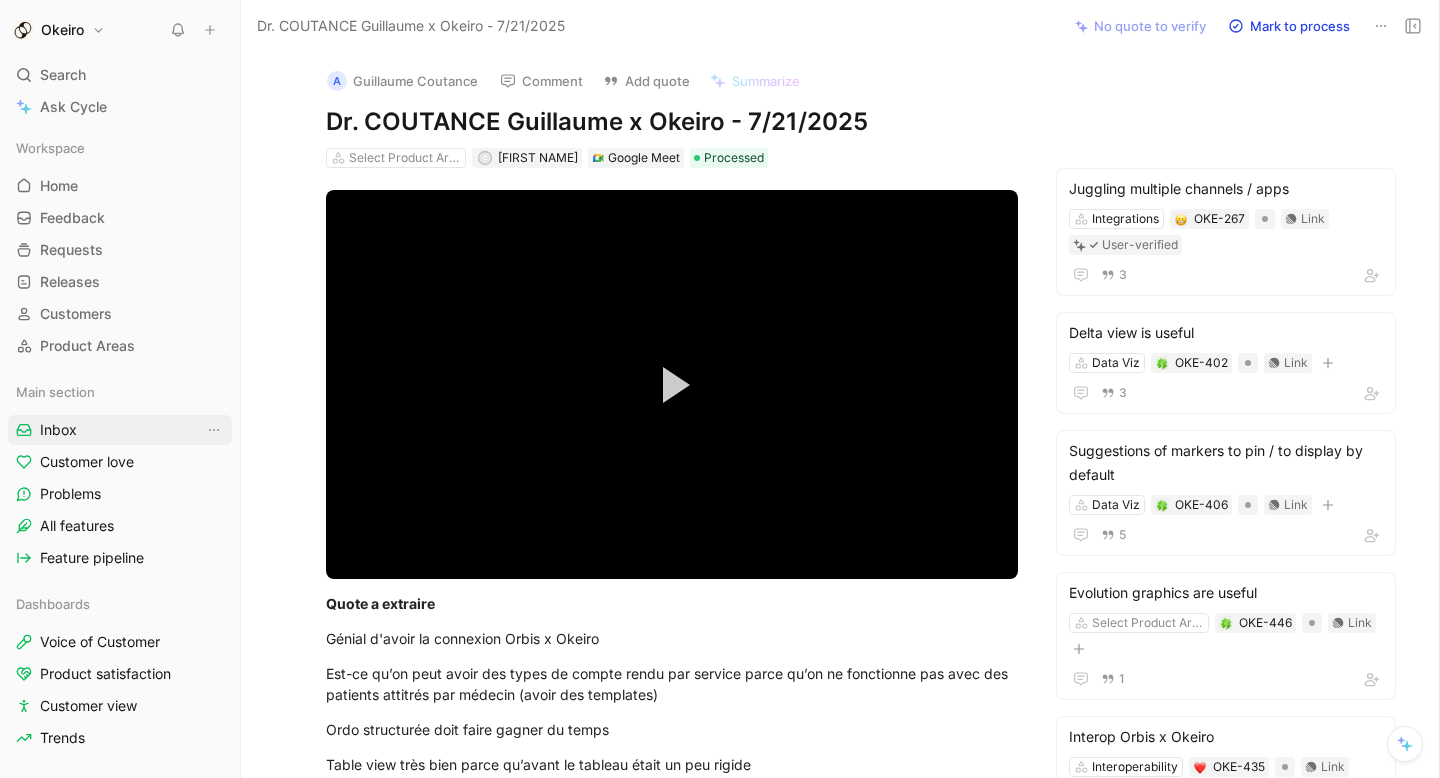 click on "Inbox" at bounding box center [120, 430] 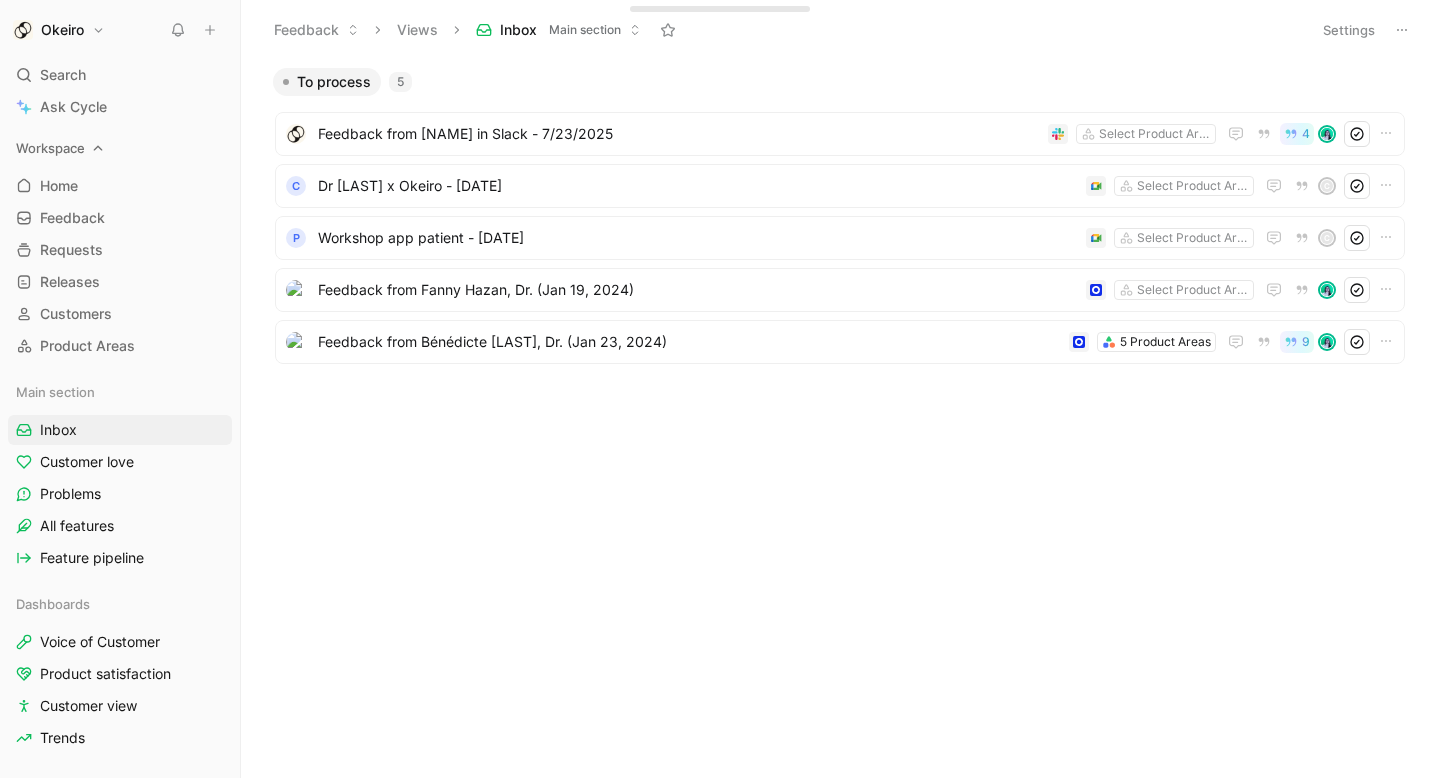 click 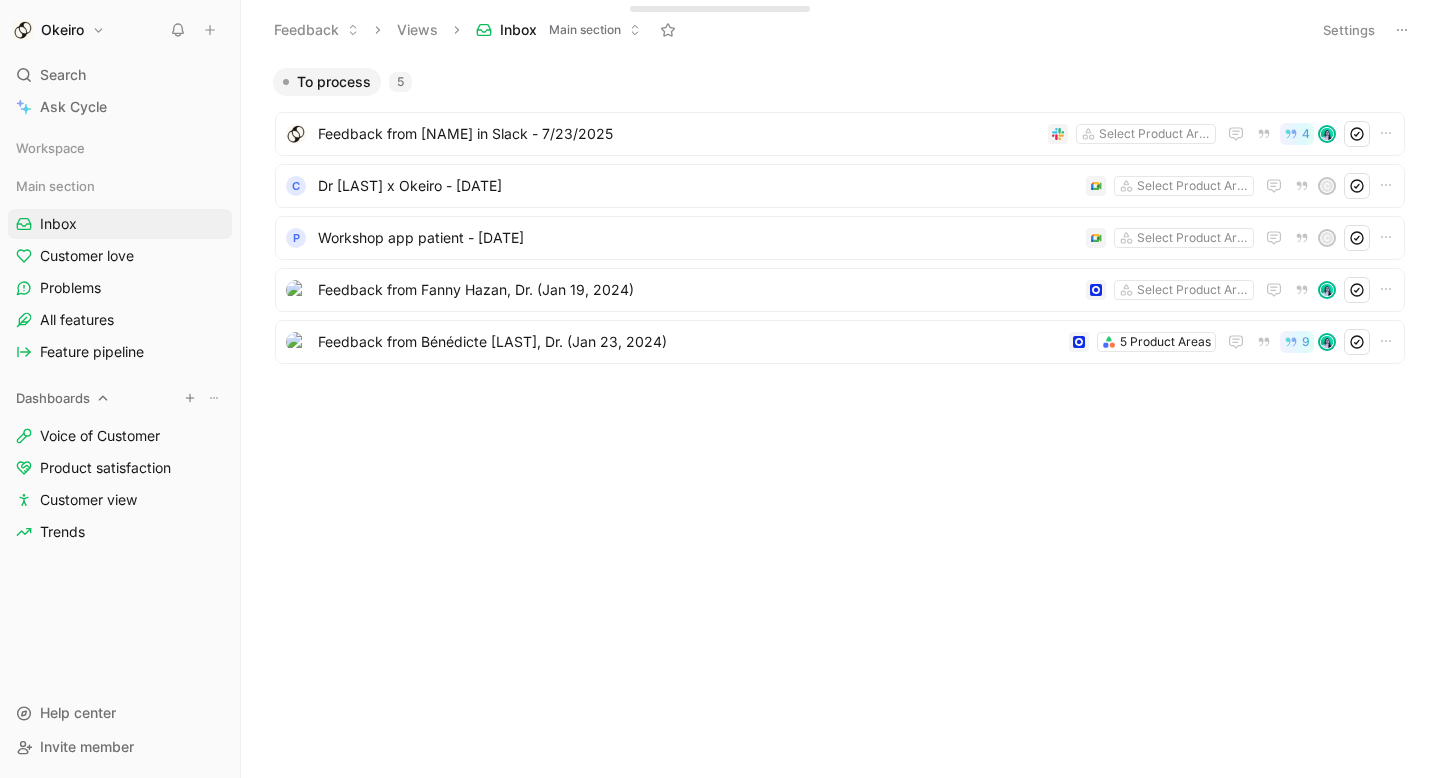 click 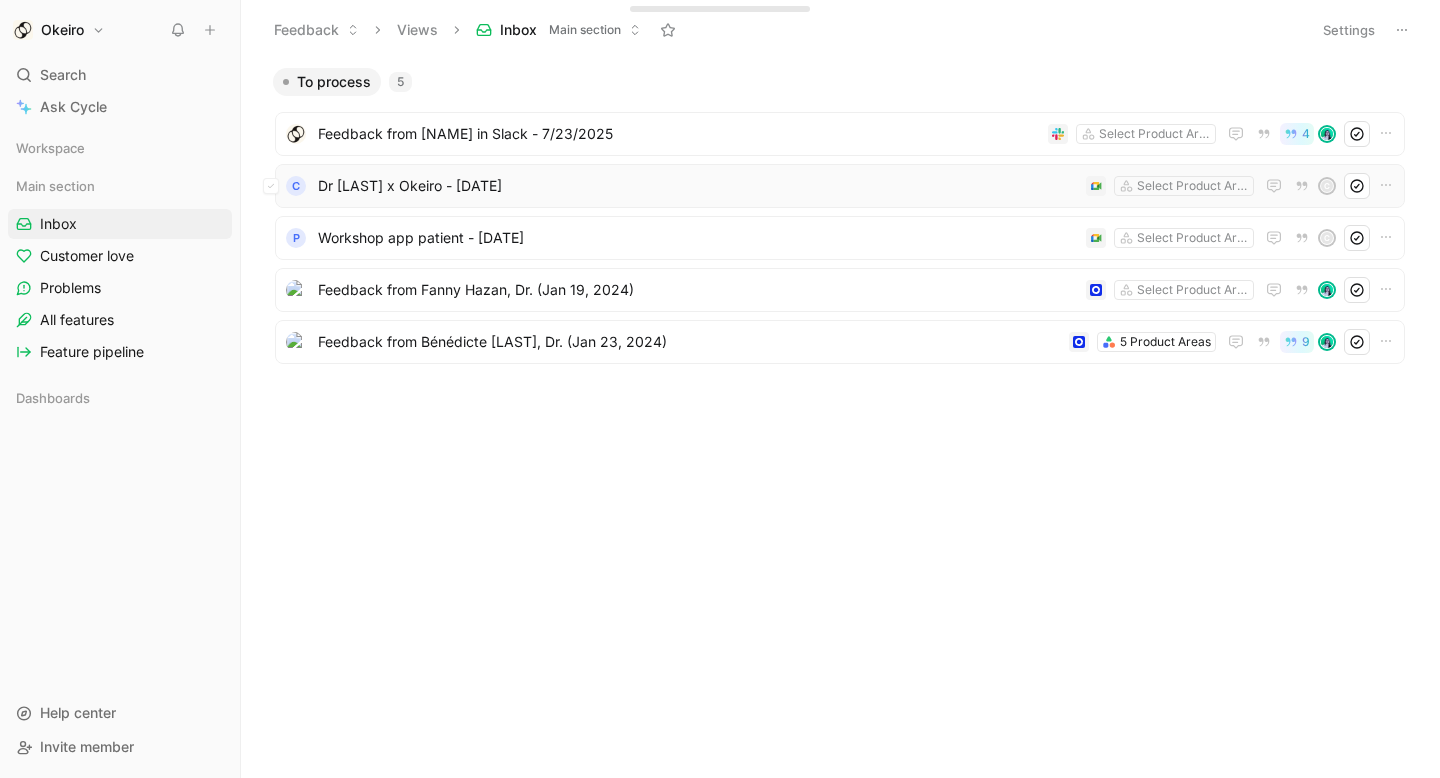 click on "Dr [LAST] [LAST] x Okeiro - [DATE]" at bounding box center [698, 186] 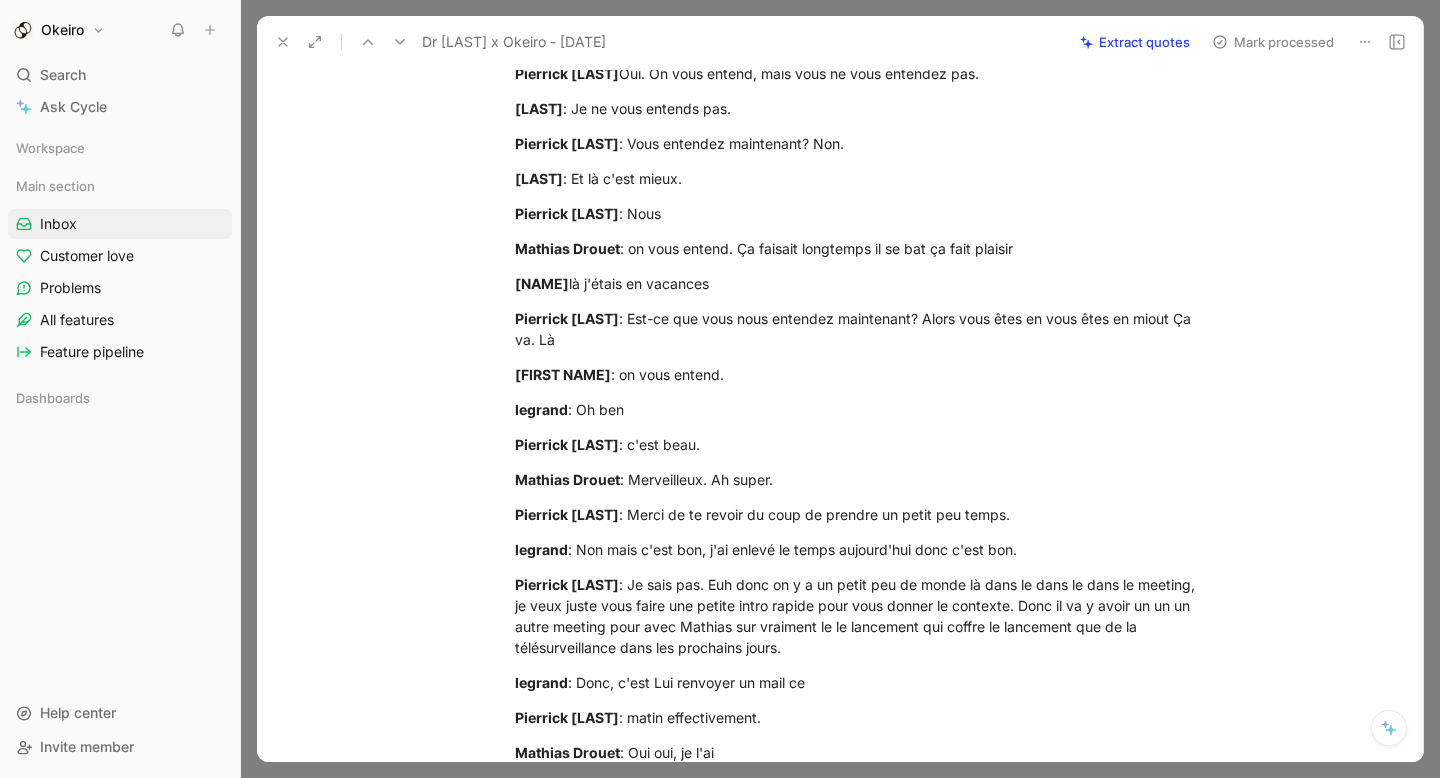 scroll, scrollTop: 0, scrollLeft: 0, axis: both 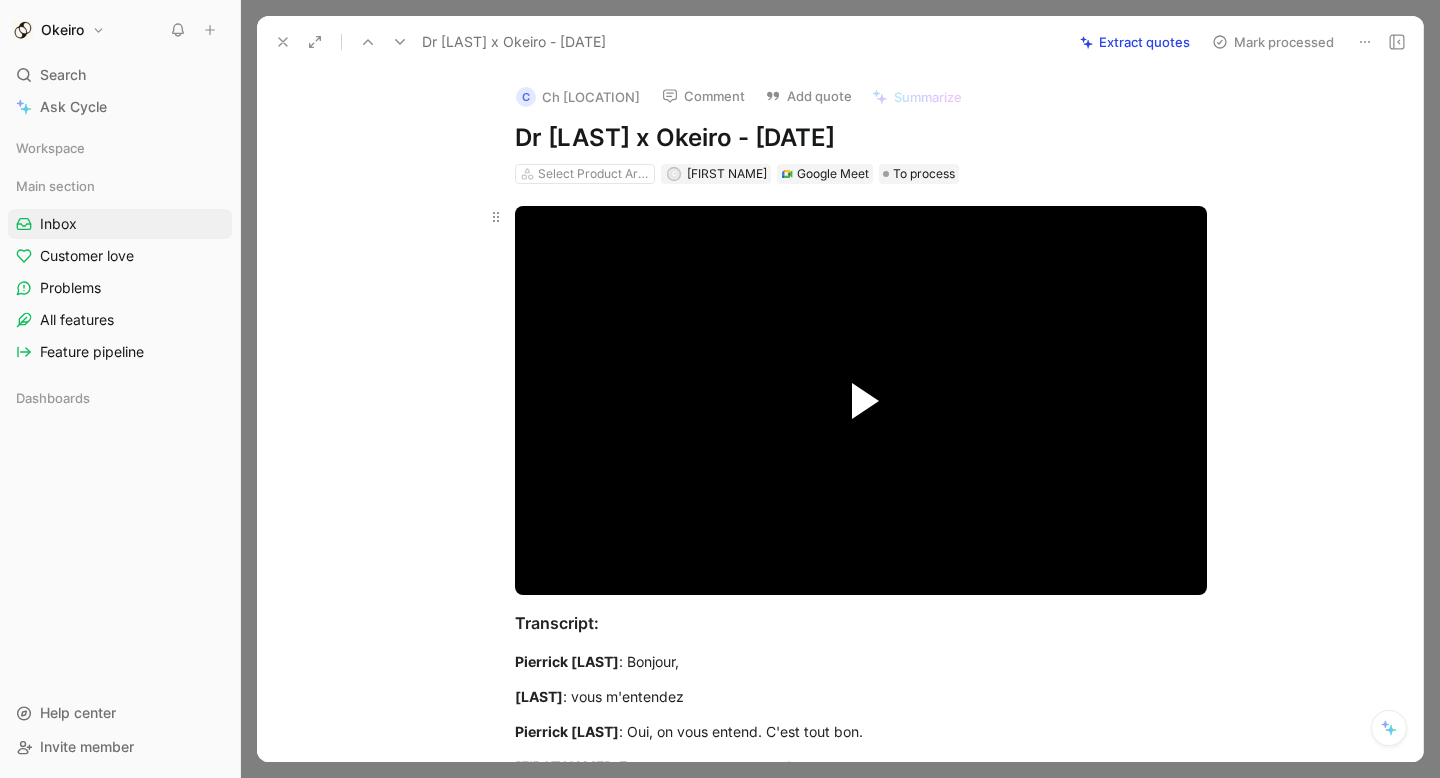click at bounding box center (865, 401) 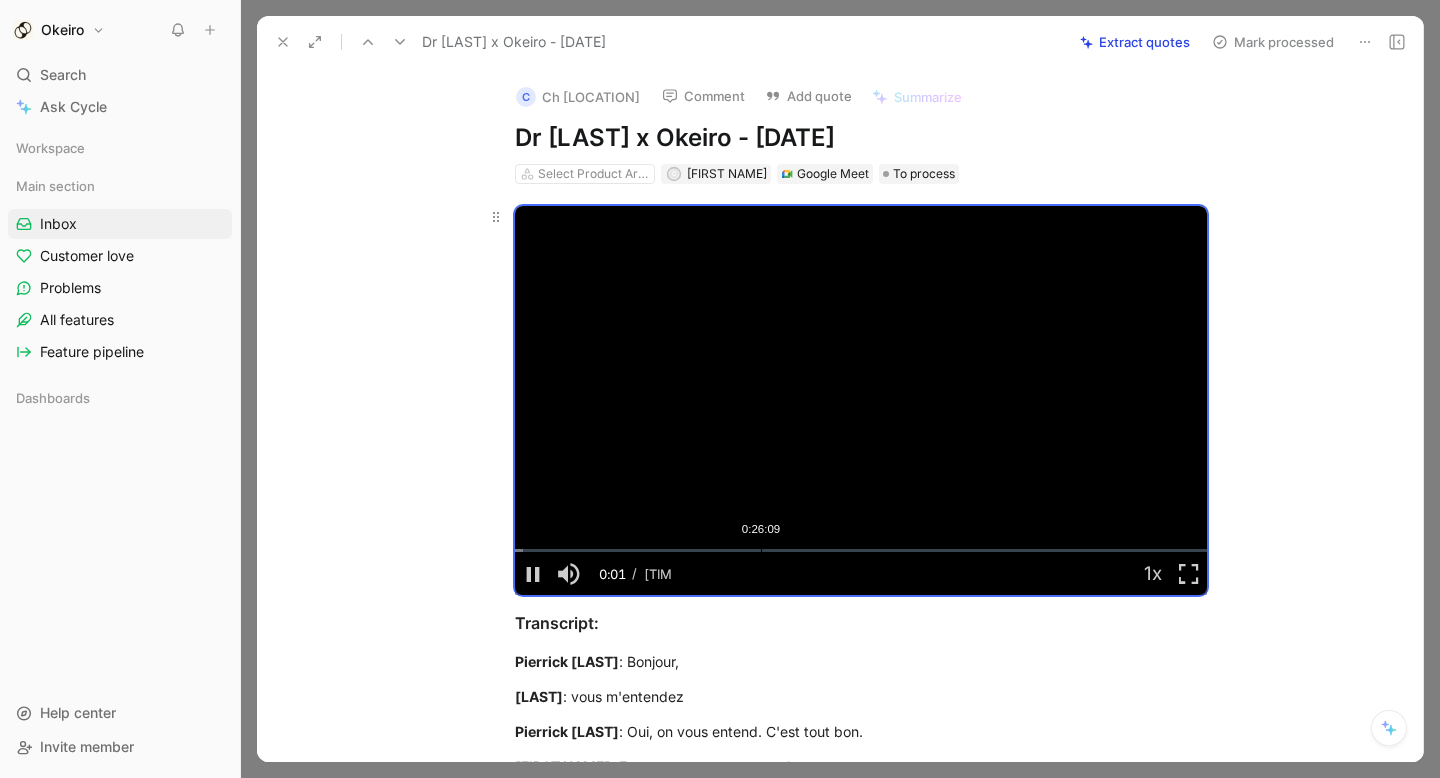 click on "Loaded :  1.14% 0:26:09 0:00:01" at bounding box center (861, 550) 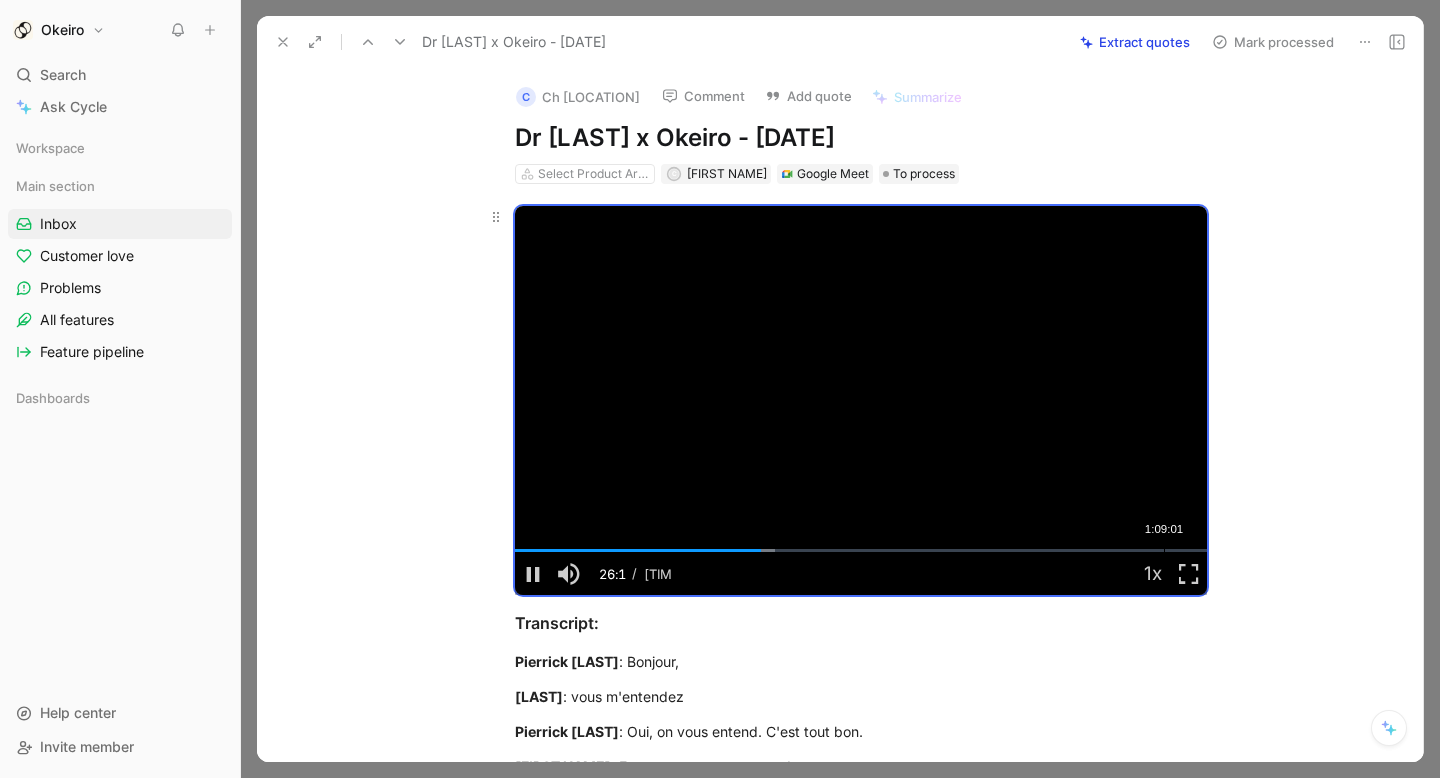 click on "1:09:01" at bounding box center [1164, 550] 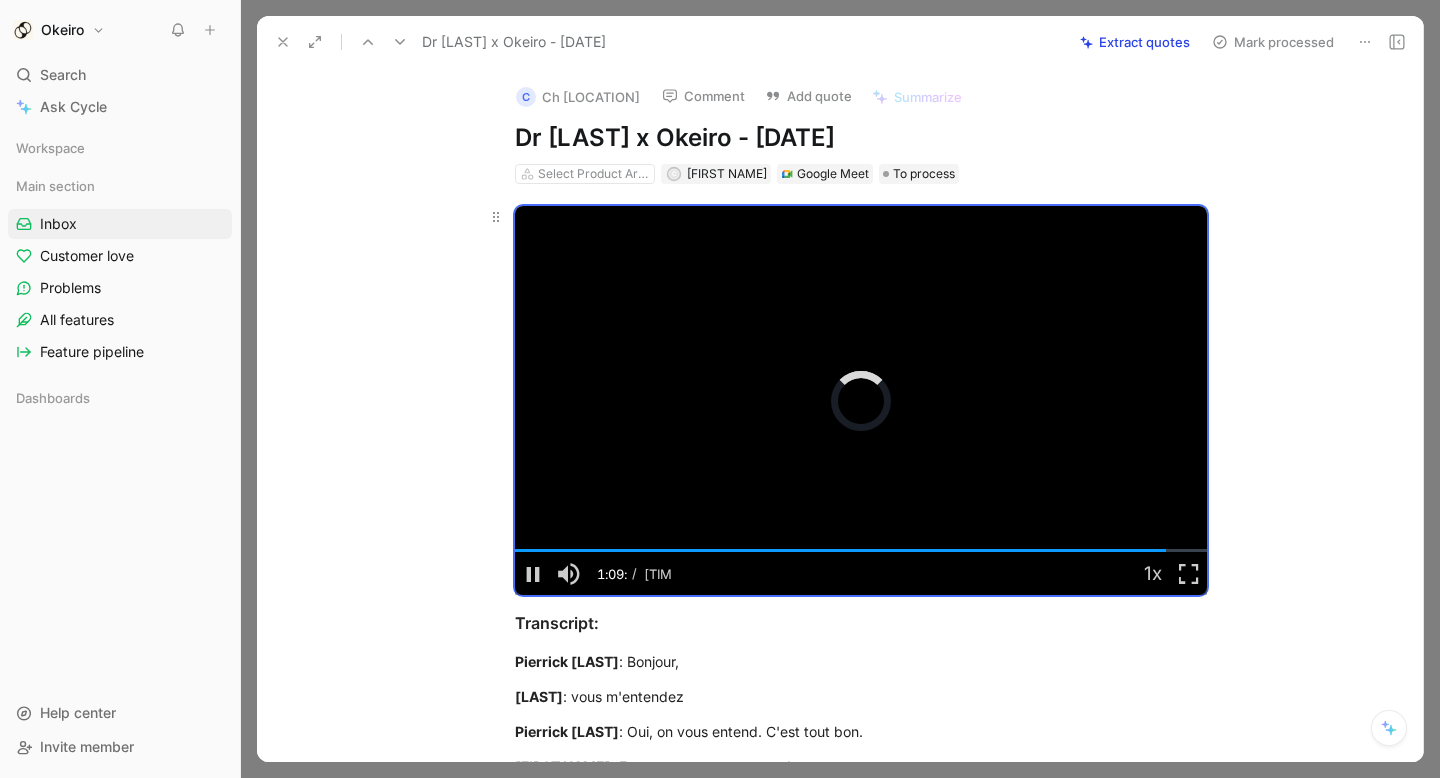 click at bounding box center (861, 400) 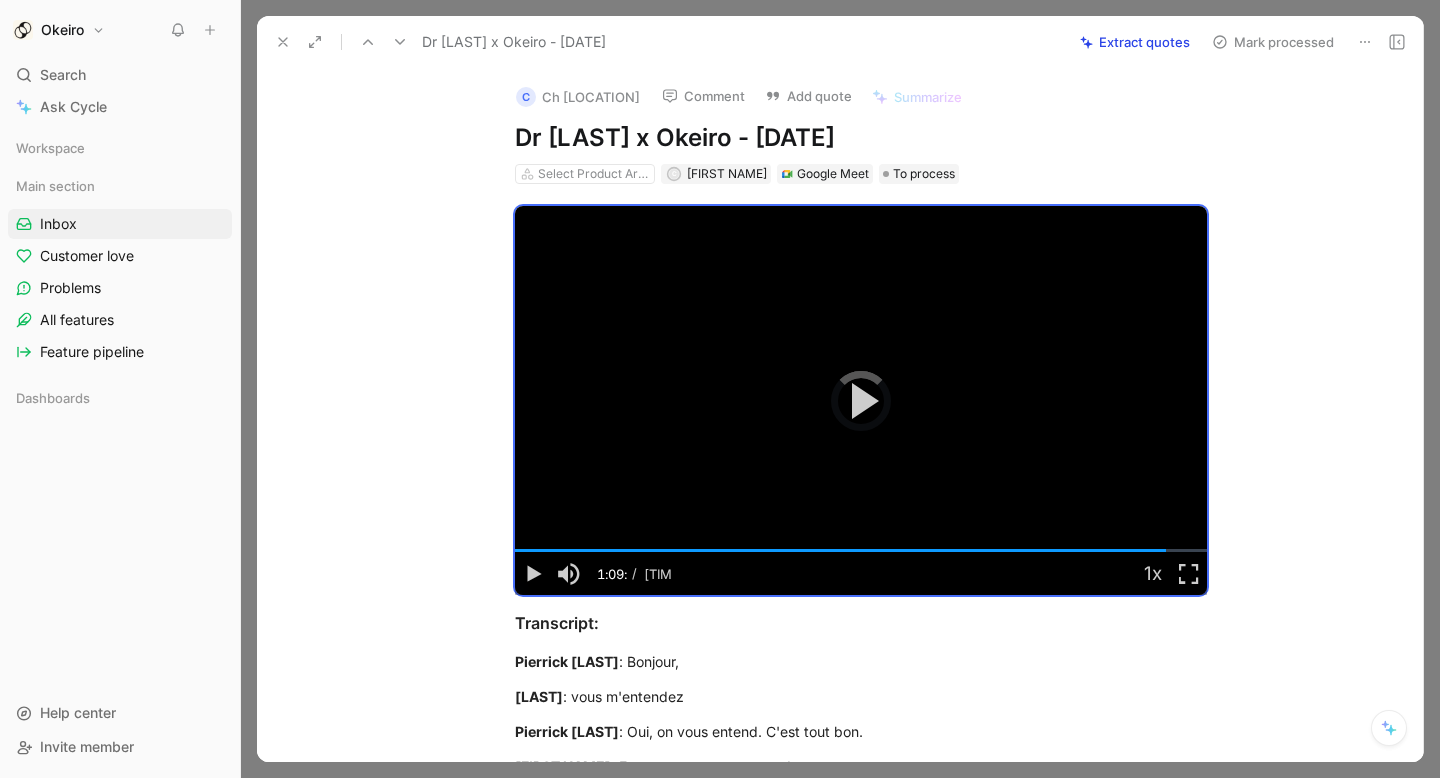 click on "Extract quotes" at bounding box center [1135, 42] 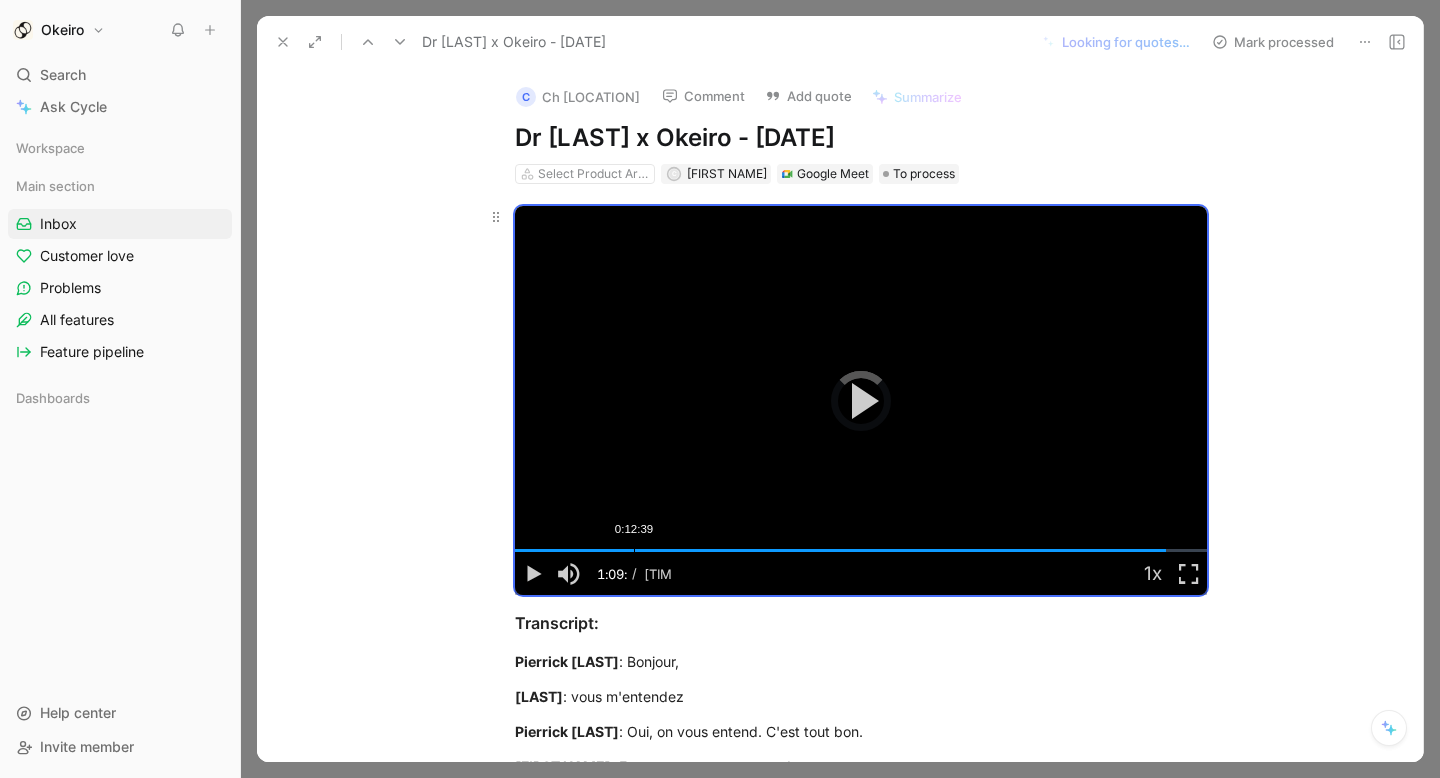click on "Loaded :  37.62% 0:12:39 1:09:14" at bounding box center [861, 550] 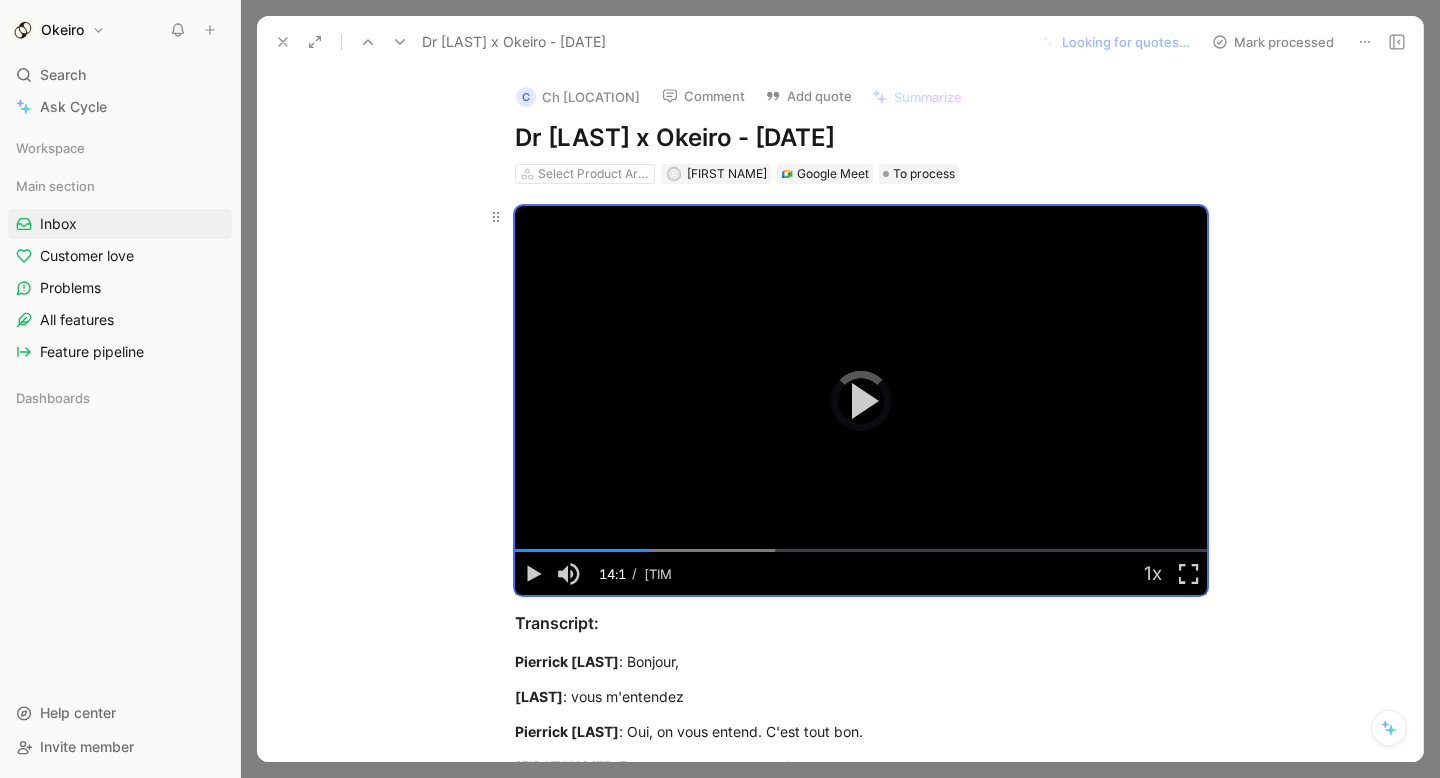 drag, startPoint x: 536, startPoint y: 544, endPoint x: 500, endPoint y: 544, distance: 36 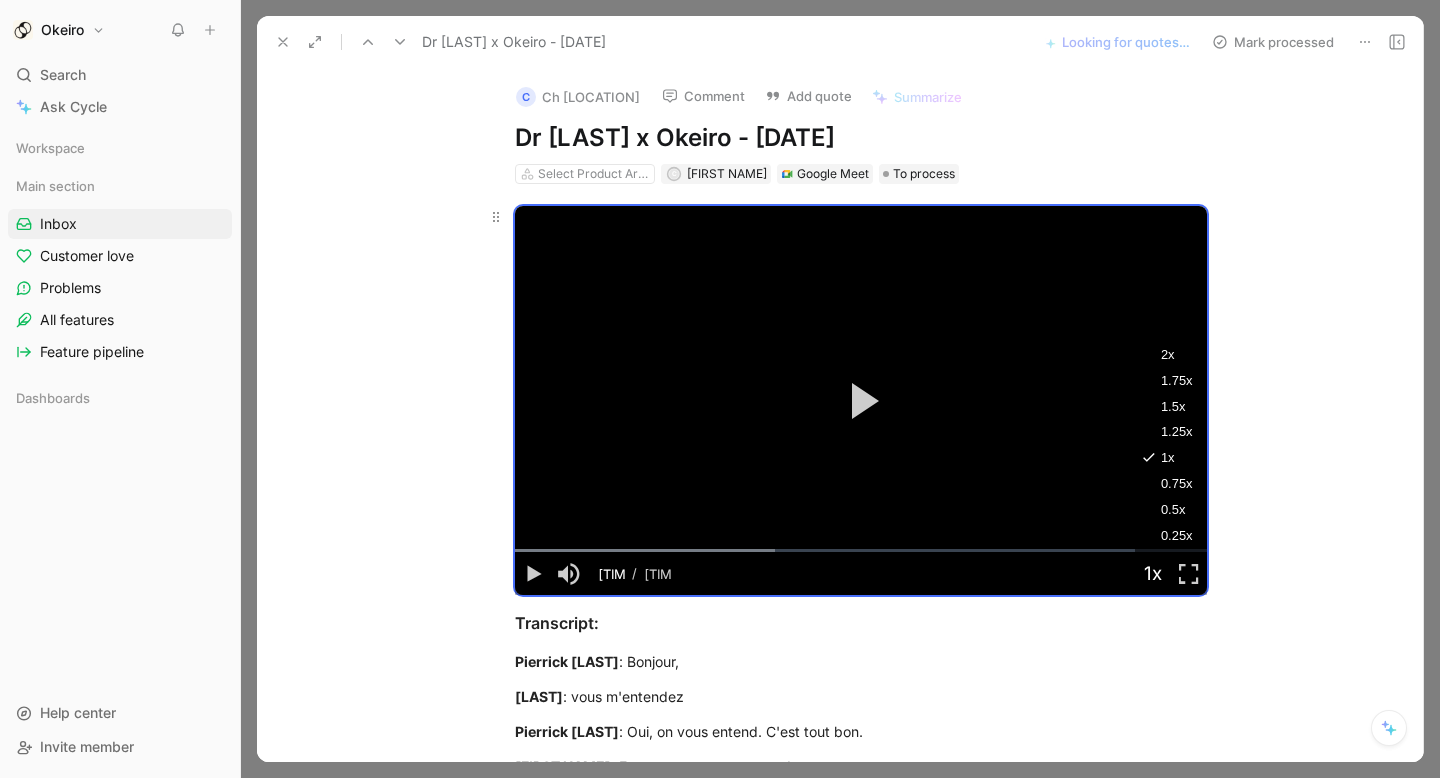 click on "Playback Rate" at bounding box center [1153, 573] 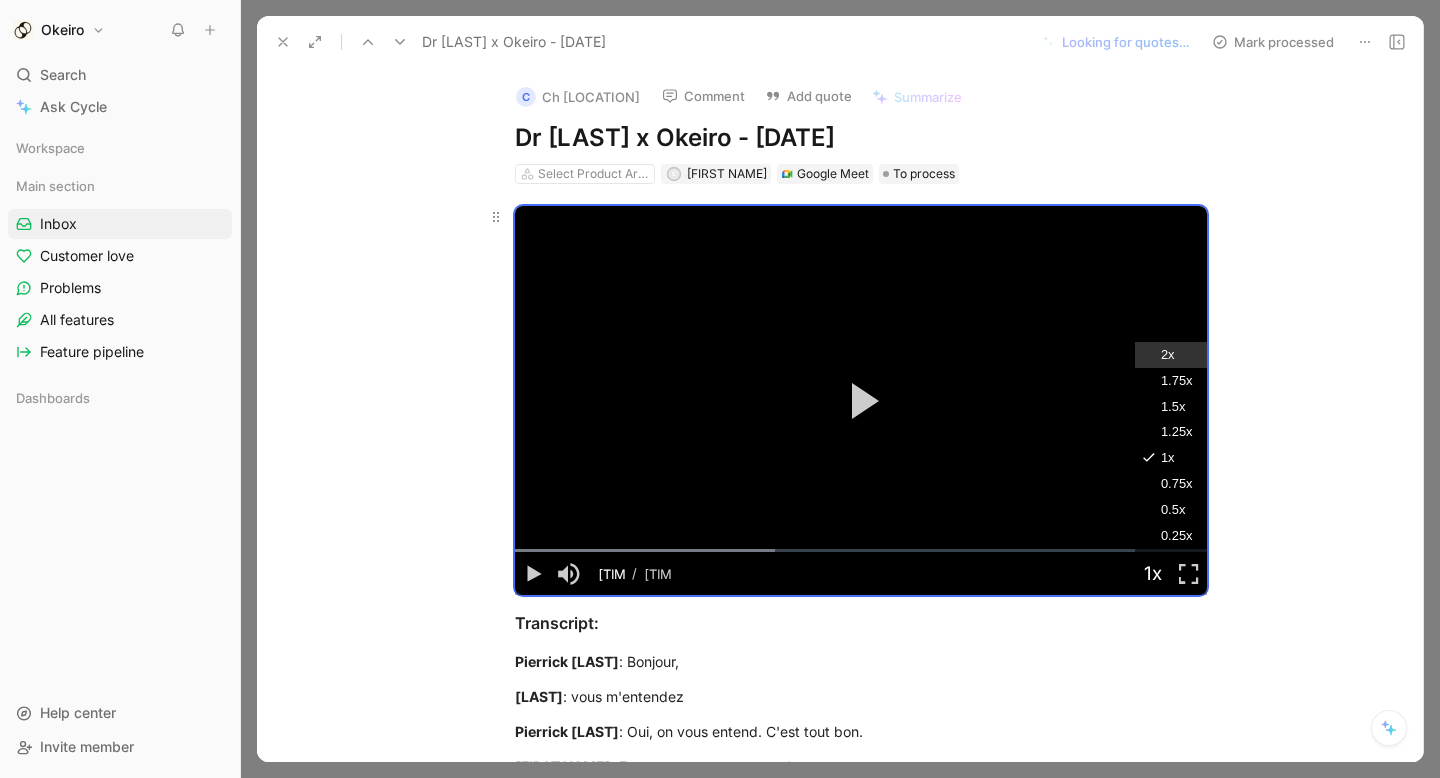 click on "2x" at bounding box center [1168, 355] 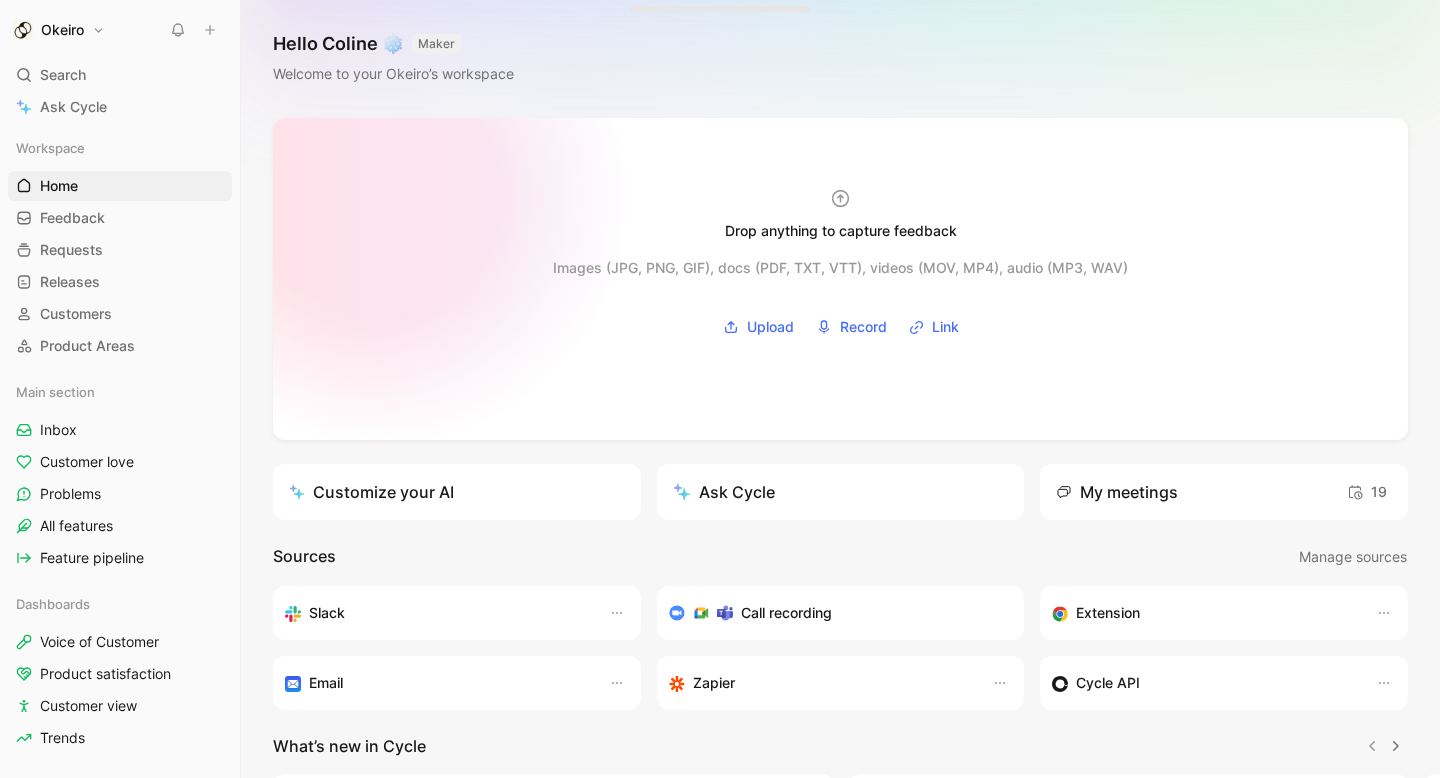 scroll, scrollTop: 0, scrollLeft: 0, axis: both 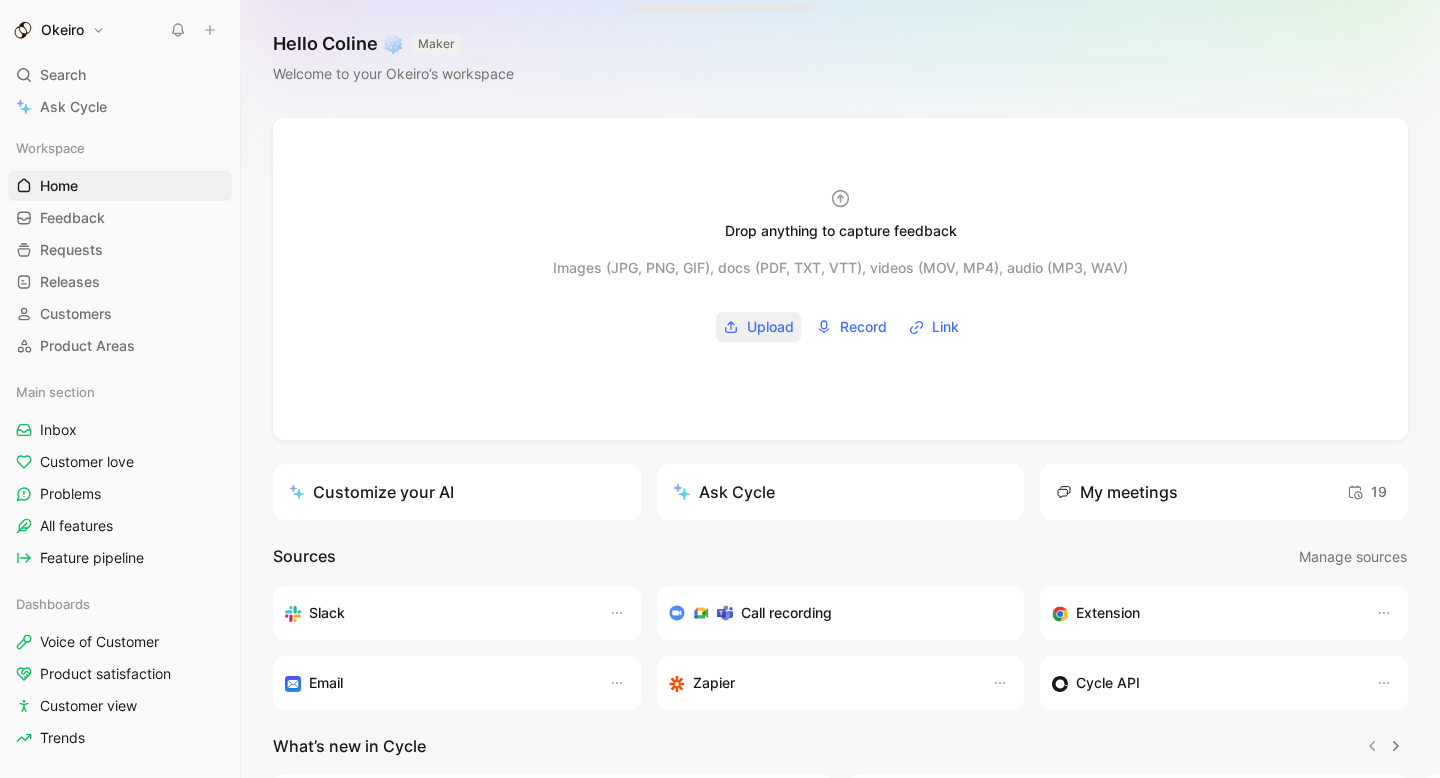 click on "Upload" at bounding box center [770, 327] 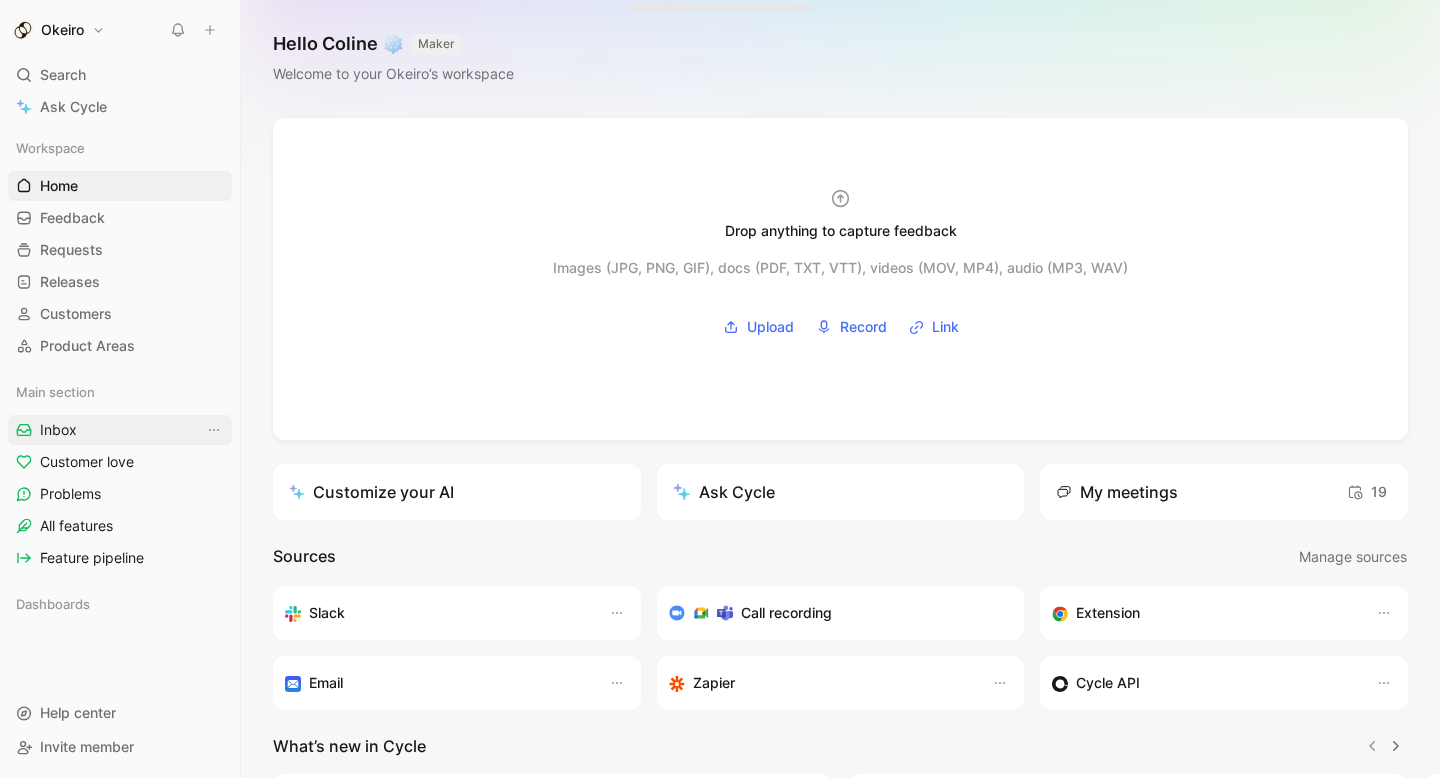 click on "Inbox" at bounding box center (120, 430) 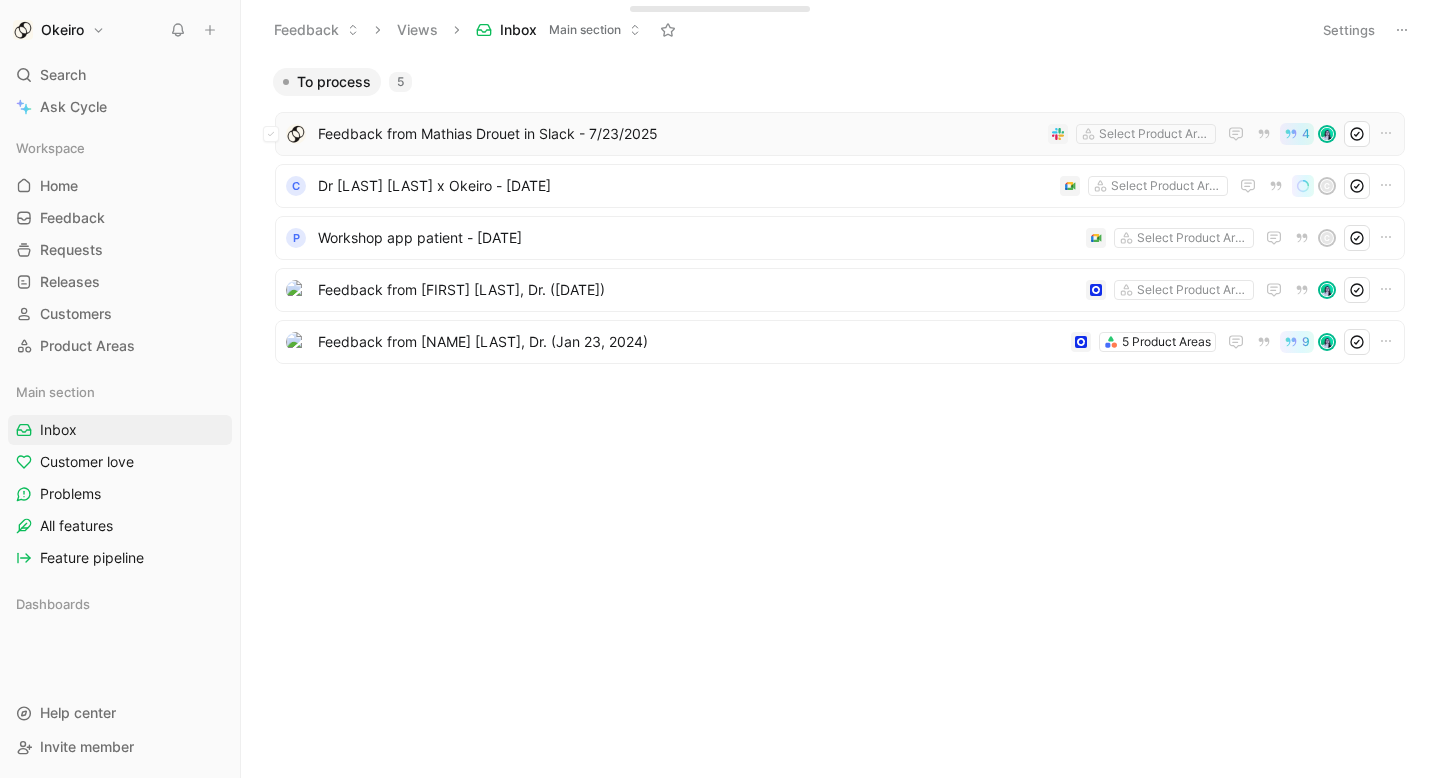 click on "Feedback from Mathias Drouet in Slack - 7/23/2025" at bounding box center [679, 134] 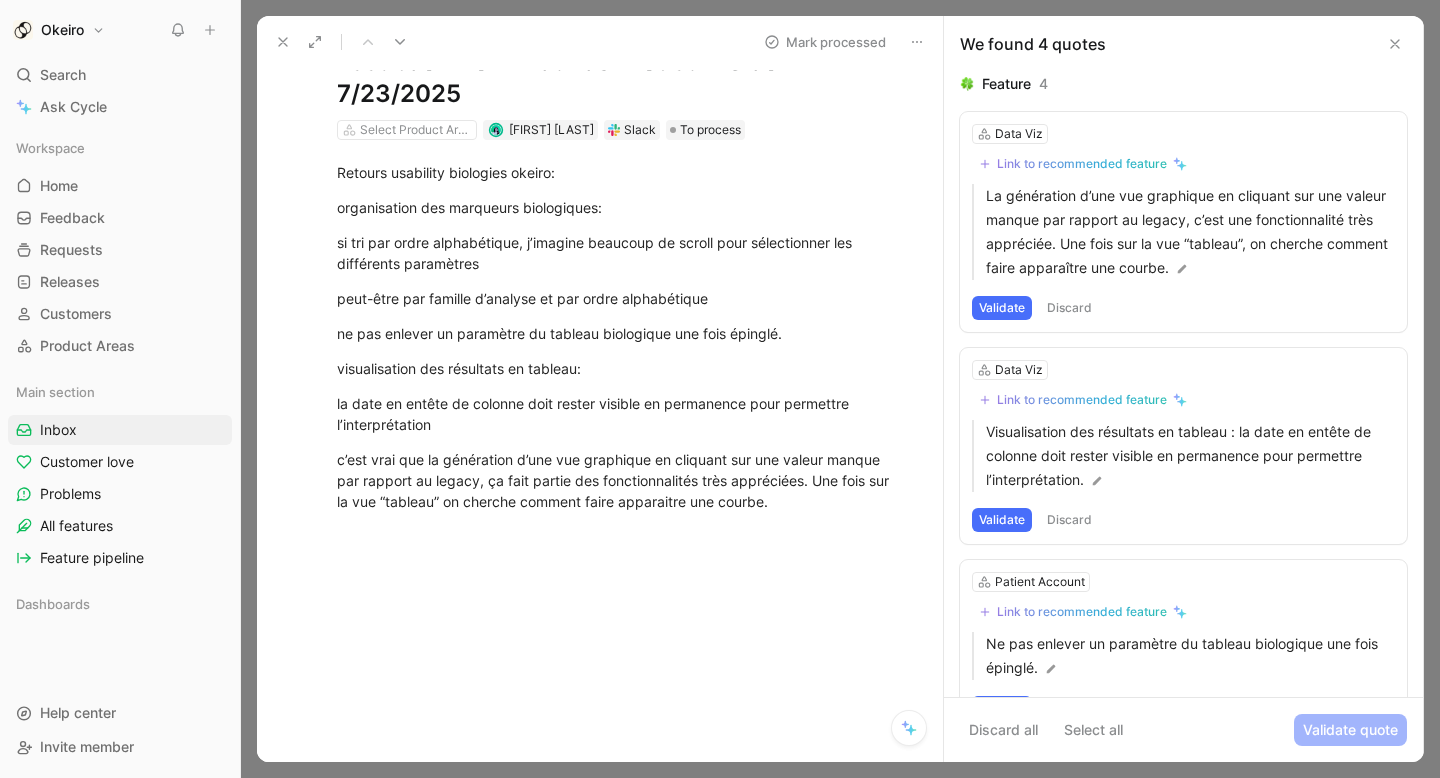 scroll, scrollTop: 79, scrollLeft: 0, axis: vertical 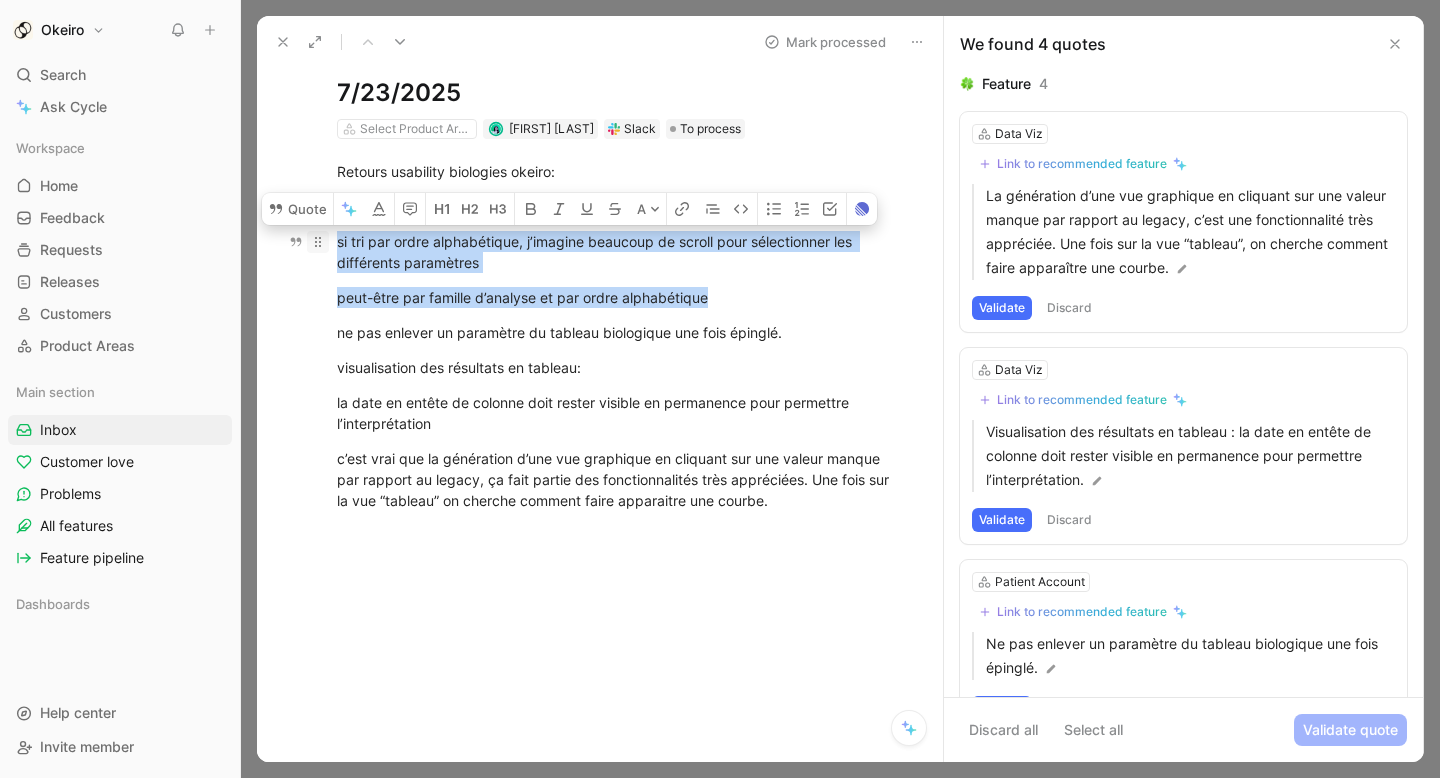 drag, startPoint x: 723, startPoint y: 297, endPoint x: 328, endPoint y: 239, distance: 399.23553 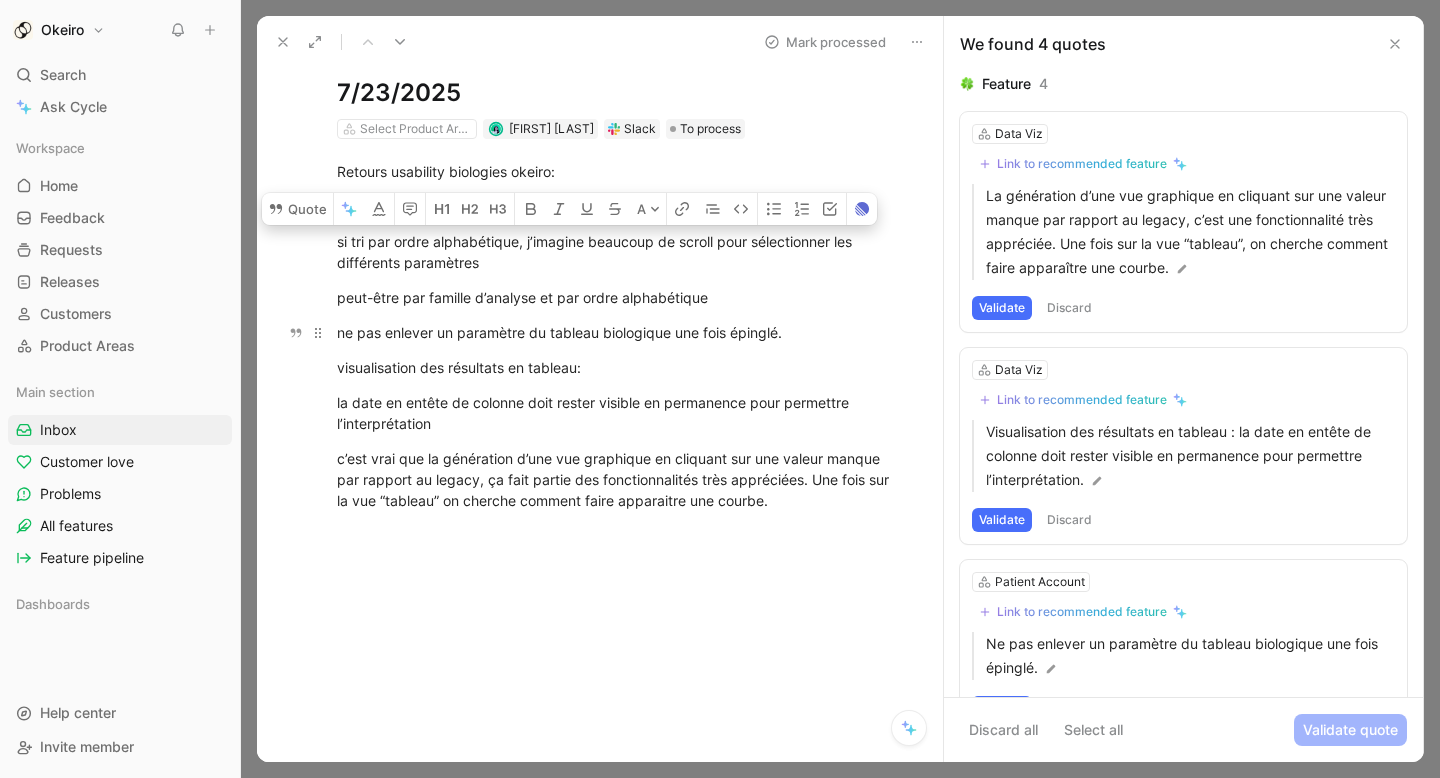 click on "ne pas enlever un paramètre du tableau biologique une fois épinglé." at bounding box center (621, 332) 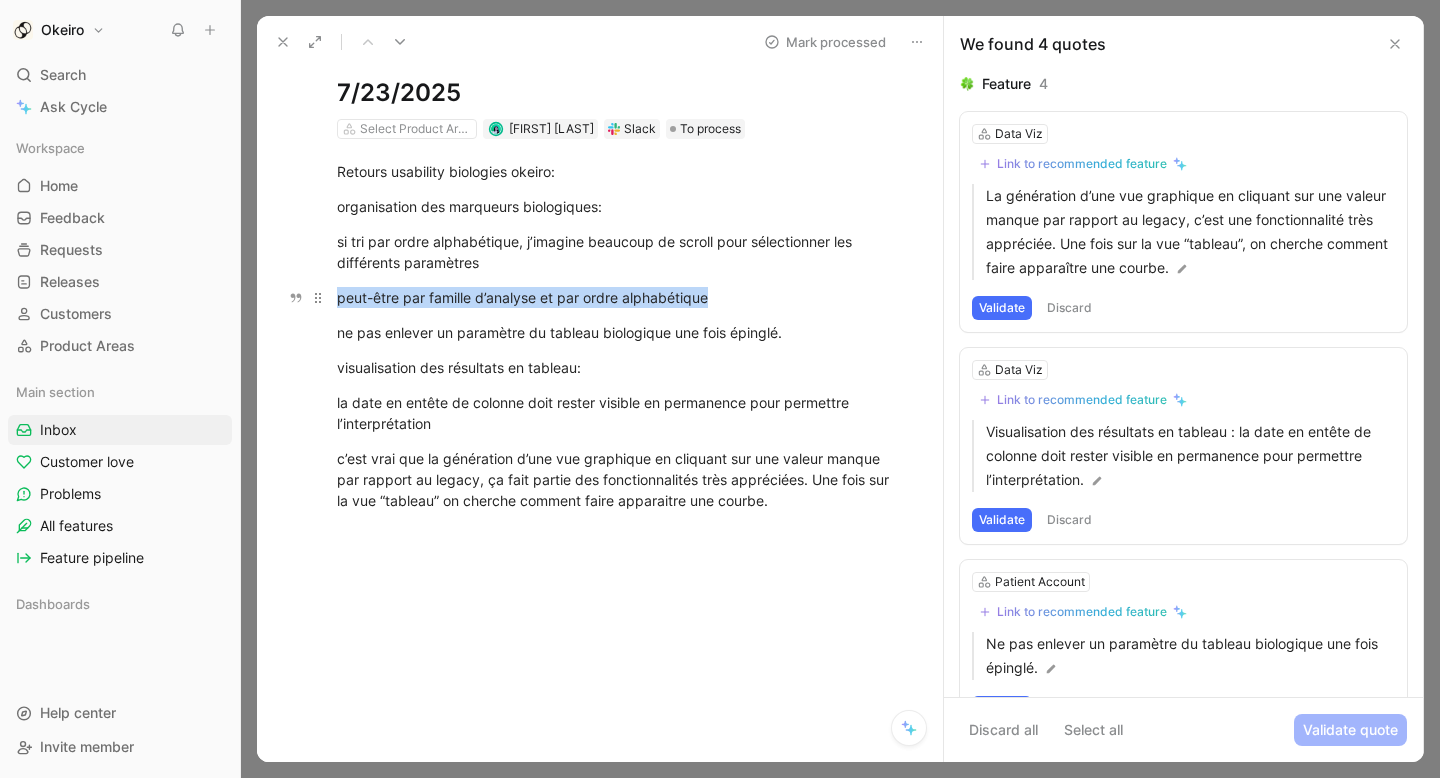 drag, startPoint x: 749, startPoint y: 296, endPoint x: 414, endPoint y: 286, distance: 335.14923 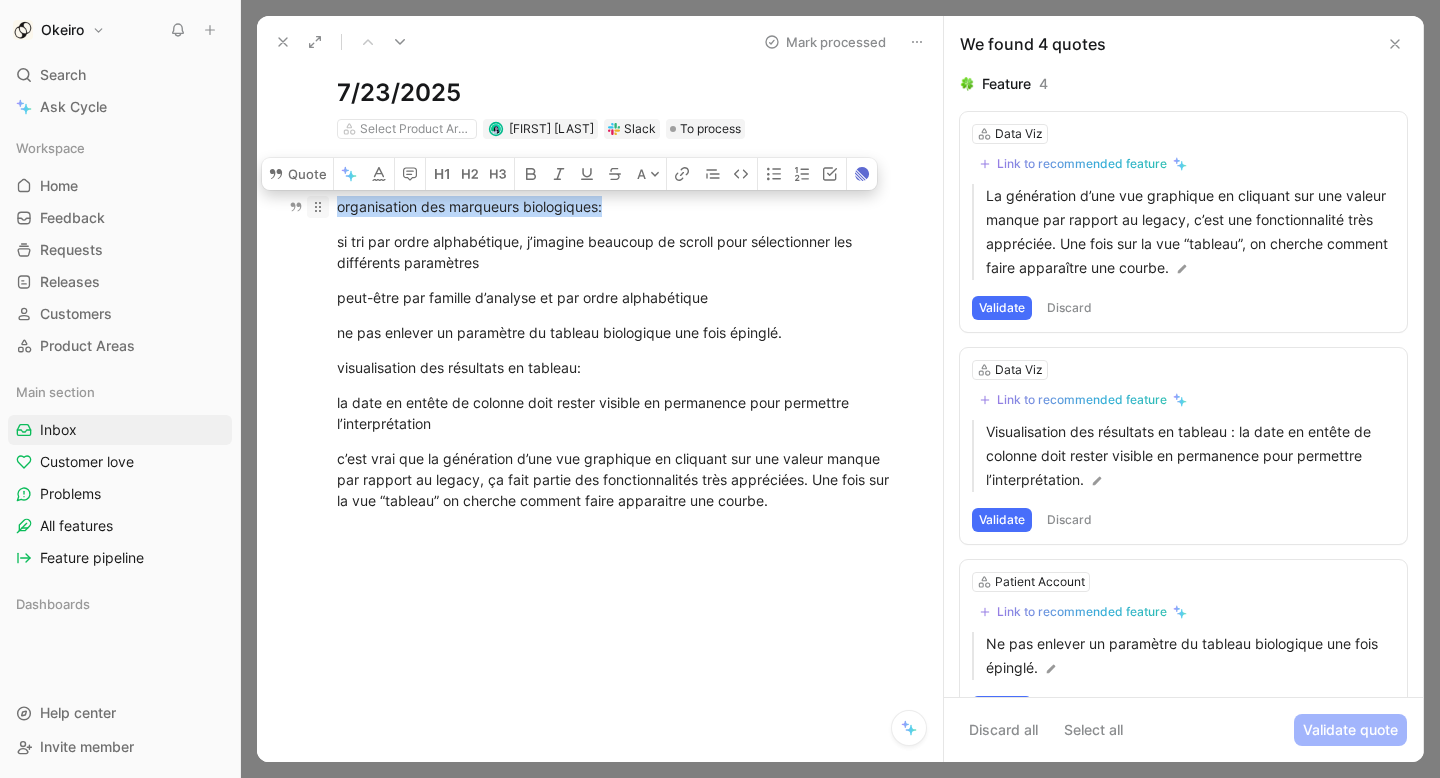 drag, startPoint x: 628, startPoint y: 204, endPoint x: 317, endPoint y: 207, distance: 311.01447 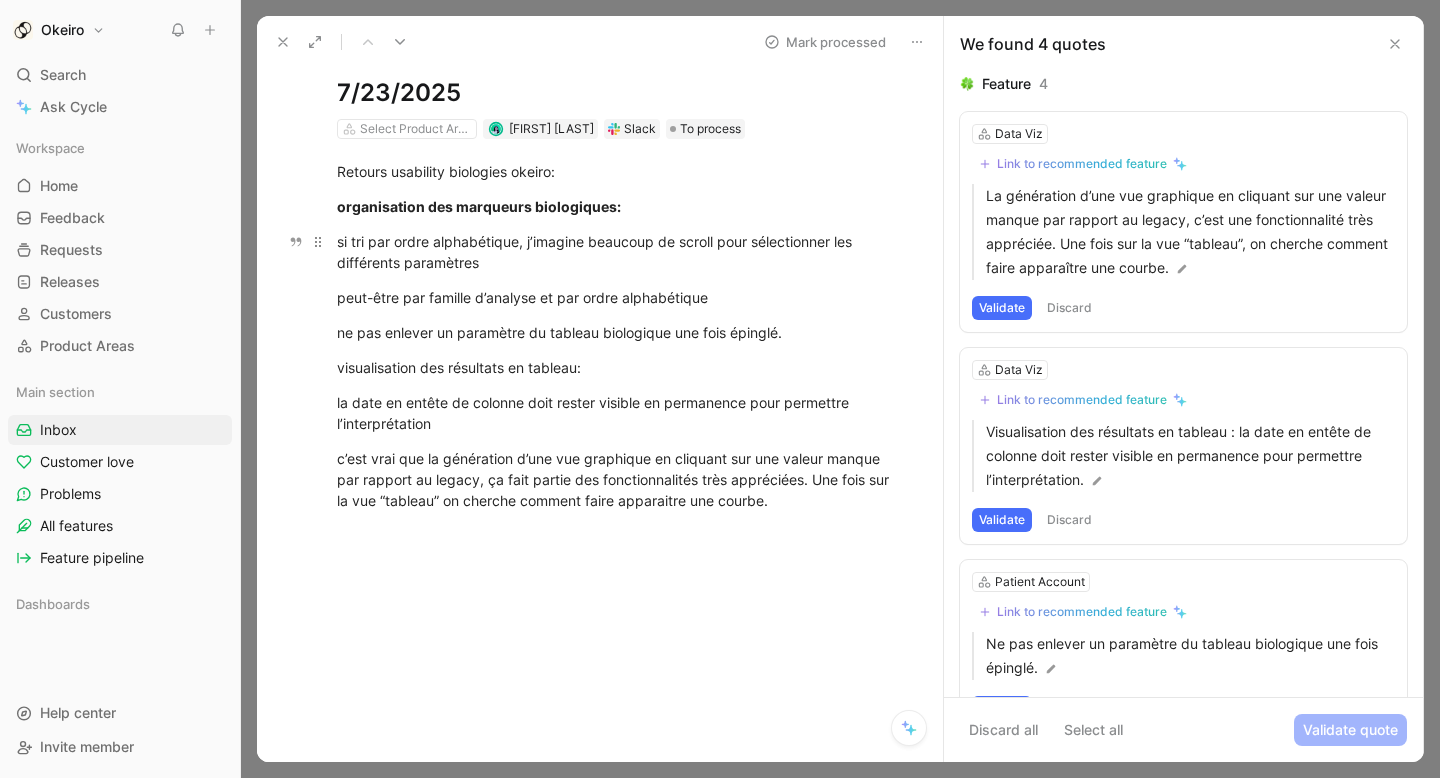 click on "si tri par ordre alphabétique, j’imagine beaucoup de scroll pour sélectionner les différents paramètres" at bounding box center [621, 252] 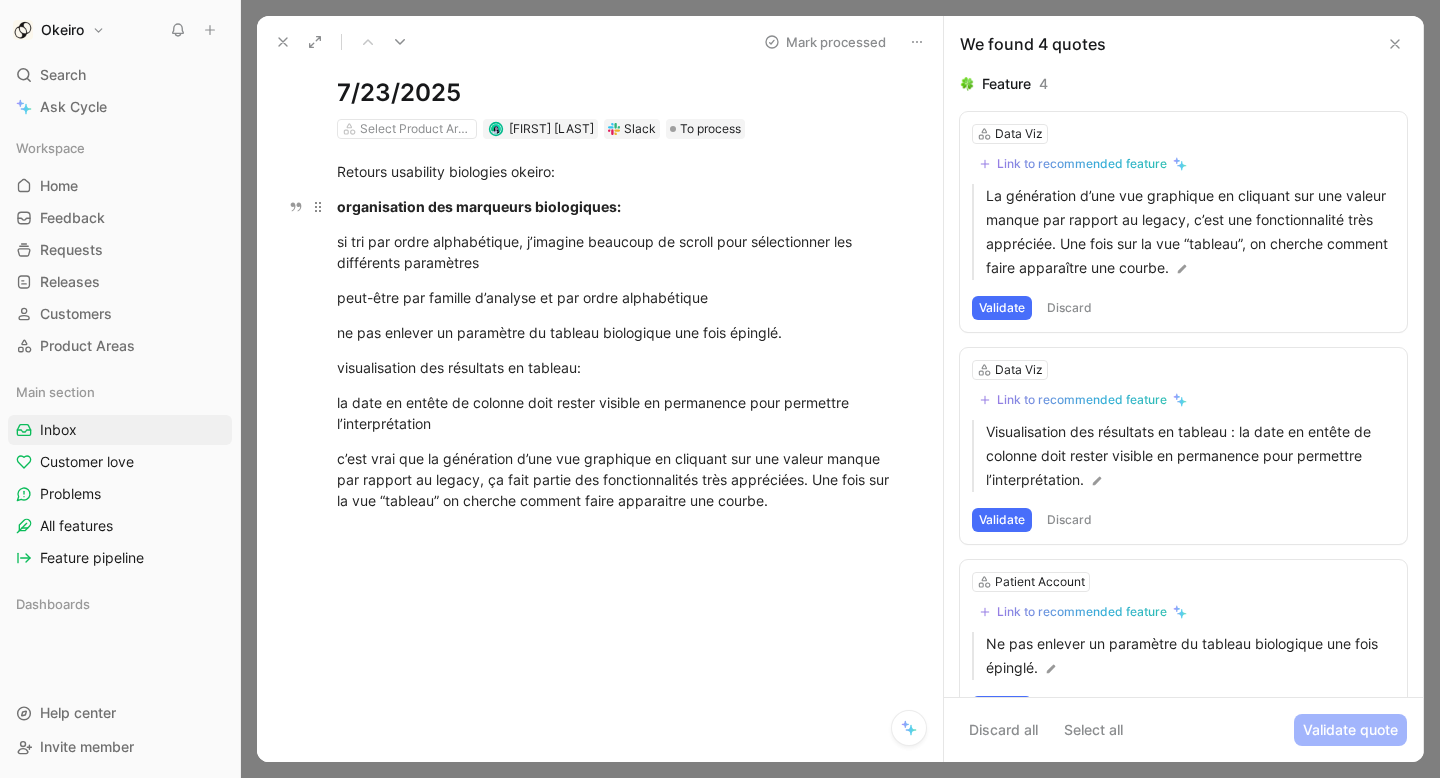 click on "organisation des marqueurs biologiques:" at bounding box center [479, 206] 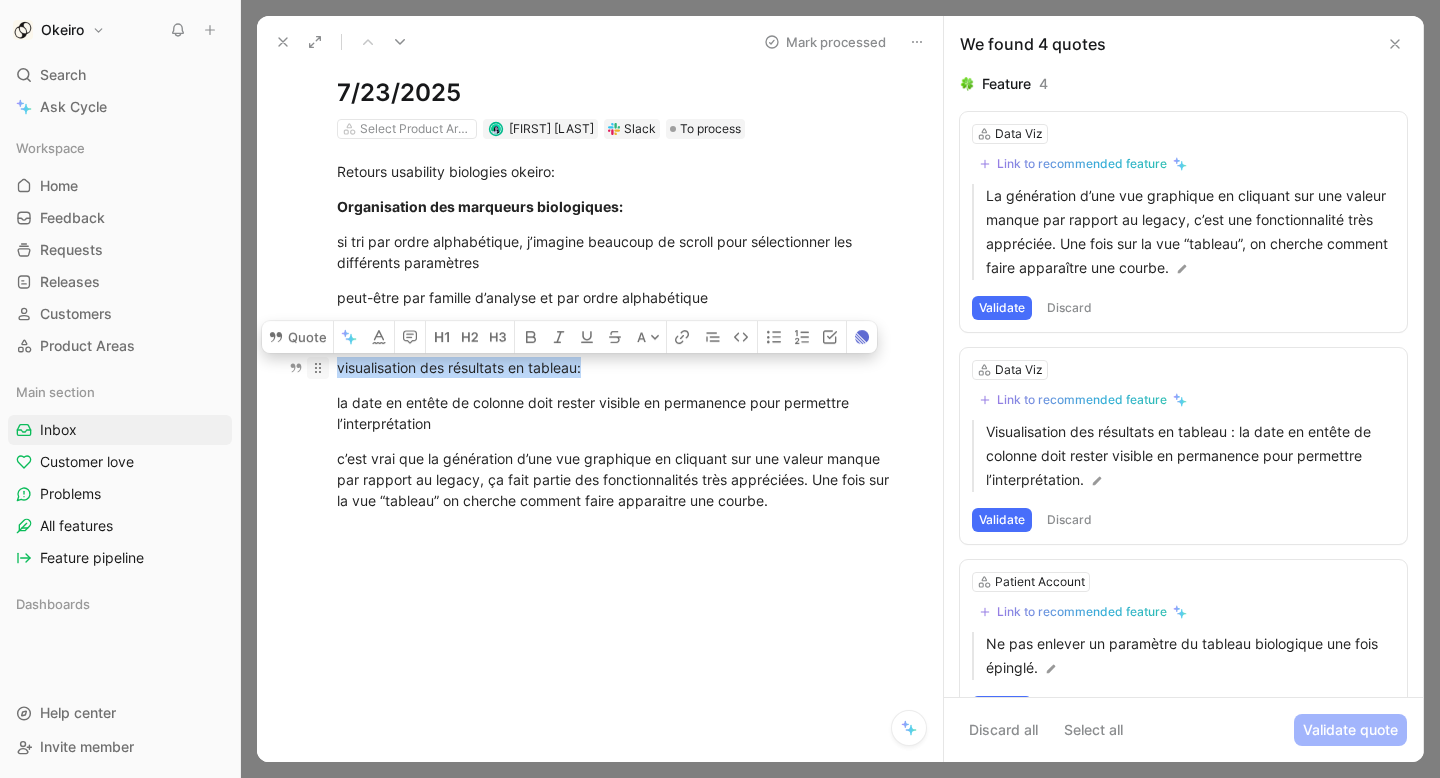 drag, startPoint x: 639, startPoint y: 369, endPoint x: 320, endPoint y: 368, distance: 319.00156 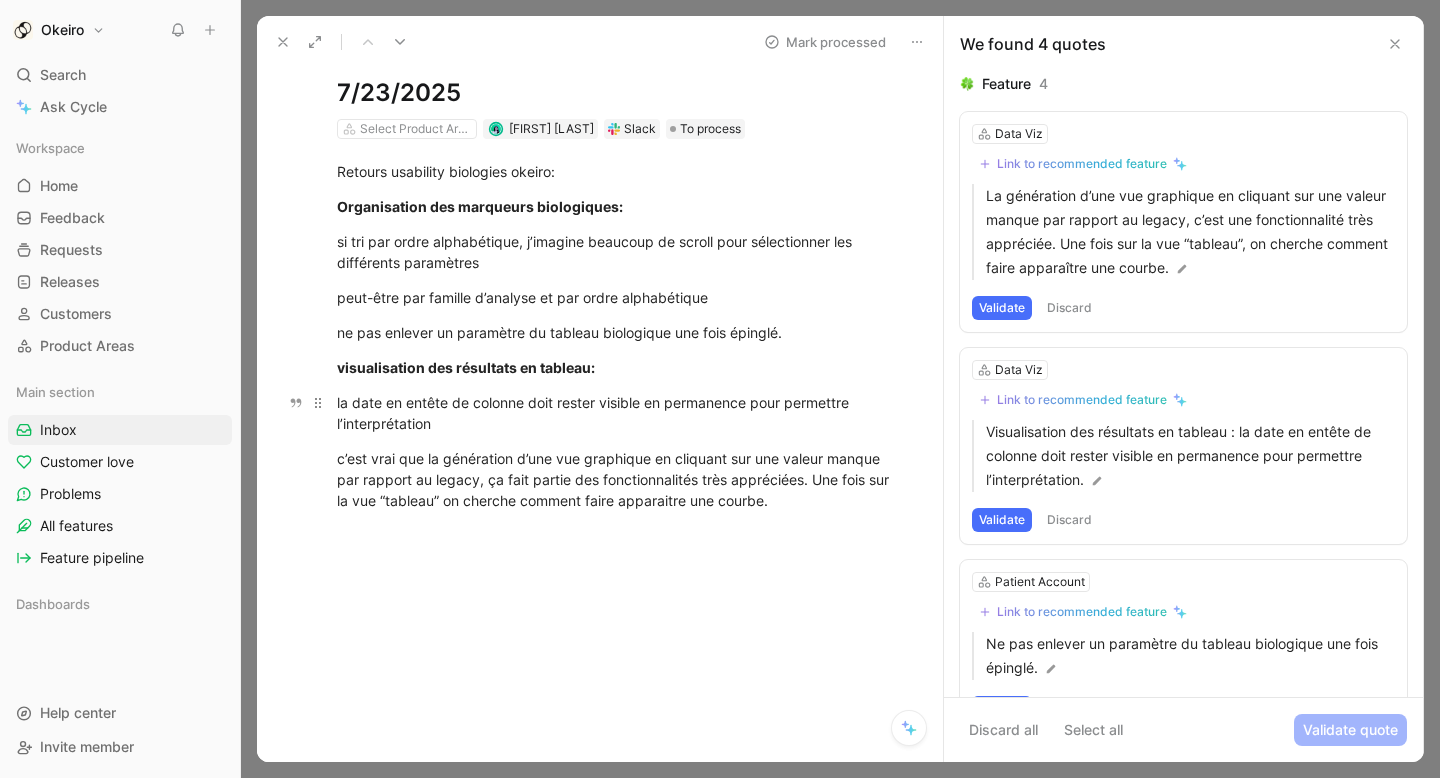 click on "la date en entête de colonne doit rester visible en permanence pour permettre l’interprétation" at bounding box center (621, 413) 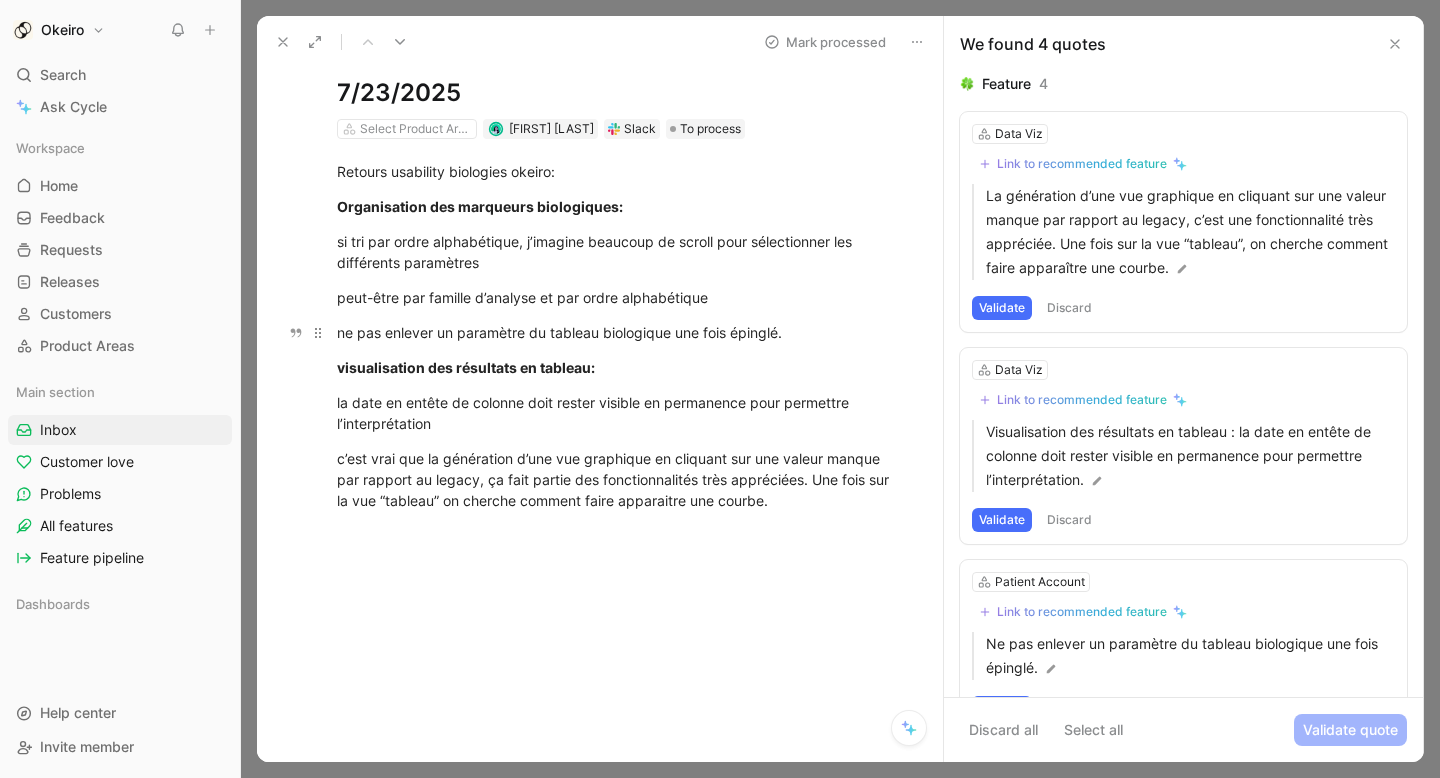 click on "ne pas enlever un paramètre du tableau biologique une fois épinglé." at bounding box center (621, 332) 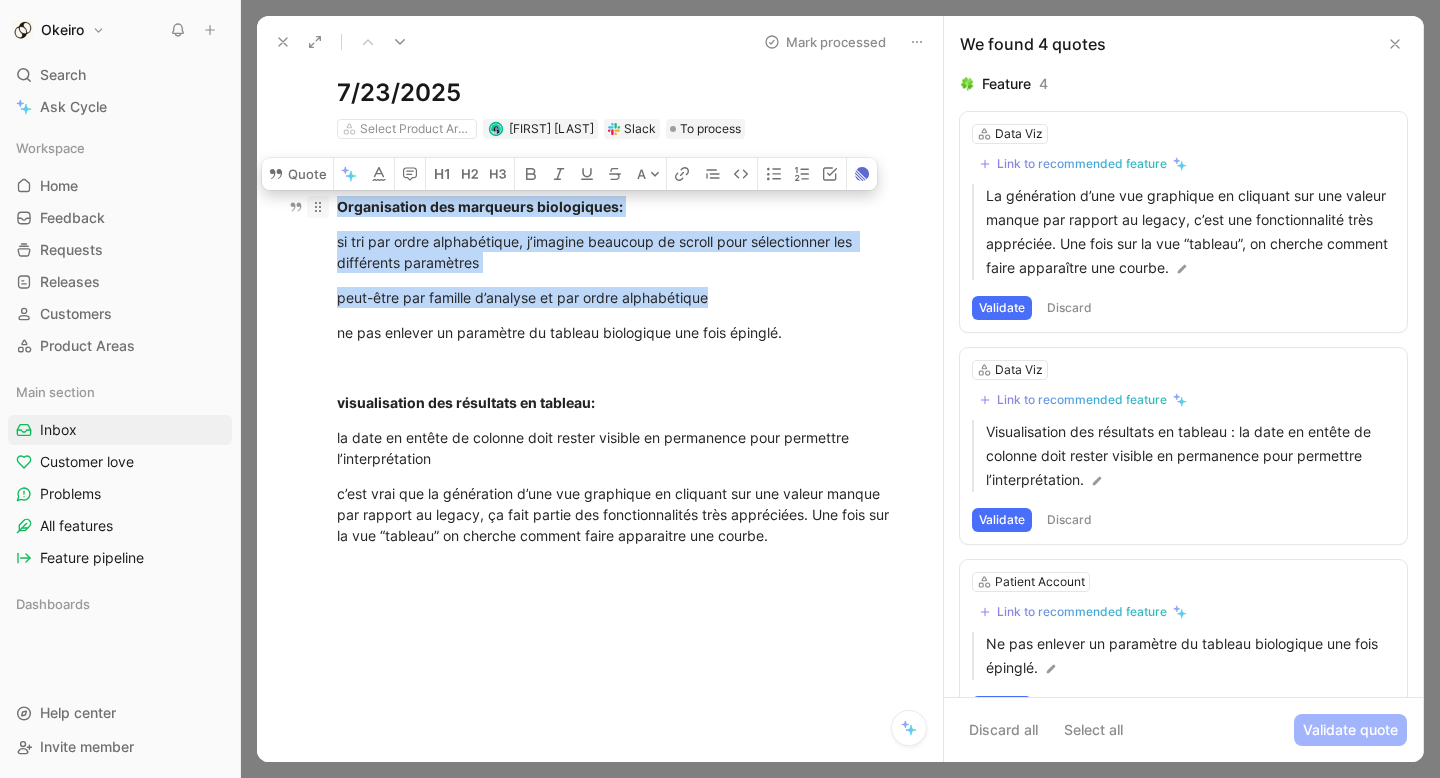 drag, startPoint x: 717, startPoint y: 307, endPoint x: 323, endPoint y: 202, distance: 407.75116 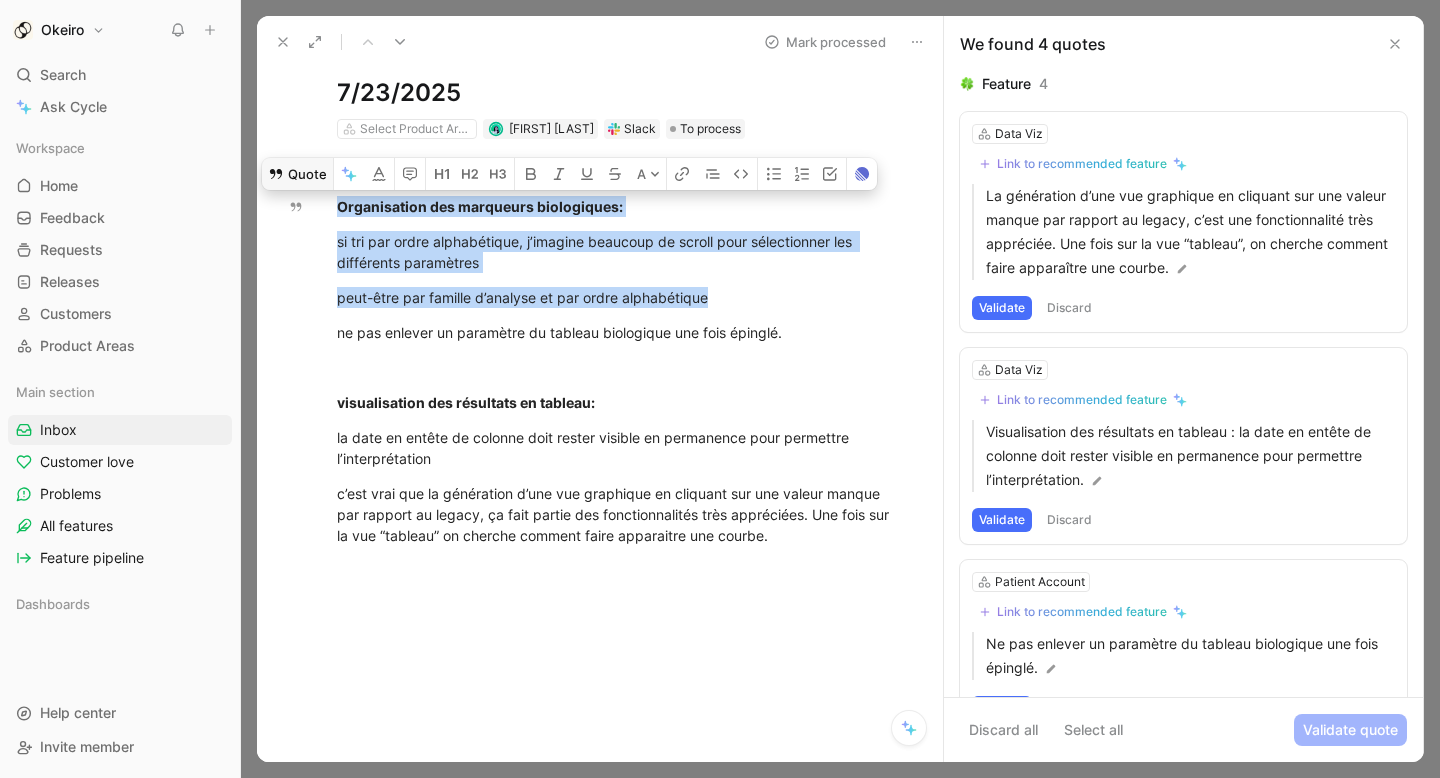 click on "Quote" at bounding box center [297, 174] 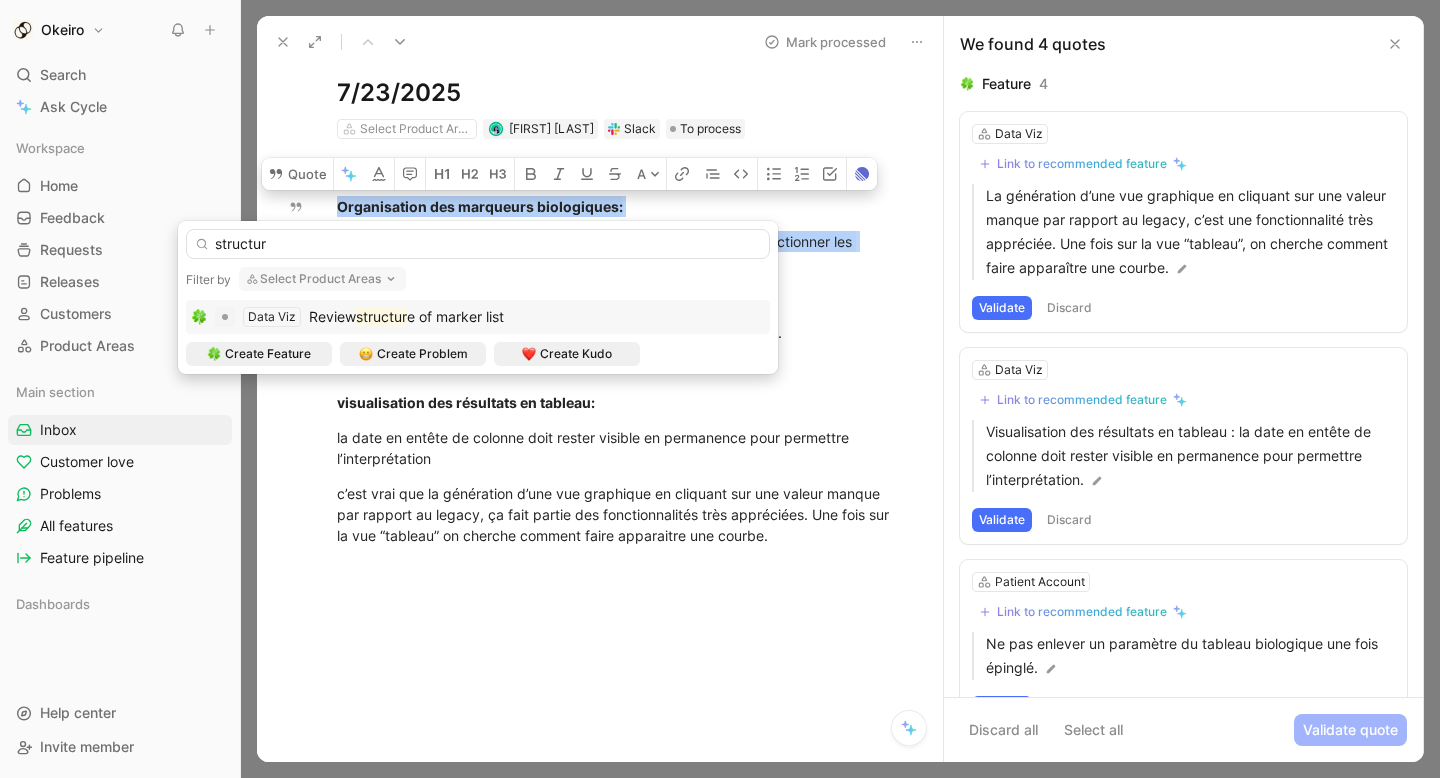 type on "structur" 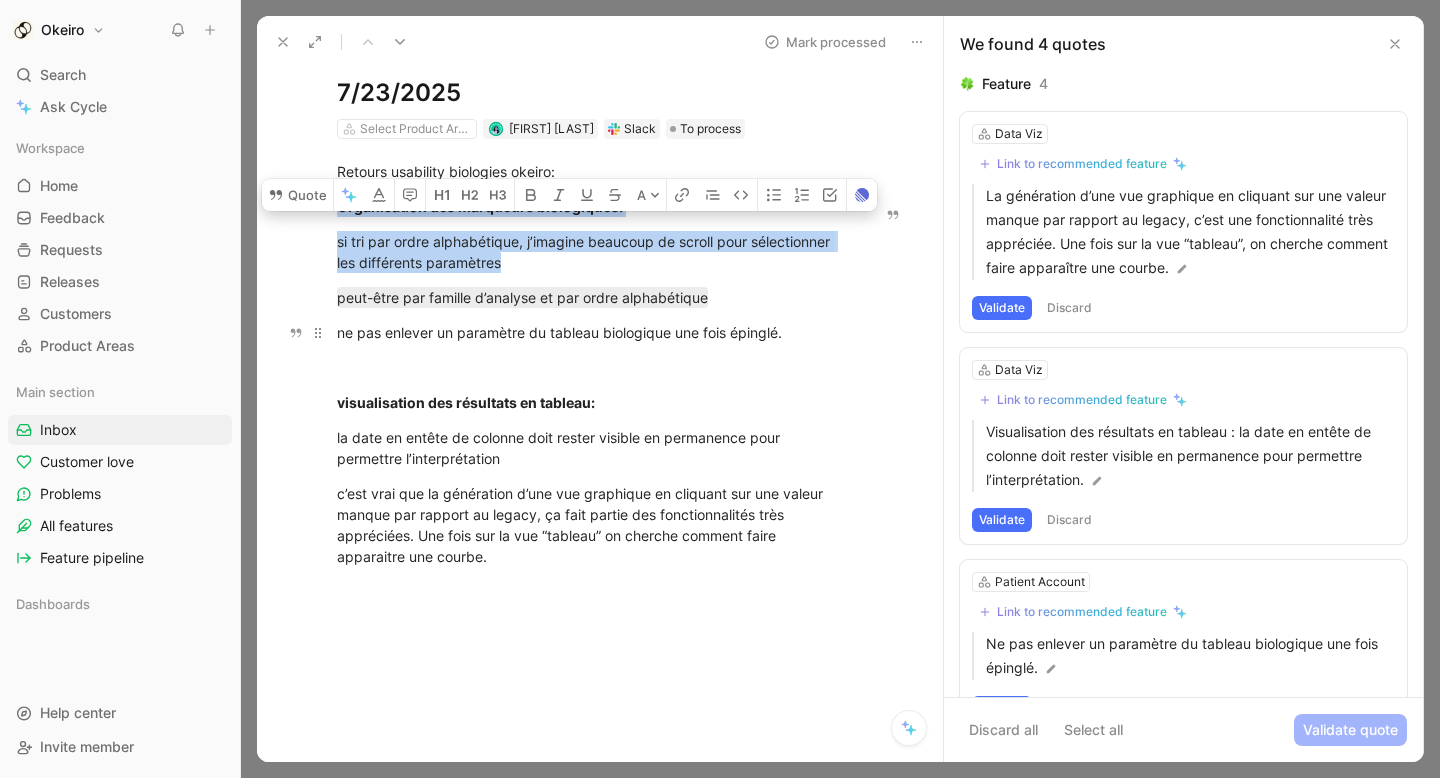 click on "ne pas enlever un paramètre du tableau biologique une fois épinglé." at bounding box center [590, 332] 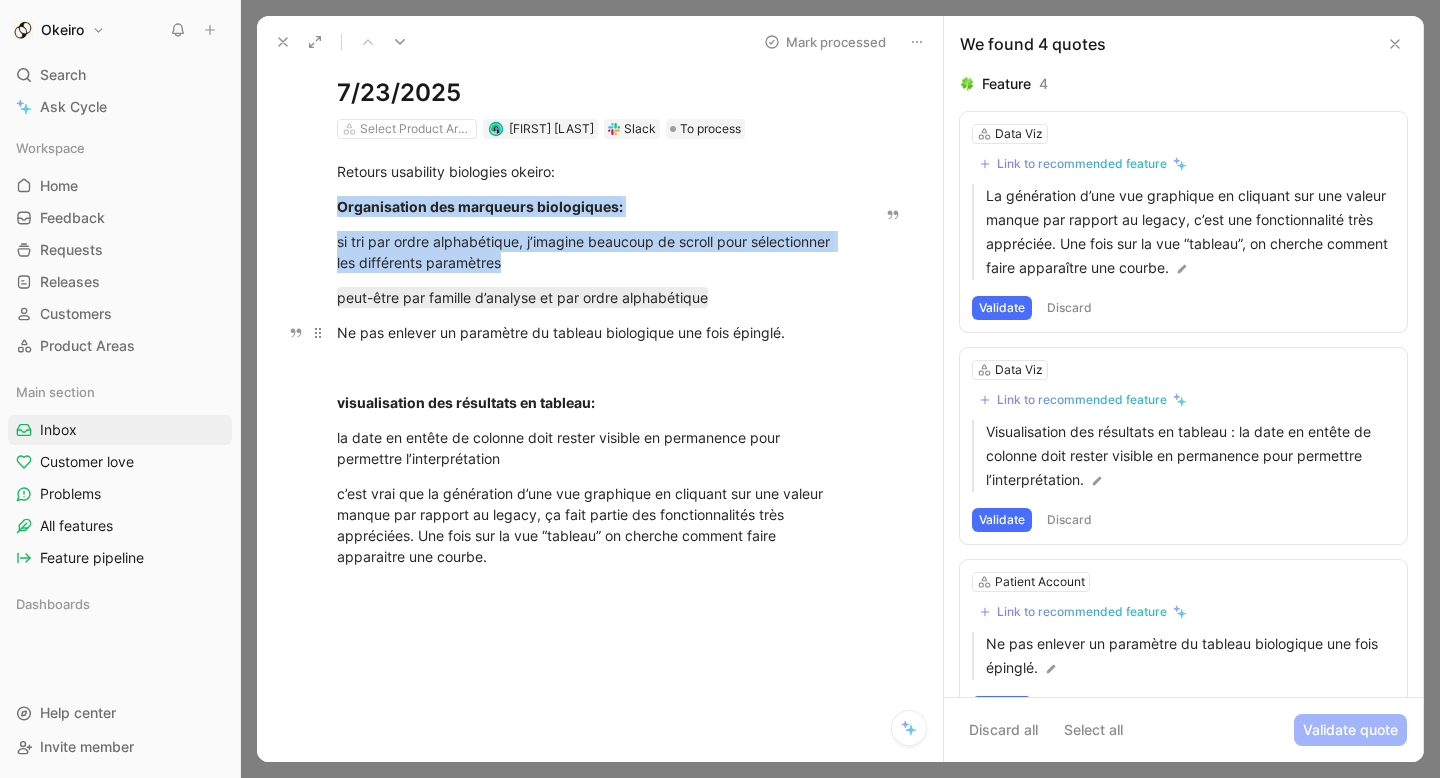 drag, startPoint x: 799, startPoint y: 334, endPoint x: 352, endPoint y: 332, distance: 447.0045 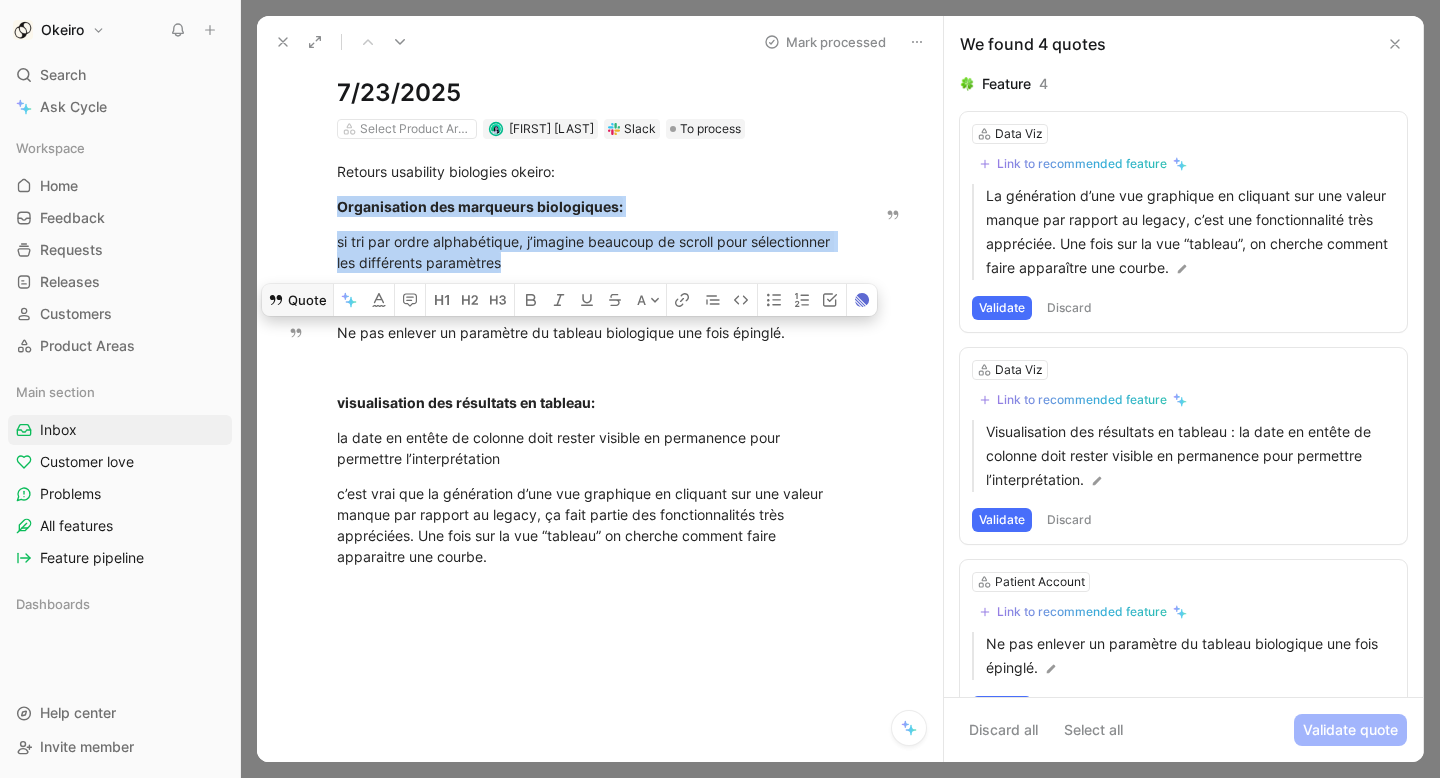 click on "Quote" at bounding box center [297, 300] 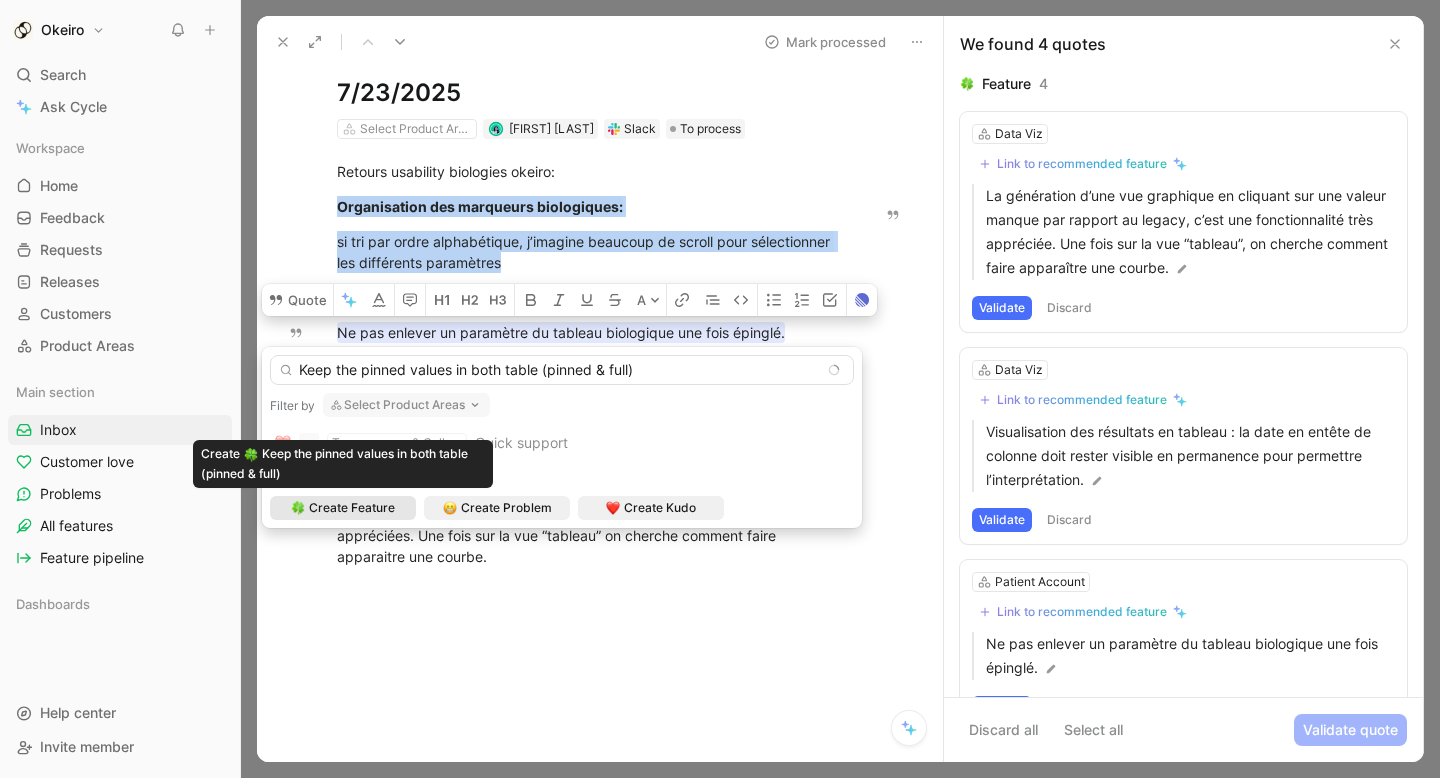type on "Keep the pinned values in both table (pinned & full)" 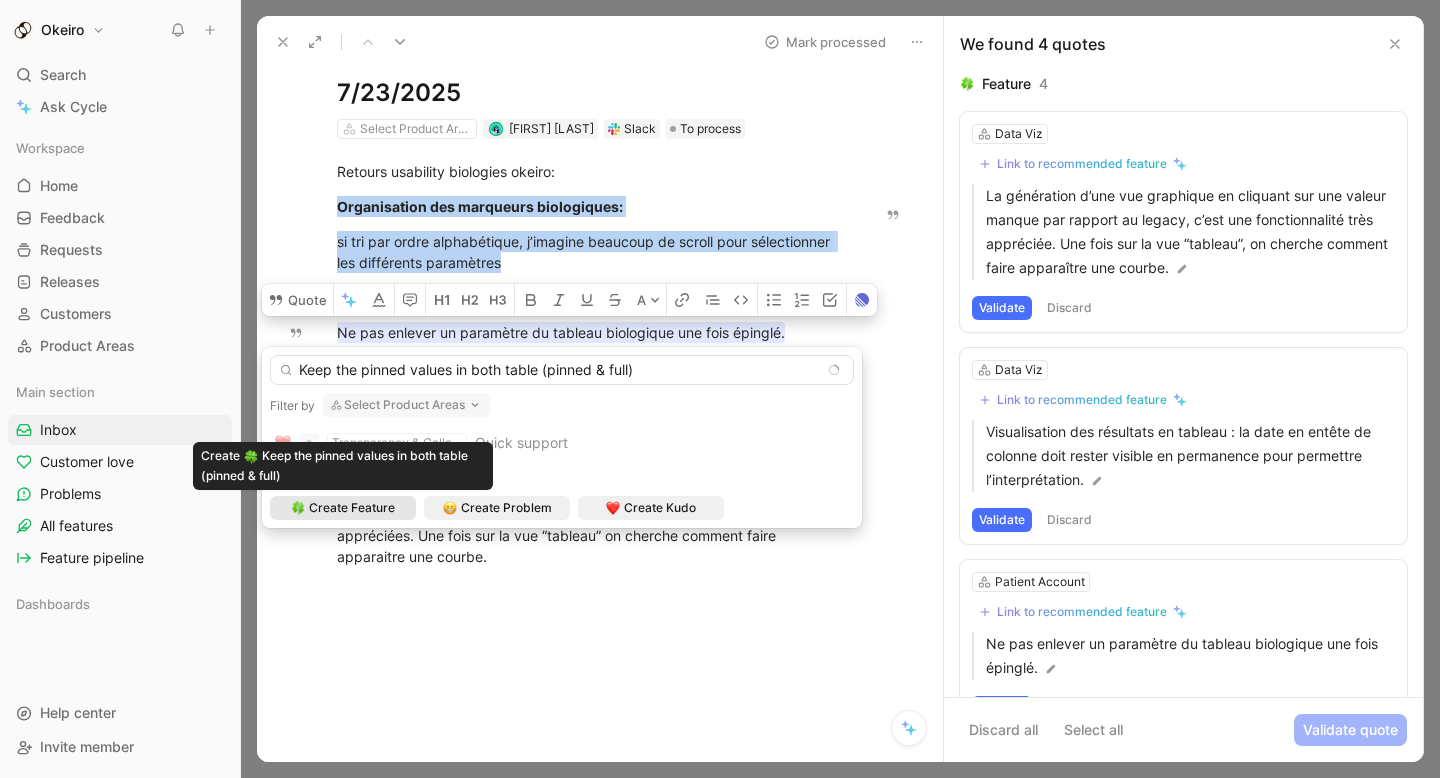 click on "Create Feature" at bounding box center [352, 508] 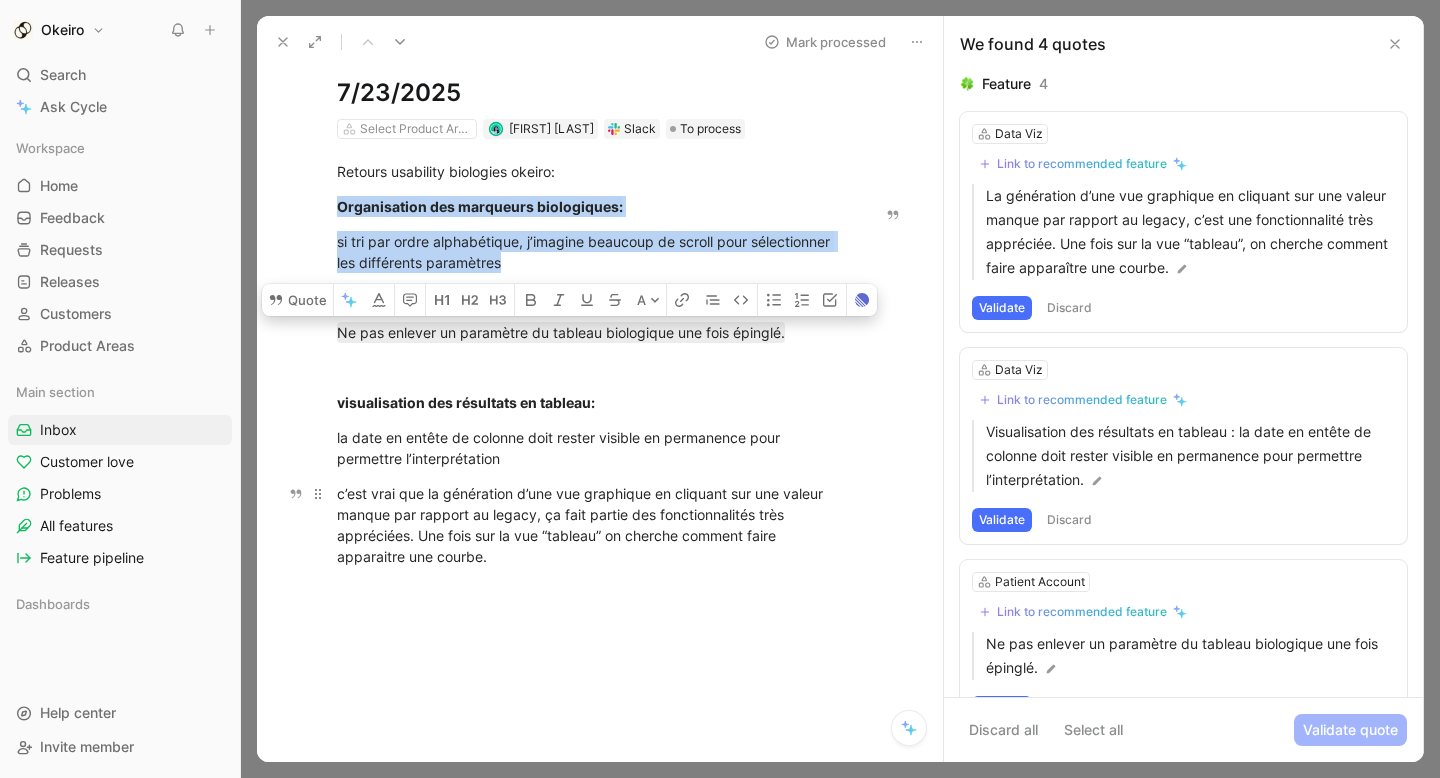 click on "c’est vrai que la génération d’une vue graphique en cliquant sur une valeur manque par rapport au legacy, ça fait partie des fonctionnalités très appréciées. Une fois sur la vue “tableau” on cherche comment faire apparaitre une courbe." at bounding box center [590, 525] 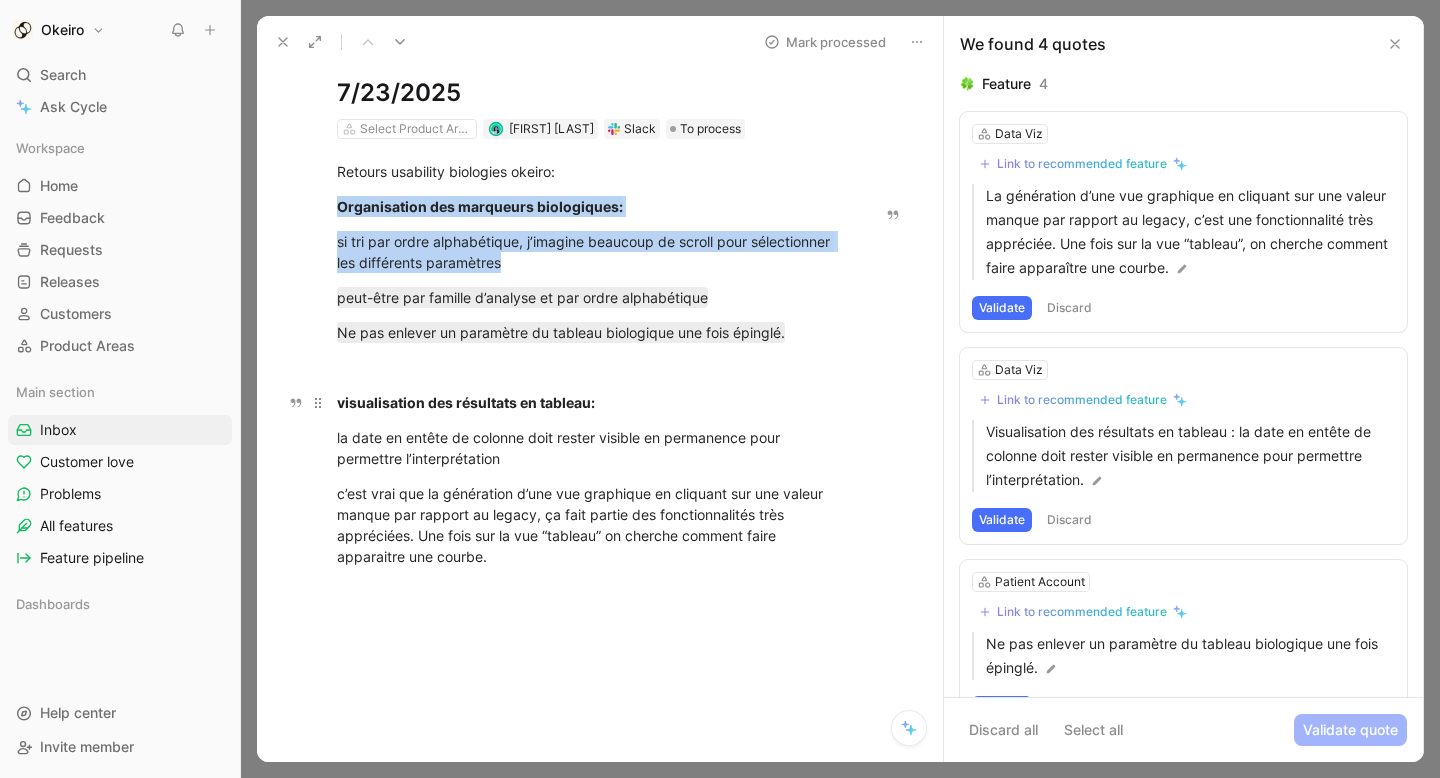 click on "visualisation des résultats en tableau:" at bounding box center (466, 402) 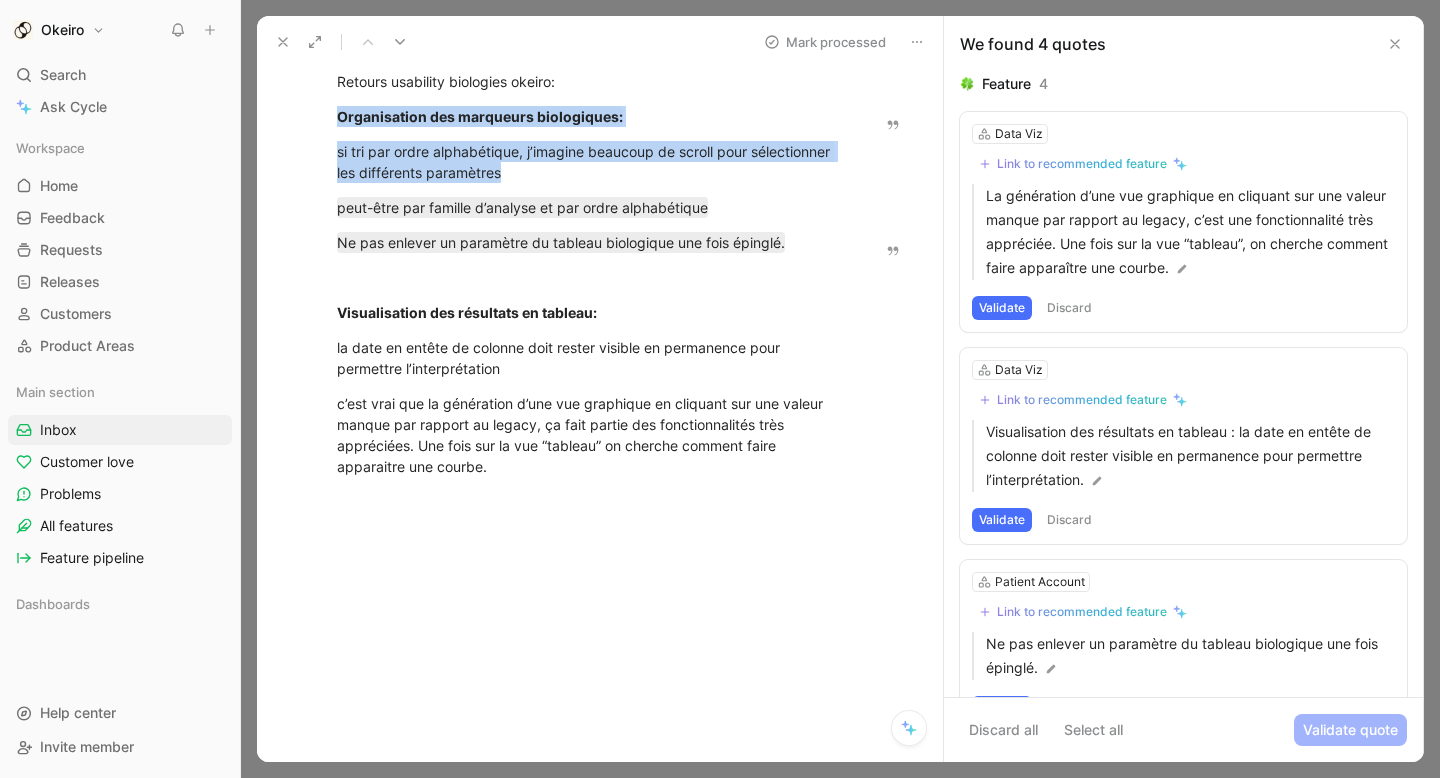 scroll, scrollTop: 168, scrollLeft: 0, axis: vertical 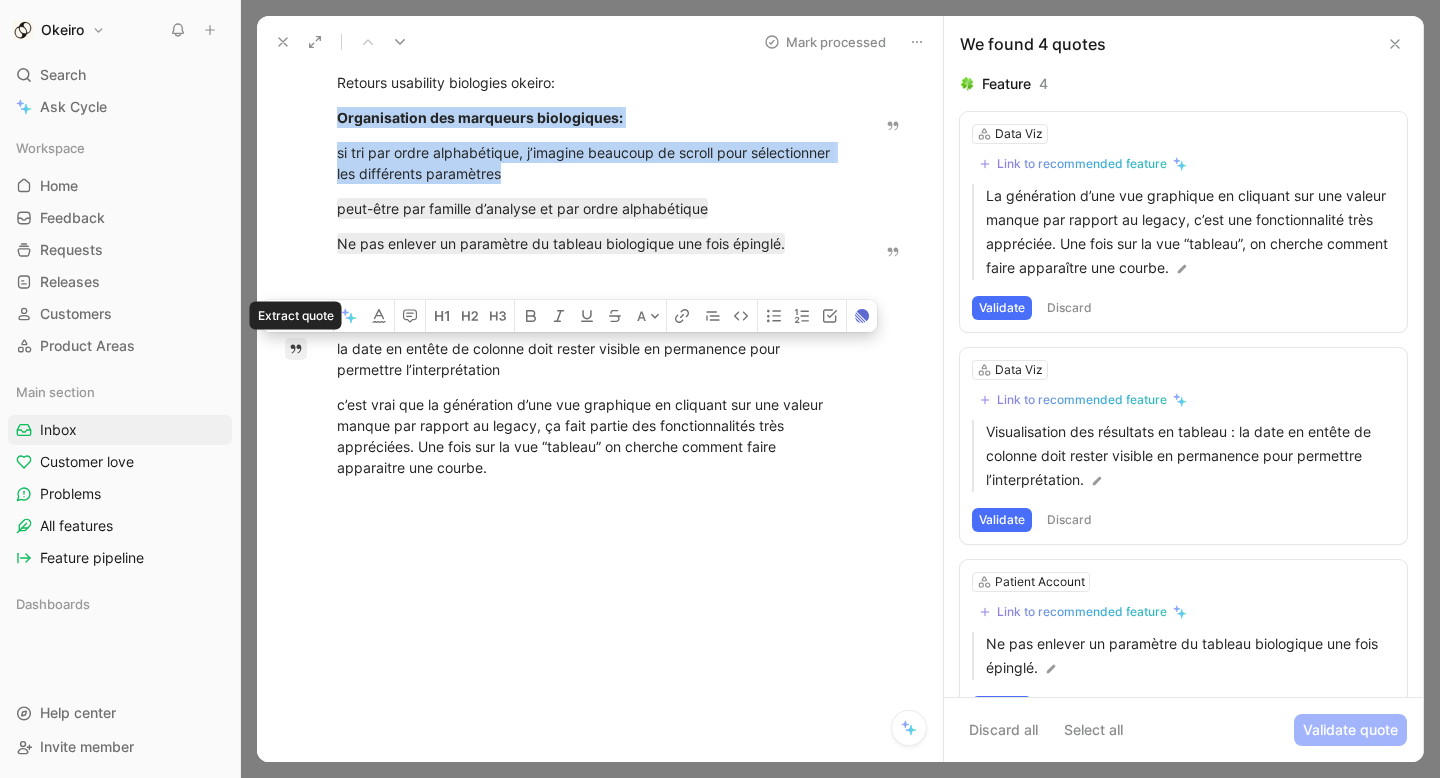 drag, startPoint x: 538, startPoint y: 380, endPoint x: 293, endPoint y: 345, distance: 247.48738 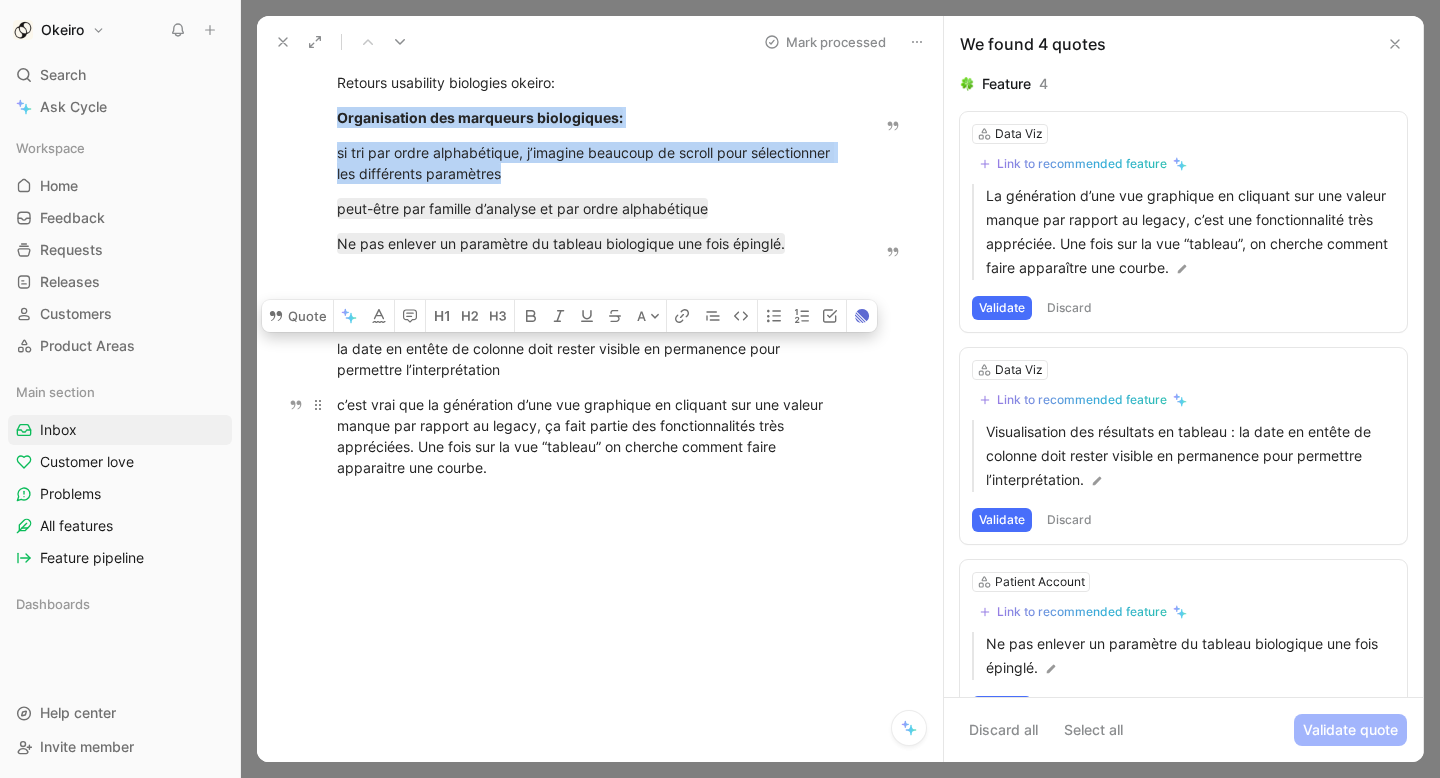 click on "c’est vrai que la génération d’une vue graphique en cliquant sur une valeur manque par rapport au legacy, ça fait partie des fonctionnalités très appréciées. Une fois sur la vue “tableau” on cherche comment faire apparaitre une courbe." at bounding box center [590, 436] 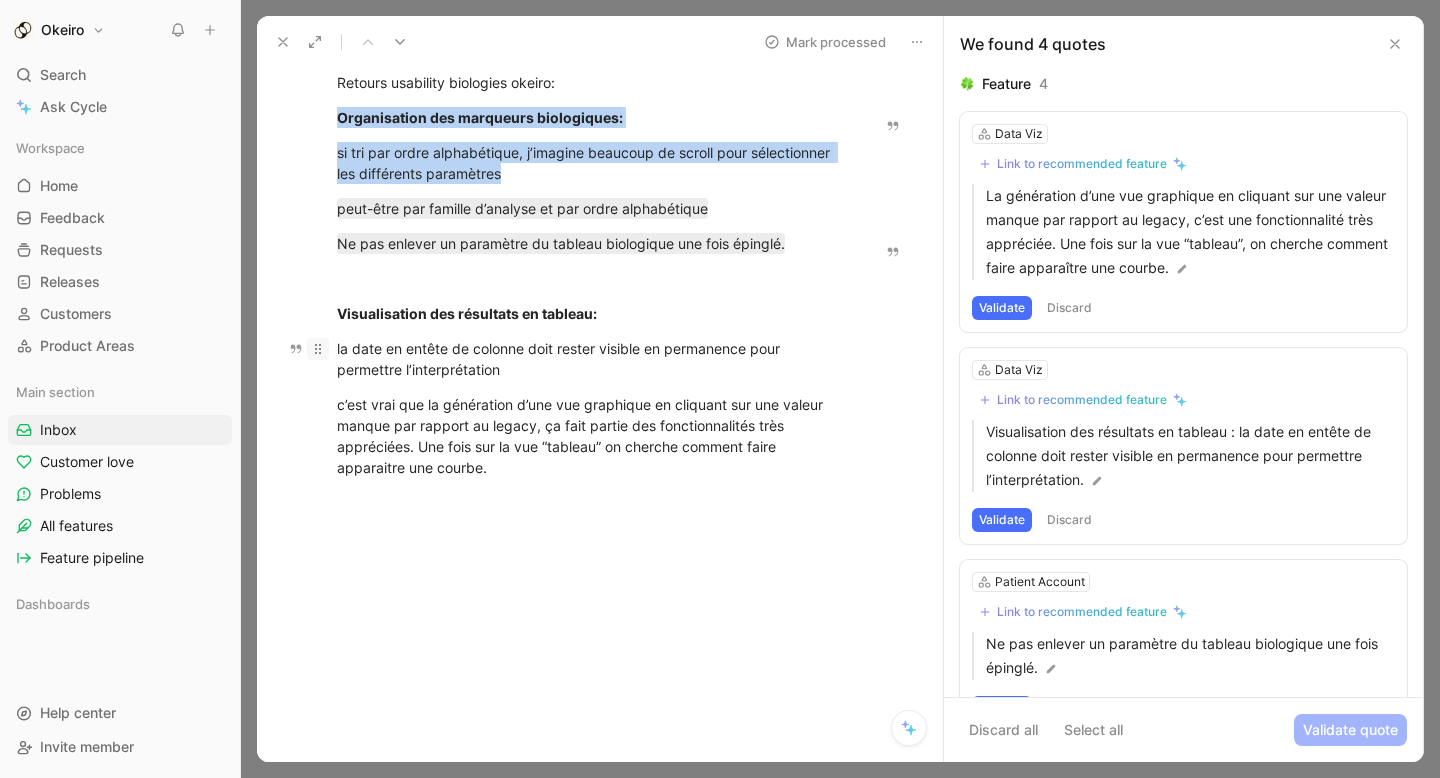 drag, startPoint x: 515, startPoint y: 371, endPoint x: 323, endPoint y: 344, distance: 193.88914 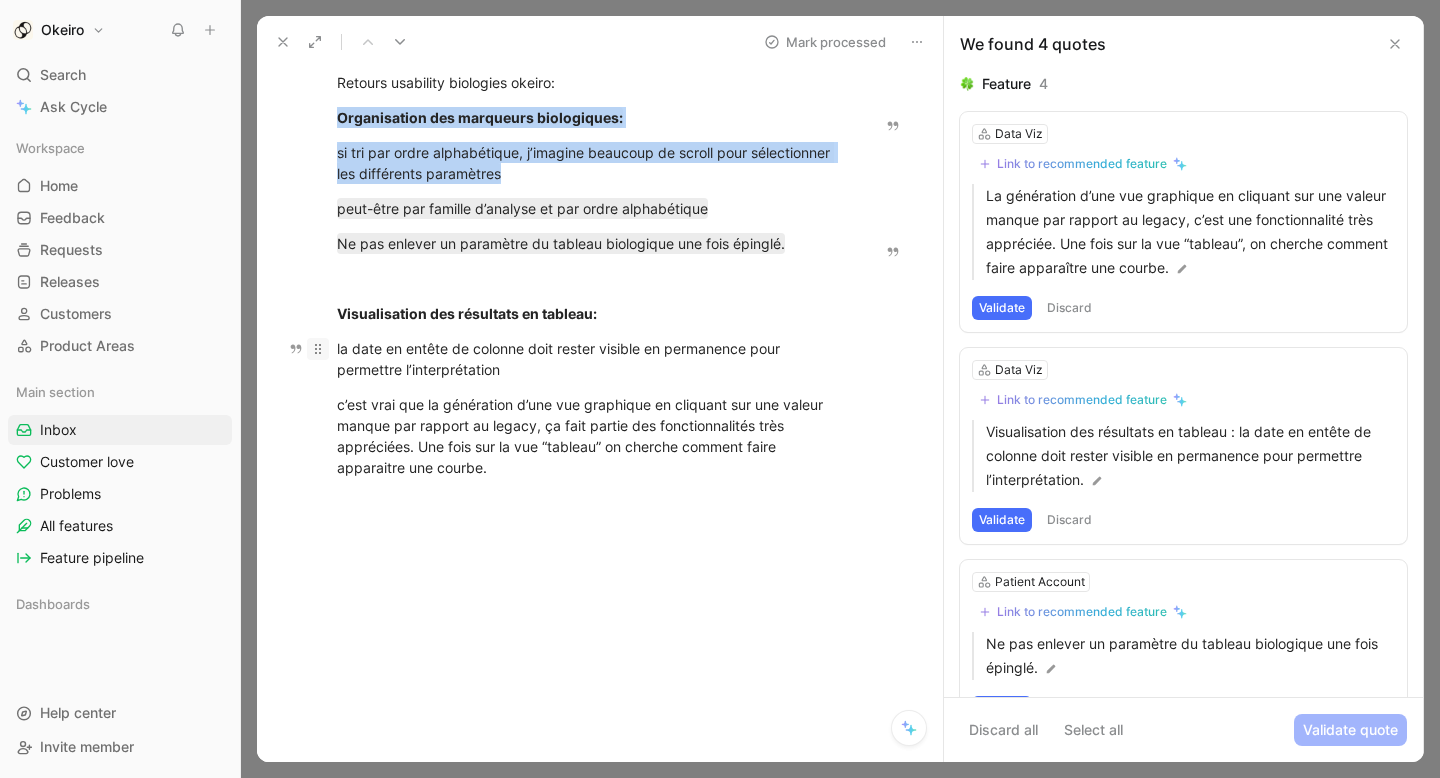 click on "la date en entête de colonne doit rester visible en permanence pour permettre l’interprétation" at bounding box center [590, 359] 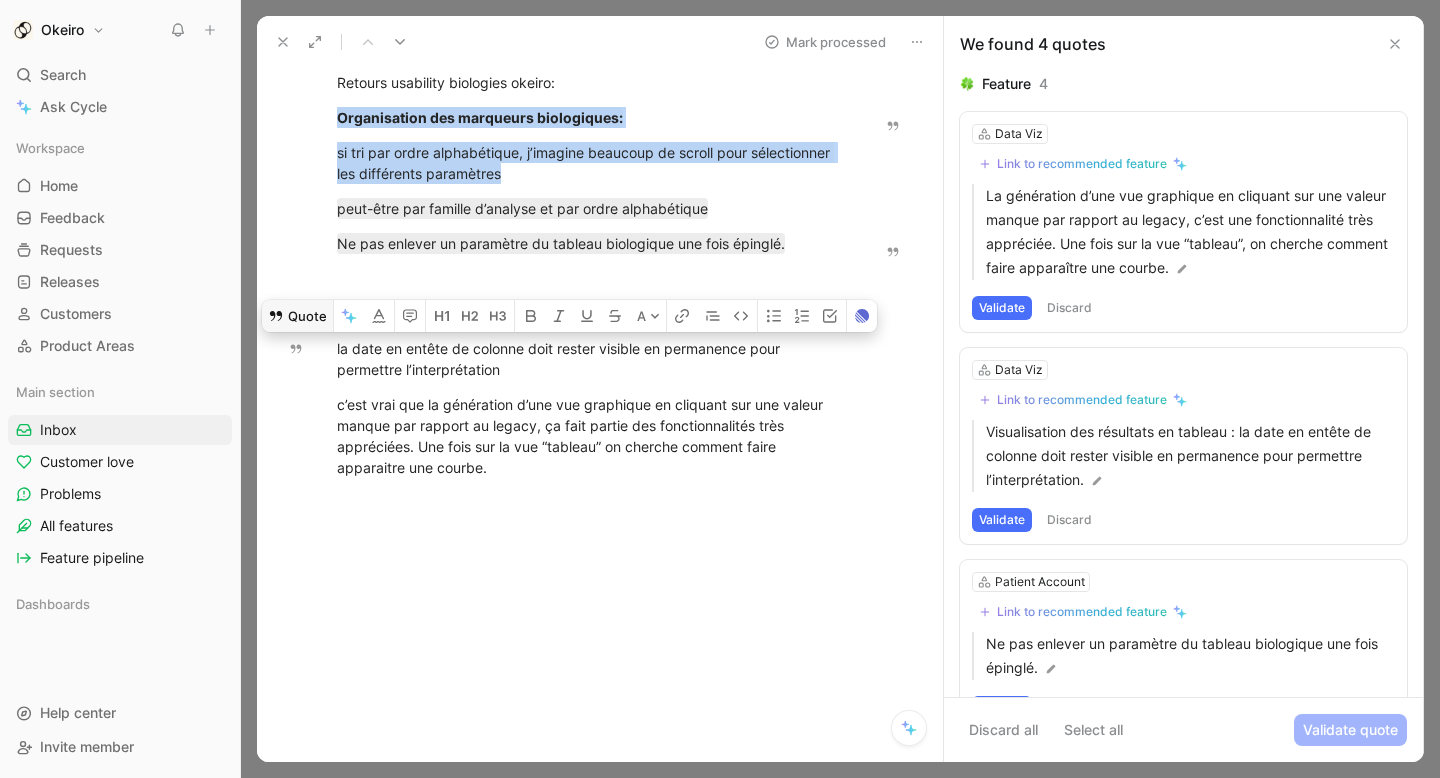 click on "Quote" at bounding box center [297, 316] 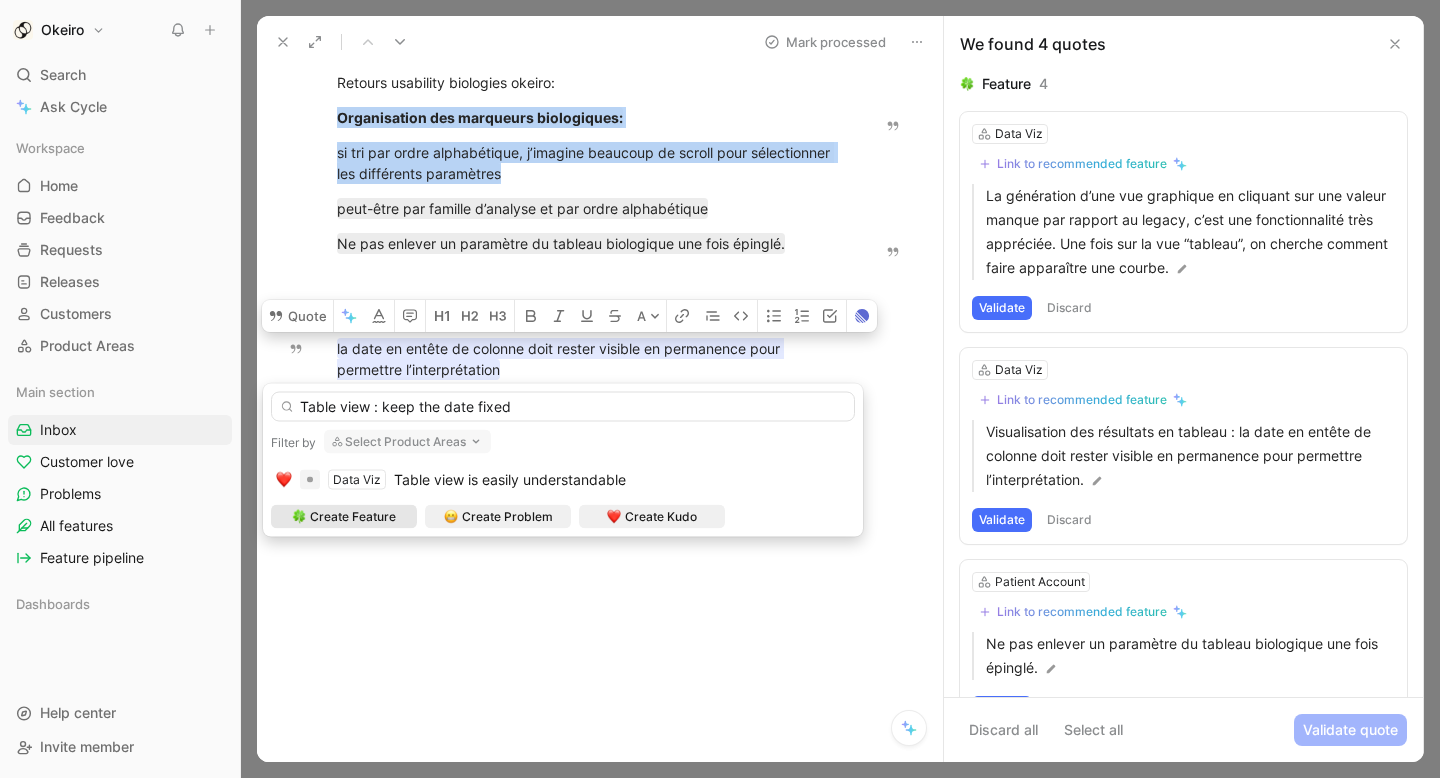 type on "Table view : keep the date fixed" 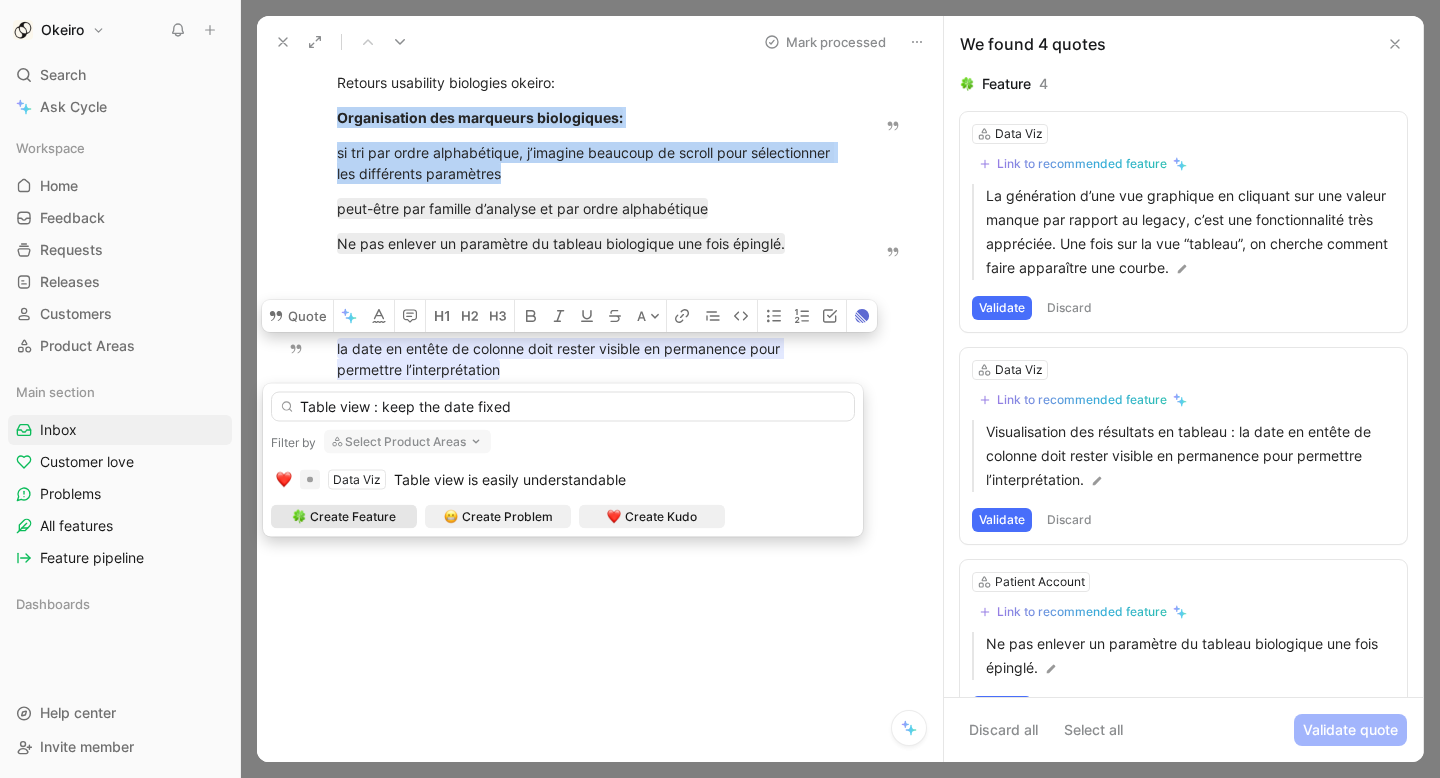 click on "Create Feature" at bounding box center (353, 517) 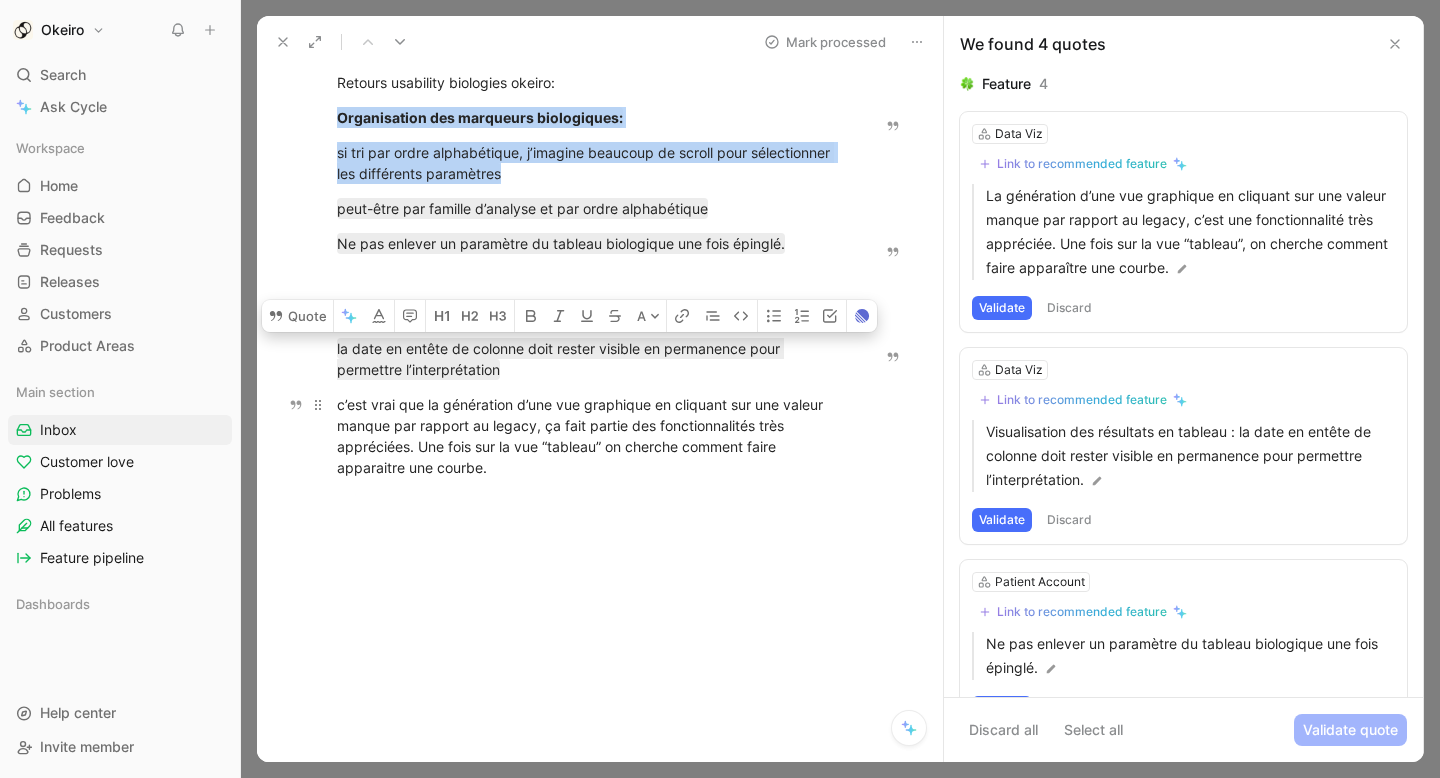 click on "c’est vrai que la génération d’une vue graphique en cliquant sur une valeur manque par rapport au legacy, ça fait partie des fonctionnalités très appréciées. Une fois sur la vue “tableau” on cherche comment faire apparaitre une courbe." at bounding box center (590, 436) 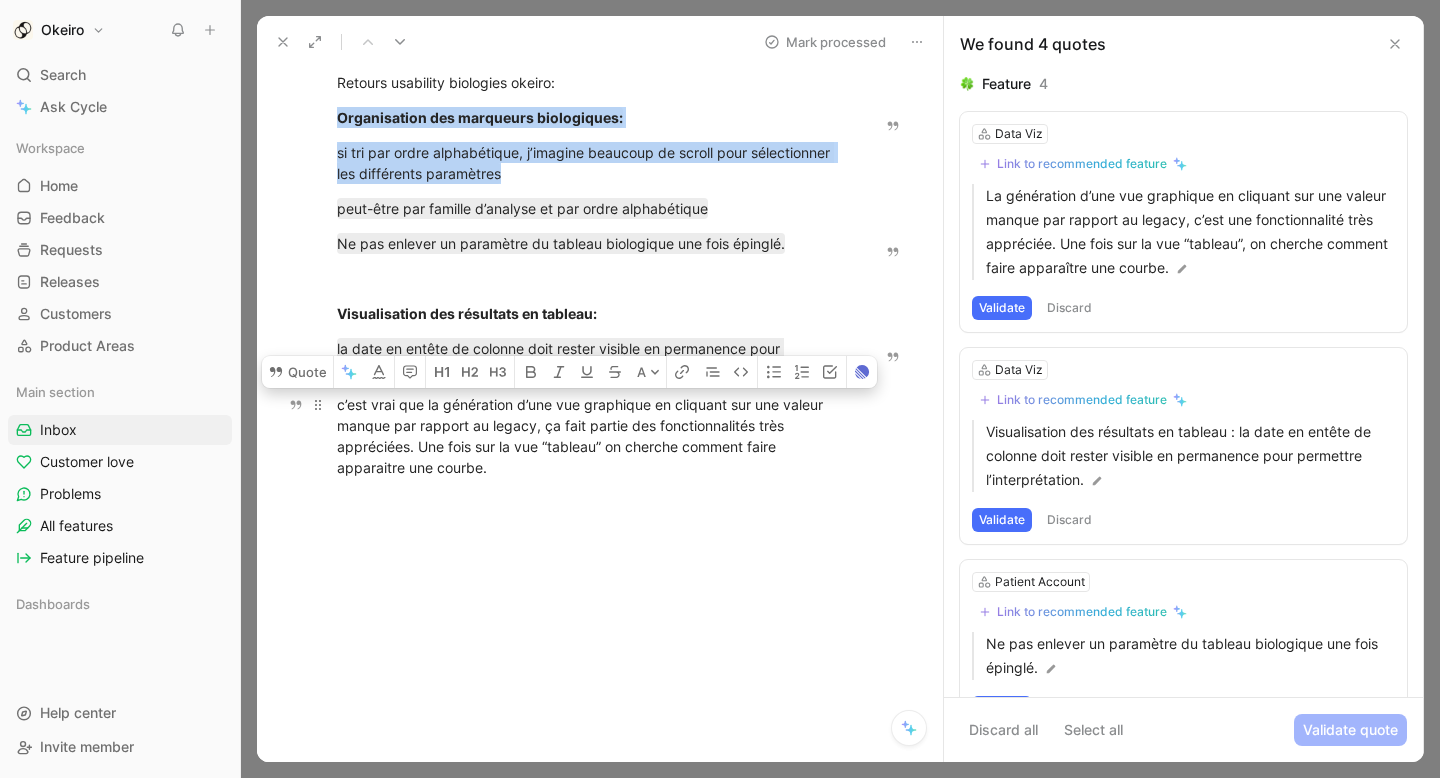 drag, startPoint x: 552, startPoint y: 479, endPoint x: 342, endPoint y: 405, distance: 222.6567 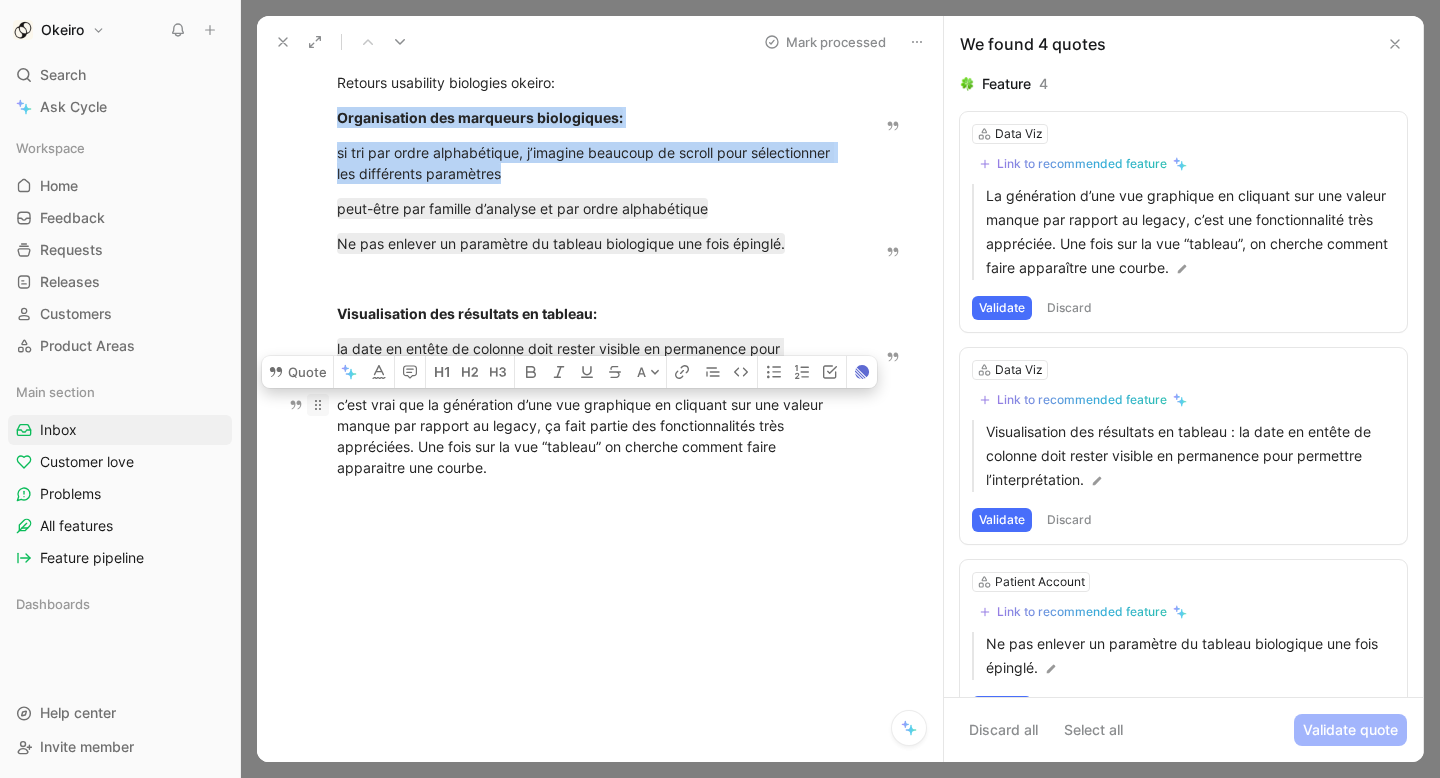 drag, startPoint x: 508, startPoint y: 469, endPoint x: 312, endPoint y: 411, distance: 204.40157 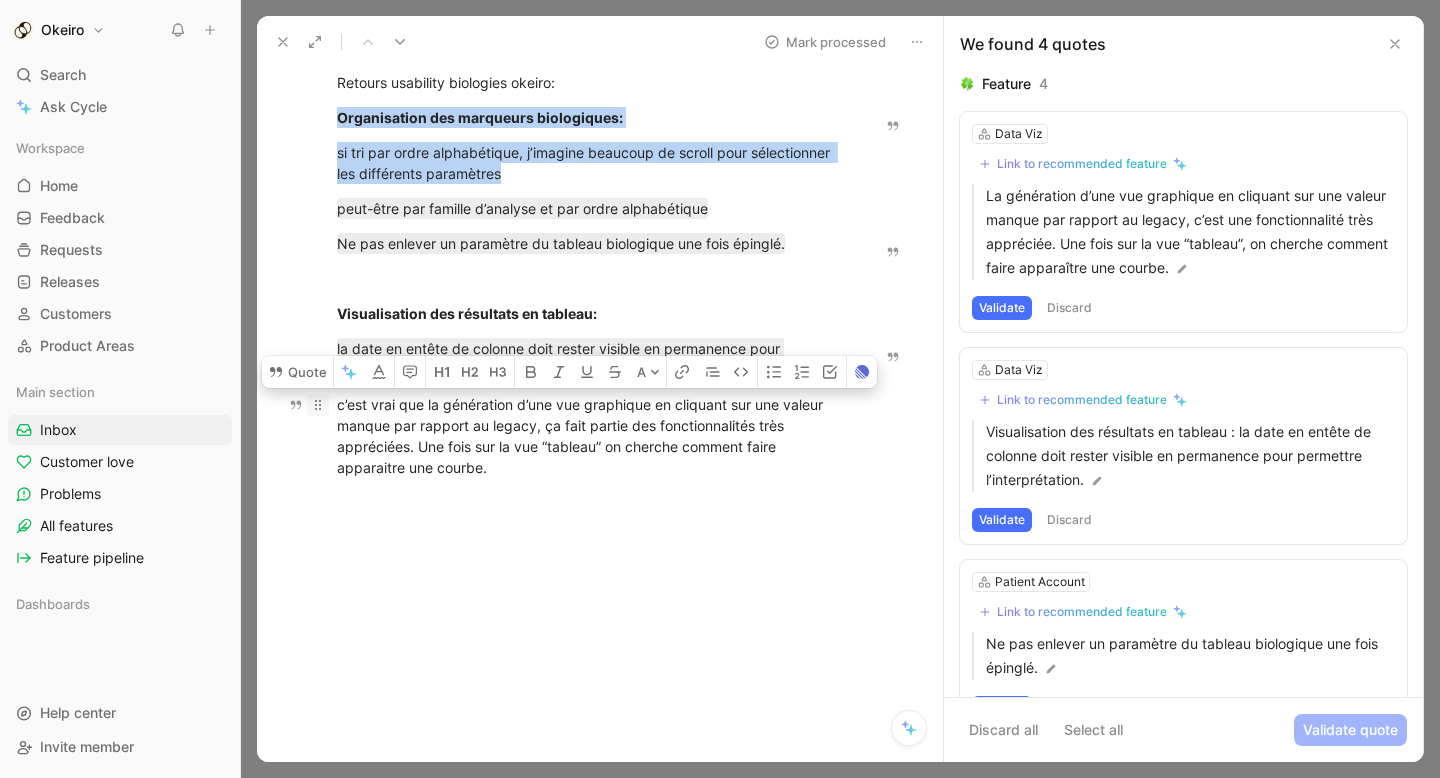 click on "c’est vrai que la génération d’une vue graphique en cliquant sur une valeur manque par rapport au legacy, ça fait partie des fonctionnalités très appréciées. Une fois sur la vue “tableau” on cherche comment faire apparaitre une courbe." at bounding box center (590, 436) 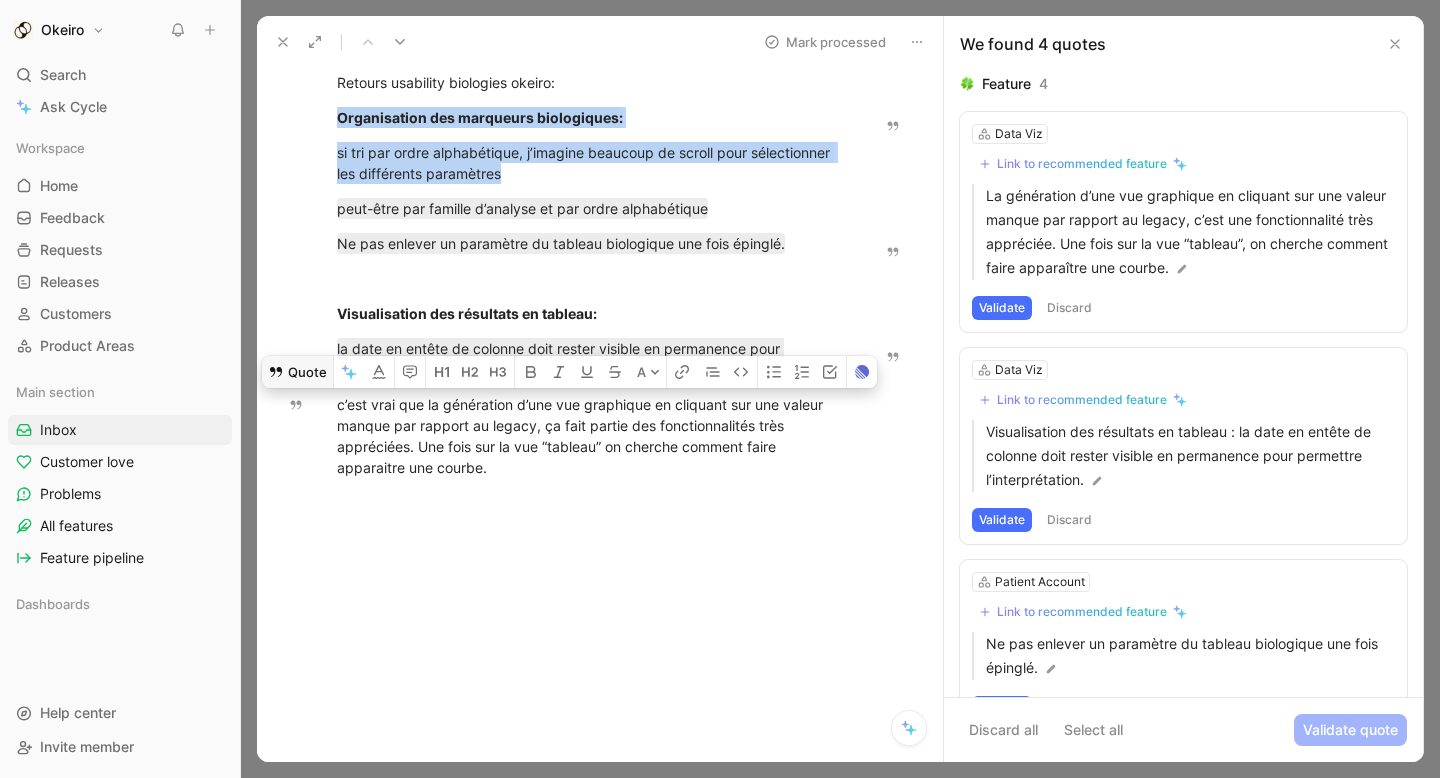 click on "Quote" at bounding box center [297, 372] 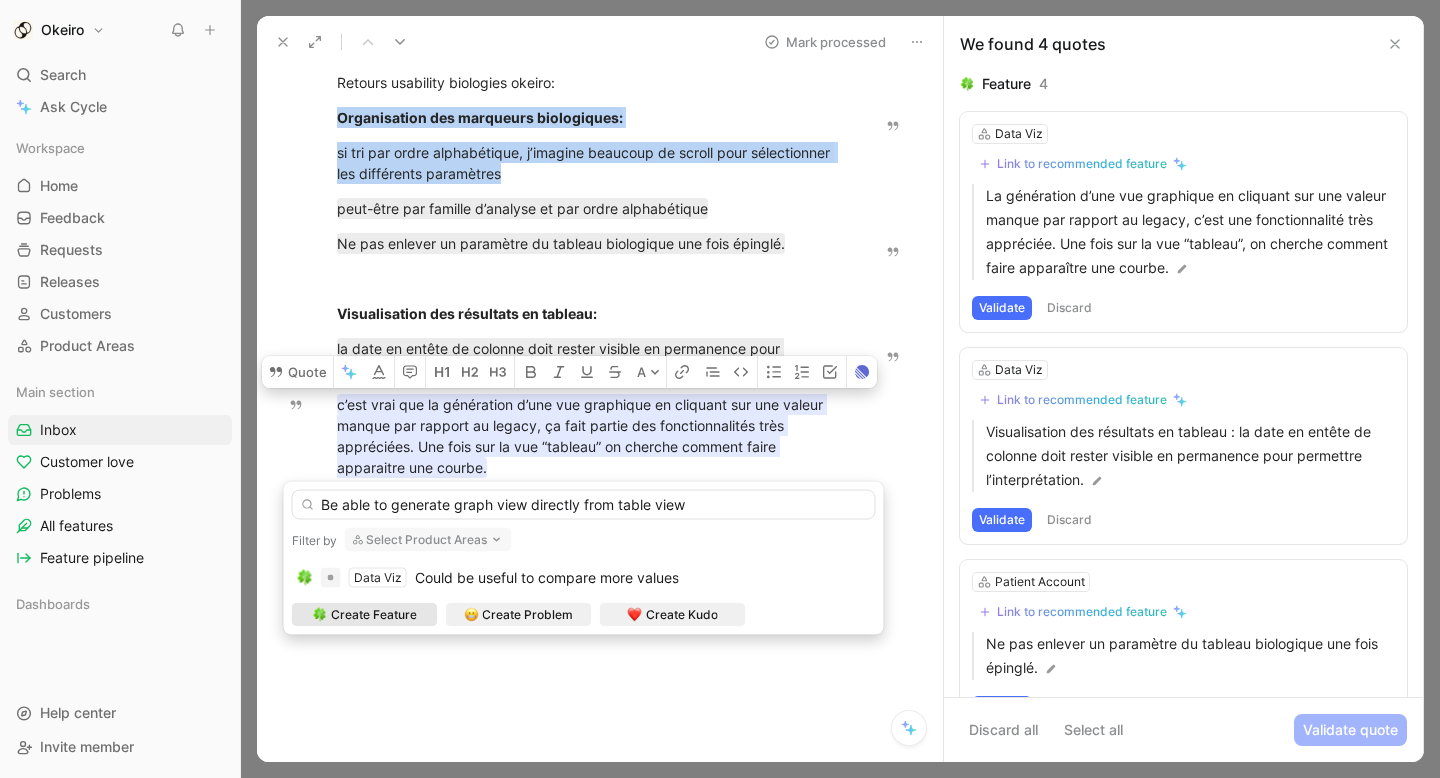 type on "Be able to generate graph view directly from table view" 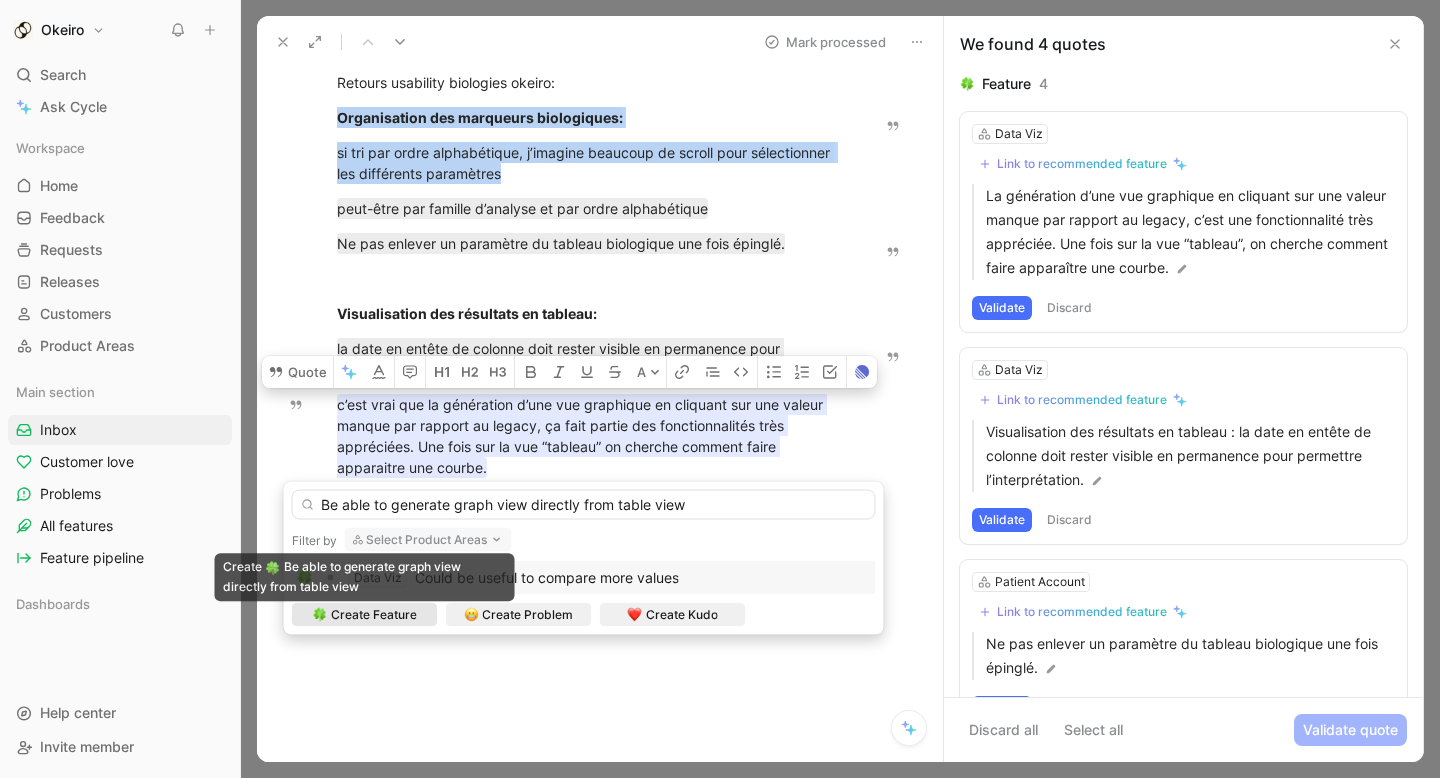 click on "Create Feature" at bounding box center [374, 615] 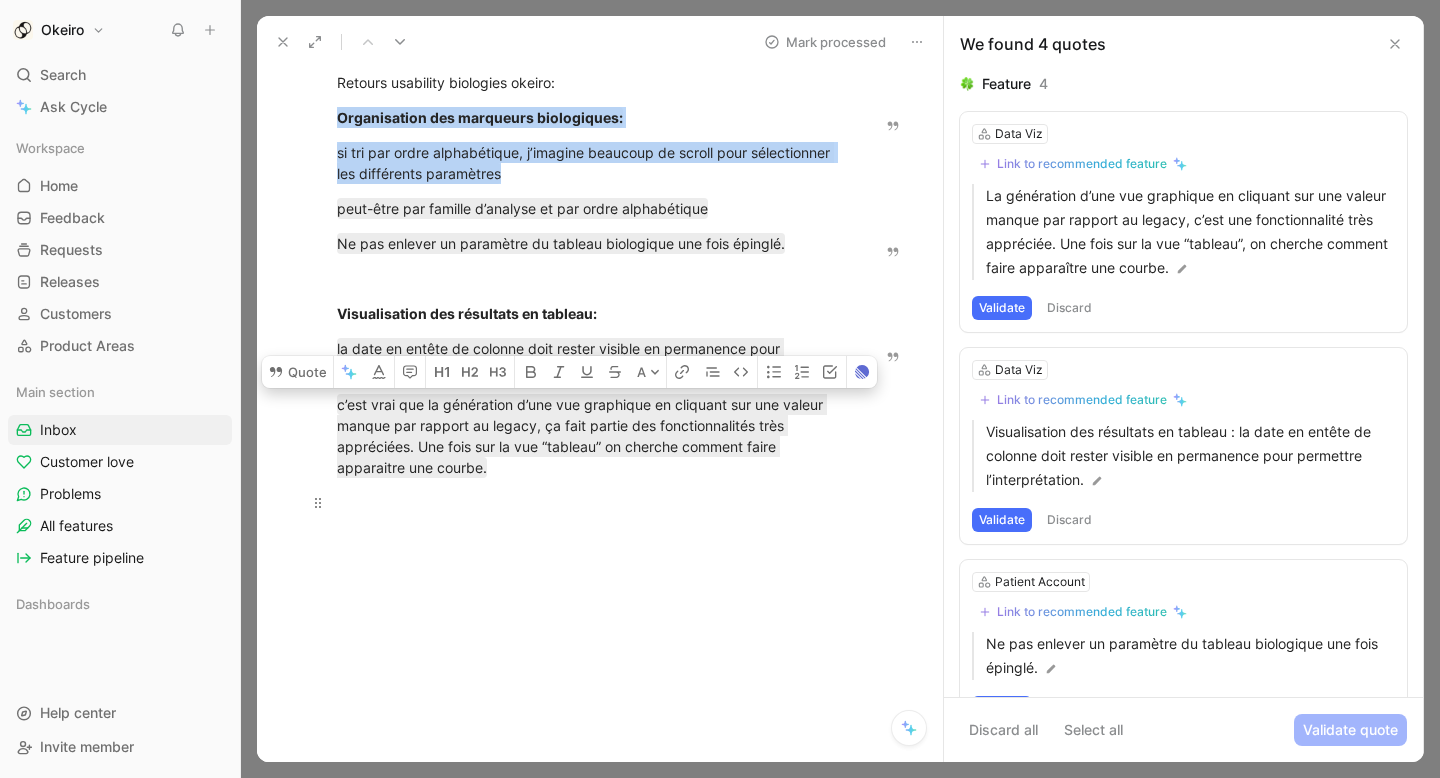 click at bounding box center (590, 502) 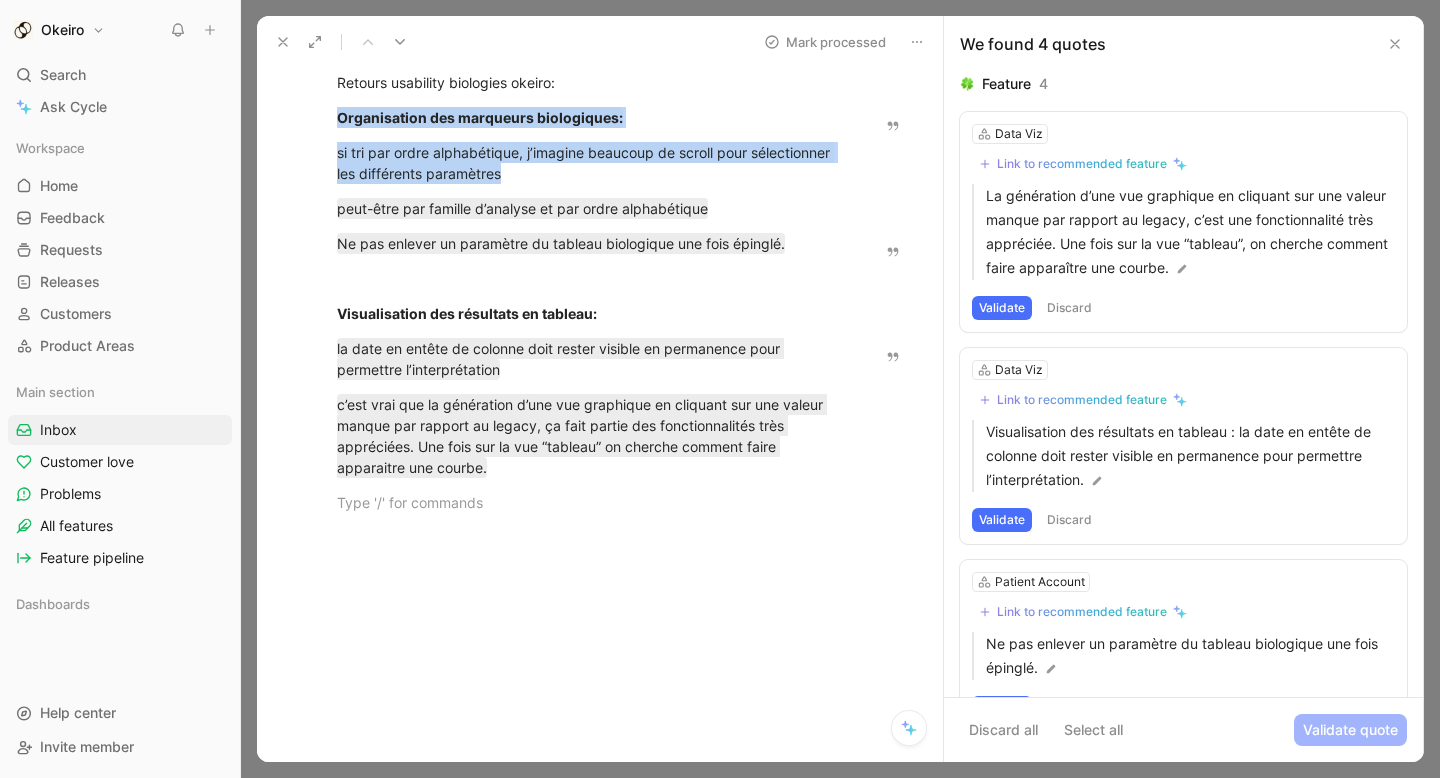 scroll, scrollTop: 0, scrollLeft: 0, axis: both 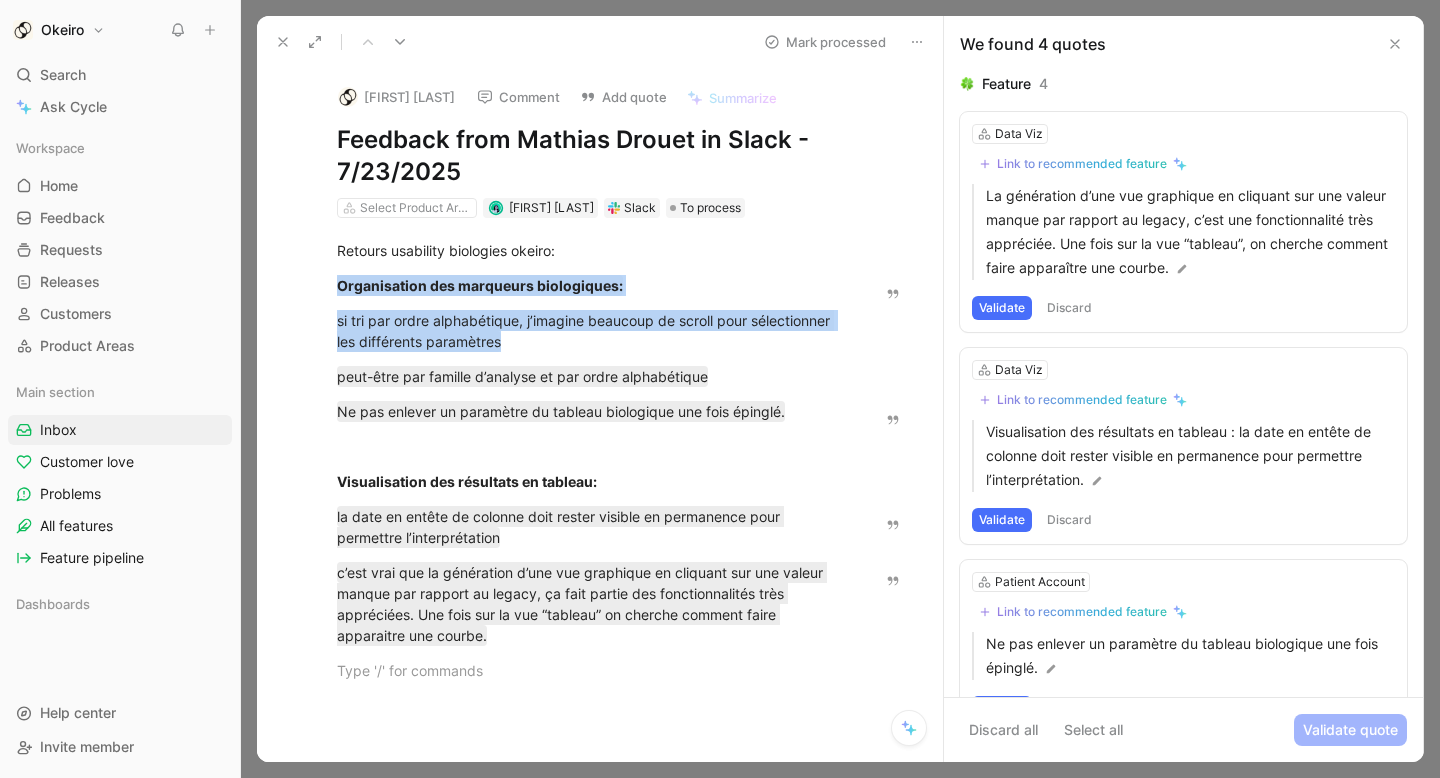 click on "Mark processed" at bounding box center (825, 42) 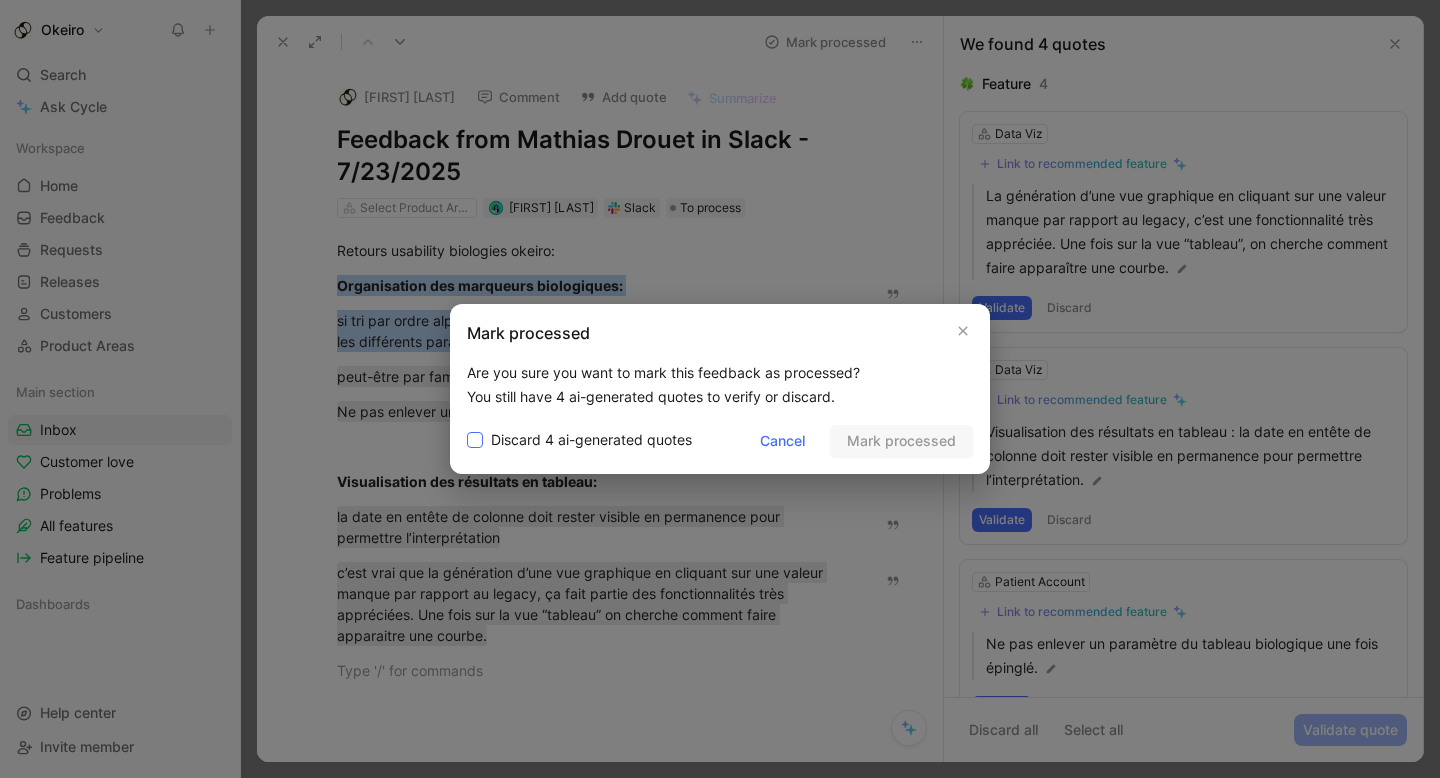 click on "Discard 4 ai-generated quotes" at bounding box center (591, 440) 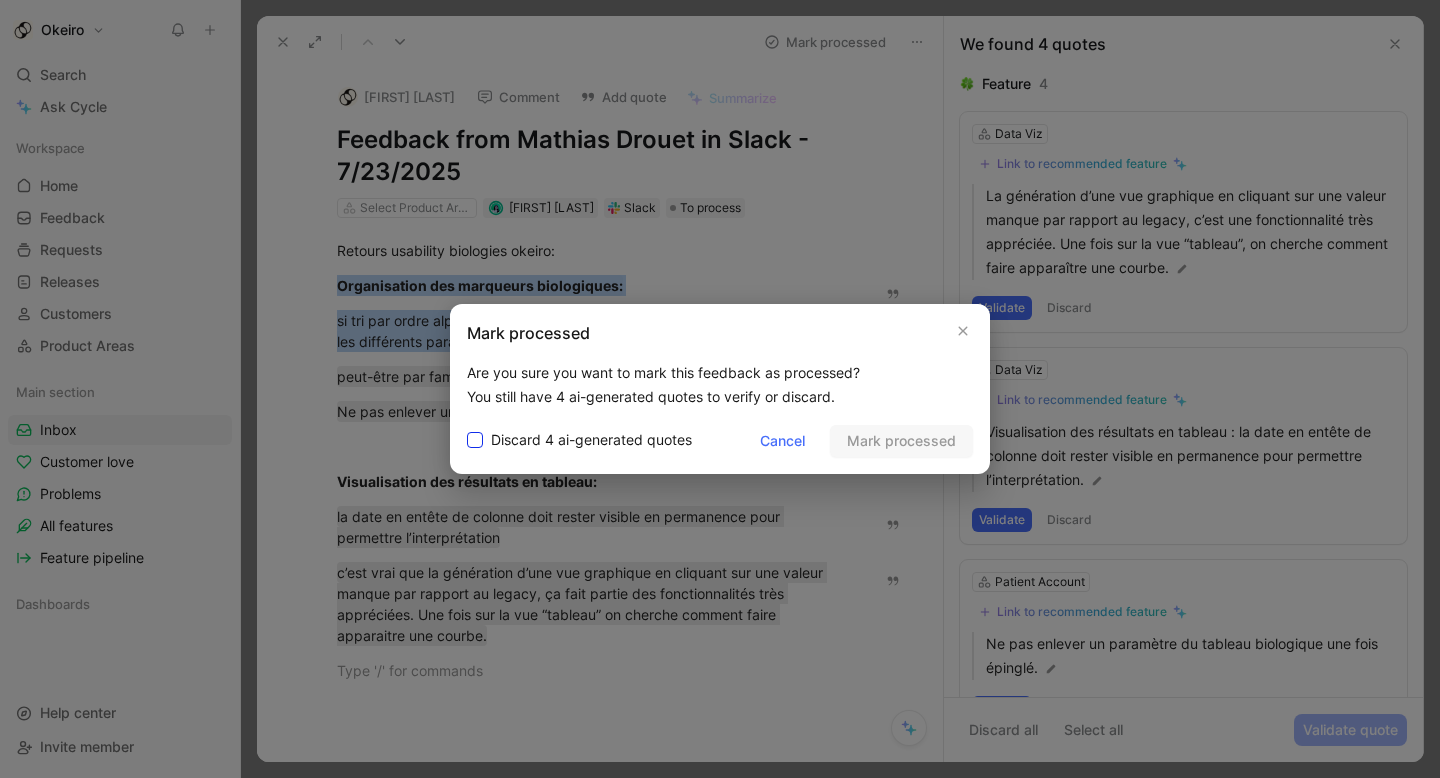 click on "Discard 4 ai-generated quotes" at bounding box center [467, 428] 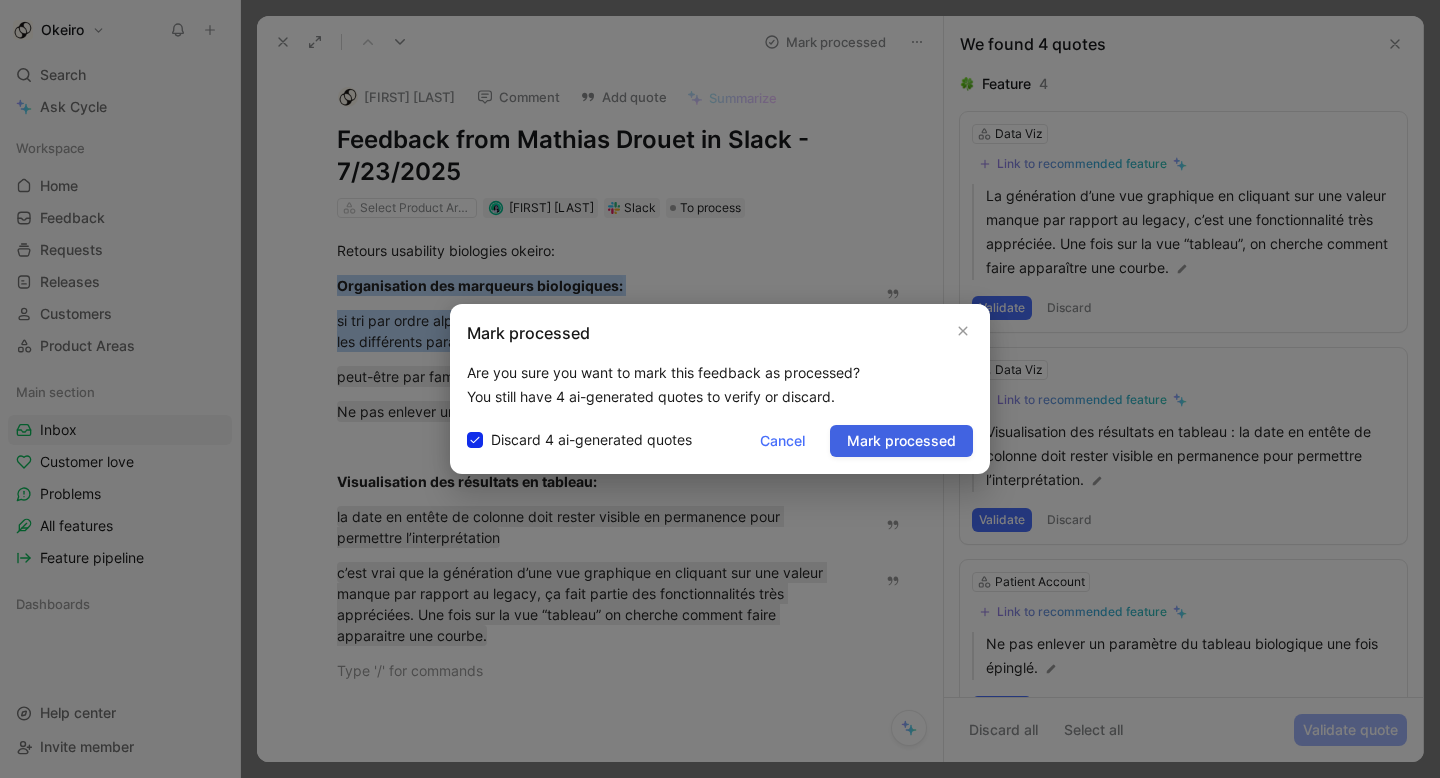 click on "Mark processed" at bounding box center [901, 441] 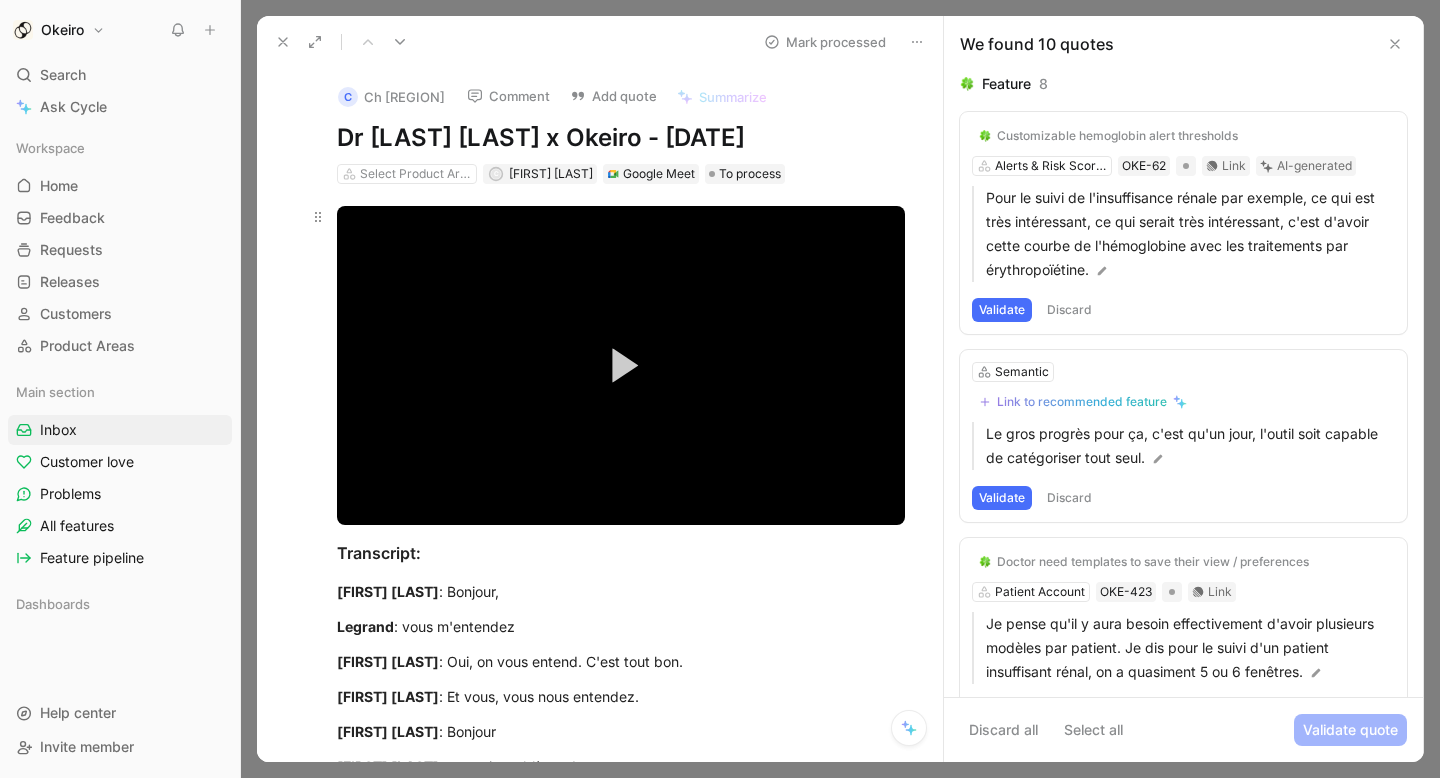 scroll, scrollTop: 405, scrollLeft: 0, axis: vertical 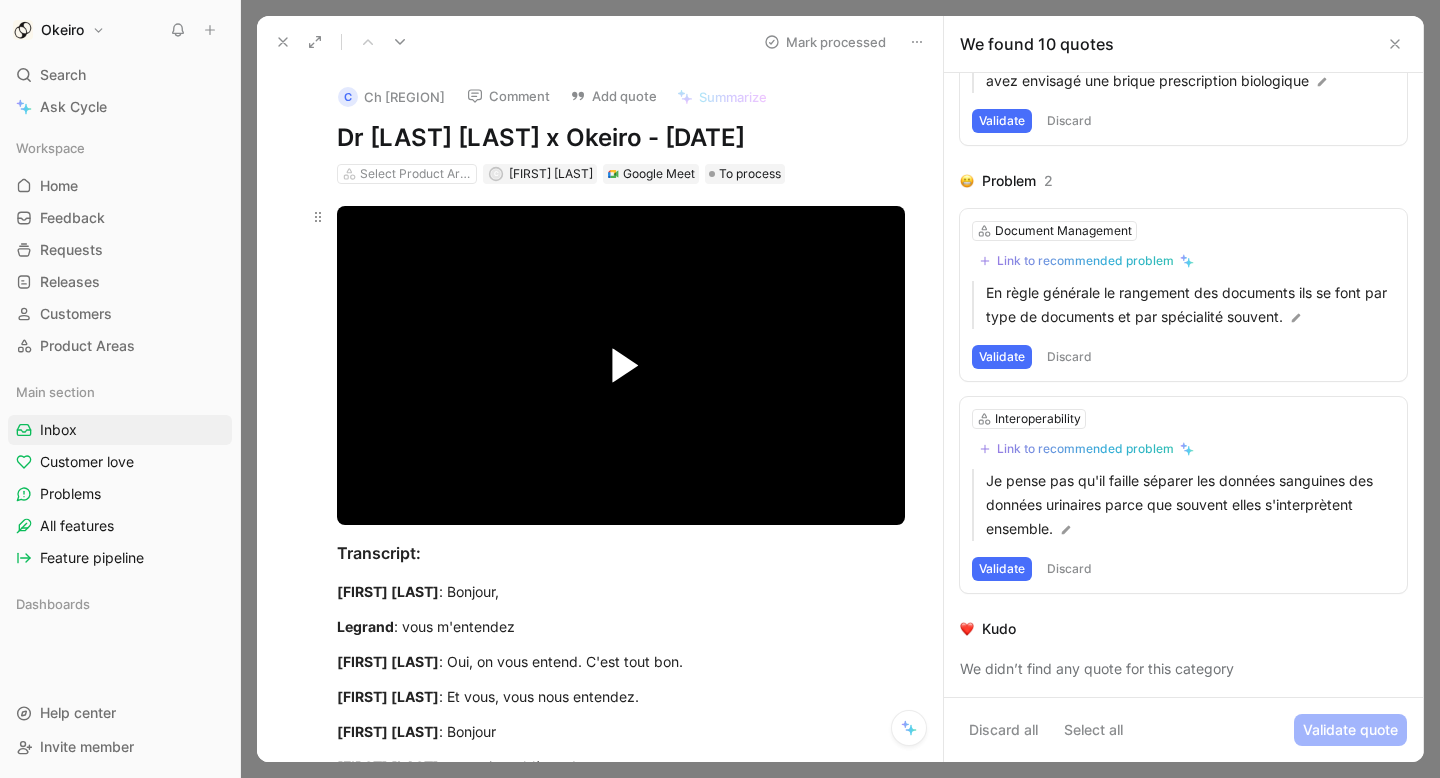 click at bounding box center (625, 366) 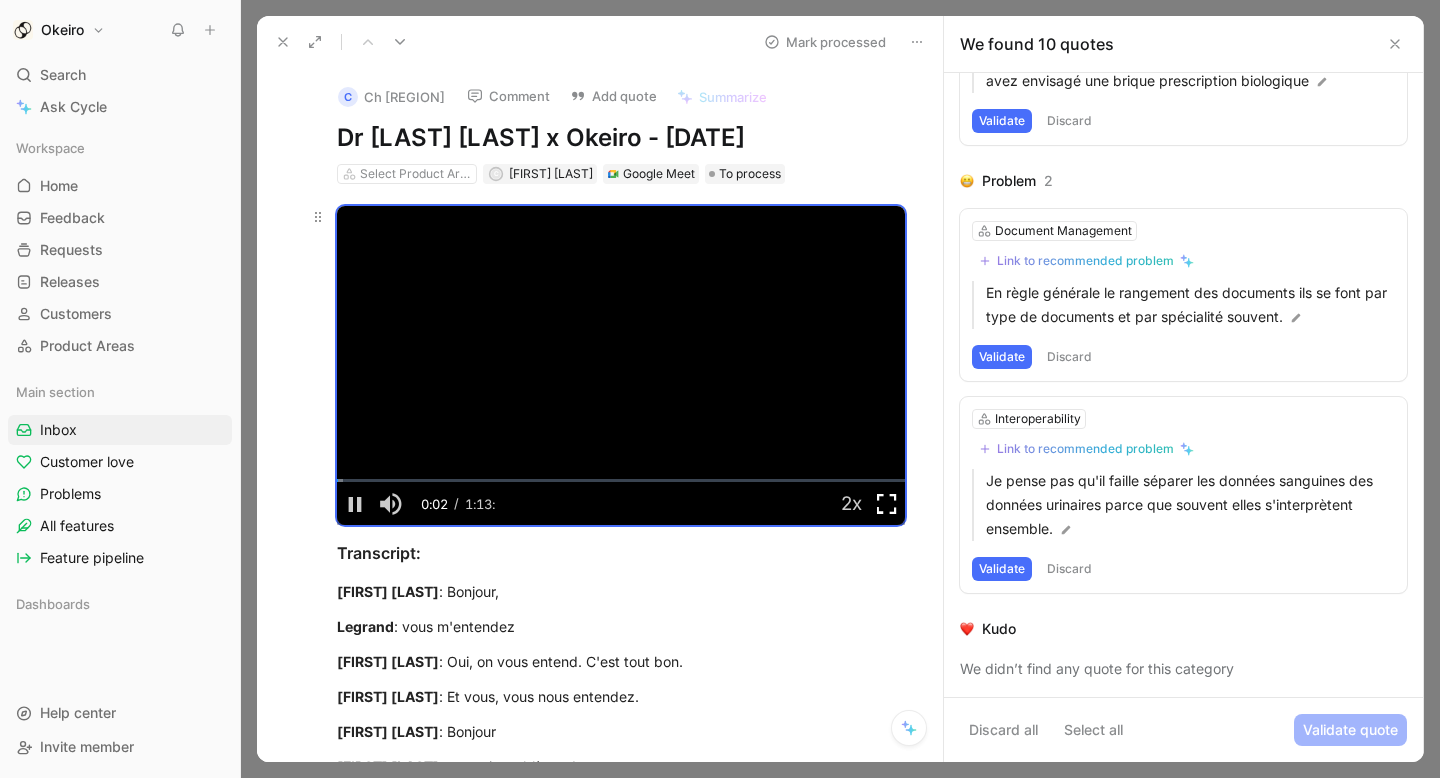 click at bounding box center (887, 504) 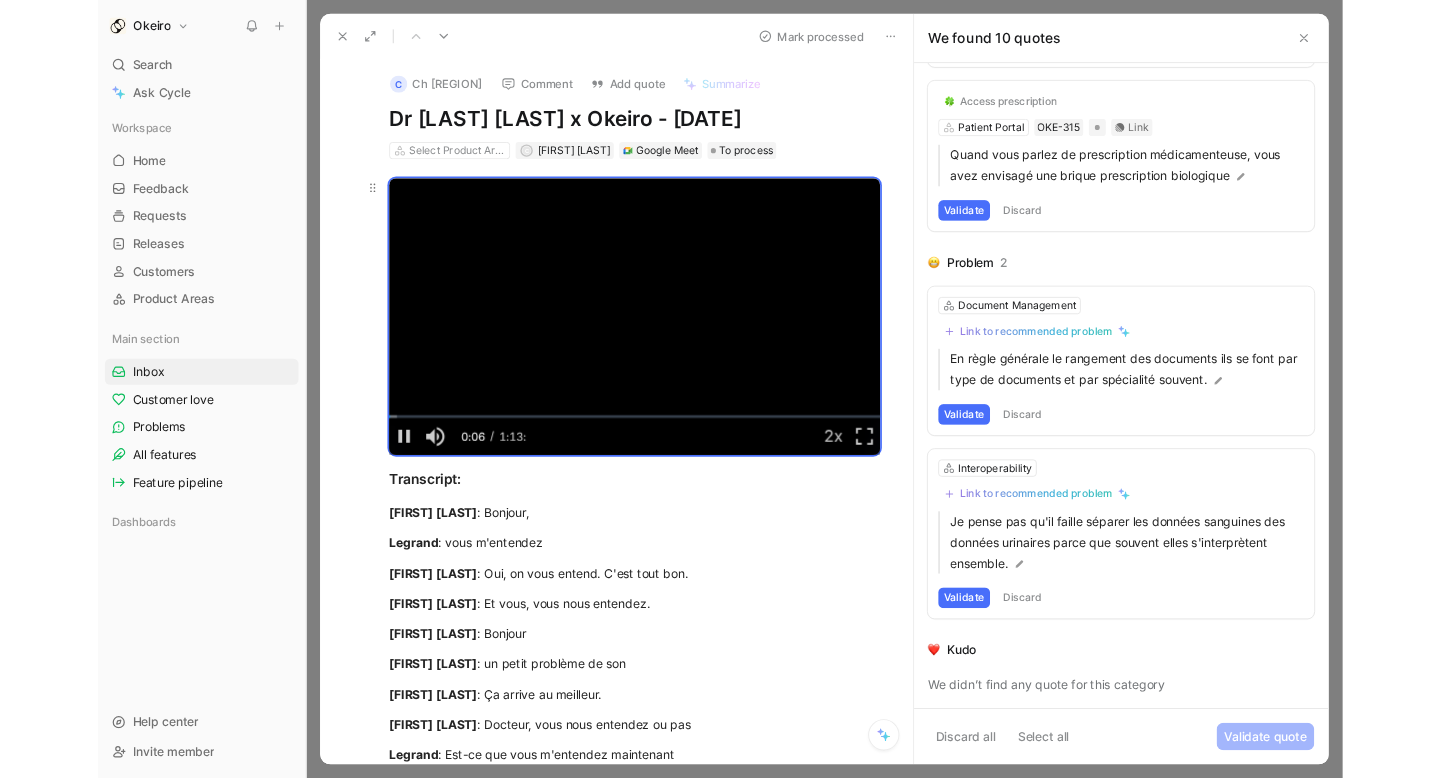 scroll, scrollTop: 1682, scrollLeft: 0, axis: vertical 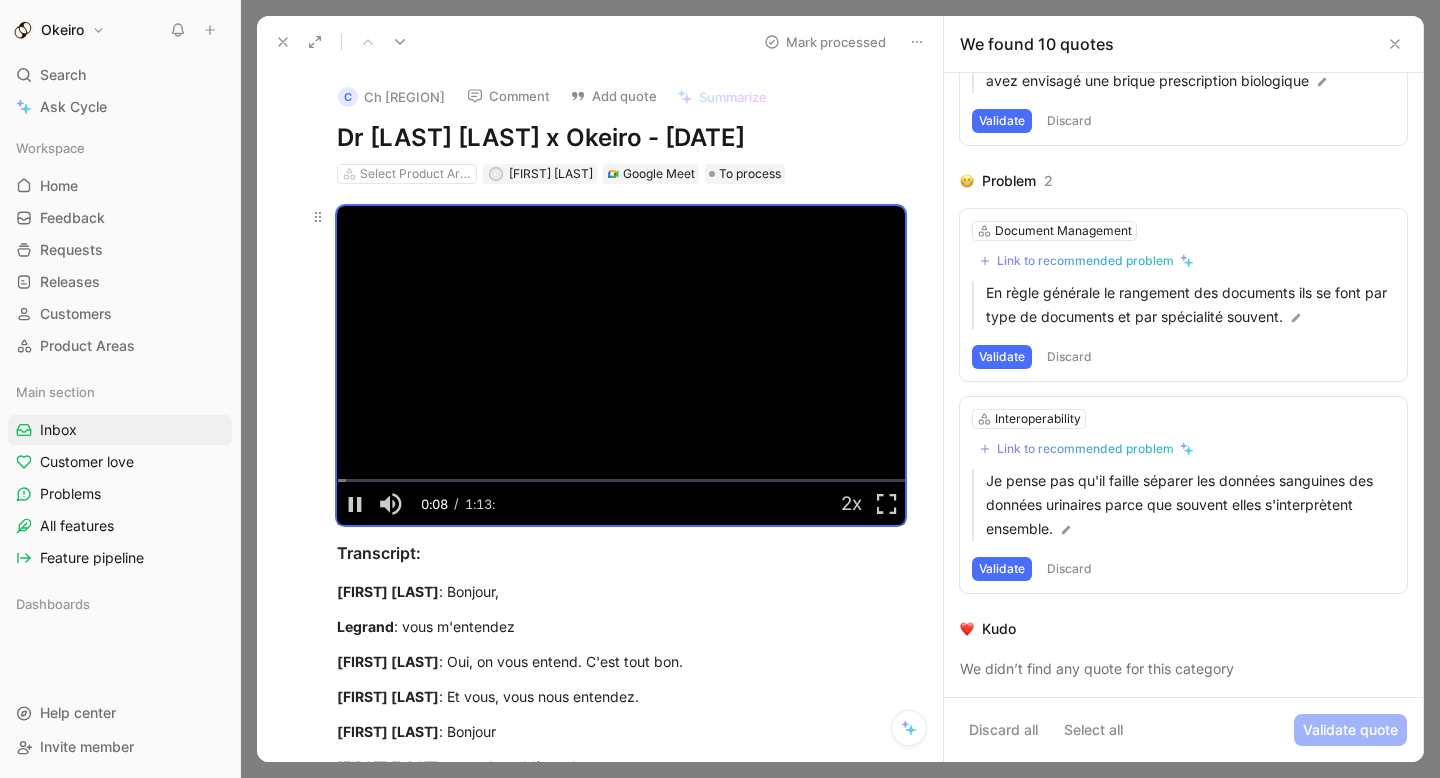 click on "Loaded : [PERCENT] [TIME]" at bounding box center [621, 480] 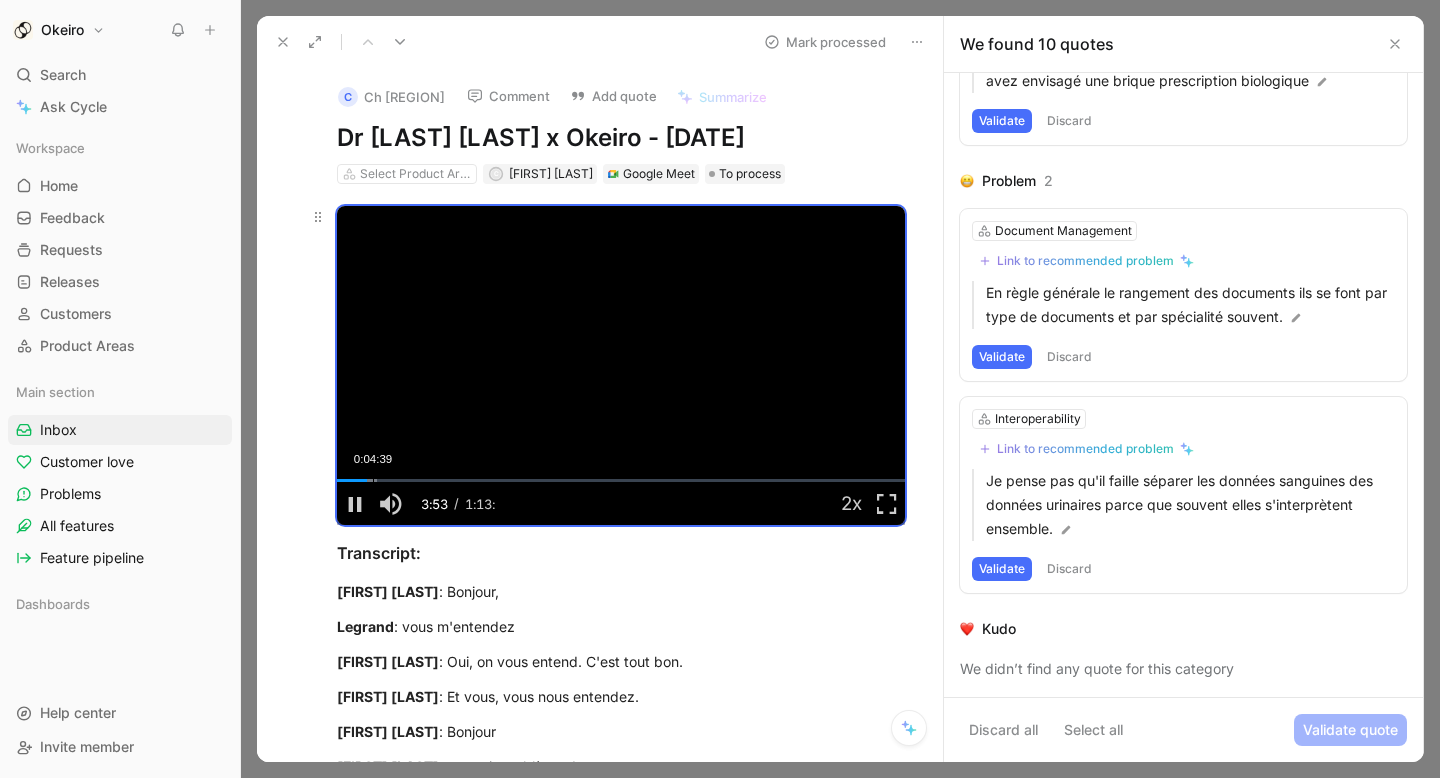 click on "Loaded :  6.99% 0:04:39 0:03:53" at bounding box center [621, 480] 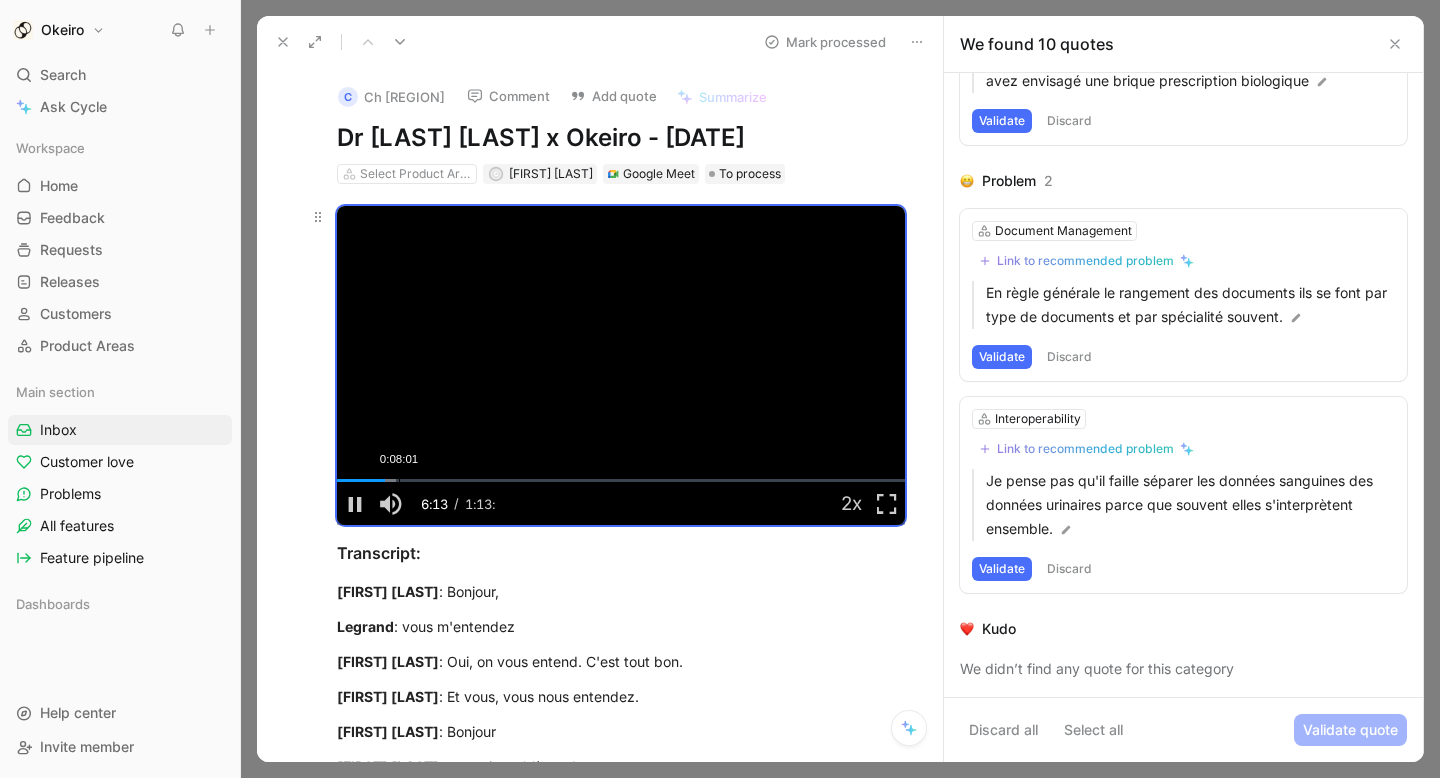 click on "Loaded :  10.40% 0:08:01 0:06:13" at bounding box center (621, 480) 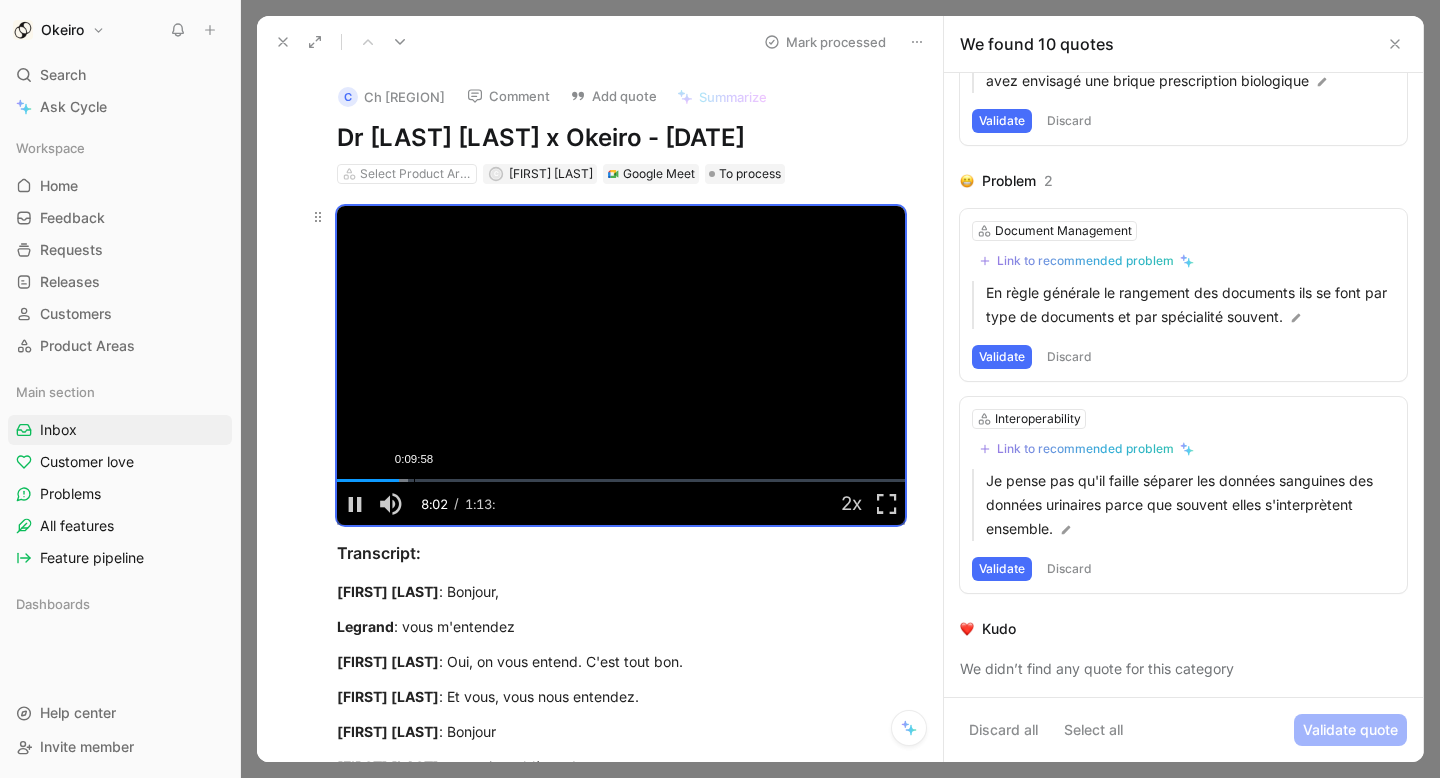 click on "0:09:58" at bounding box center (414, 480) 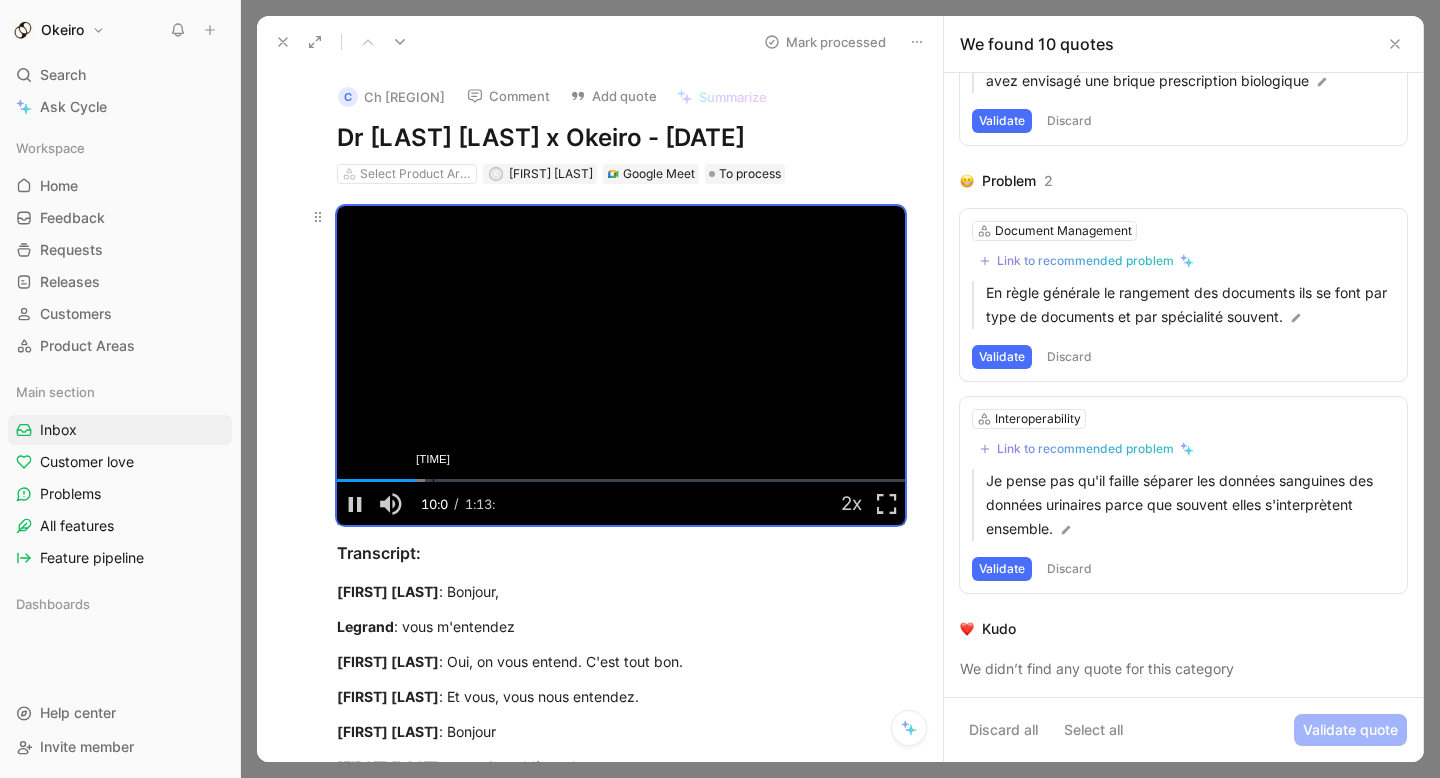 click on "[TIME]" at bounding box center (433, 480) 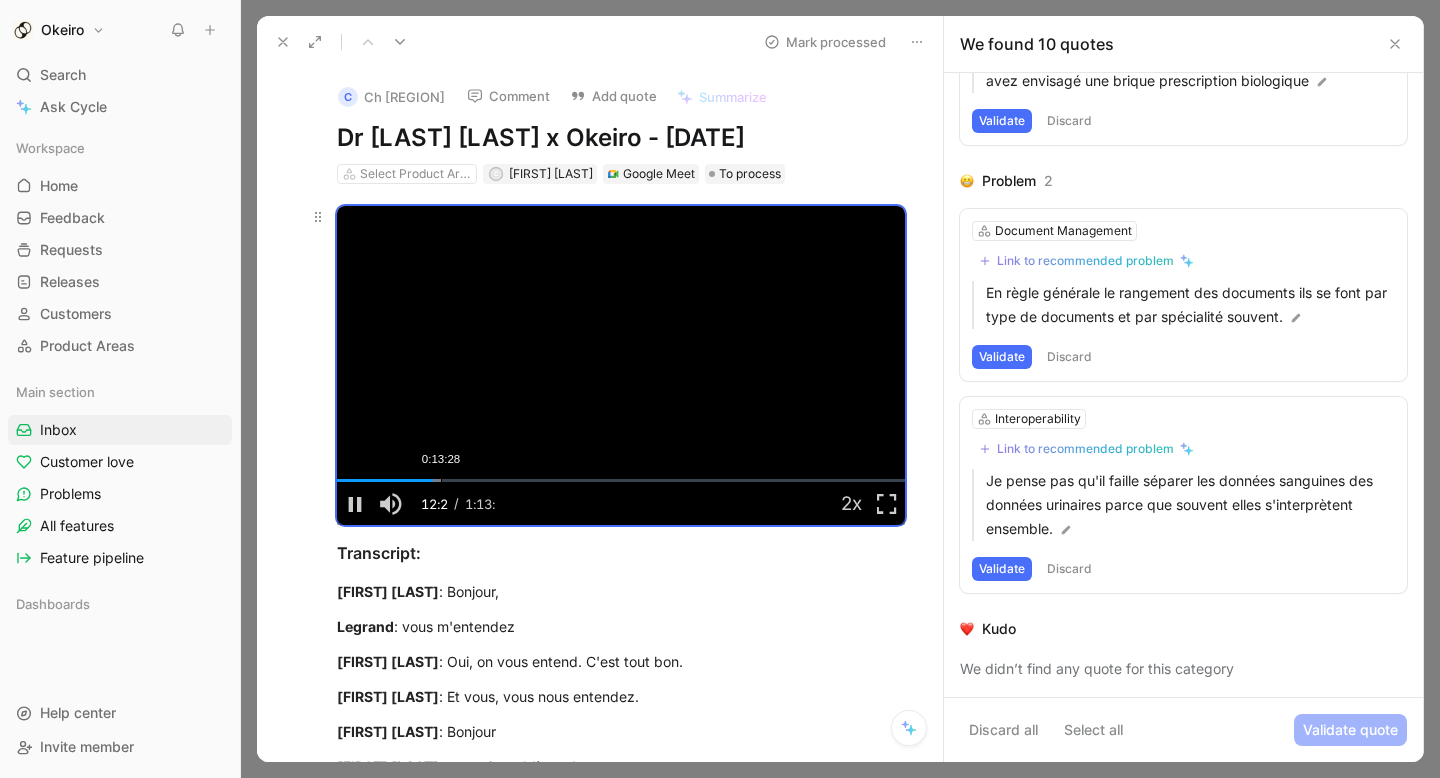 click on "0:13:28" at bounding box center (441, 480) 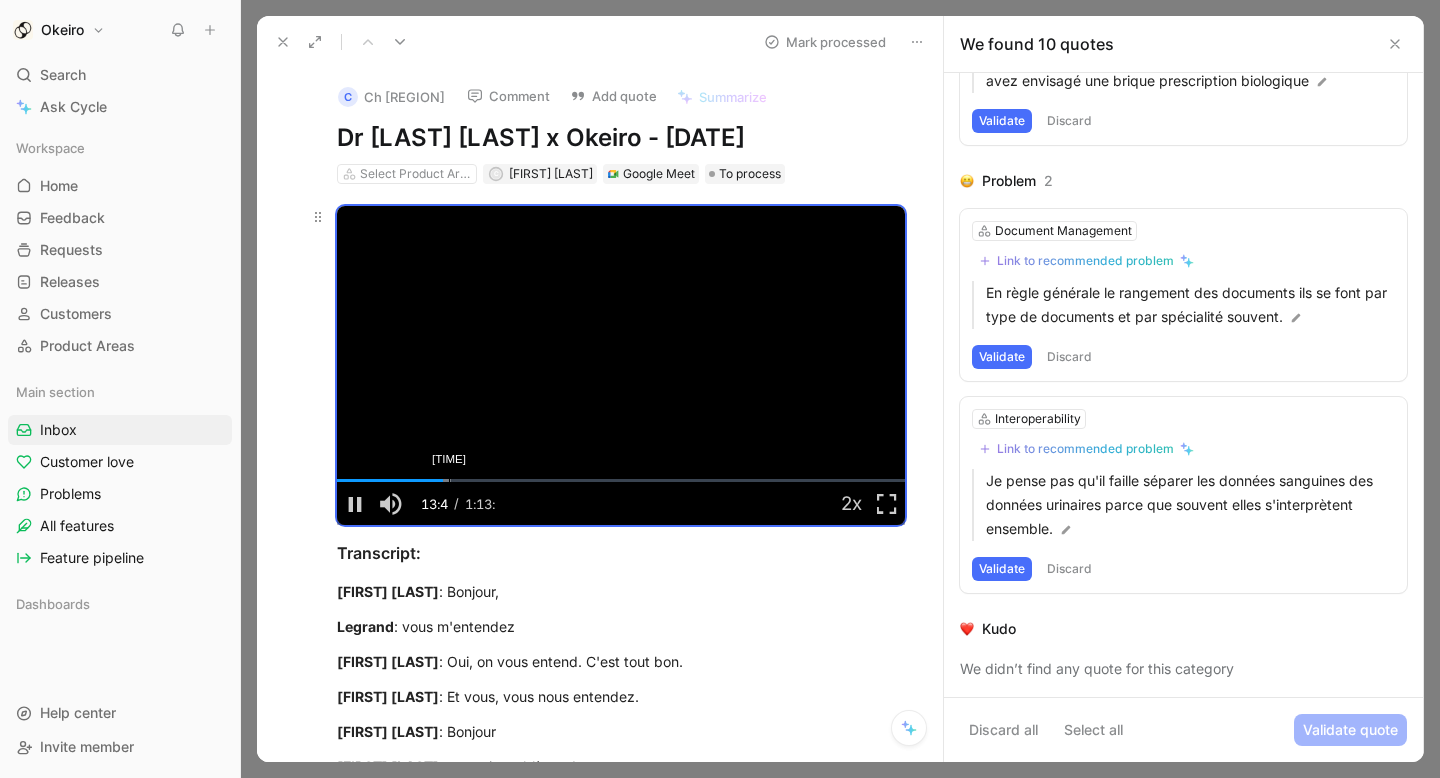 click on "[TIME]" at bounding box center [449, 480] 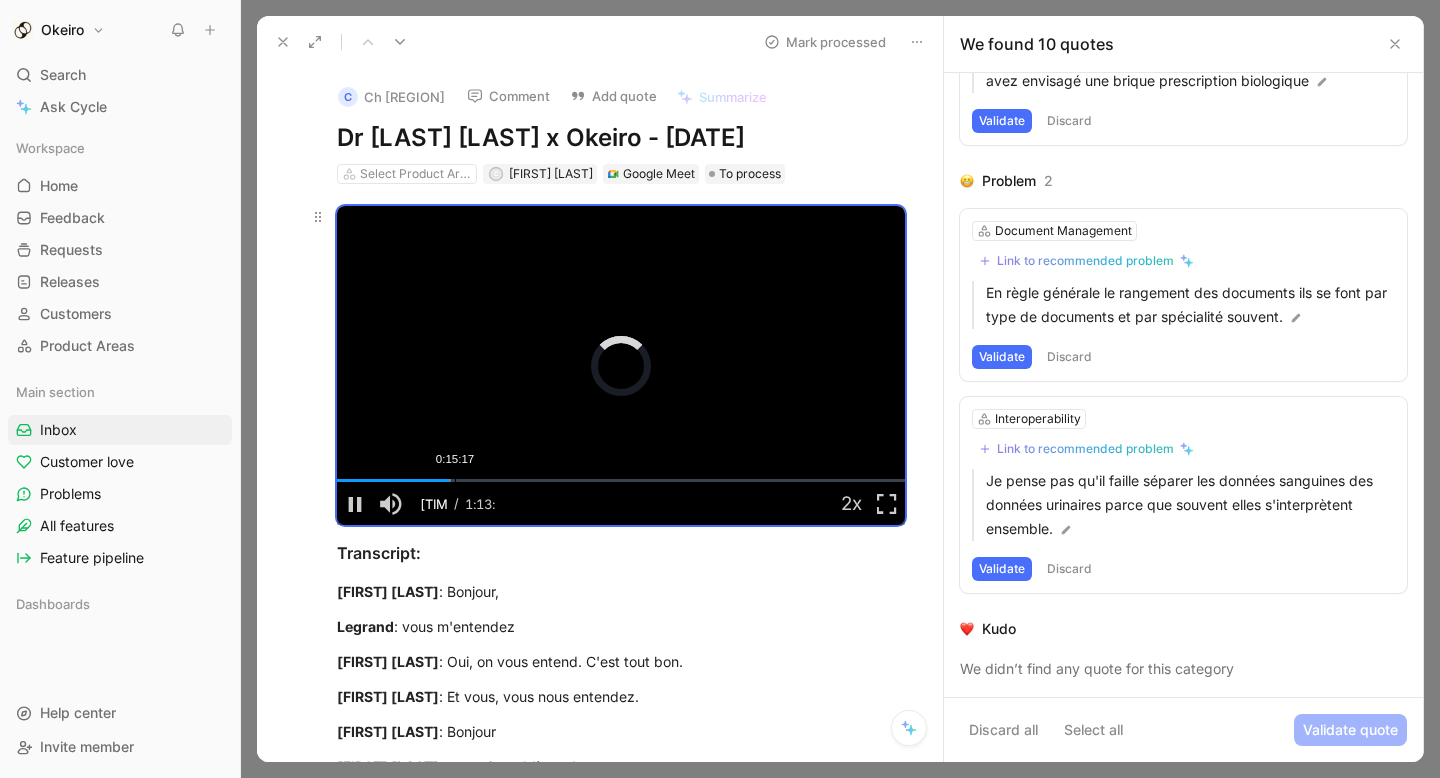 click on "0:15:17" at bounding box center [455, 480] 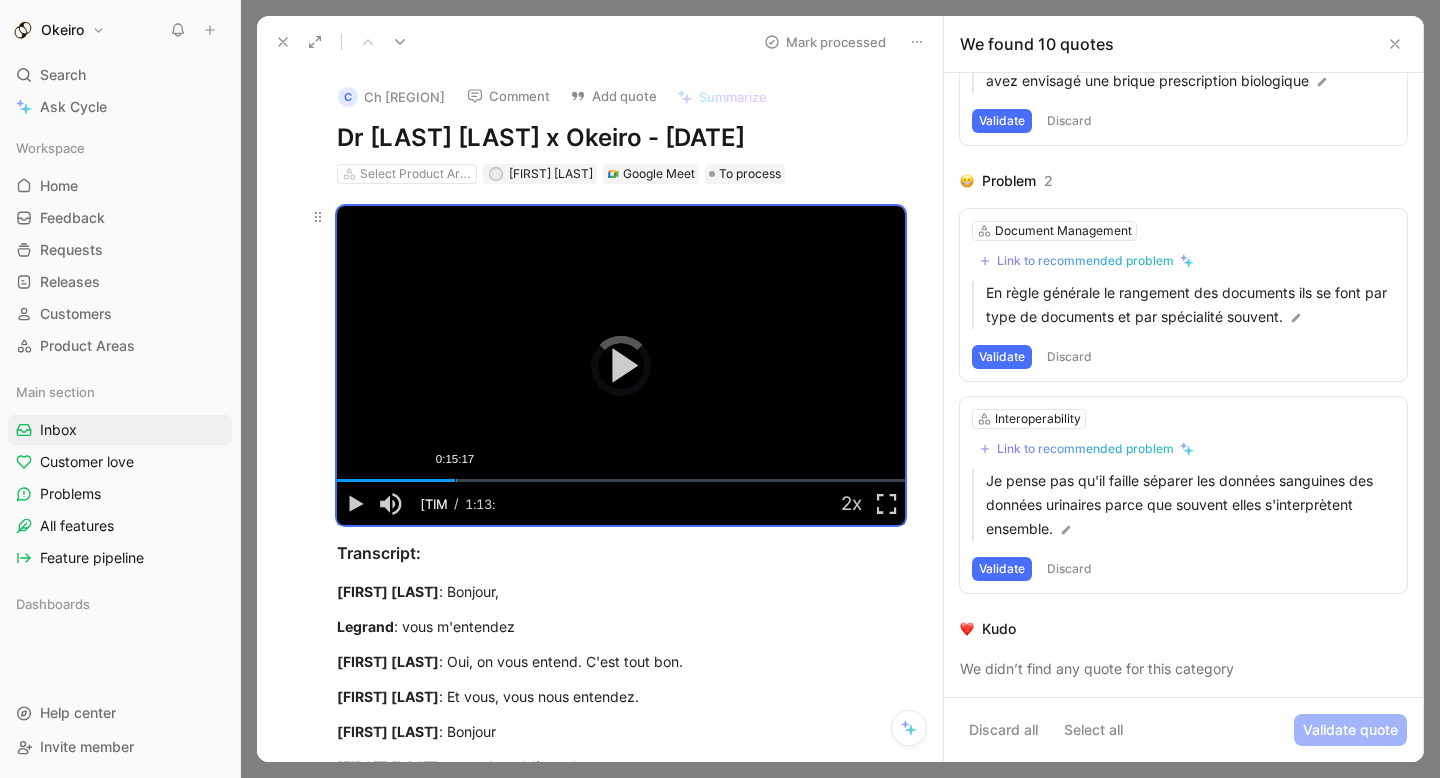 click on "Loaded :   21.20% 0:15:17 0:14:30" at bounding box center [621, 480] 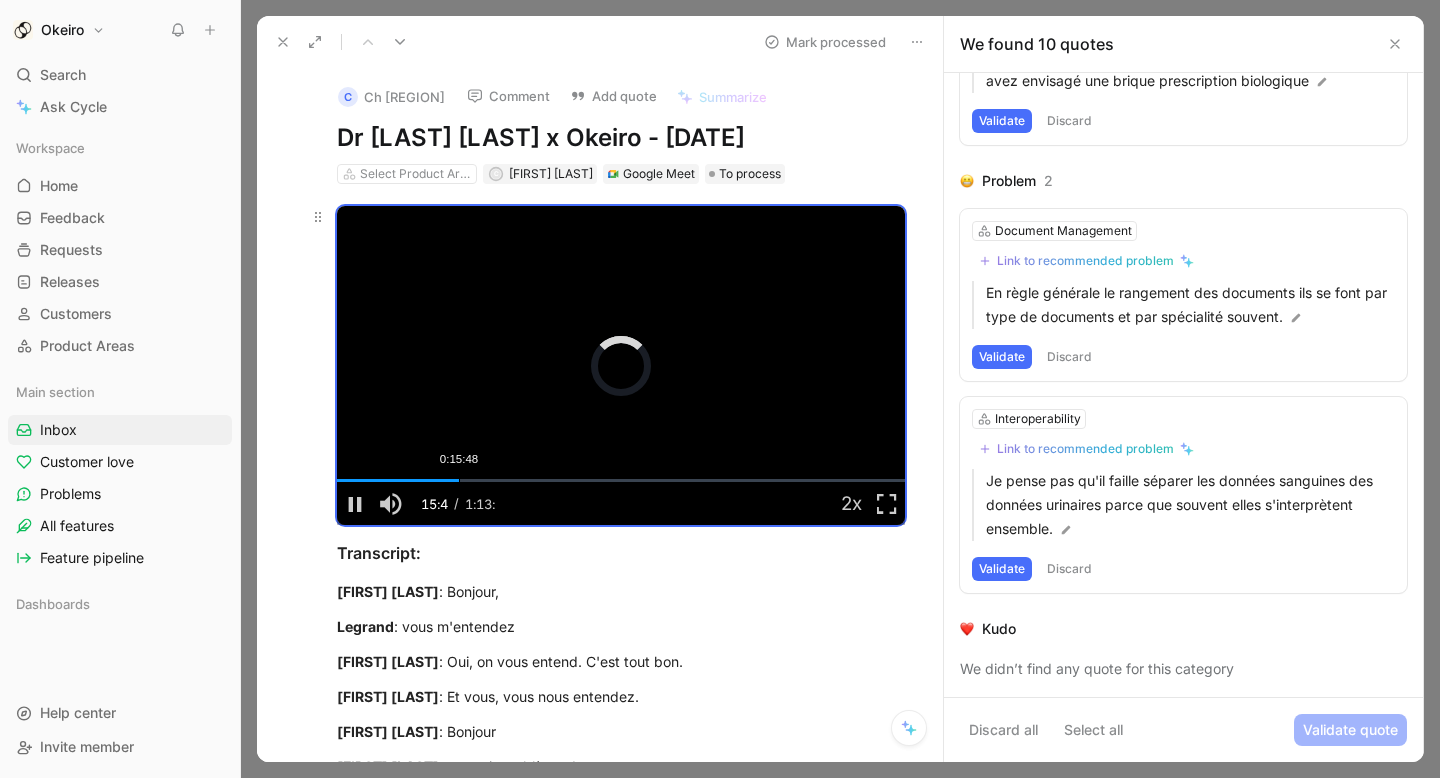 click on "0:15:48" at bounding box center (459, 480) 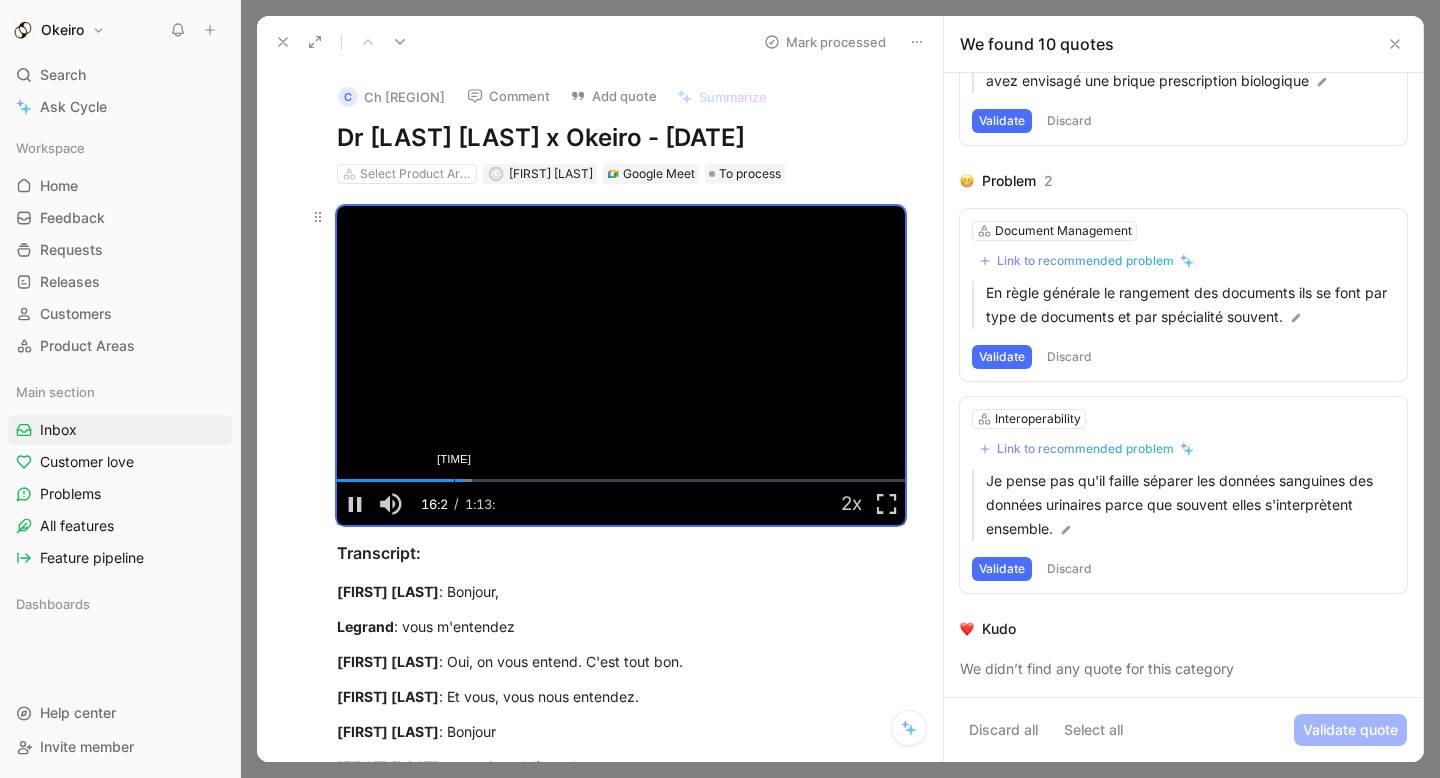 click on "[TIME]" at bounding box center (454, 480) 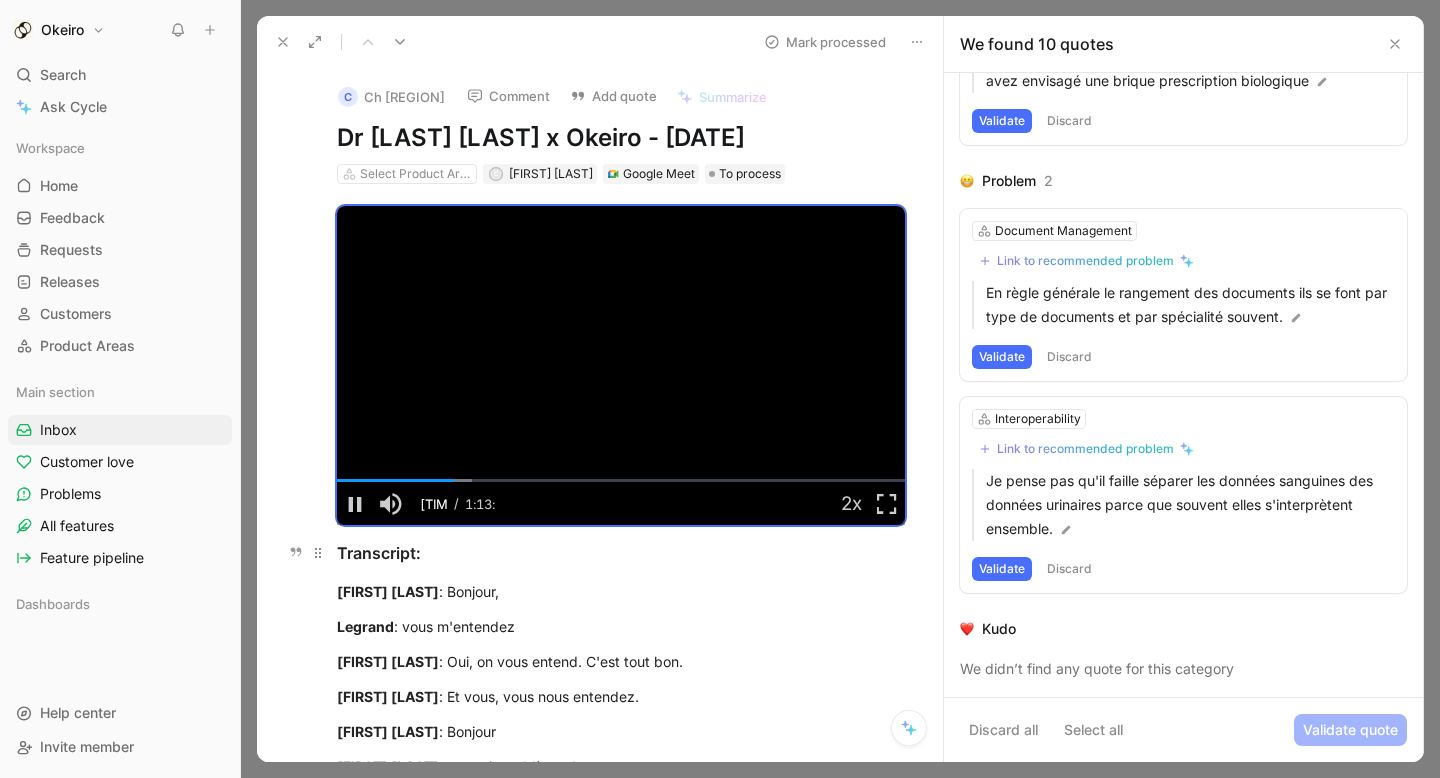 click on "Transcript:" at bounding box center [621, 553] 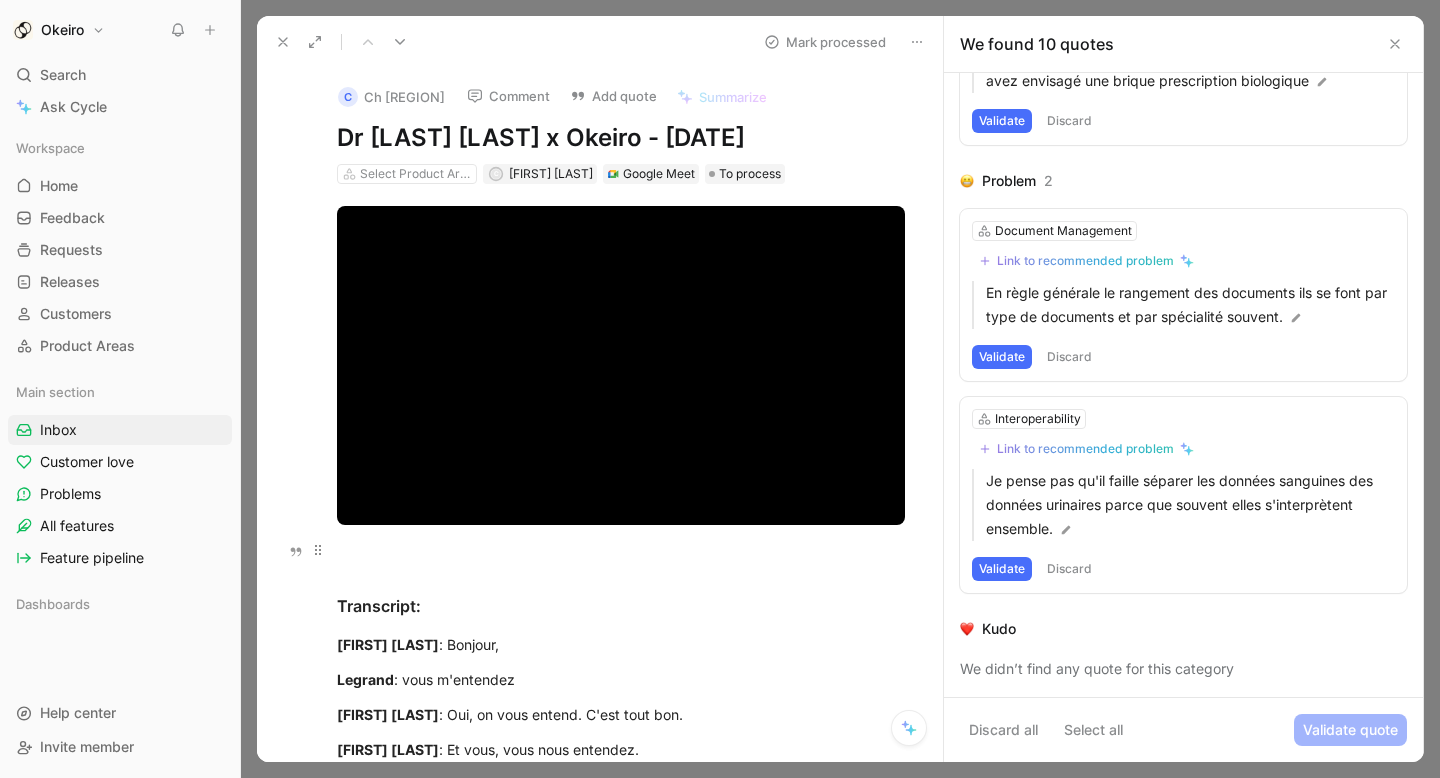click at bounding box center [621, 549] 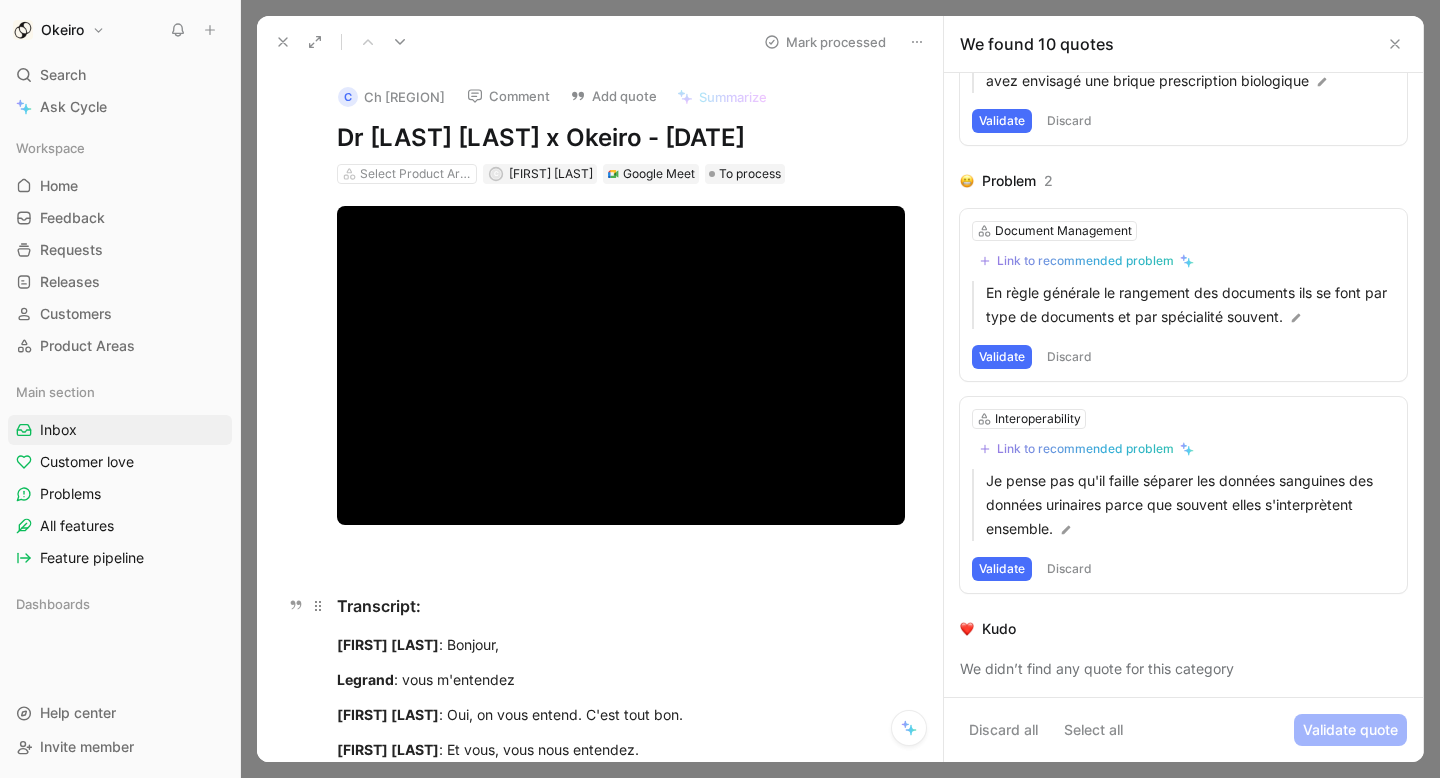 drag, startPoint x: 427, startPoint y: 603, endPoint x: 339, endPoint y: 603, distance: 88 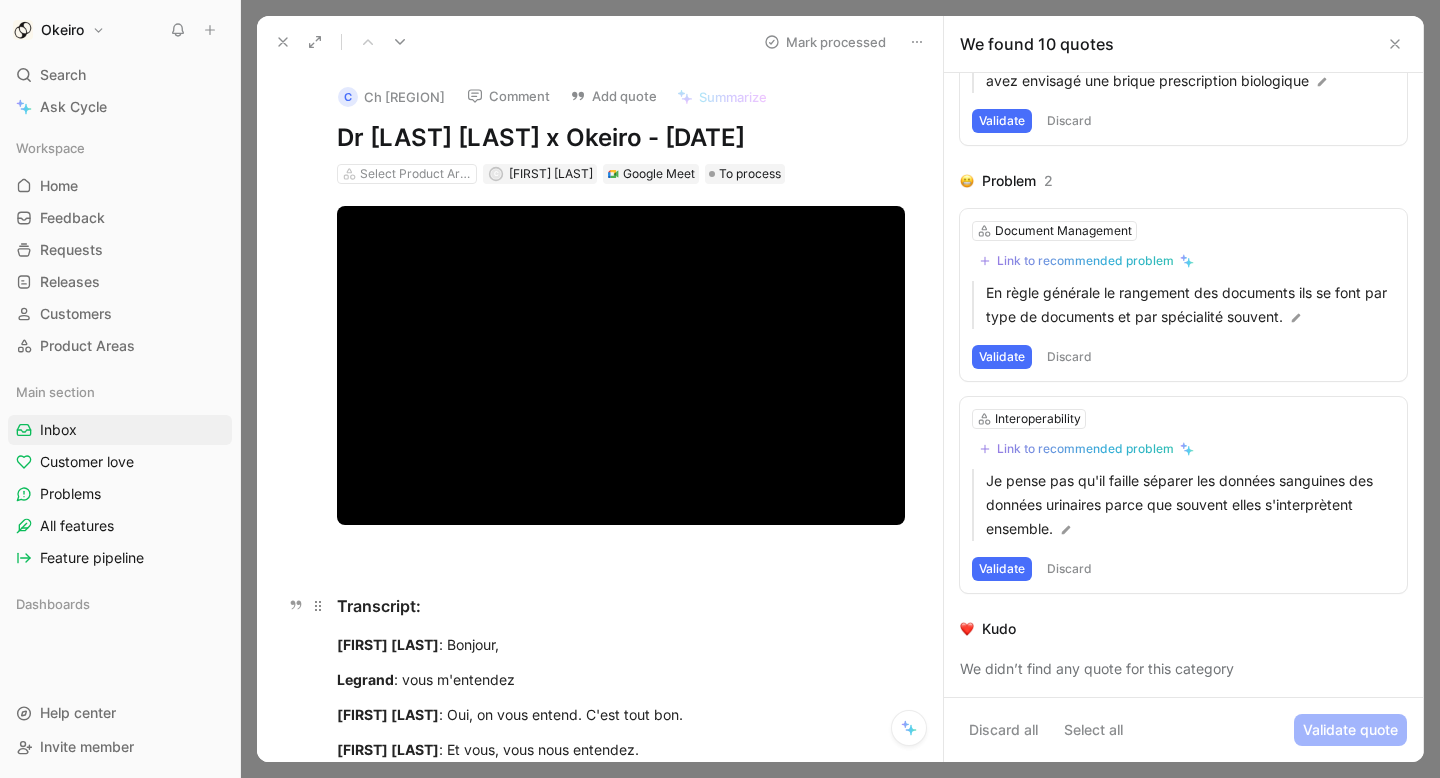 click on "Transcript:" at bounding box center (621, 606) 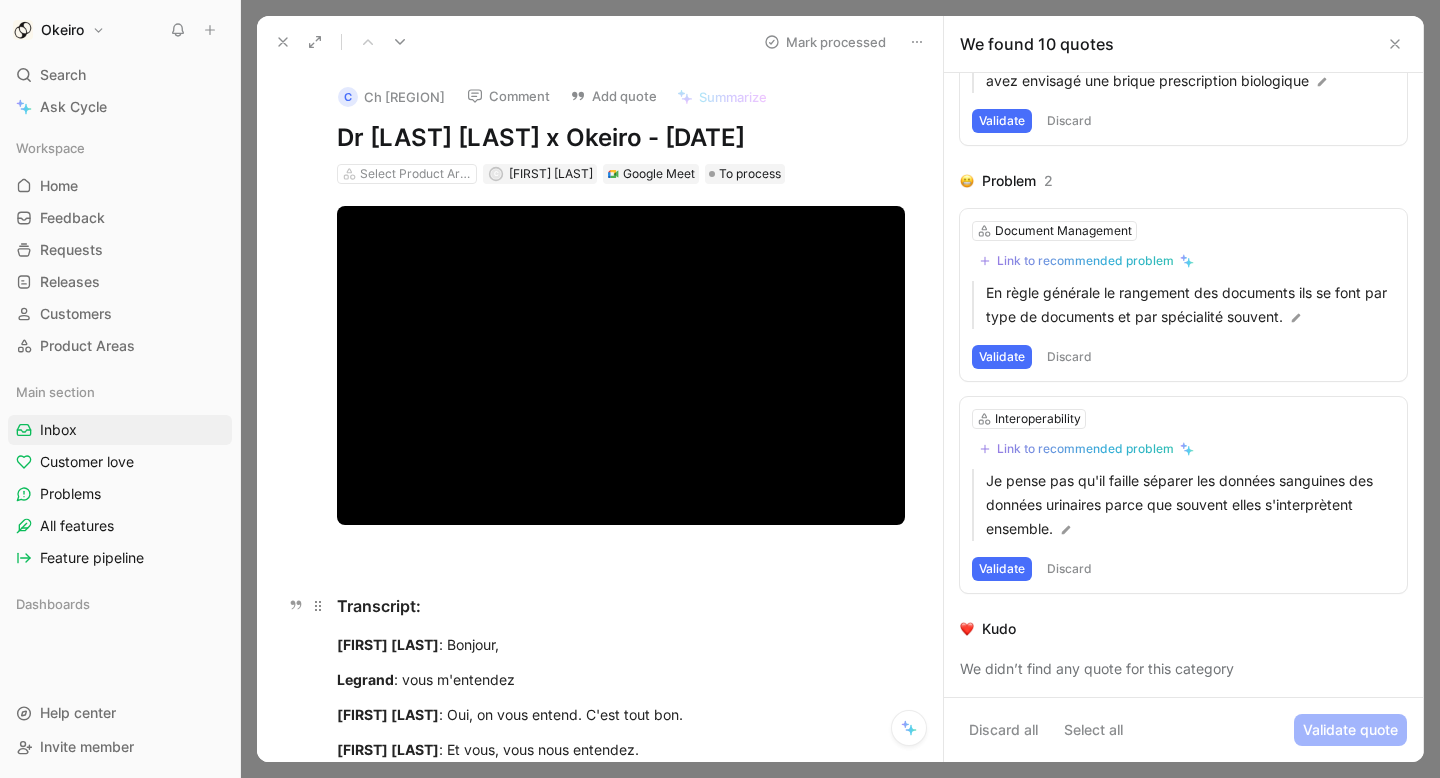 copy on "Transcript:" 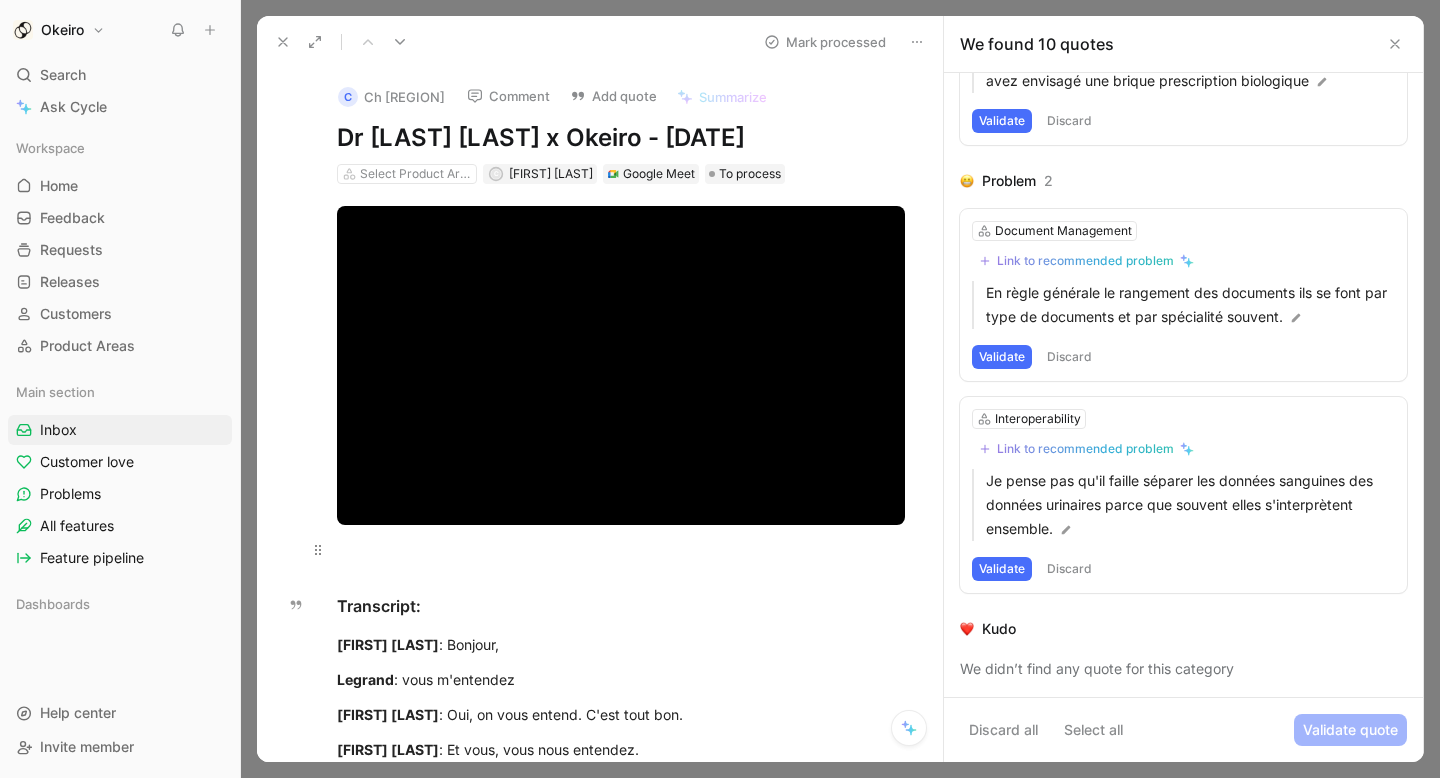 click at bounding box center [621, 549] 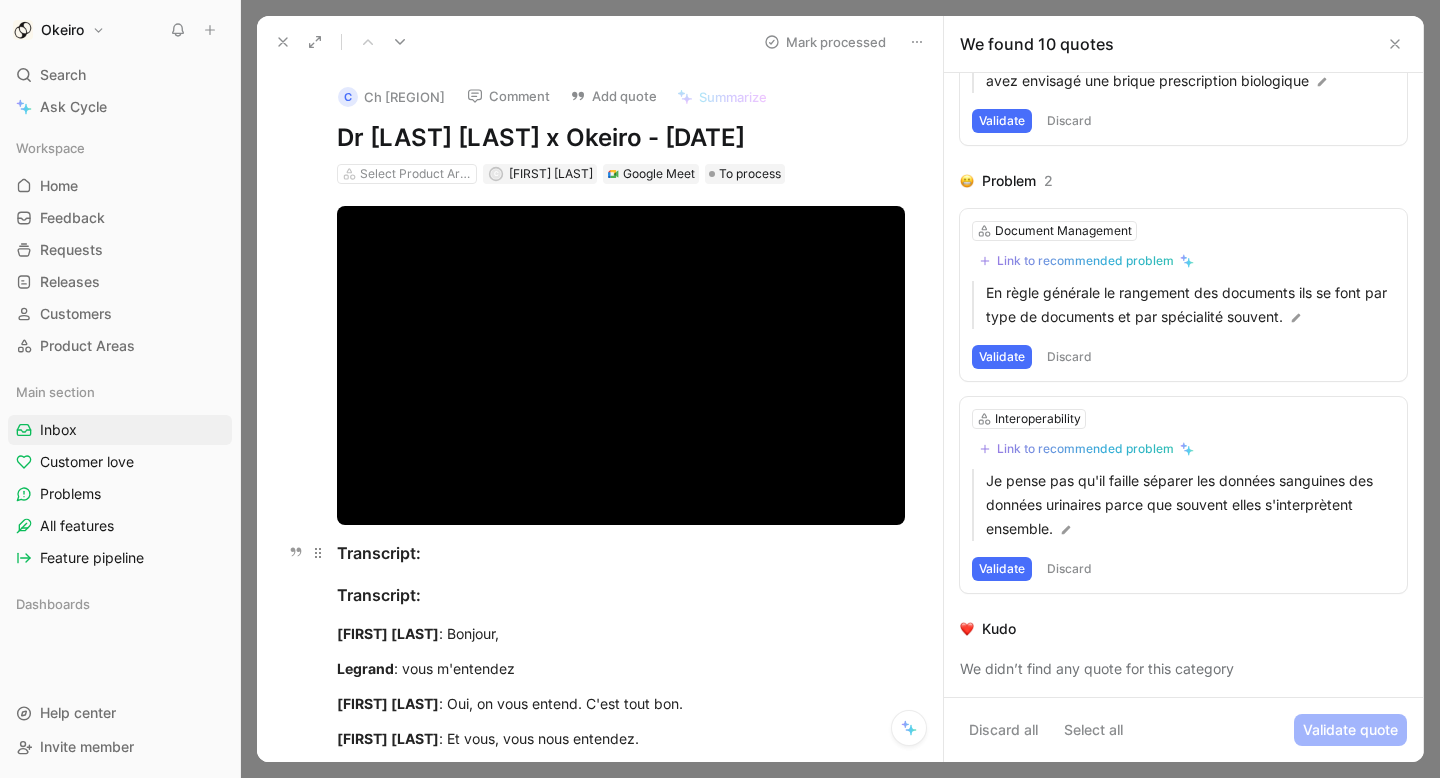 drag, startPoint x: 423, startPoint y: 558, endPoint x: 336, endPoint y: 557, distance: 87.005745 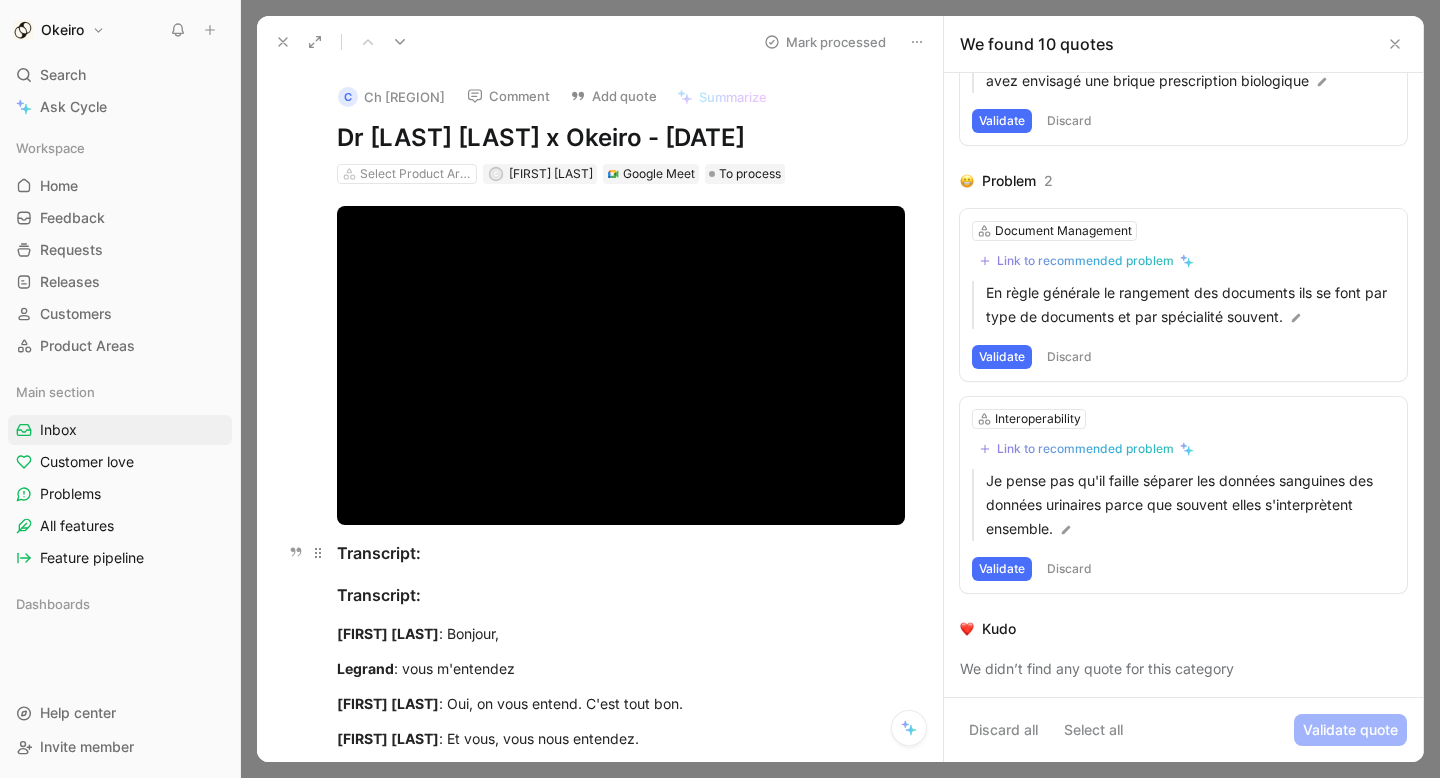 click on "Transcript:" at bounding box center [621, 553] 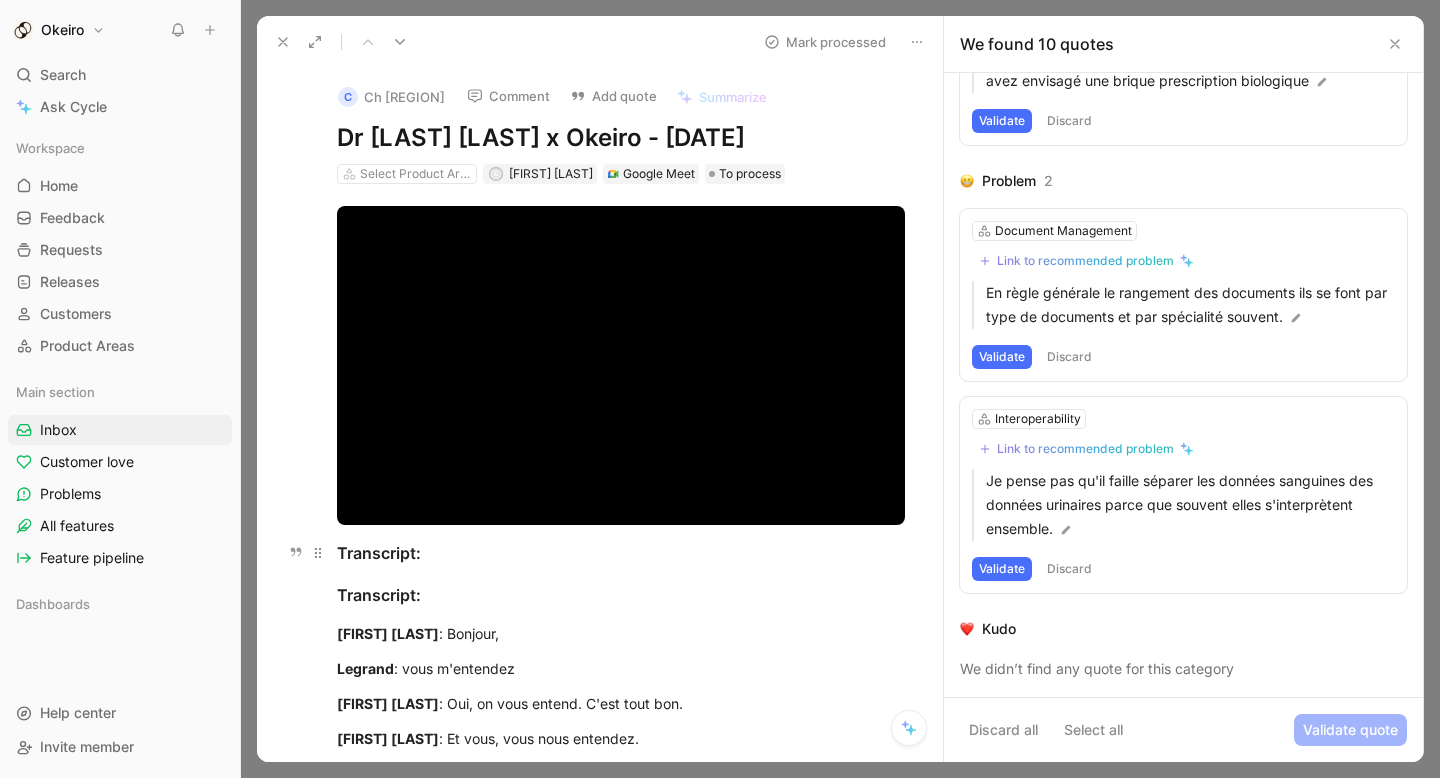 type 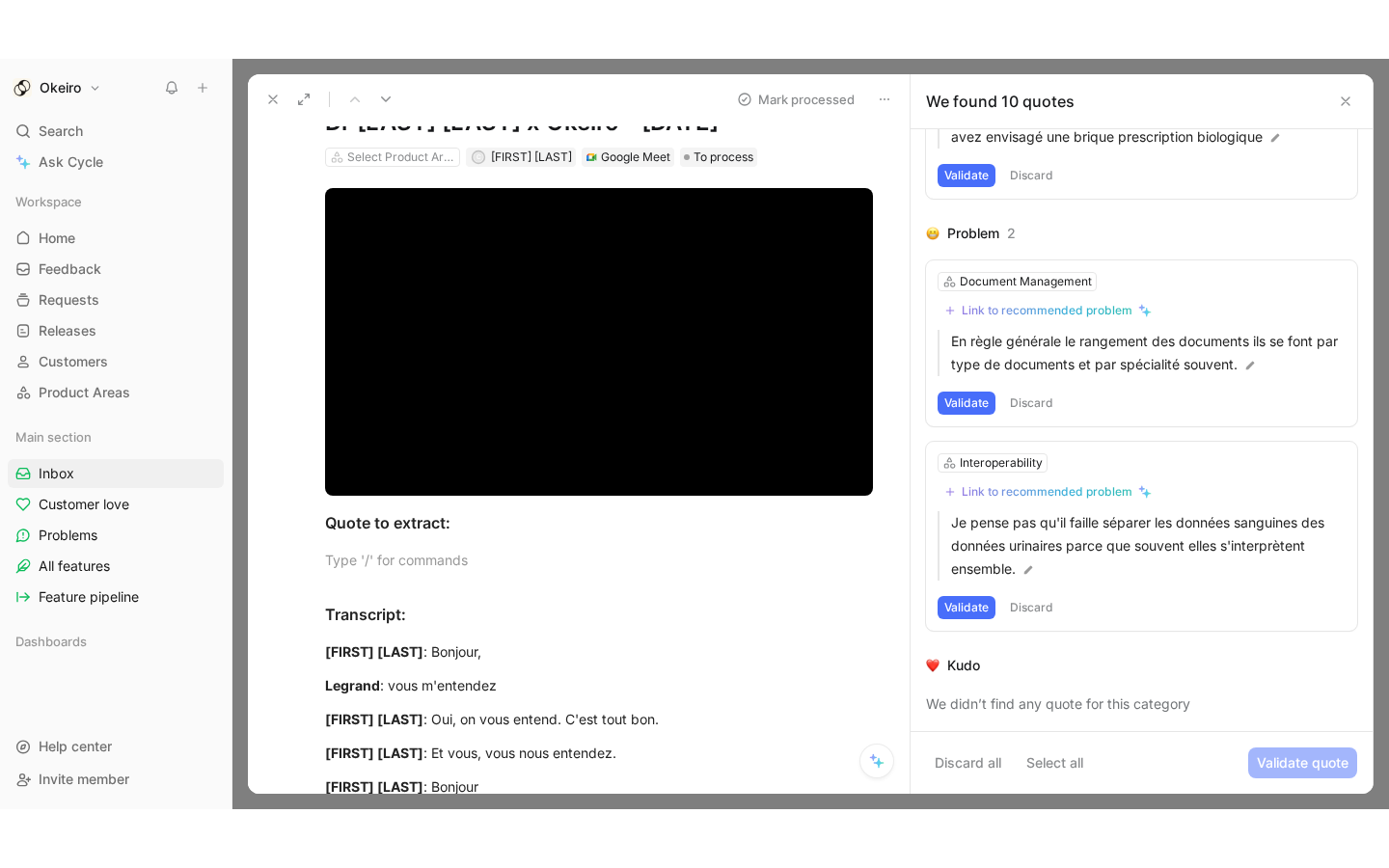 scroll, scrollTop: 95, scrollLeft: 0, axis: vertical 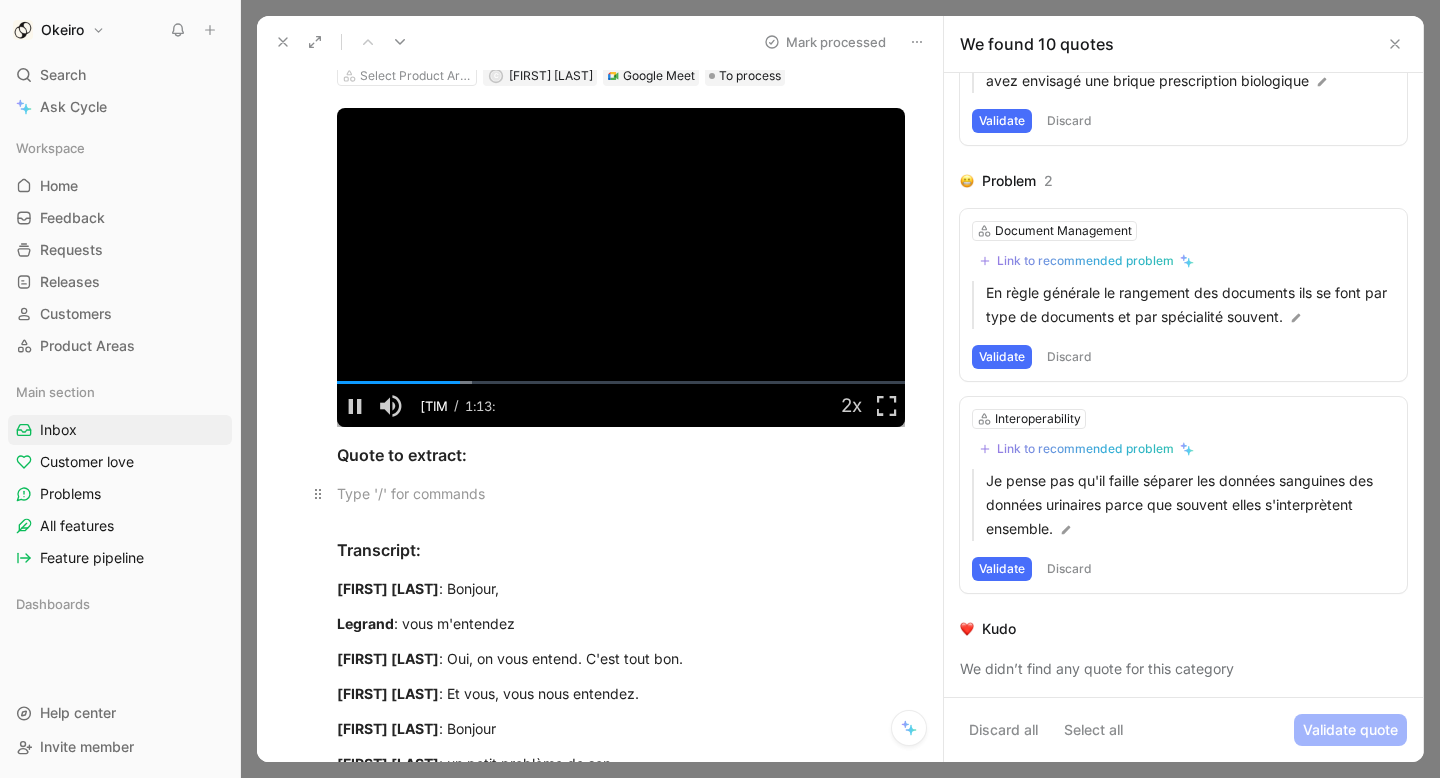click at bounding box center [621, 493] 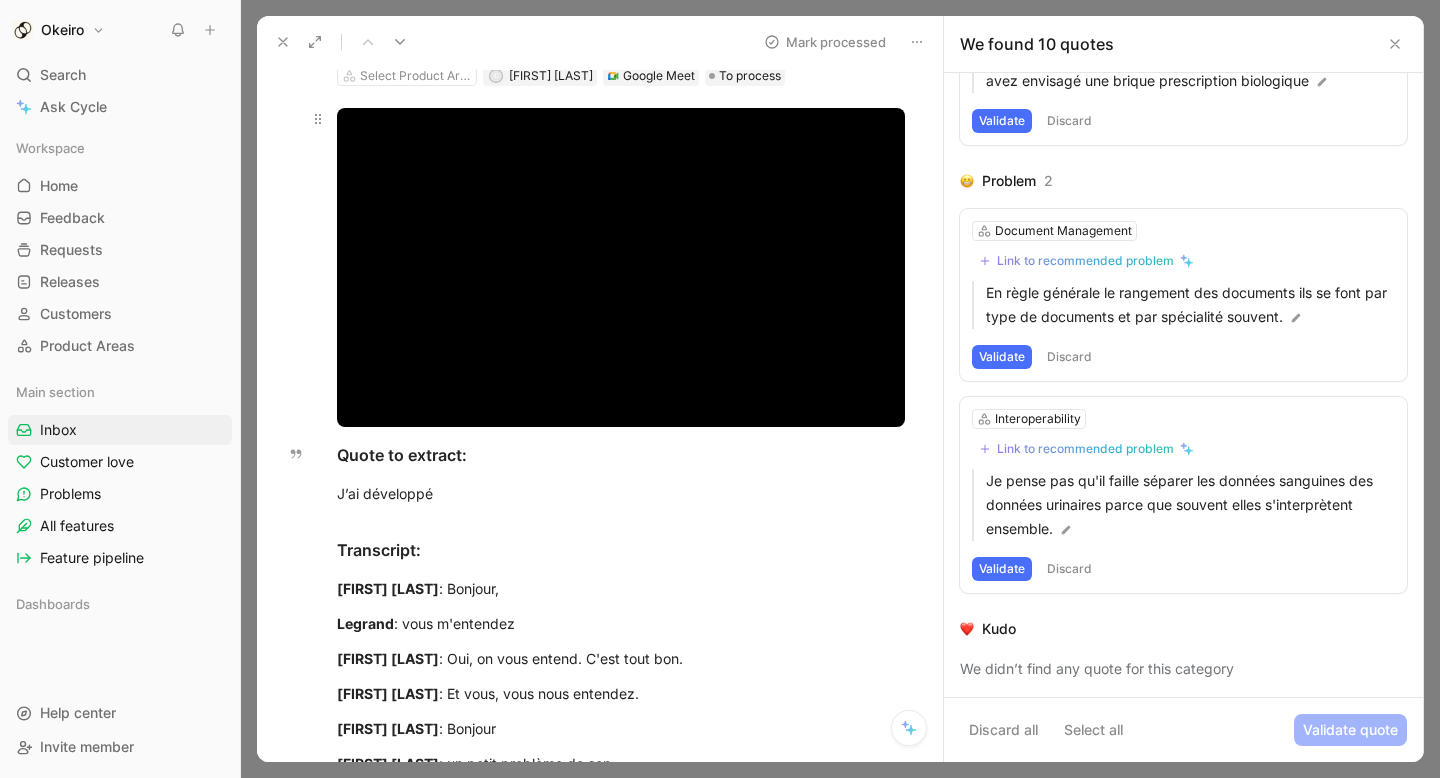 click at bounding box center (621, 268) 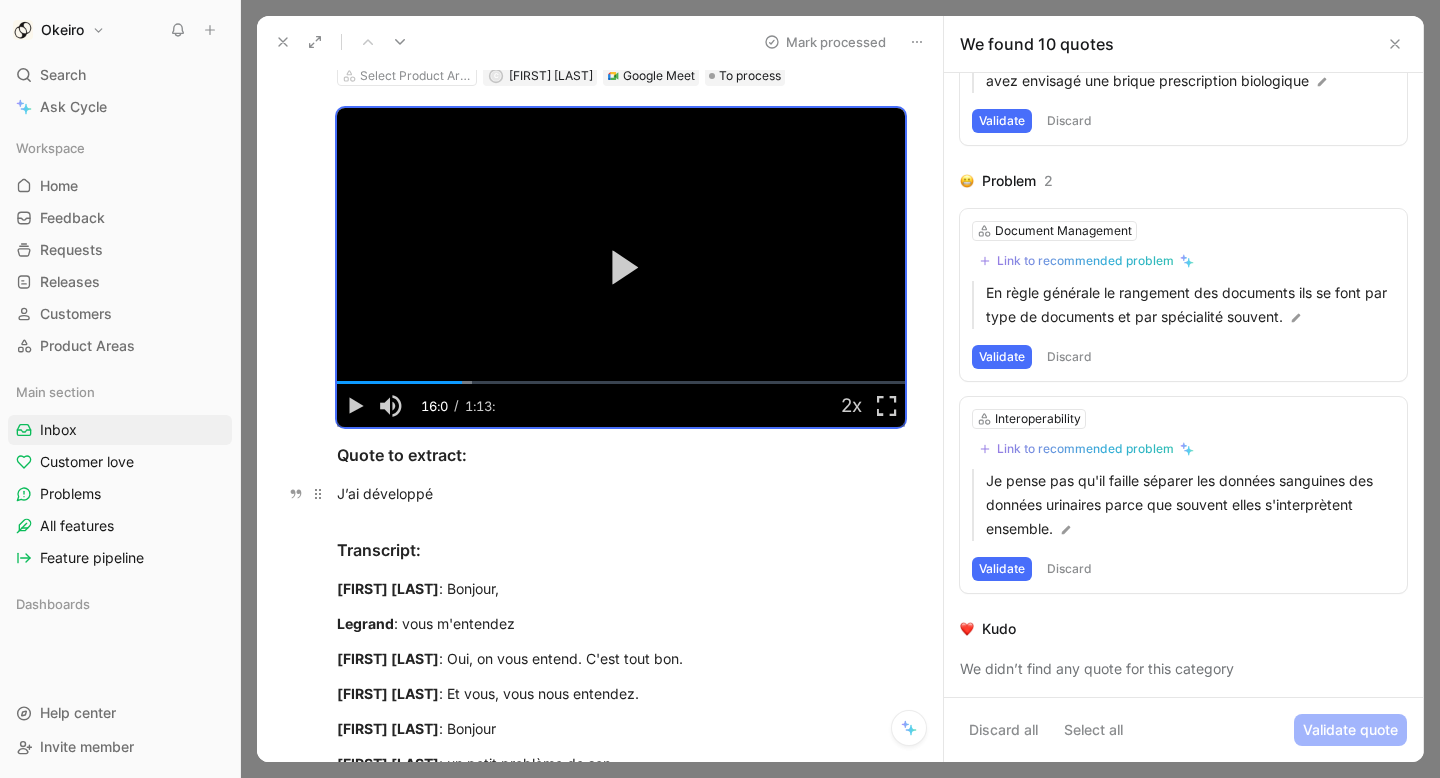click on "J’ai développé" at bounding box center (621, 493) 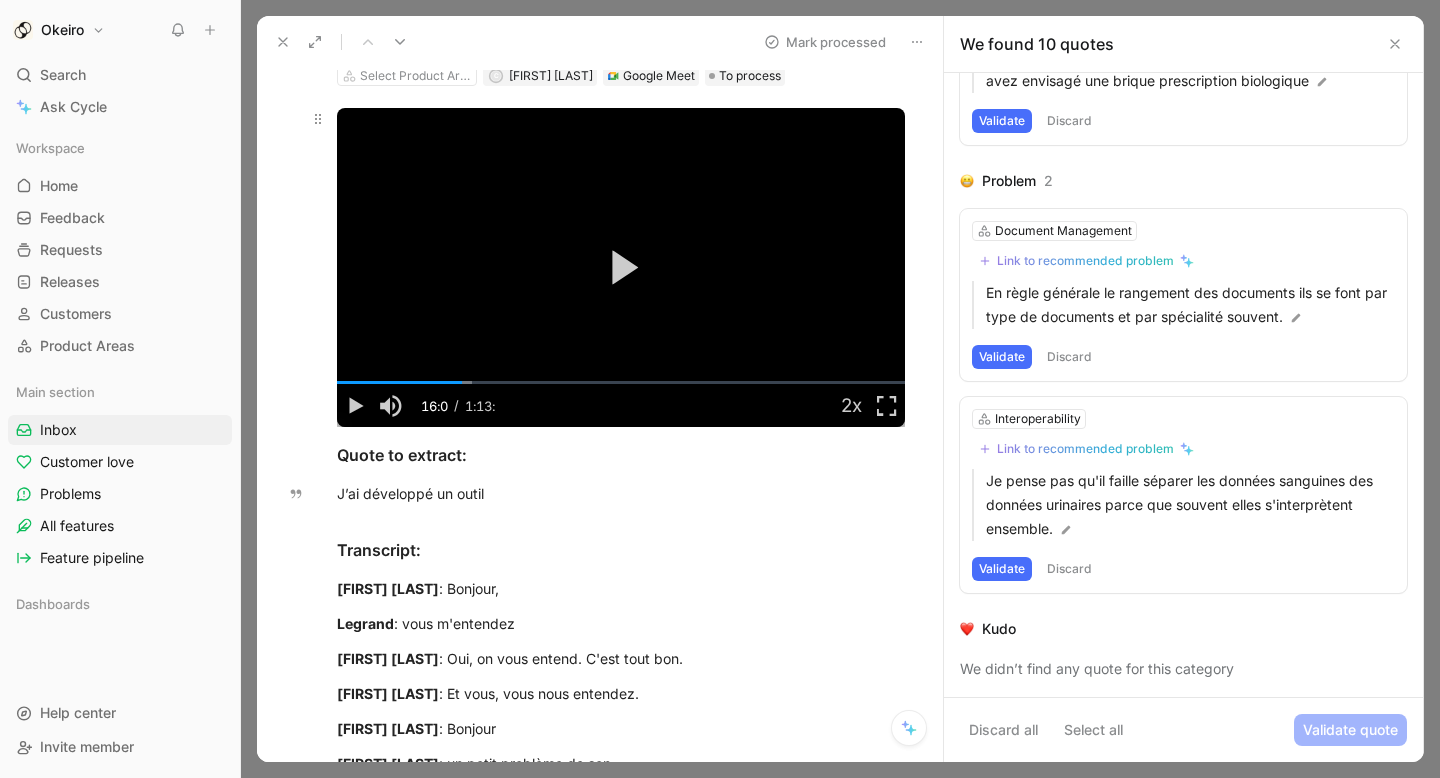 click on "Play Video" at bounding box center [620, 267] 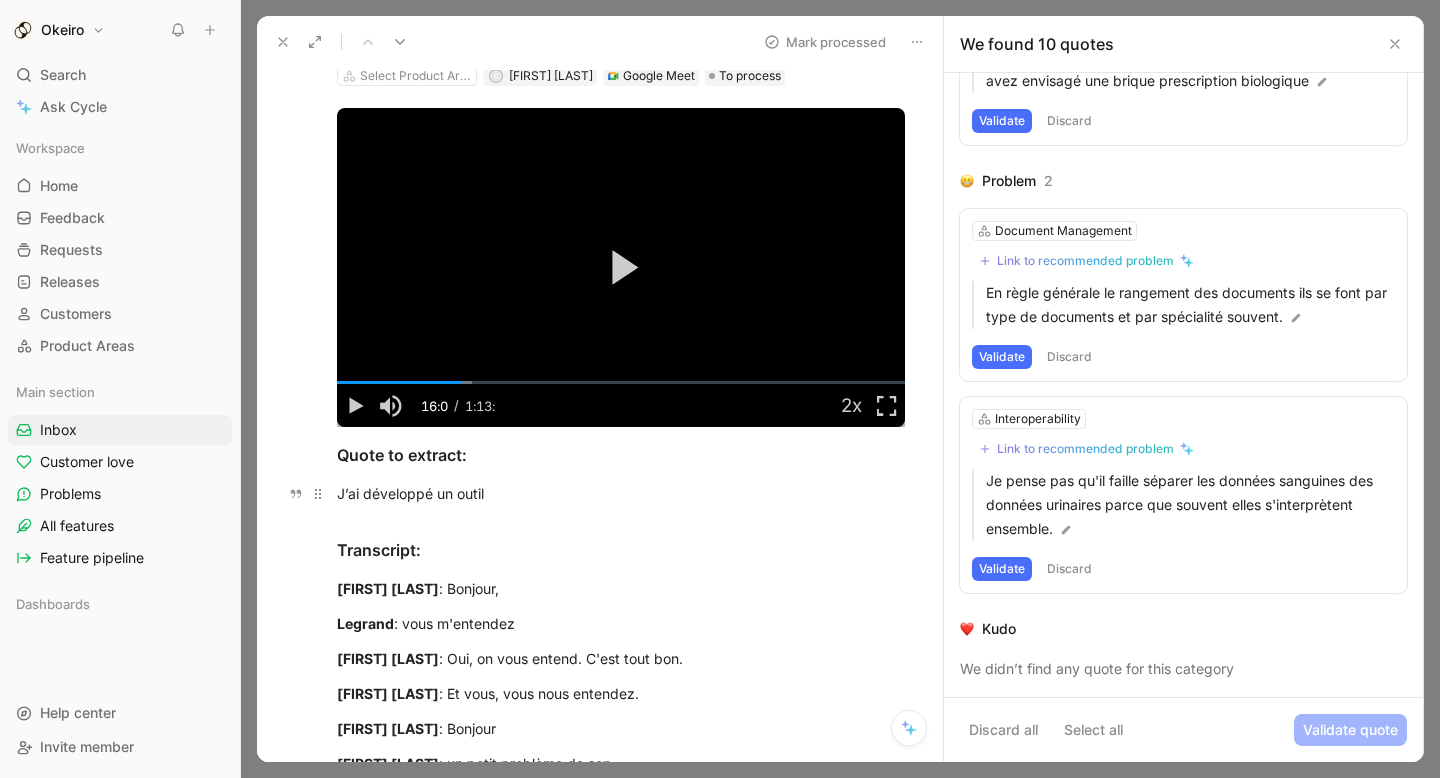 click at bounding box center (625, 268) 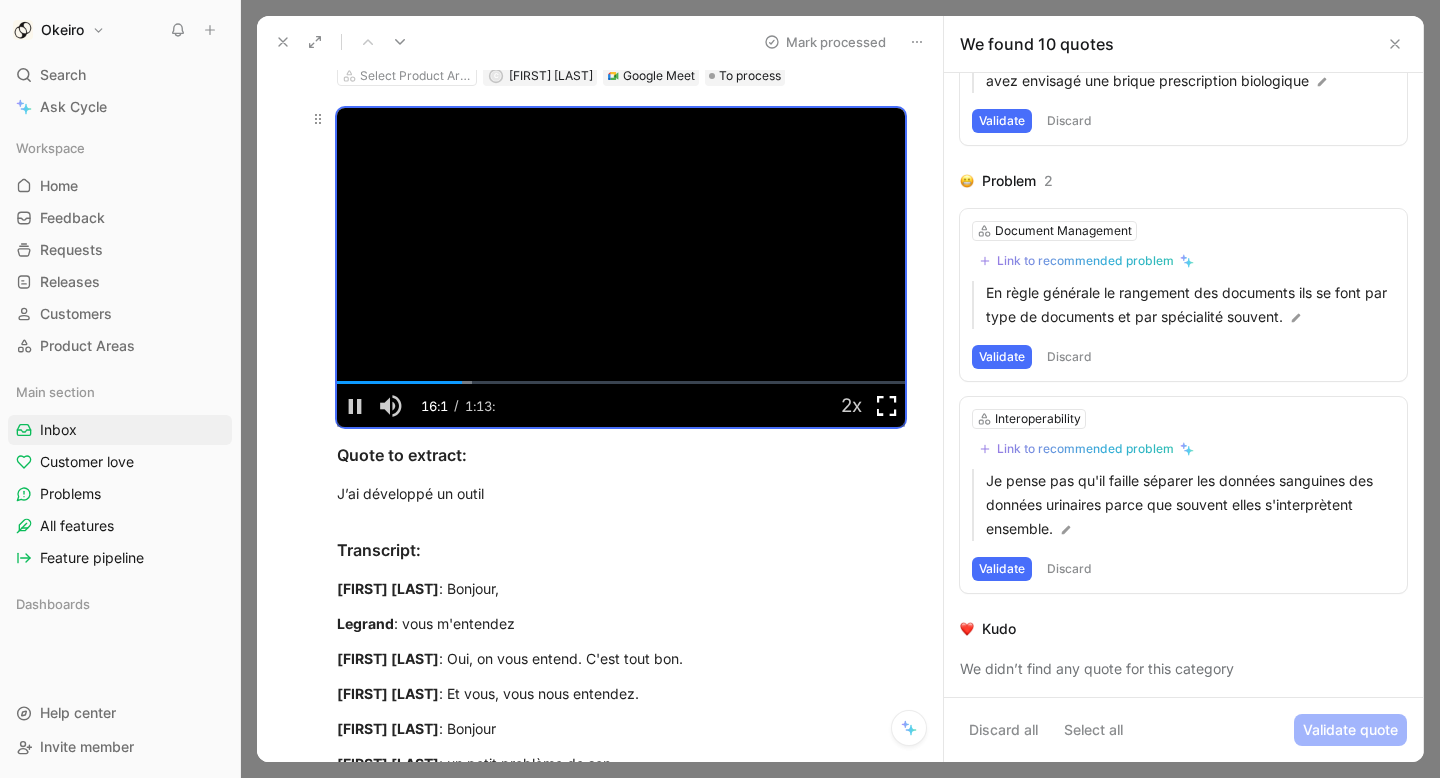 click at bounding box center (887, 406) 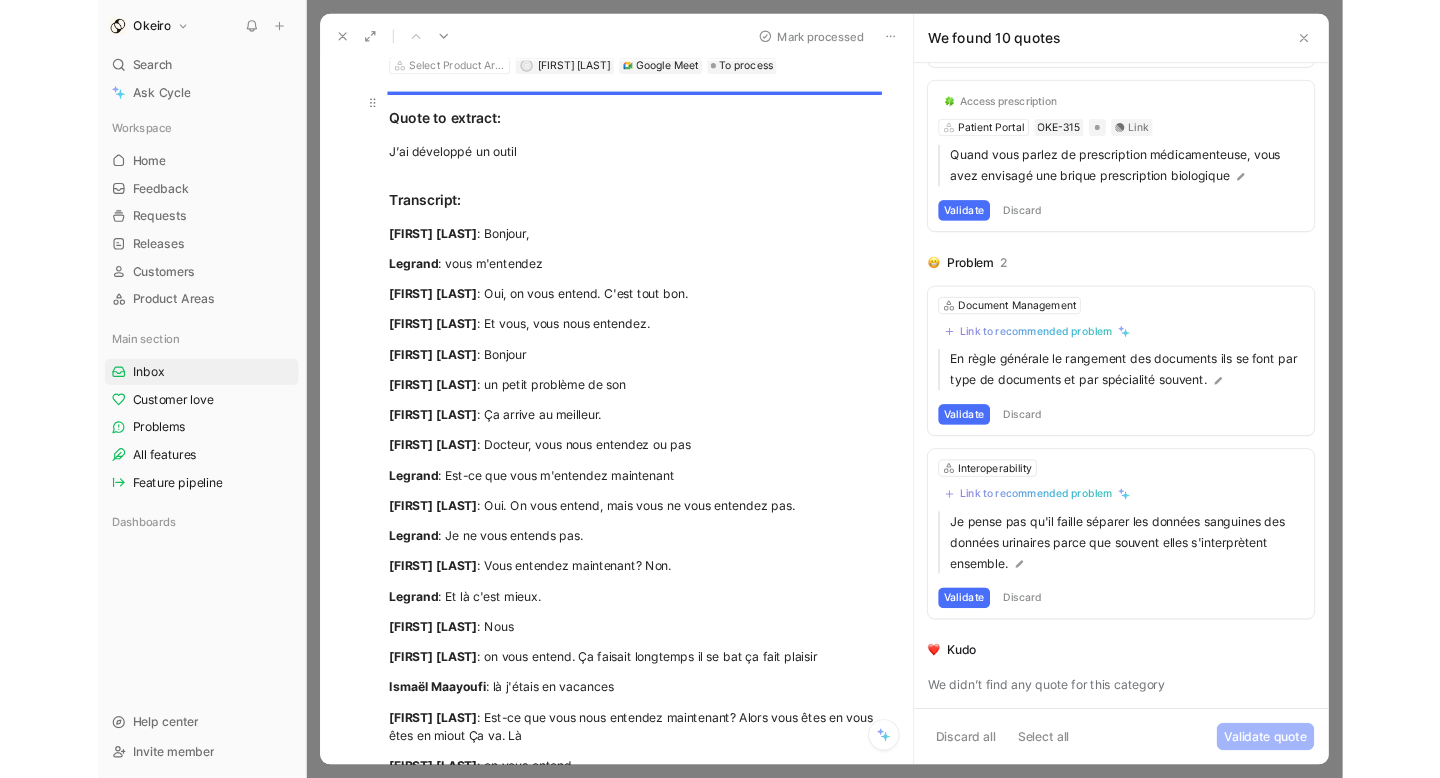 scroll, scrollTop: 1560, scrollLeft: 0, axis: vertical 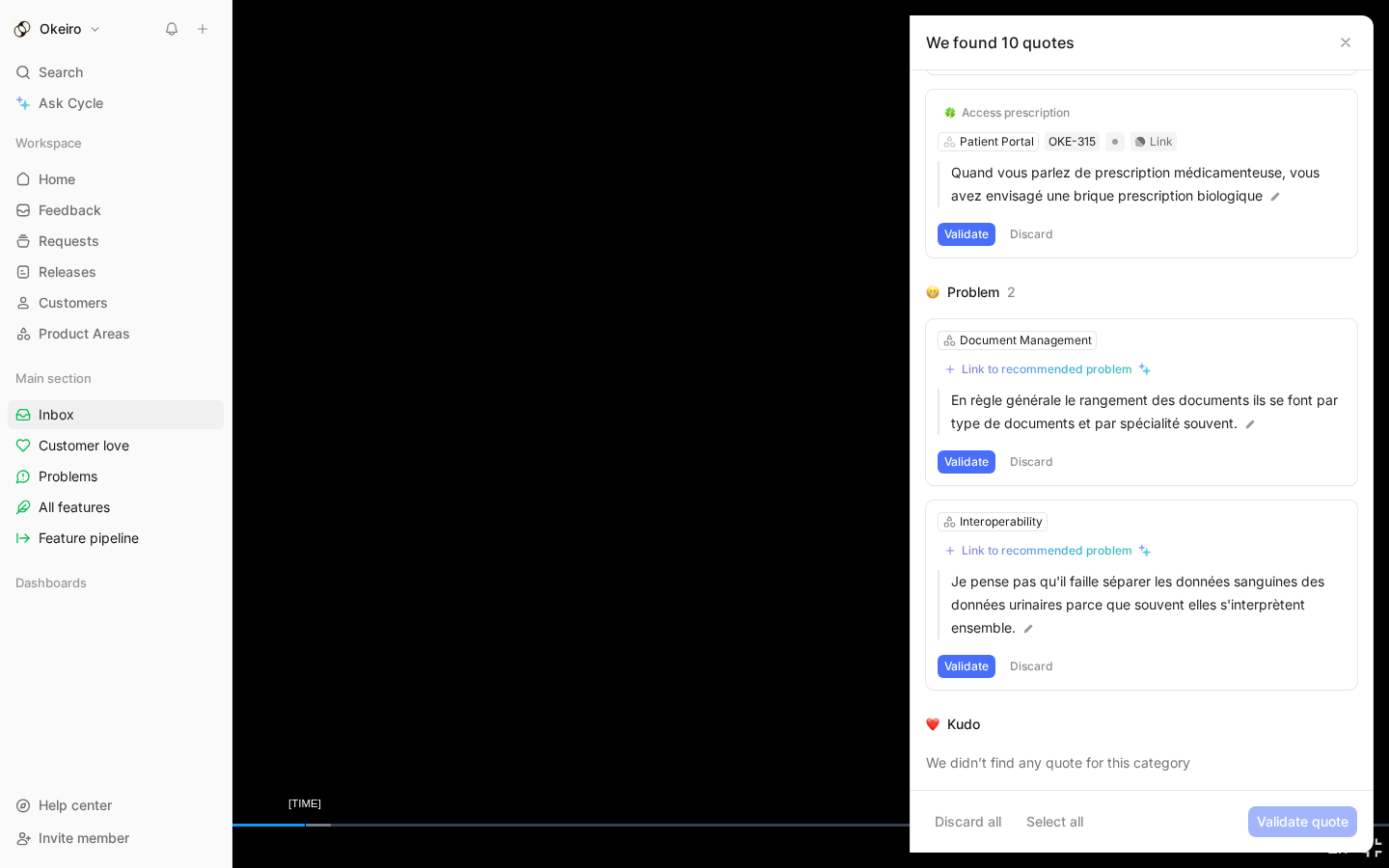 click on "[TIME]" at bounding box center (305, 825) 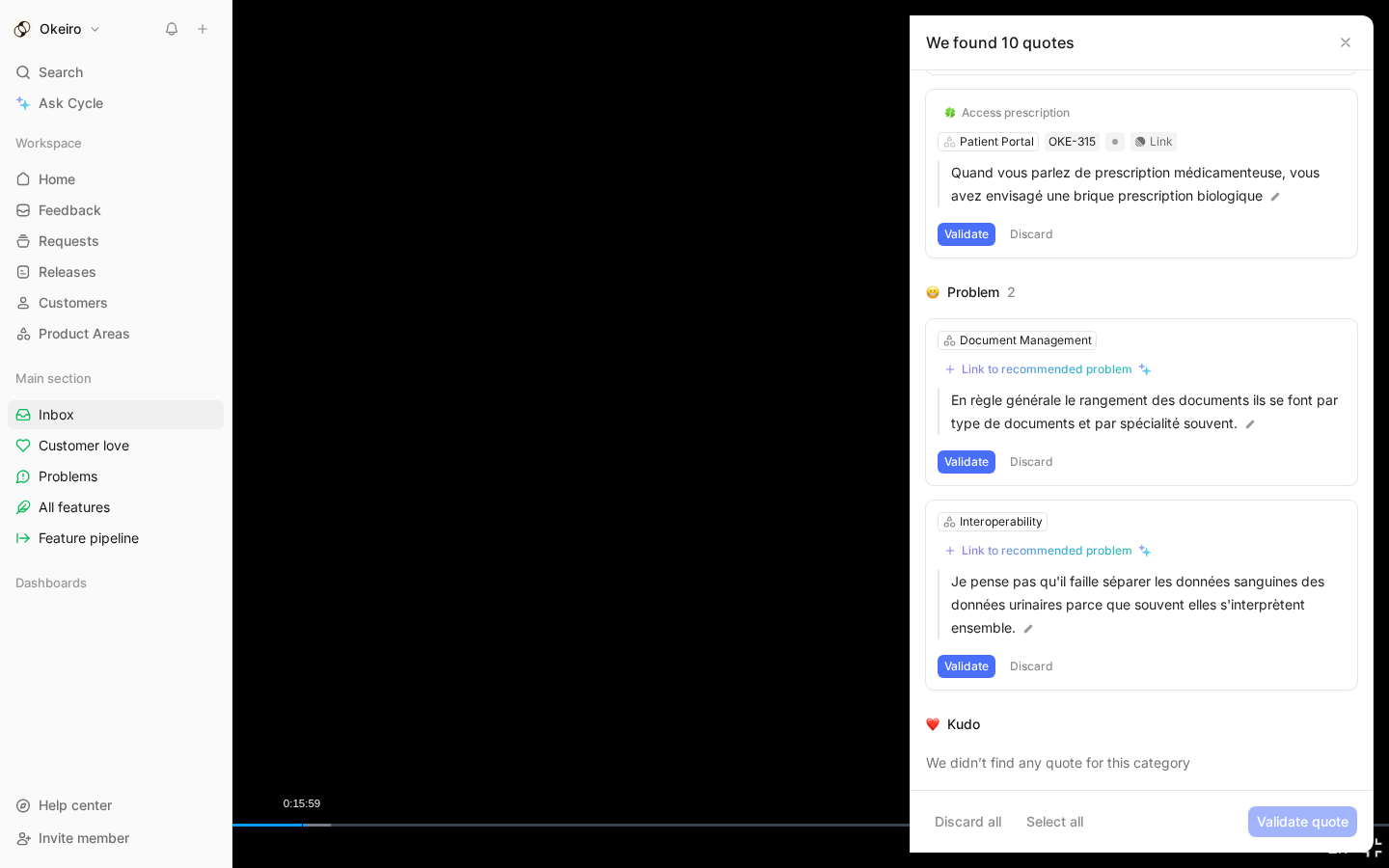 click on "0:15:59" at bounding box center [302, 825] 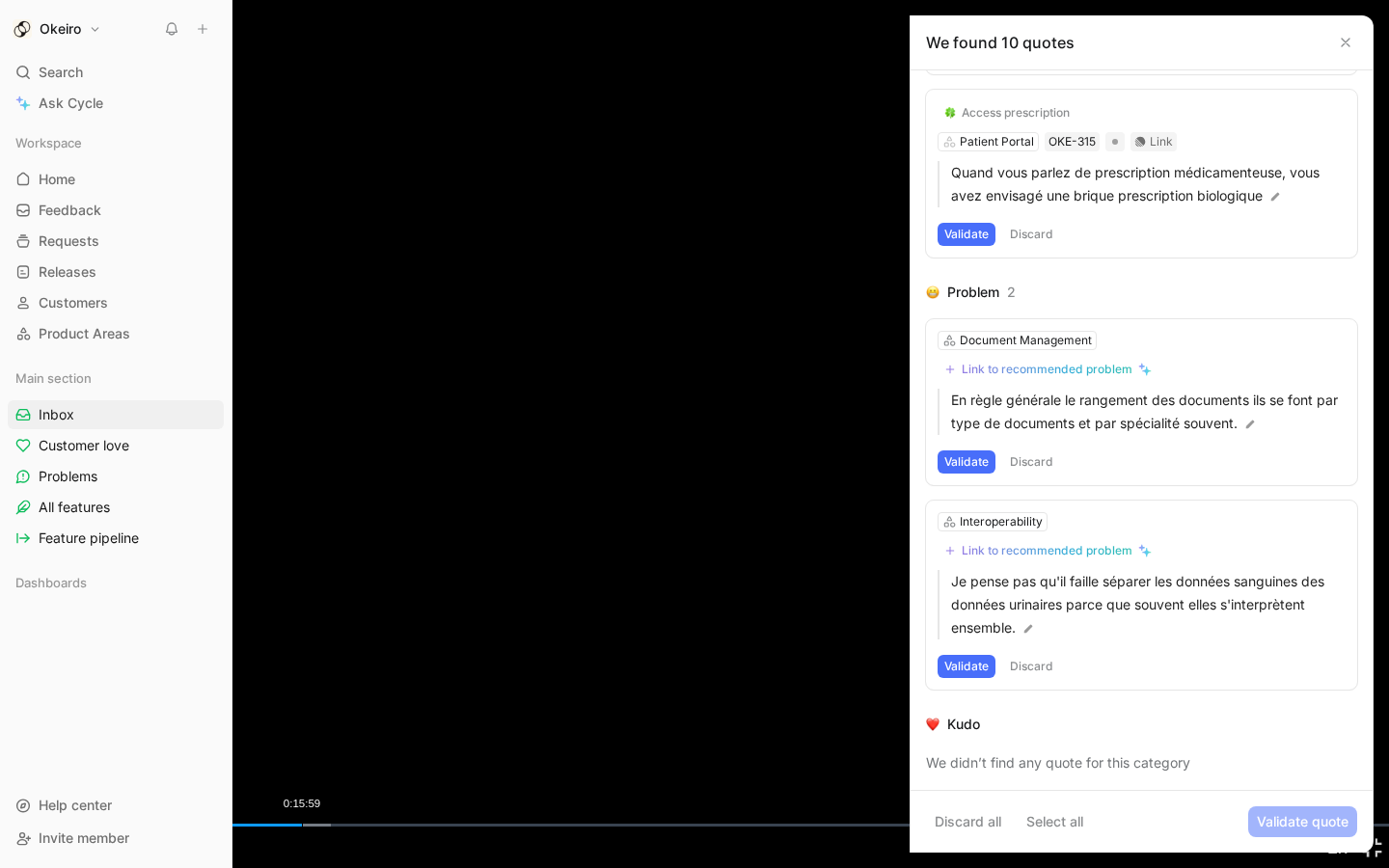 click on "Loaded :  23.84% 0:15:59 0:15:59" at bounding box center (694, 825) 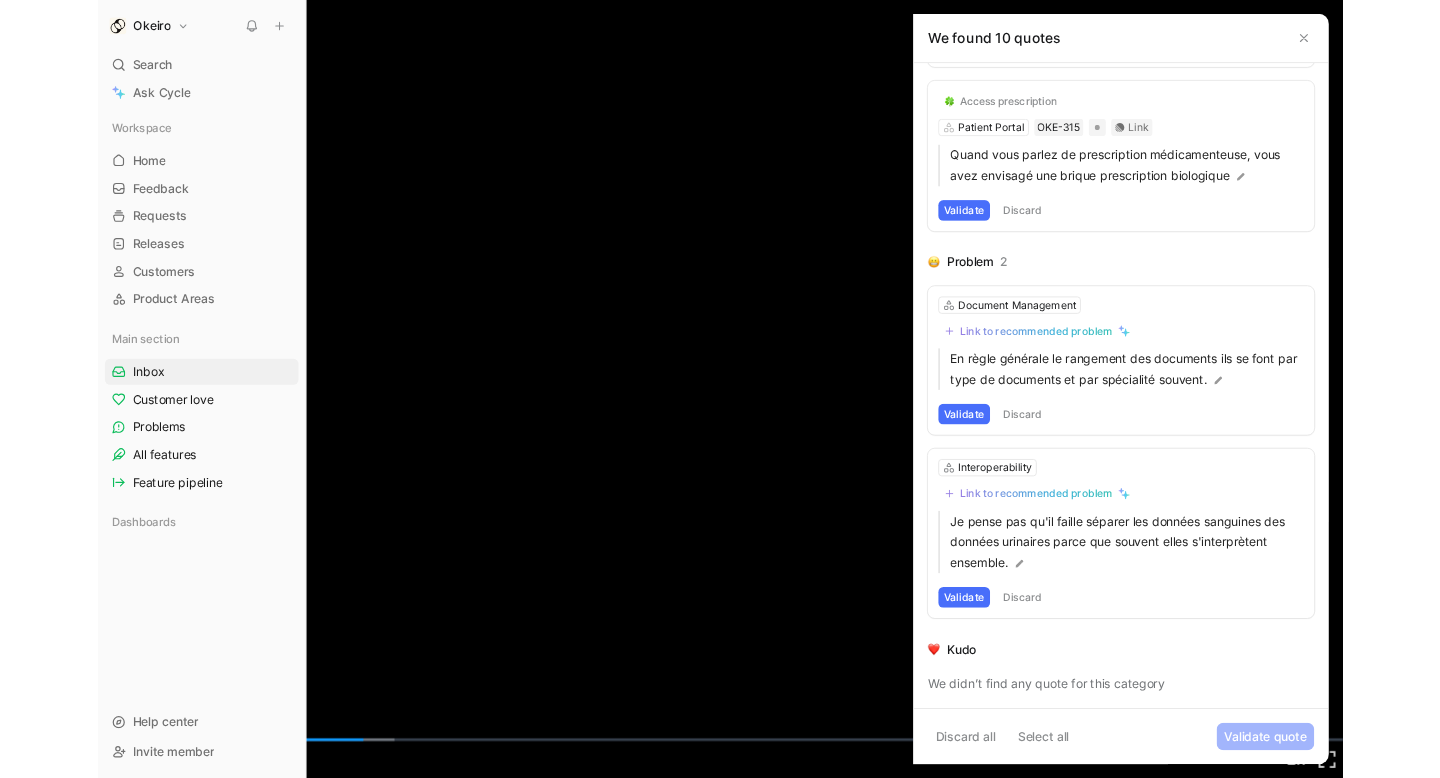 scroll, scrollTop: 1682, scrollLeft: 0, axis: vertical 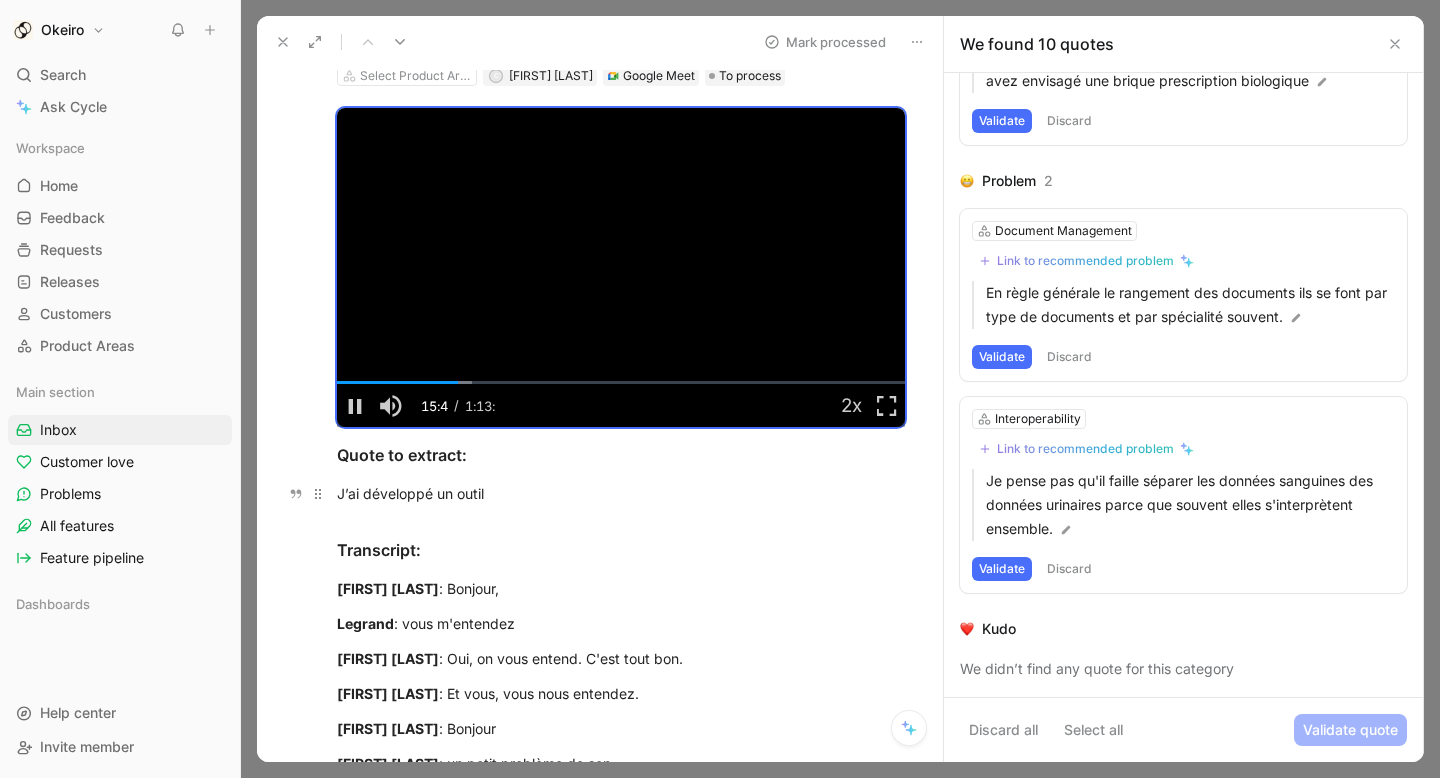 click on "J’ai développé un outil" at bounding box center (621, 493) 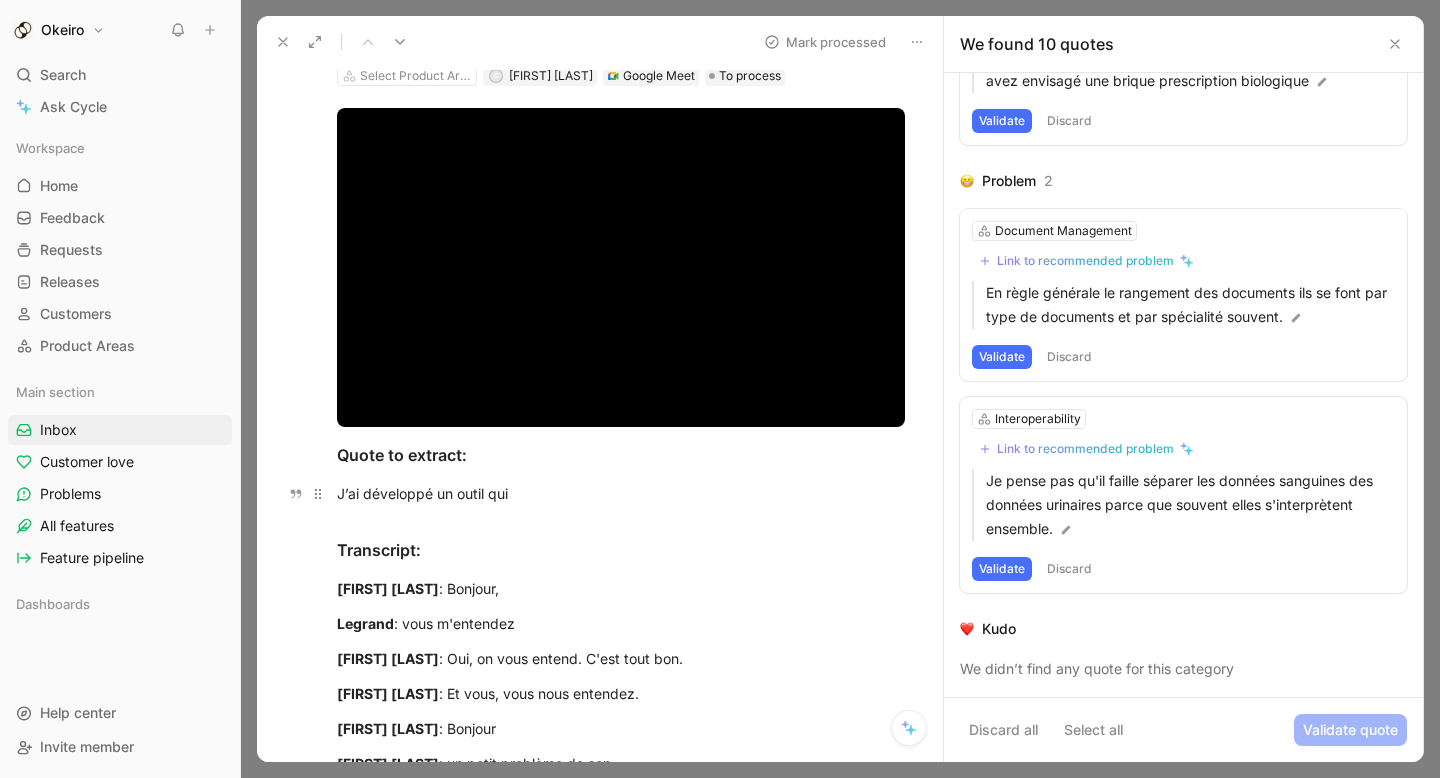 drag, startPoint x: 340, startPoint y: 492, endPoint x: 555, endPoint y: 492, distance: 215 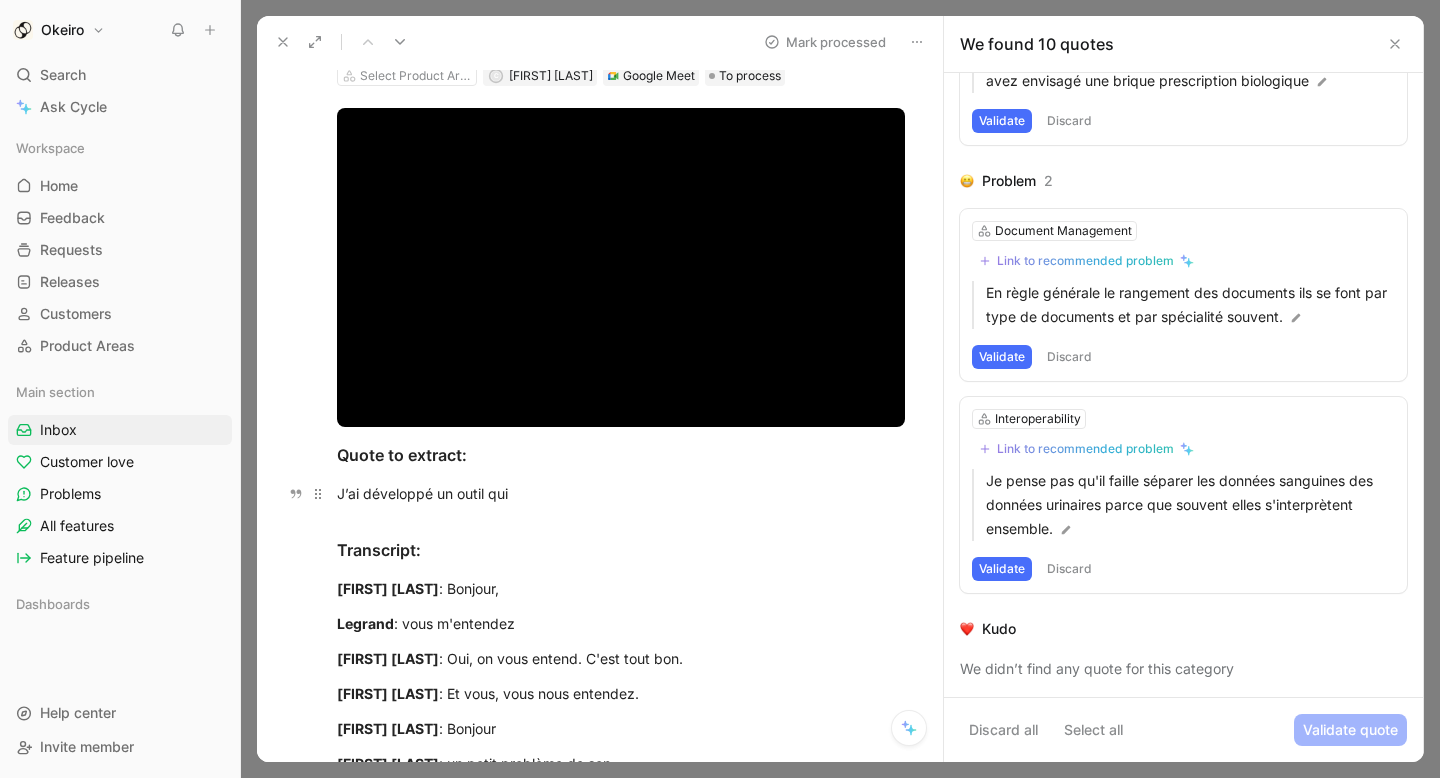 click on "J’ai développé un outil qui" at bounding box center (621, 493) 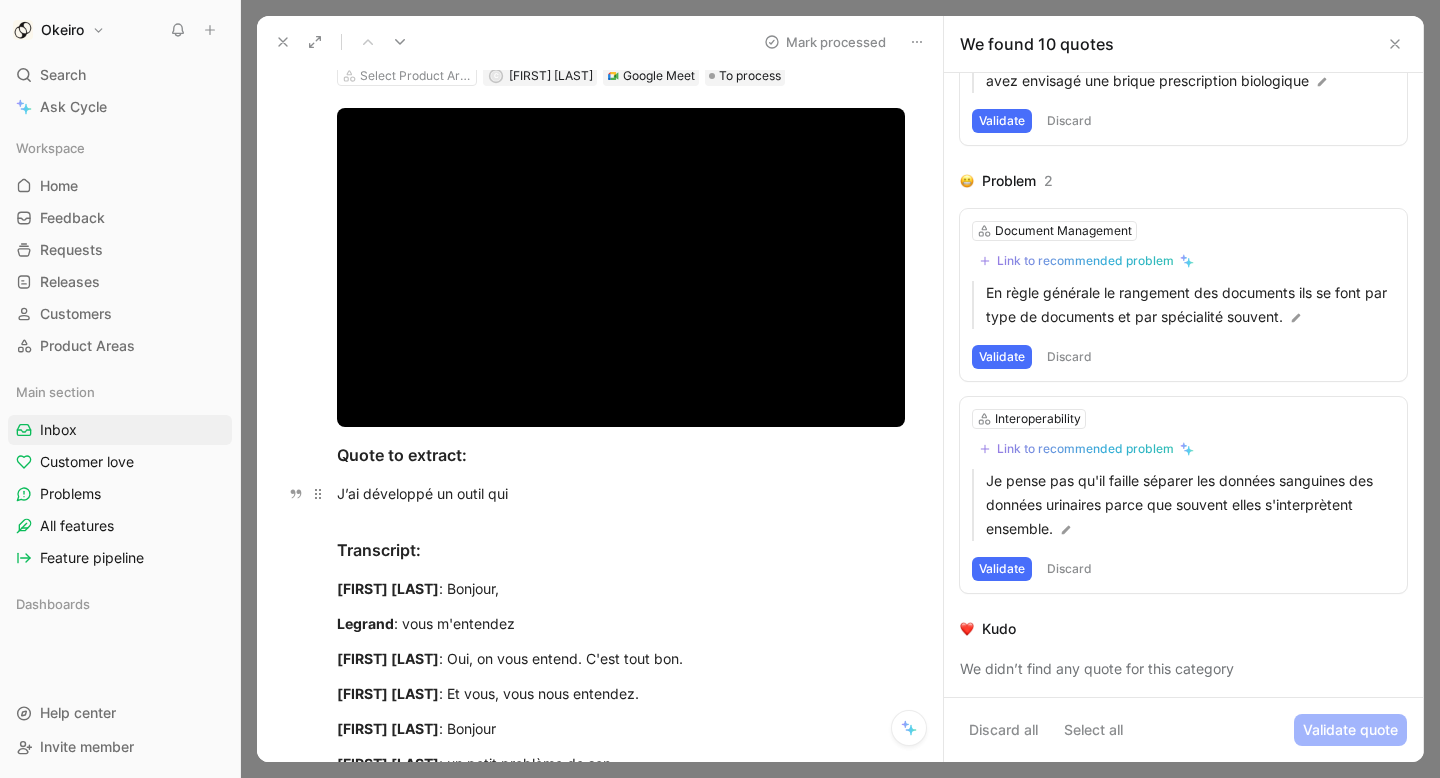 click on "J’ai développé un outil qui" at bounding box center [621, 493] 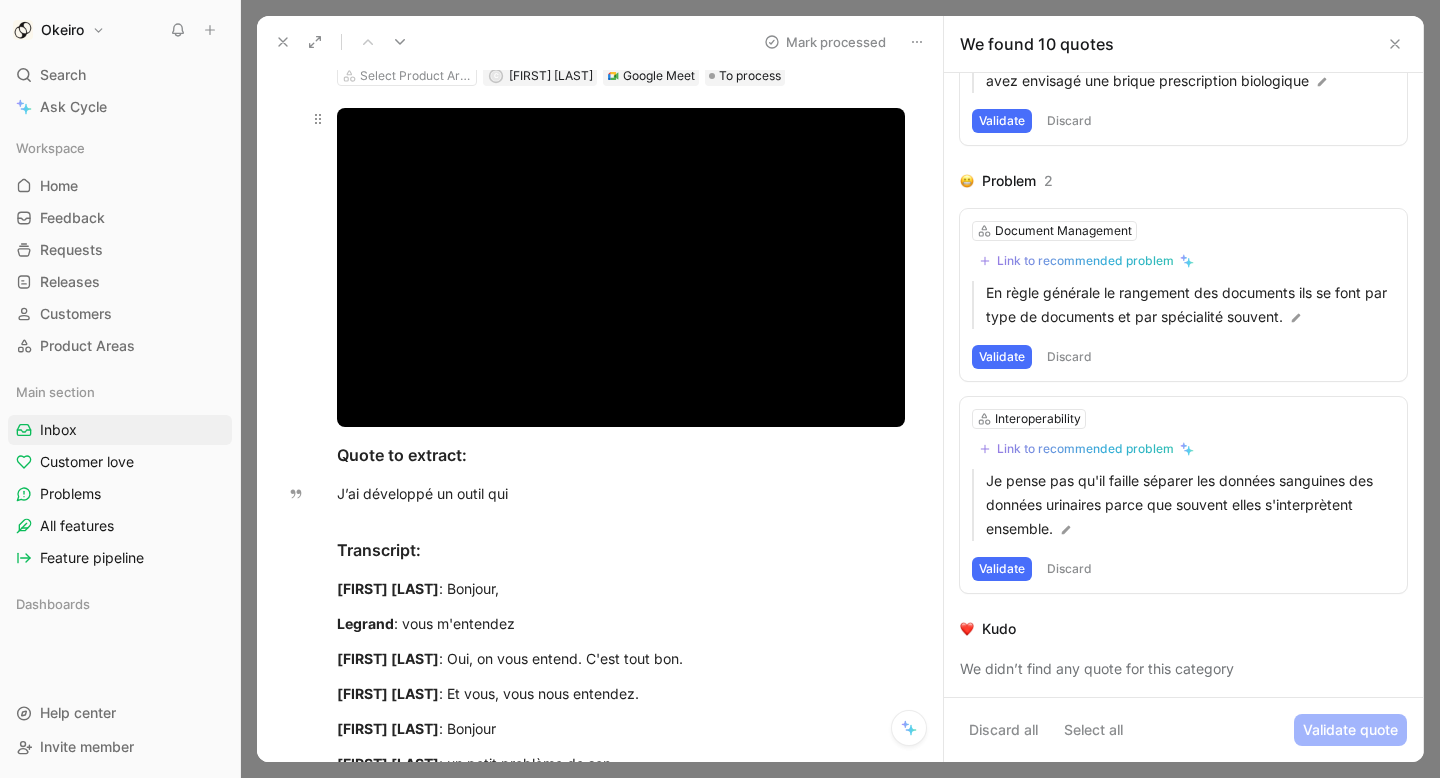 click at bounding box center (621, 268) 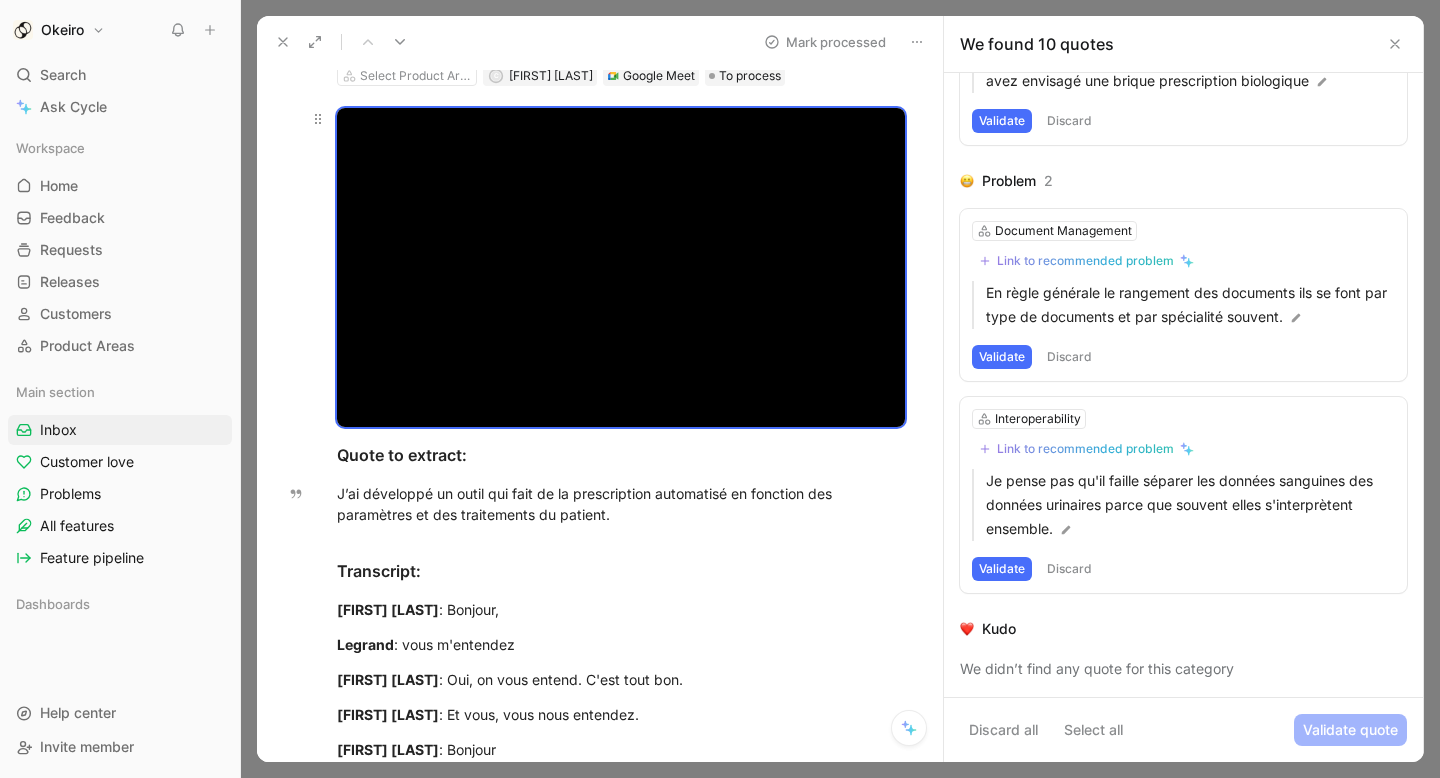 click at bounding box center (621, 268) 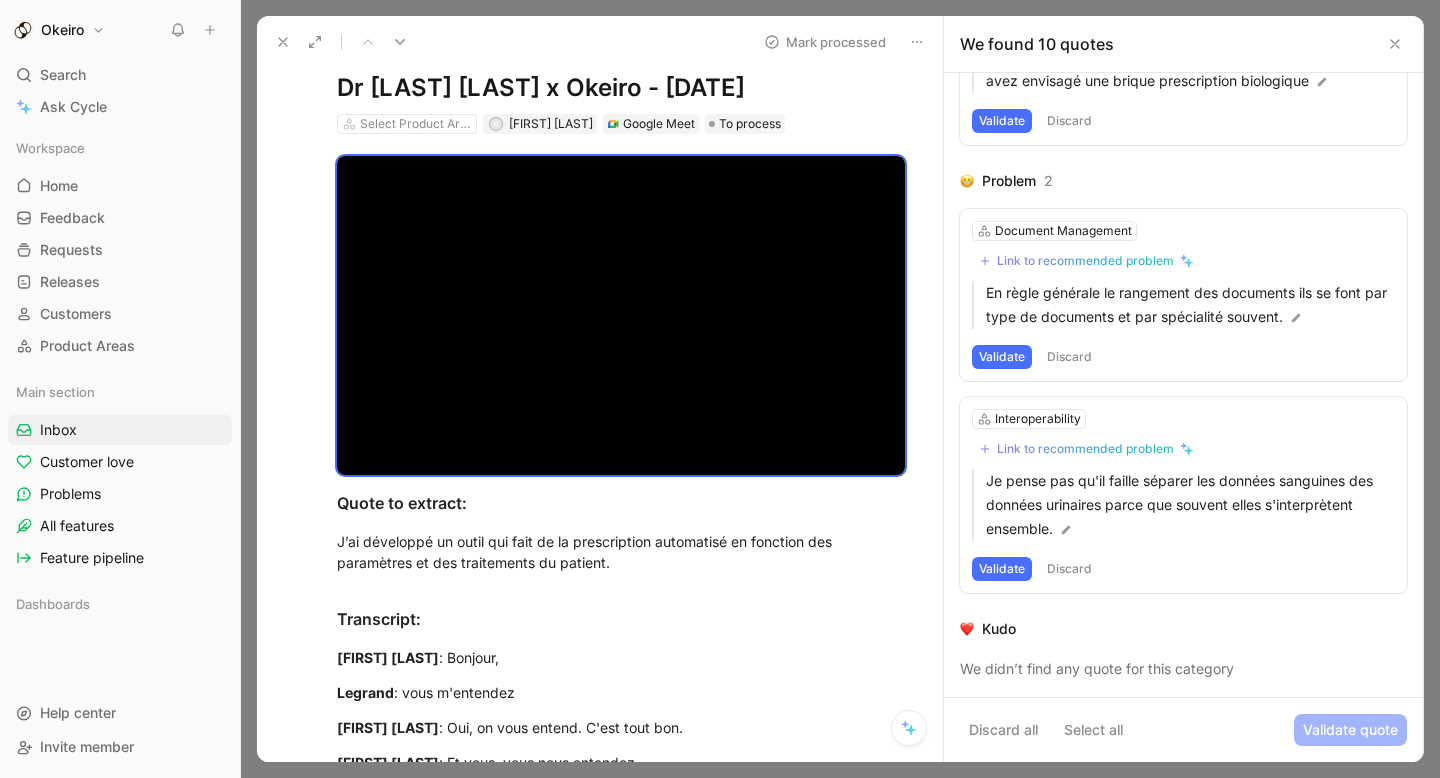 scroll, scrollTop: 100, scrollLeft: 0, axis: vertical 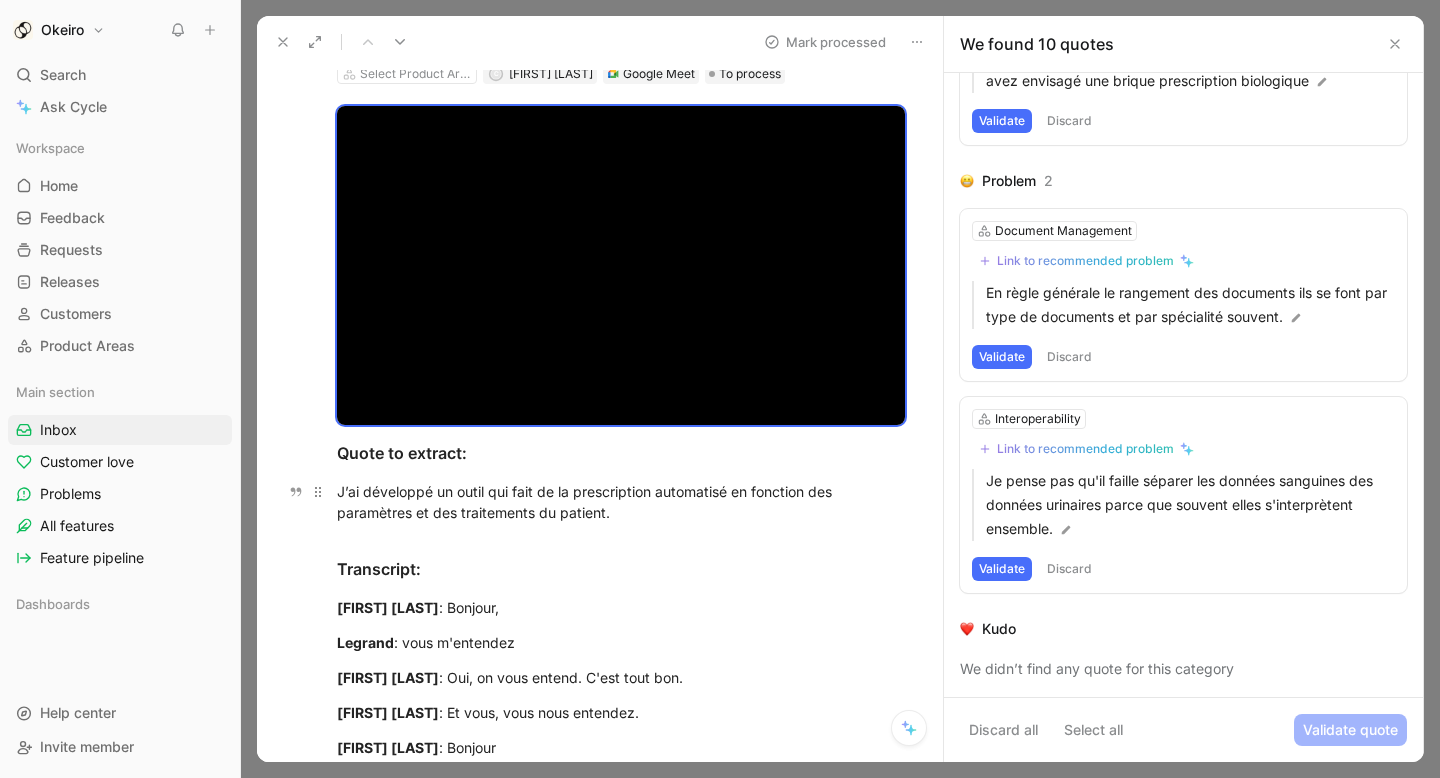 click on "J’ai développé un outil qui fait de la prescription automatisé en fonction des paramètres et des traitements du patient." at bounding box center (621, 502) 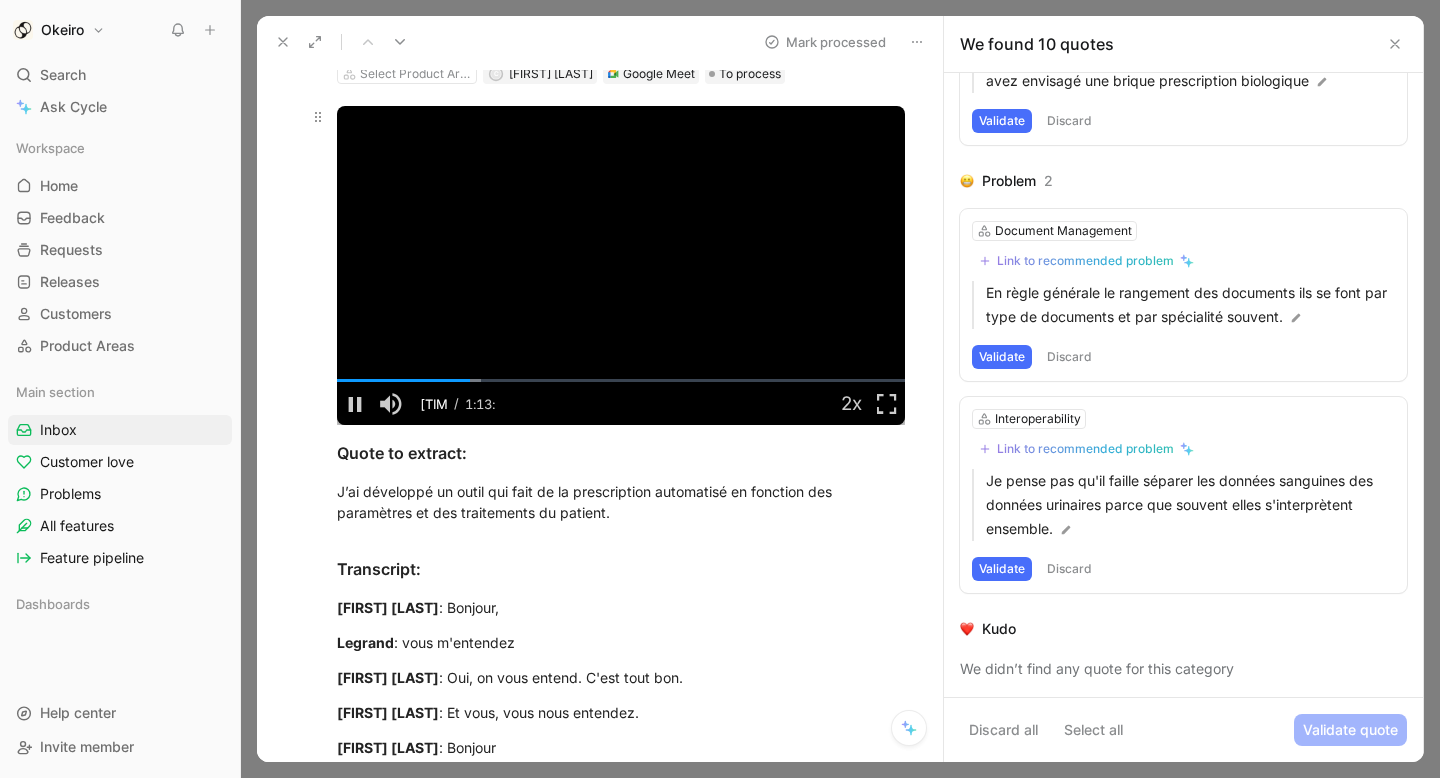 click at bounding box center [621, 266] 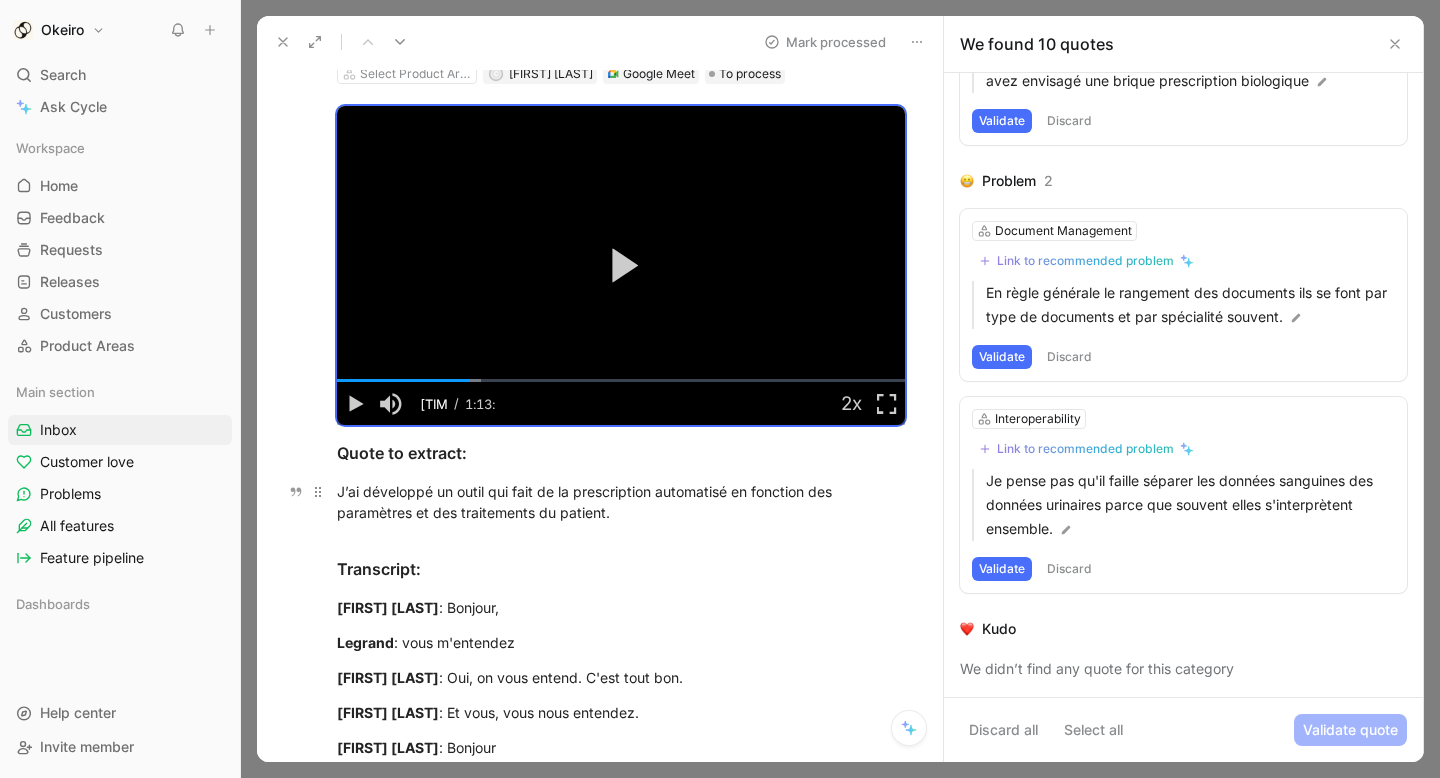 click on "J’ai développé un outil qui fait de la prescription automatisé en fonction des paramètres et des traitements du patient." at bounding box center (621, 502) 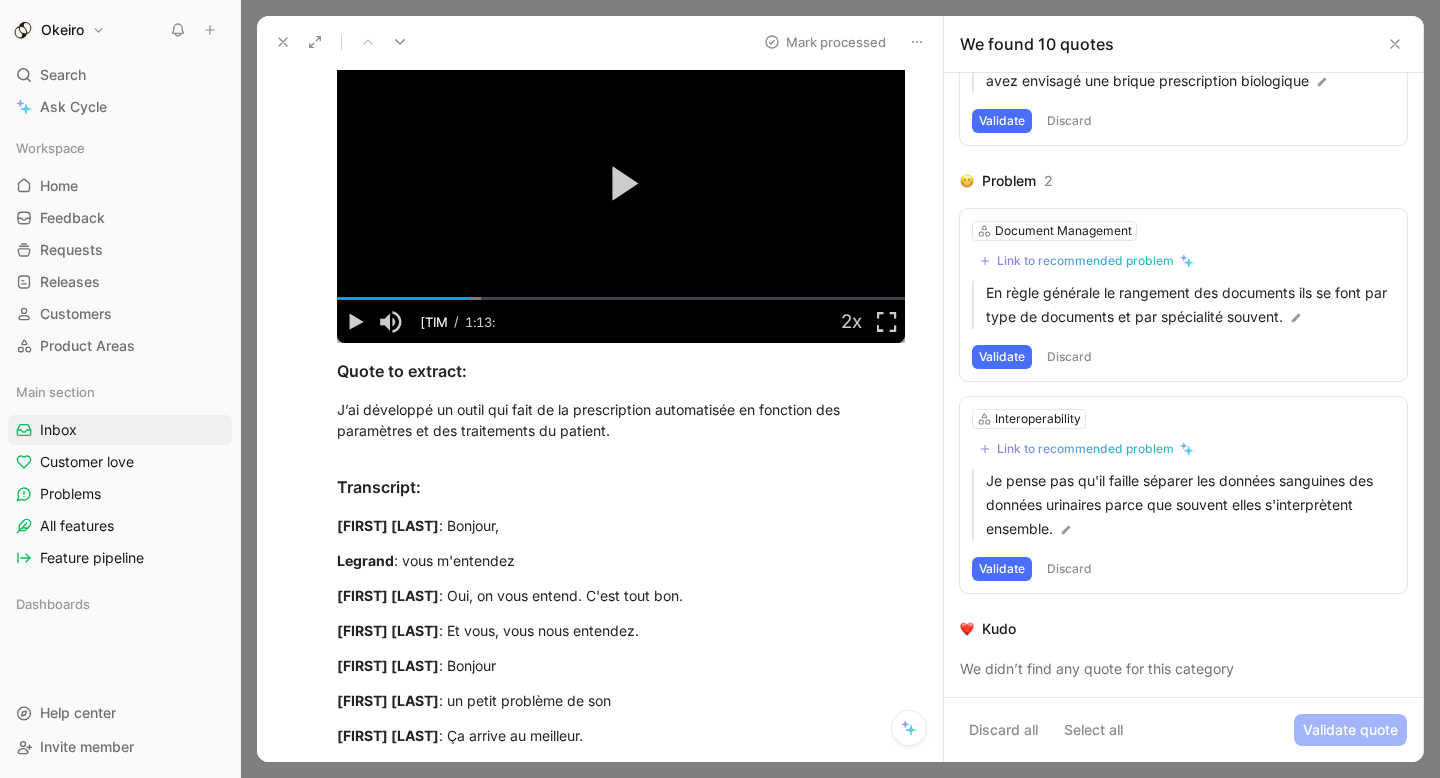 scroll, scrollTop: 185, scrollLeft: 0, axis: vertical 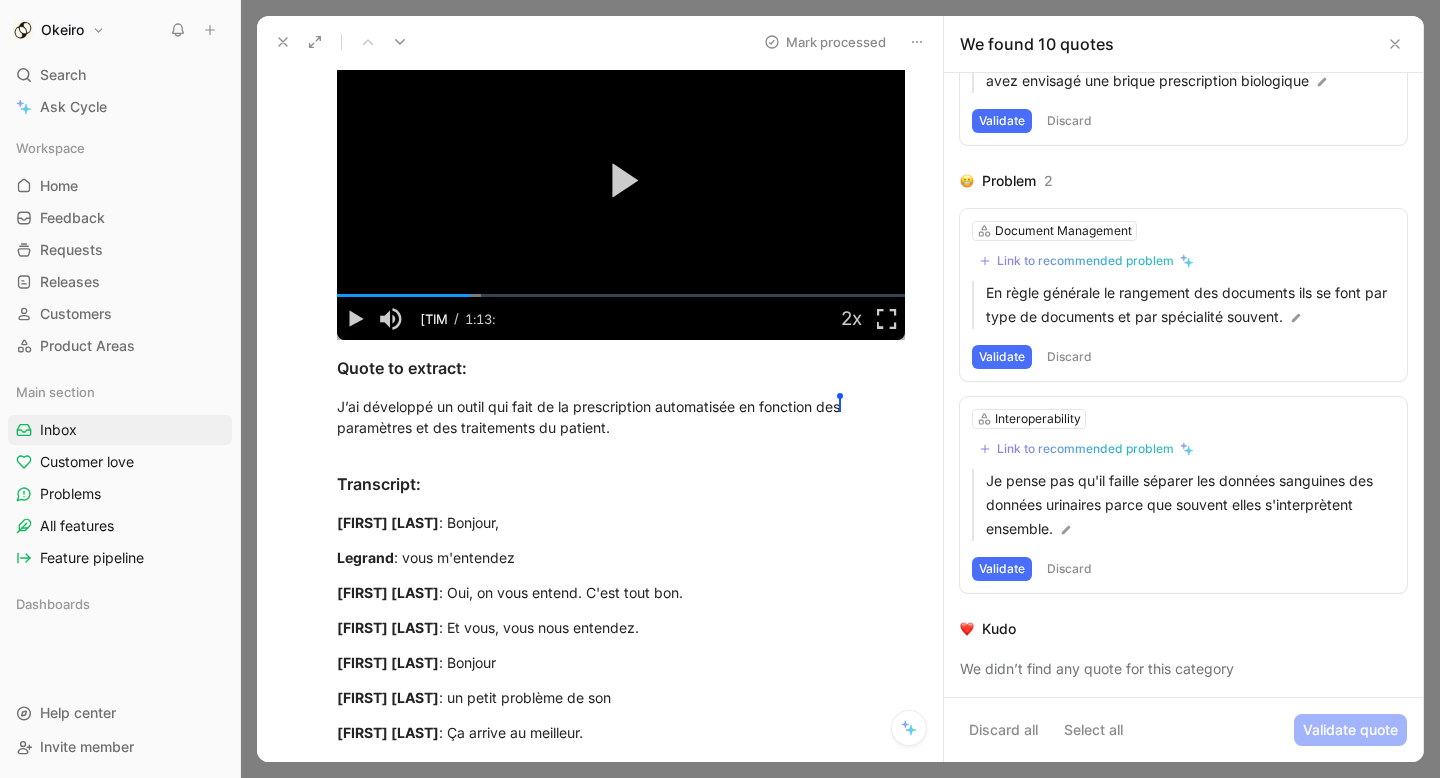 click on "Play Video" at bounding box center (620, 180) 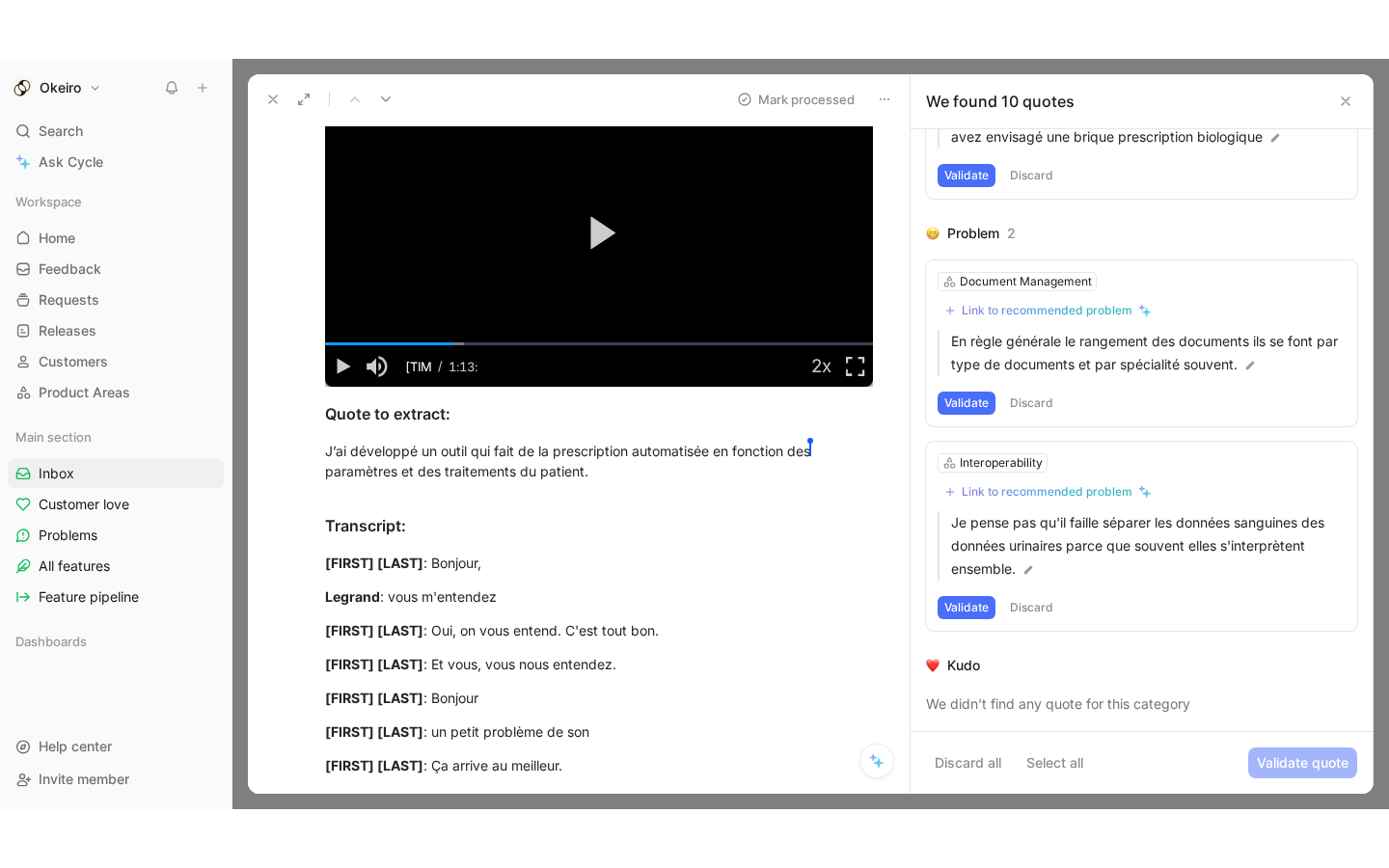 scroll, scrollTop: 133, scrollLeft: 0, axis: vertical 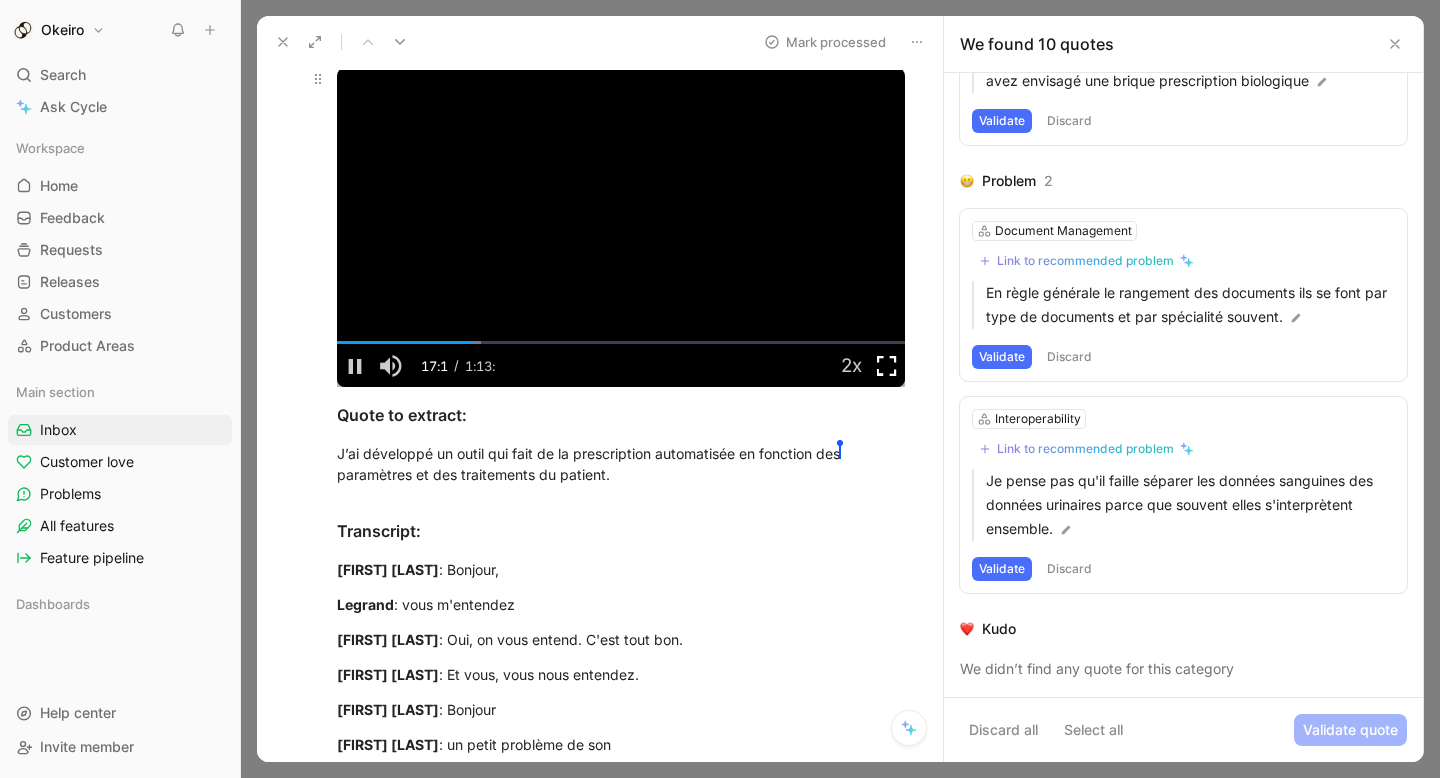 click at bounding box center (887, 366) 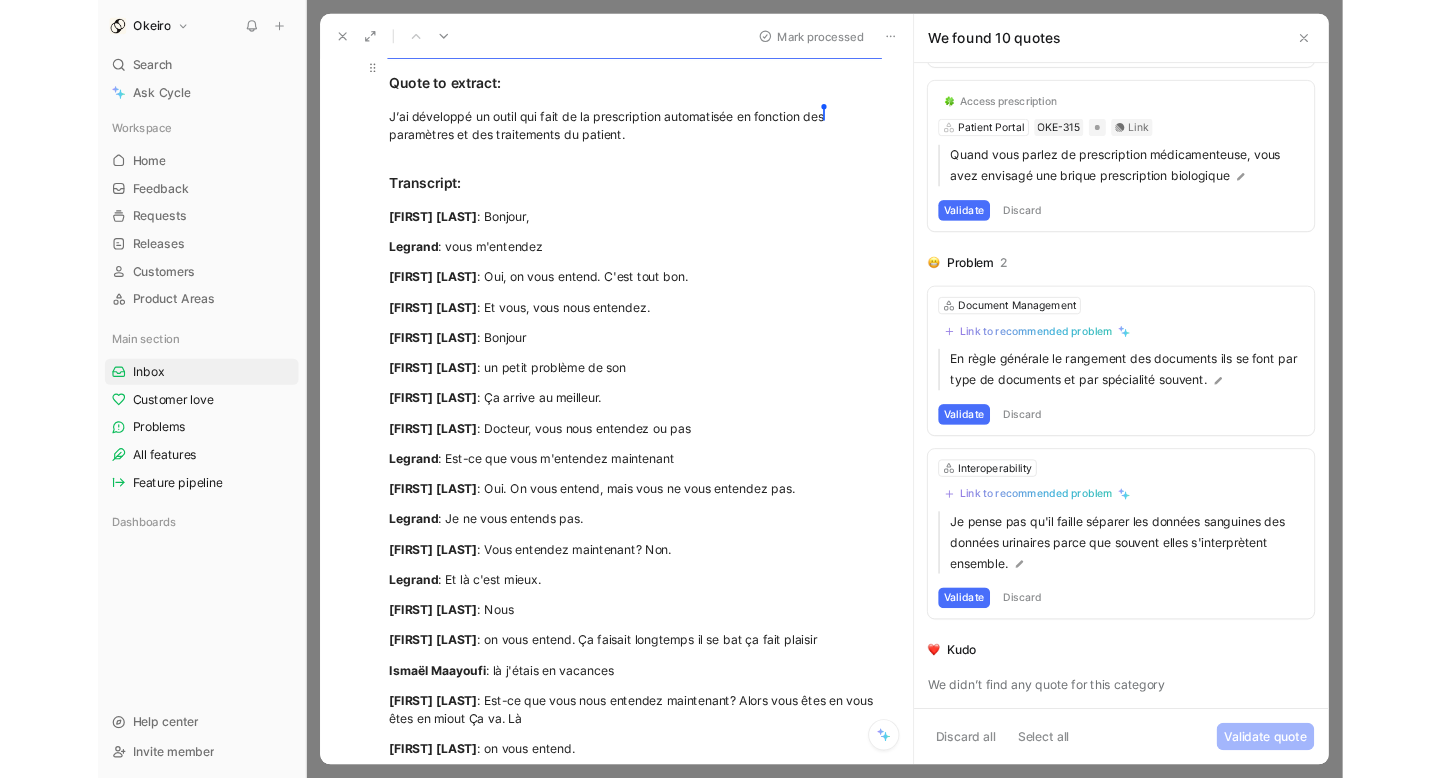 scroll, scrollTop: 1560, scrollLeft: 0, axis: vertical 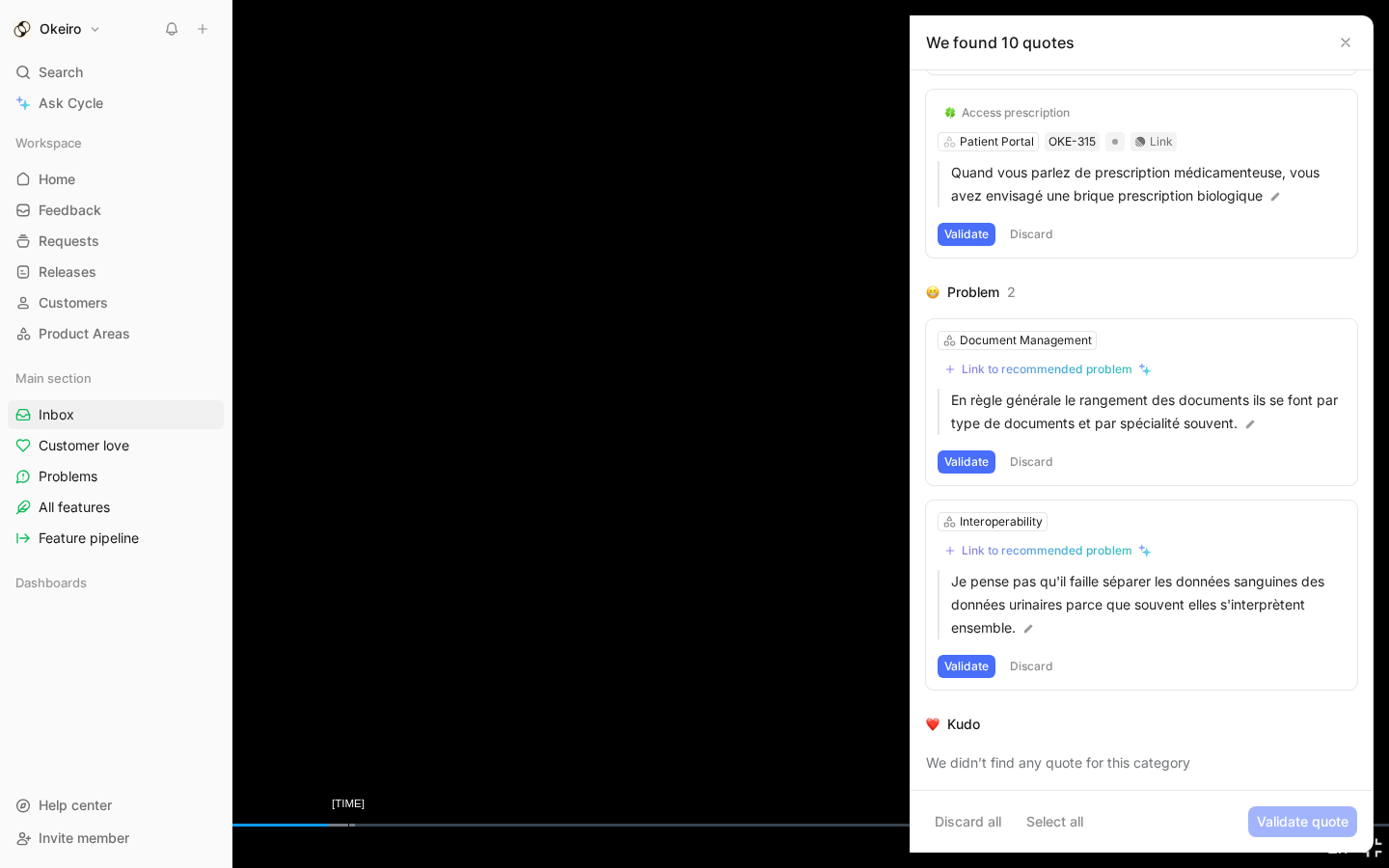 click on "Loaded :  25.58% 0:18:26 0:17:23" at bounding box center (694, 825) 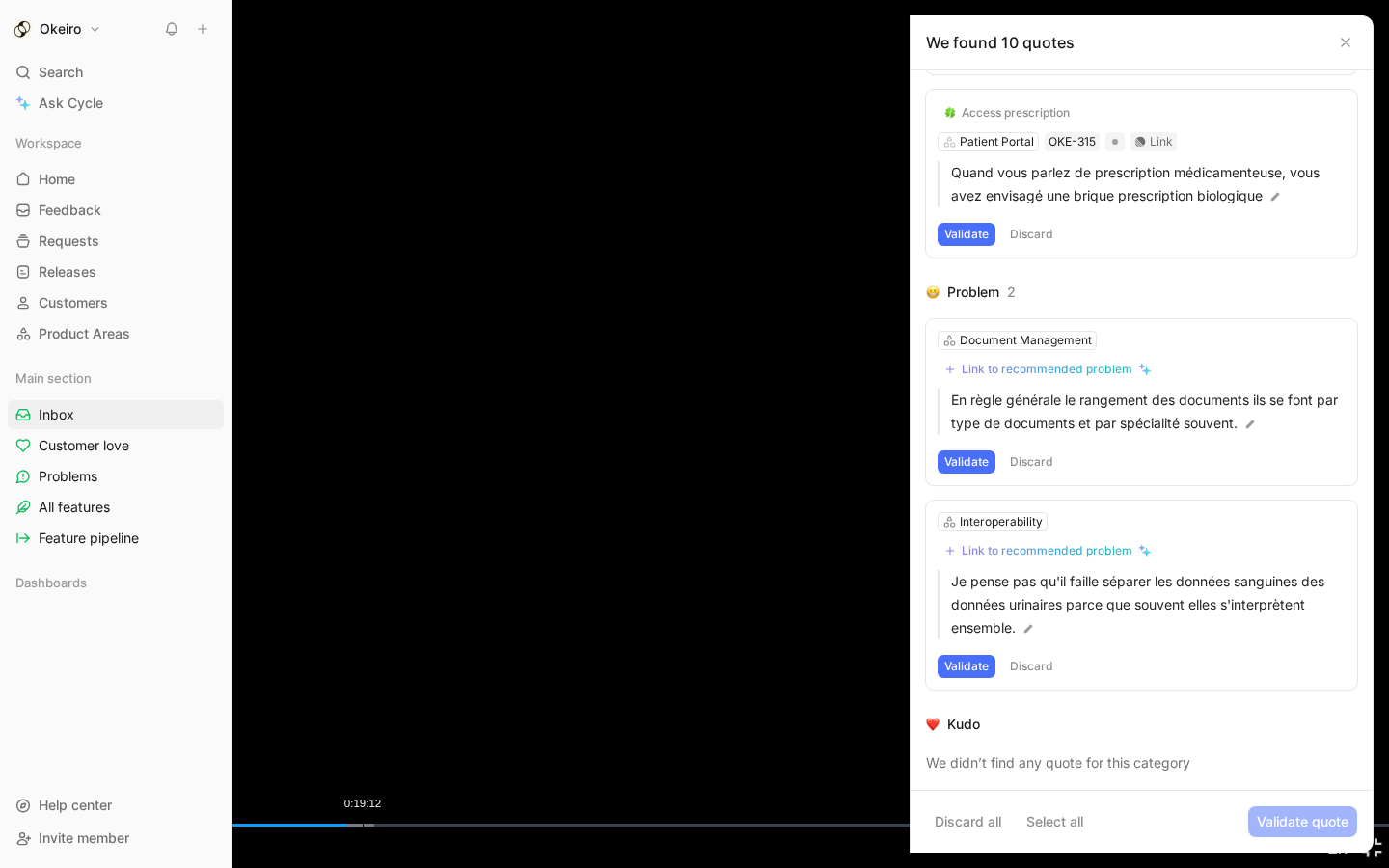 click on "0:19:12" at bounding box center (363, 825) 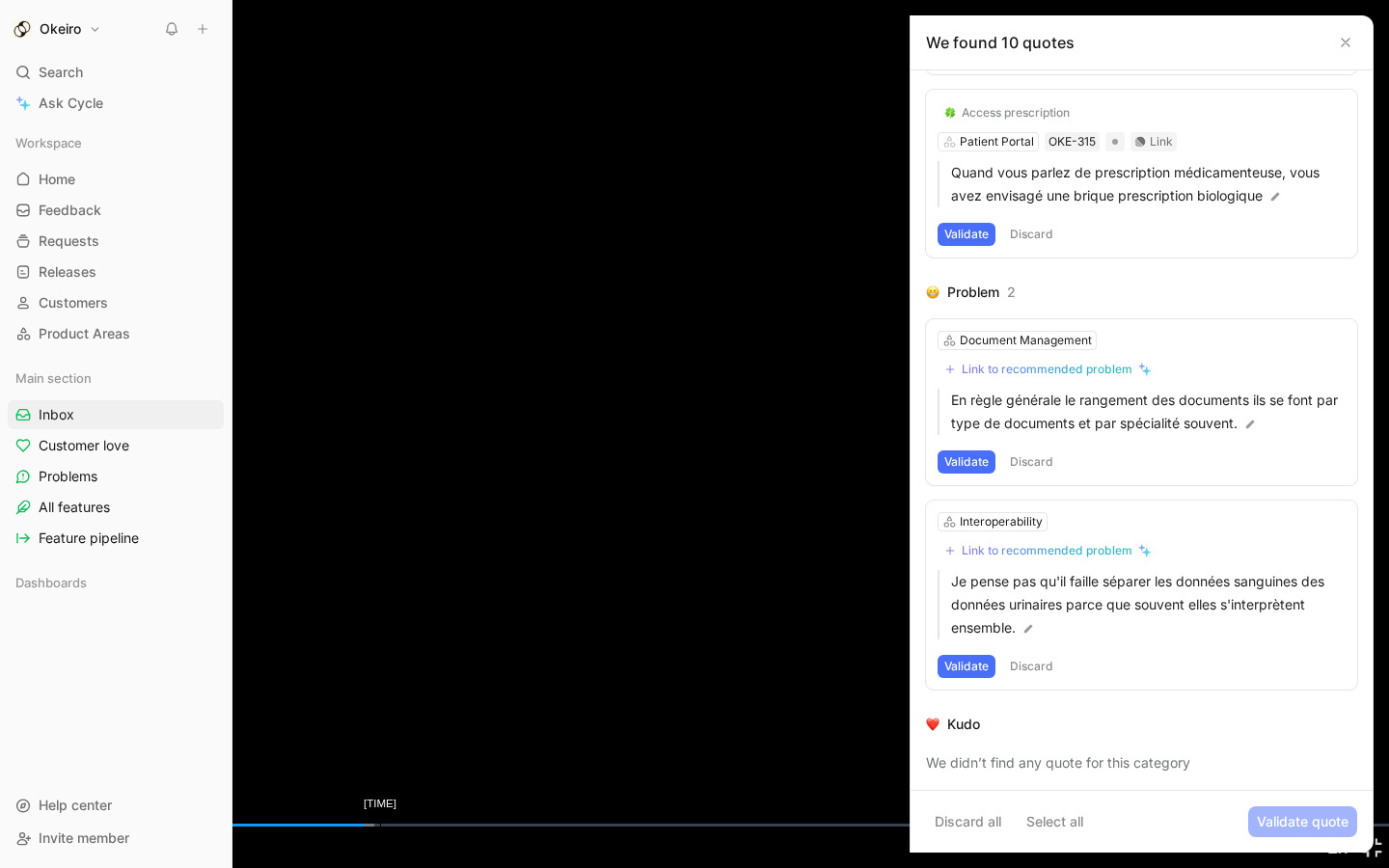 click on "[TIME]" at bounding box center [380, 825] 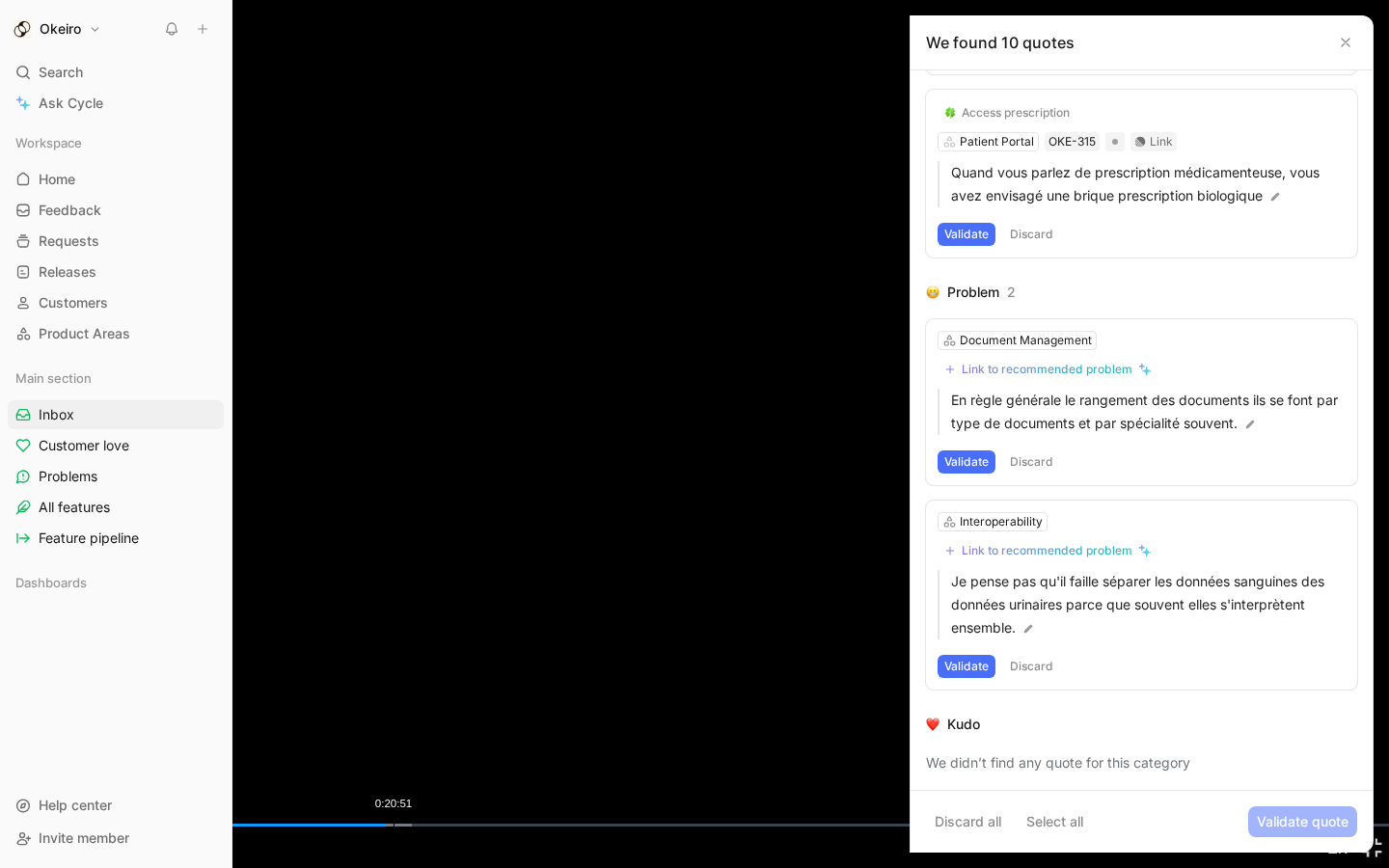 click on "Loaded :  29.65% 0:20:51 0:20:26" at bounding box center [694, 825] 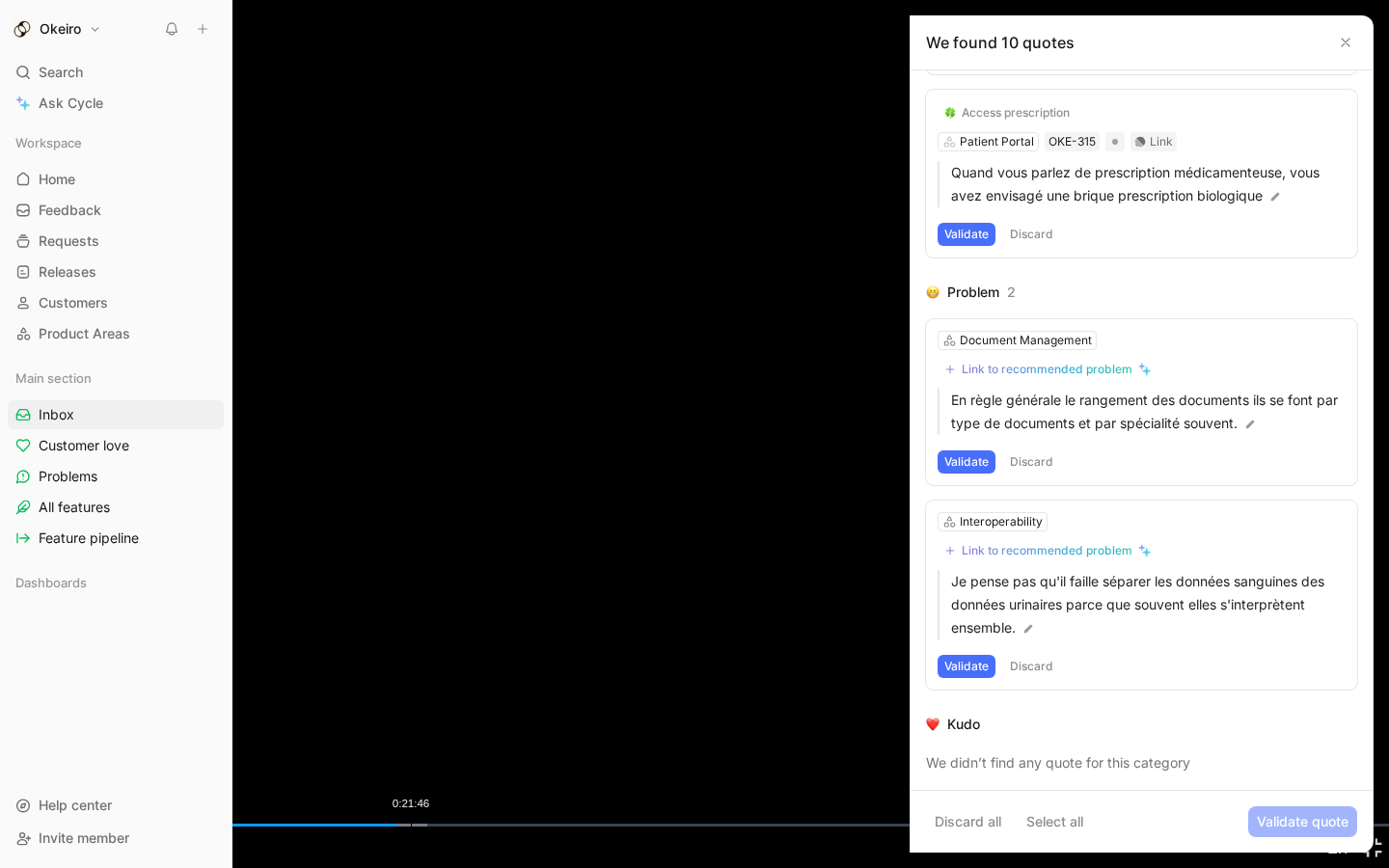 click on "Loaded : [PERCENT] [TIME] [TIME]" at bounding box center [694, 825] 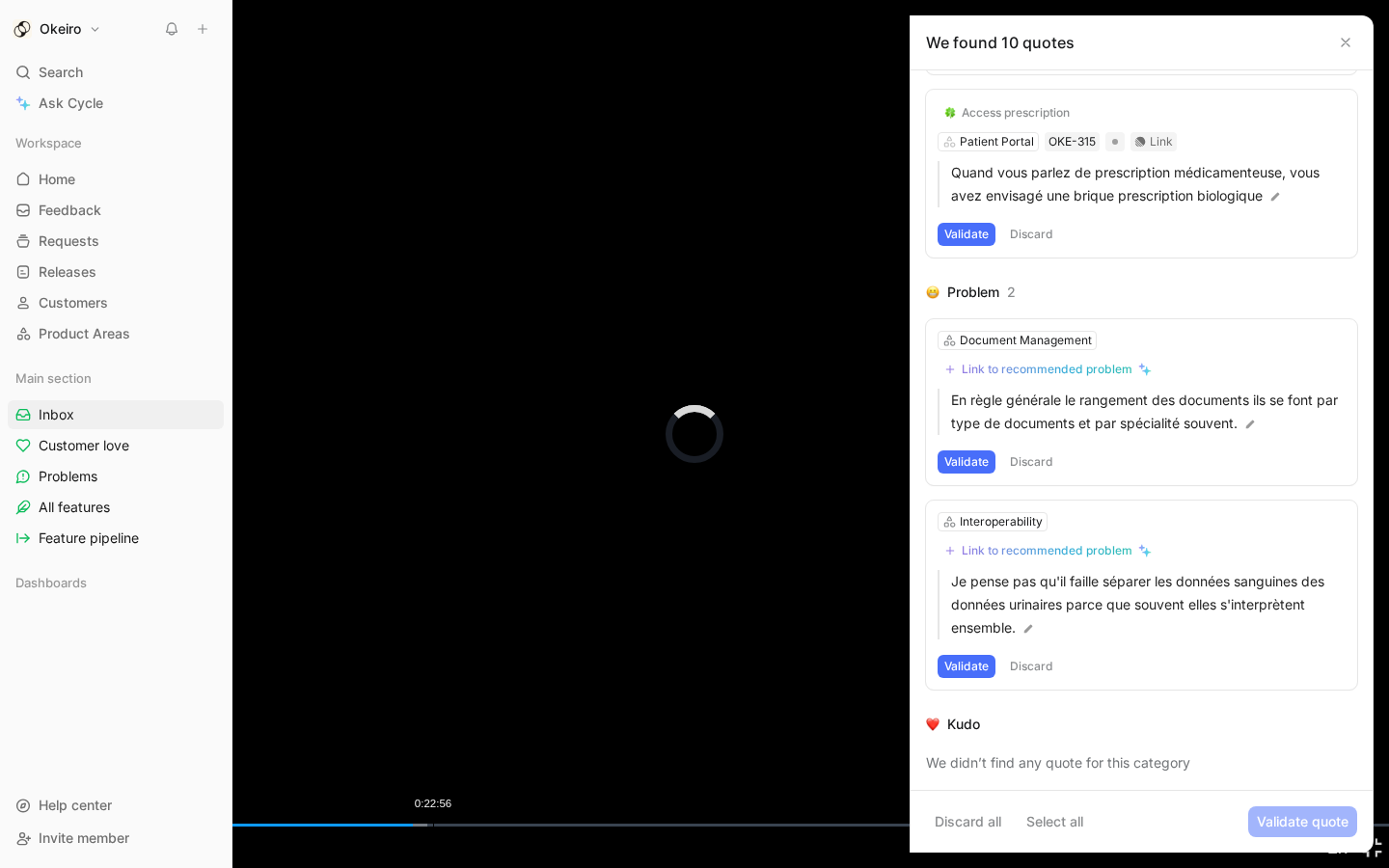 click on "0:22:56" at bounding box center [433, 825] 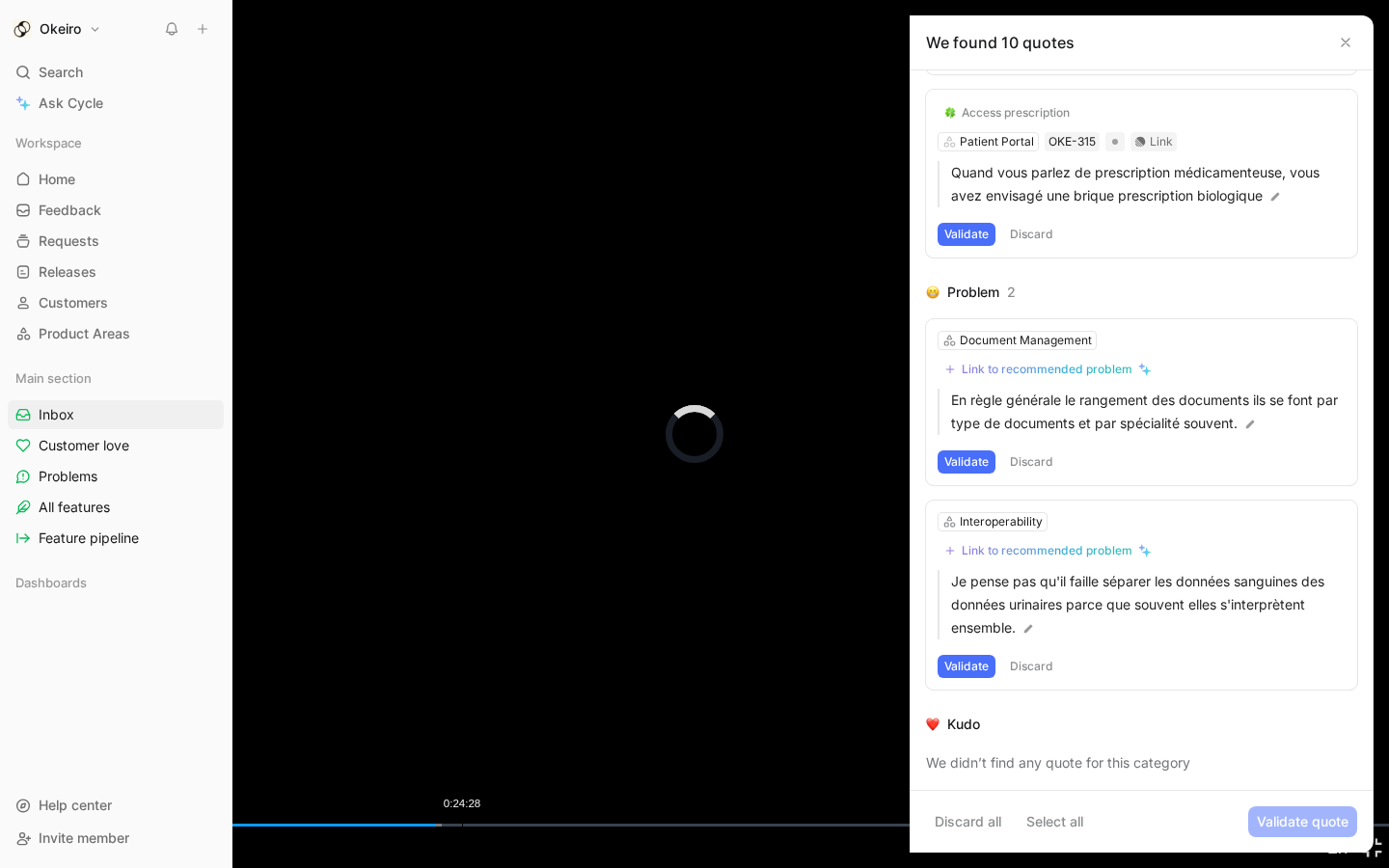 click on "Loaded :  31.84% 0:24:28 0:23:06" at bounding box center (694, 825) 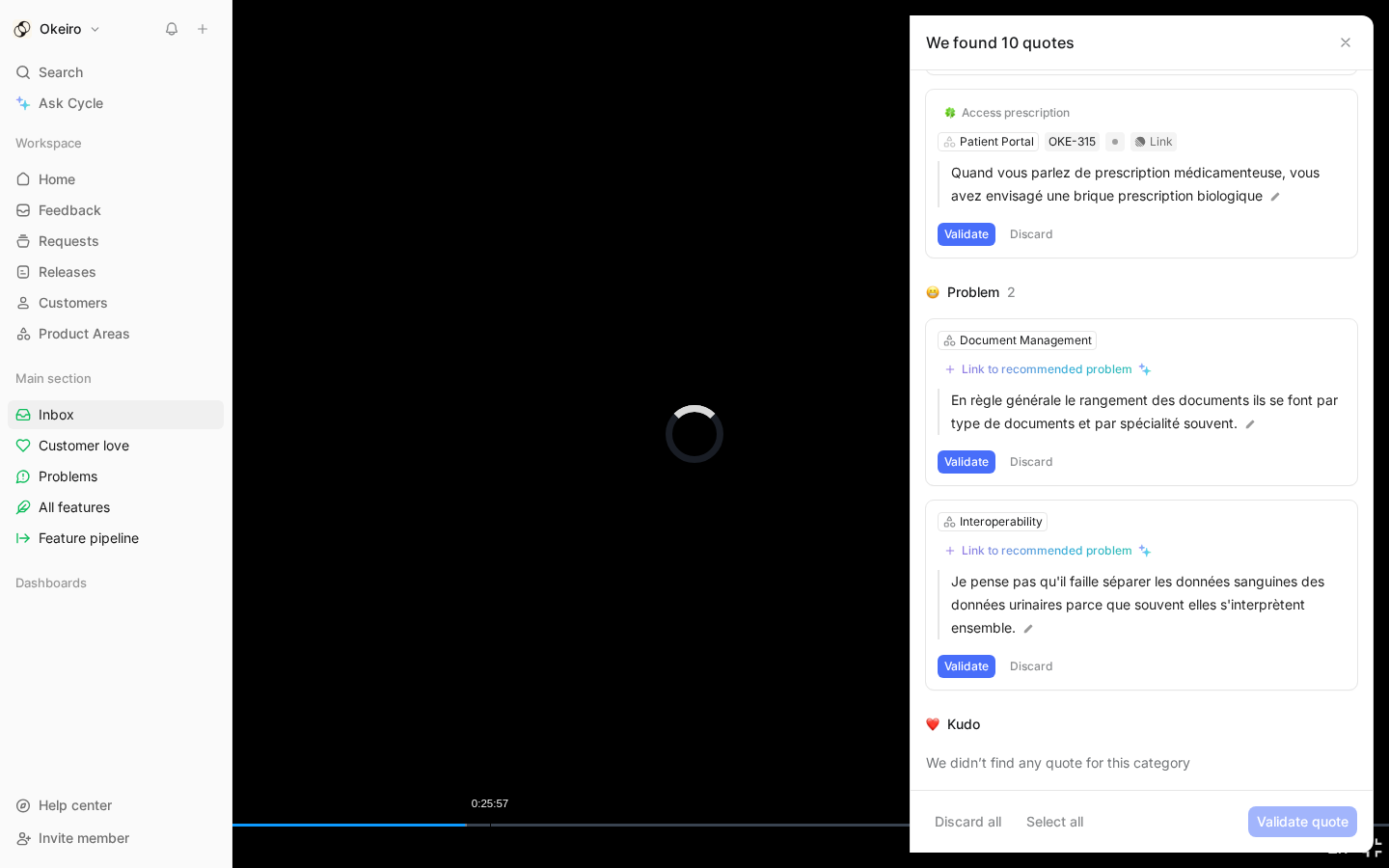 click on "0:25:57" at bounding box center [490, 825] 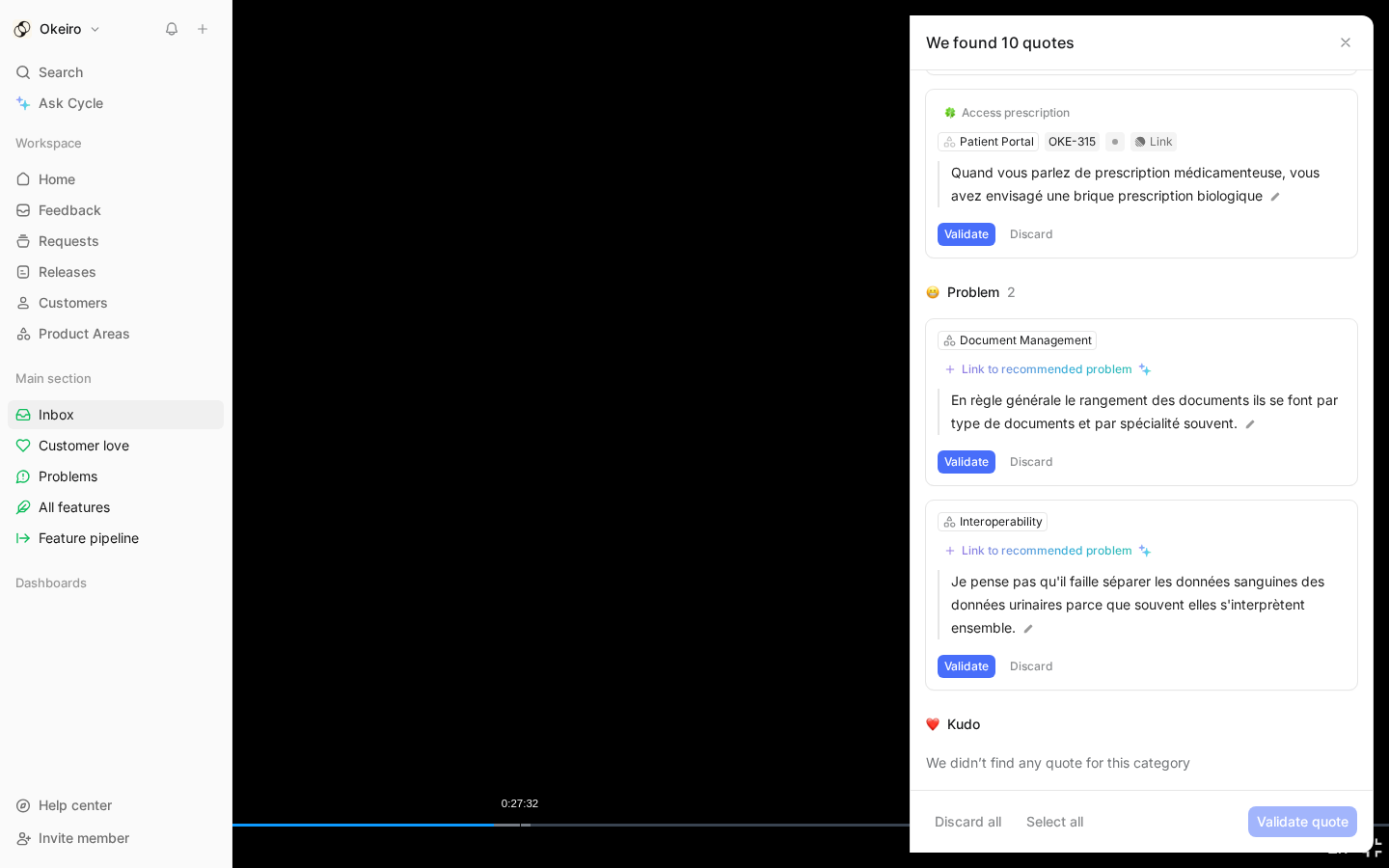 click on "Loaded :  38.17% 0:27:32 0:26:10" at bounding box center (694, 825) 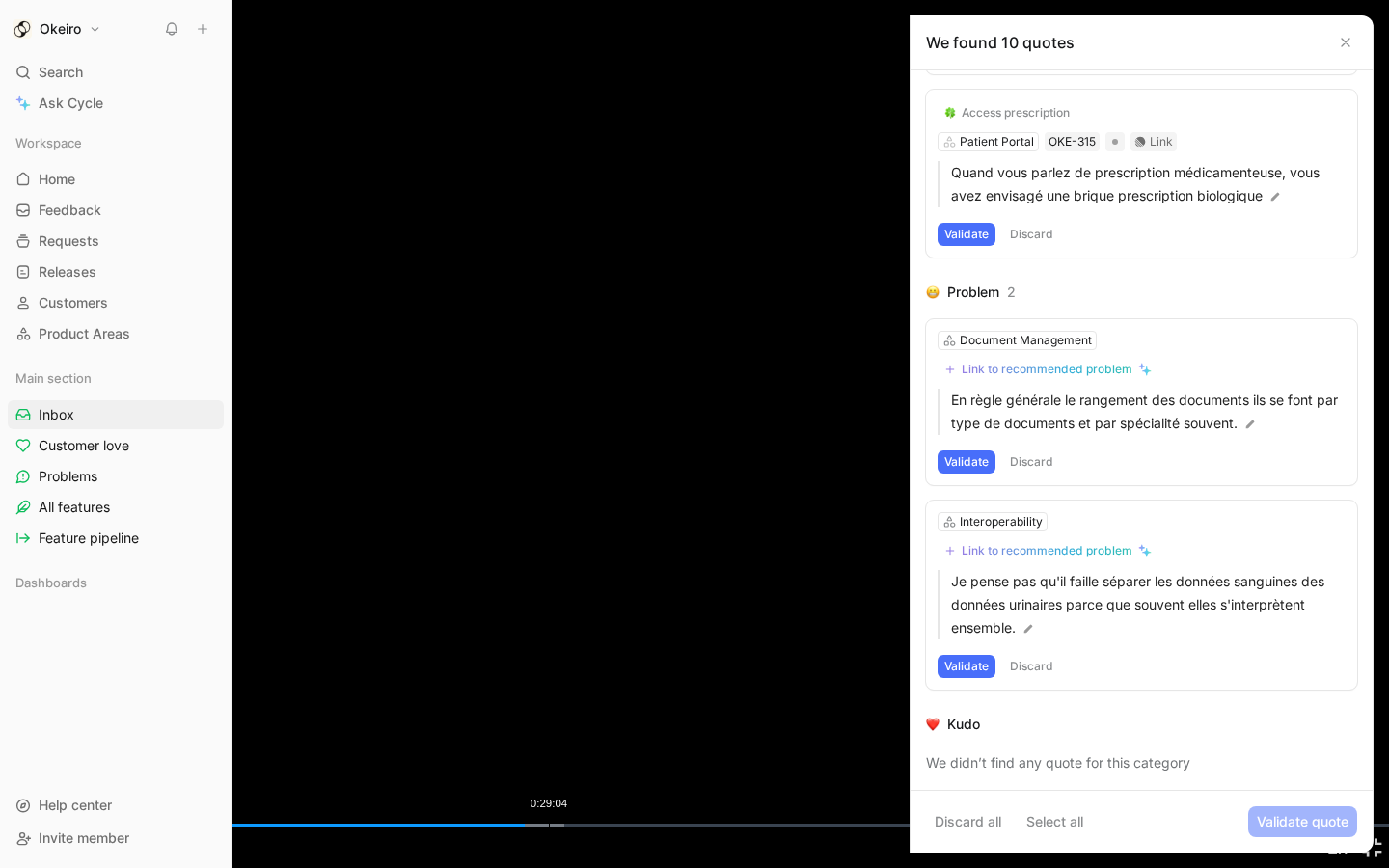 click on "Loaded : 40.64% 0:29:04 0:27:48" at bounding box center (694, 825) 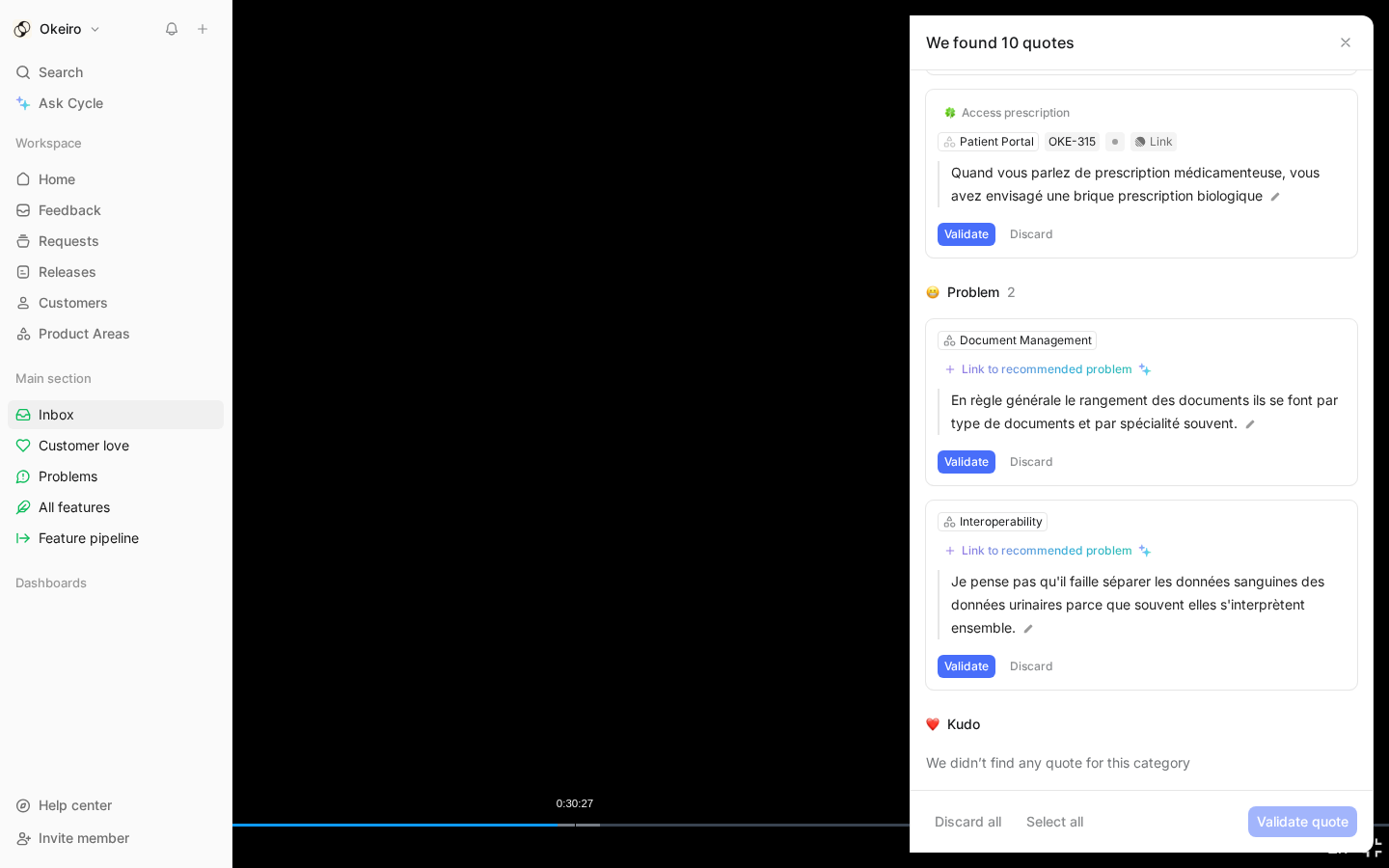 click on "0:30:27" at bounding box center [575, 825] 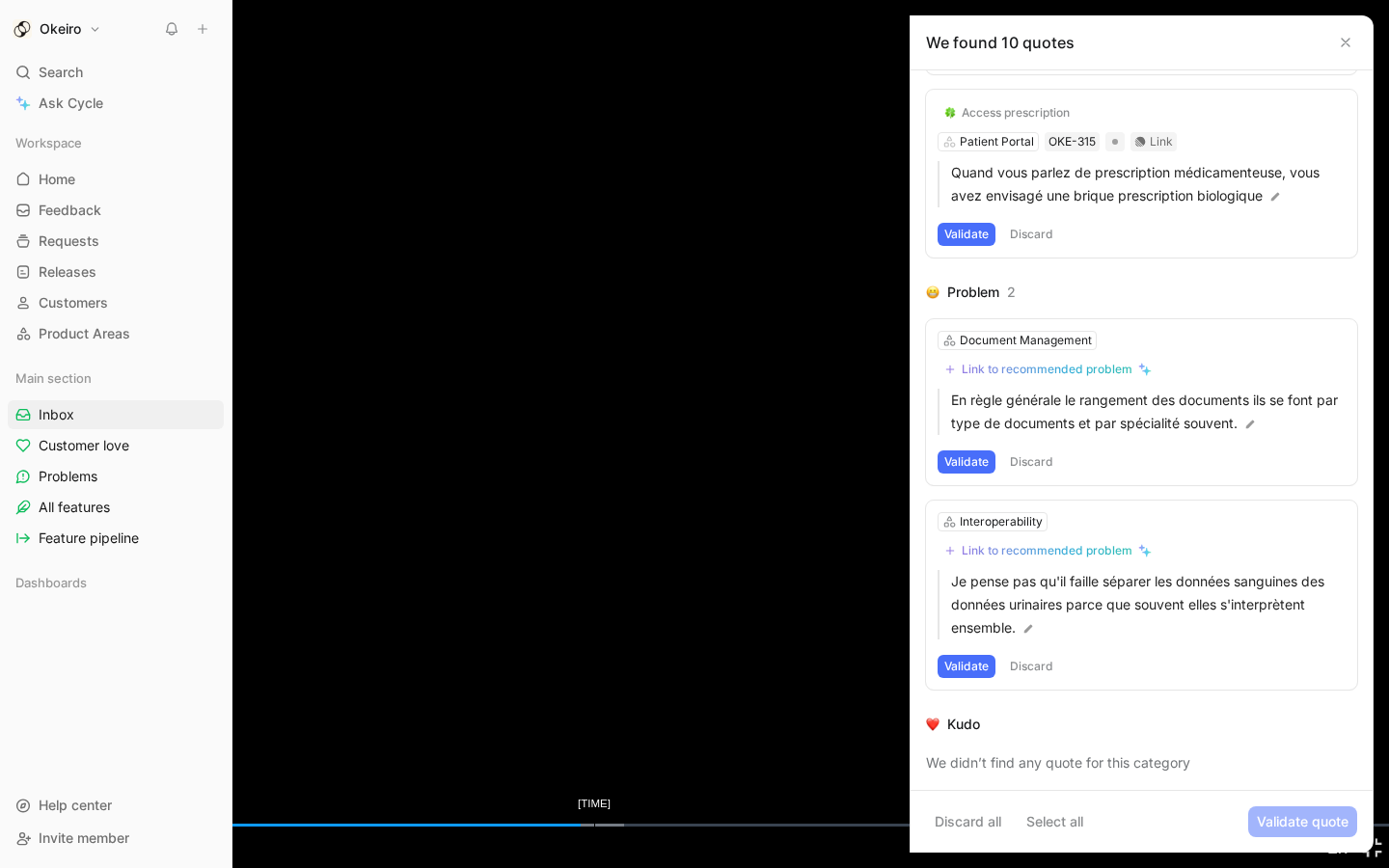 click on "[TIME]" at bounding box center (594, 825) 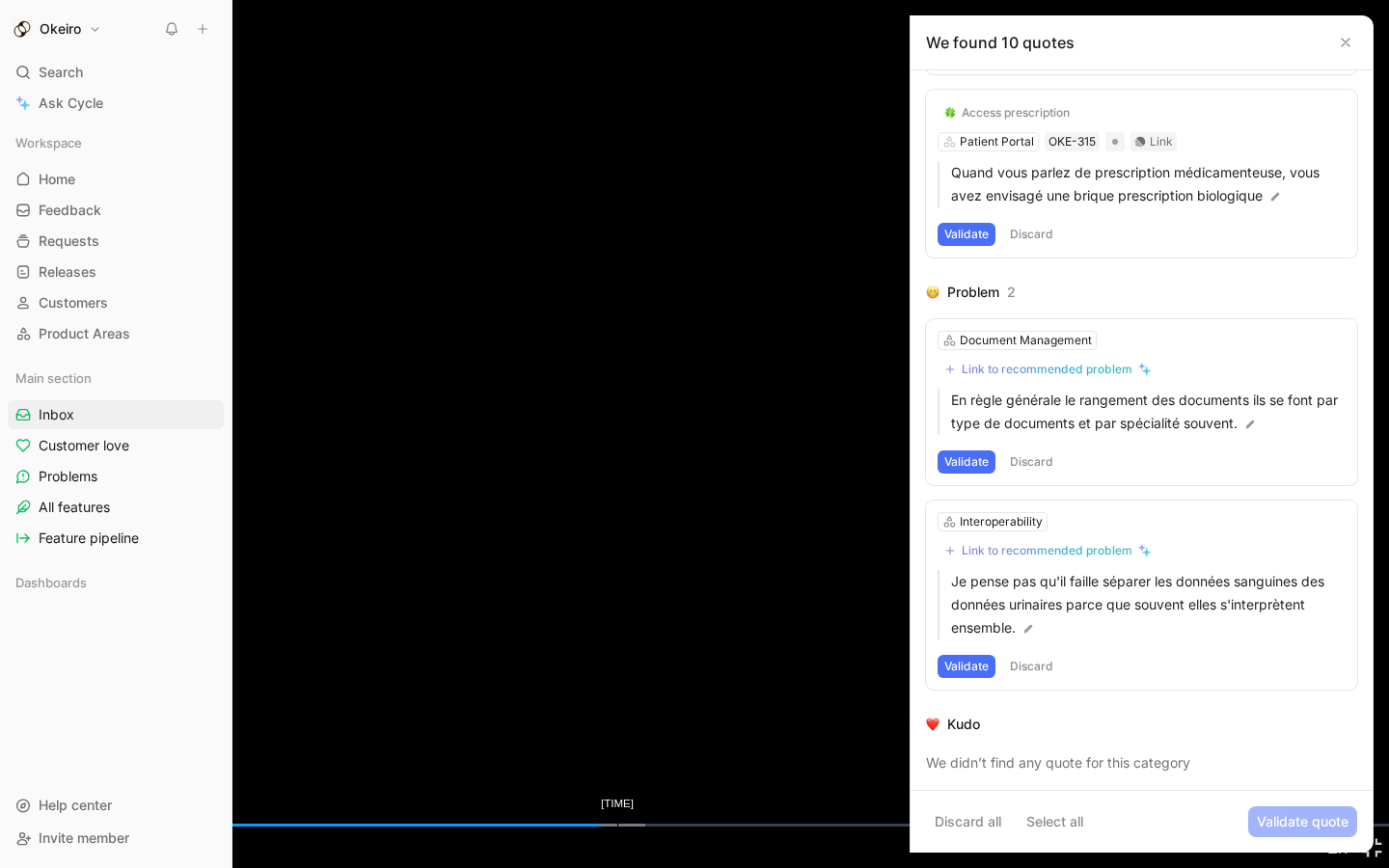 click on "Loaded :  46.43% 0:32:42 0:31:48" at bounding box center [694, 825] 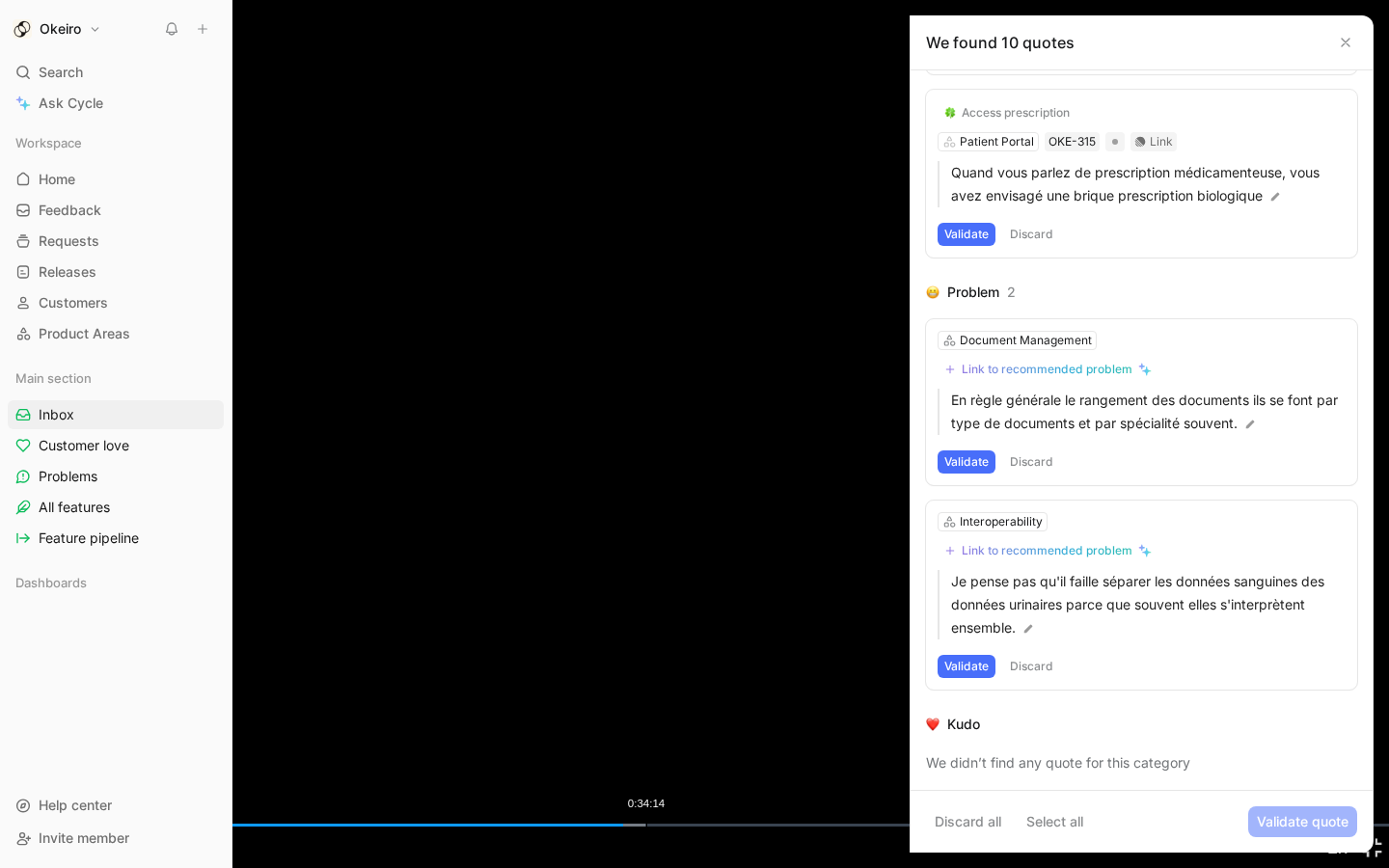 click on "0:34:14" at bounding box center [646, 825] 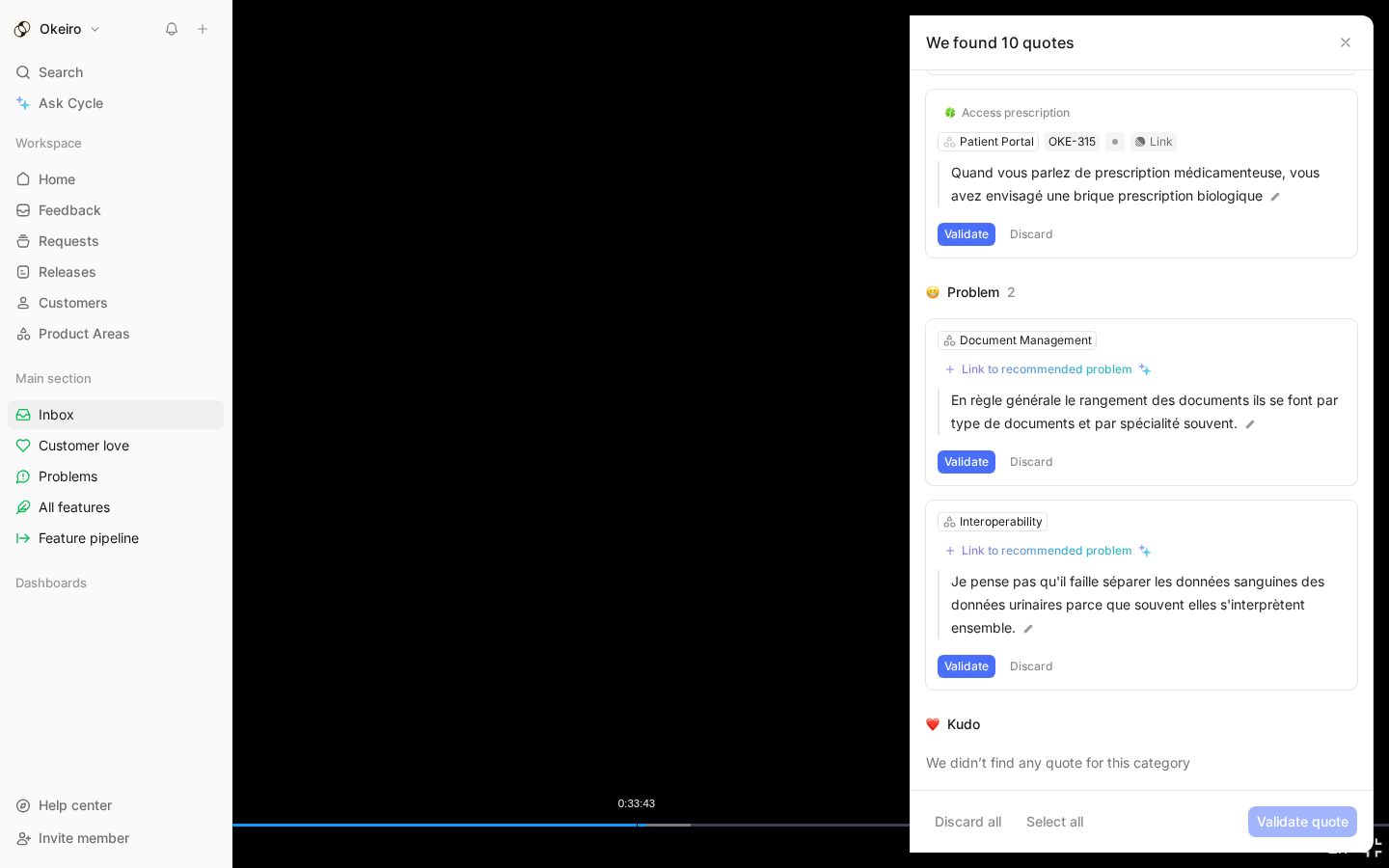 click on "Loaded :  [PERCENT] [TIME] [TIME]" at bounding box center (694, 825) 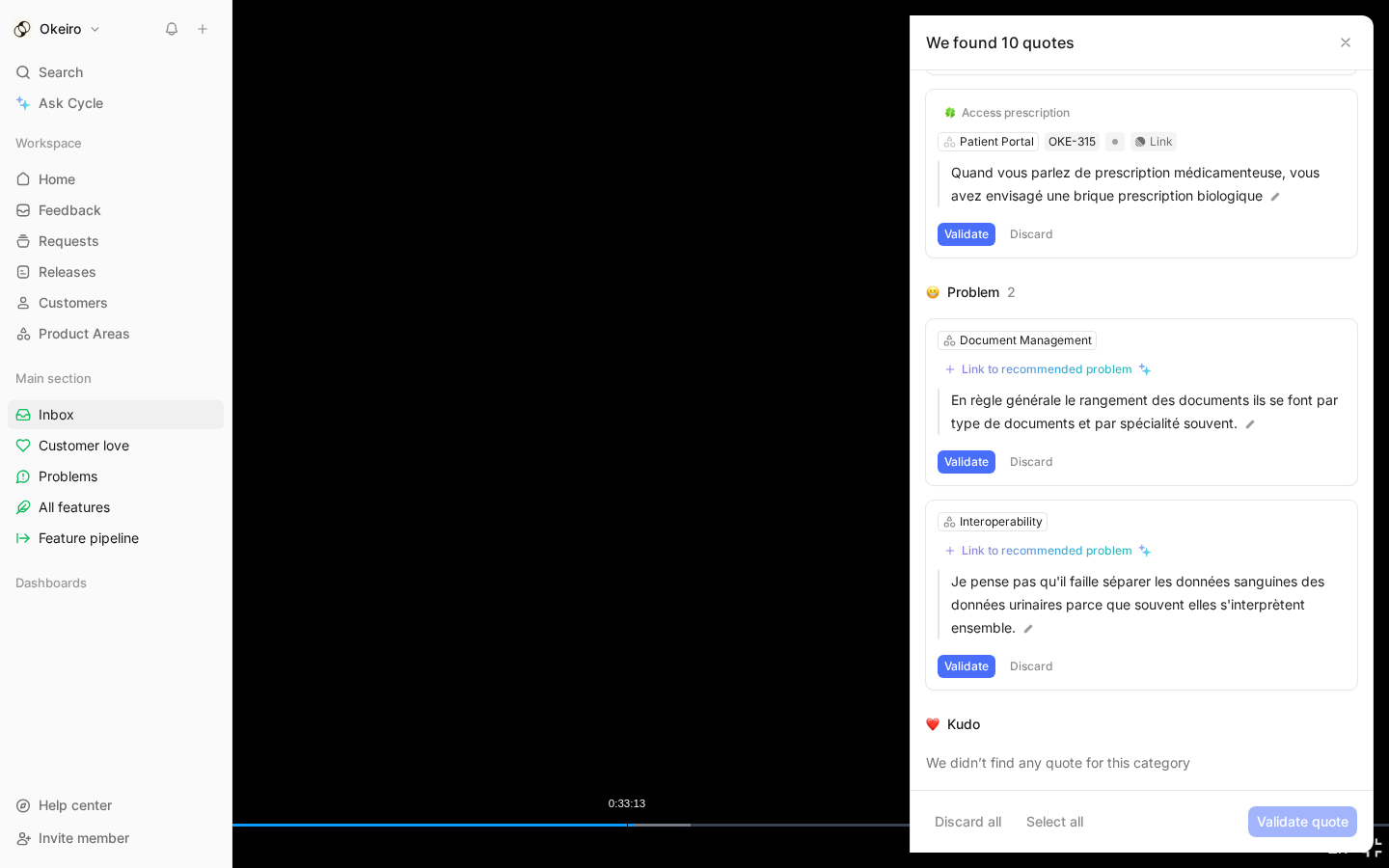 click on "0:33:13" at bounding box center [627, 825] 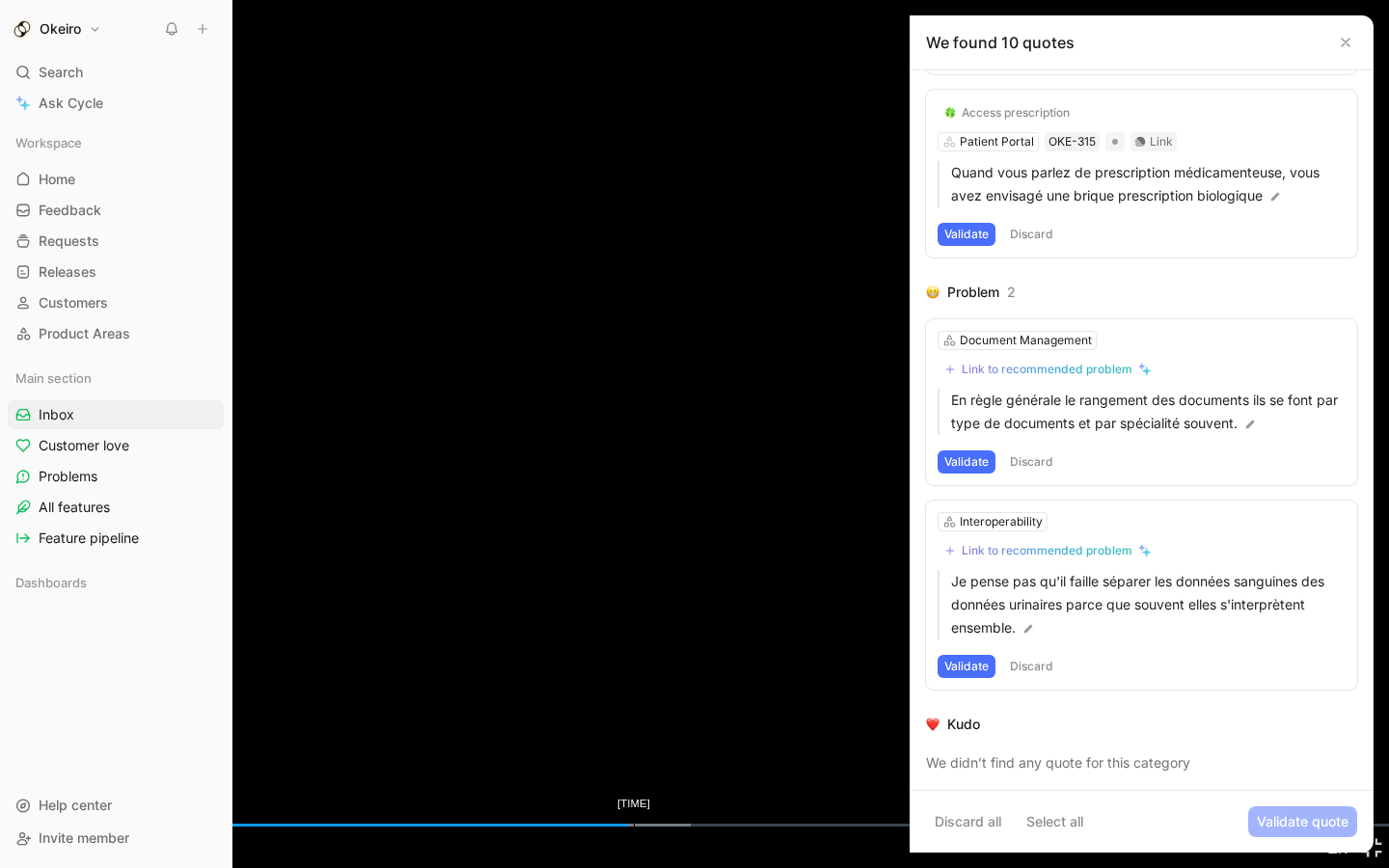 click on "[TIME]" at bounding box center (634, 825) 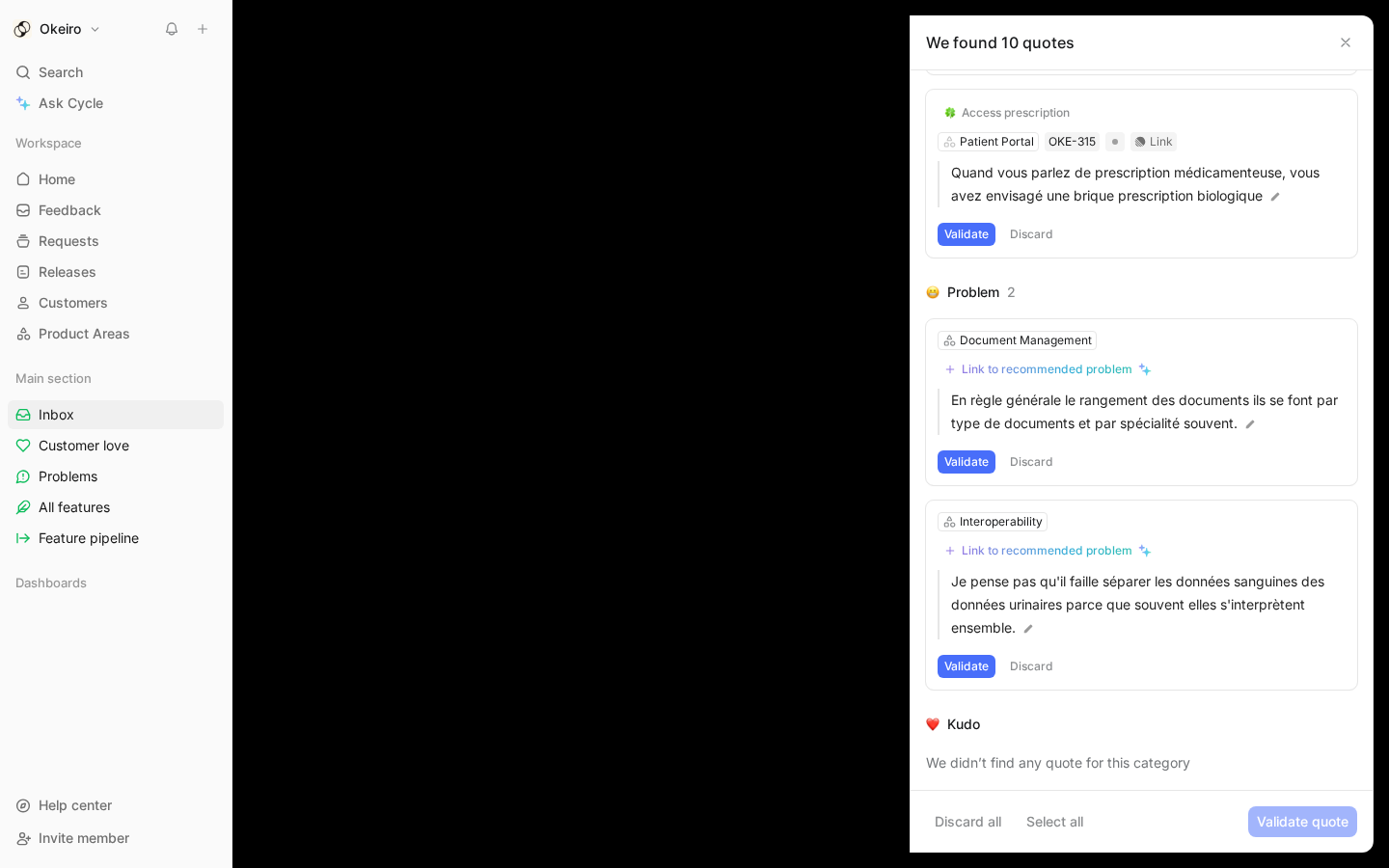 click at bounding box center (694, 434) 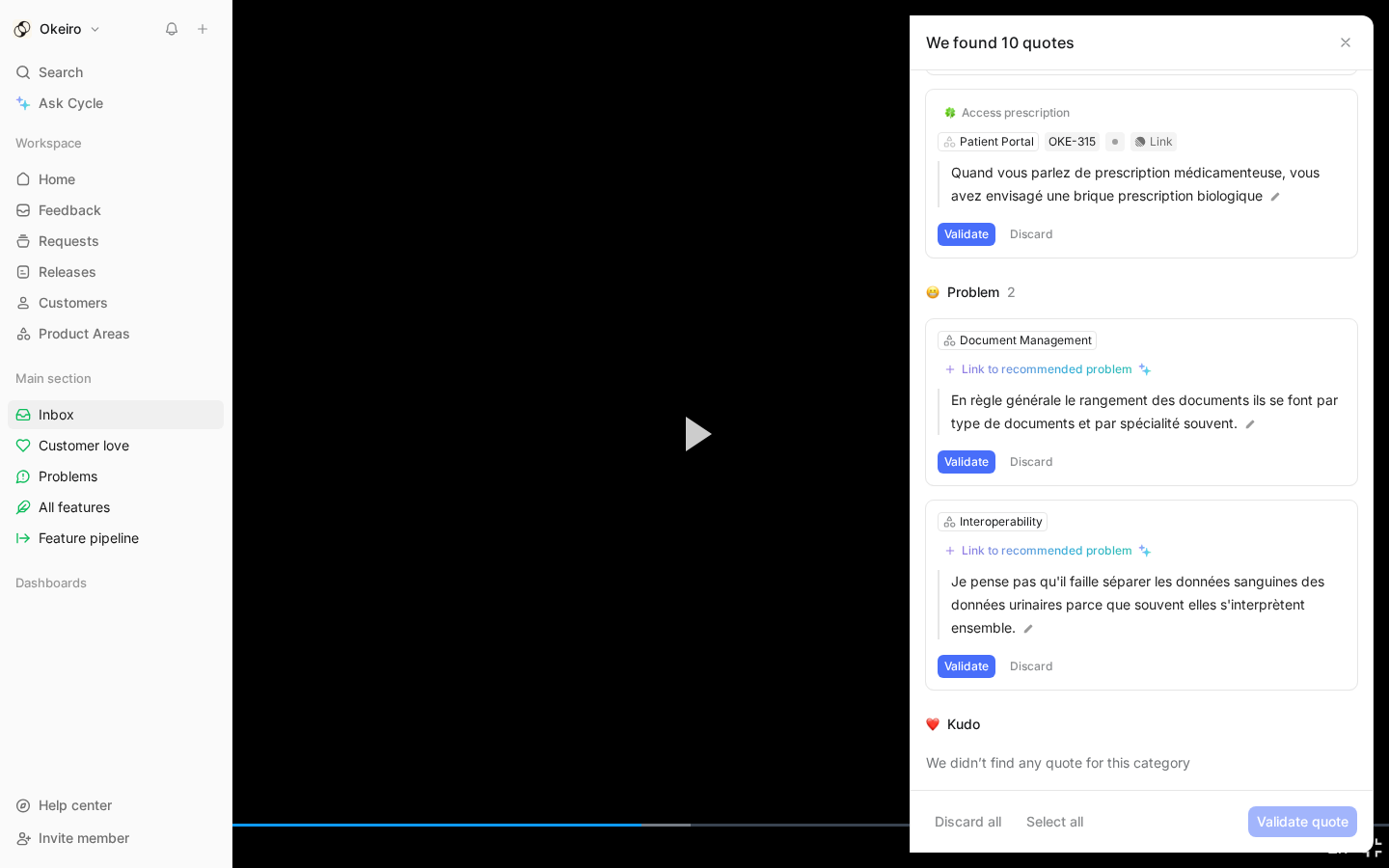 click at bounding box center [694, 434] 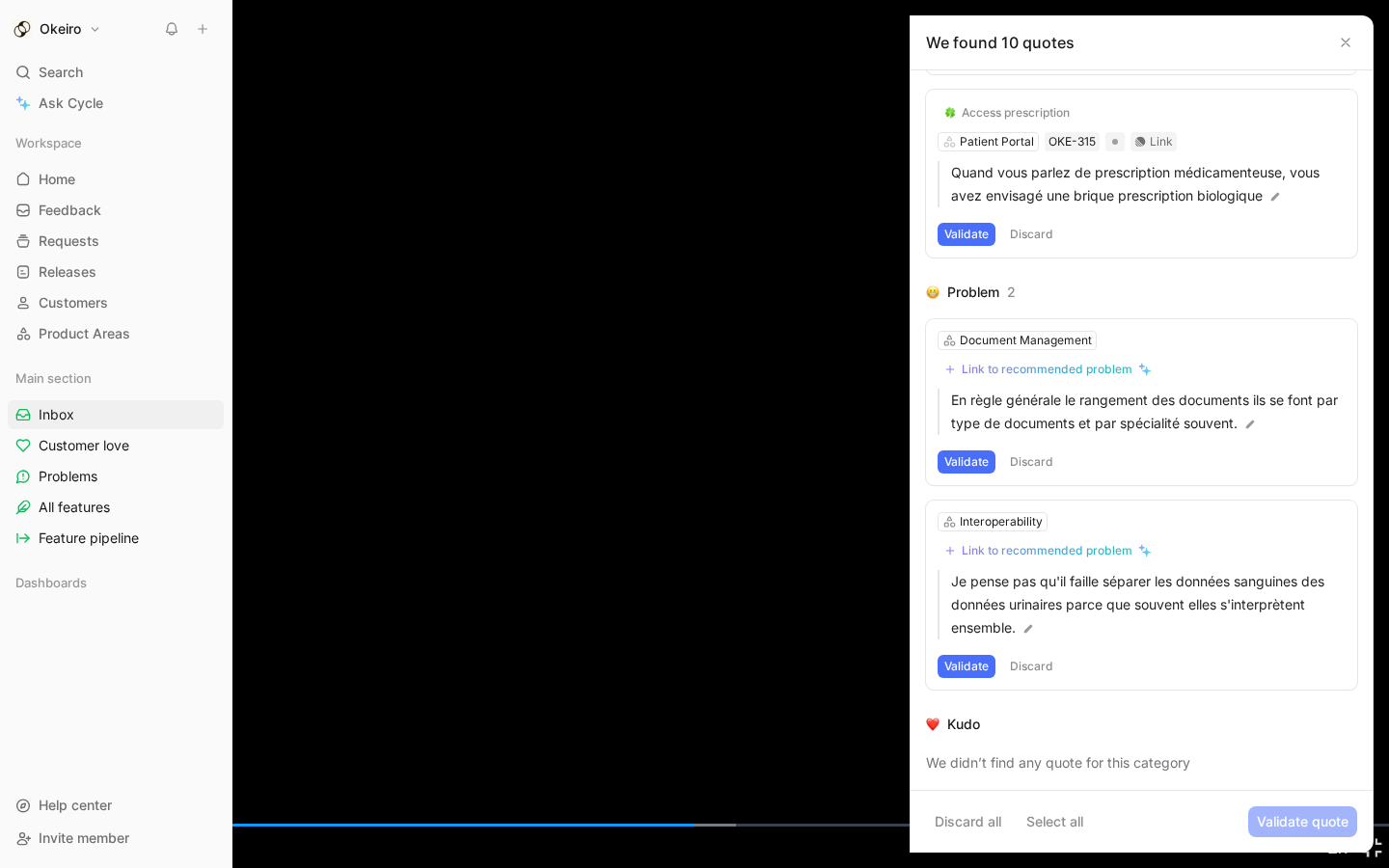 click at bounding box center (694, 434) 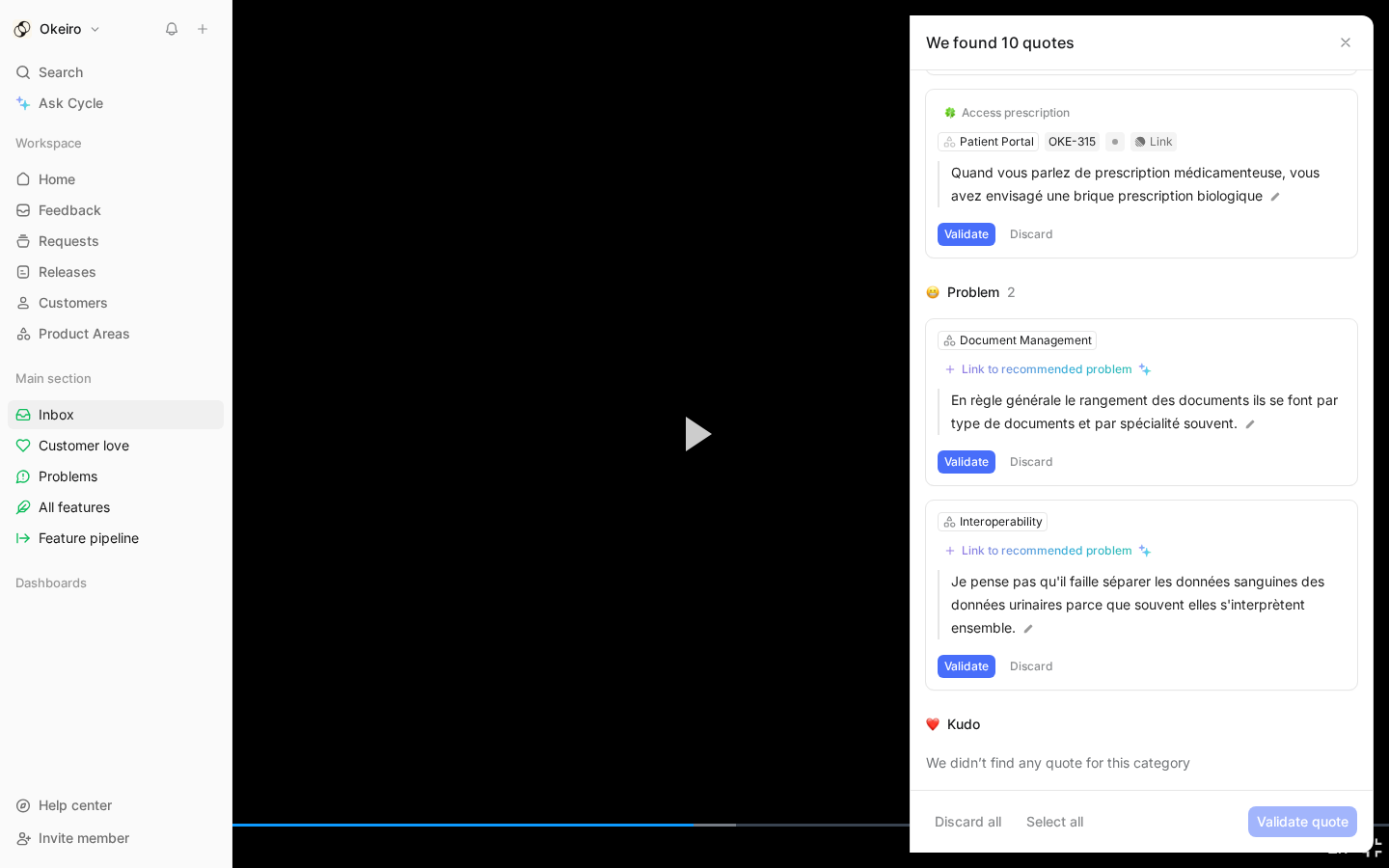 click on "Play Video" at bounding box center (694, 434) 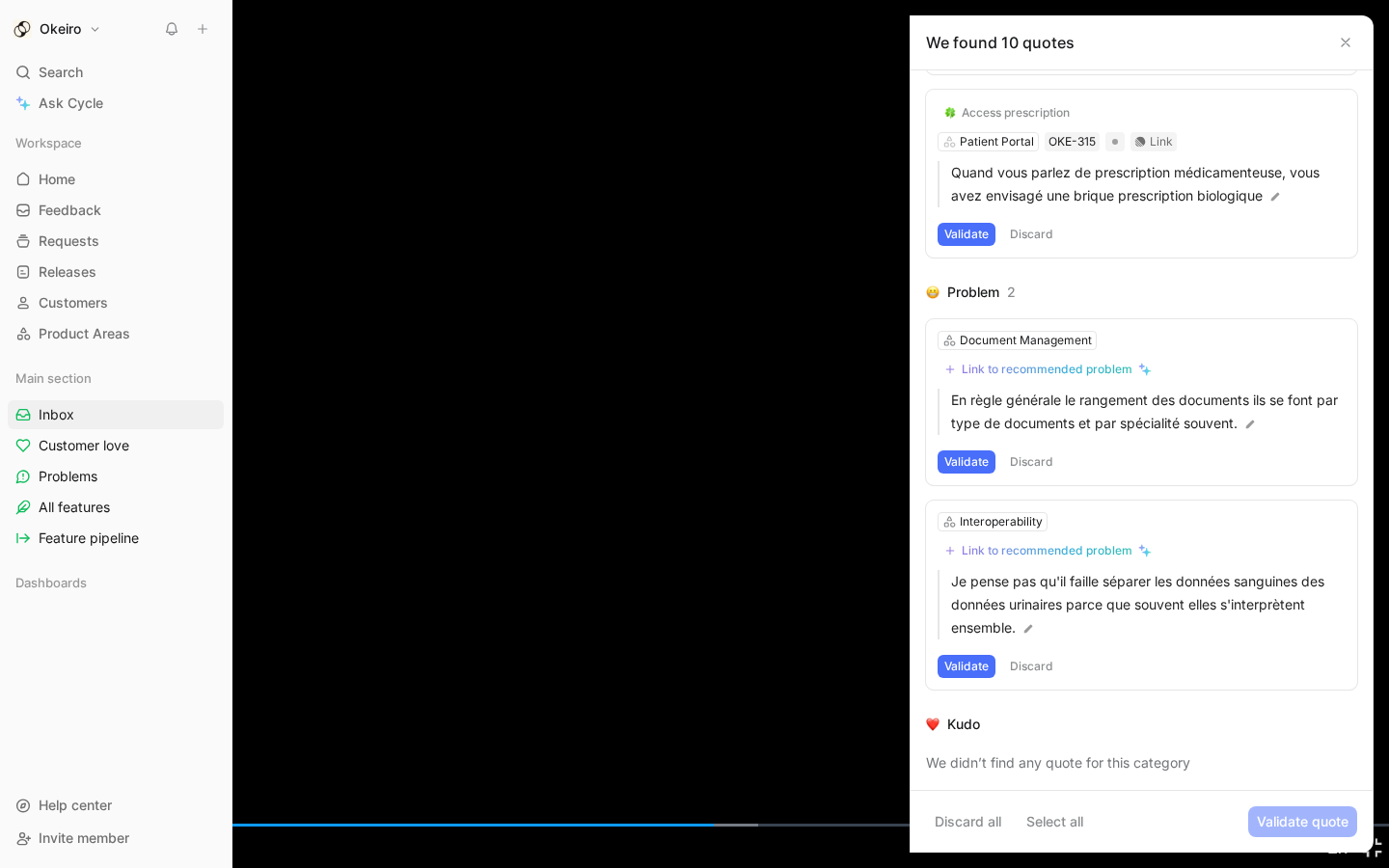 click at bounding box center [694, 434] 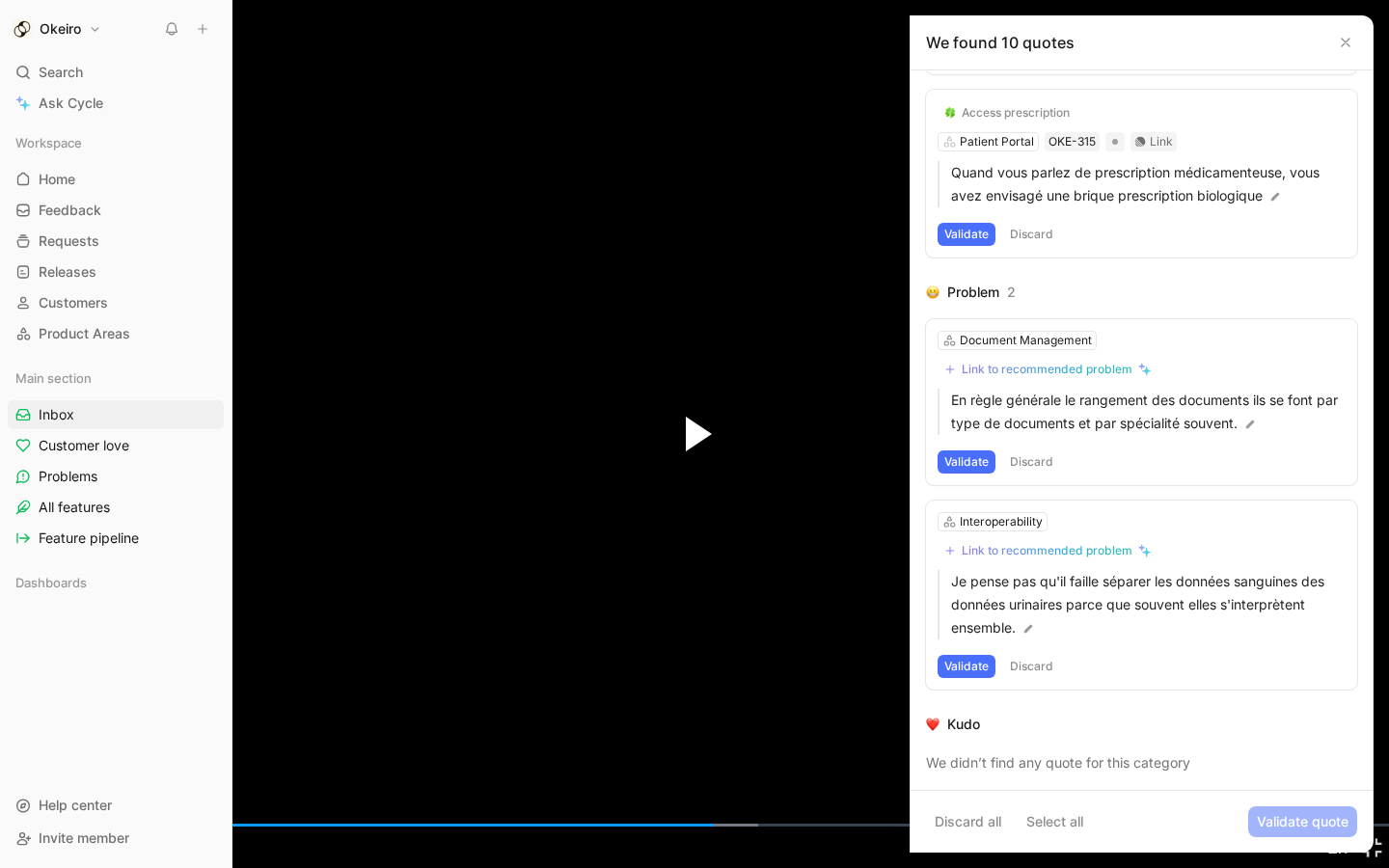 click at bounding box center (698, 434) 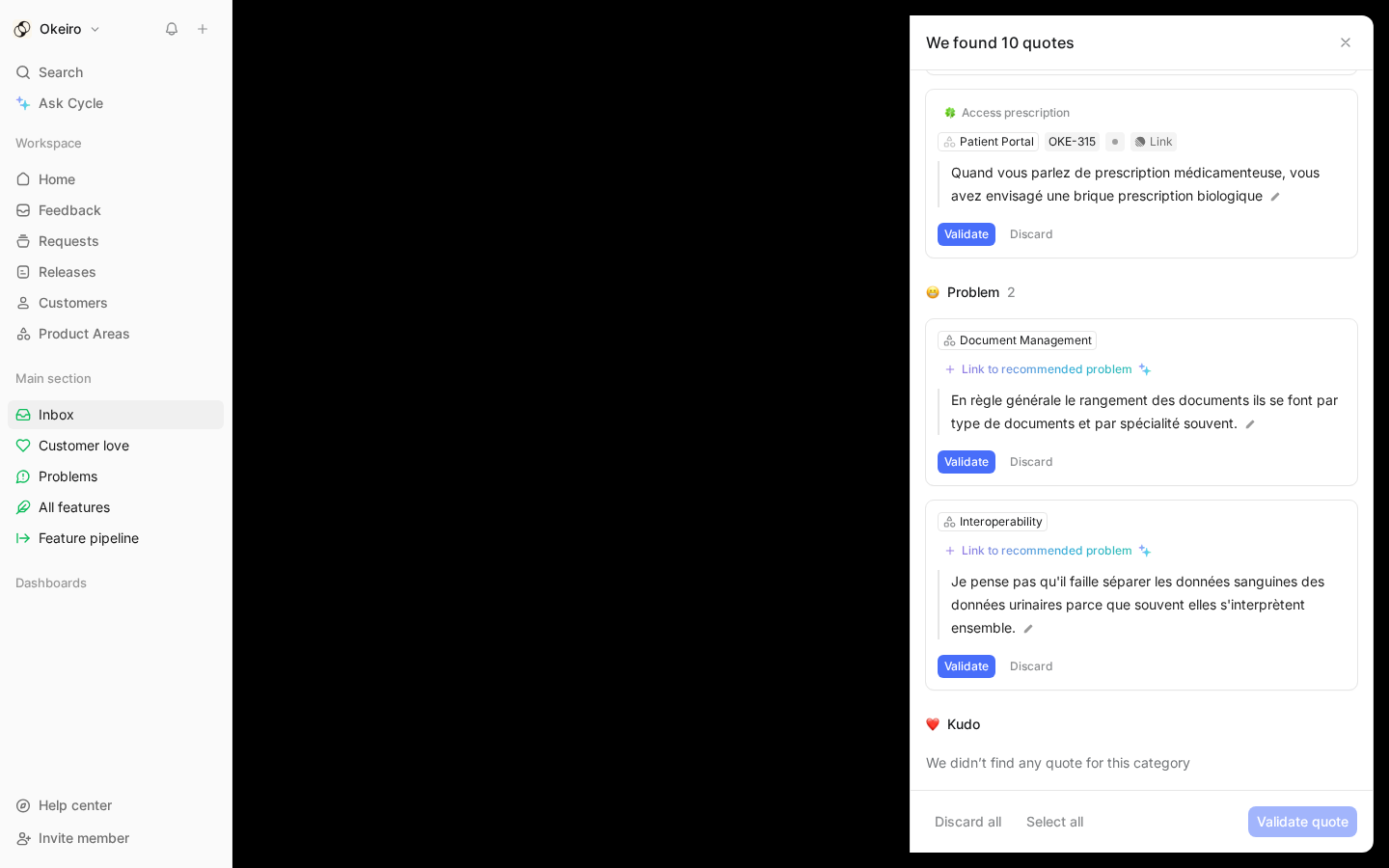 click at bounding box center [694, 434] 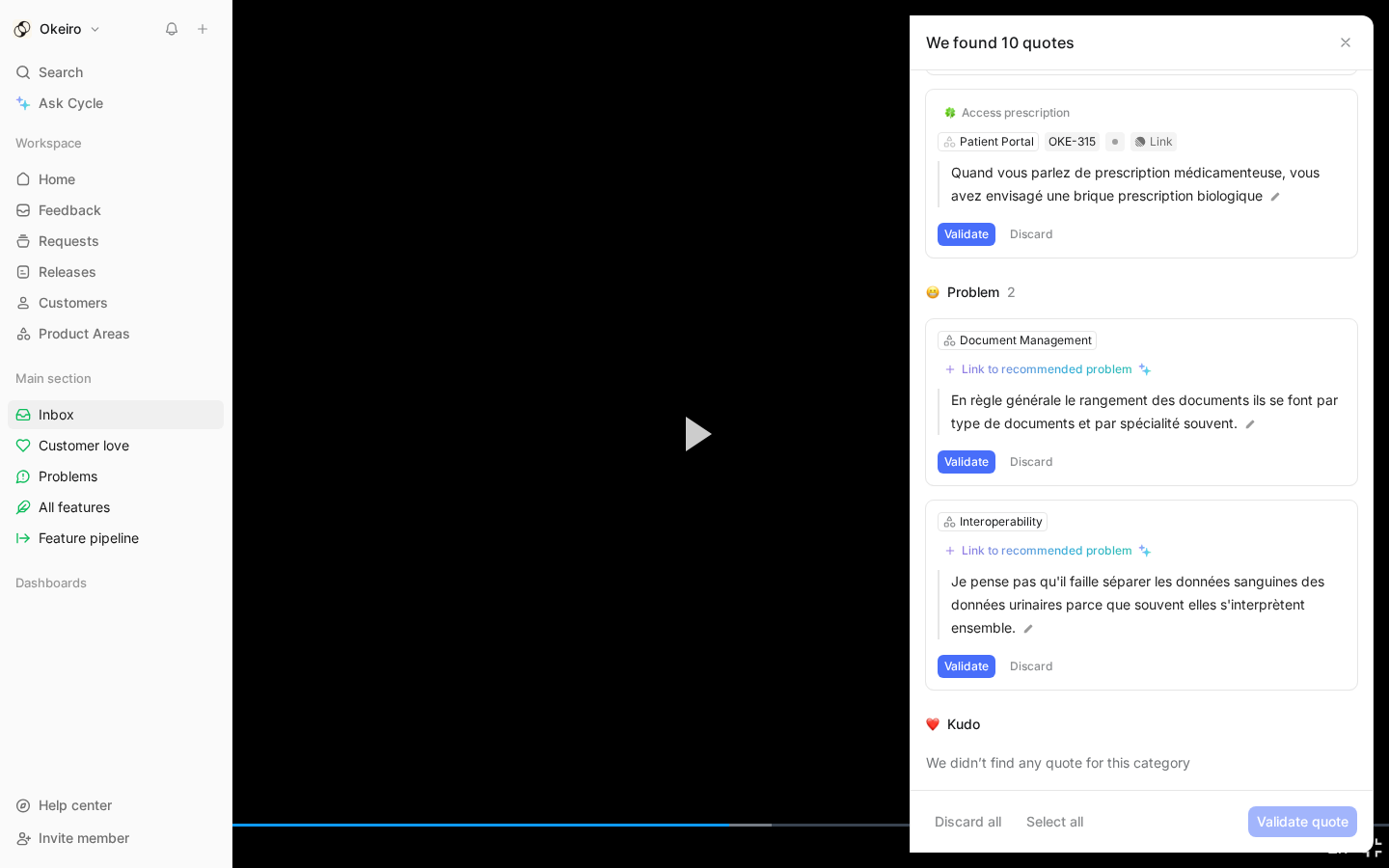 click at bounding box center [694, 434] 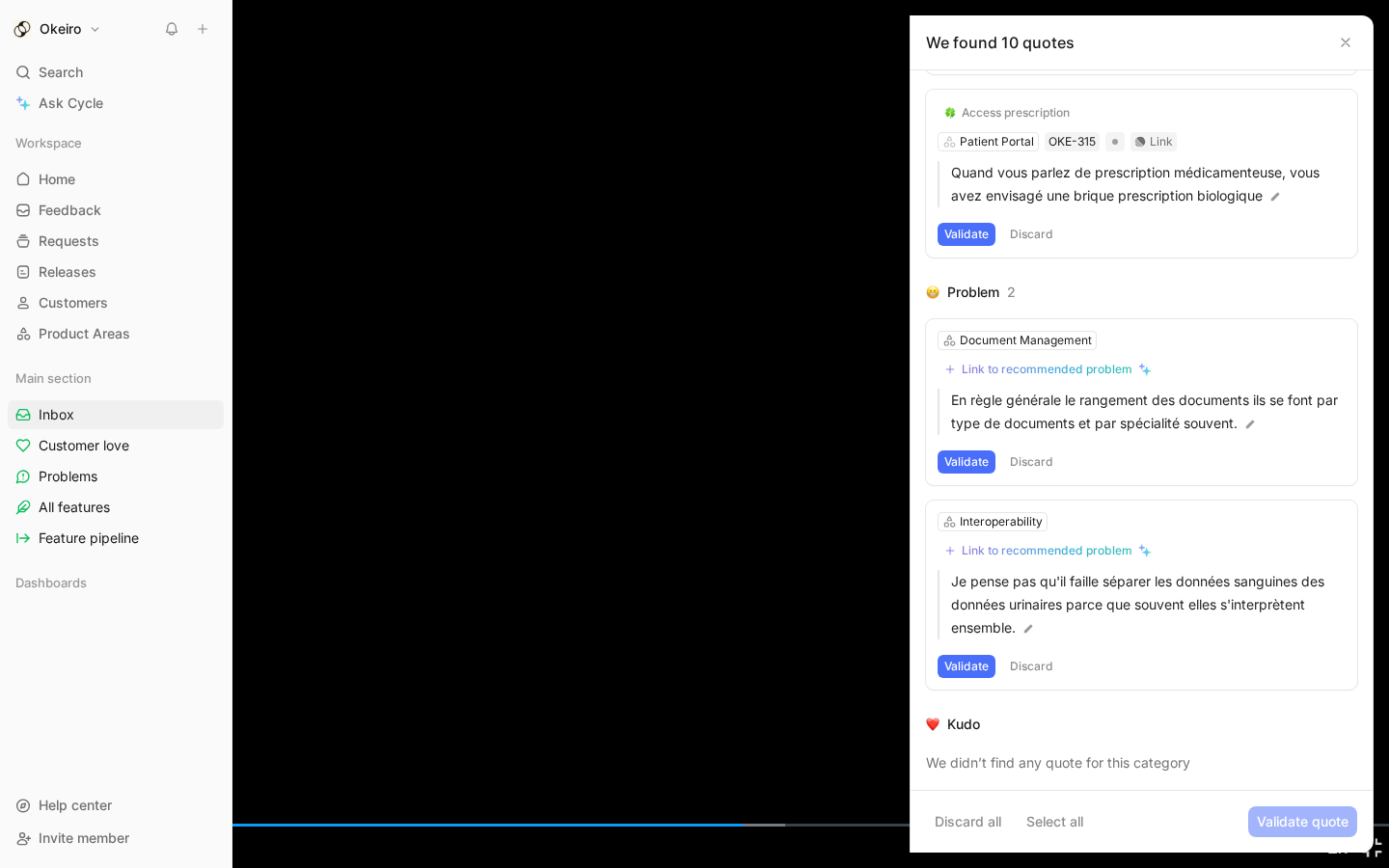 click at bounding box center (694, 434) 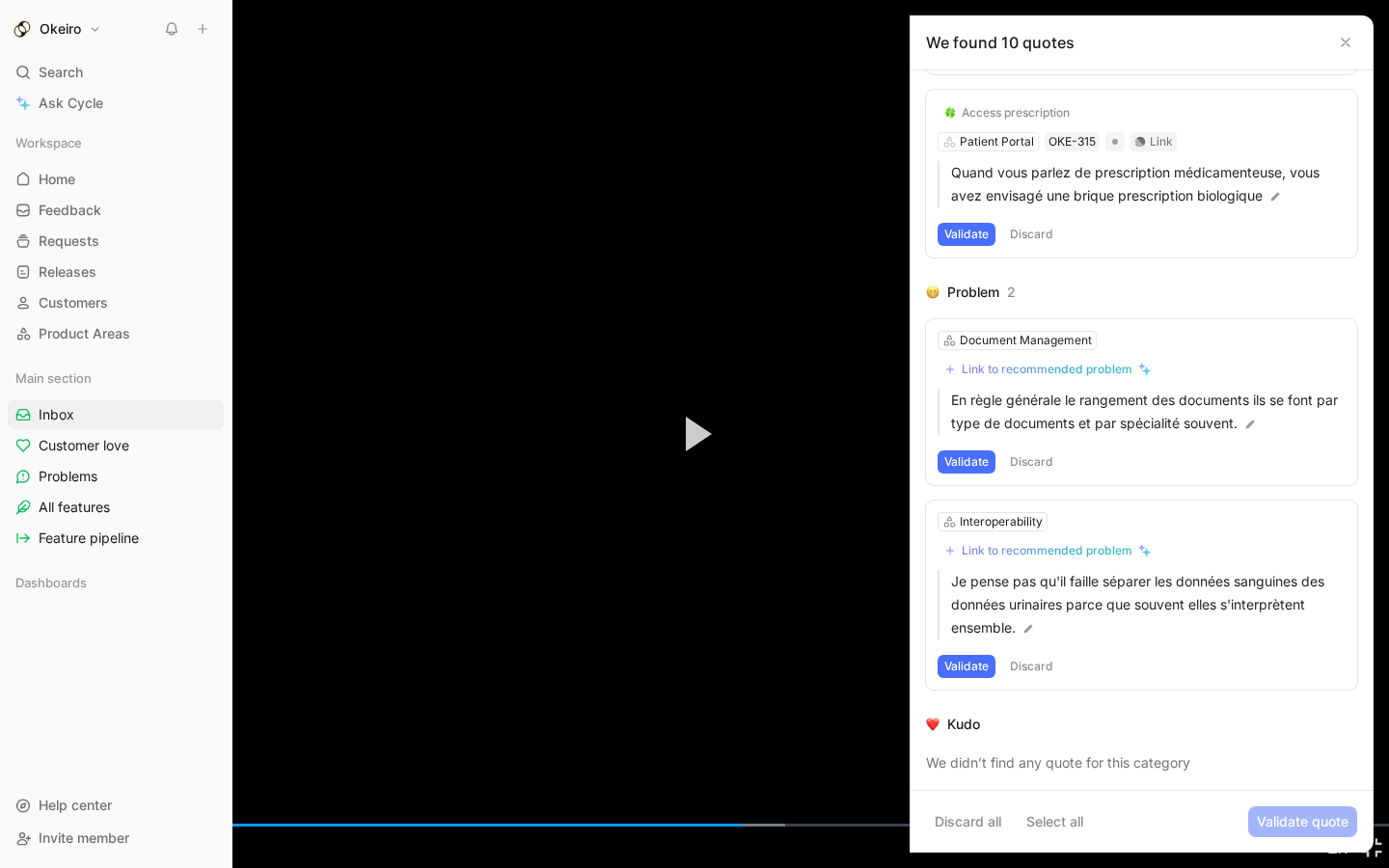 click on "Play Video" at bounding box center [694, 434] 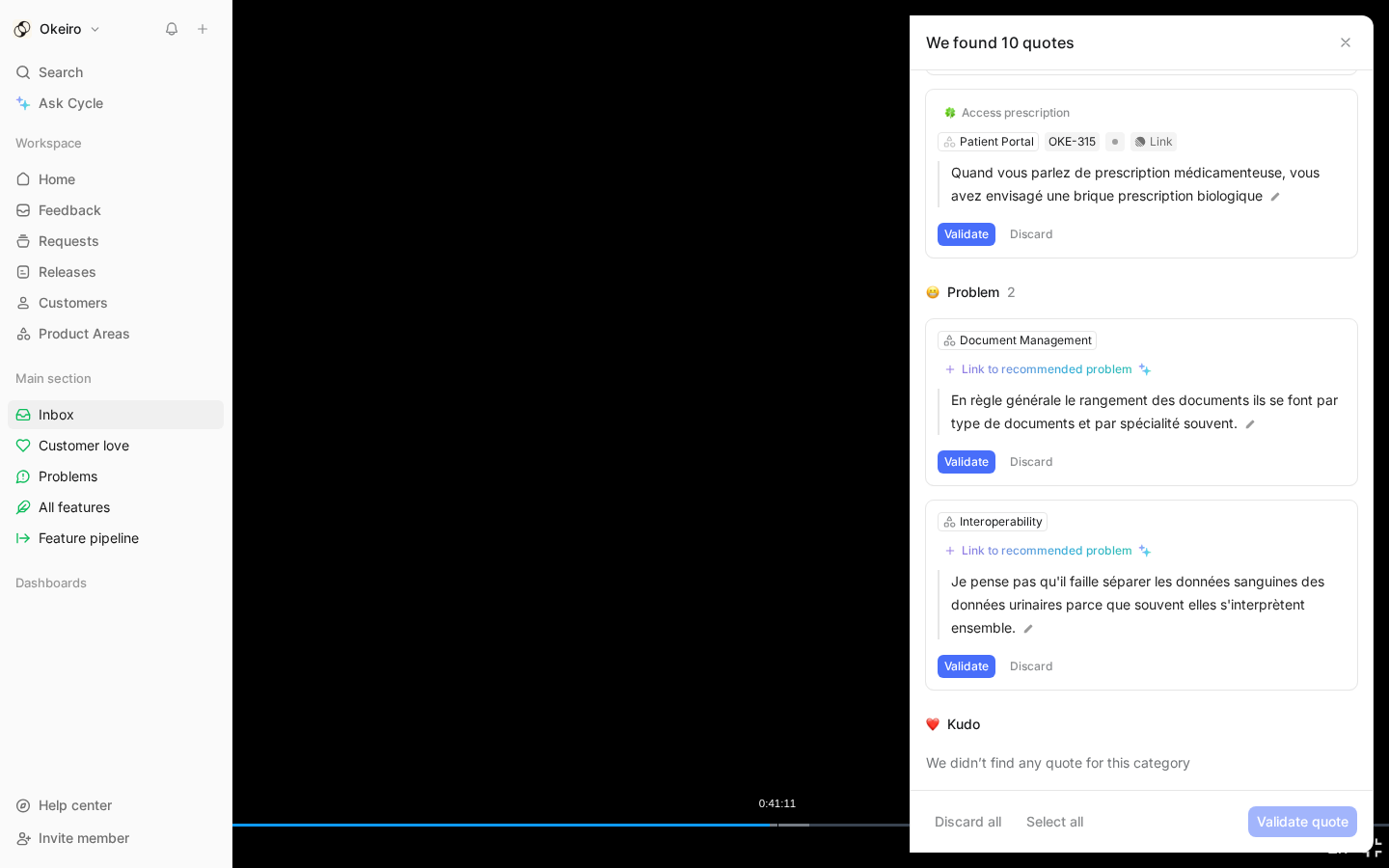 click on "Loaded :  58.26% 0:41:11 0:40:46" at bounding box center (694, 825) 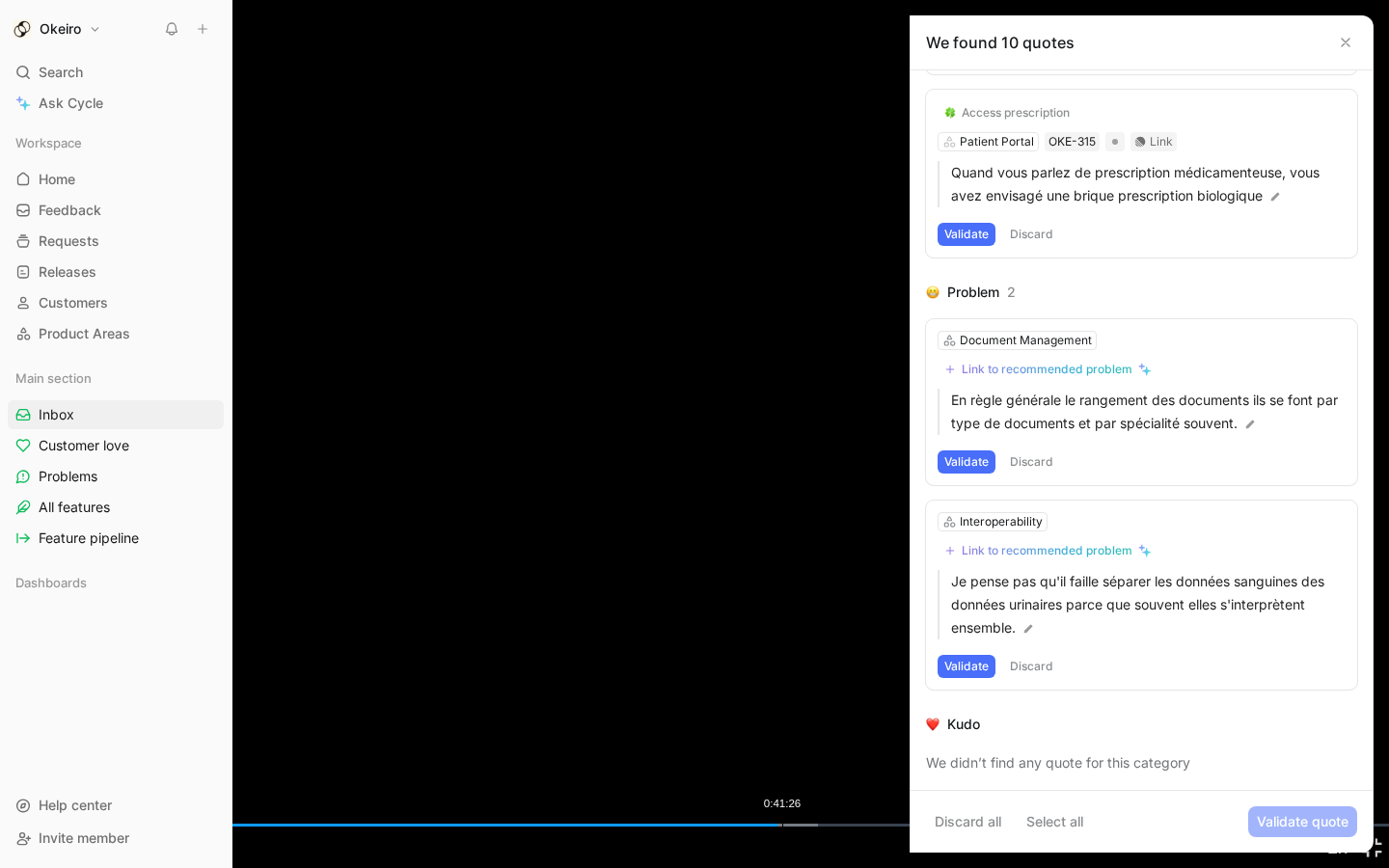 click on "0:41:26" at bounding box center [782, 825] 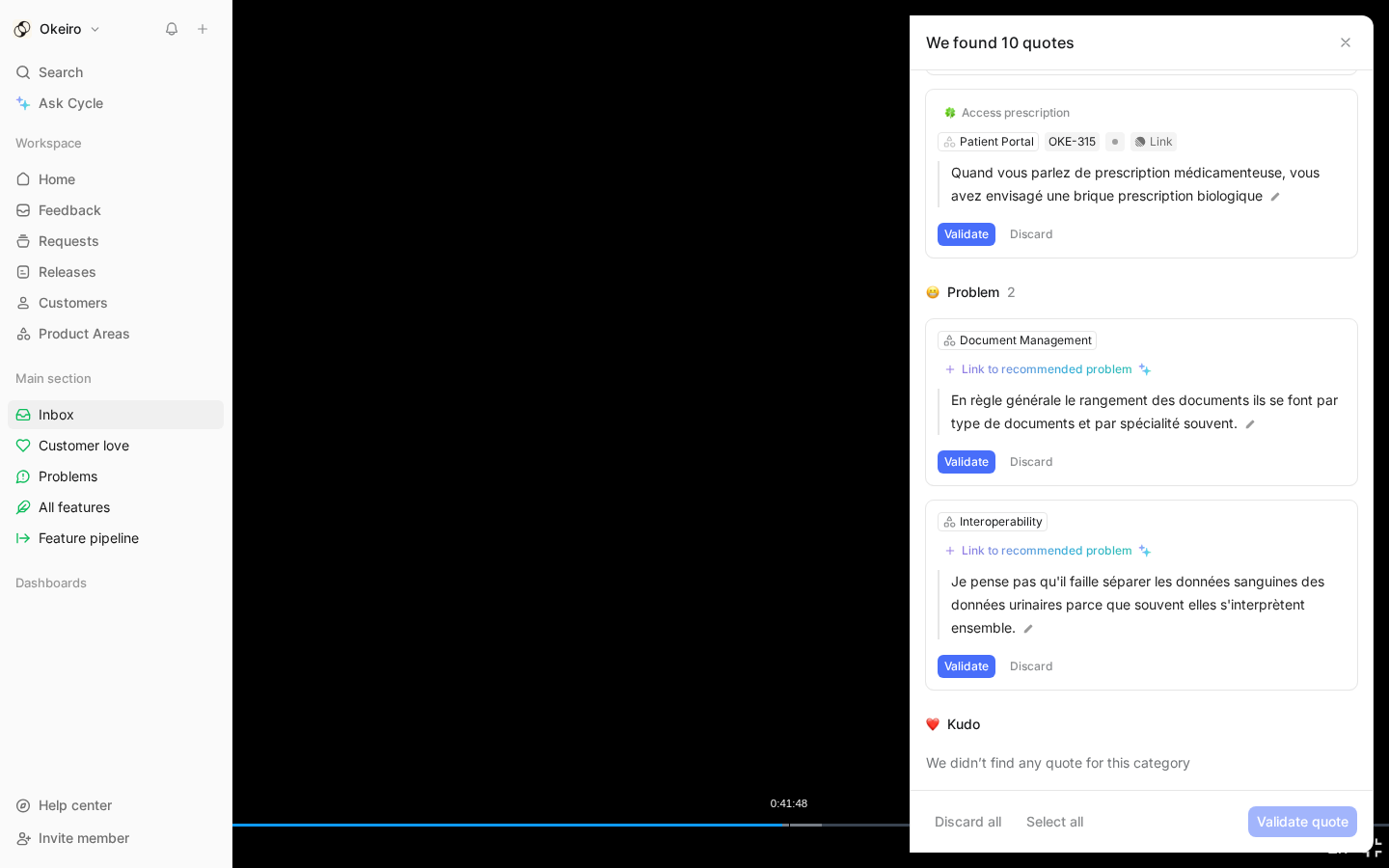 click on "0:41:48" at bounding box center [789, 825] 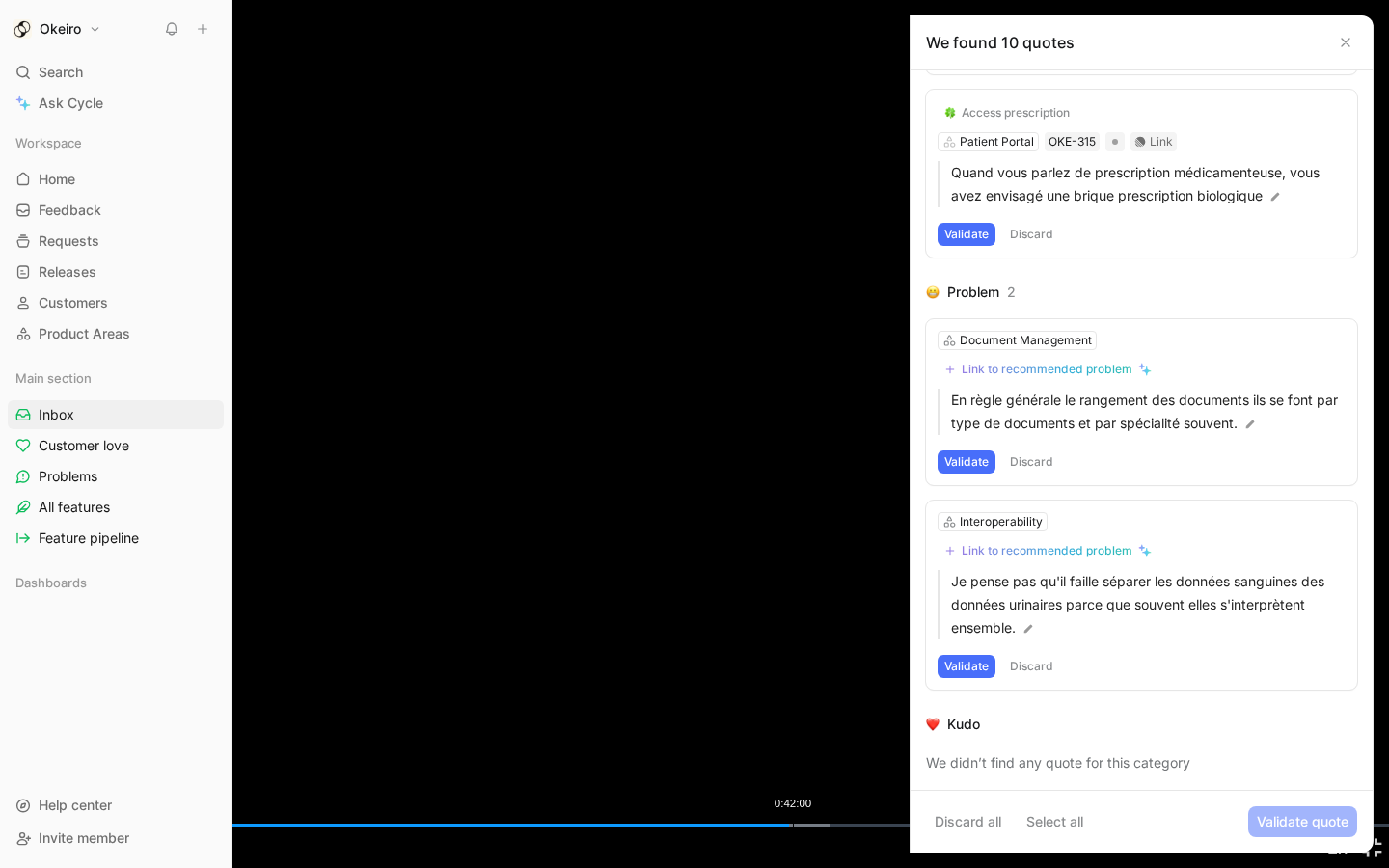 click on "0:42:00" at bounding box center (793, 825) 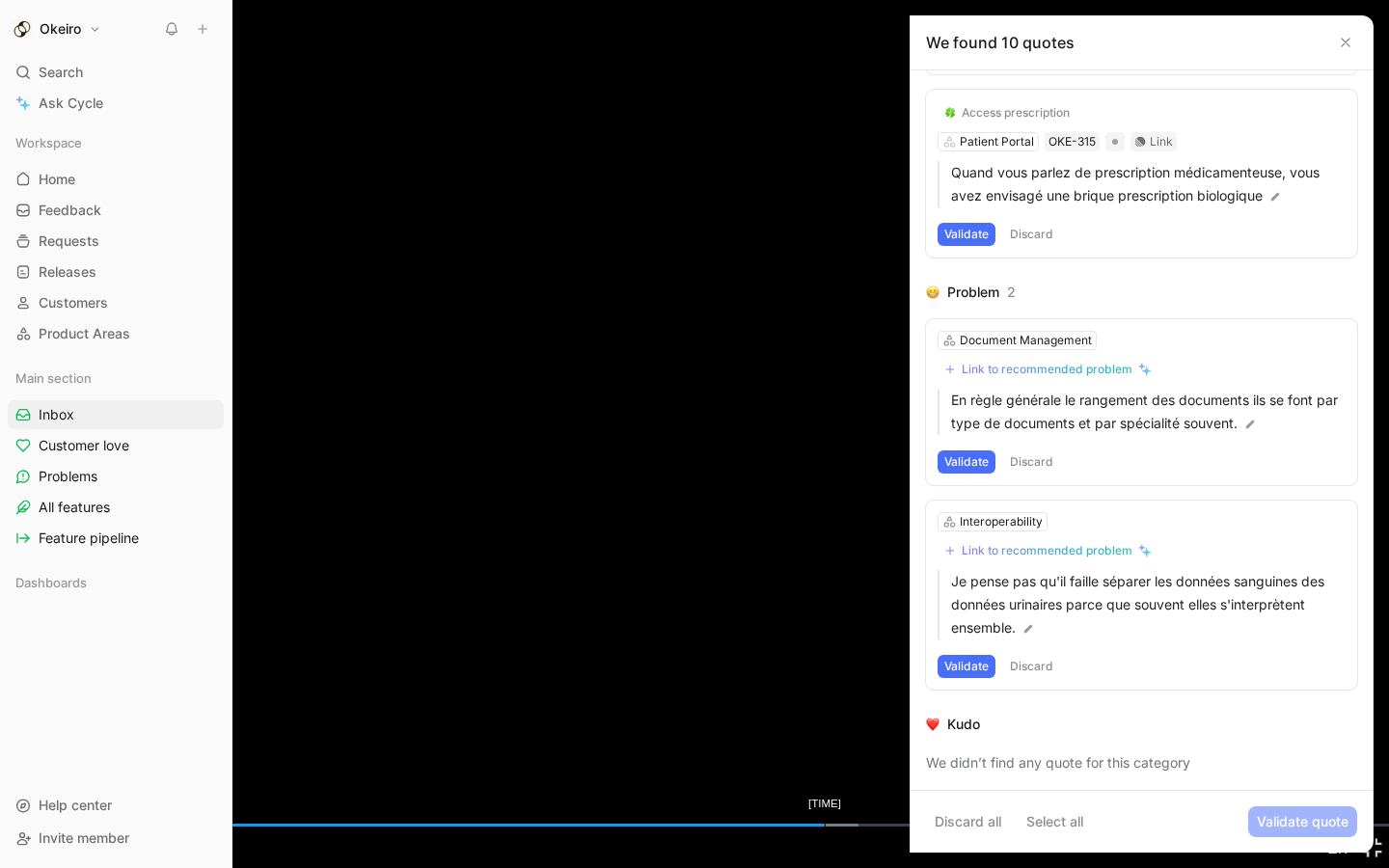 click on "[TIME]" at bounding box center (825, 825) 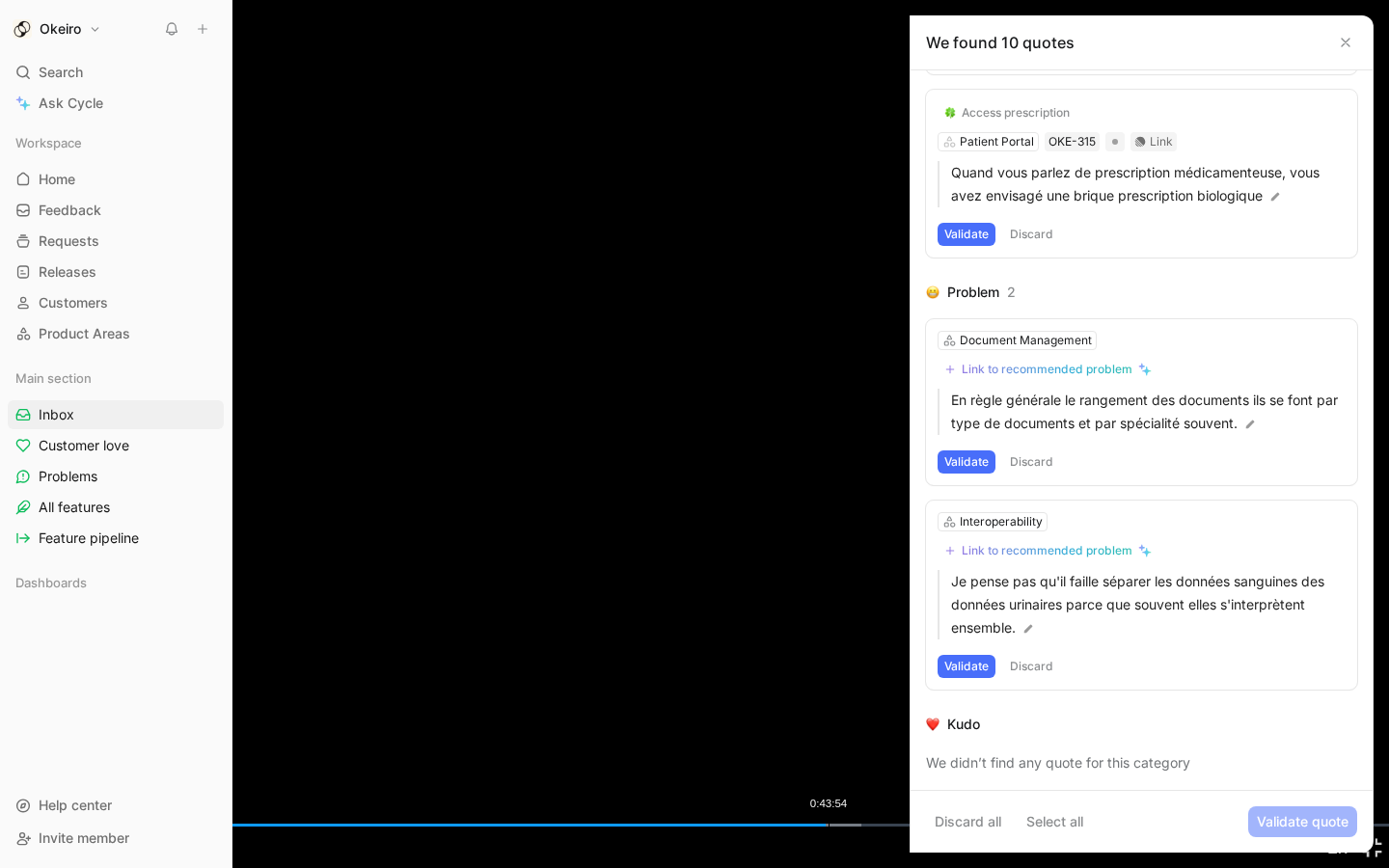 click on "Loaded : [TIME] [TIME]" at bounding box center [694, 825] 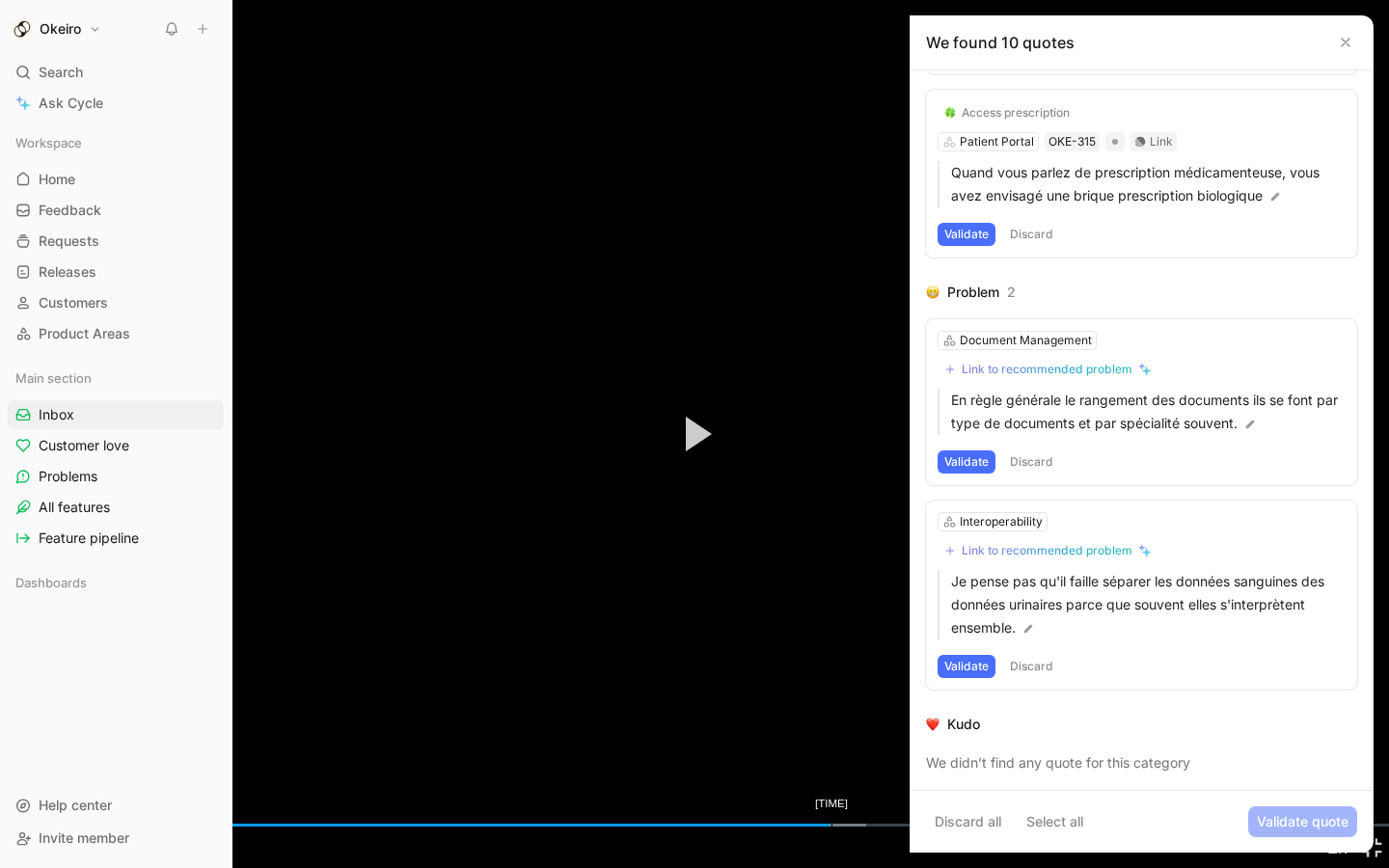 click on "Loaded :  62.35% 0:44:03 0:43:57" at bounding box center [694, 825] 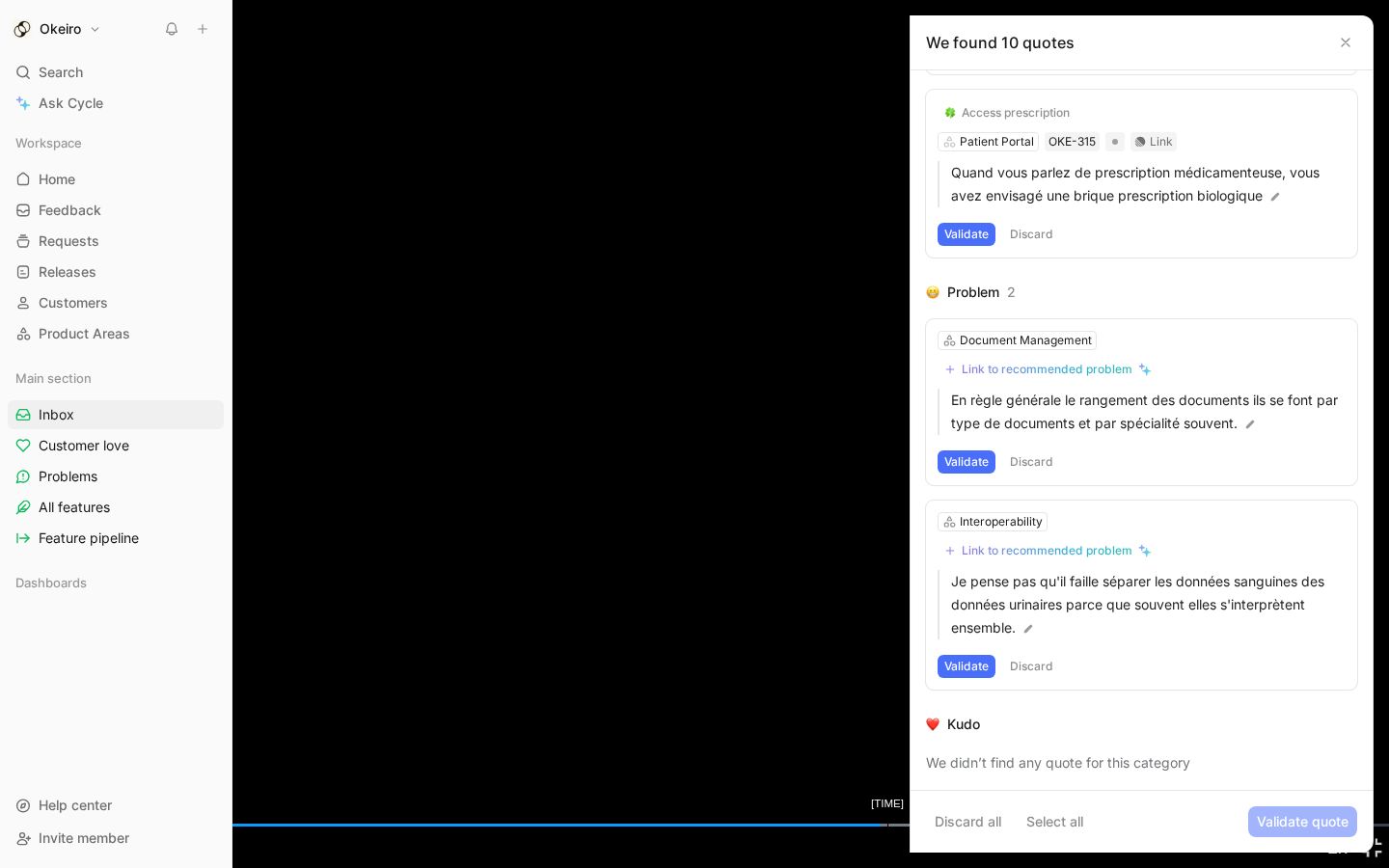 click on "Loaded :  65.86% 0:47:01 0:46:40" at bounding box center (694, 825) 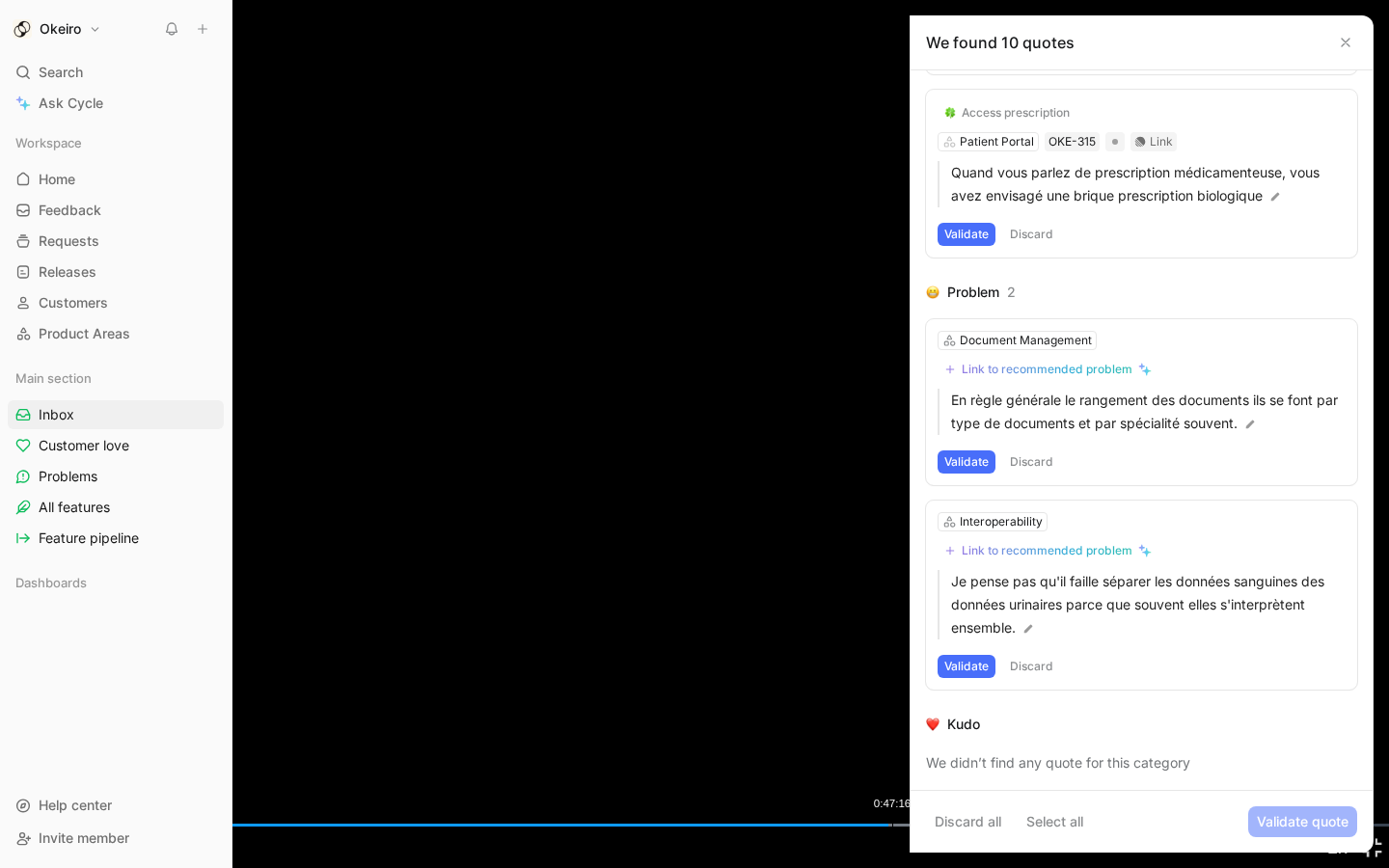 click on "Loaded : [PERCENT] [TIME] [TIME]" at bounding box center (694, 825) 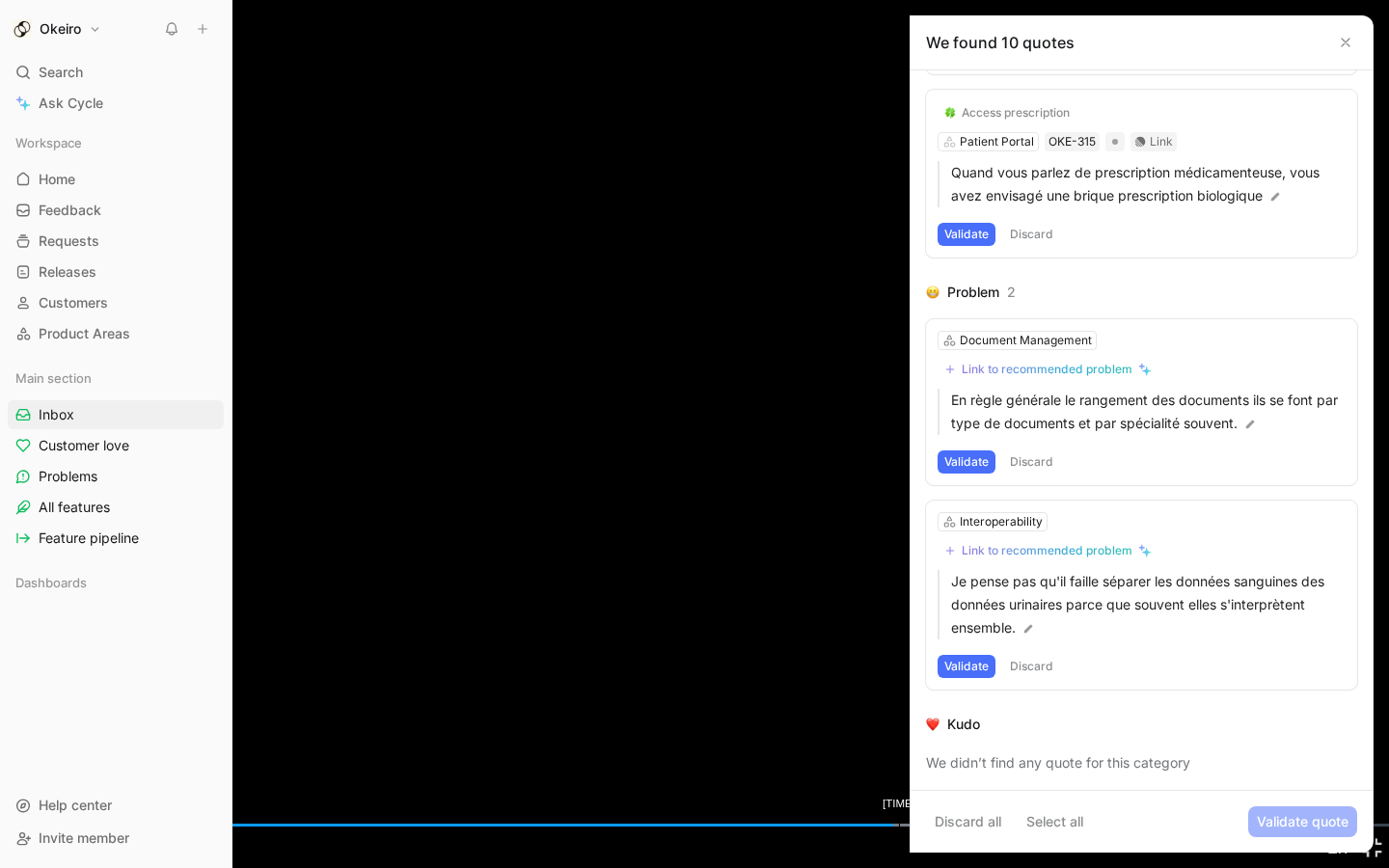 click on "[TIME]" at bounding box center (899, 825) 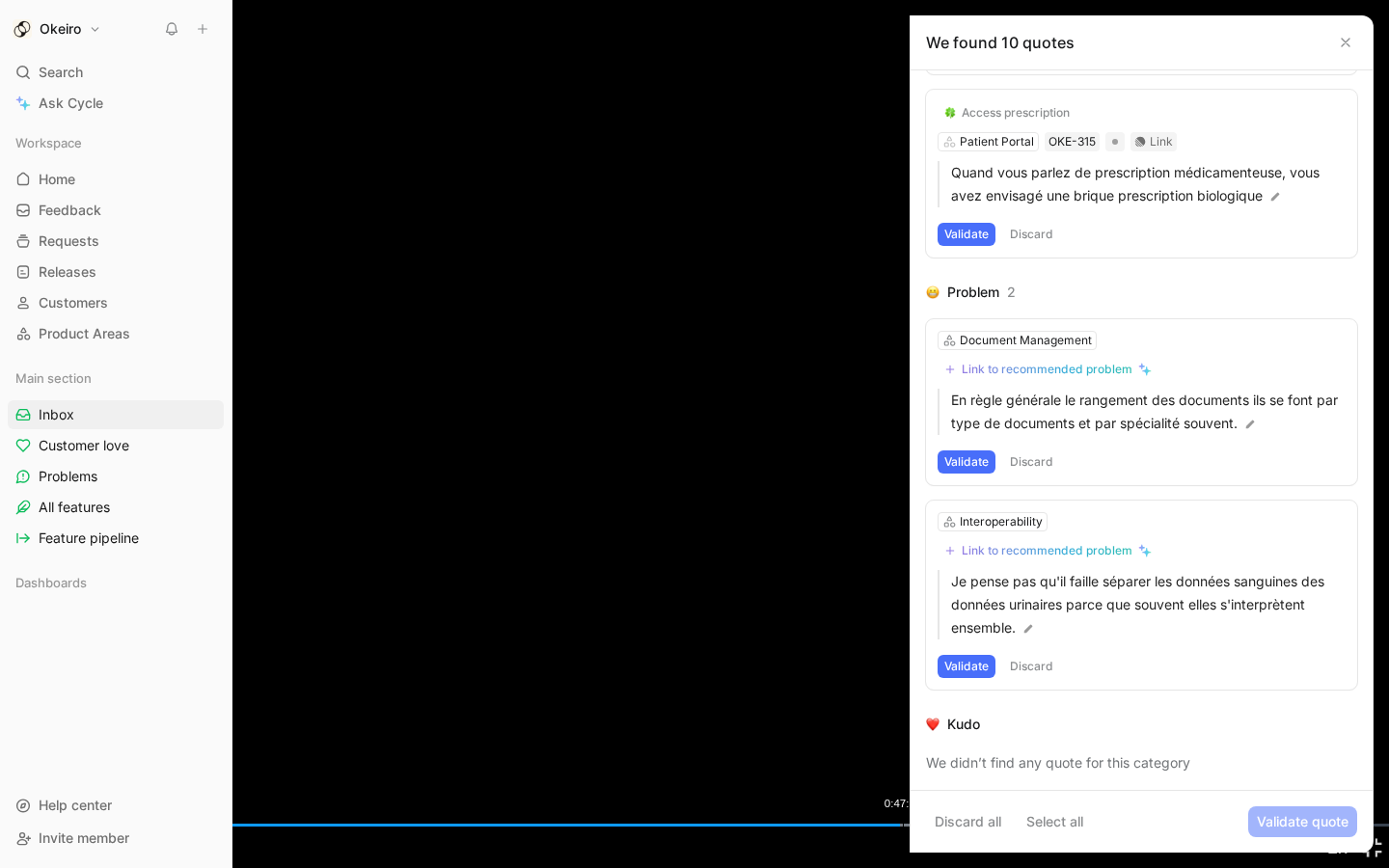 click on "0:47:50" at bounding box center [903, 825] 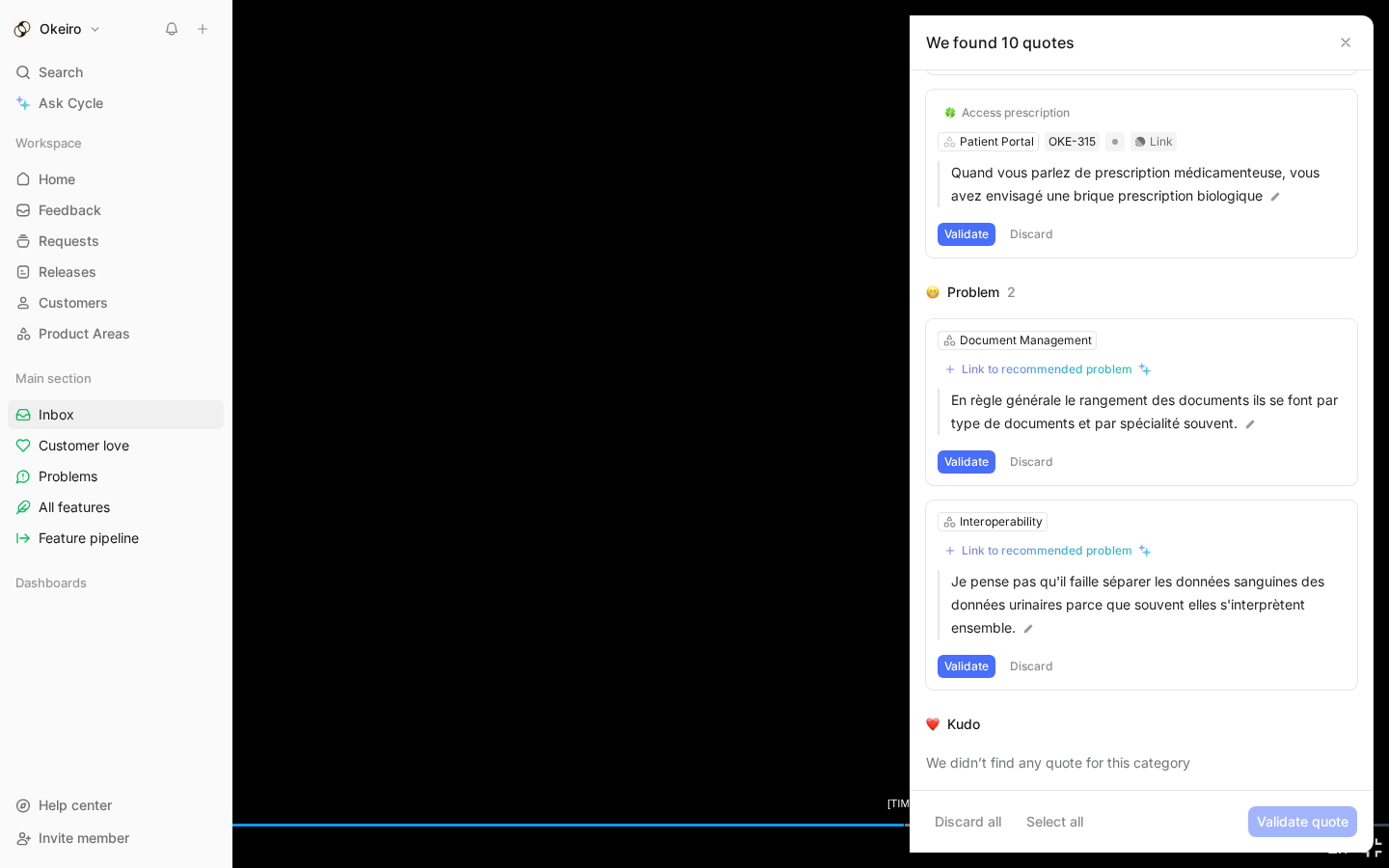 click on "[TIME]" at bounding box center [904, 825] 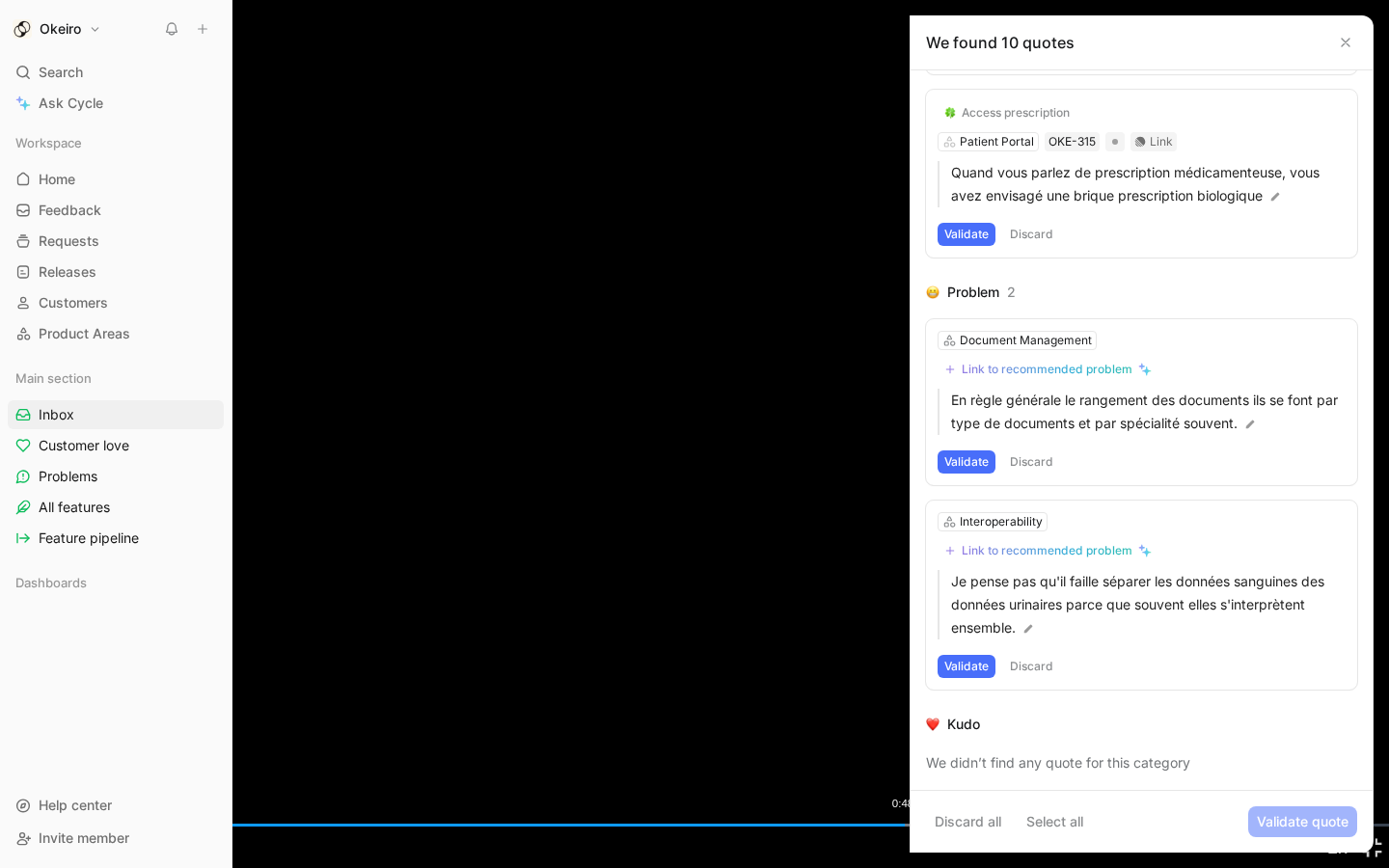 click on "0:48:14" at bounding box center [911, 825] 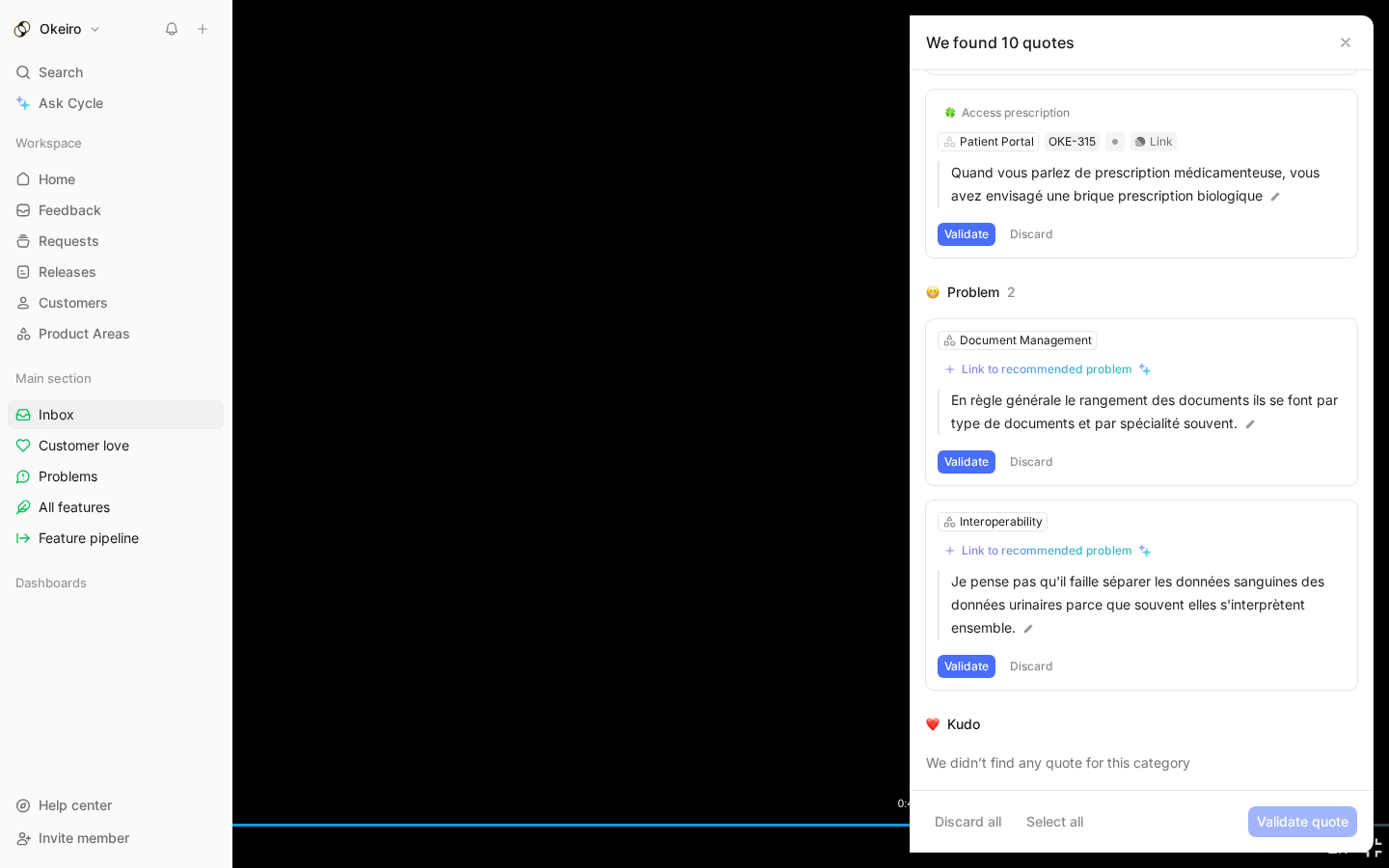 click on "0:48:33" at bounding box center [916, 825] 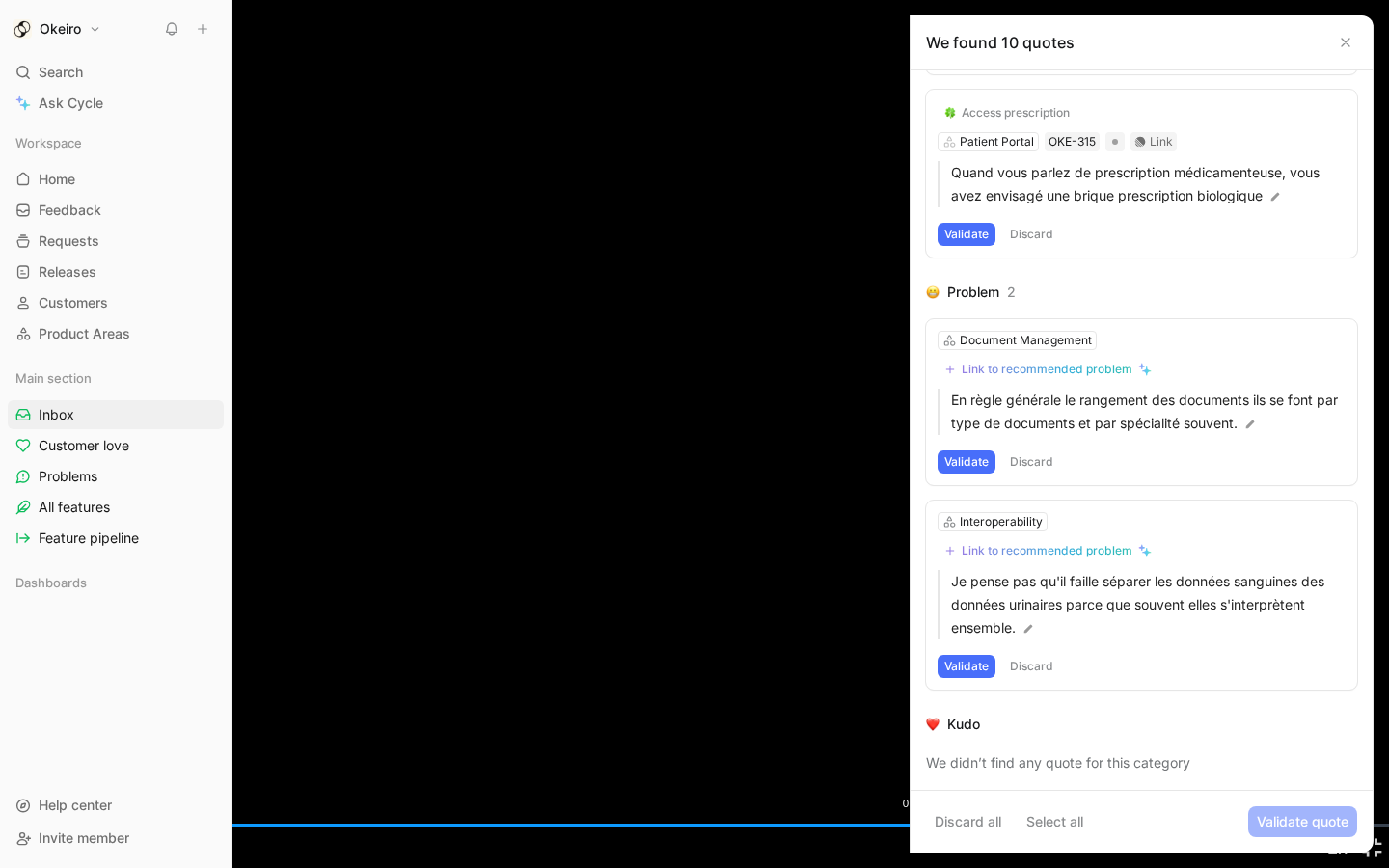click on "0:48:48" at bounding box center (921, 825) 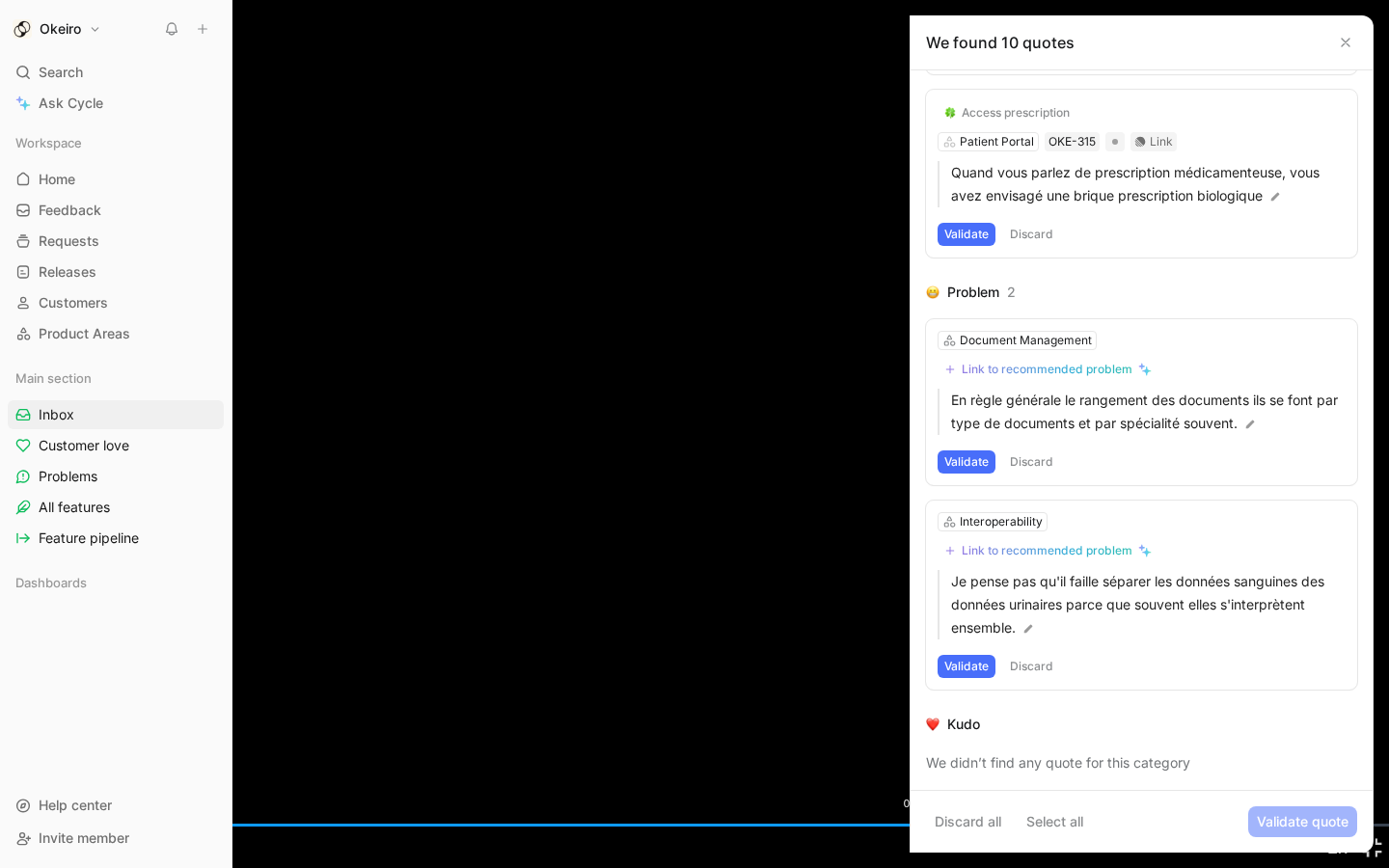 click on "0:48:51" at bounding box center [922, 825] 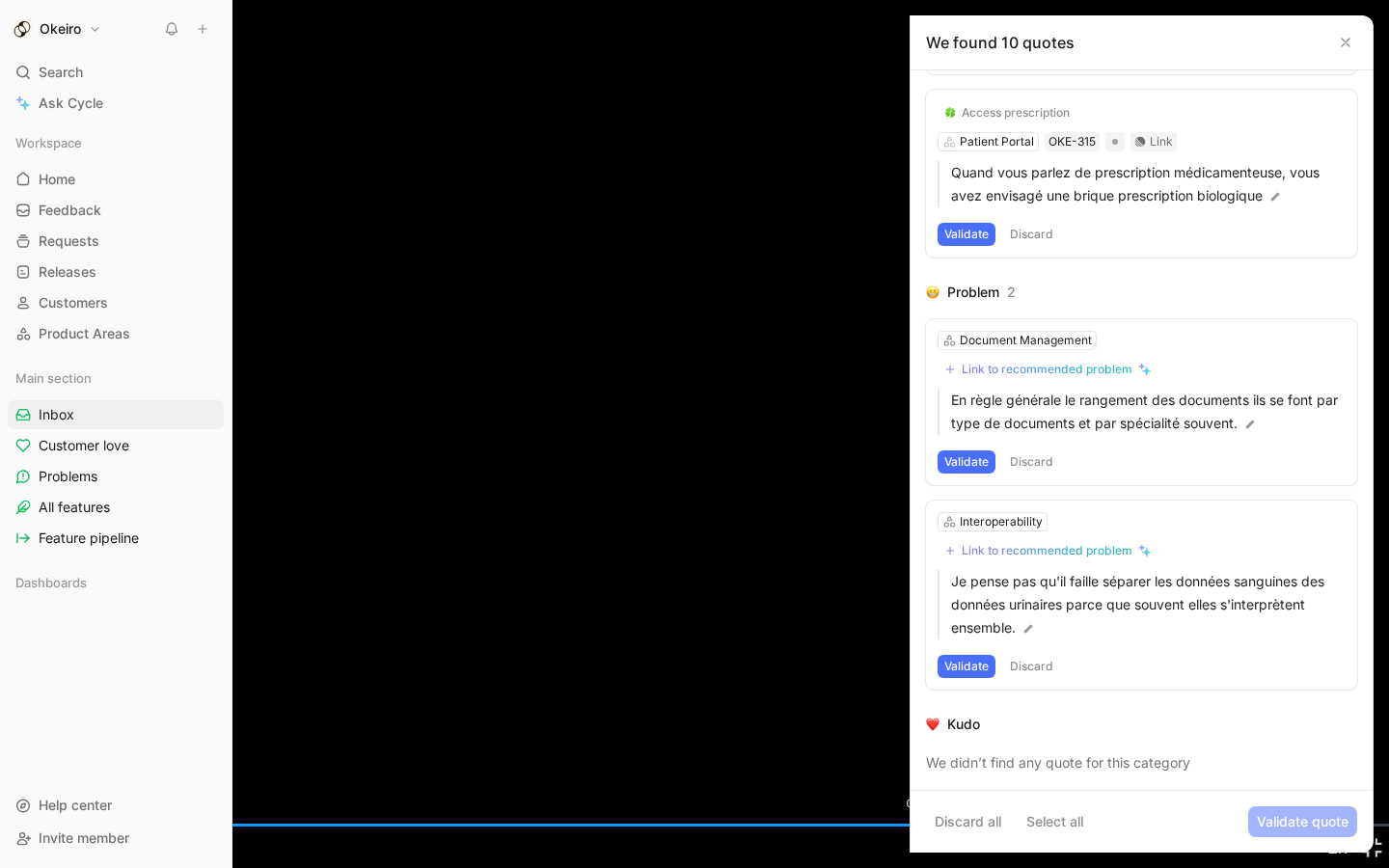 click on "0:49:00" at bounding box center (925, 825) 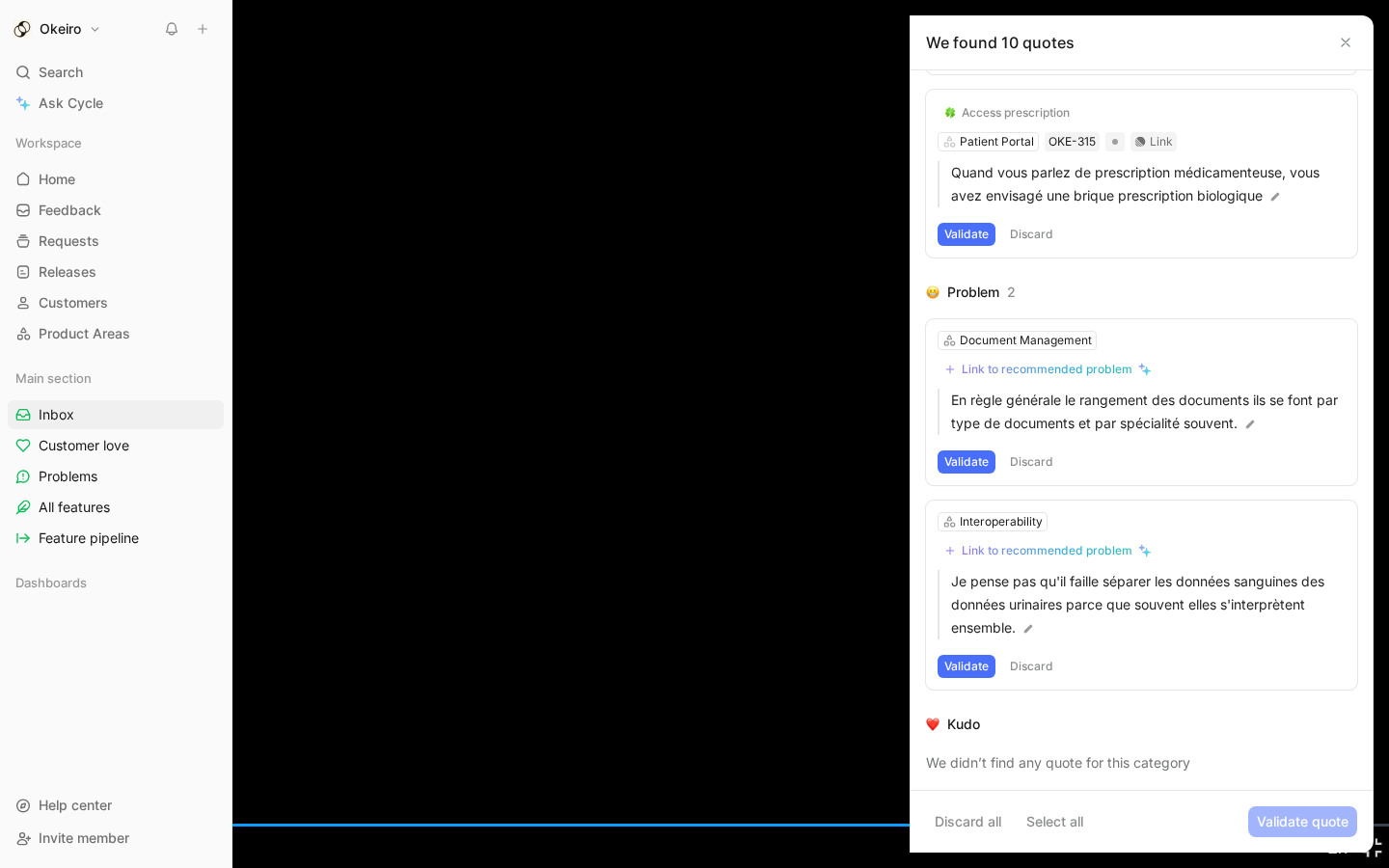 click on "0:49:16" at bounding box center (930, 825) 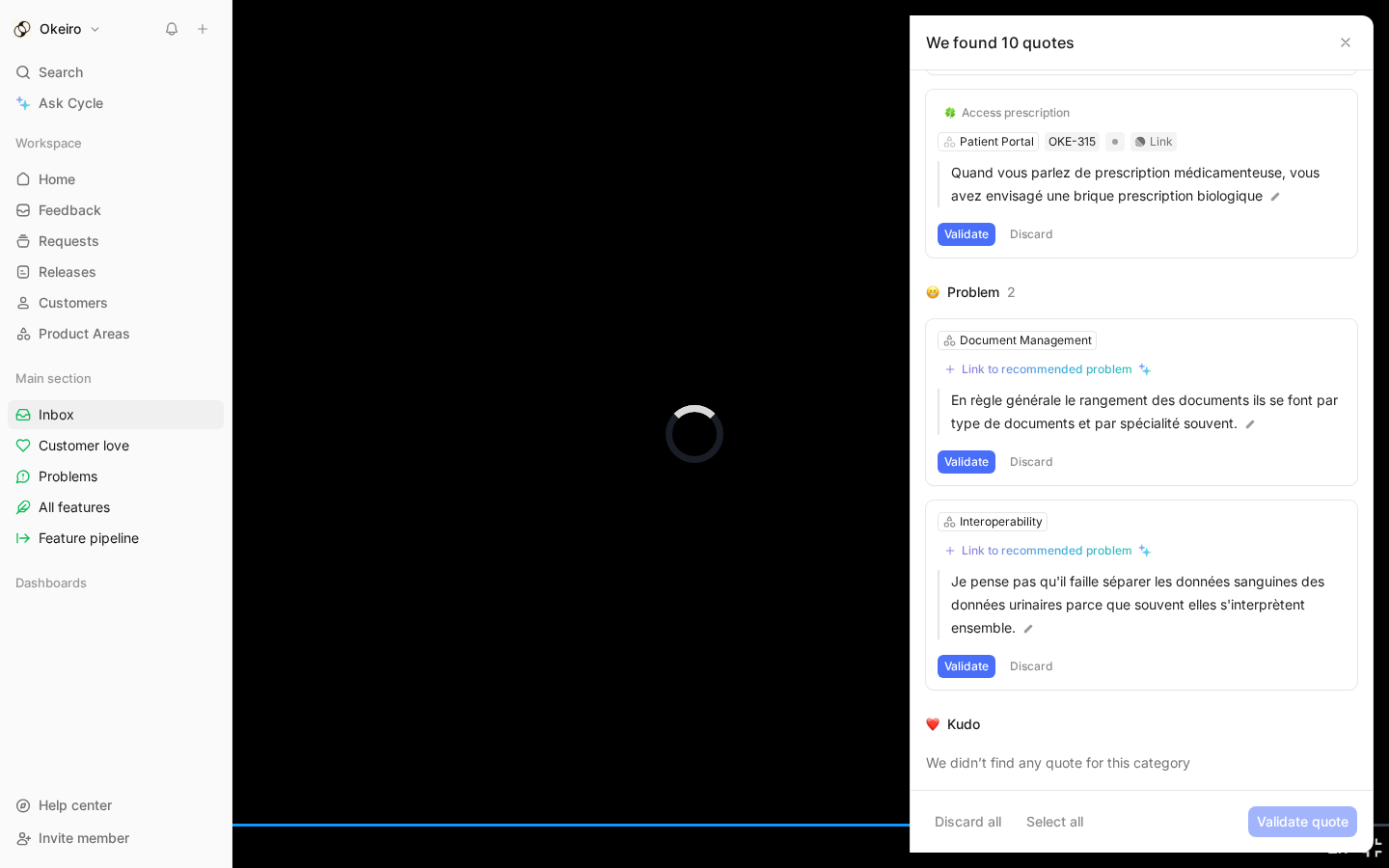 click on "Loaded :  83.10% 1:00:03 1:00:03" at bounding box center (694, 825) 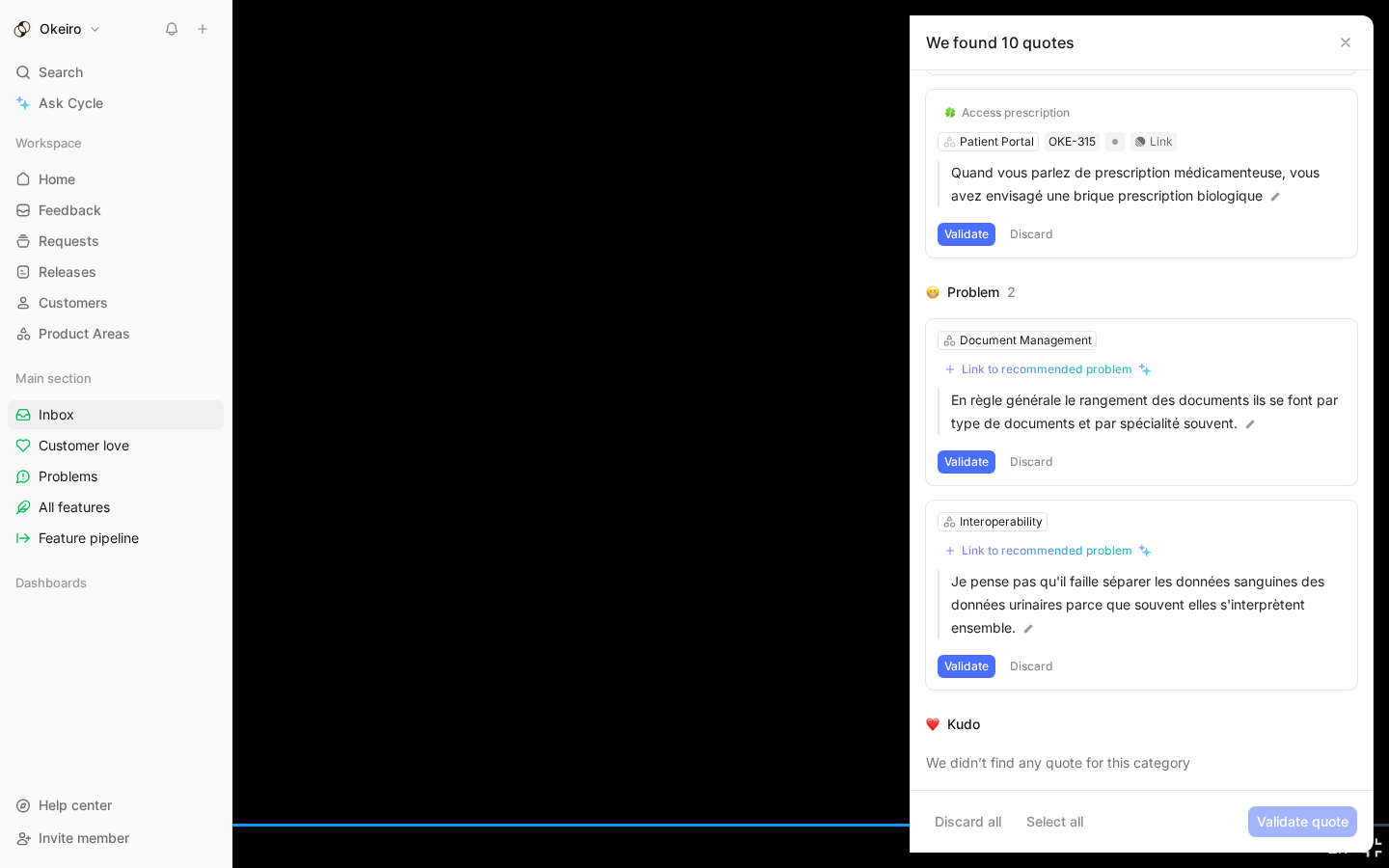 click on "Loaded :  83.40% 1:00:12 1:00:12" at bounding box center (694, 825) 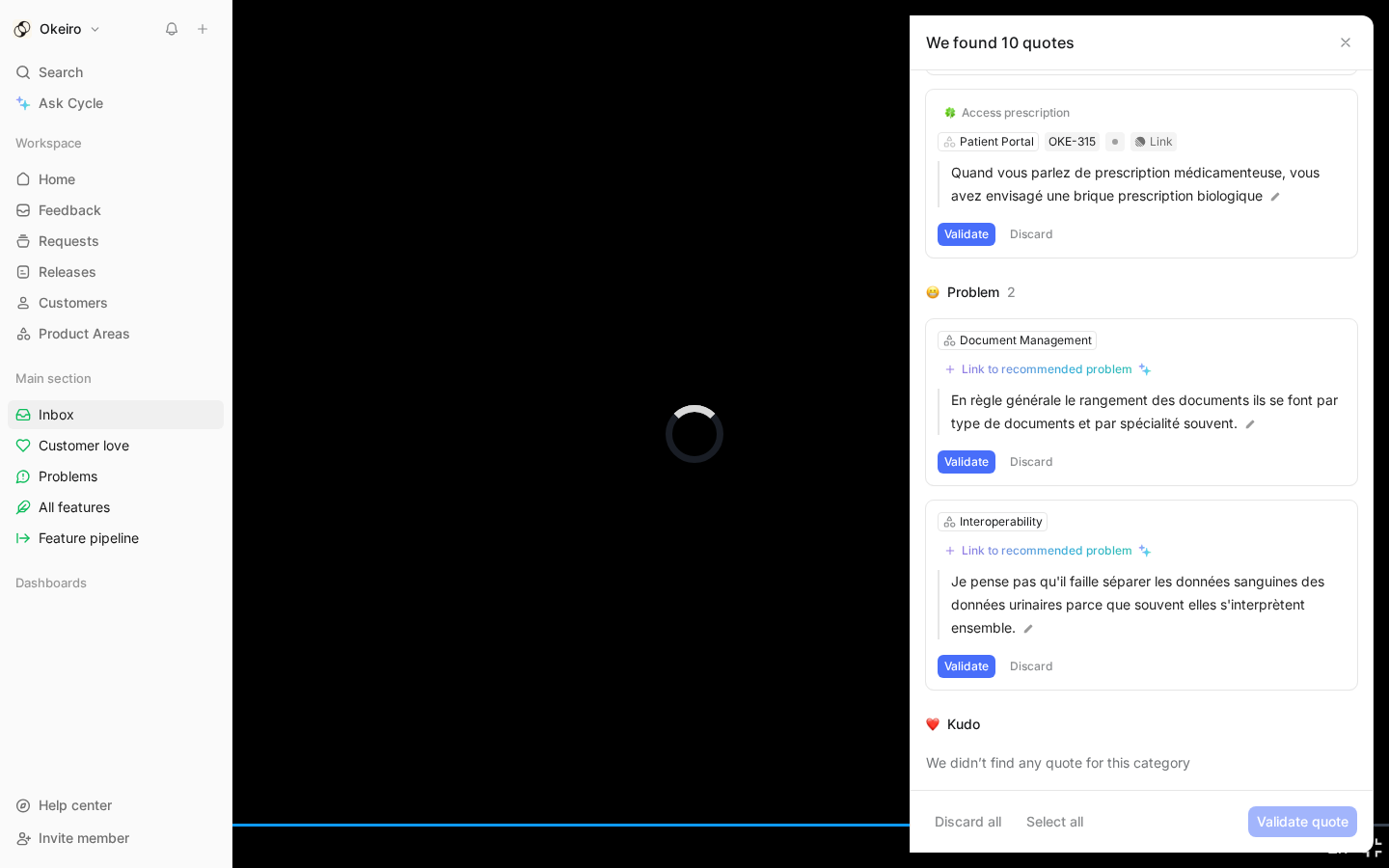 click on "1:00:39" at bounding box center (1145, 825) 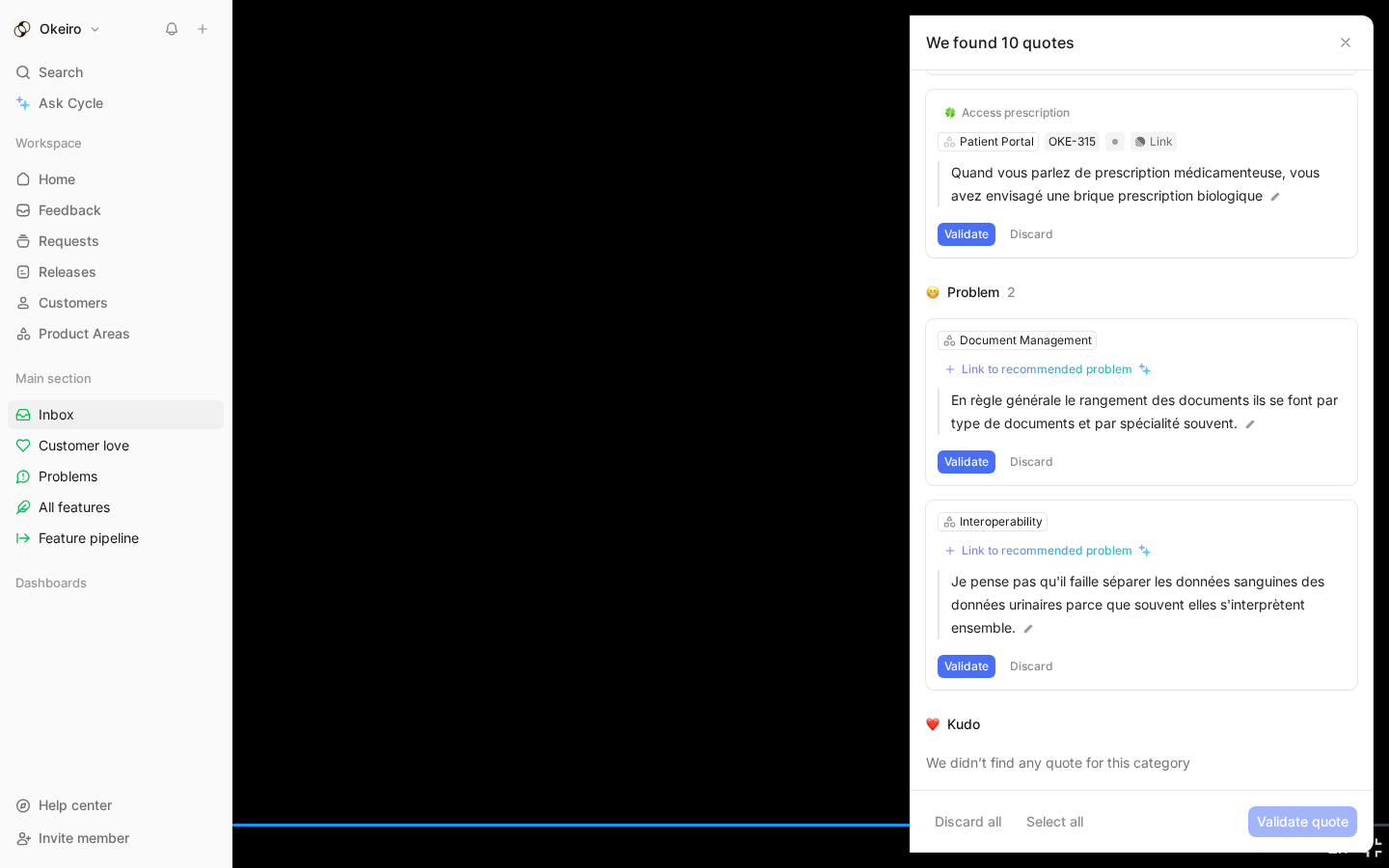 click on "1:00:52" at bounding box center [1149, 825] 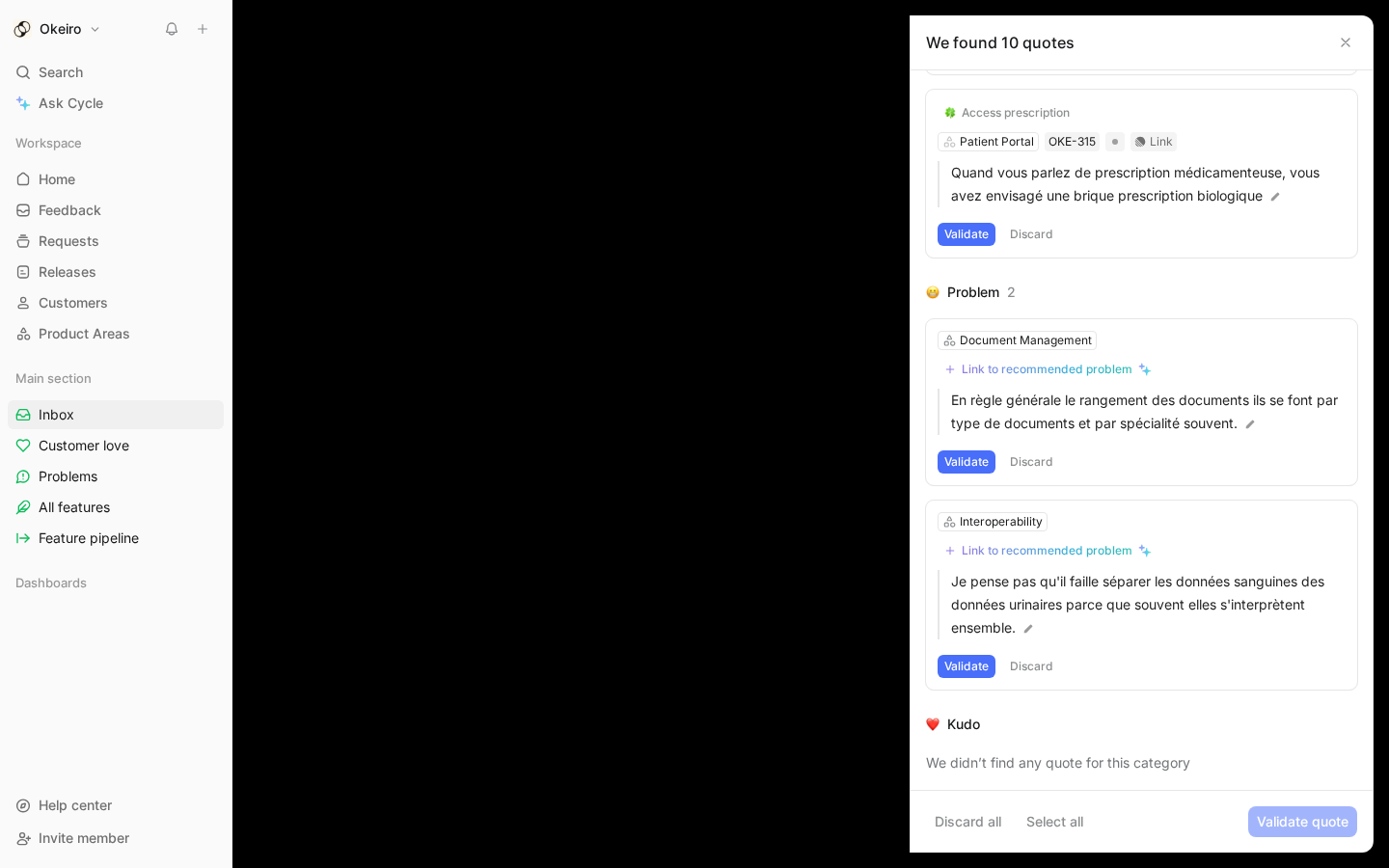 click at bounding box center [694, 434] 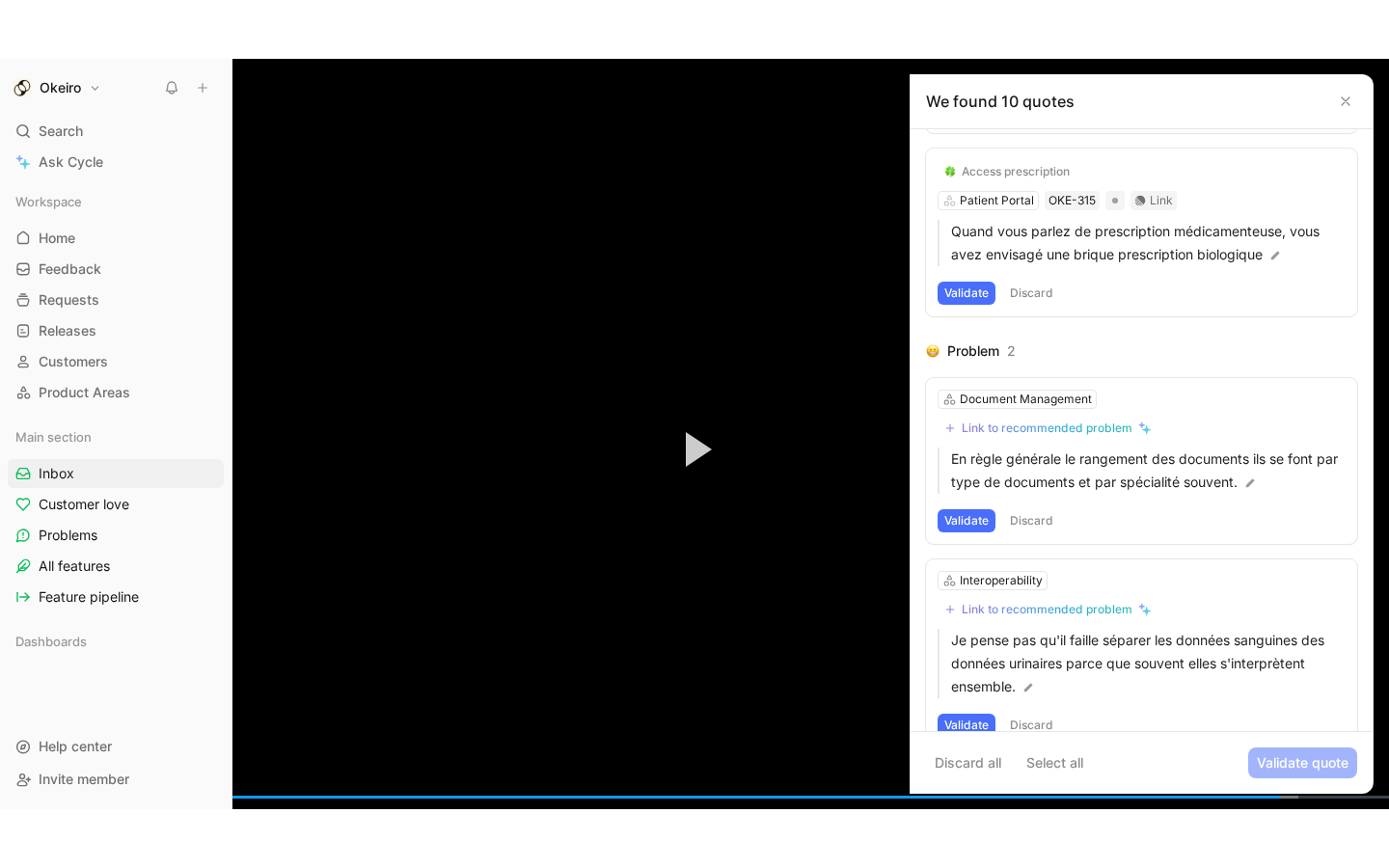scroll, scrollTop: 1622, scrollLeft: 0, axis: vertical 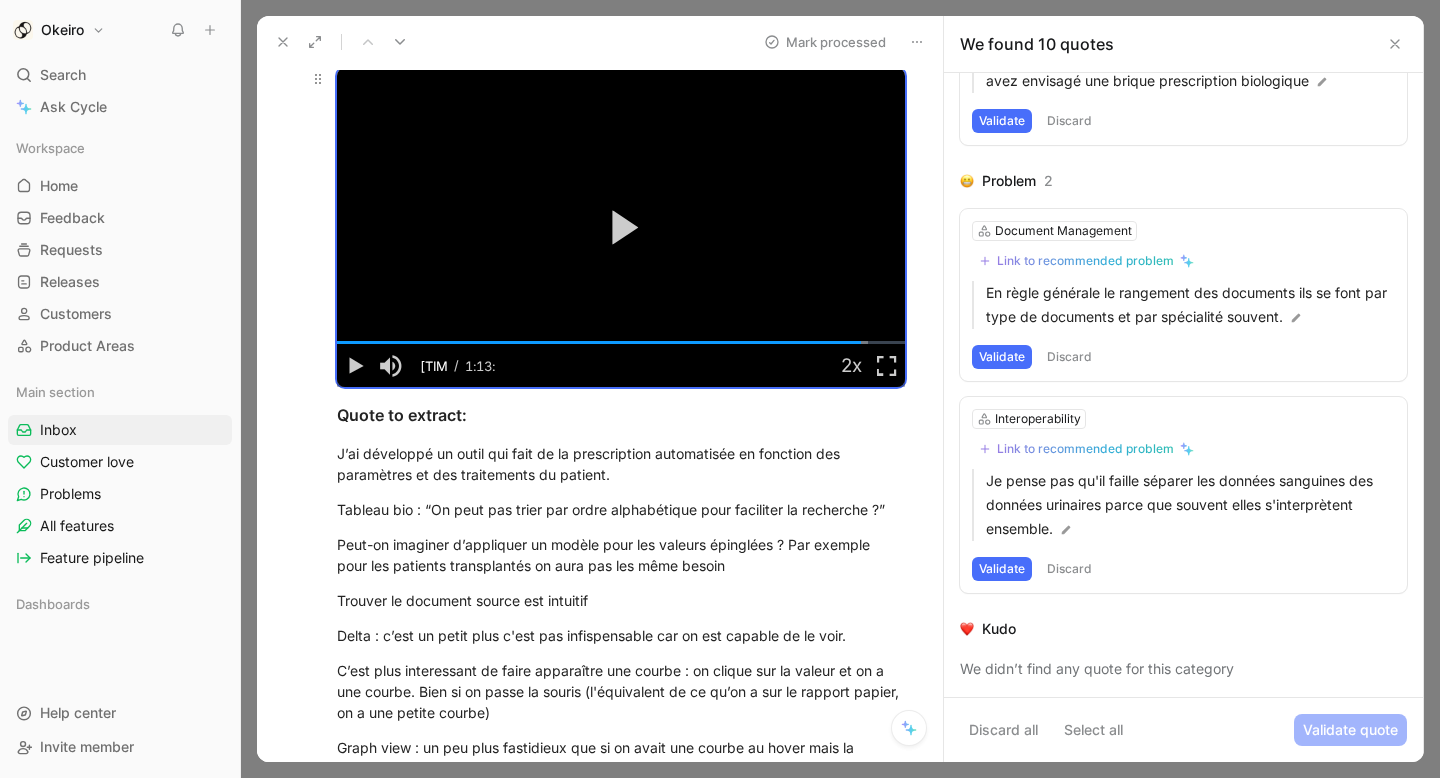 click on "Play Video" at bounding box center (620, 227) 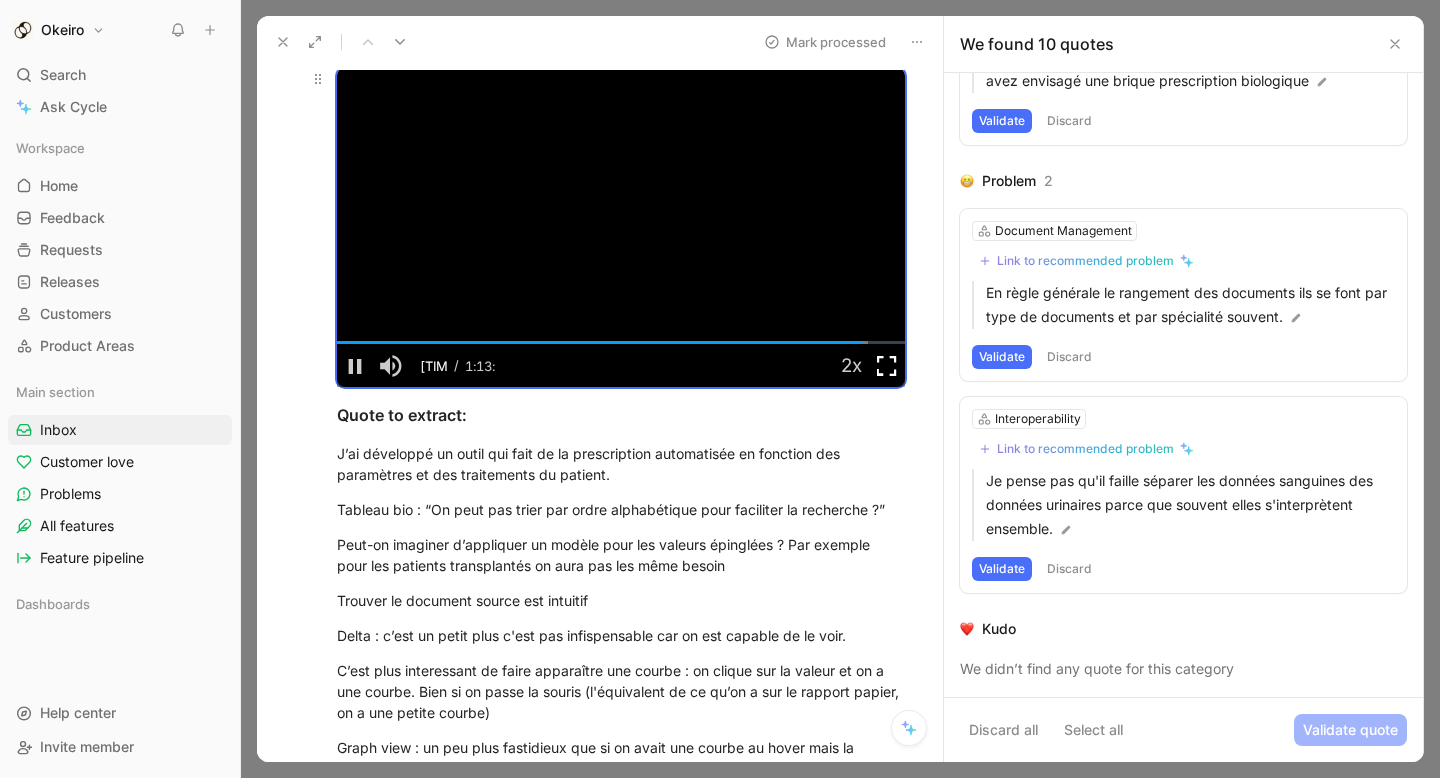 click at bounding box center [887, 366] 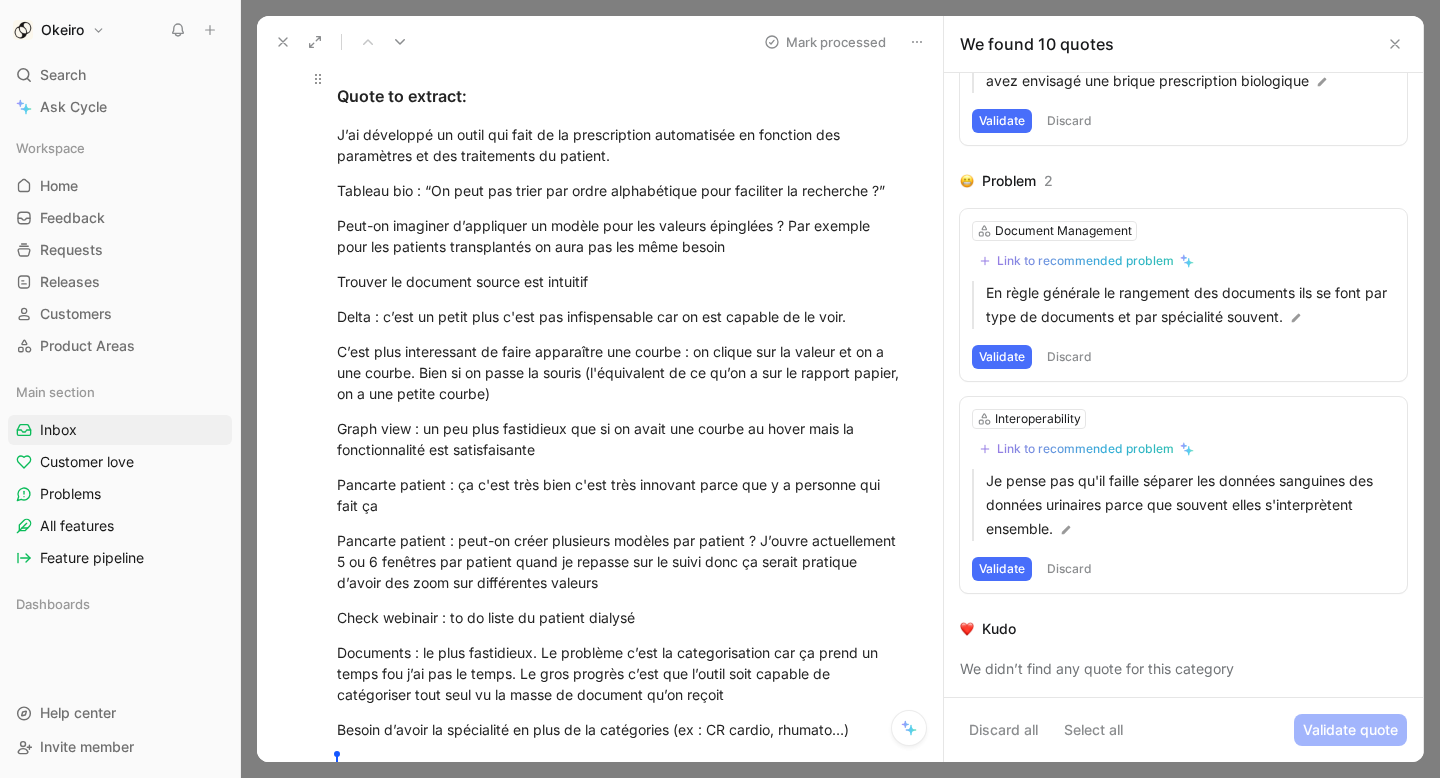 scroll, scrollTop: 1560, scrollLeft: 0, axis: vertical 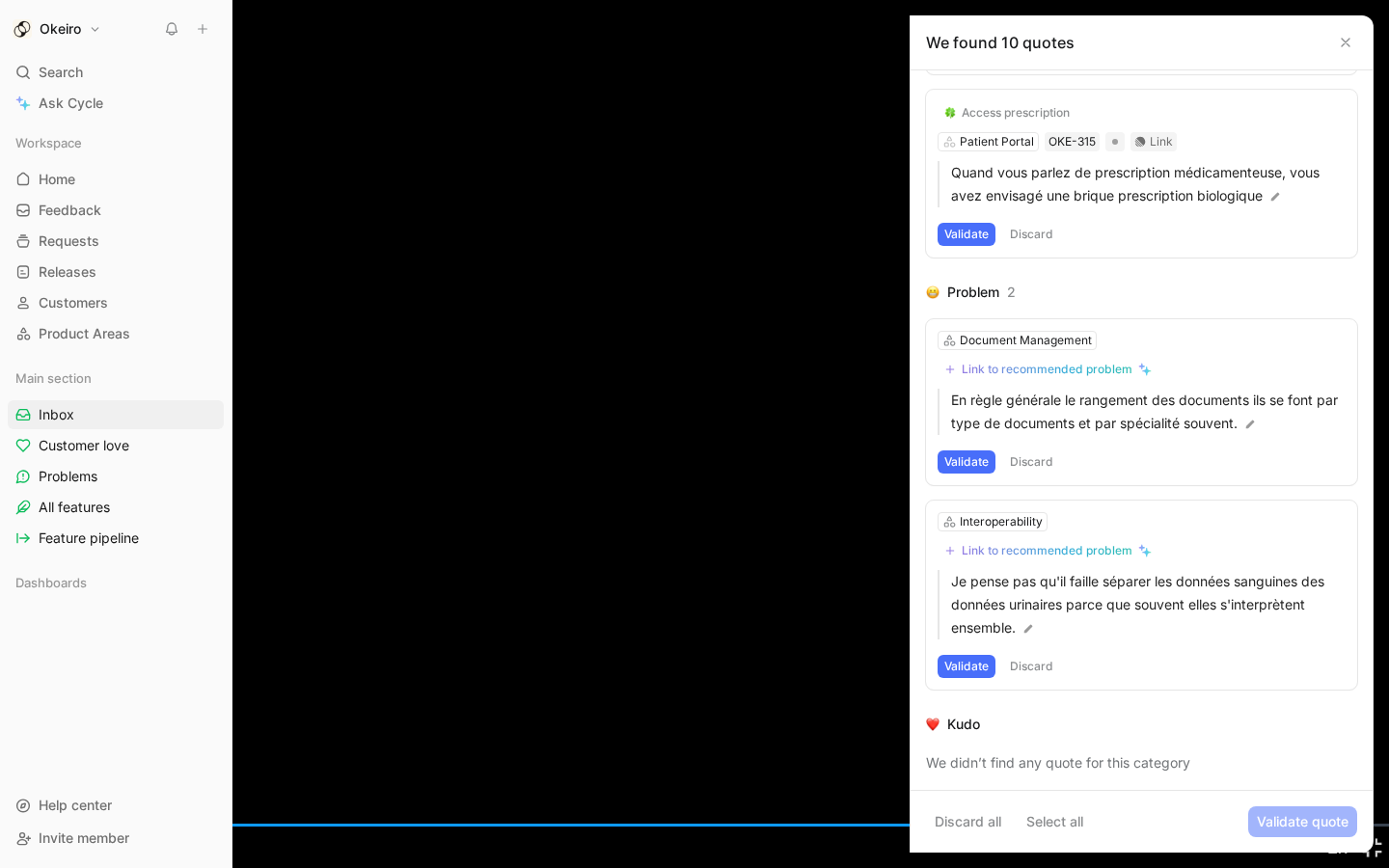 click on "Loaded :  96.19% 1:09:57 1:09:59" at bounding box center (694, 825) 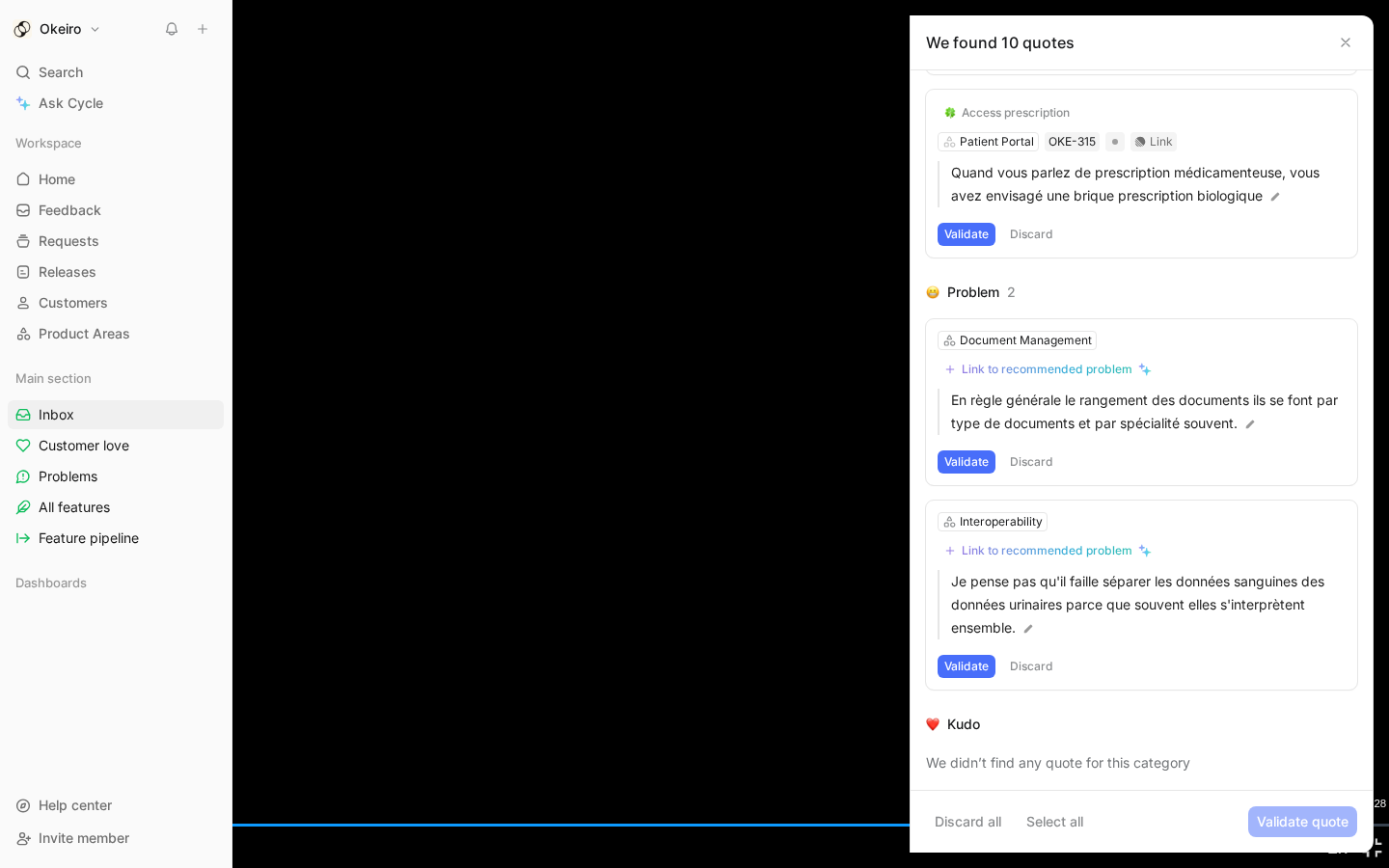 click on "Loaded :  98.36% [TIME] [TIME]" at bounding box center (694, 825) 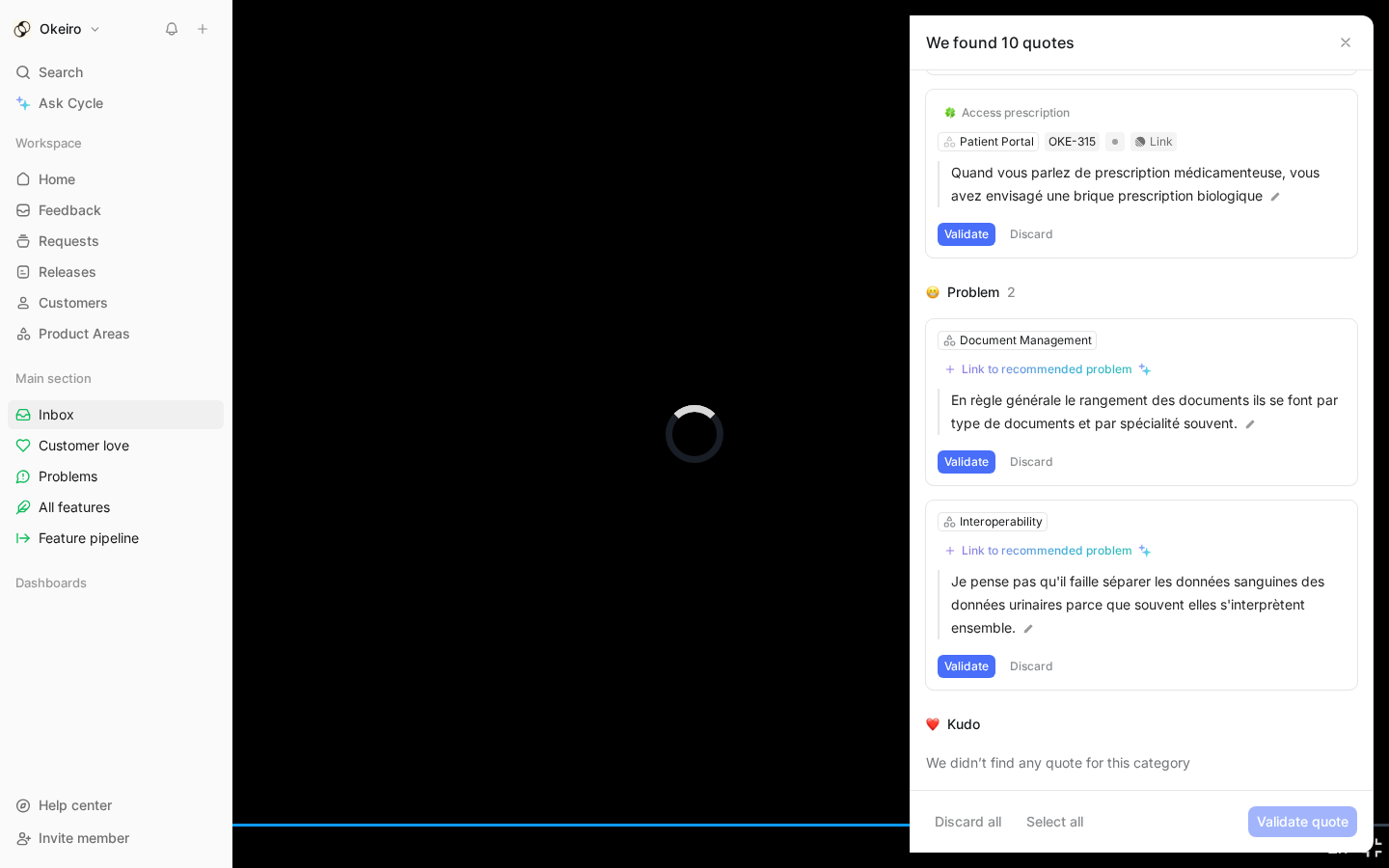 click at bounding box center (694, 434) 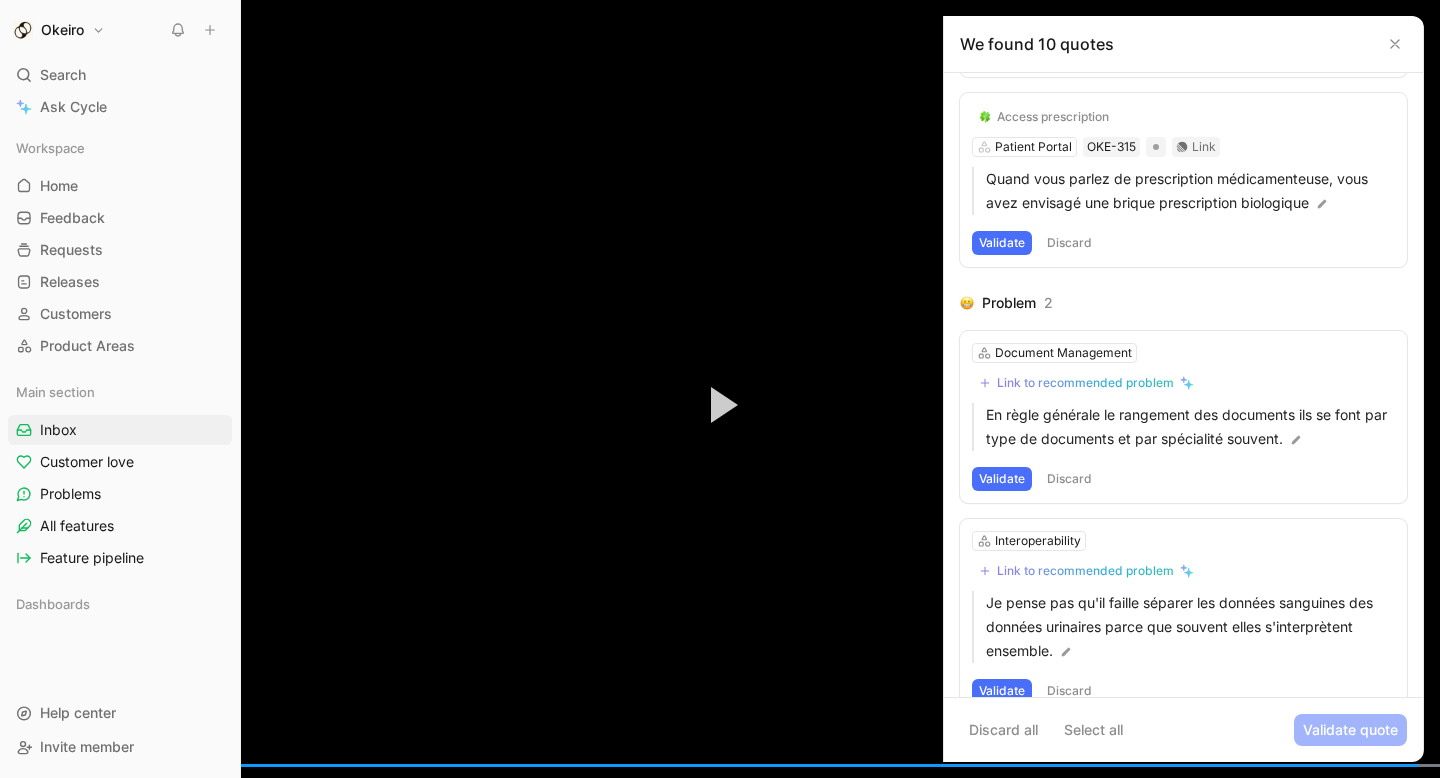 scroll, scrollTop: 1682, scrollLeft: 0, axis: vertical 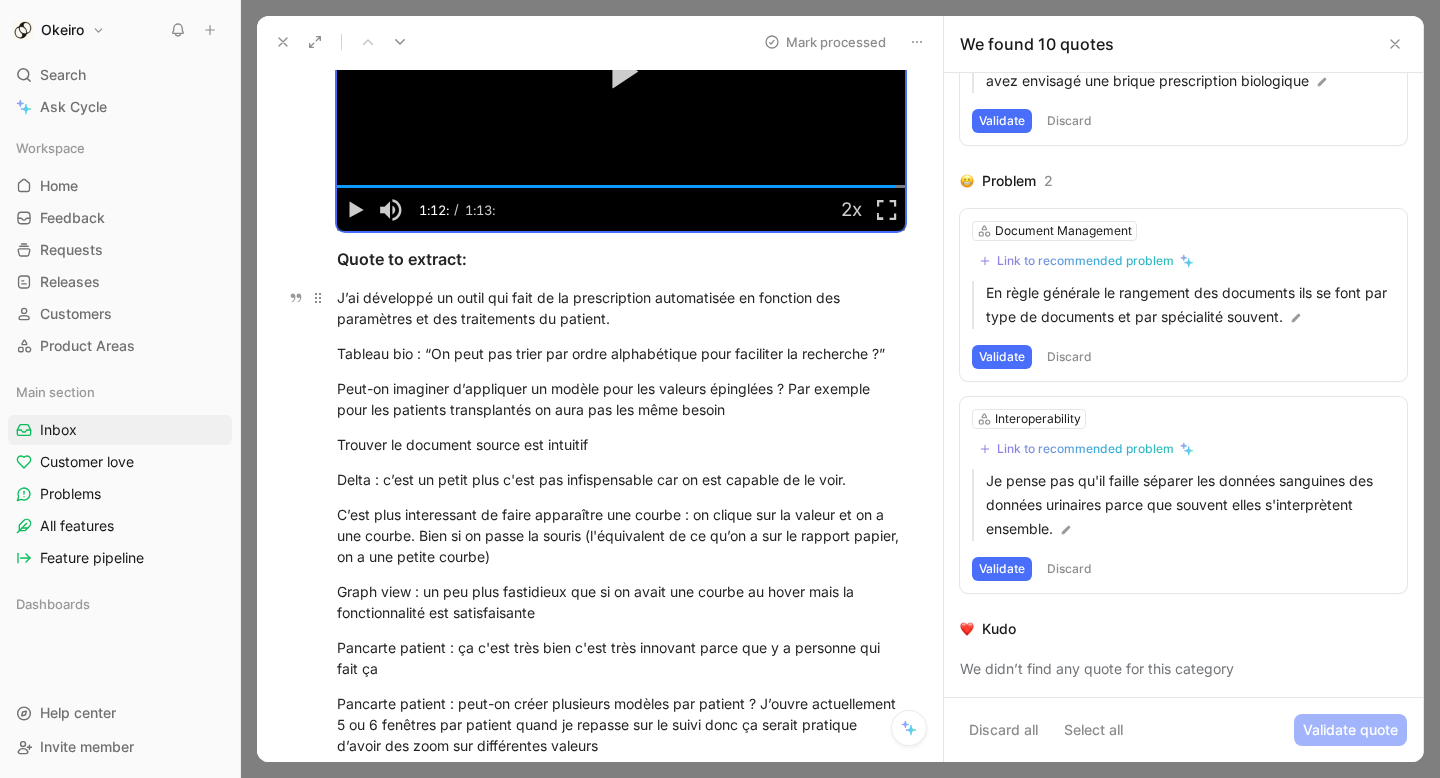 click on "J’ai développé un outil qui fait de la prescription automatisée en fonction des paramètres et des traitements du patient." at bounding box center [621, 308] 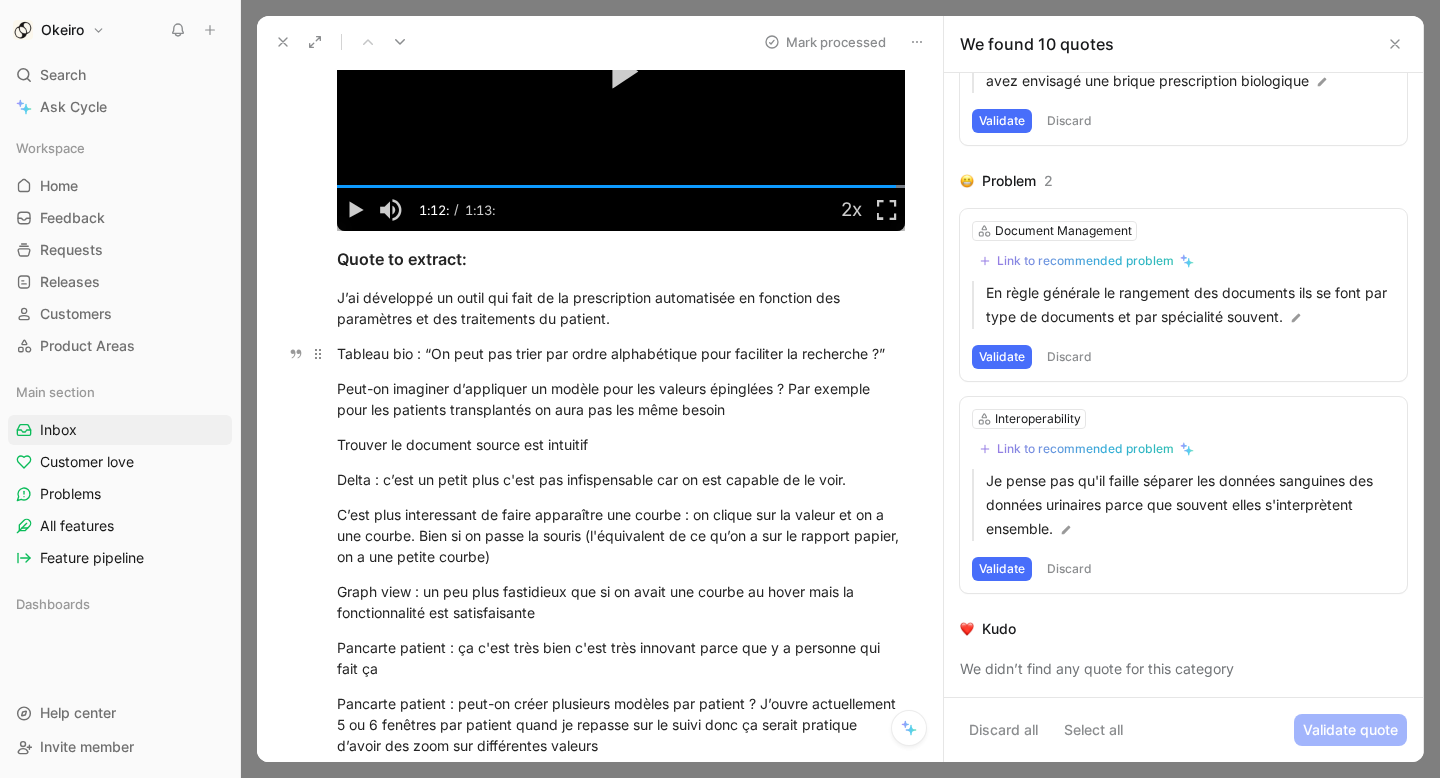 scroll, scrollTop: 362, scrollLeft: 0, axis: vertical 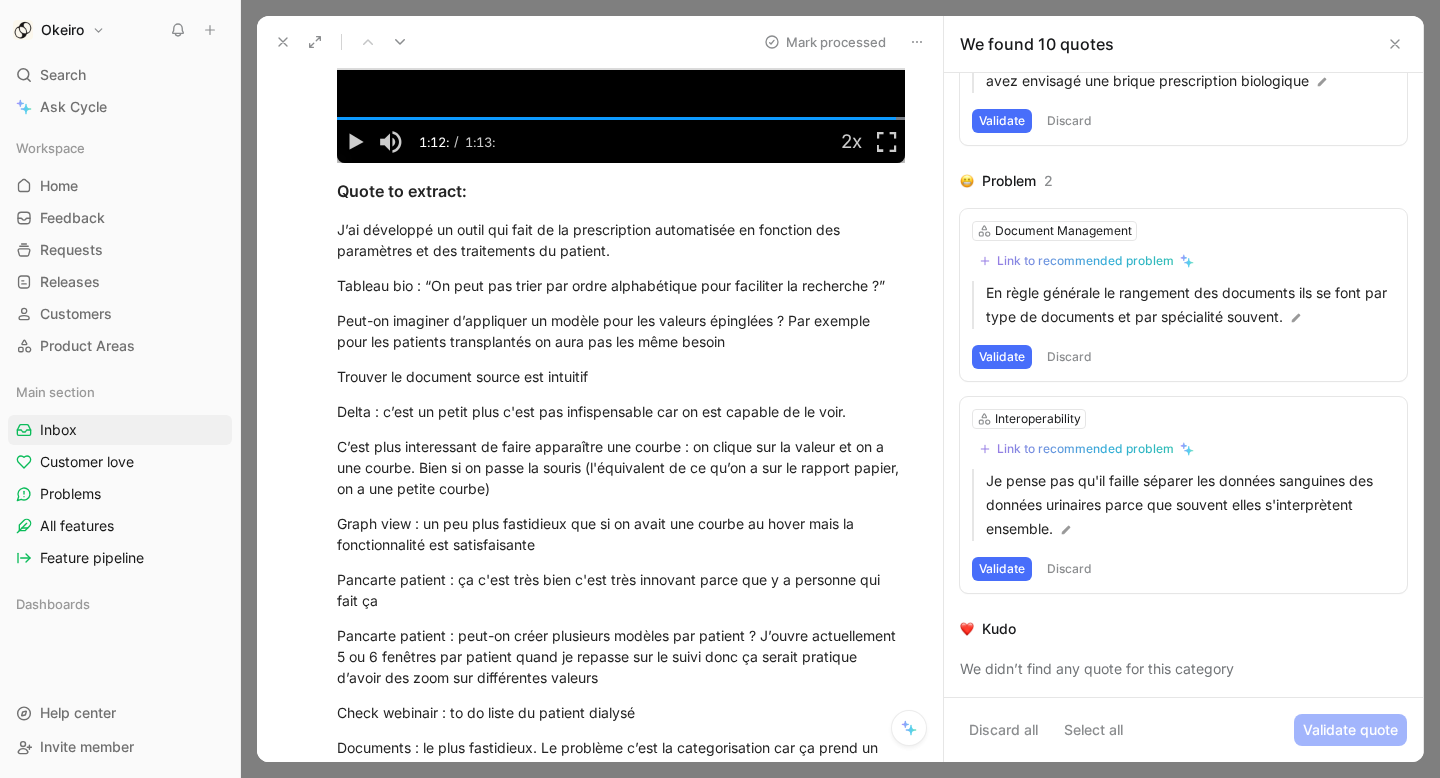 drag, startPoint x: 899, startPoint y: 284, endPoint x: 333, endPoint y: 268, distance: 566.2261 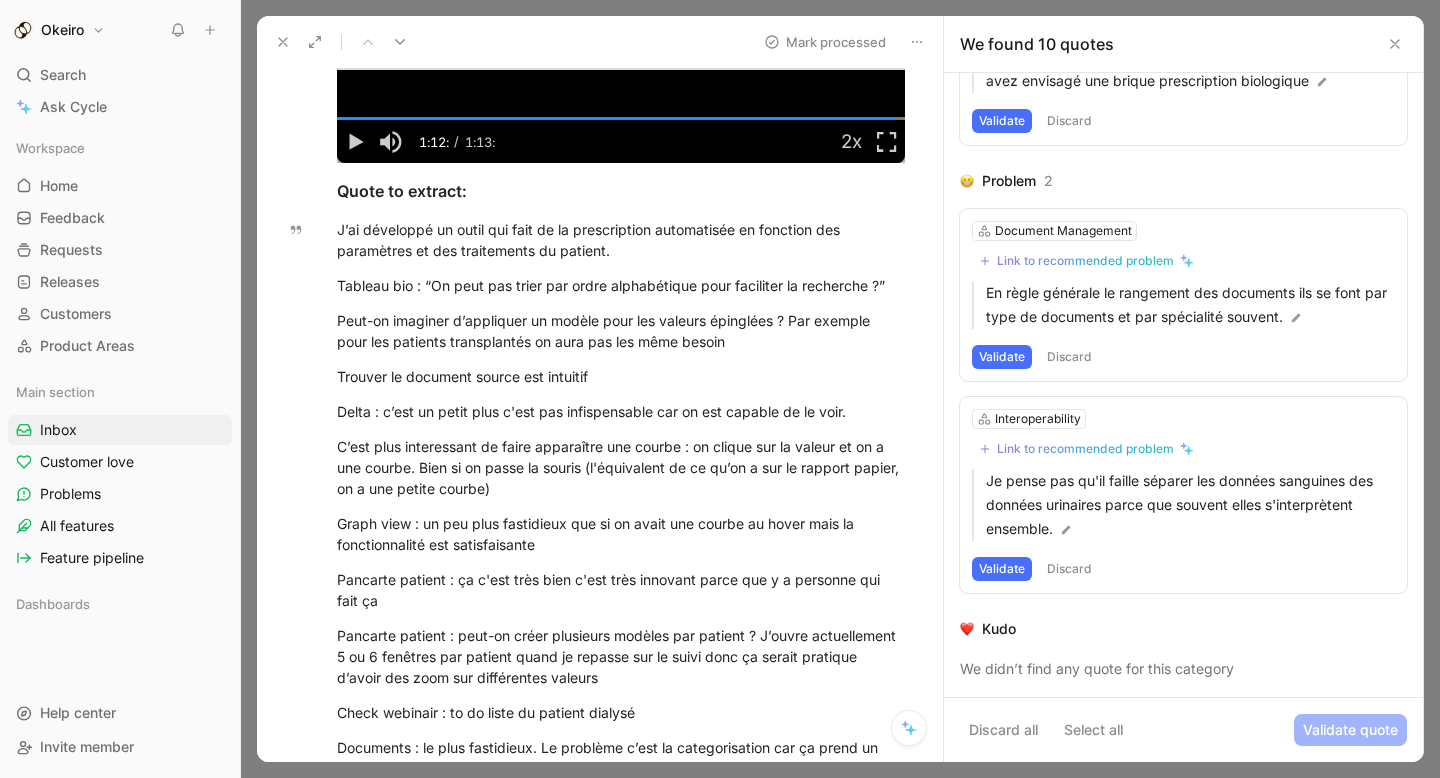 click on "Quote" at bounding box center [359, 4670] 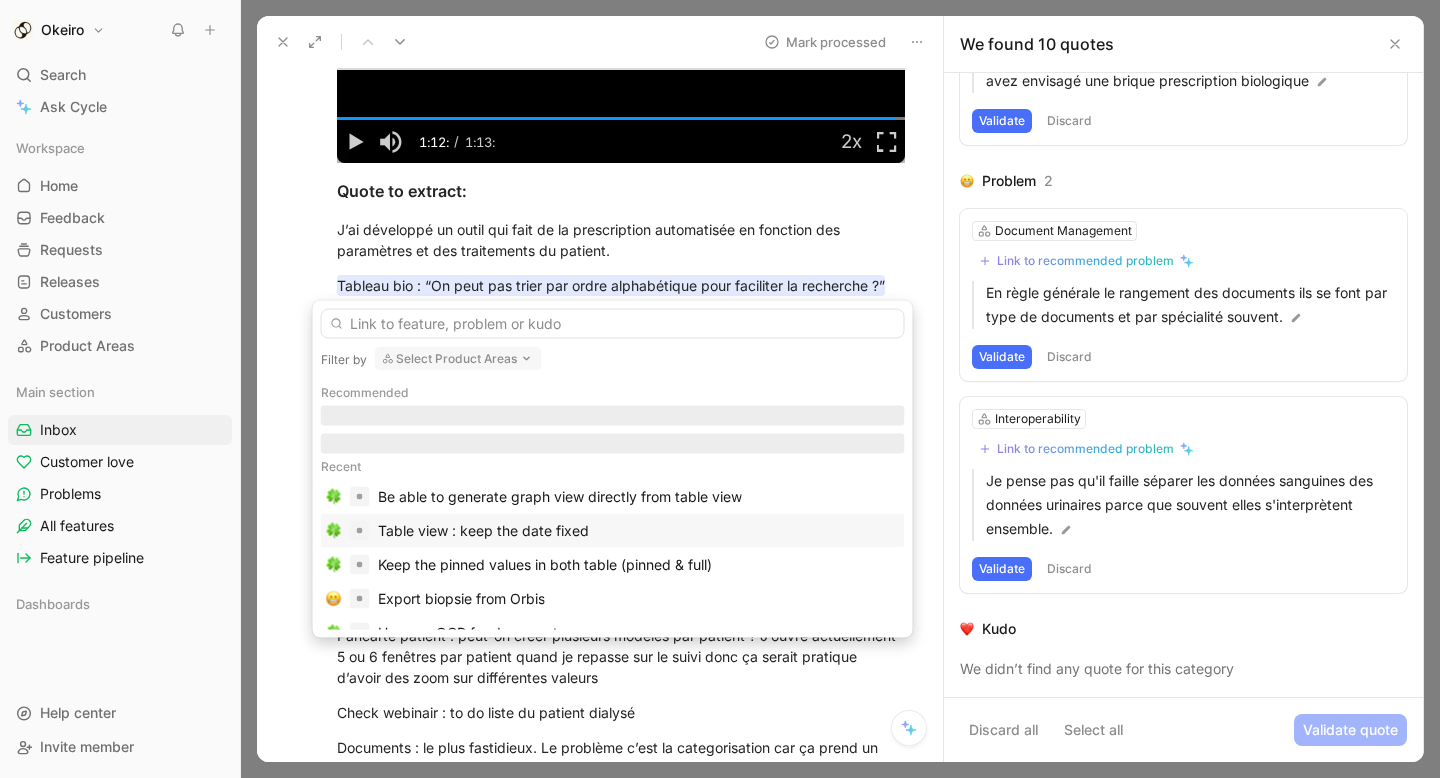 scroll, scrollTop: 0, scrollLeft: 0, axis: both 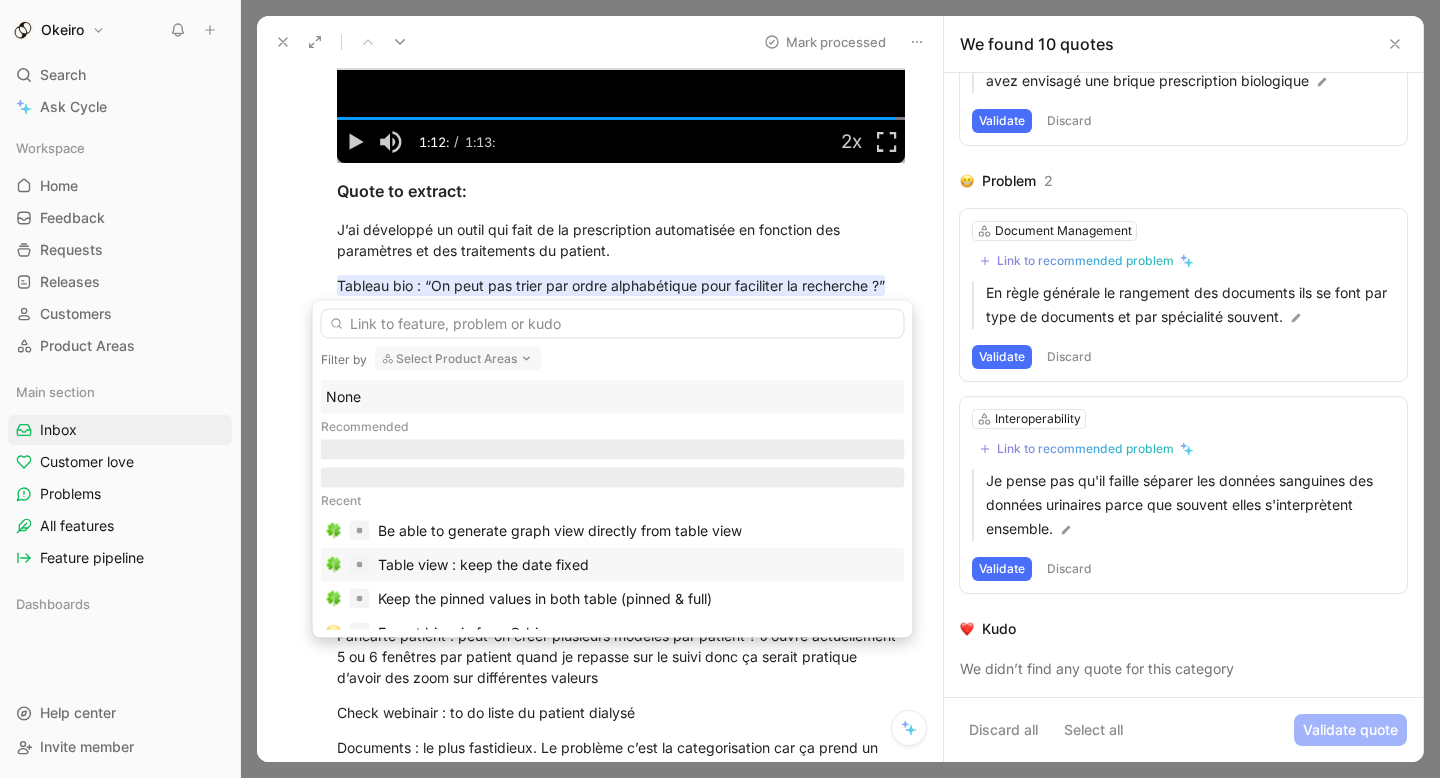 type on "t" 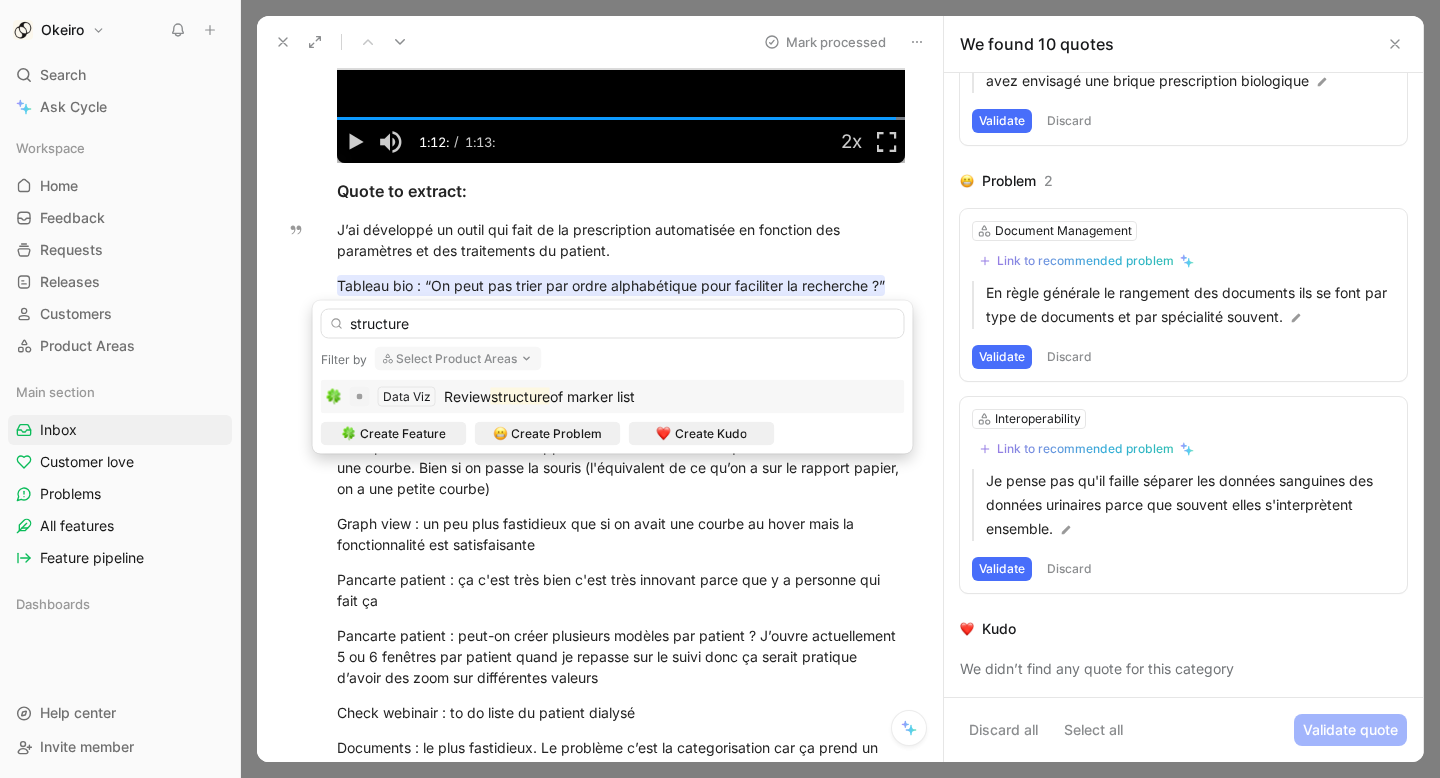 type on "structure" 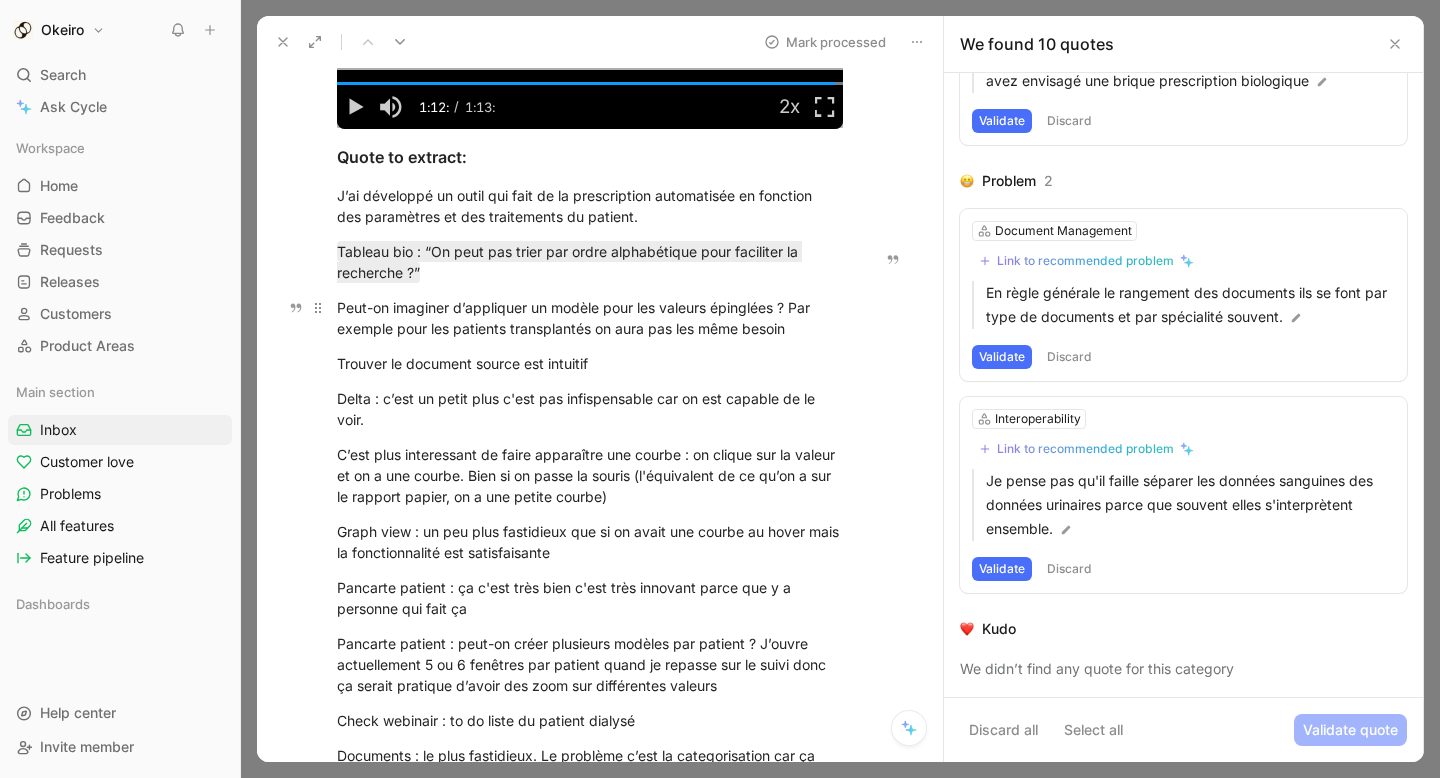 drag, startPoint x: 803, startPoint y: 329, endPoint x: 378, endPoint y: 324, distance: 425.02942 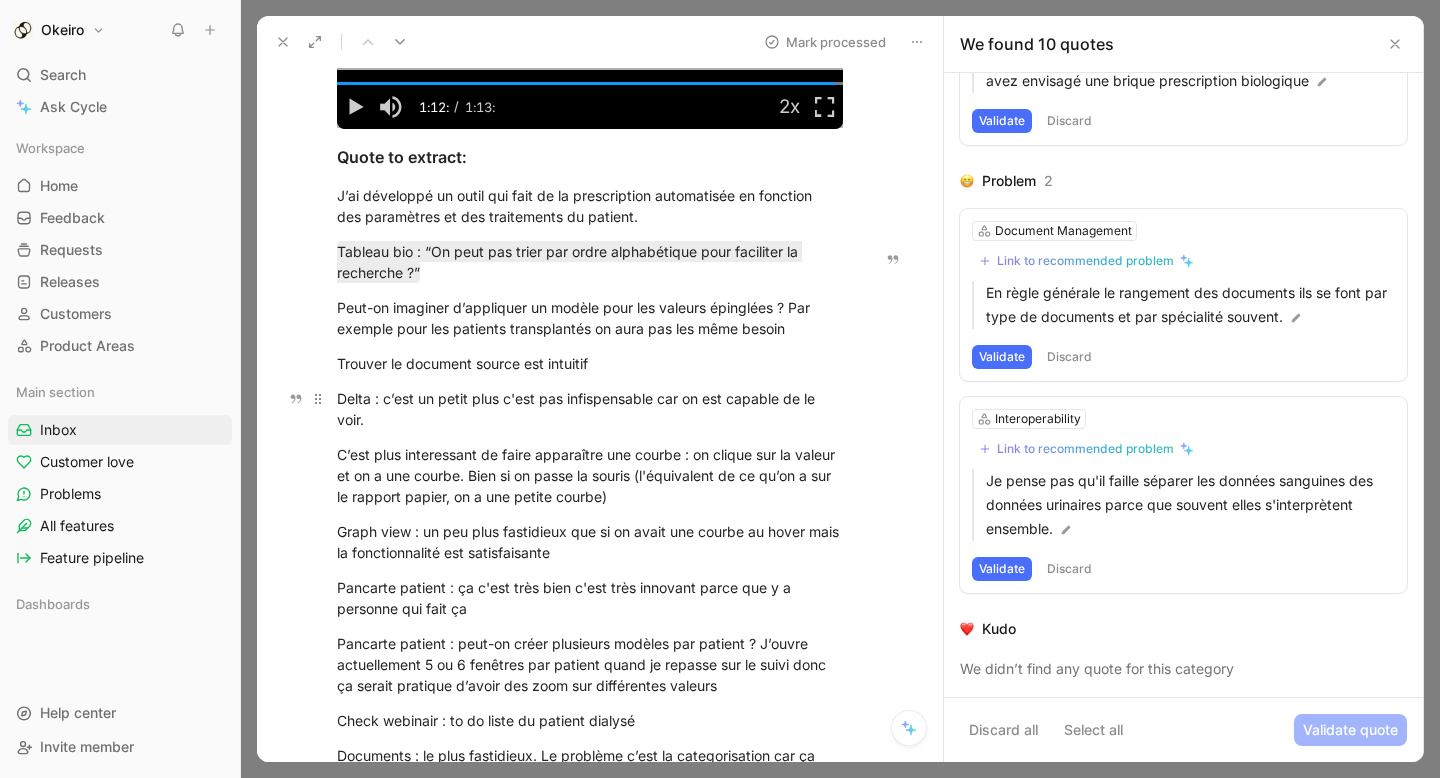 click on "Delta : c’est un petit plus c'est pas infispensable car on est capable de le voir." at bounding box center [590, 409] 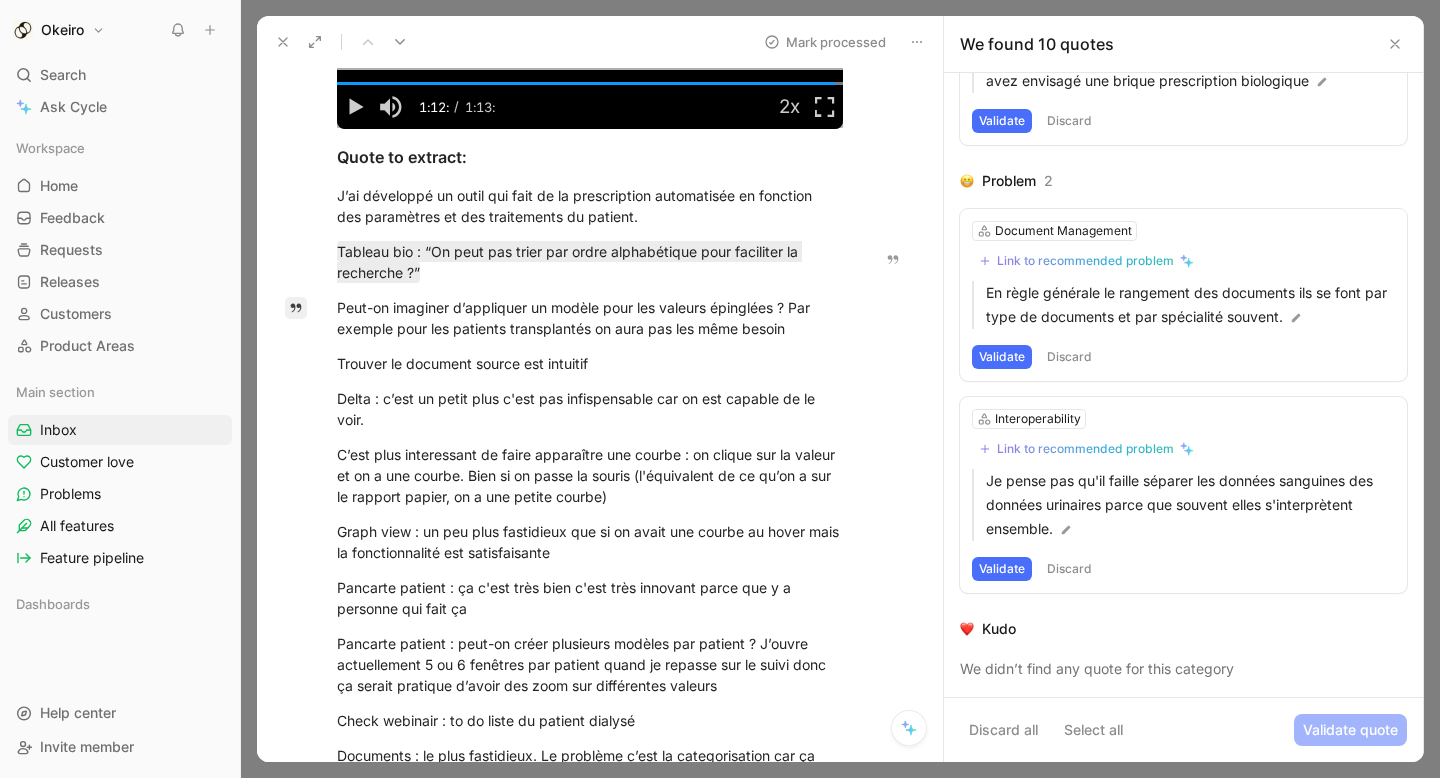 drag, startPoint x: 805, startPoint y: 330, endPoint x: 292, endPoint y: 303, distance: 513.71 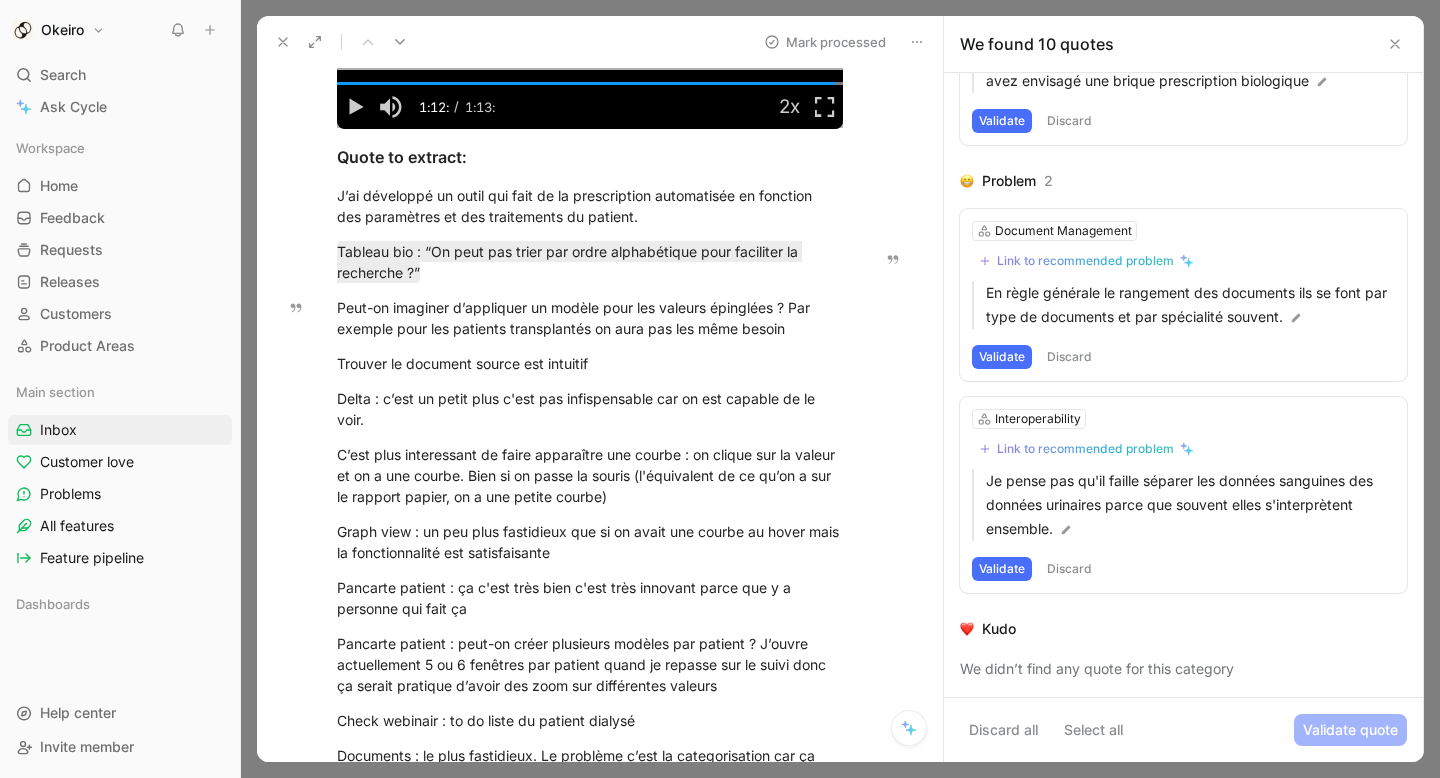 click on "Quote" at bounding box center (297, 4705) 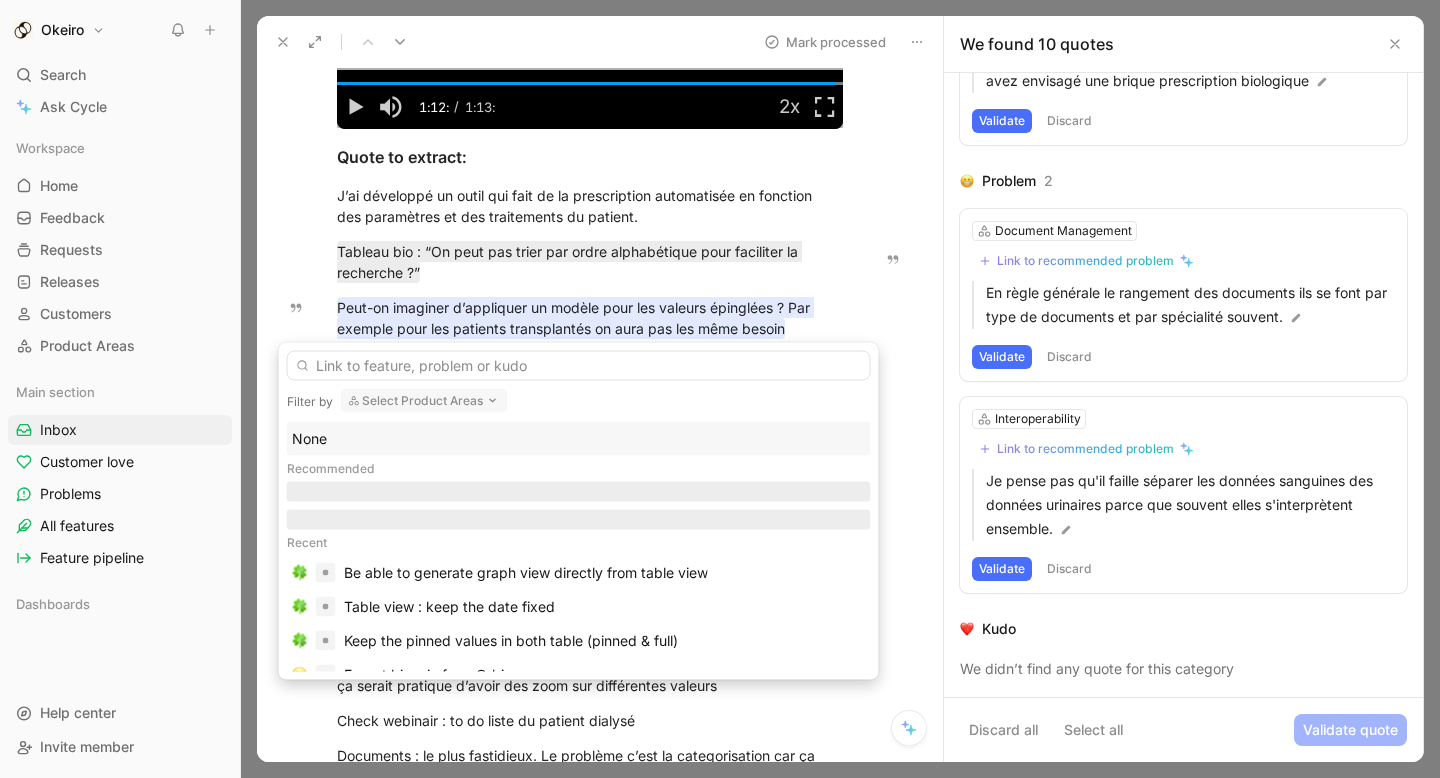 type on "H" 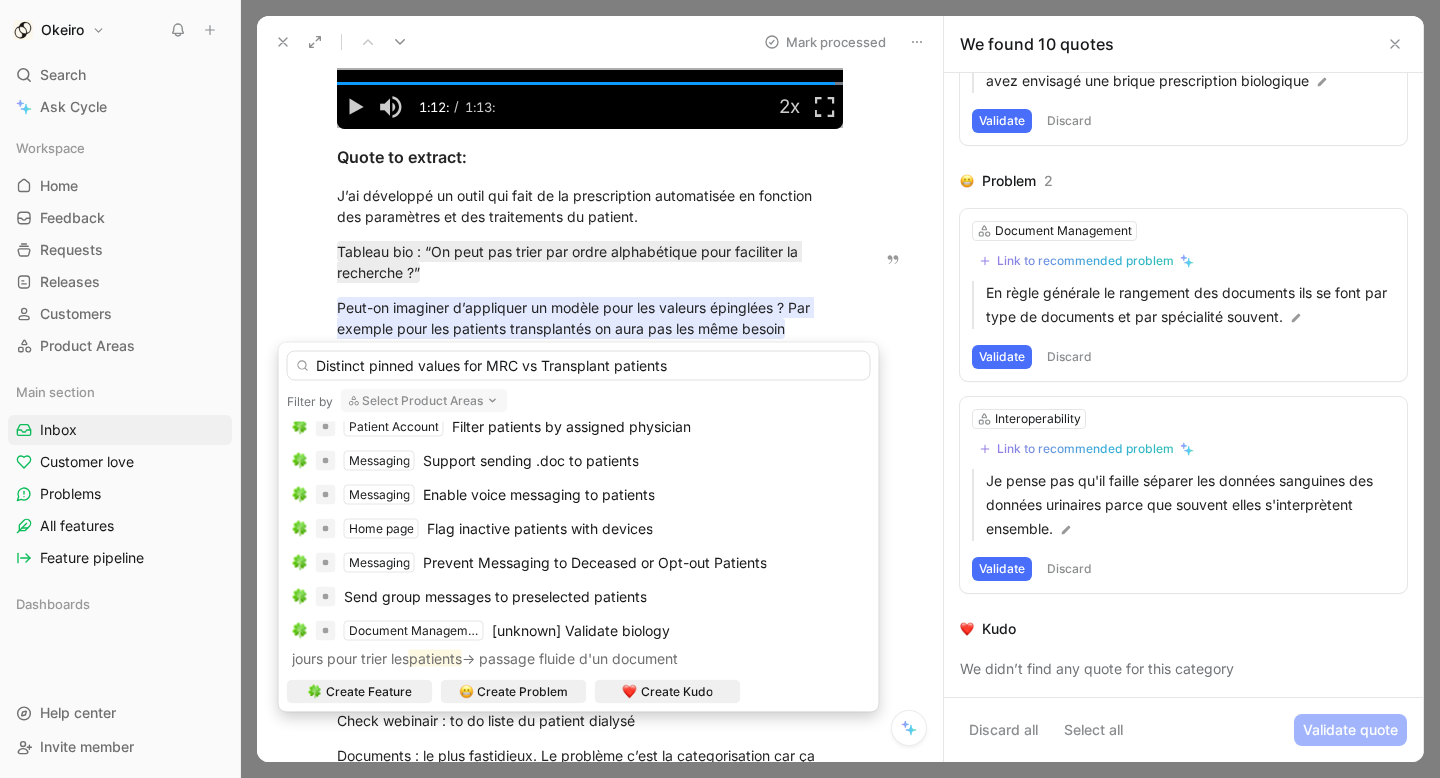 scroll, scrollTop: 84, scrollLeft: 0, axis: vertical 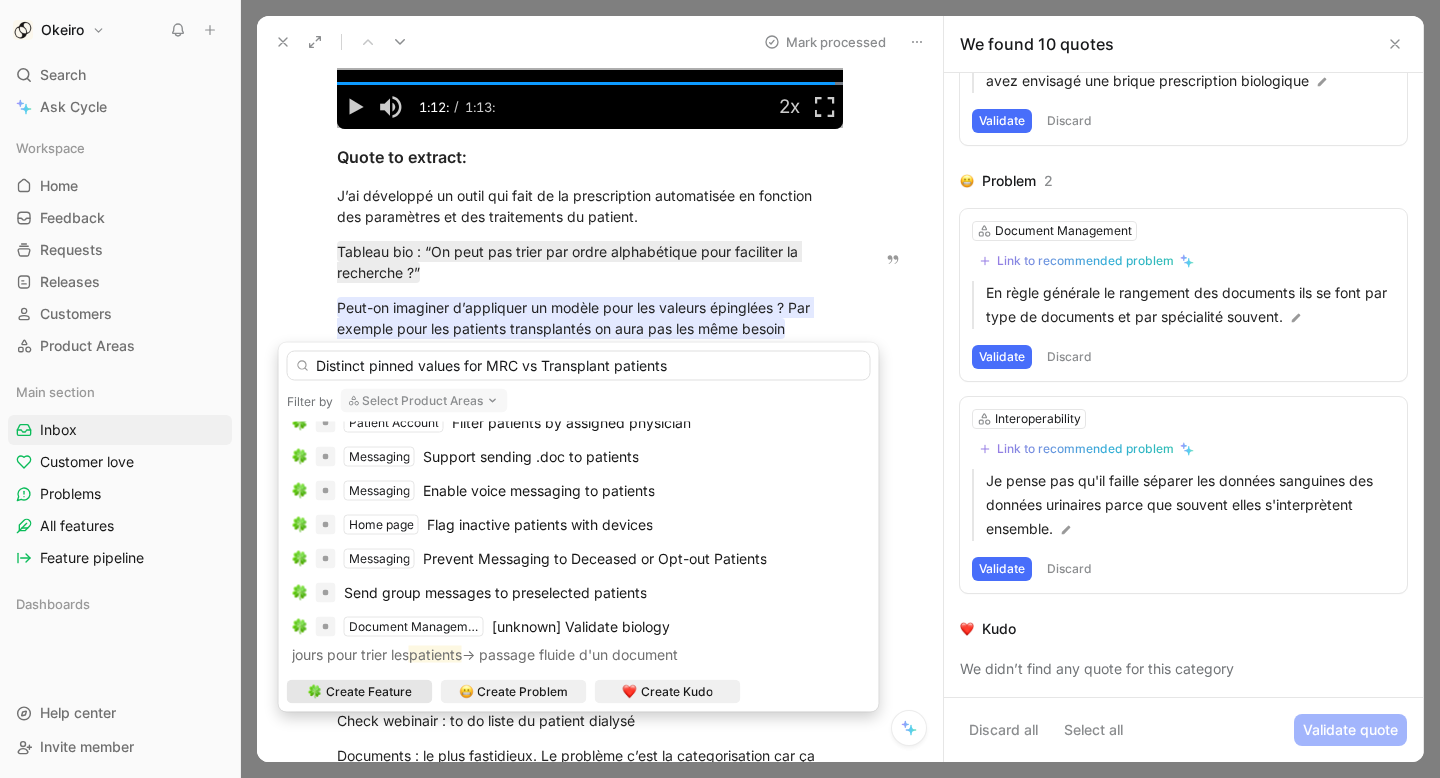 type on "Distinct pinned values for MRC vs Transplant patients" 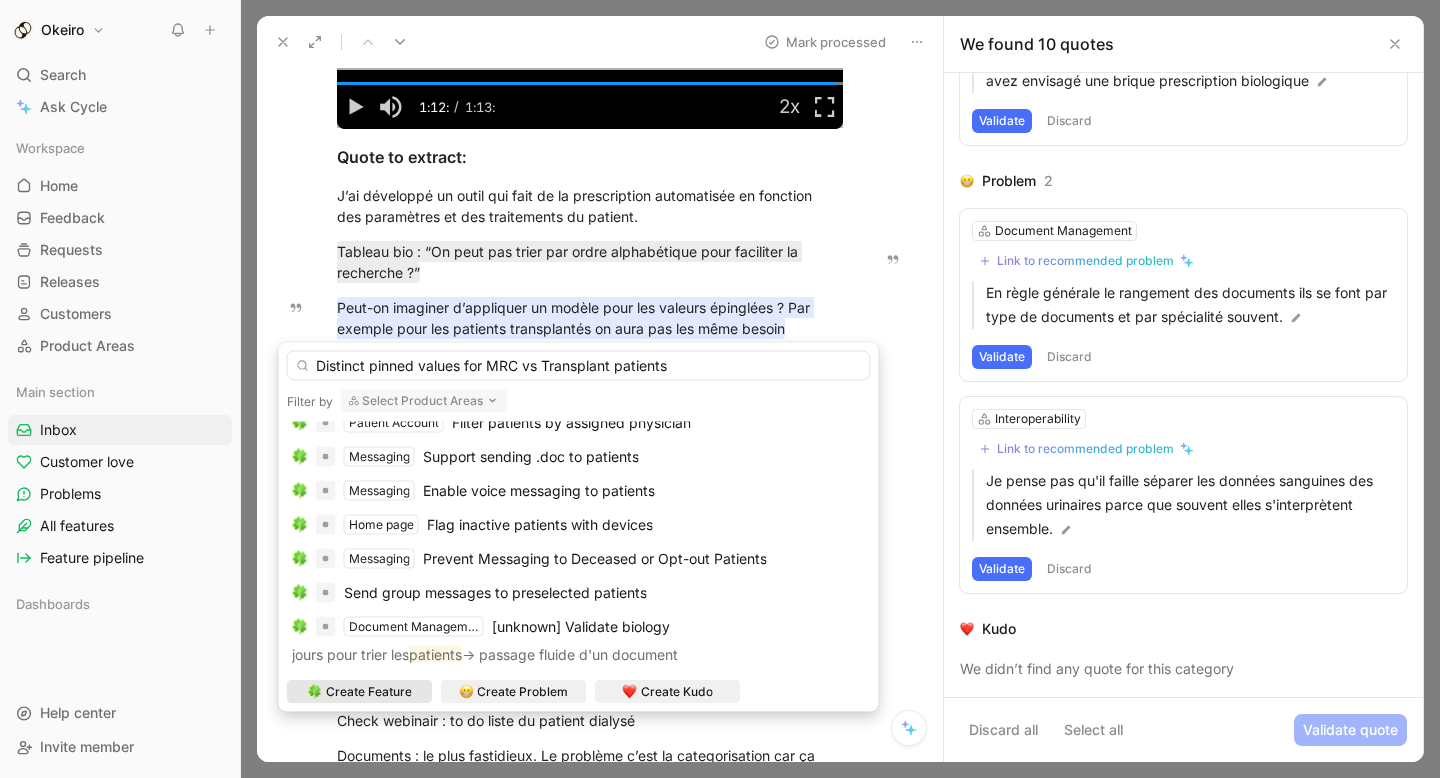 click on "Create Feature" at bounding box center (369, 692) 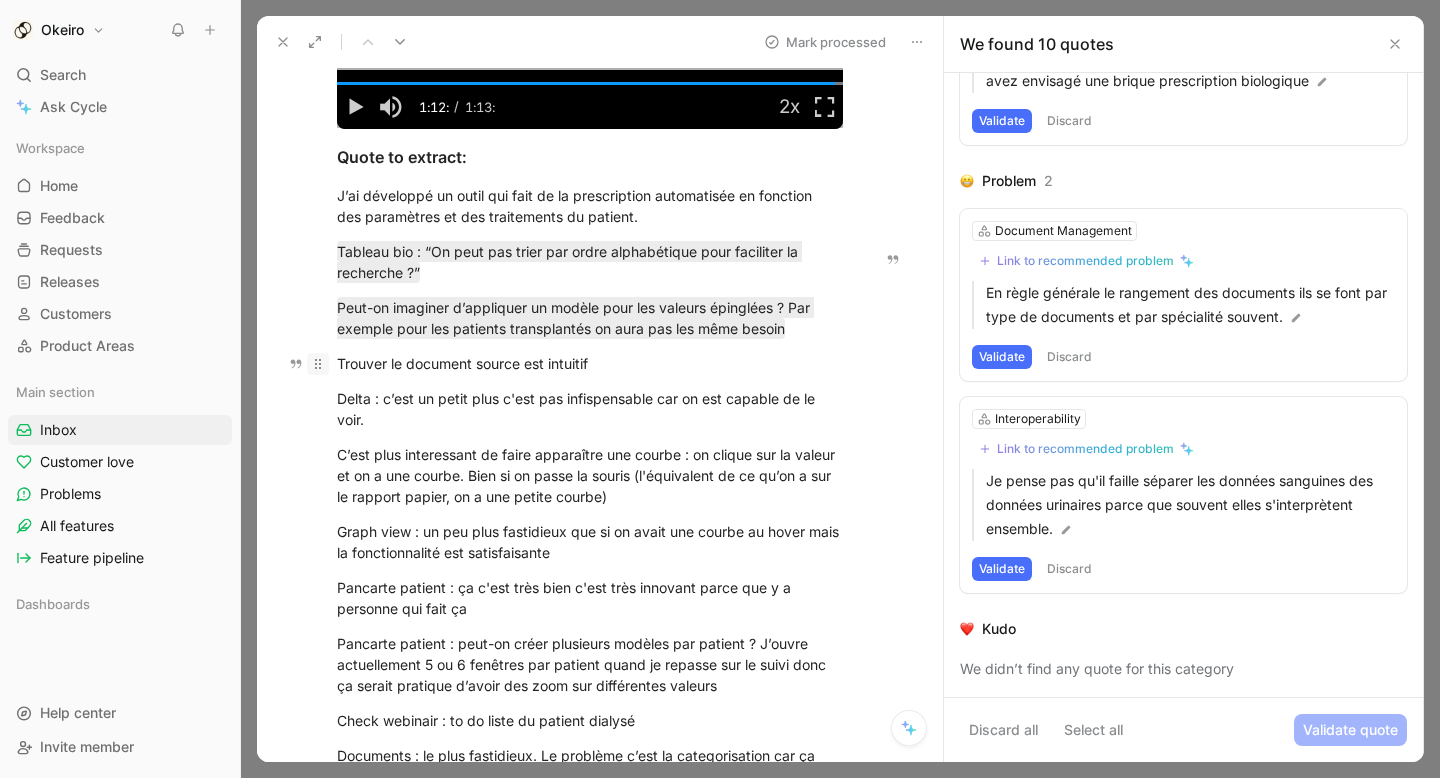 drag, startPoint x: 613, startPoint y: 372, endPoint x: 314, endPoint y: 373, distance: 299.00168 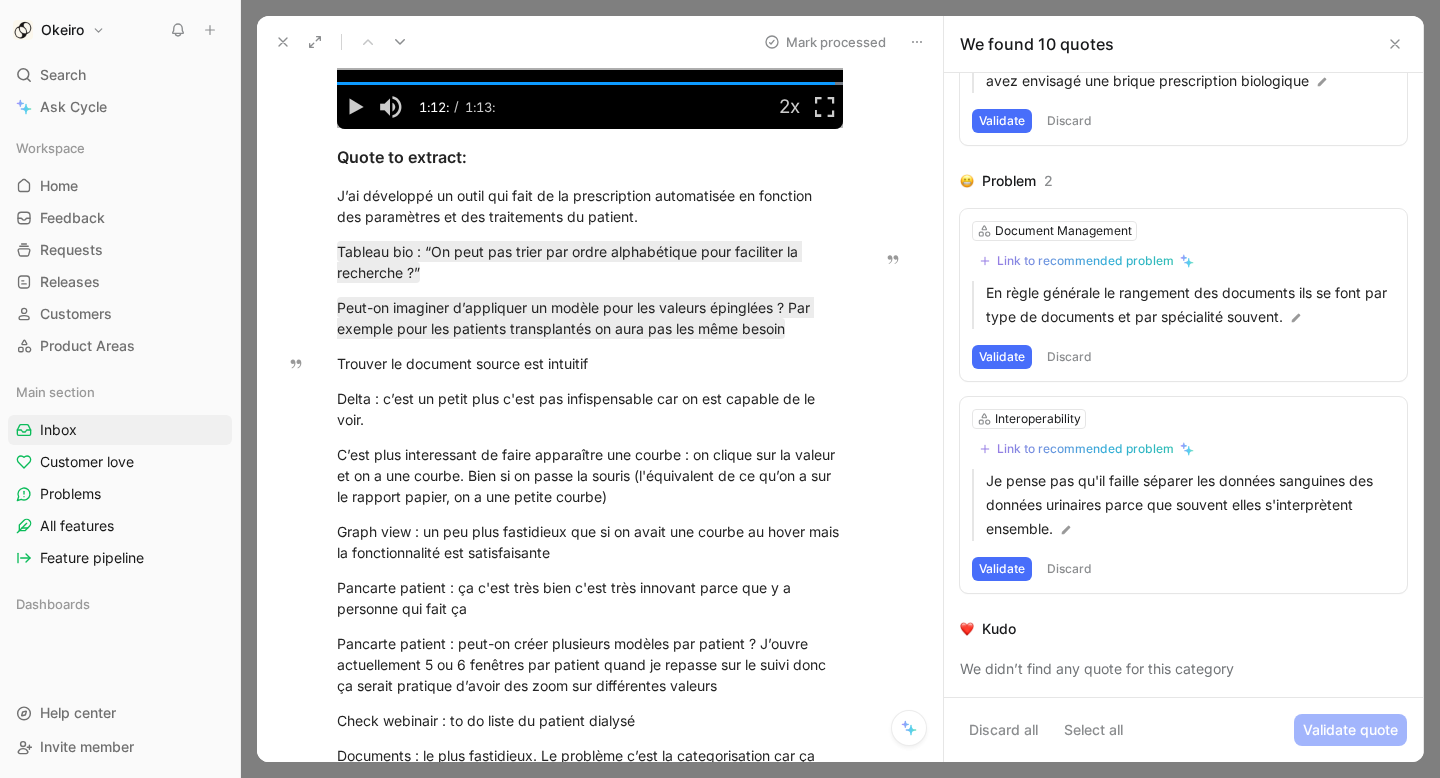 click on "Quote" at bounding box center (297, 4761) 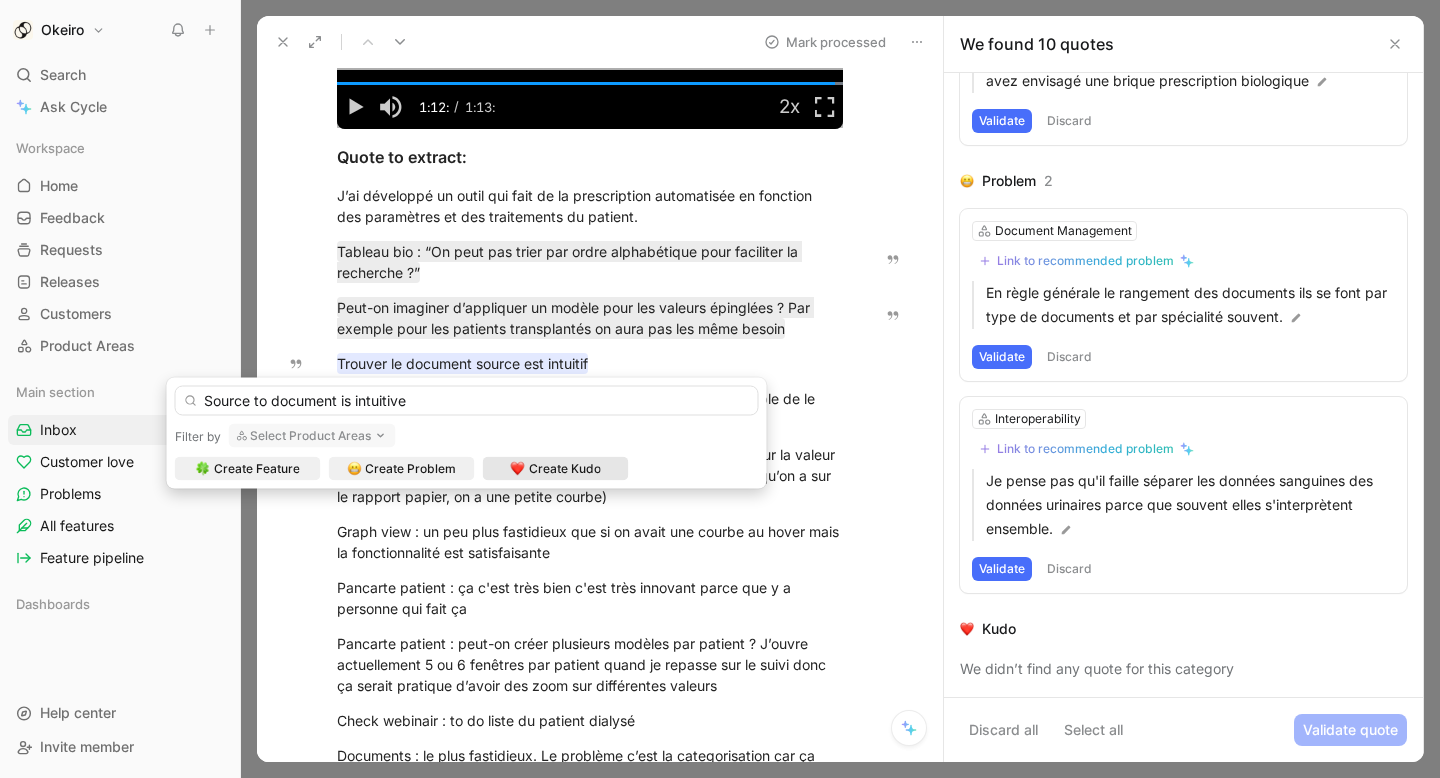 type on "Source to document is intuitive" 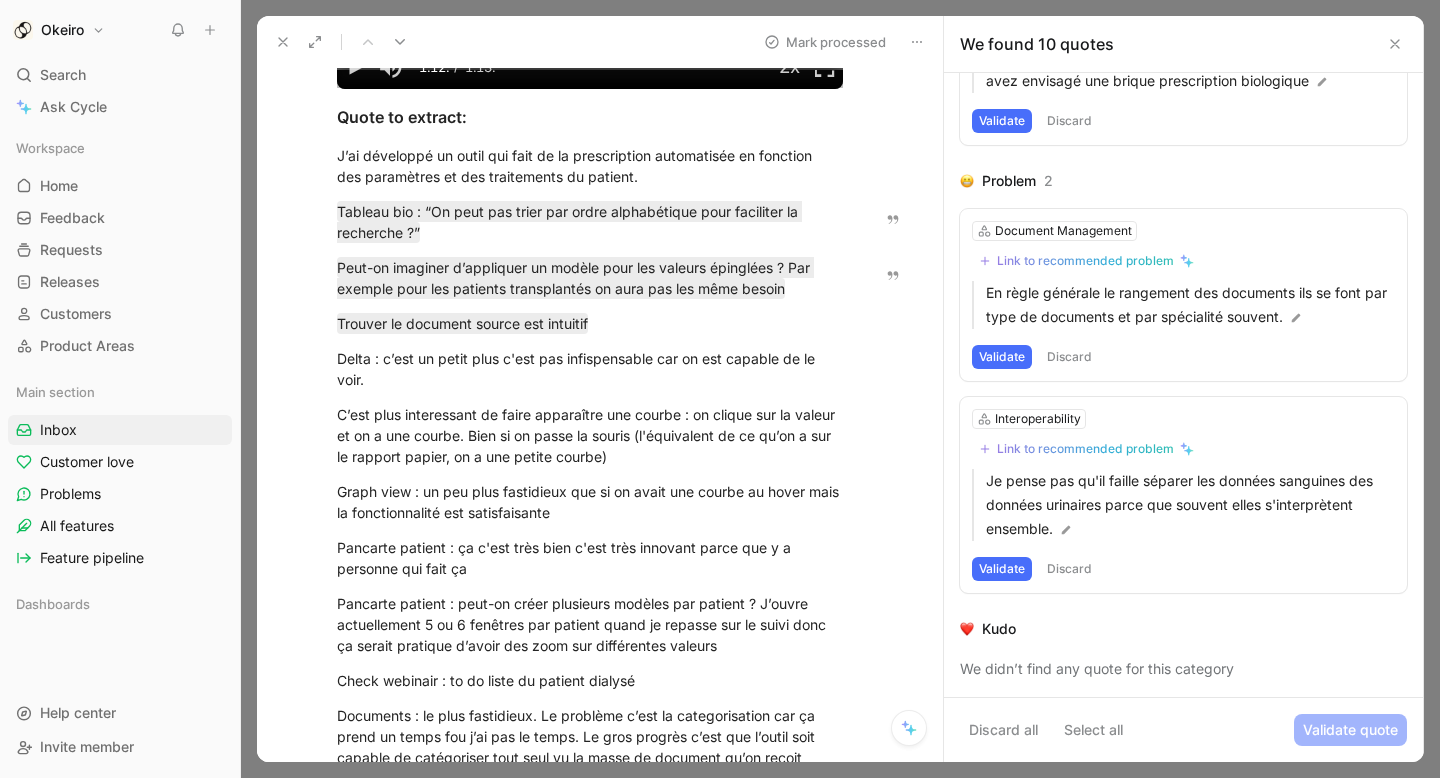 scroll, scrollTop: 406, scrollLeft: 0, axis: vertical 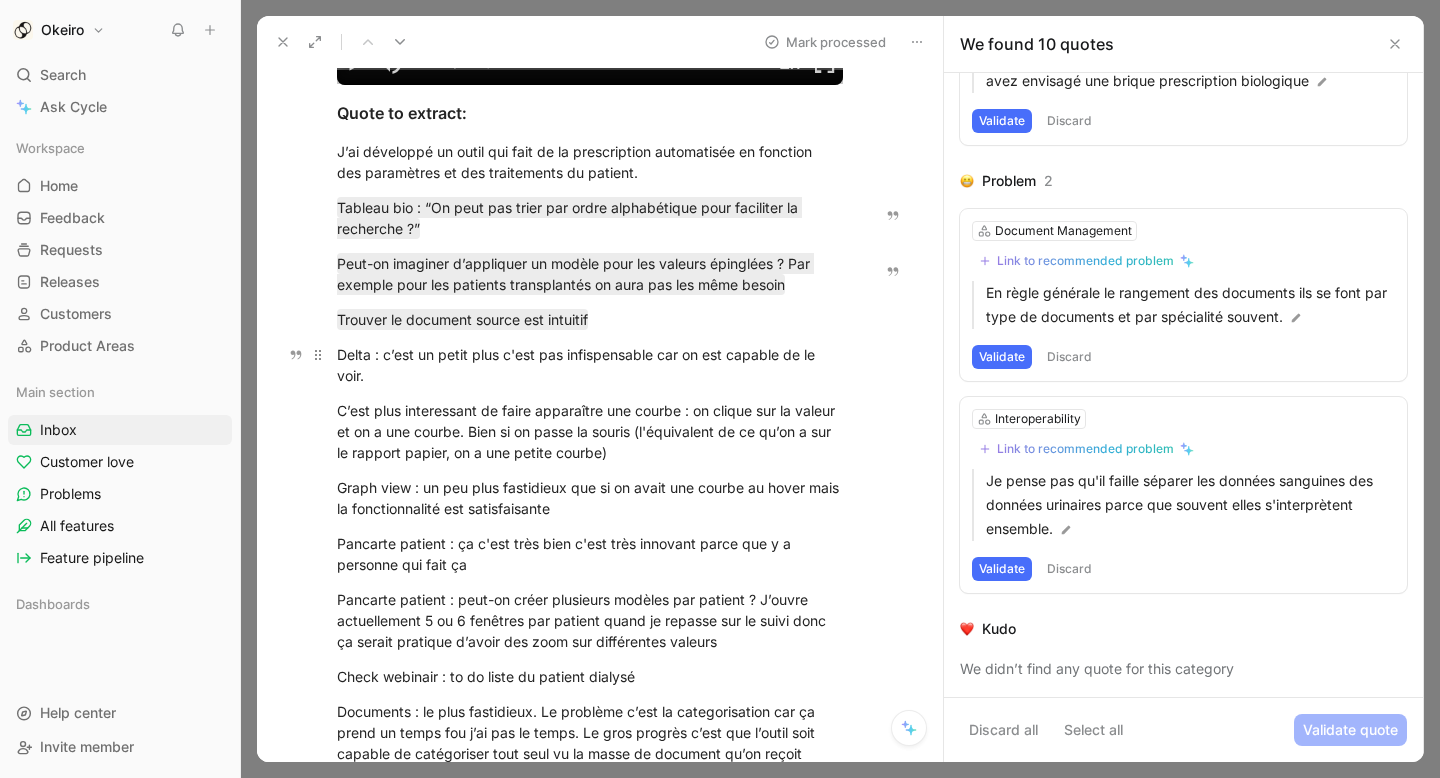 drag, startPoint x: 358, startPoint y: 372, endPoint x: 335, endPoint y: 354, distance: 29.206163 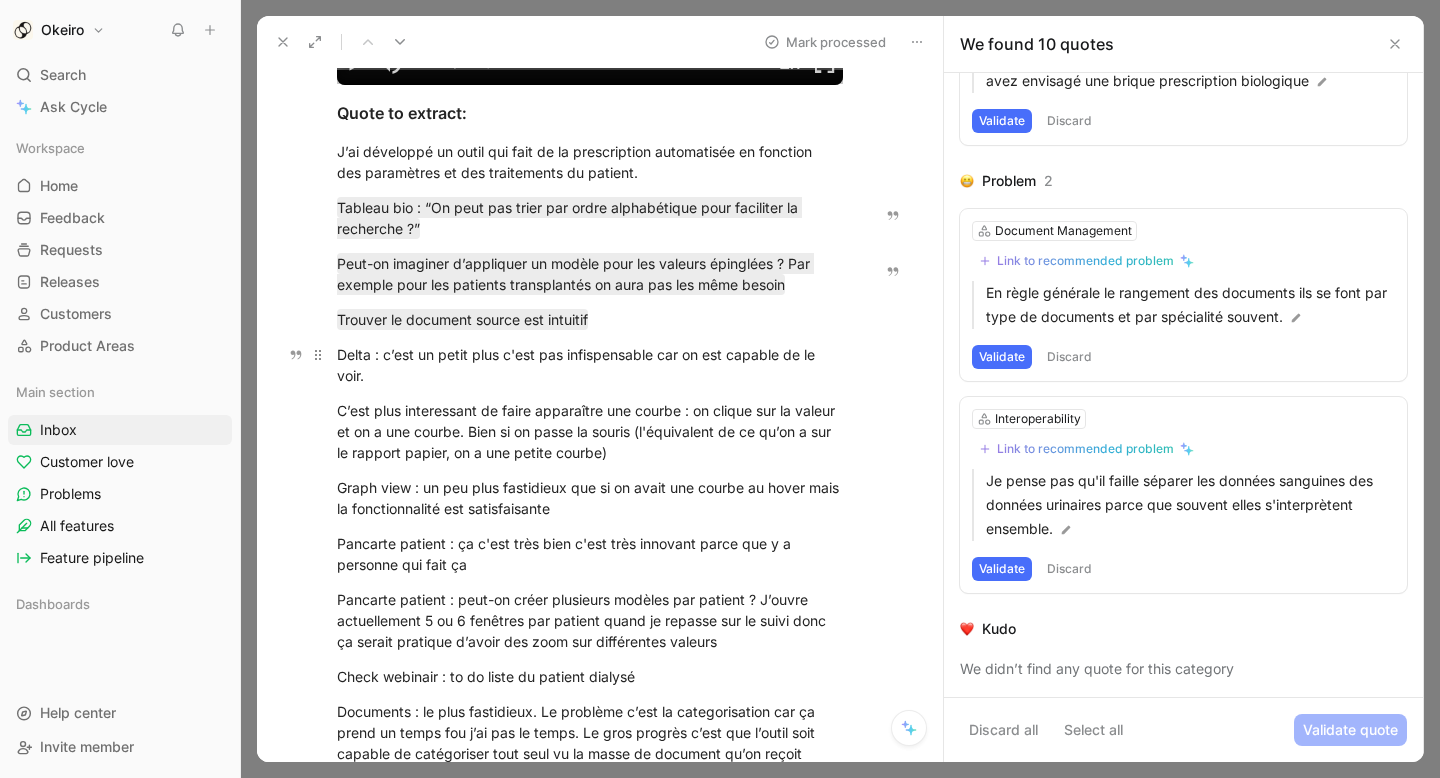 click on "Delta : c’est un petit plus c'est pas infispensable car on est capable de le voir." at bounding box center (590, 365) 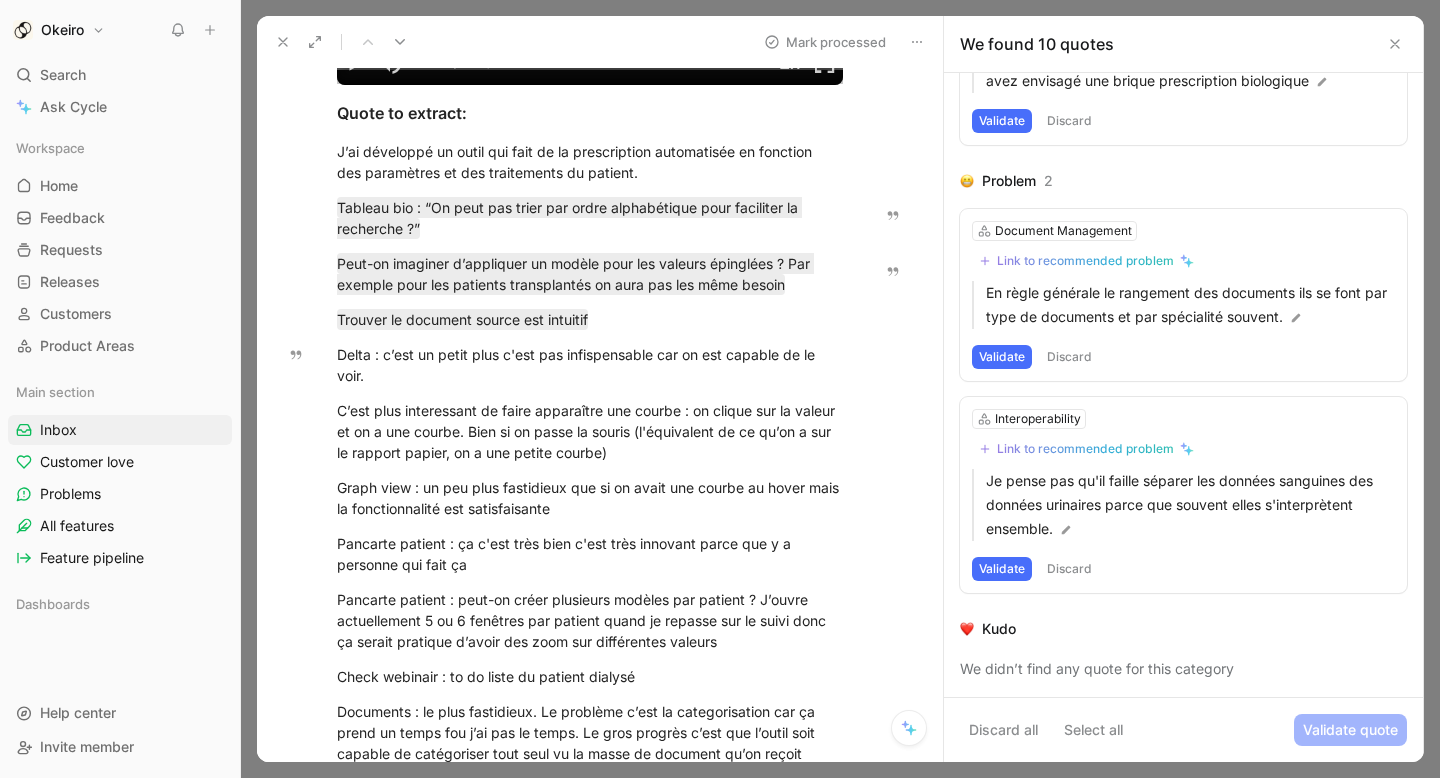 click on "Quote" at bounding box center (297, 4752) 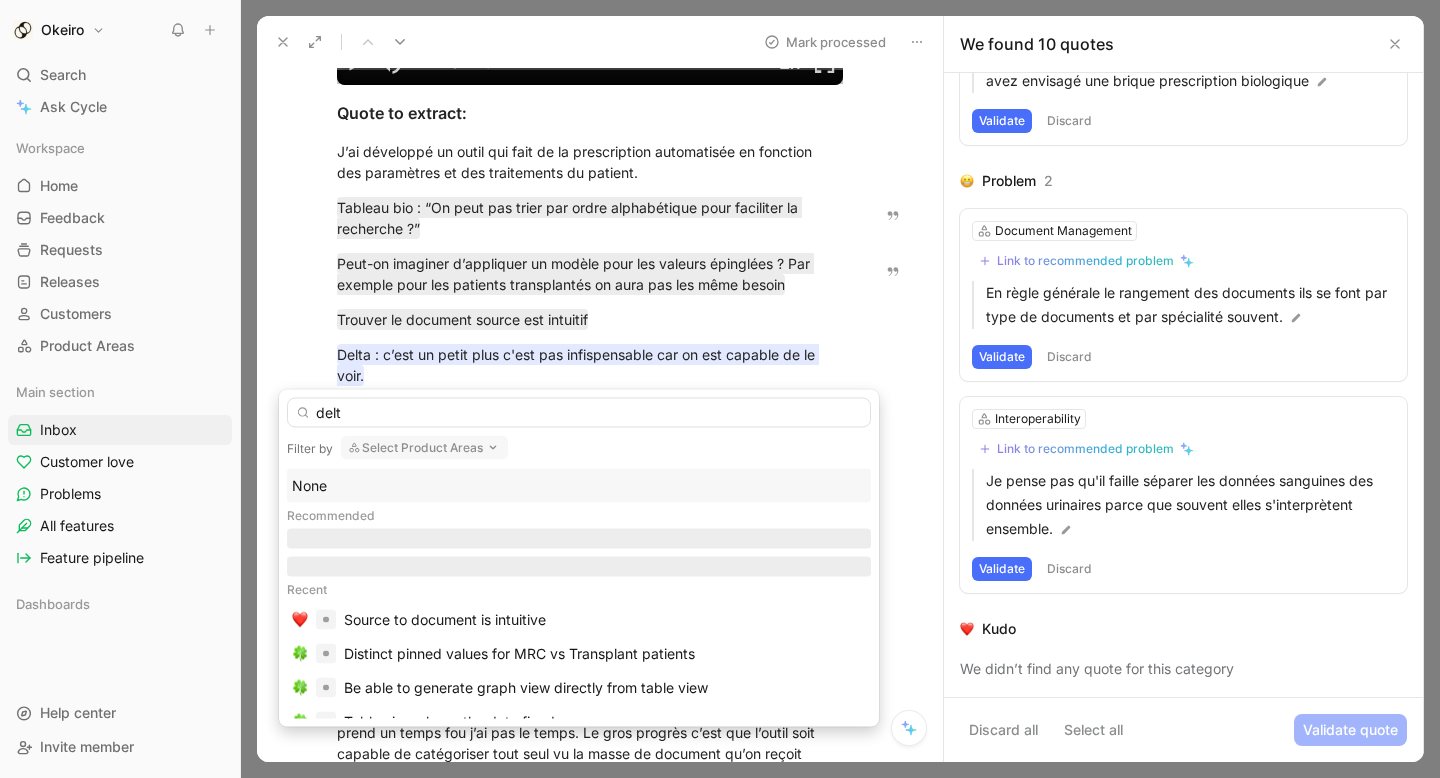 type on "delta" 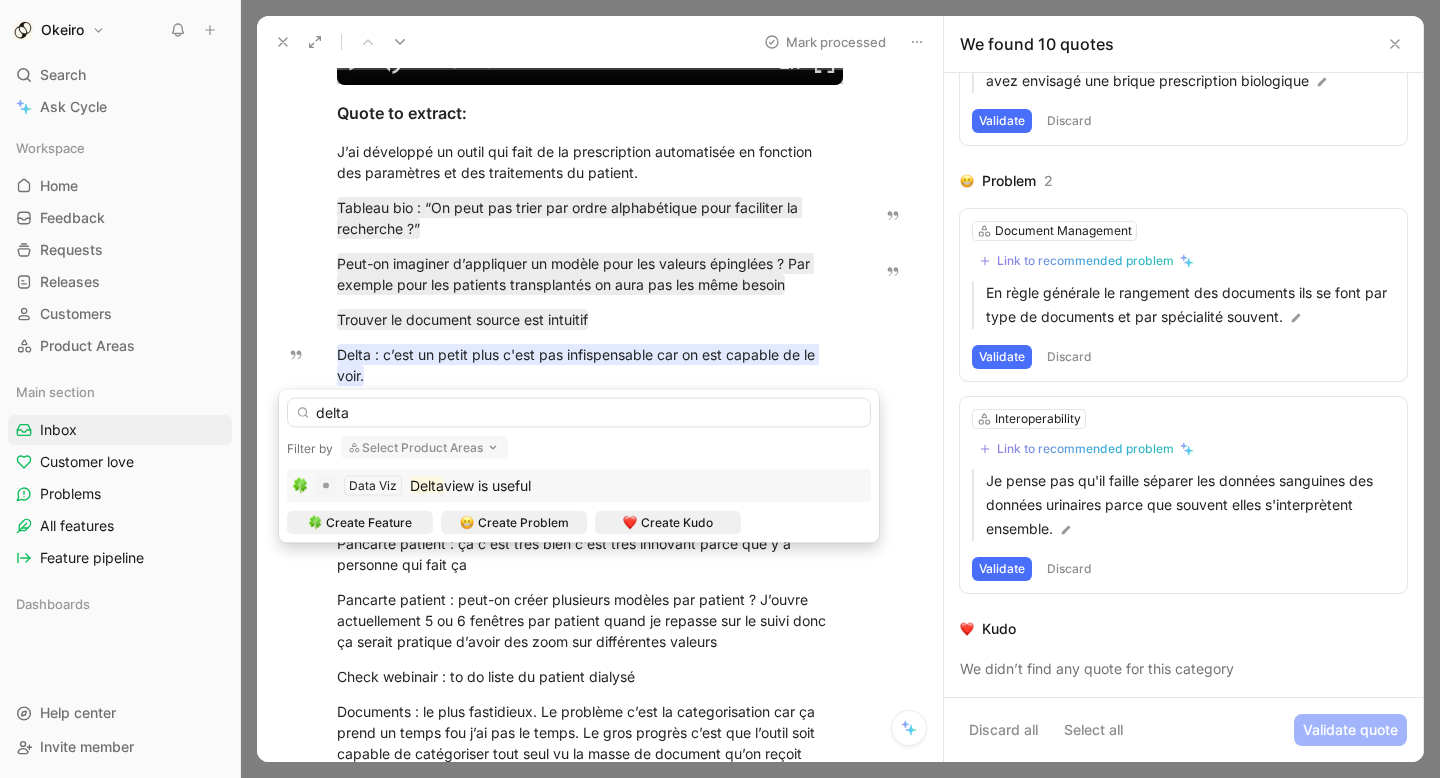click on "view is useful" at bounding box center [487, 485] 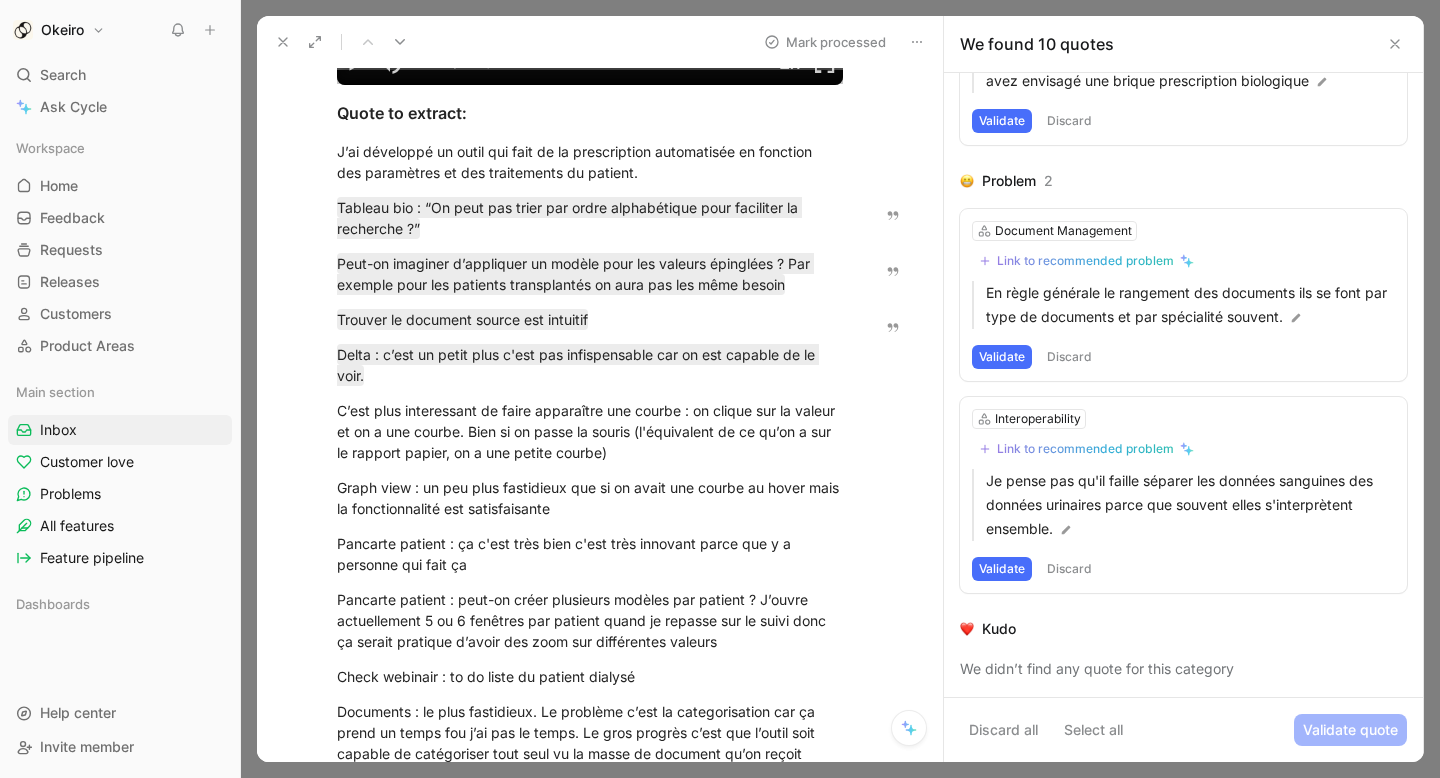 scroll, scrollTop: 496, scrollLeft: 0, axis: vertical 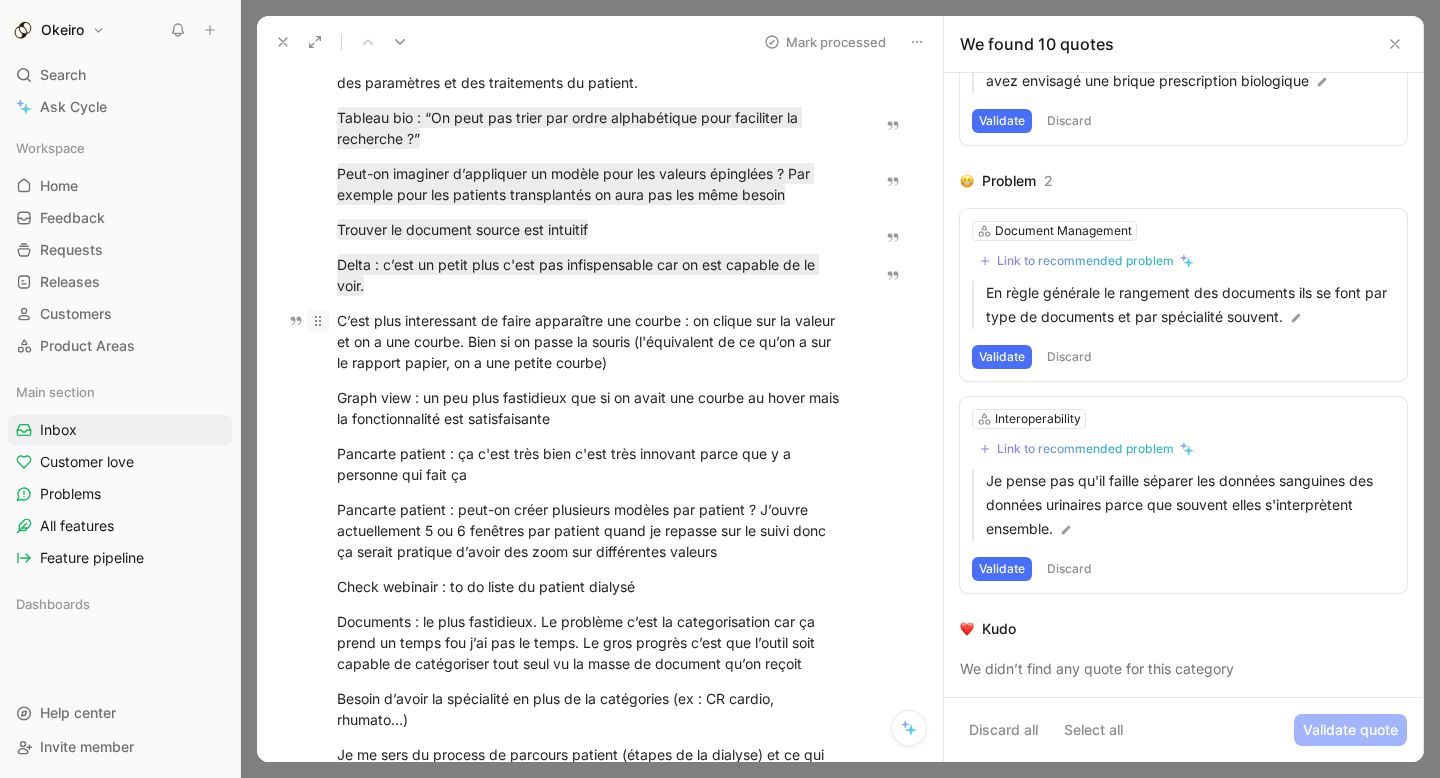 drag, startPoint x: 548, startPoint y: 366, endPoint x: 309, endPoint y: 320, distance: 243.38652 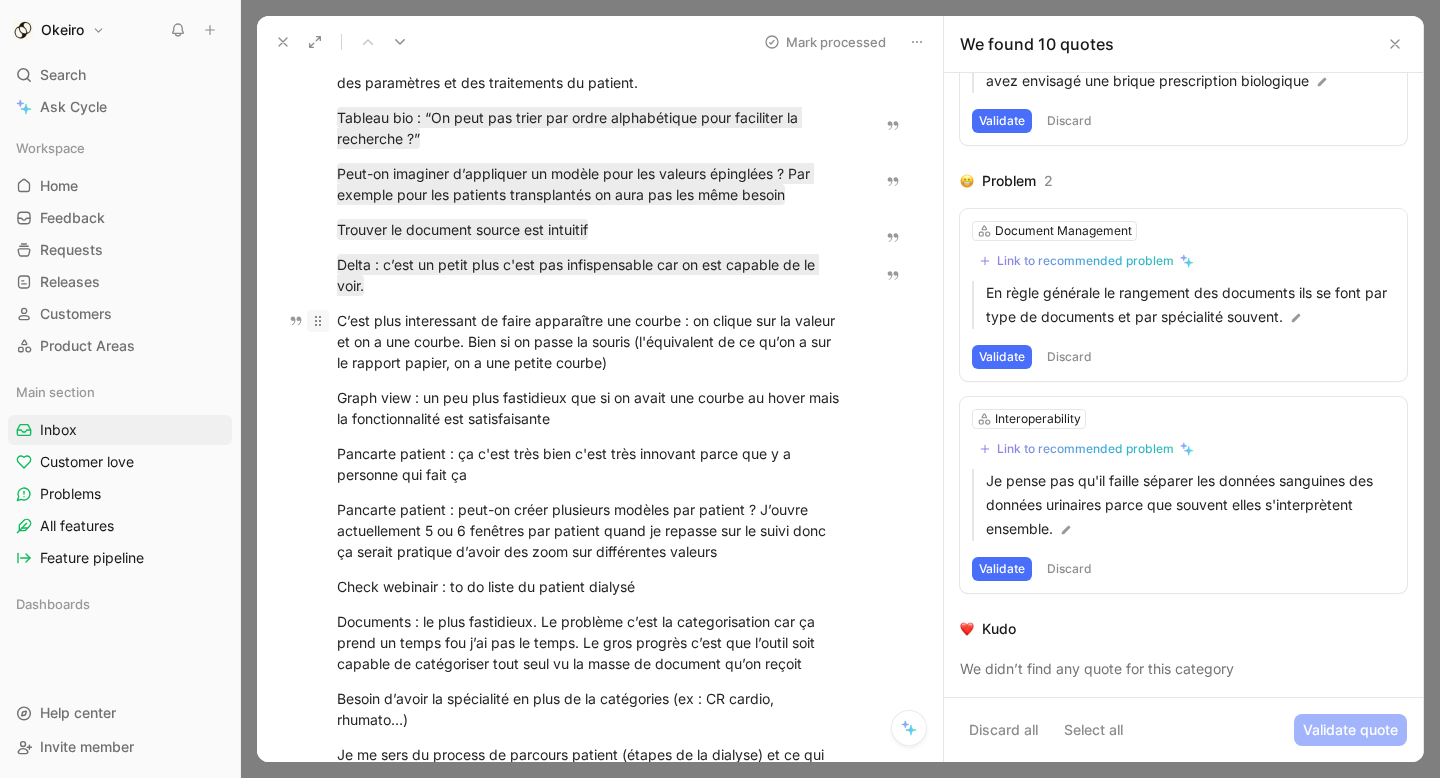 click on "C’est plus interessant de faire apparaître une courbe : on clique sur la valeur et on a une courbe. Bien si on passe la souris (l'équivalent de ce qu’on a sur le rapport papier, on a une petite courbe)" at bounding box center [590, 341] 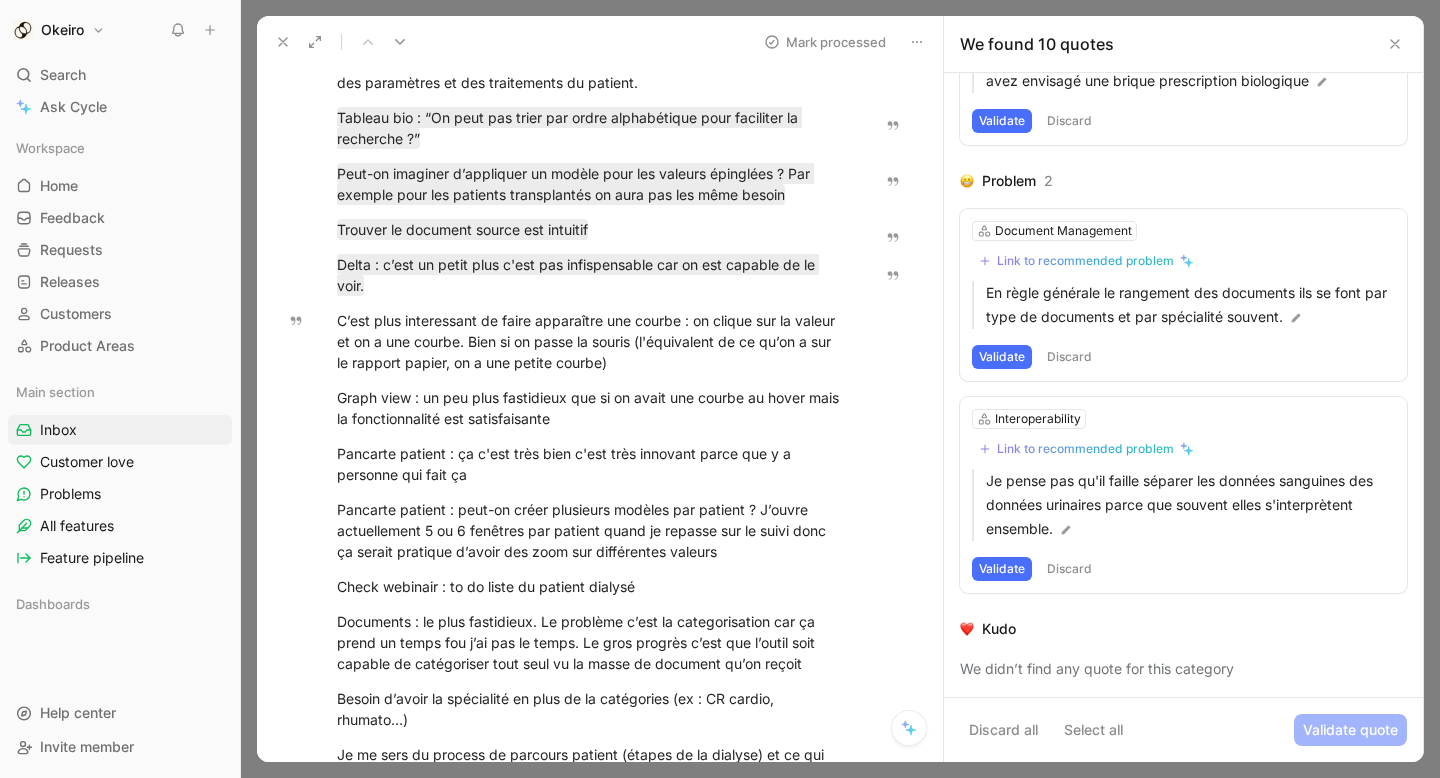 click on "Quote" at bounding box center [297, 4718] 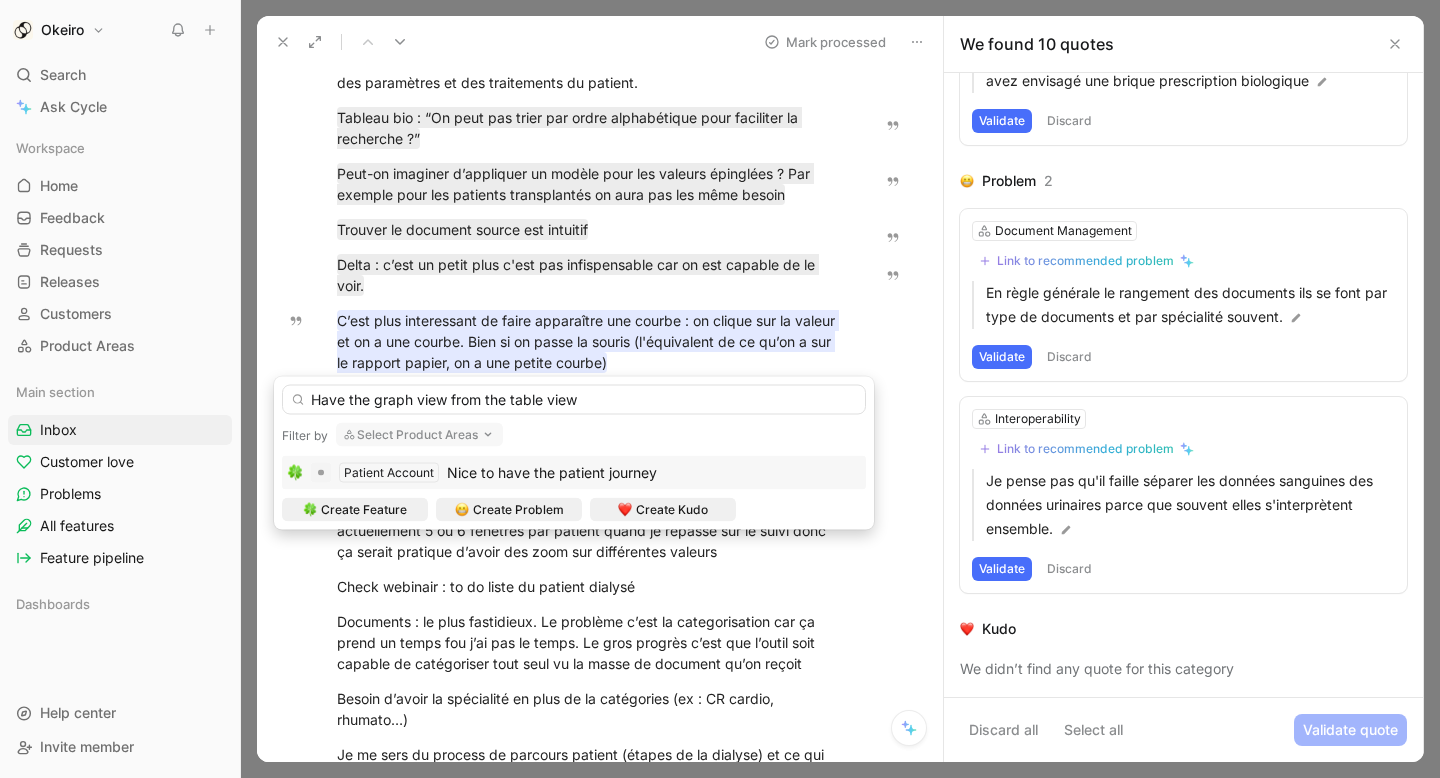 drag, startPoint x: 627, startPoint y: 401, endPoint x: 349, endPoint y: 402, distance: 278.0018 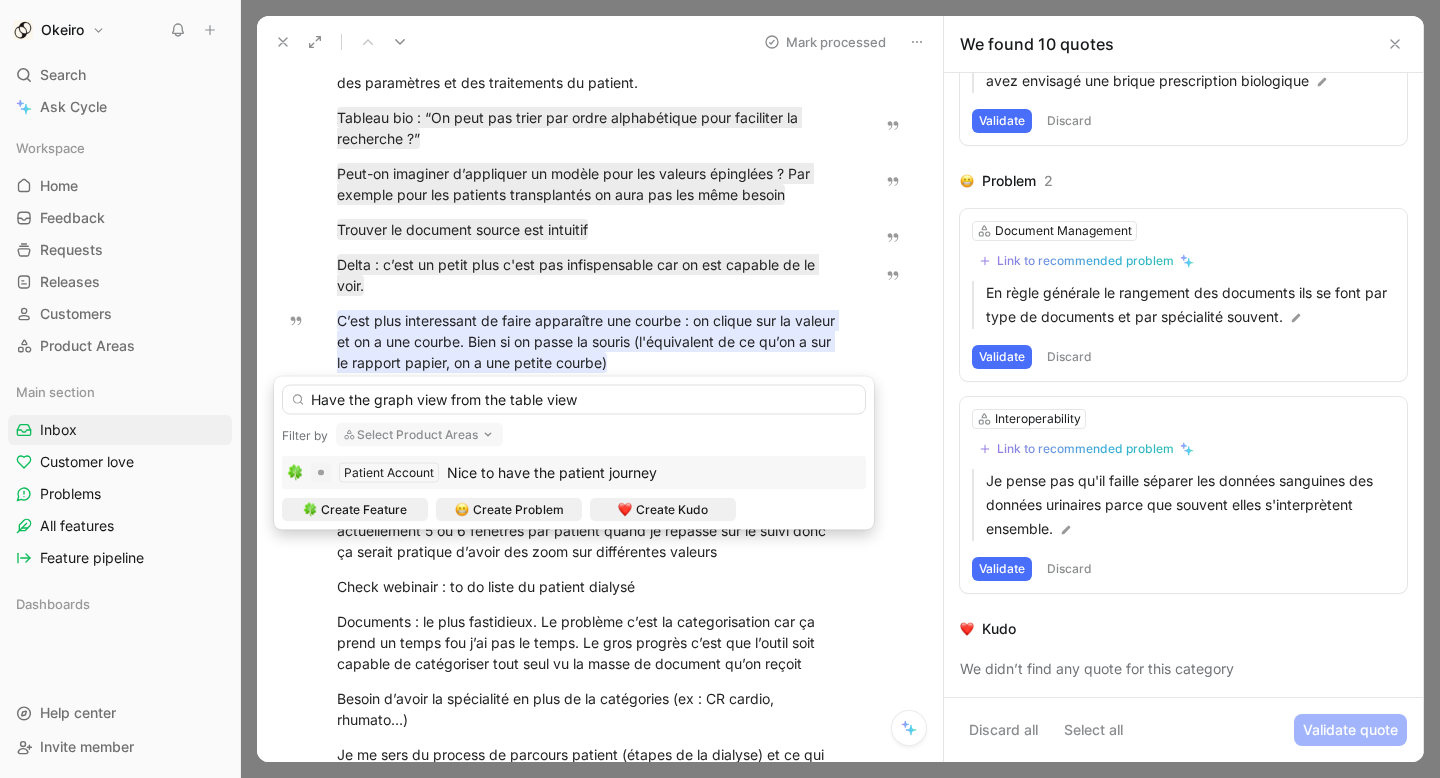 click on "Have the graph view from the table view" at bounding box center [574, 400] 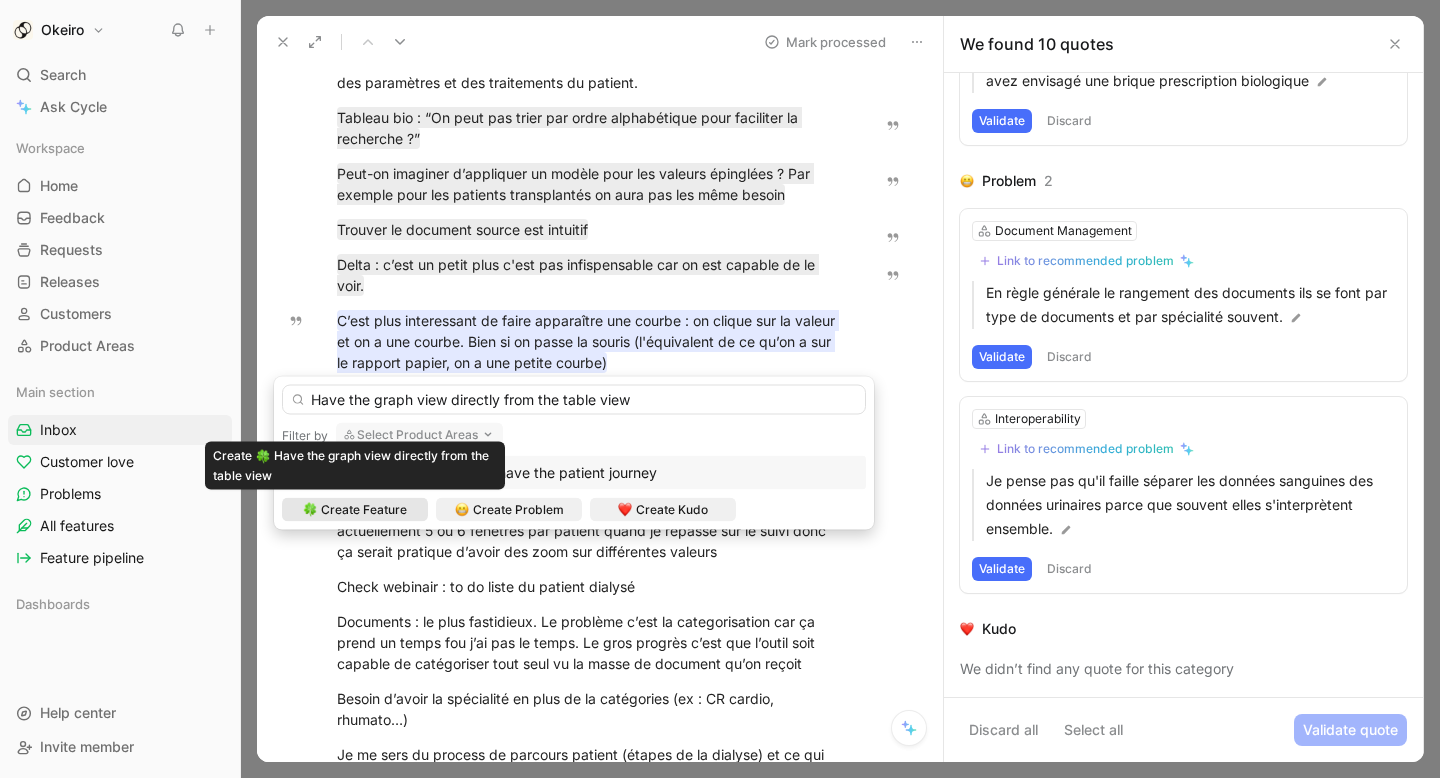 type on "Have the graph view directly from the table view" 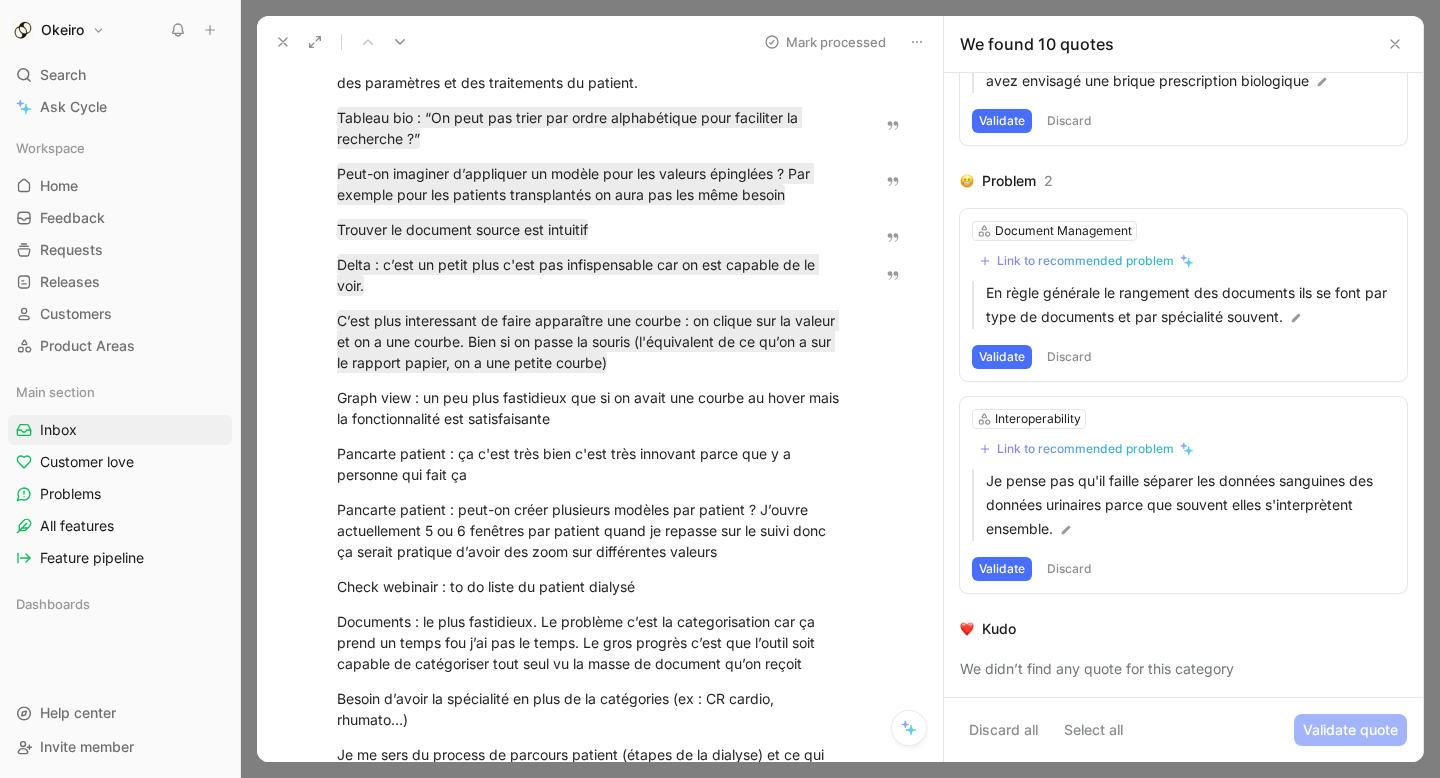 scroll, scrollTop: 553, scrollLeft: 0, axis: vertical 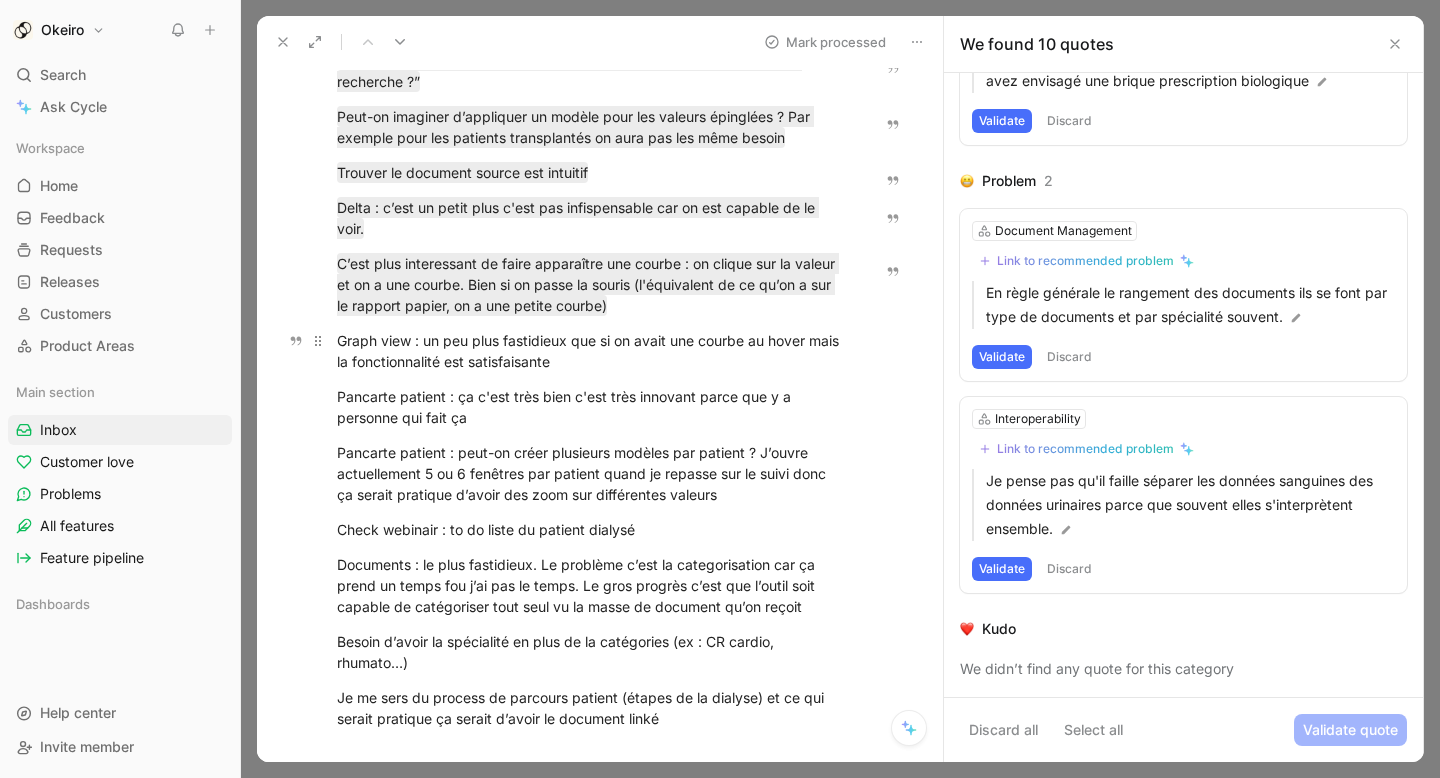 drag, startPoint x: 626, startPoint y: 364, endPoint x: 330, endPoint y: 340, distance: 296.97137 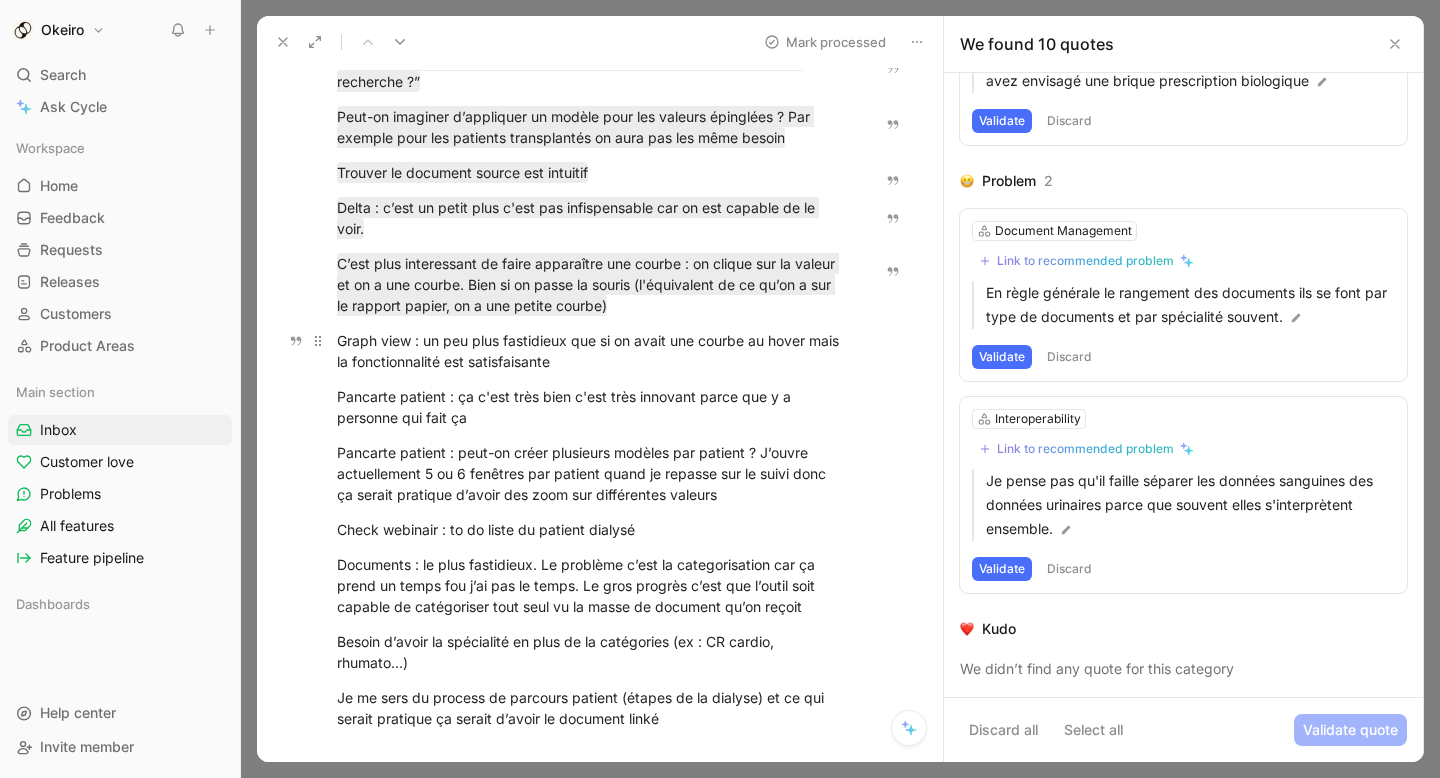 click on "Graph view : un peu plus fastidieux que si on avait une courbe au hover mais la fonctionnalité est satisfaisante" at bounding box center (590, 351) 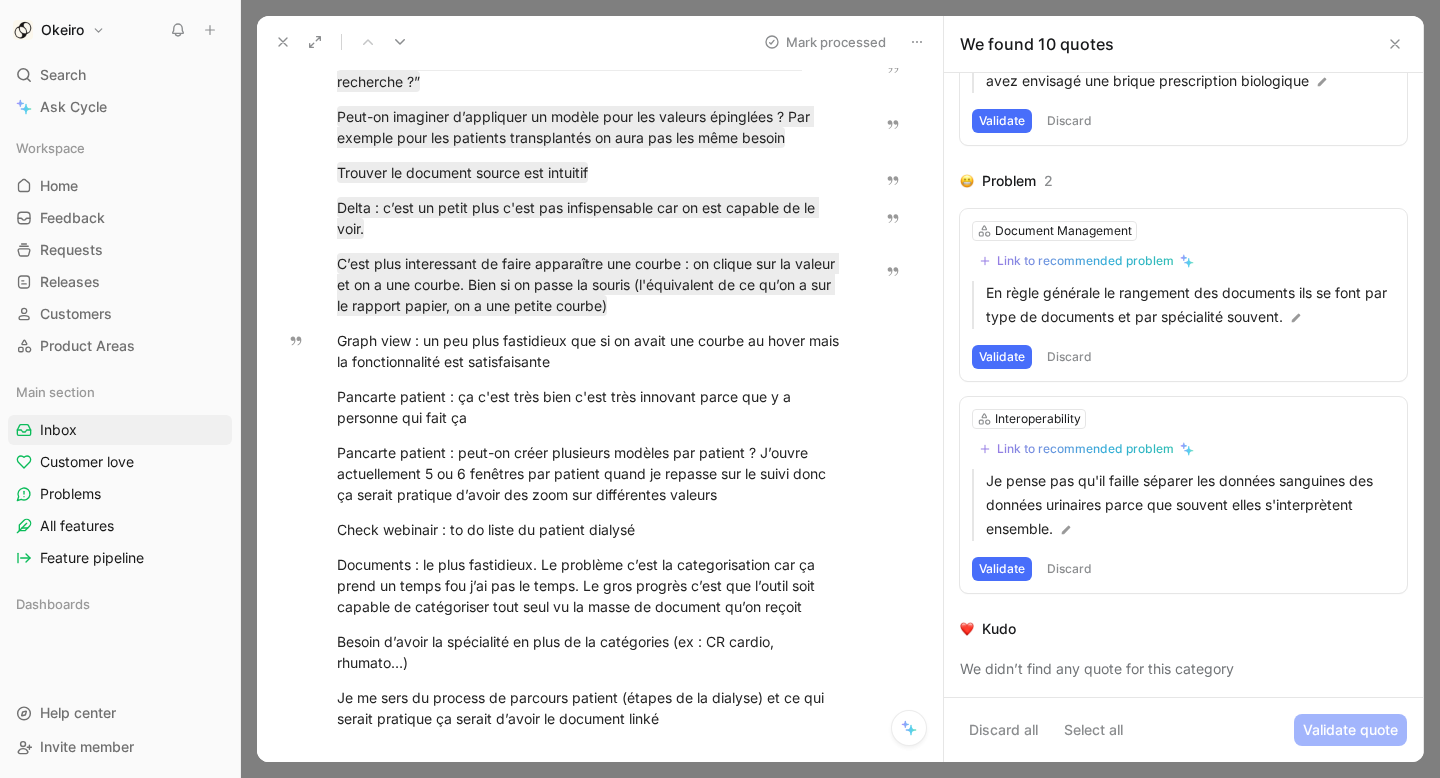 click on "Quote" at bounding box center [297, 4738] 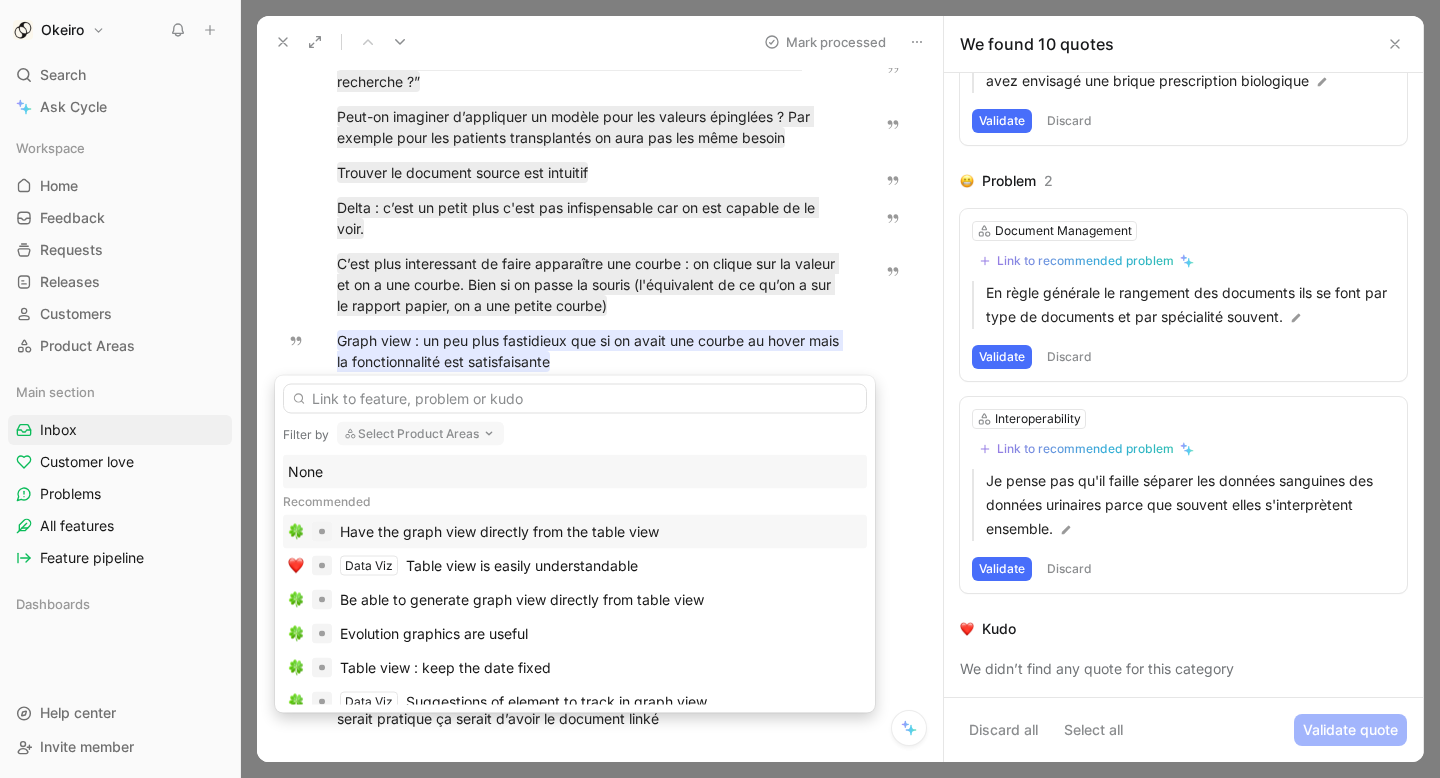 click on "Have the graph view directly from the table view" at bounding box center [499, 532] 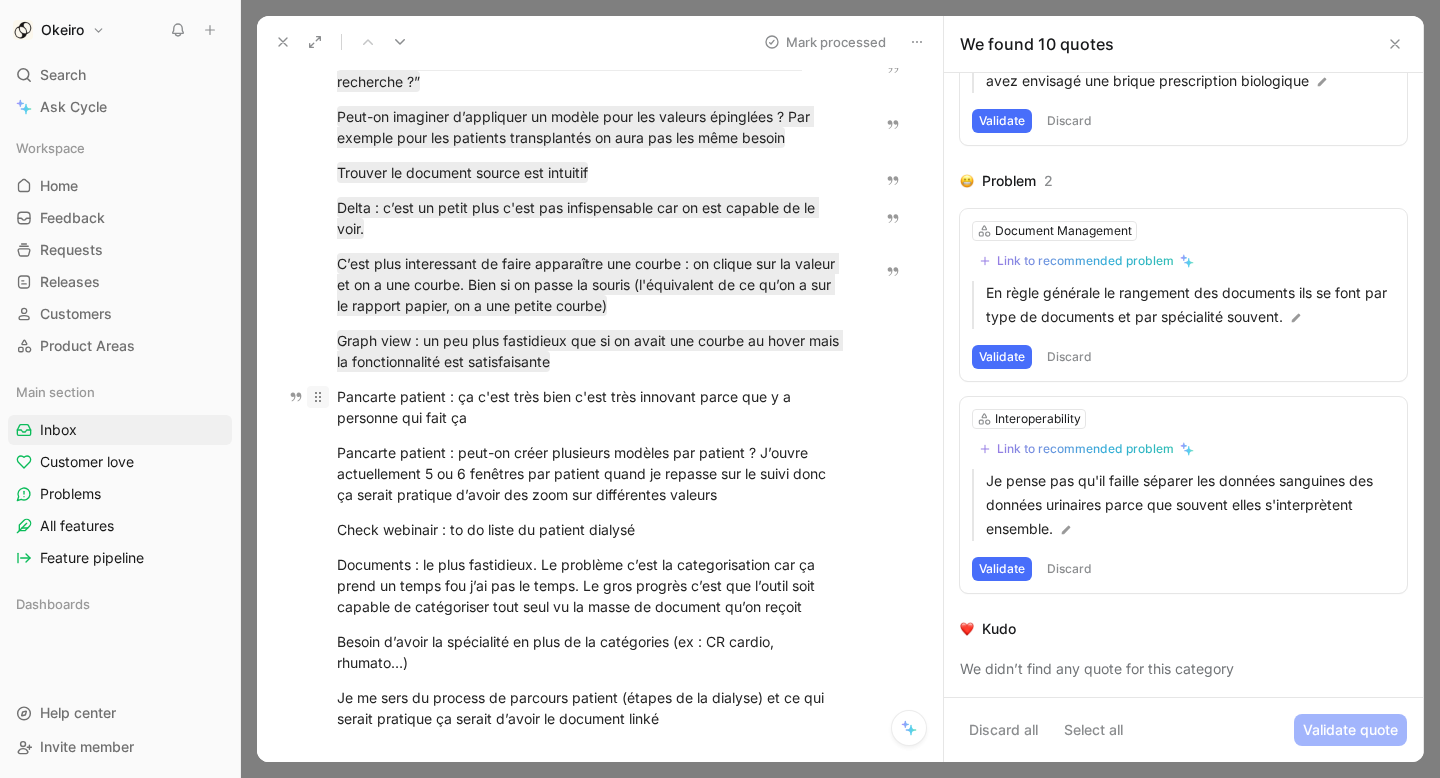 drag, startPoint x: 511, startPoint y: 419, endPoint x: 312, endPoint y: 395, distance: 200.44202 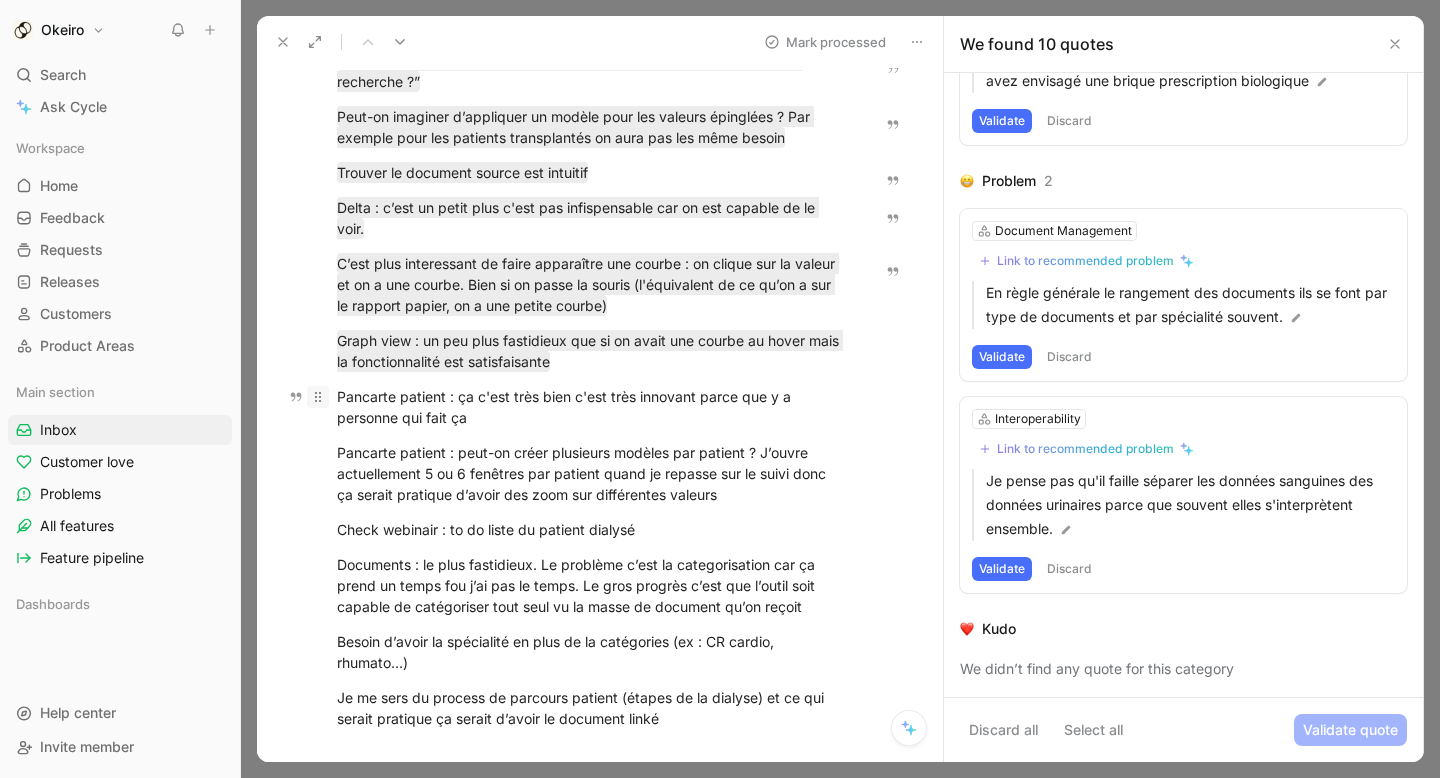 click on "Pancarte patient : ça c'est très bien c'est très innovant parce que y a personne qui fait ça" at bounding box center (590, 407) 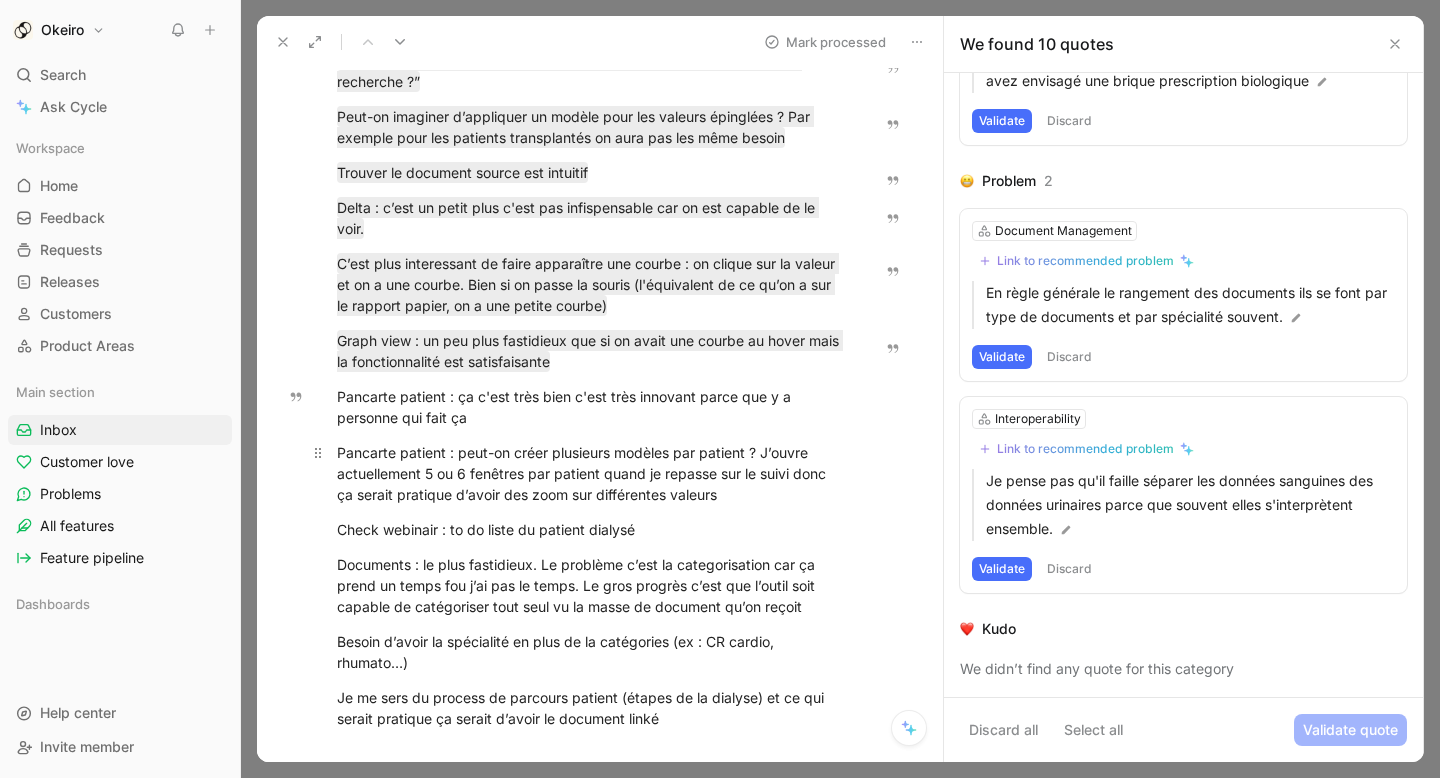 click on "Pancarte patient : peut-on créer plusieurs modèles par patient ? J’ouvre actuellement 5 ou 6 fenêtres par patient quand je repasse sur le suivi donc ça serait pratique d’avoir des zoom sur différentes valeurs" at bounding box center (590, 473) 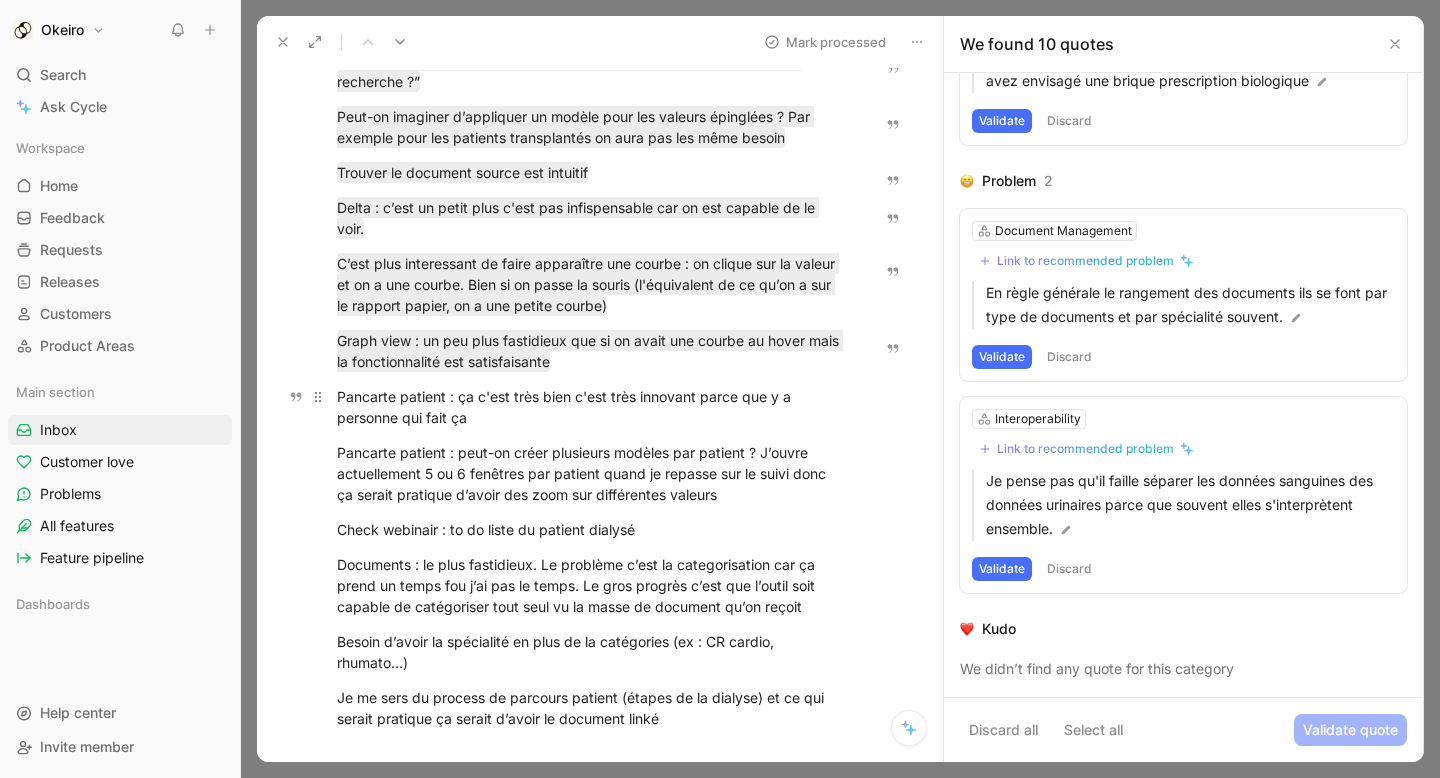 drag, startPoint x: 474, startPoint y: 421, endPoint x: 329, endPoint y: 397, distance: 146.9728 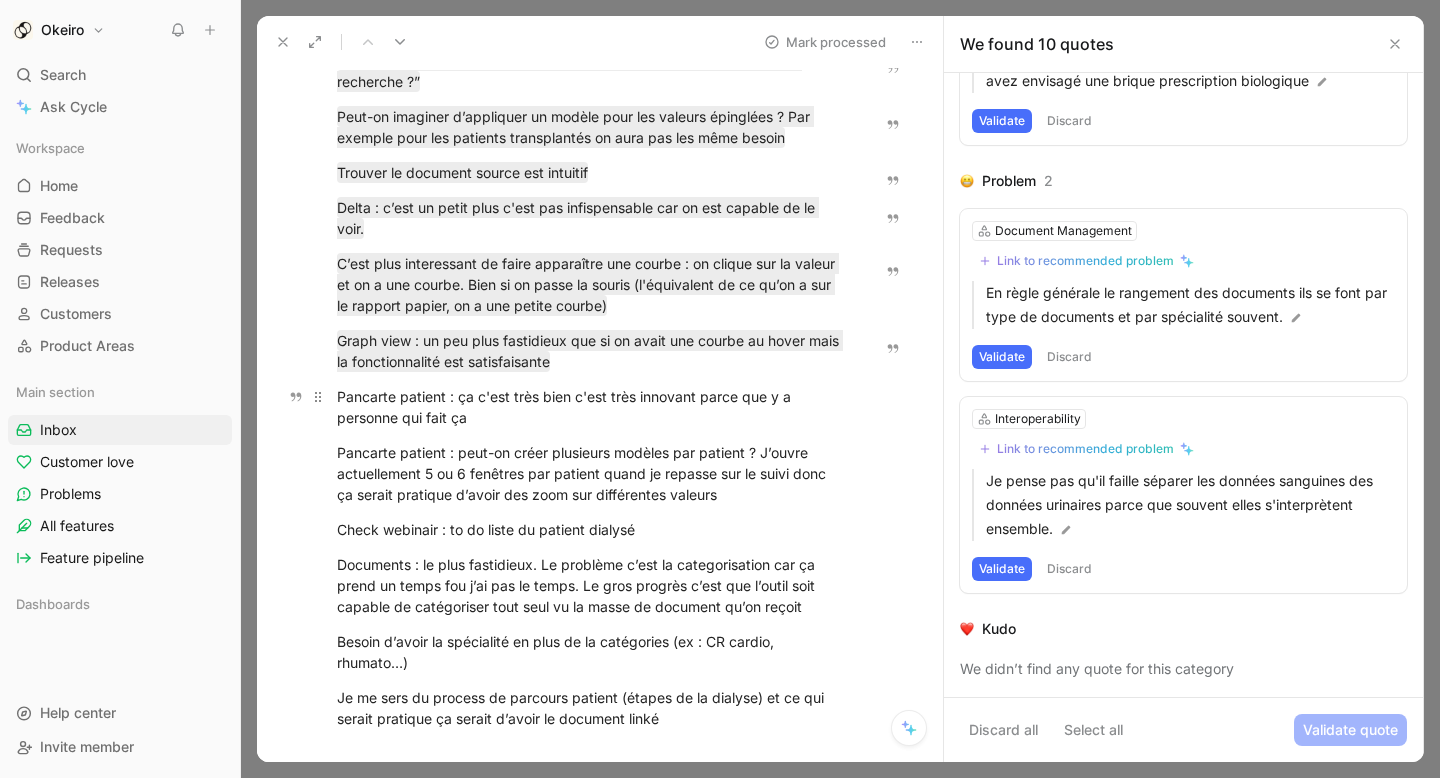 click on "Pancarte patient : ça c'est très bien c'est très innovant parce que y a personne qui fait ça" at bounding box center [590, 407] 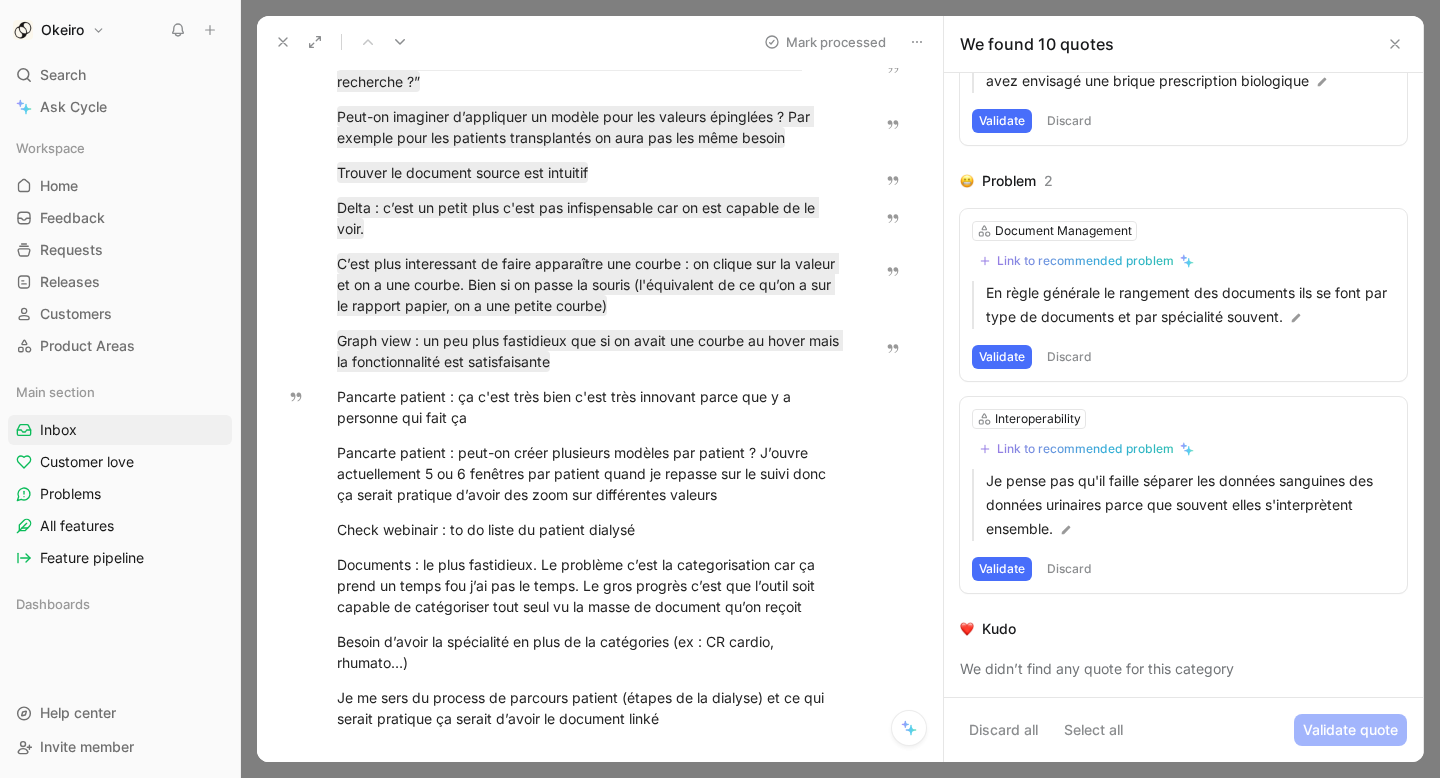 click on "Quote" at bounding box center [297, 4794] 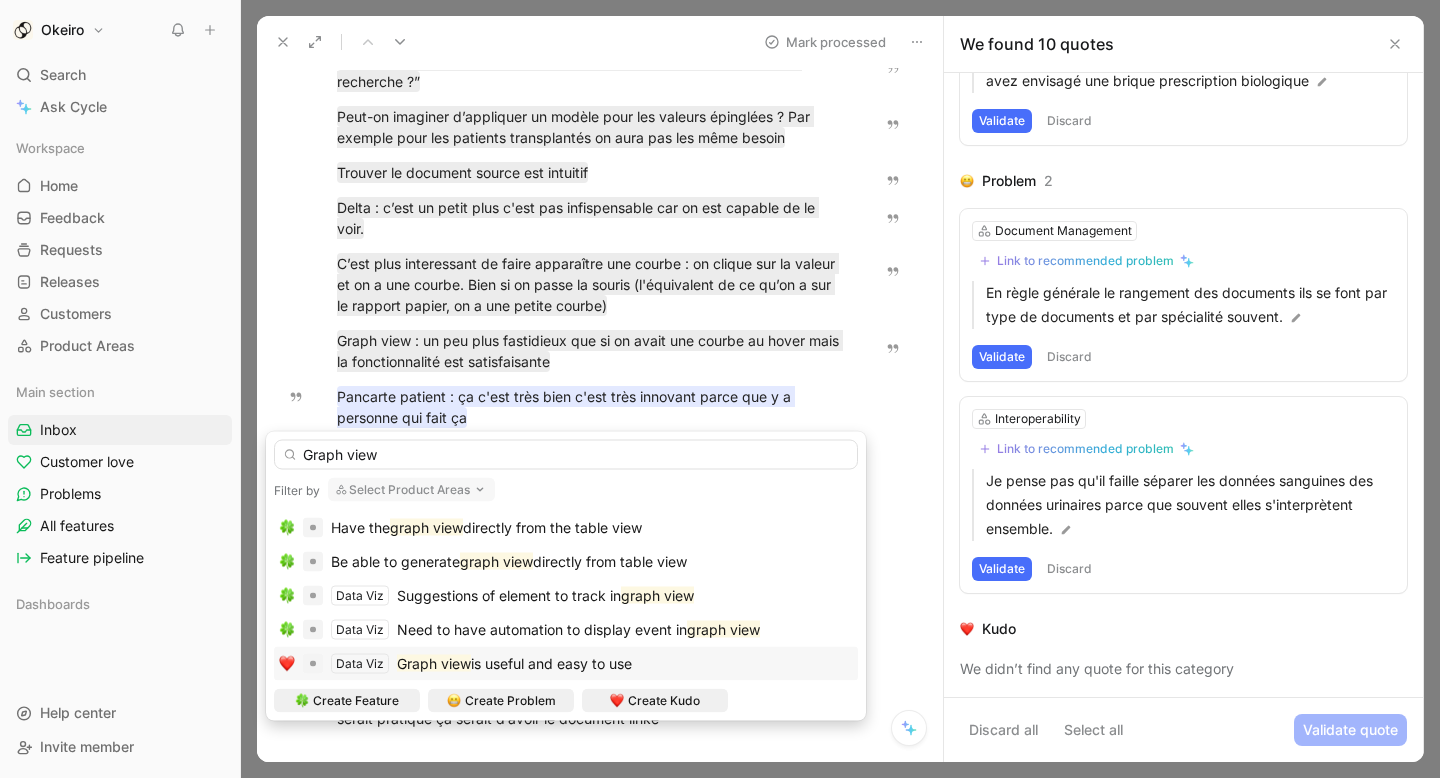 type on "Graph view" 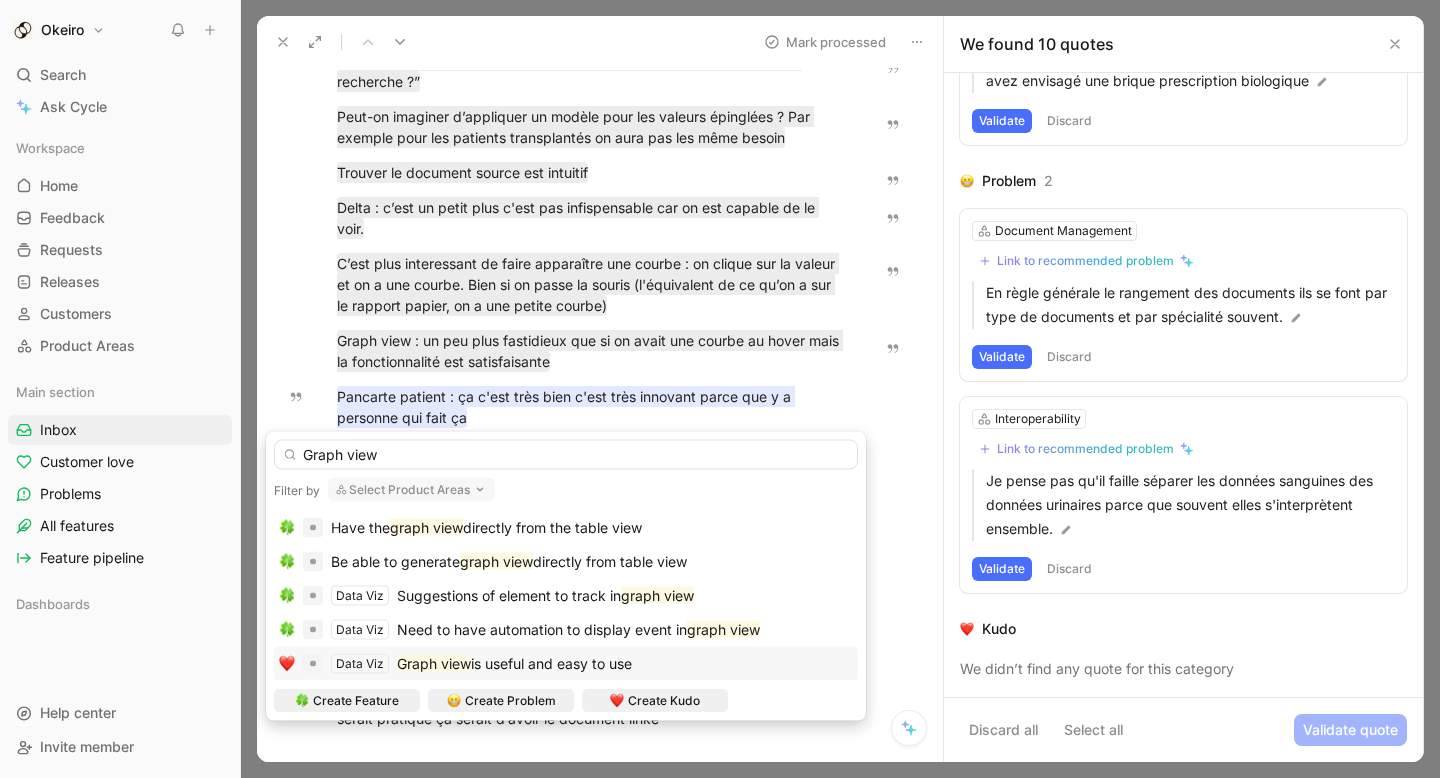 click on "is useful and easy to use" at bounding box center (551, 663) 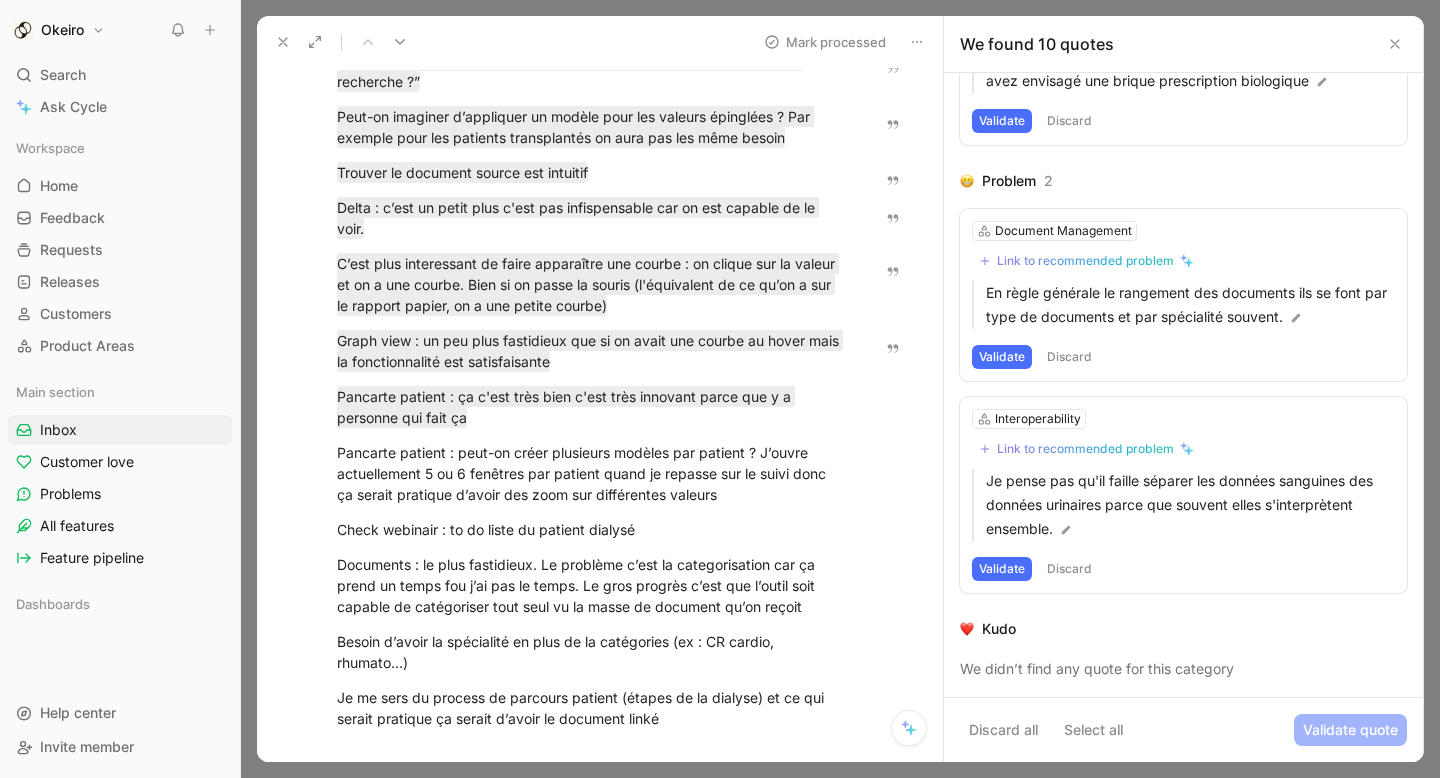 scroll, scrollTop: 614, scrollLeft: 0, axis: vertical 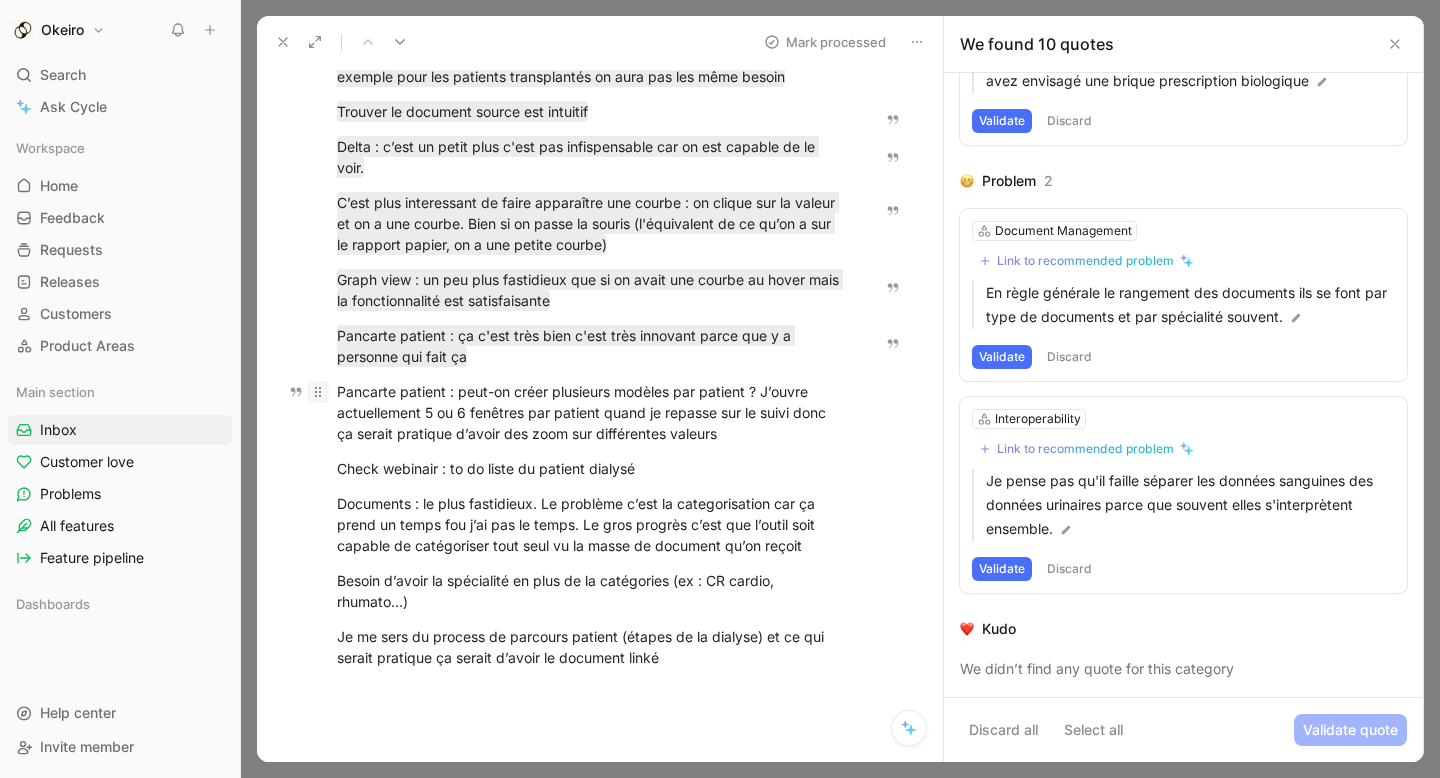drag, startPoint x: 475, startPoint y: 424, endPoint x: 320, endPoint y: 393, distance: 158.06961 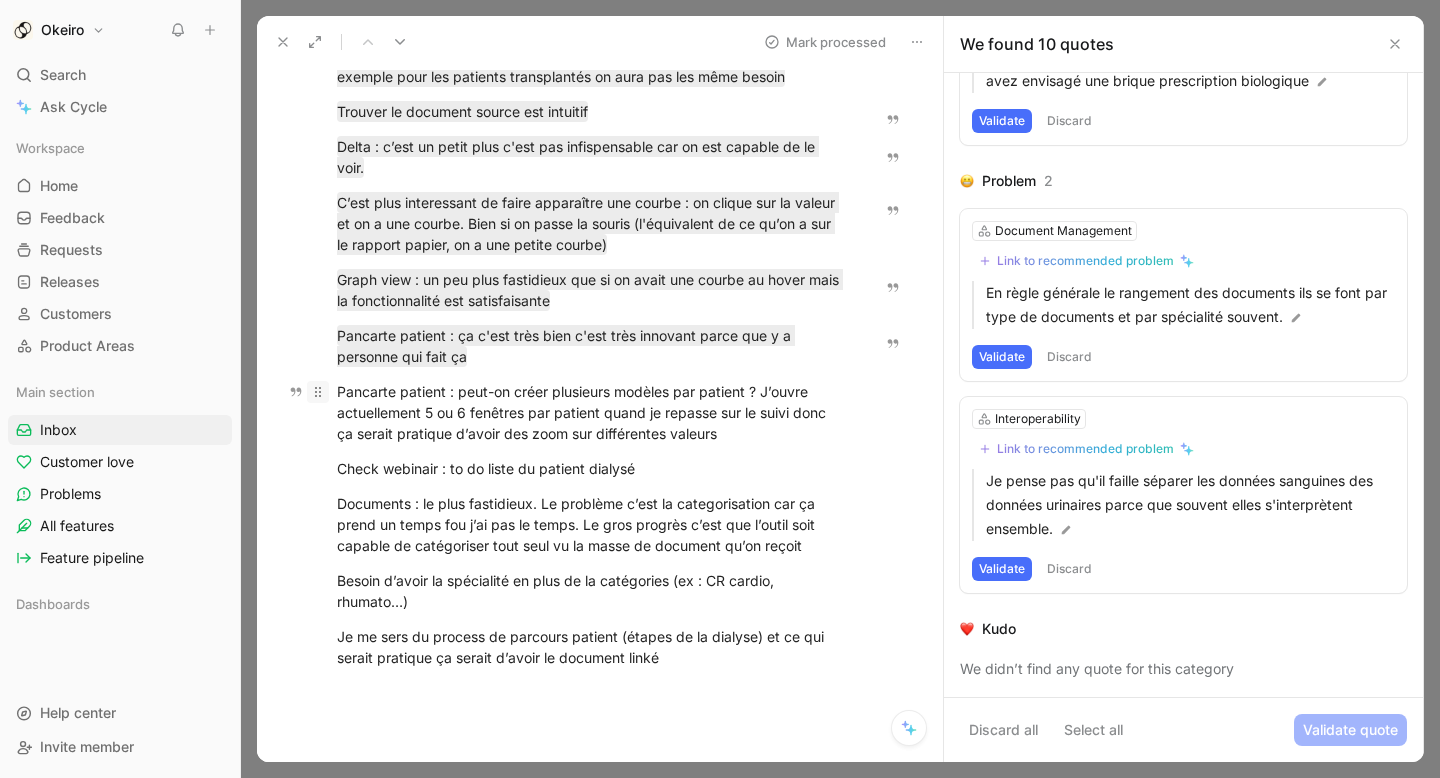 click on "Pancarte patient : peut-on créer plusieurs modèles par patient ? J’ouvre actuellement 5 ou 6 fenêtres par patient quand je repasse sur le suivi donc ça serait pratique d’avoir des zoom sur différentes valeurs" at bounding box center [590, 412] 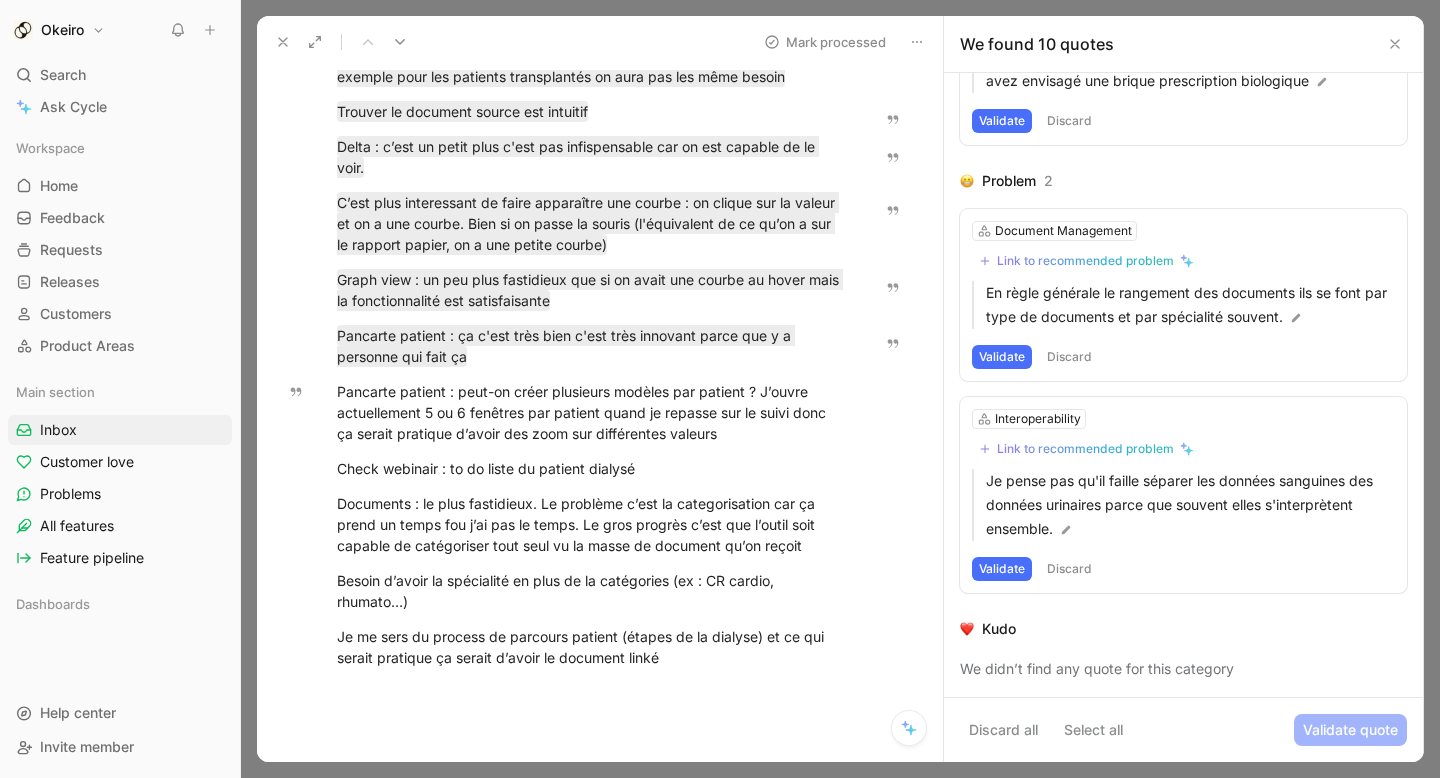 click on "Quote" at bounding box center [297, 4789] 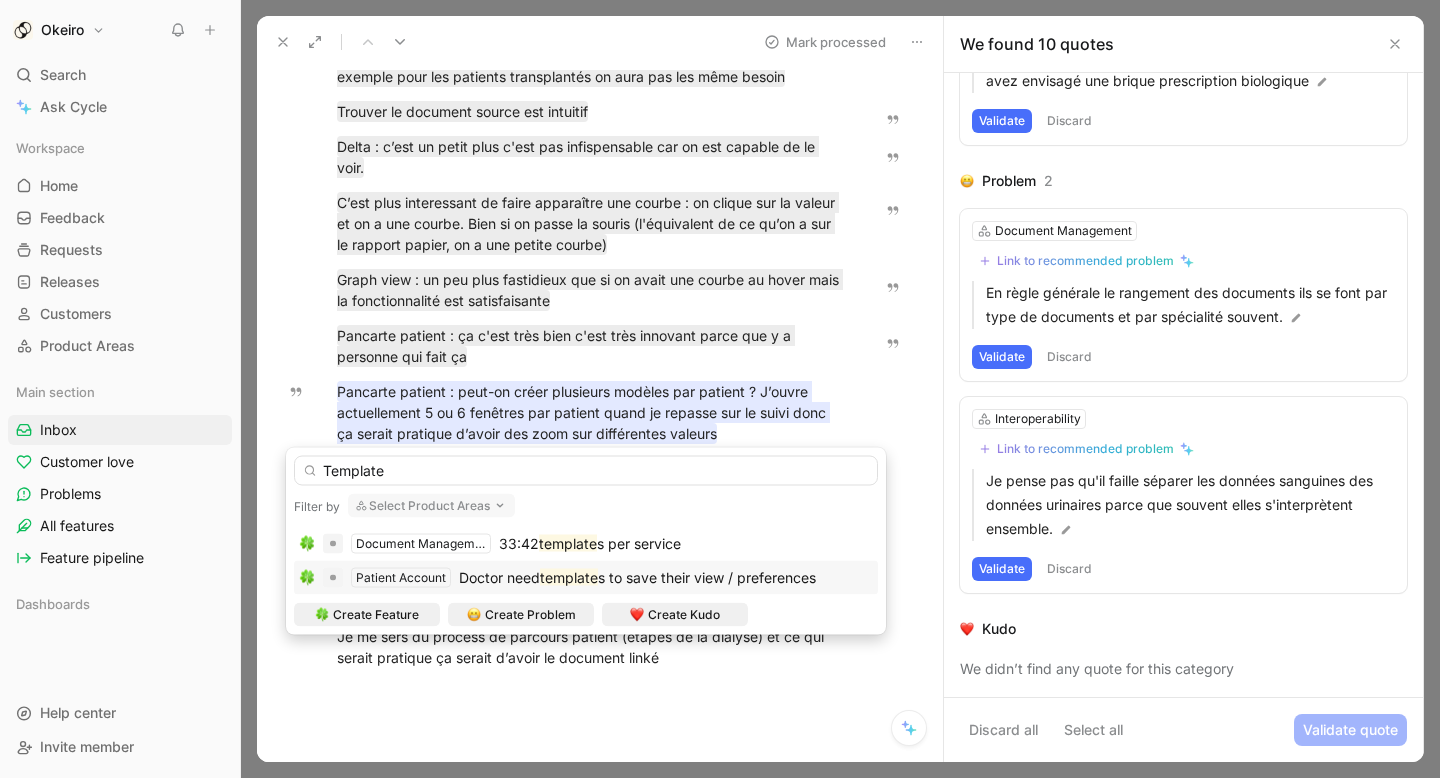 type on "Template" 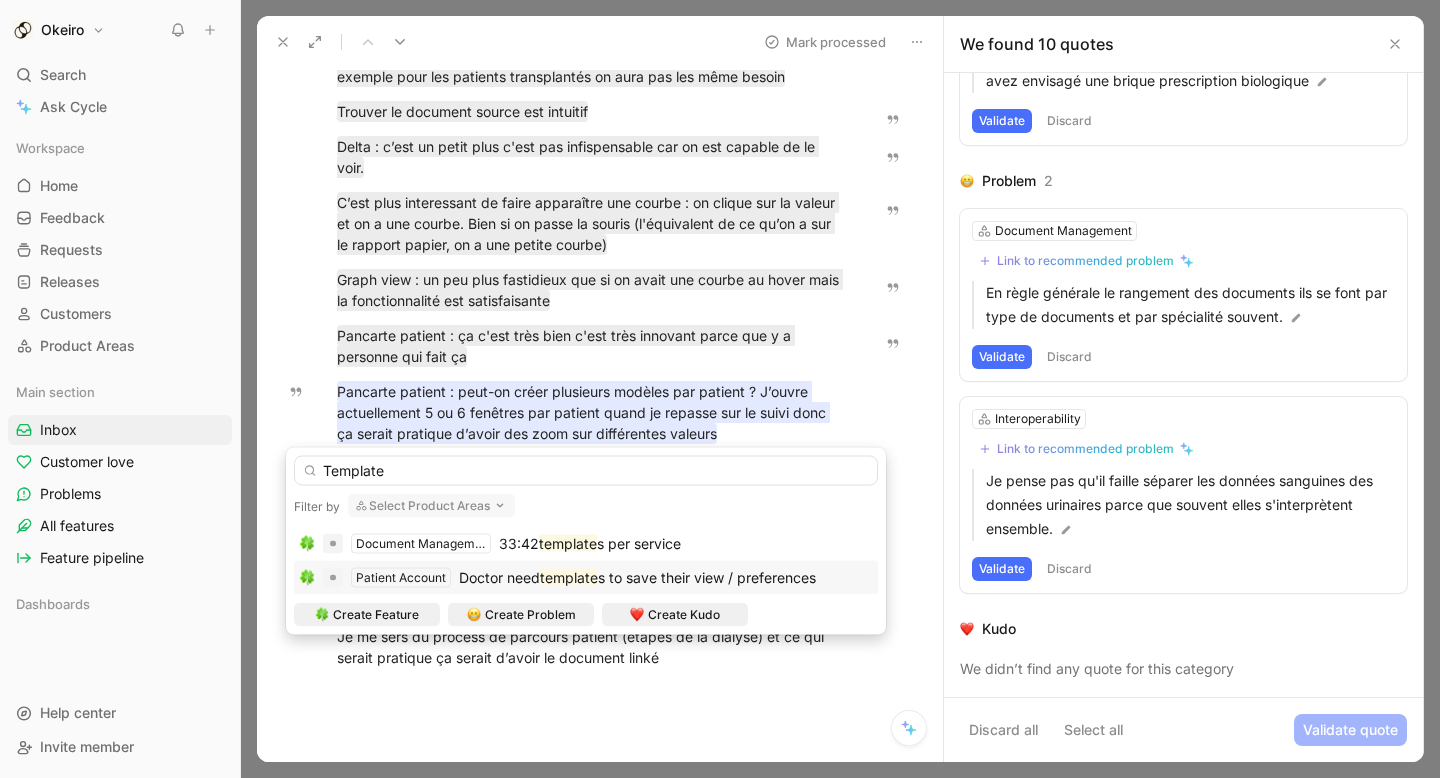 click on "template" at bounding box center (569, 577) 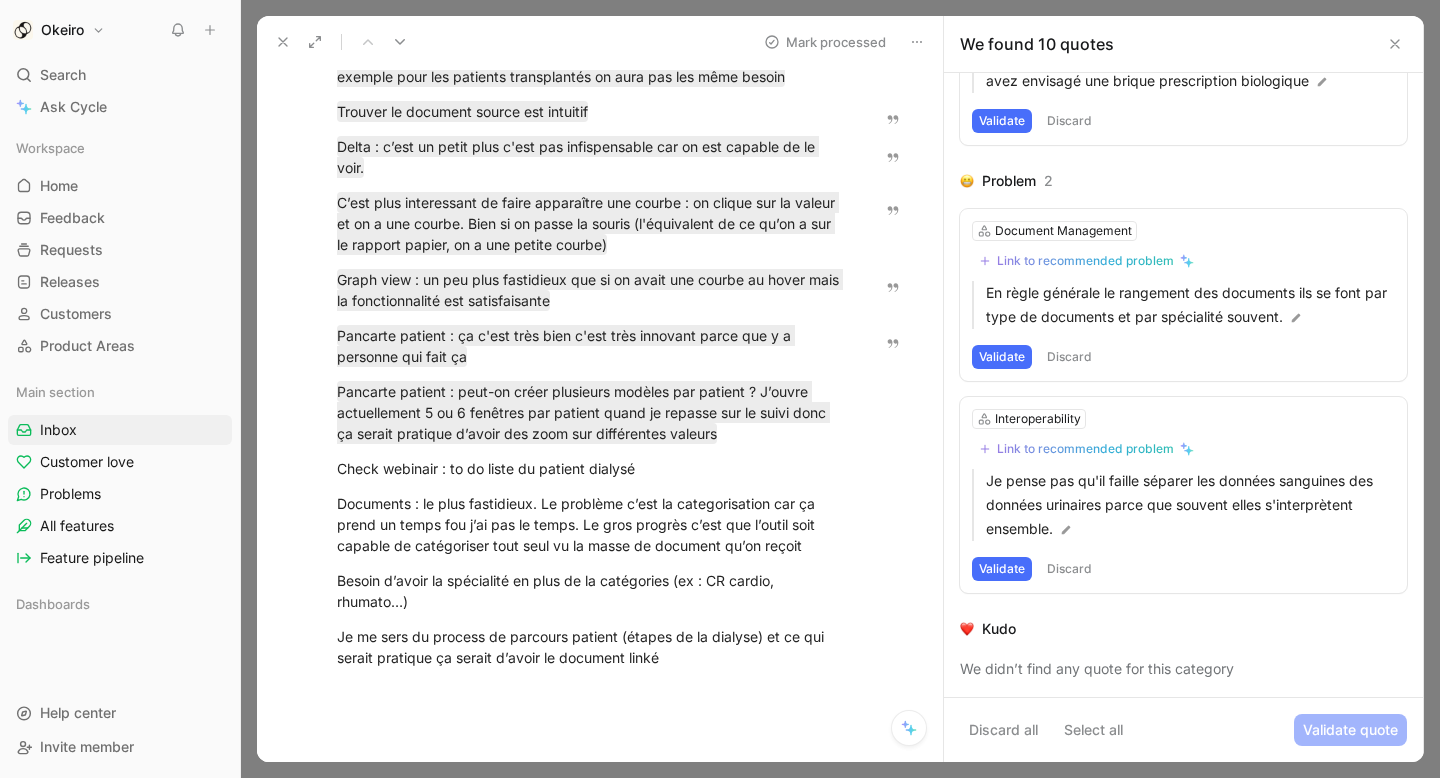 scroll, scrollTop: 681, scrollLeft: 0, axis: vertical 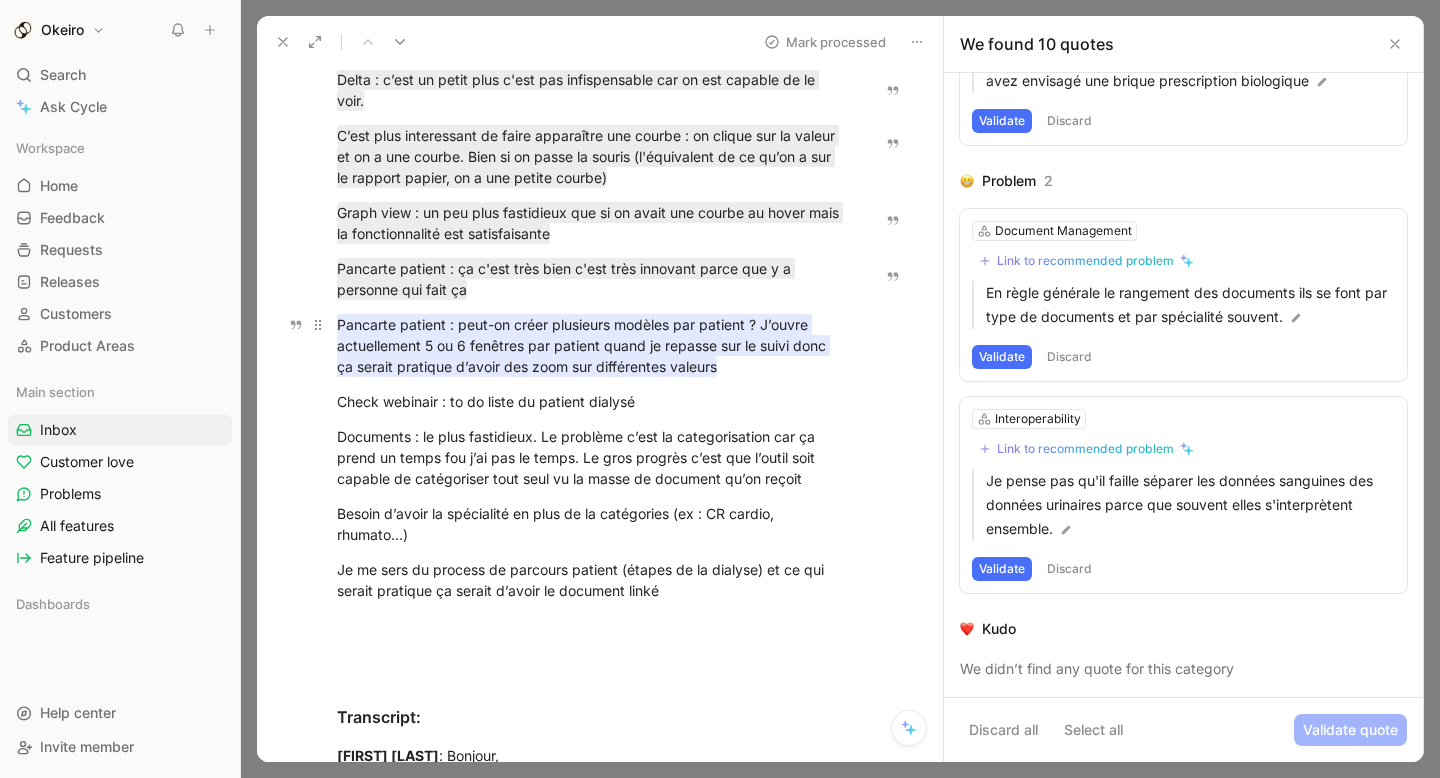 click on "Pancarte patient : peut-on créer plusieurs modèles par patient ? J’ouvre actuellement 5 ou 6 fenêtres par patient quand je repasse sur le suivi donc ça serait pratique d’avoir des zoom sur différentes valeurs" at bounding box center (583, 345) 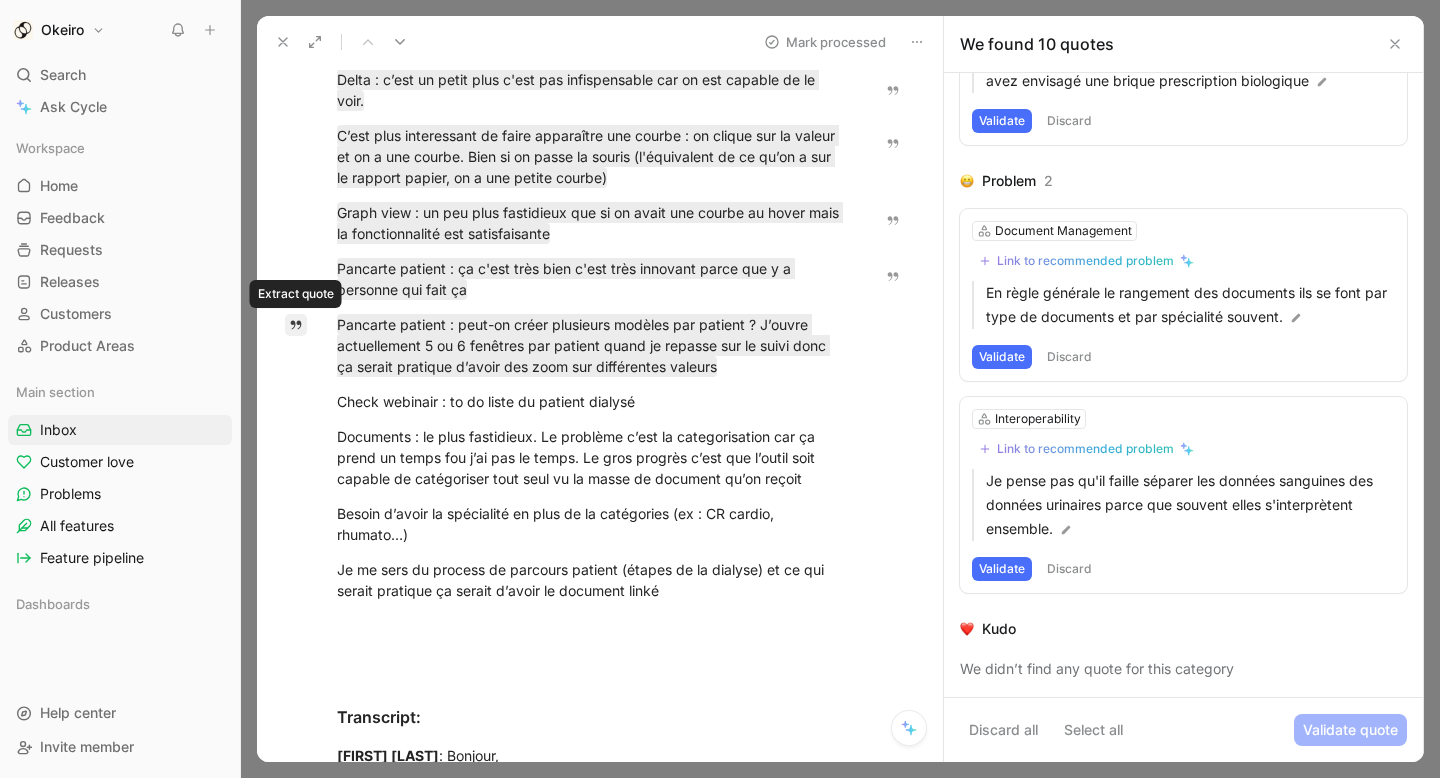 click 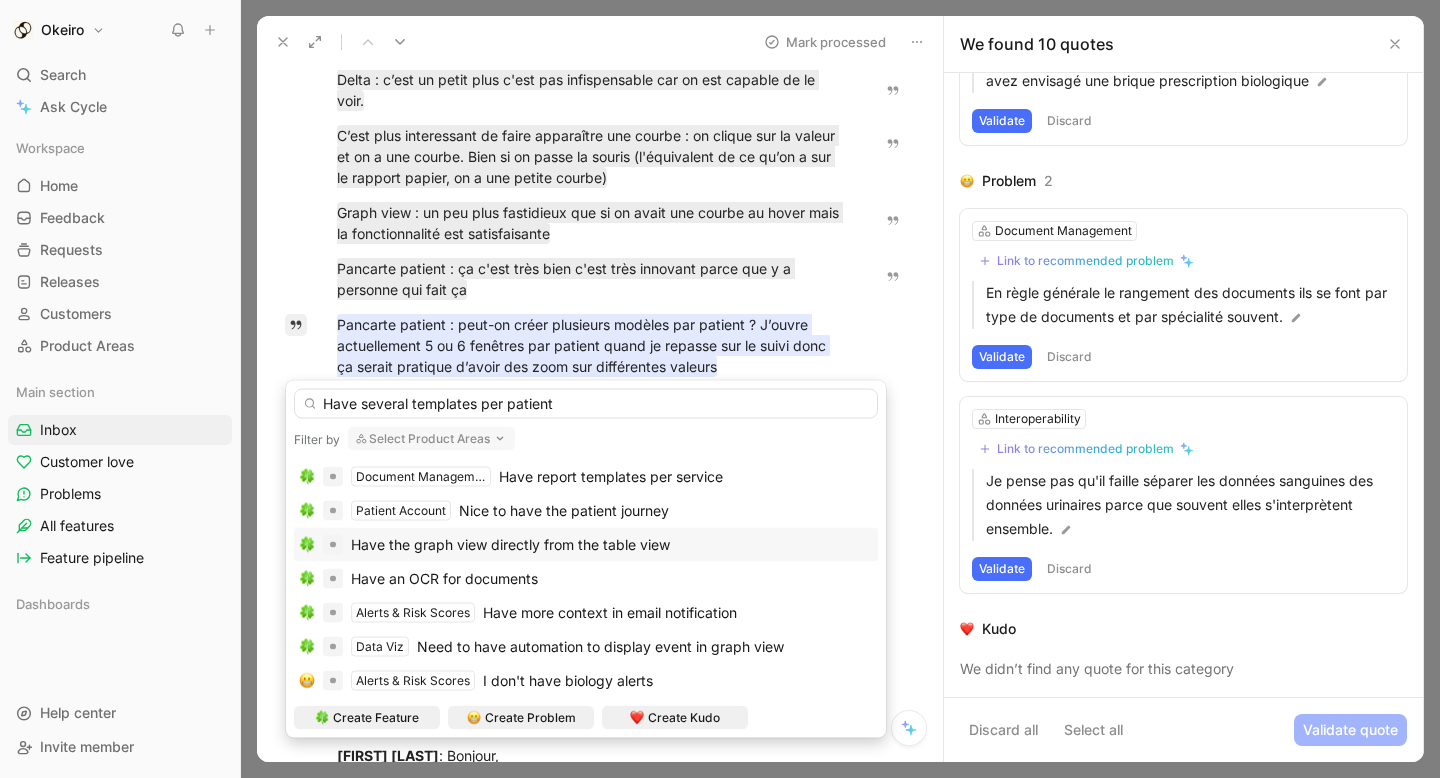 click on "Have several templates per patient" at bounding box center [586, 404] 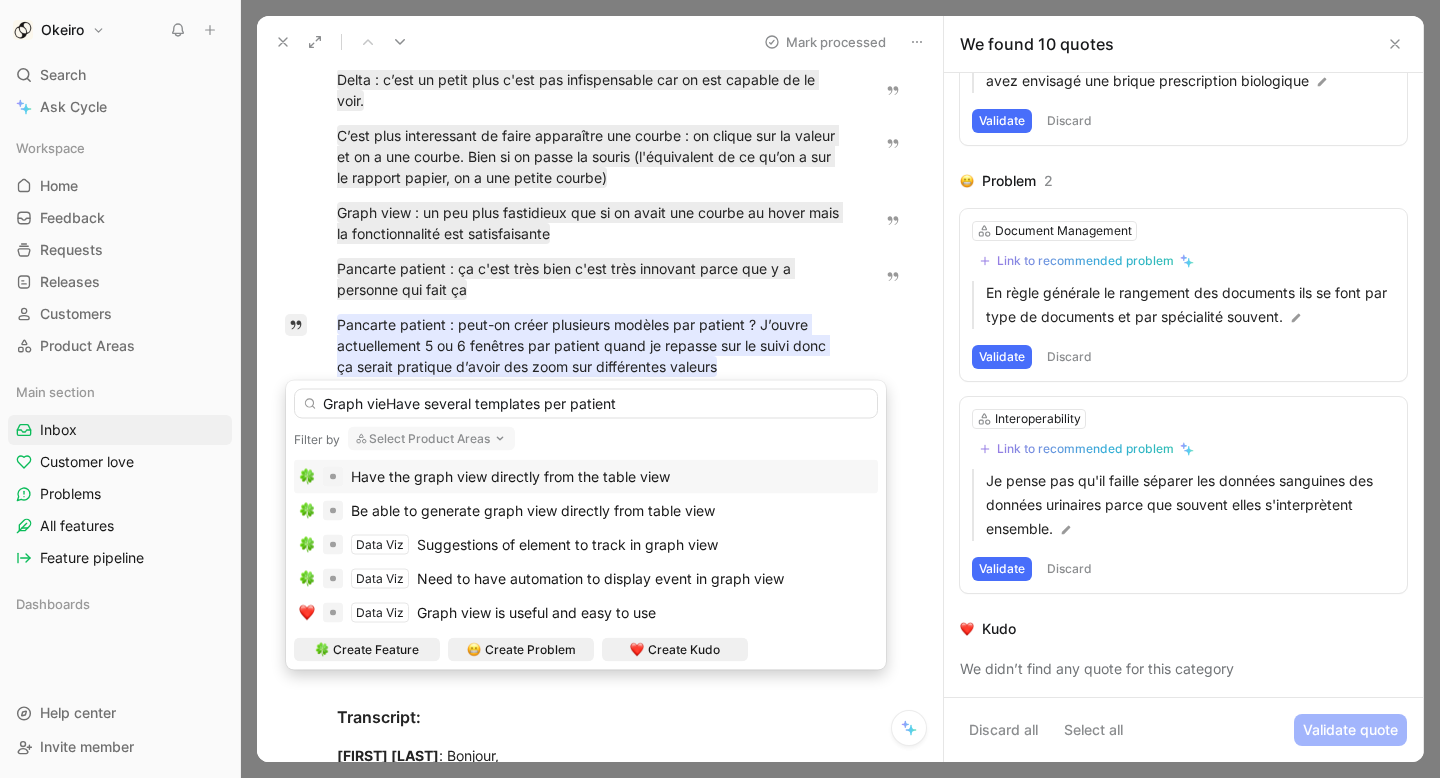 drag, startPoint x: 386, startPoint y: 407, endPoint x: 314, endPoint y: 407, distance: 72 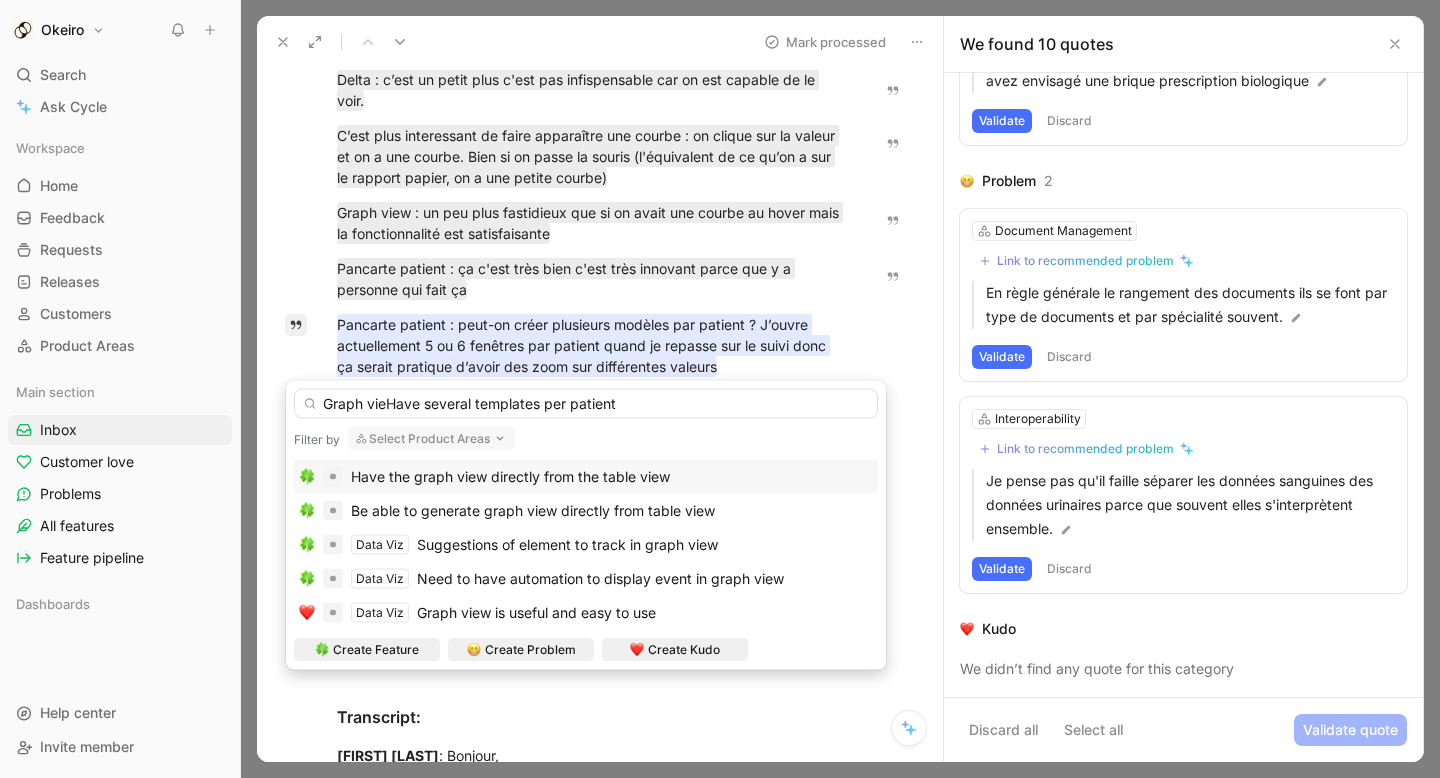 click on "Graph vieHave several templates per patient" at bounding box center [586, 404] 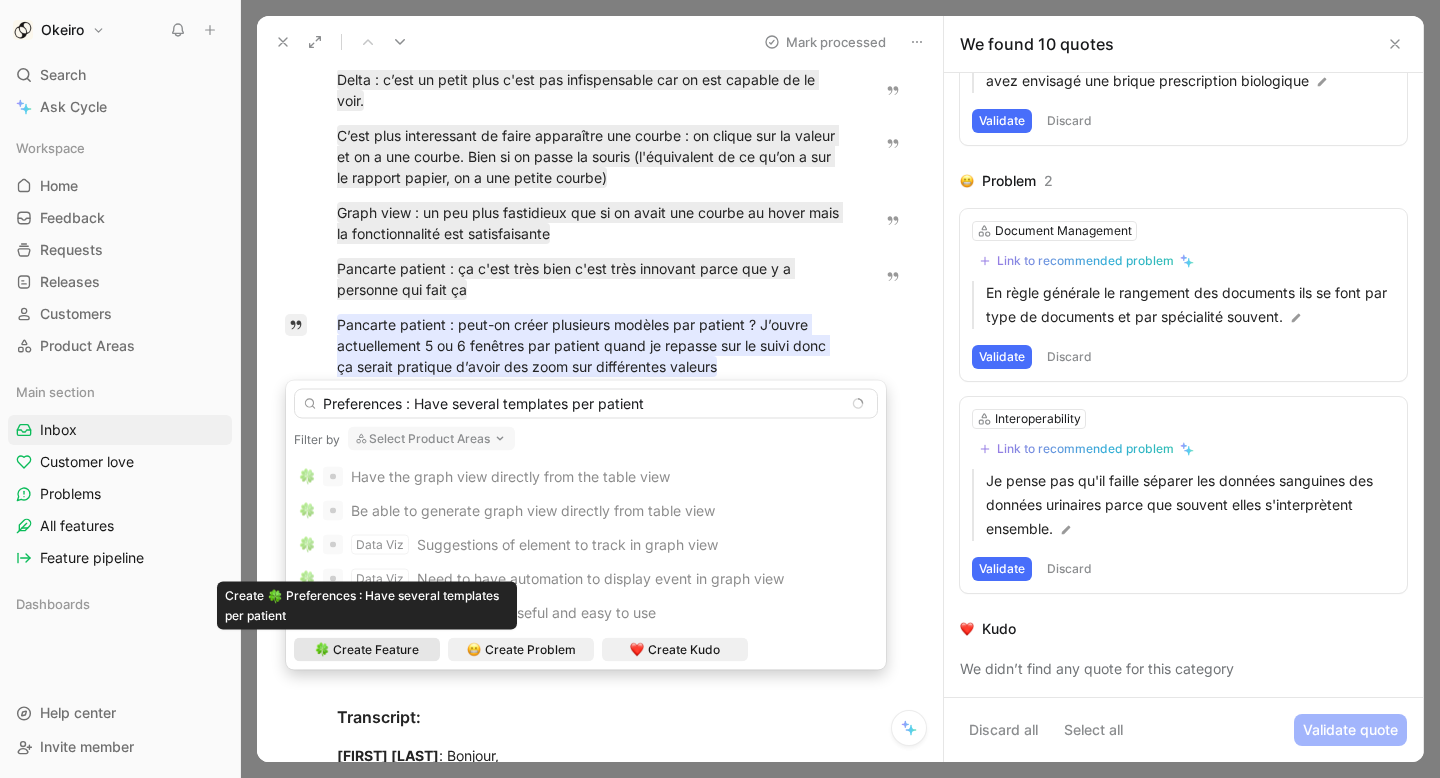 type on "Preferences : Have several templates per patient" 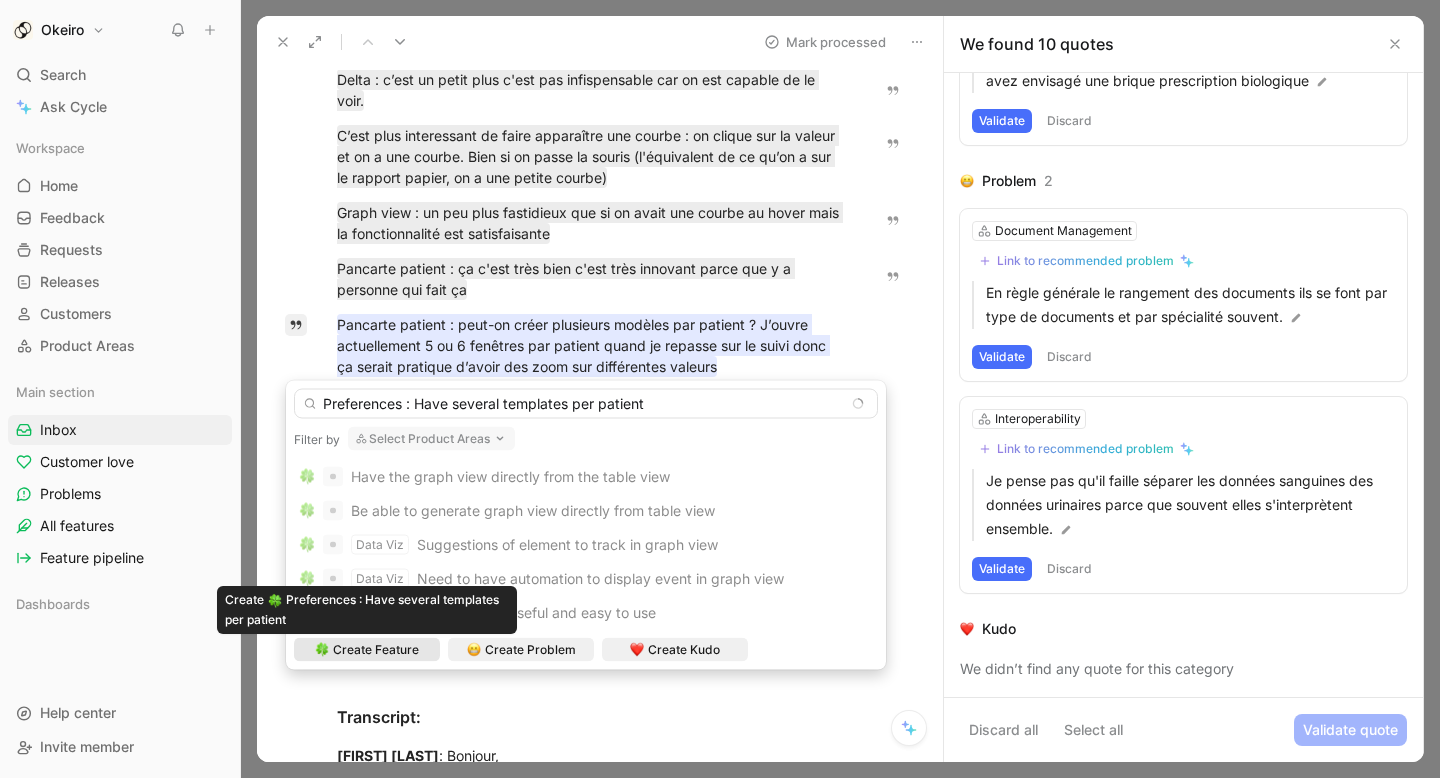 click on "Create Feature" at bounding box center (376, 650) 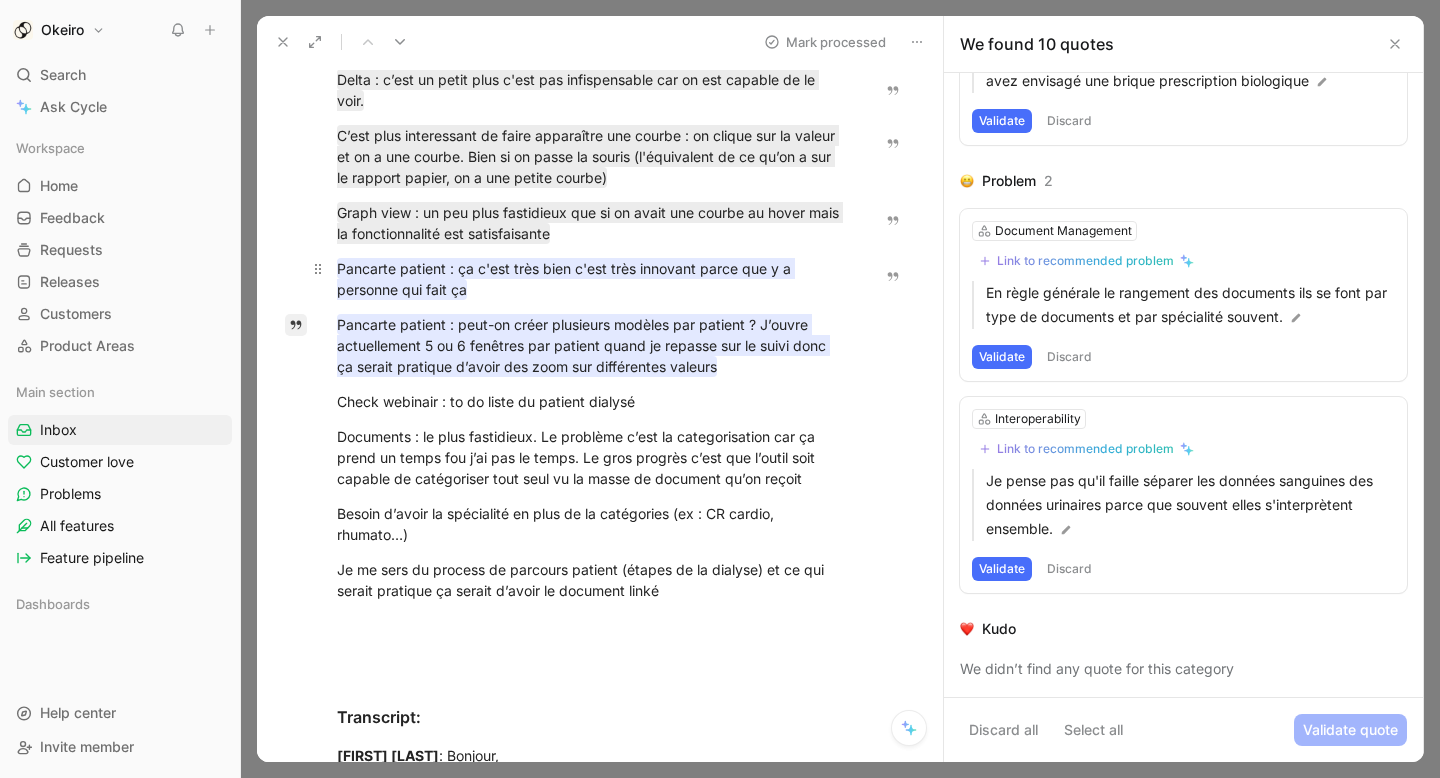 click on "Pancarte patient : ça c'est très bien c'est très innovant parce que y a personne qui fait ça" at bounding box center (566, 279) 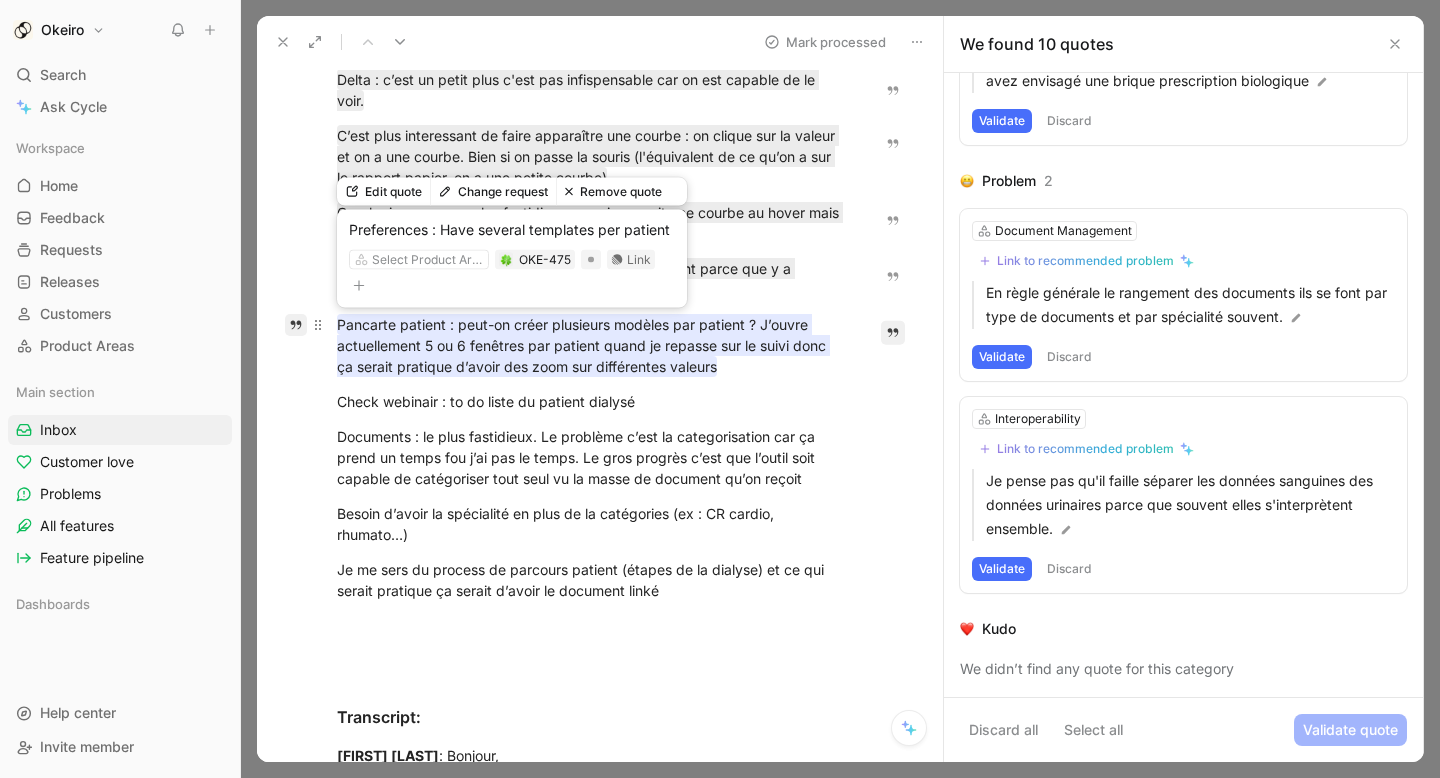 click on "Pancarte patient : peut-on créer plusieurs modèles par patient ? J’ouvre actuellement 5 ou 6 fenêtres par patient quand je repasse sur le suivi donc ça serait pratique d’avoir des zoom sur différentes valeurs" at bounding box center (583, 345) 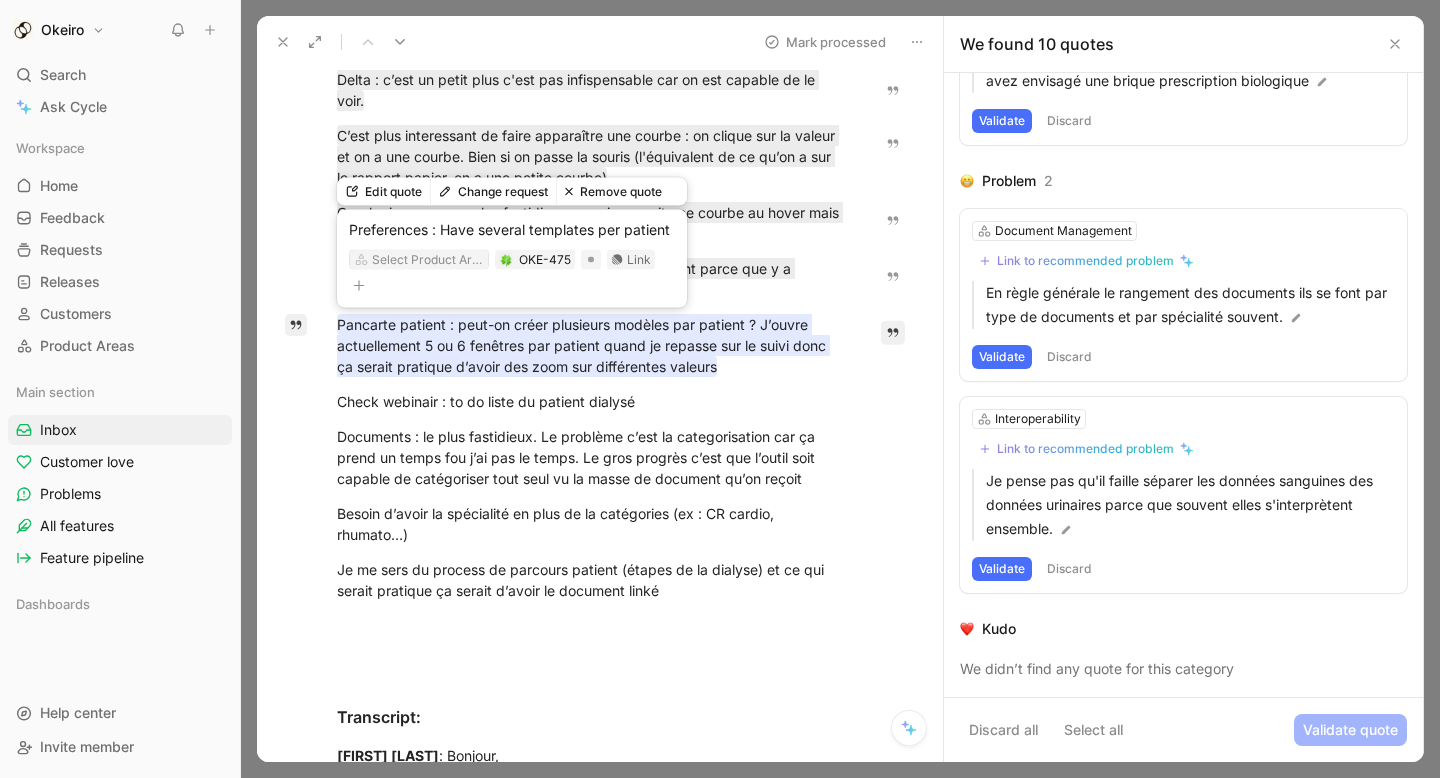 click on "Select Product Area" at bounding box center [428, 260] 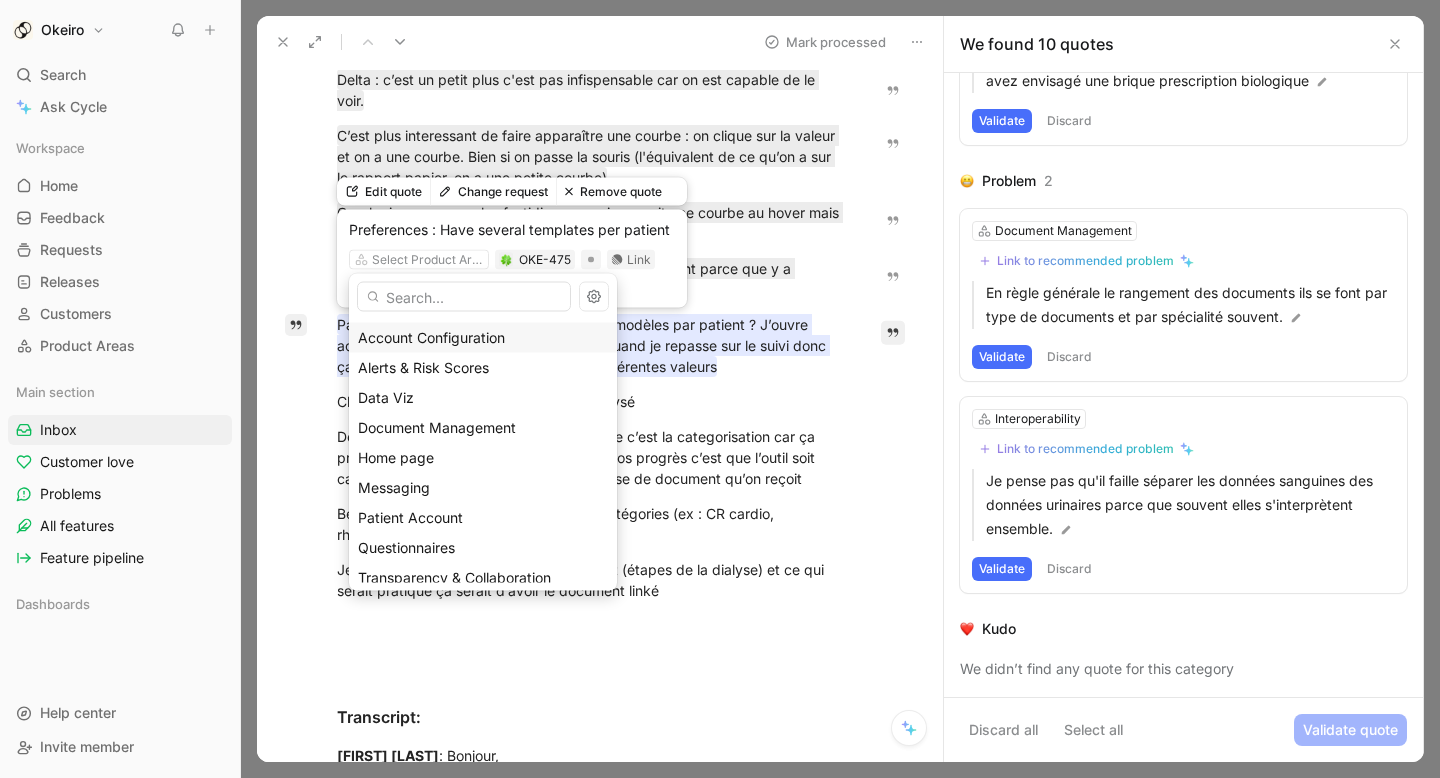 scroll, scrollTop: 184, scrollLeft: 0, axis: vertical 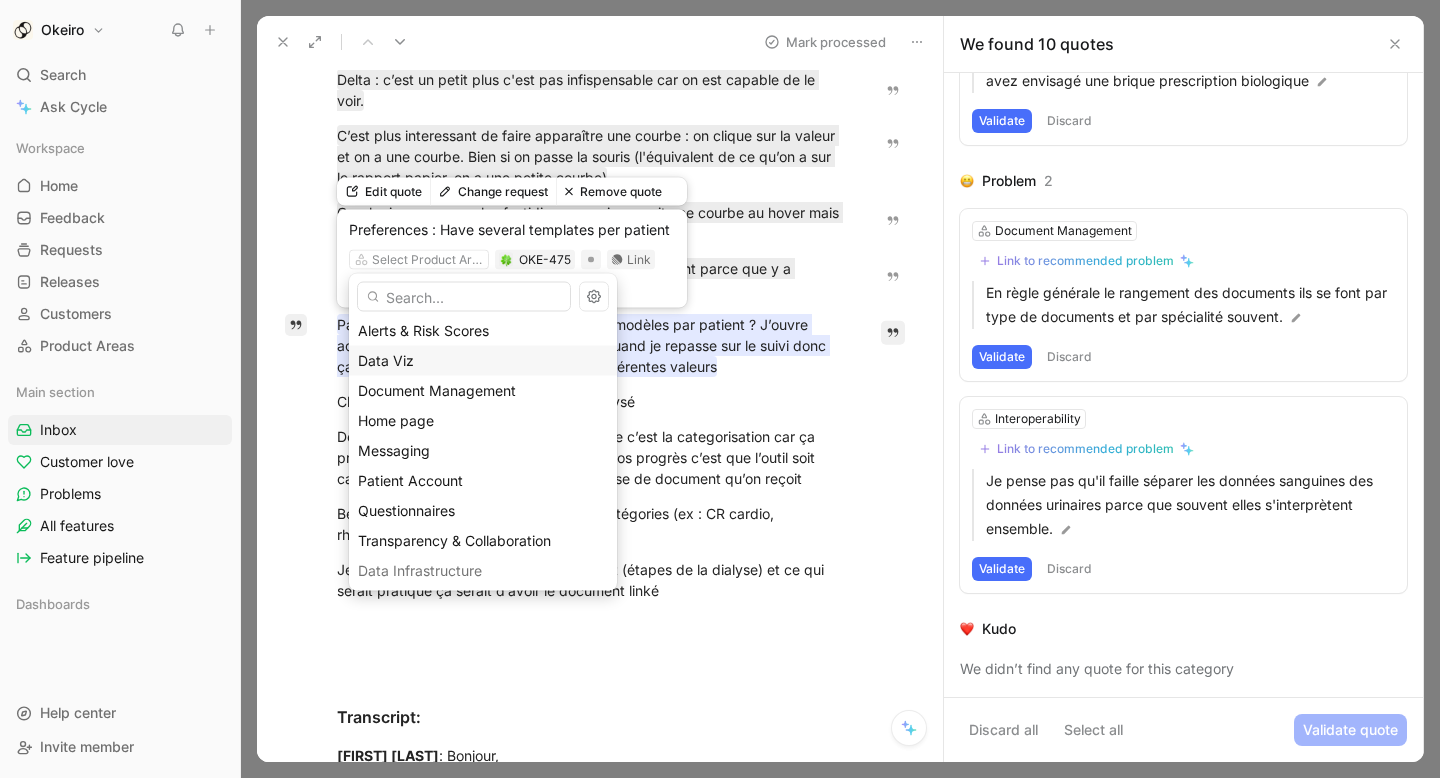 click on "Data Viz" at bounding box center [483, 361] 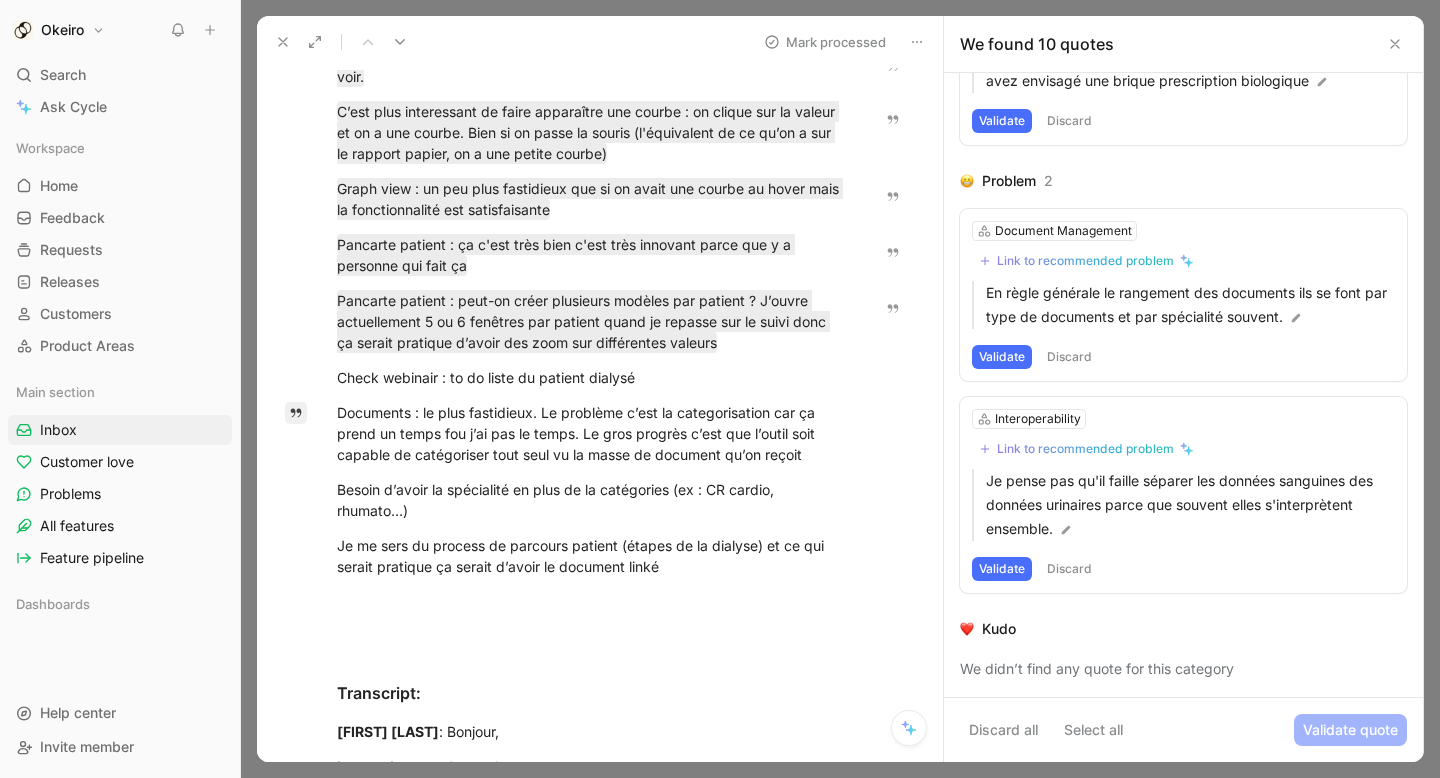 scroll, scrollTop: 707, scrollLeft: 0, axis: vertical 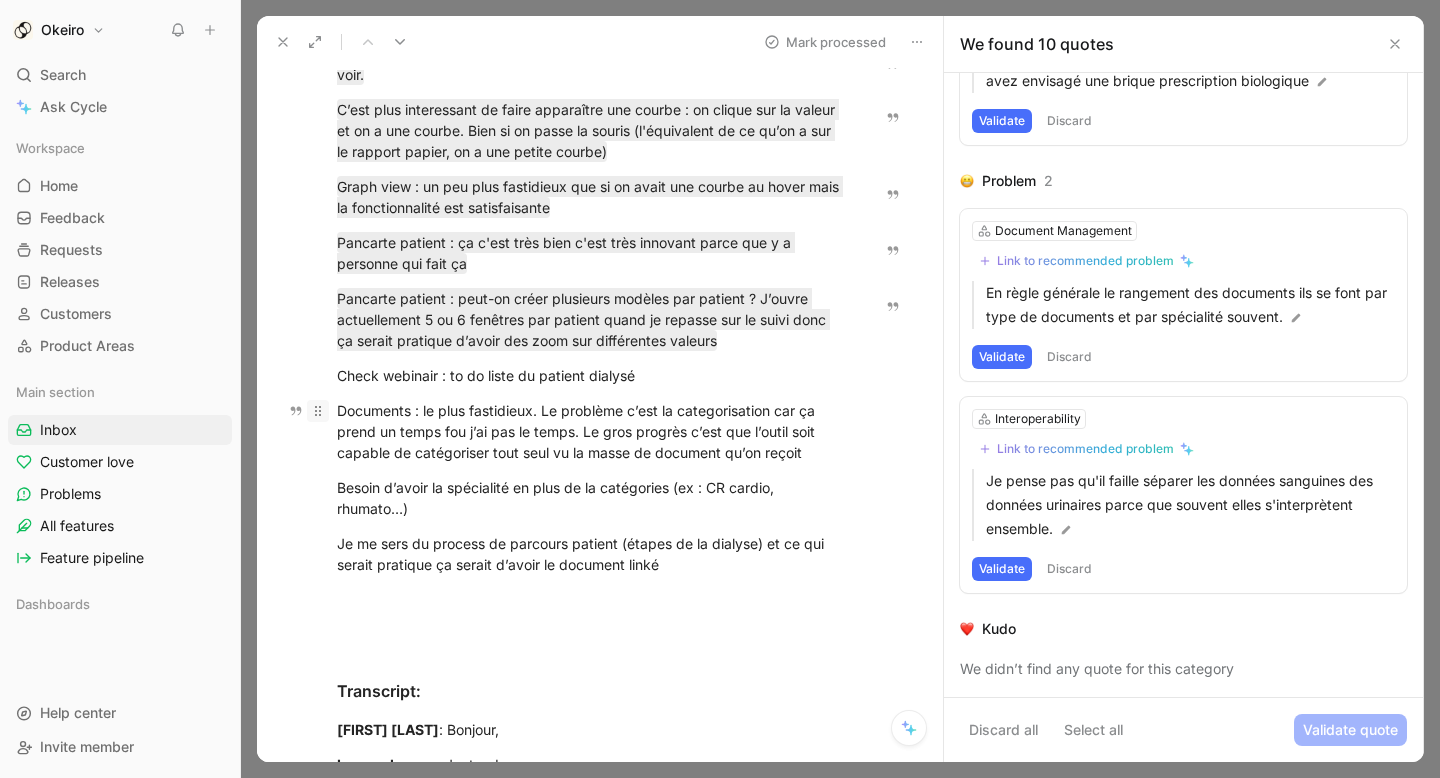 drag, startPoint x: 802, startPoint y: 467, endPoint x: 322, endPoint y: 417, distance: 482.59714 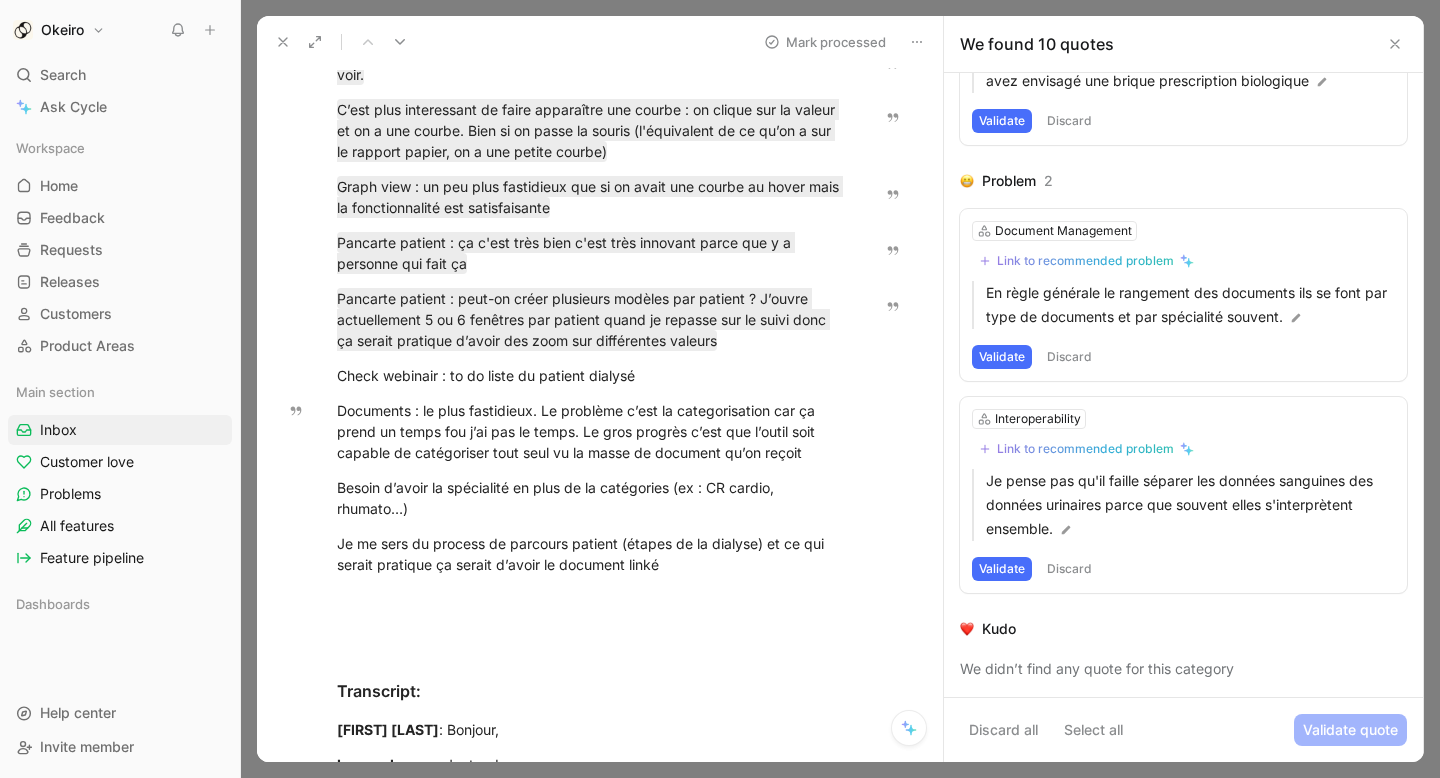 click on "Quote" at bounding box center [302, 4808] 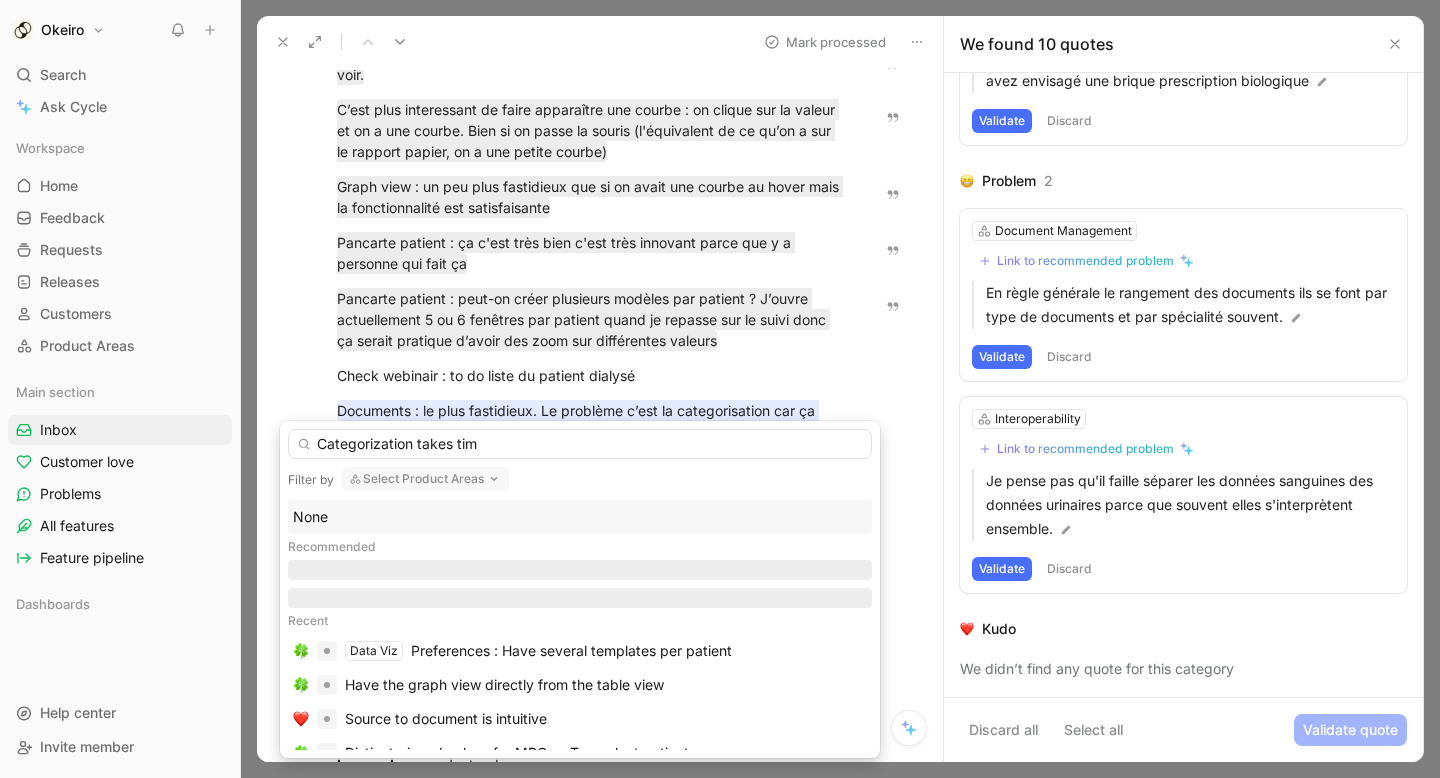 type on "Categorization takes time" 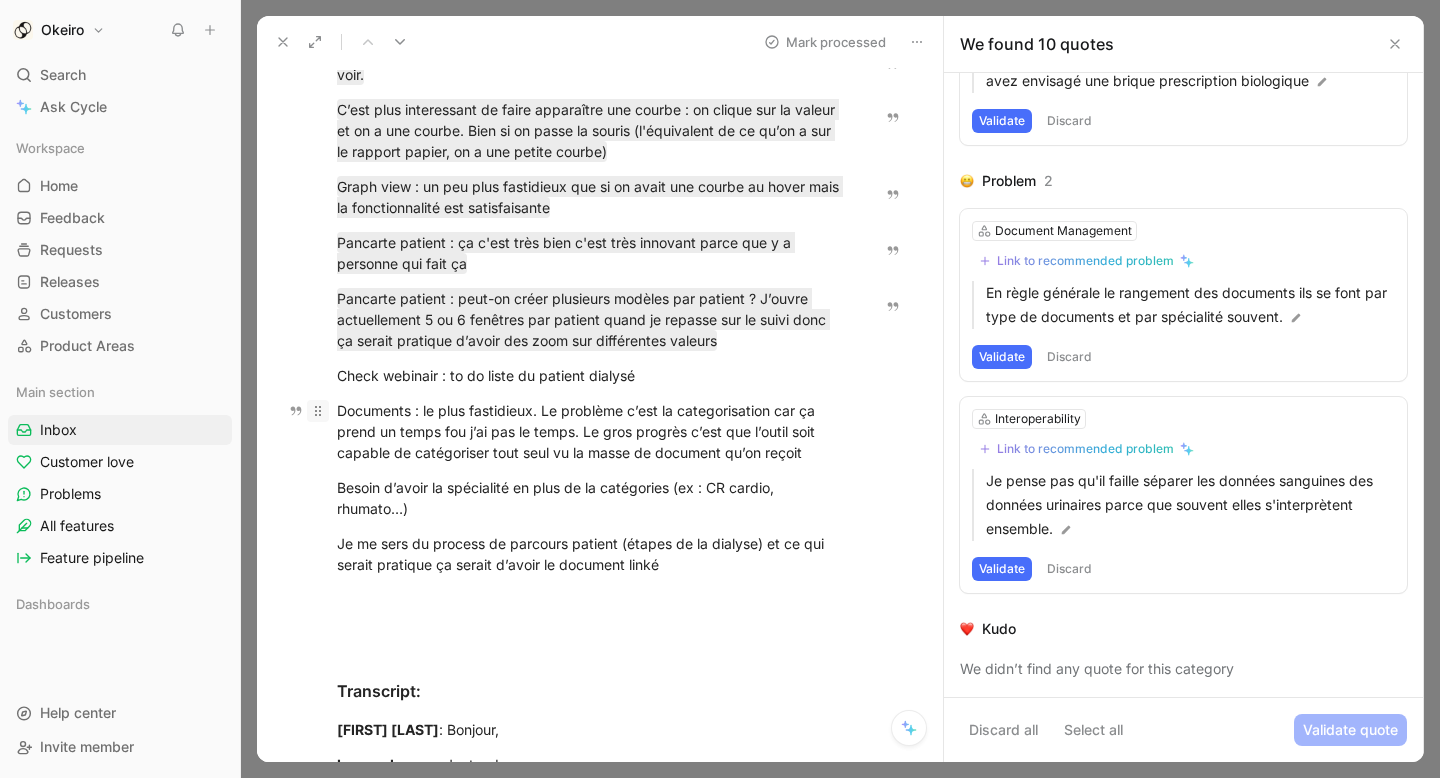 drag, startPoint x: 809, startPoint y: 445, endPoint x: 322, endPoint y: 415, distance: 487.92316 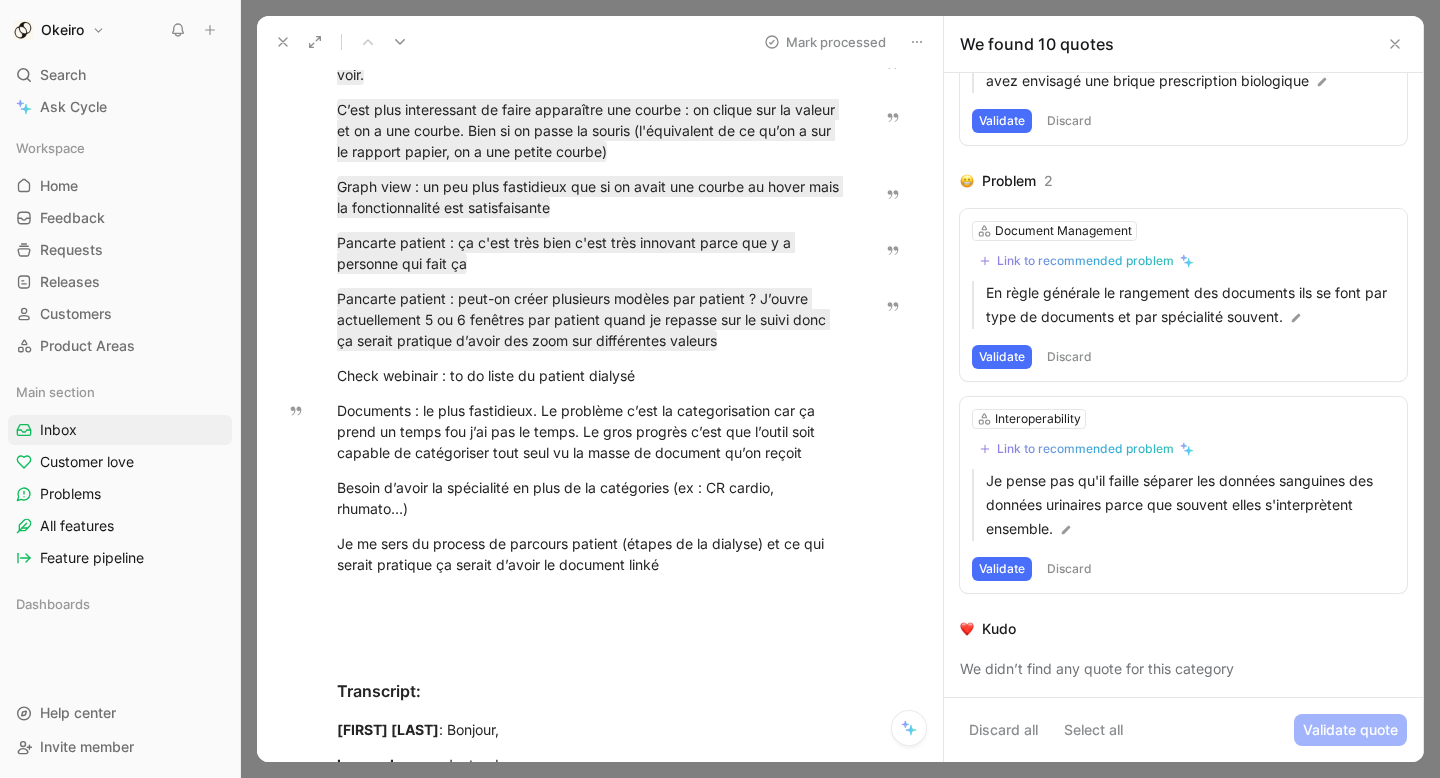 click on "Quote" at bounding box center (302, 4808) 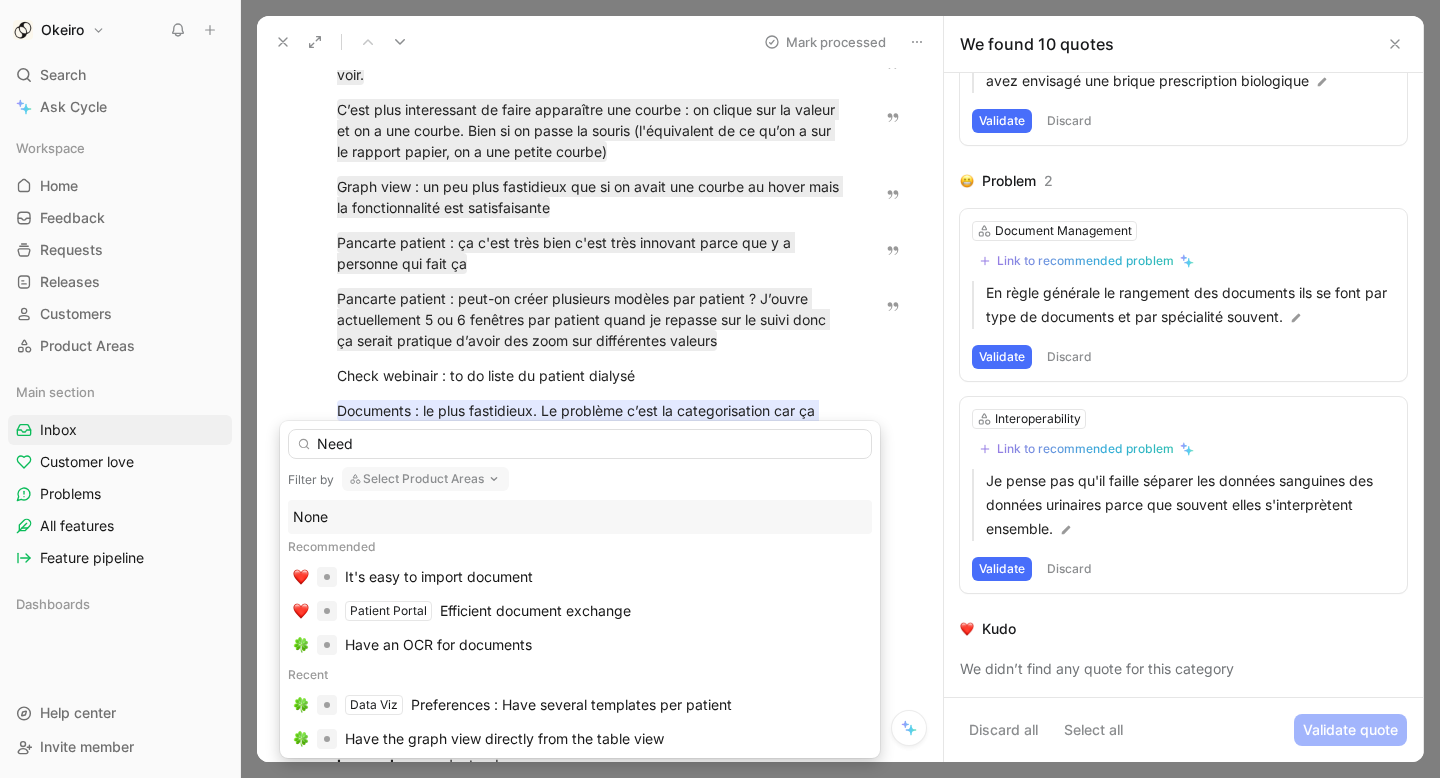 type on "Need" 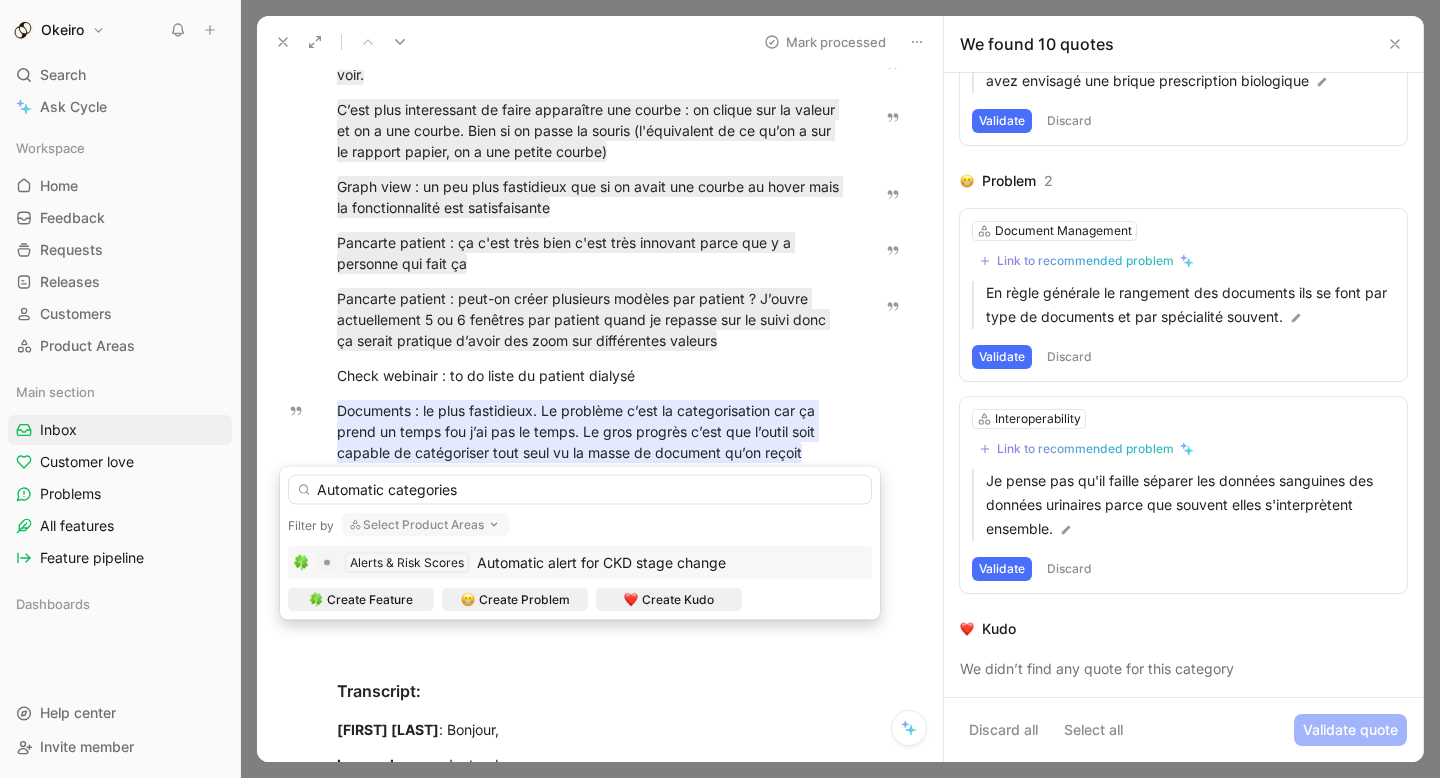 click on "Automatic categories" at bounding box center (580, 490) 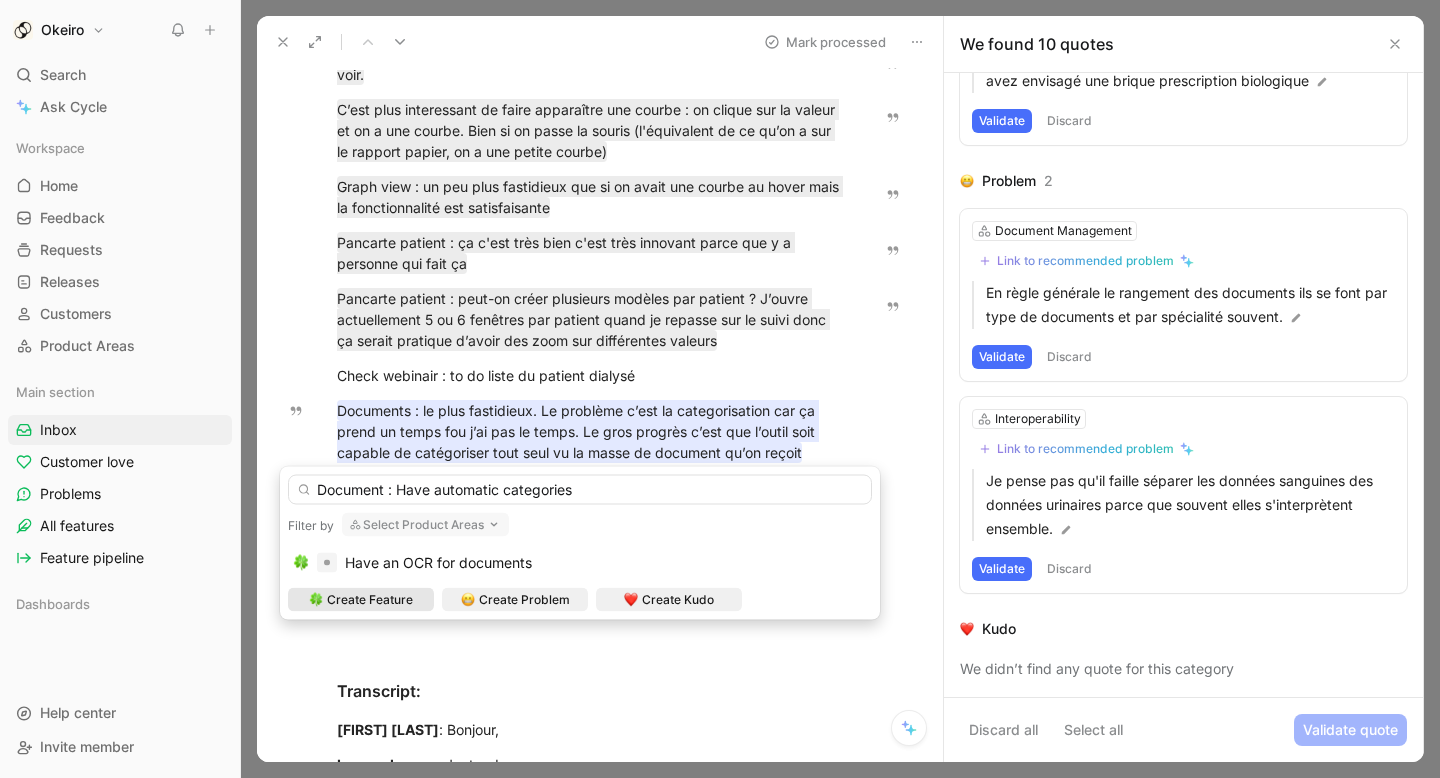 click on "Document : Have automatic categories" at bounding box center (580, 490) 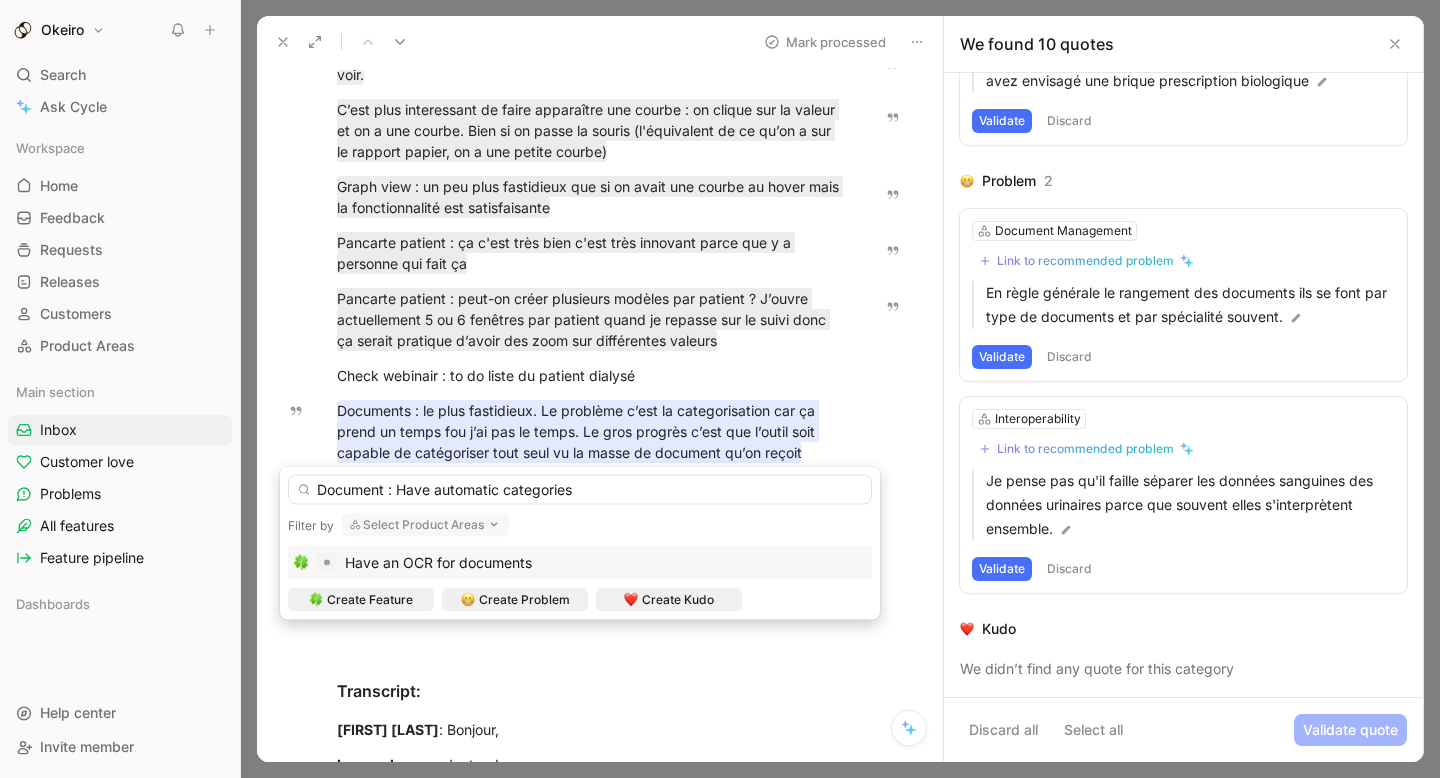type on "Document : Have automatic categories" 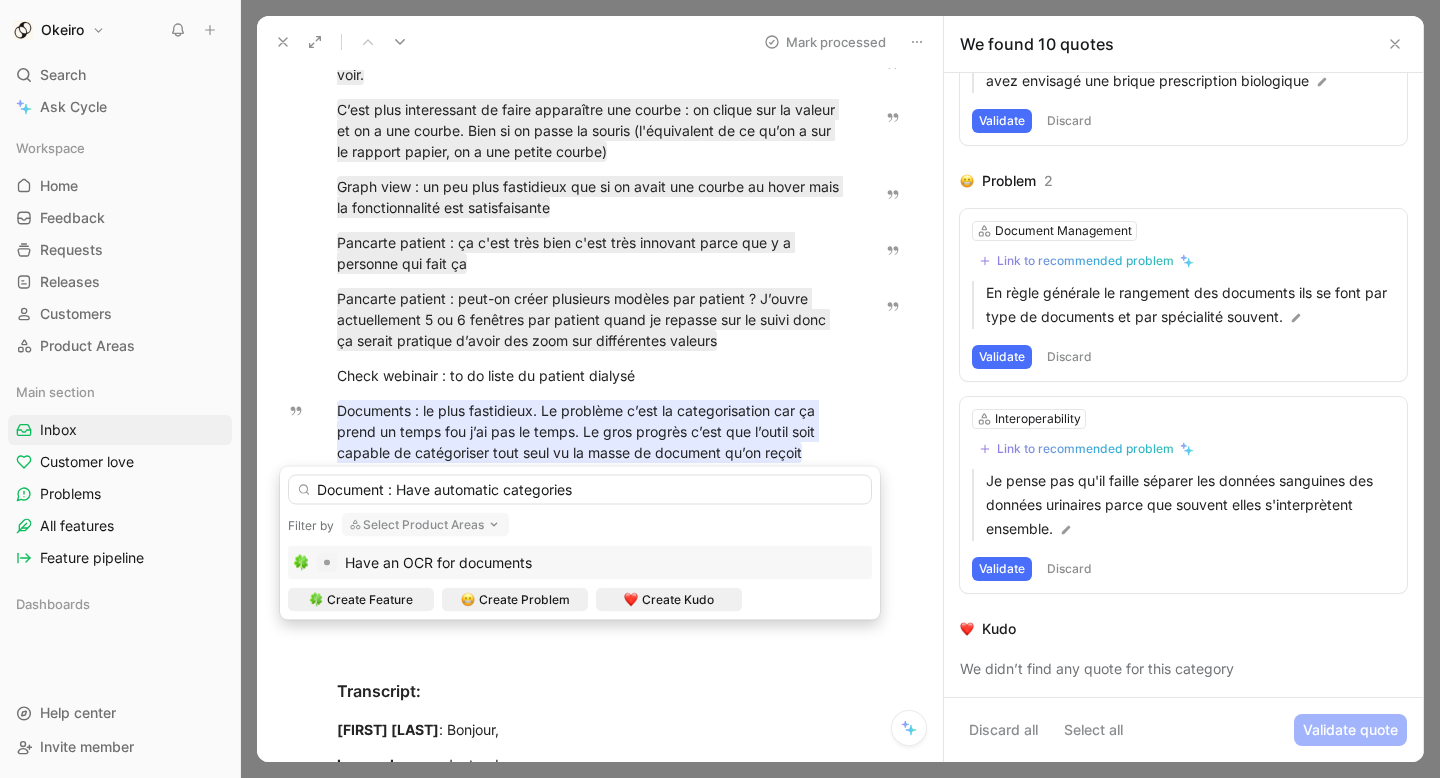 click on "Have an OCR for documents" at bounding box center (438, 562) 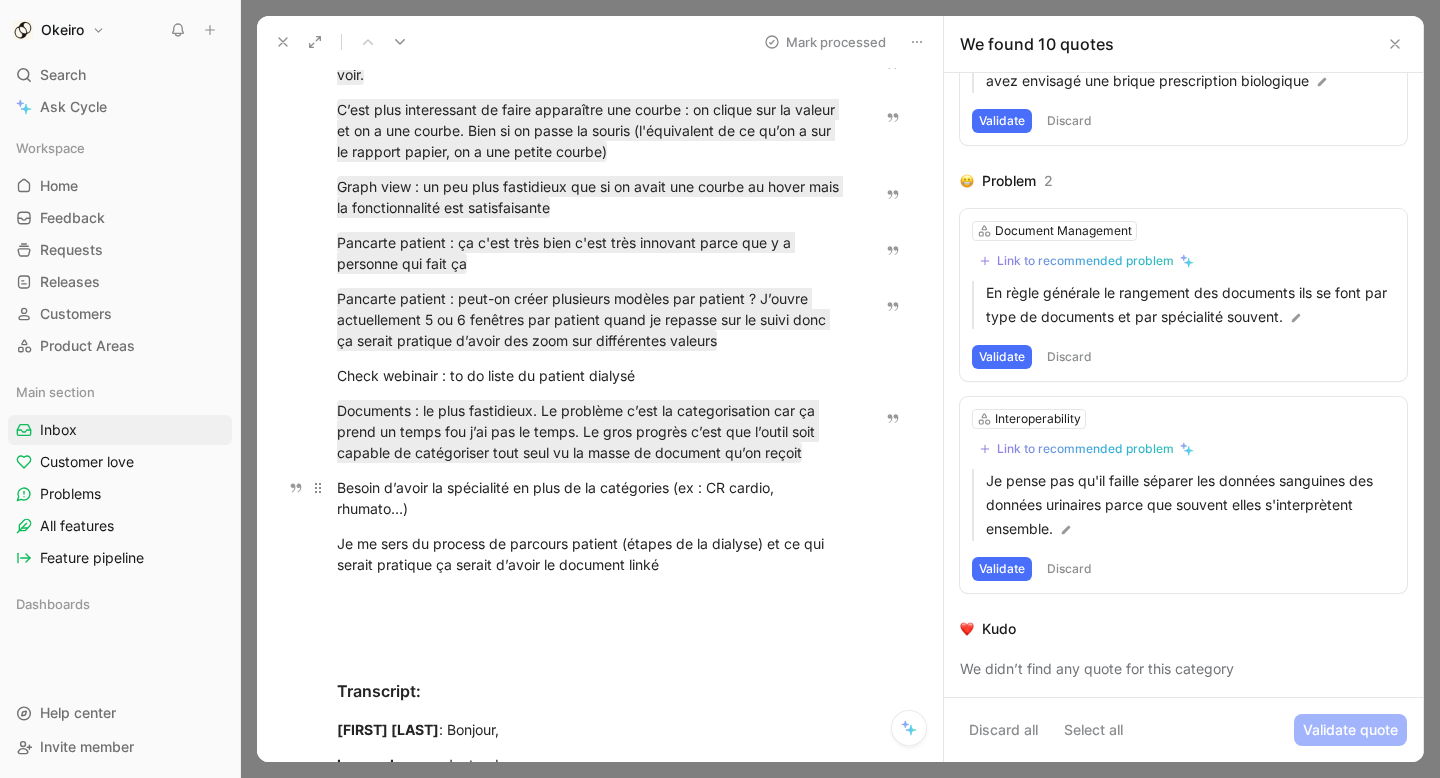 drag, startPoint x: 373, startPoint y: 504, endPoint x: 334, endPoint y: 491, distance: 41.109608 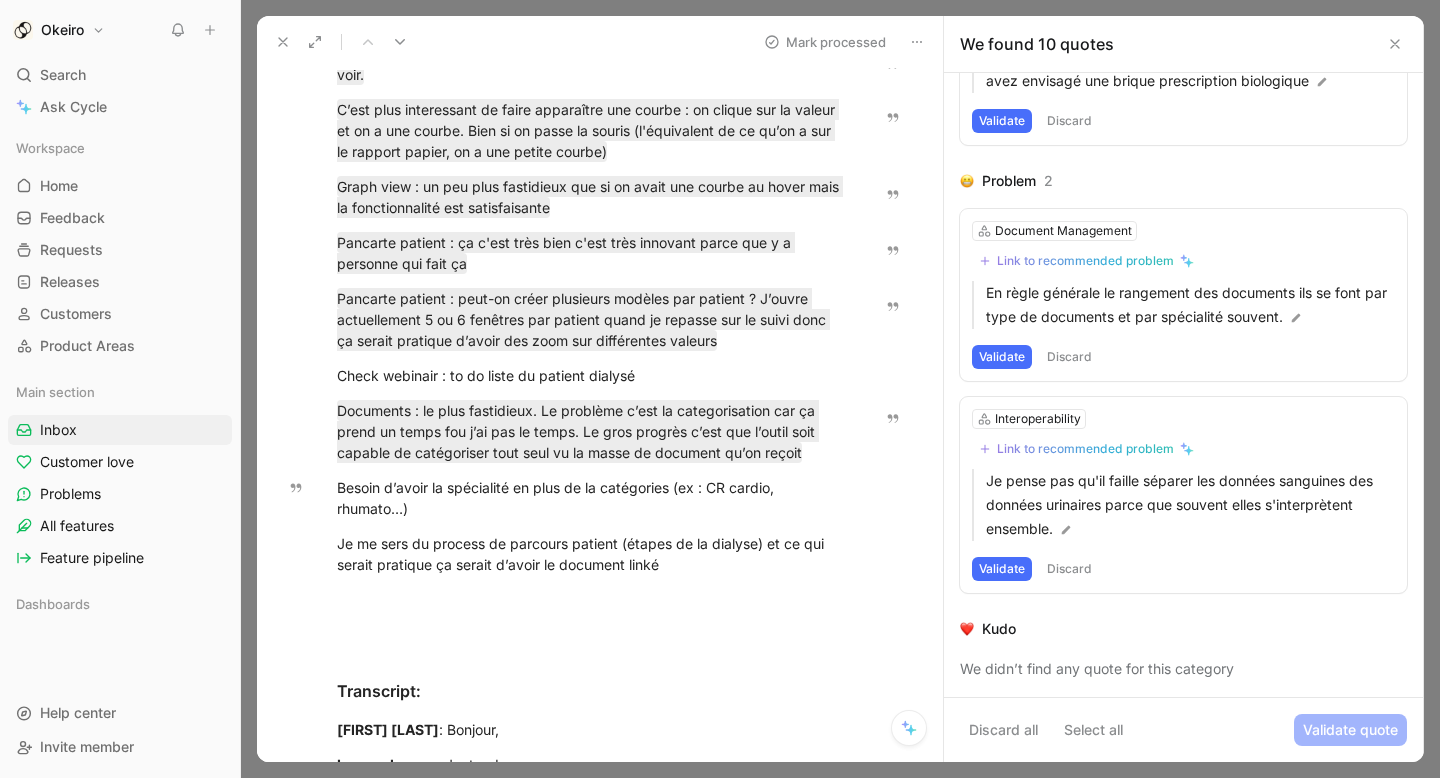 click on "Quote" at bounding box center (297, 4885) 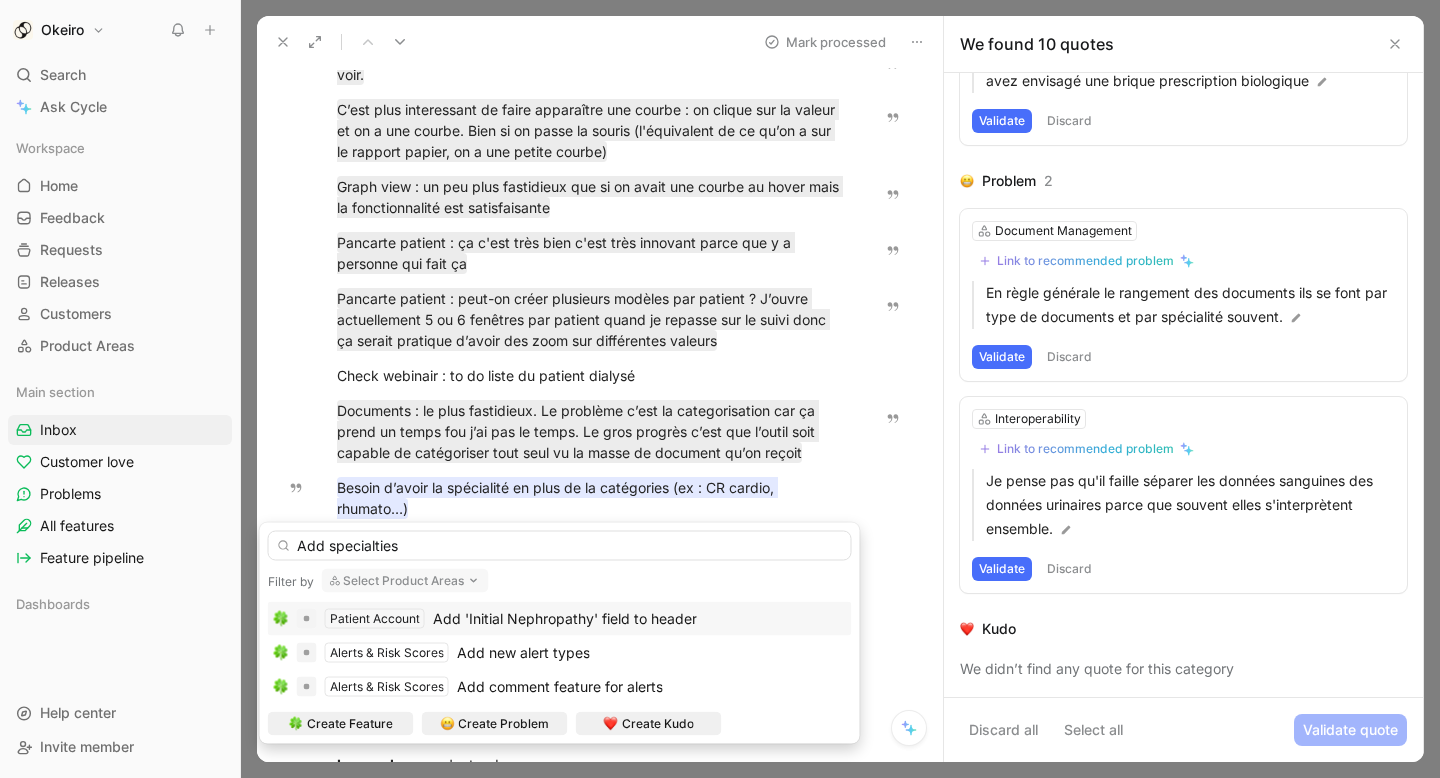 click on "Add specialties" at bounding box center (560, 546) 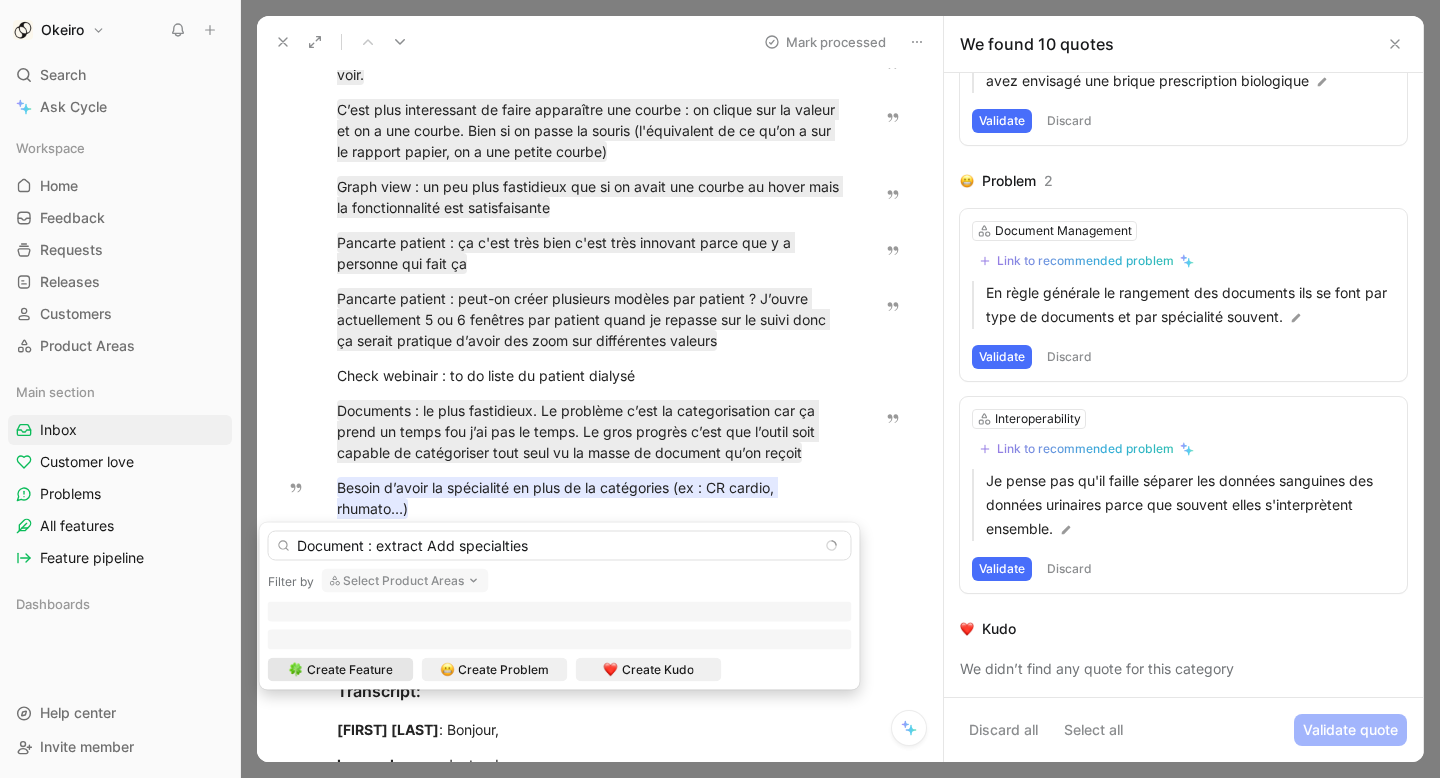 type on "Document : extract Add specialties" 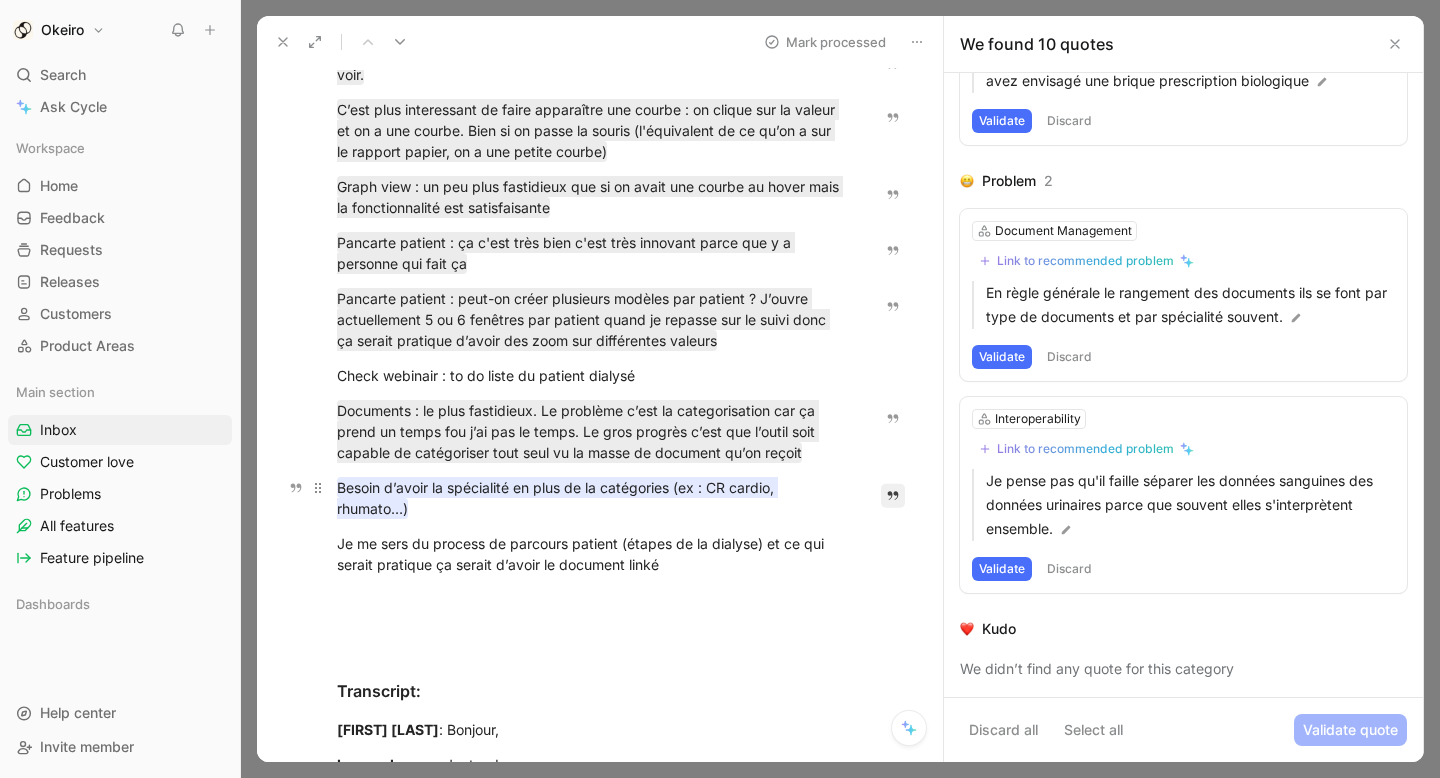 click on "Besoin d’avoir la spécialité en plus de la catégories (ex : CR cardio, rhumato…)" at bounding box center [557, 498] 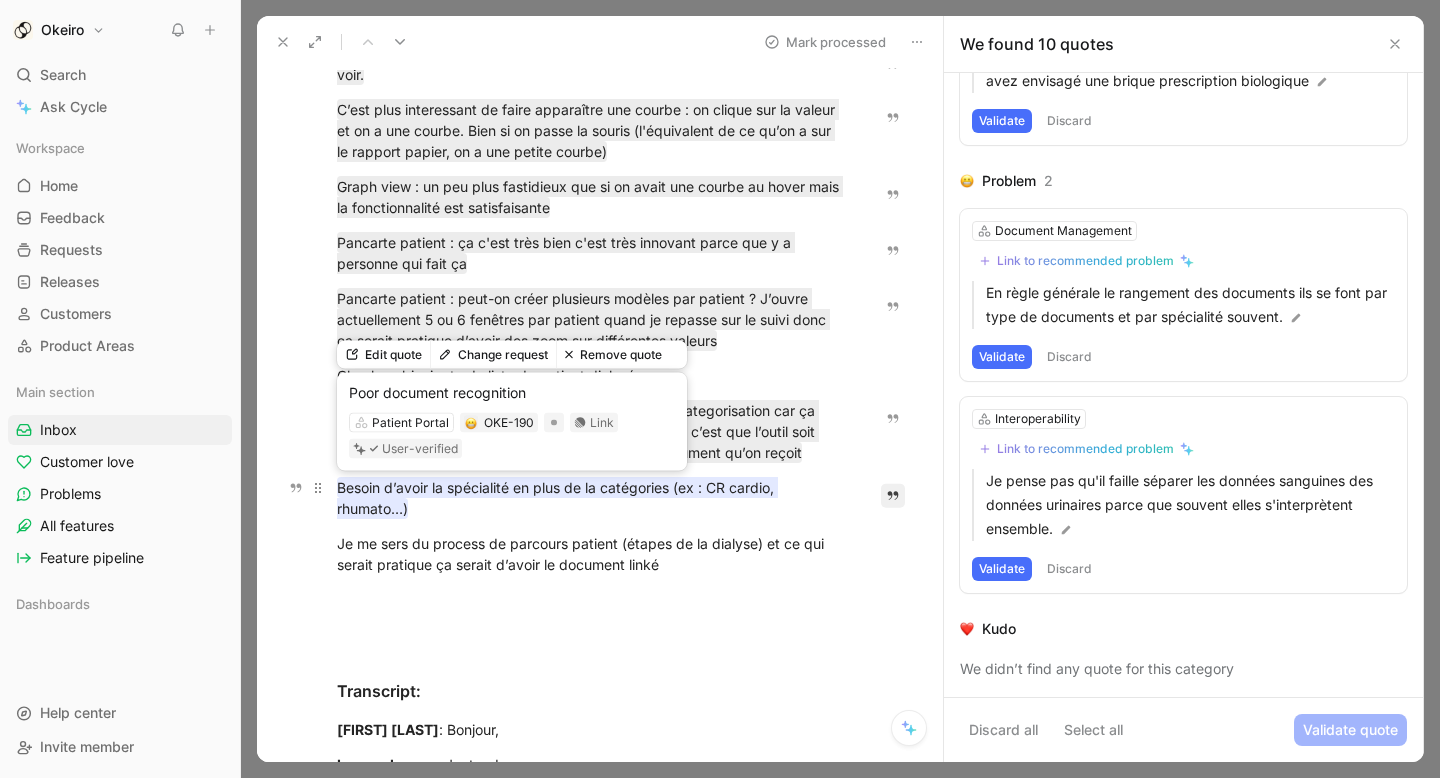 click on "Besoin d’avoir la spécialité en plus de la catégories (ex : CR cardio, rhumato…)" at bounding box center (557, 498) 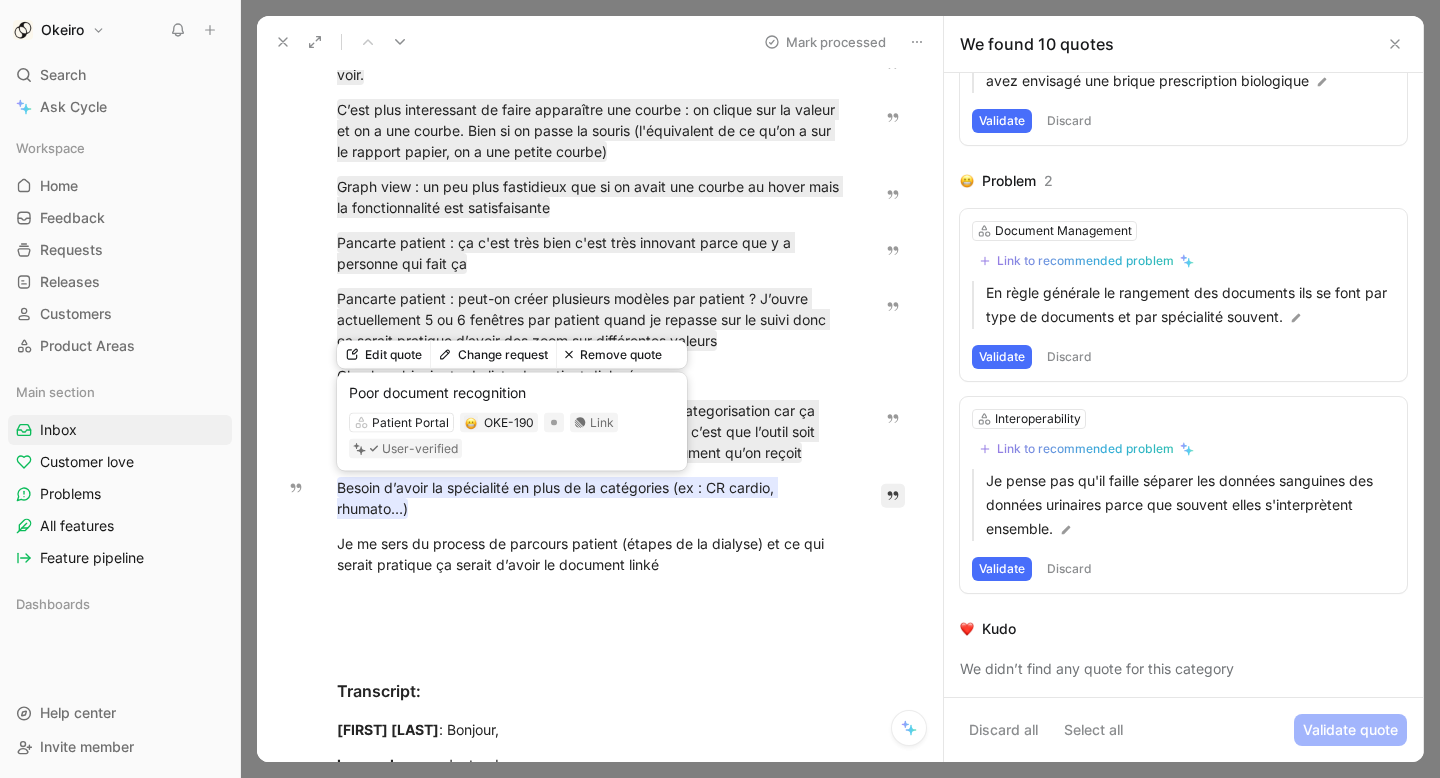 click on "Remove quote" at bounding box center [613, 355] 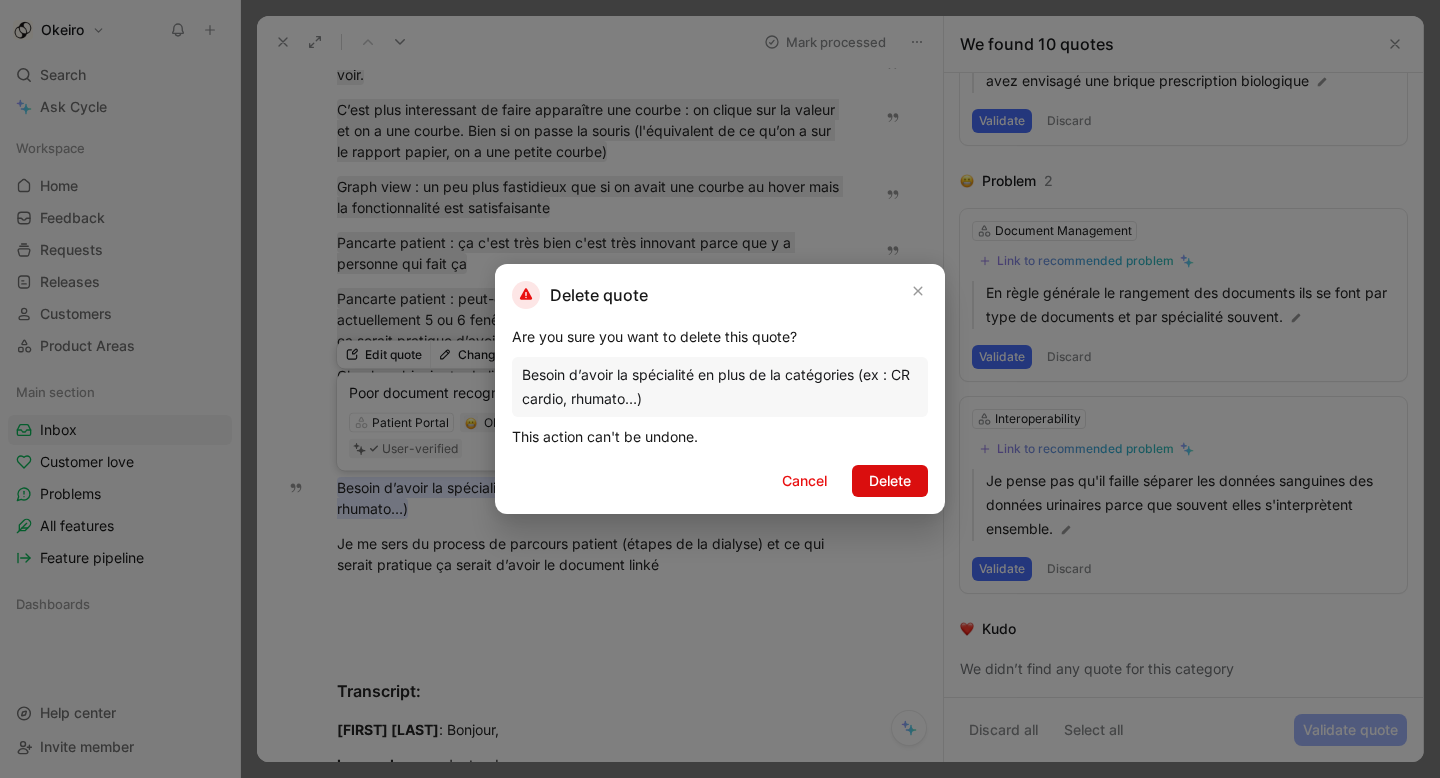 click on "Delete" at bounding box center [890, 481] 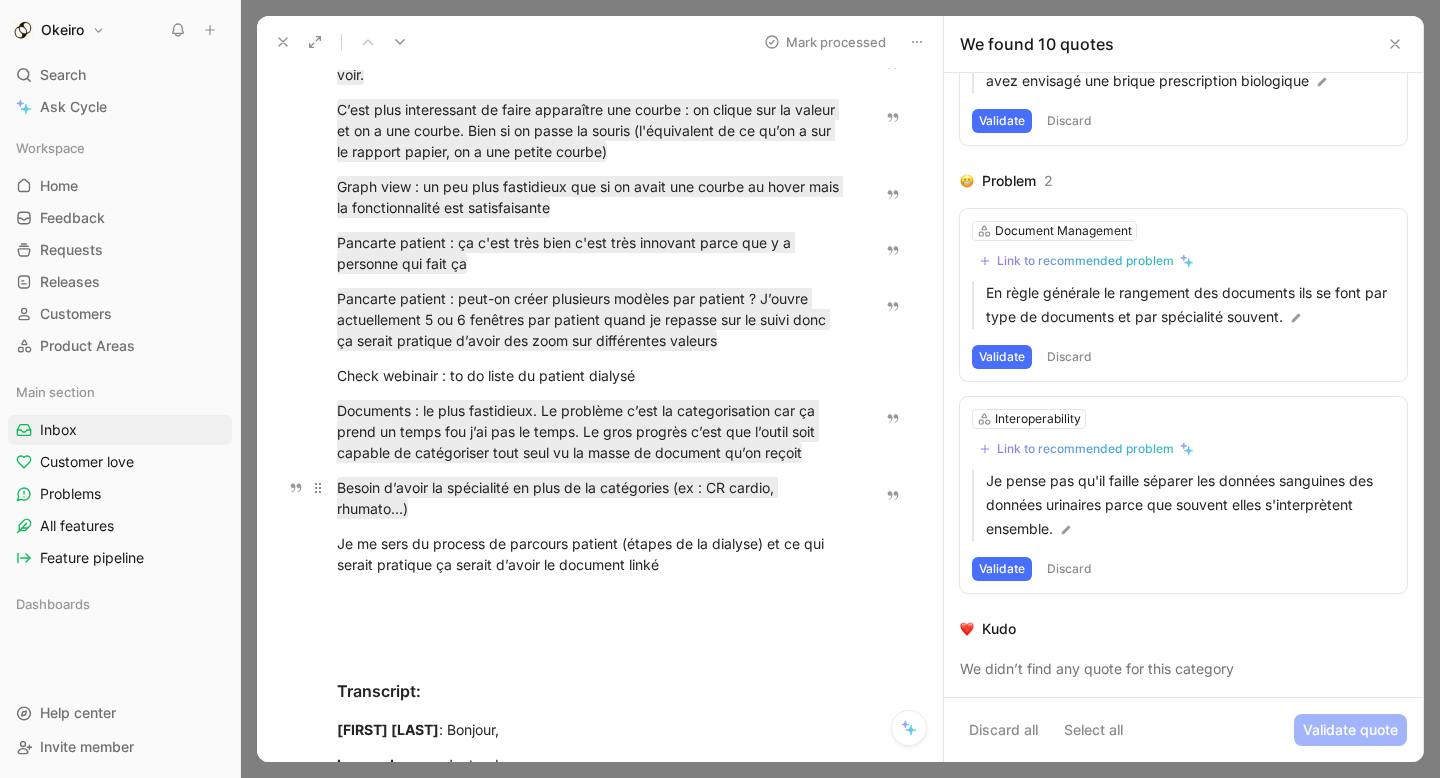 click on "Besoin d’avoir la spécialité en plus de la catégories (ex : CR cardio, rhumato…)" at bounding box center [590, 498] 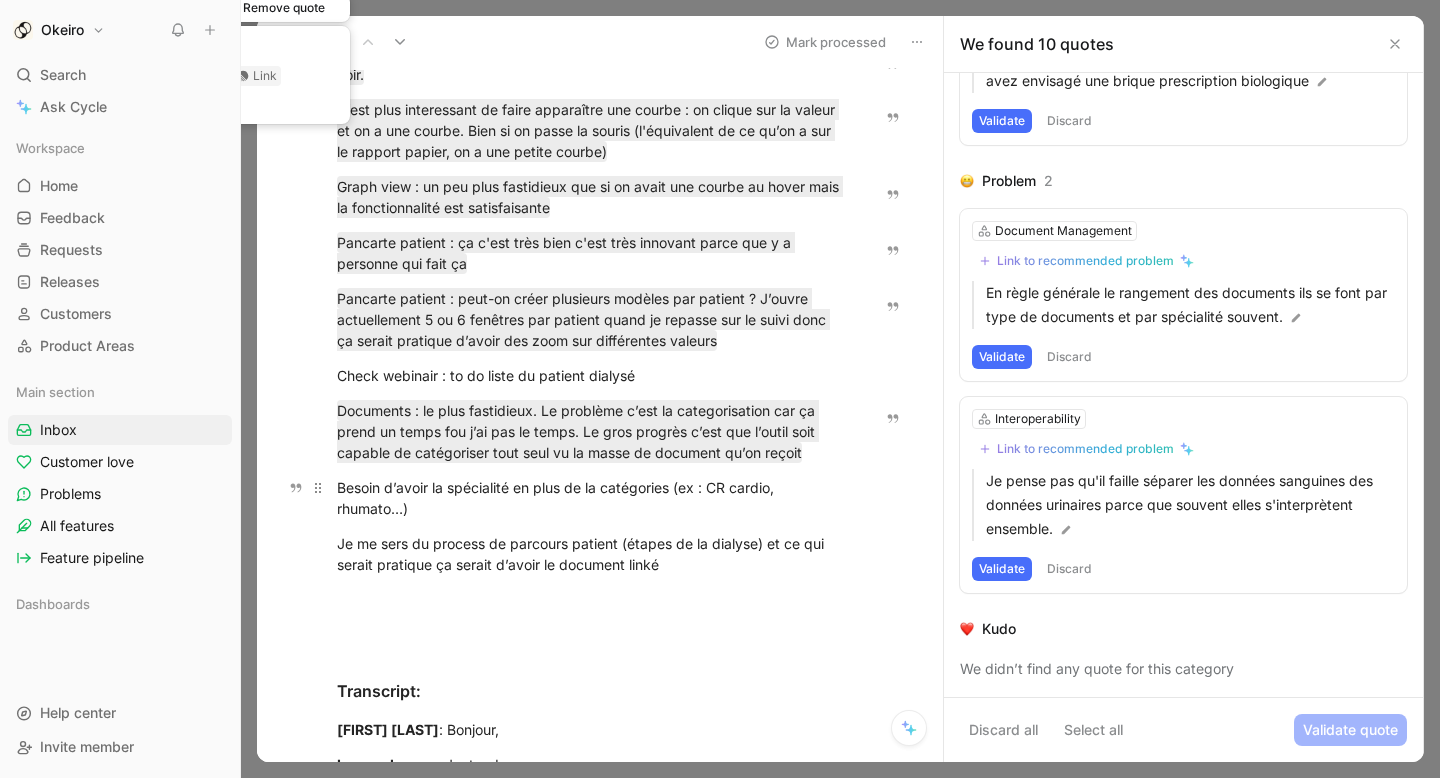 click on "Besoin d’avoir la spécialité en plus de la catégories (ex : CR cardio, rhumato…)" at bounding box center (590, 498) 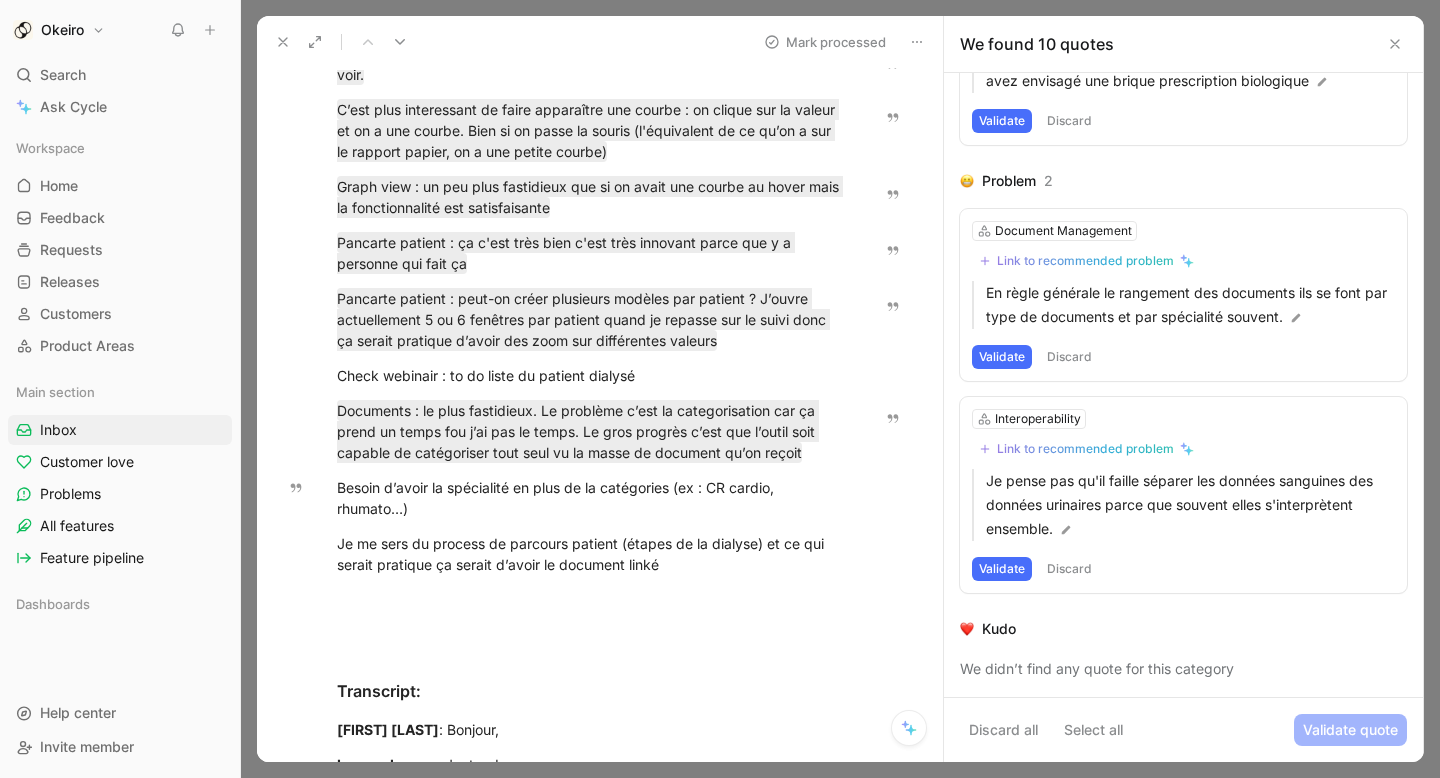 click on "Quote" at bounding box center (297, 4885) 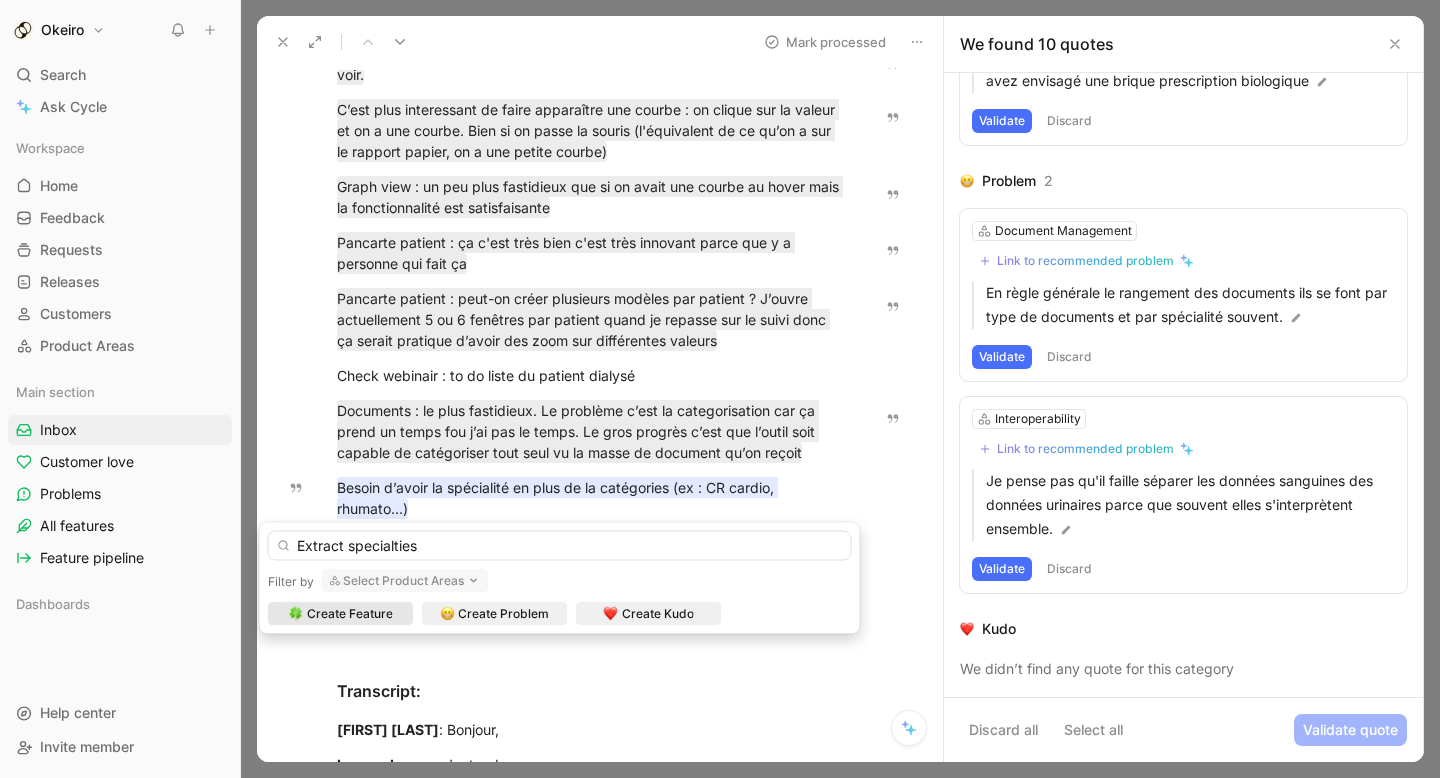 click on "Select Product Areas" at bounding box center (405, 581) 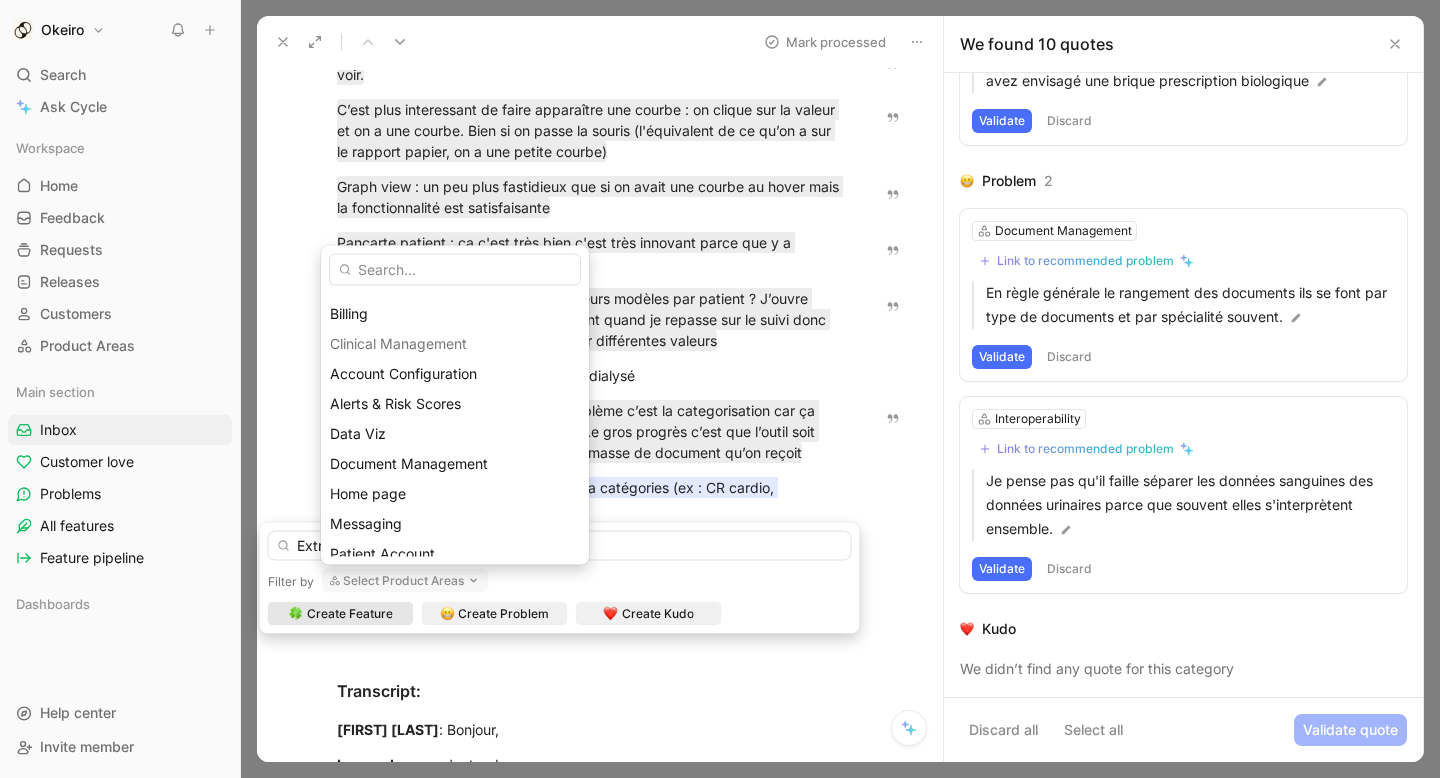 scroll, scrollTop: 166, scrollLeft: 0, axis: vertical 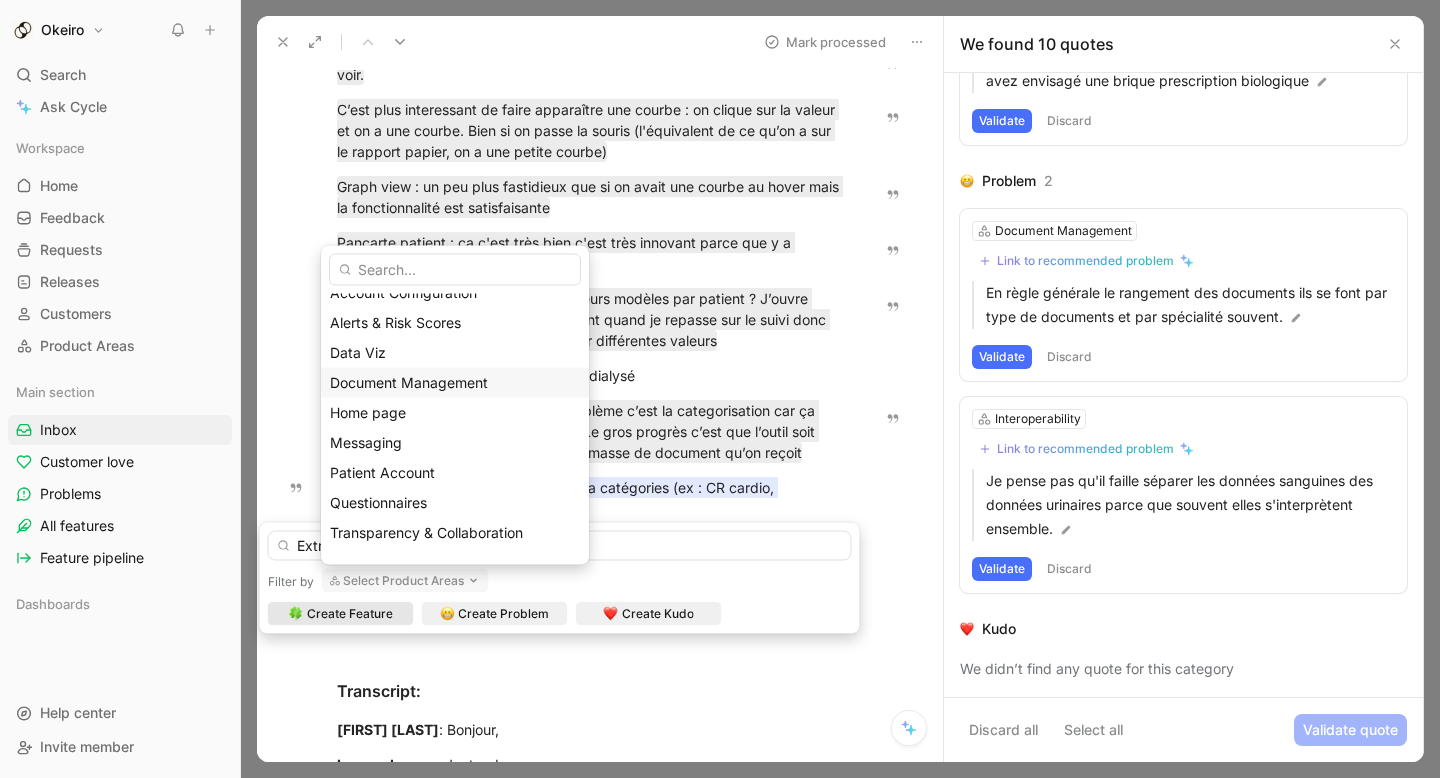 click on "Document Management" at bounding box center [409, 381] 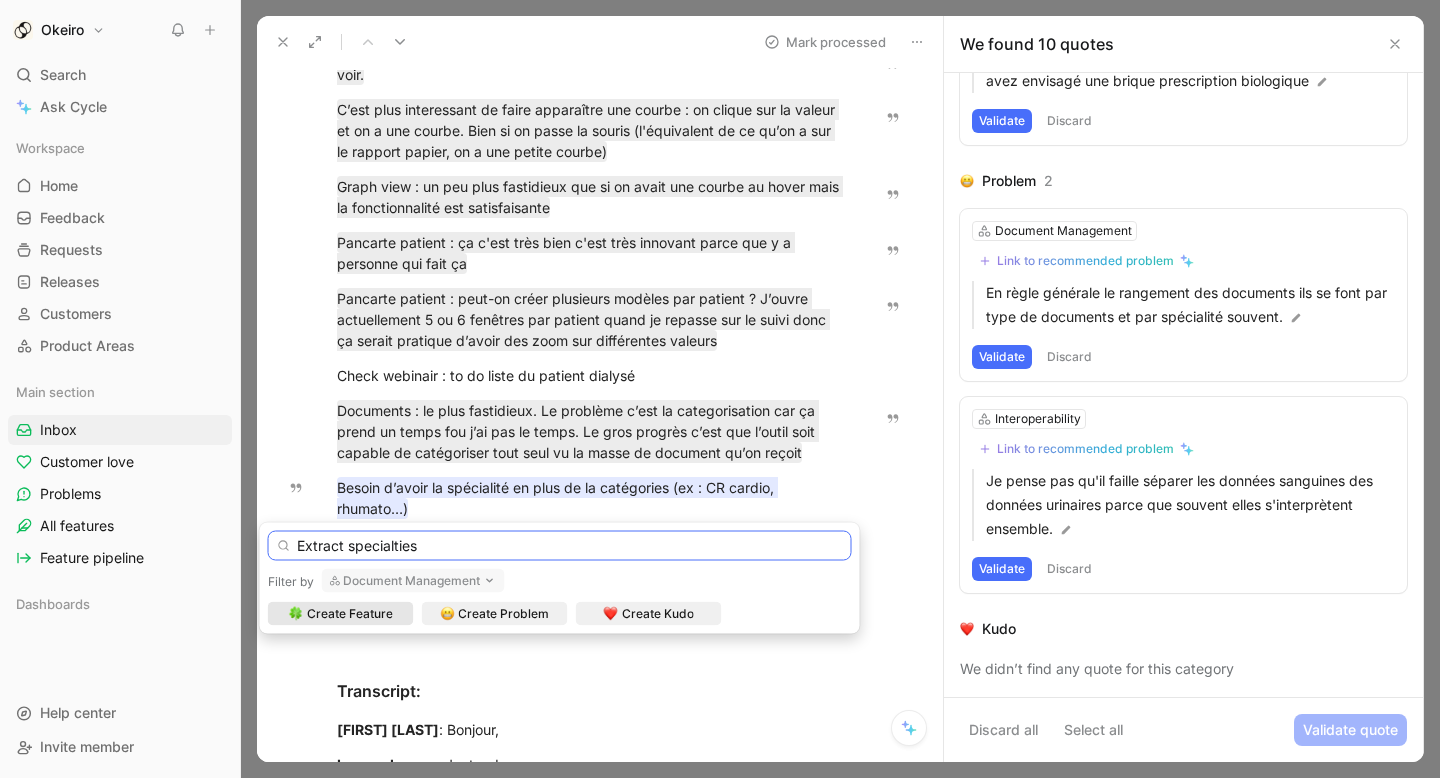 click on "Extract specialties" at bounding box center (560, 546) 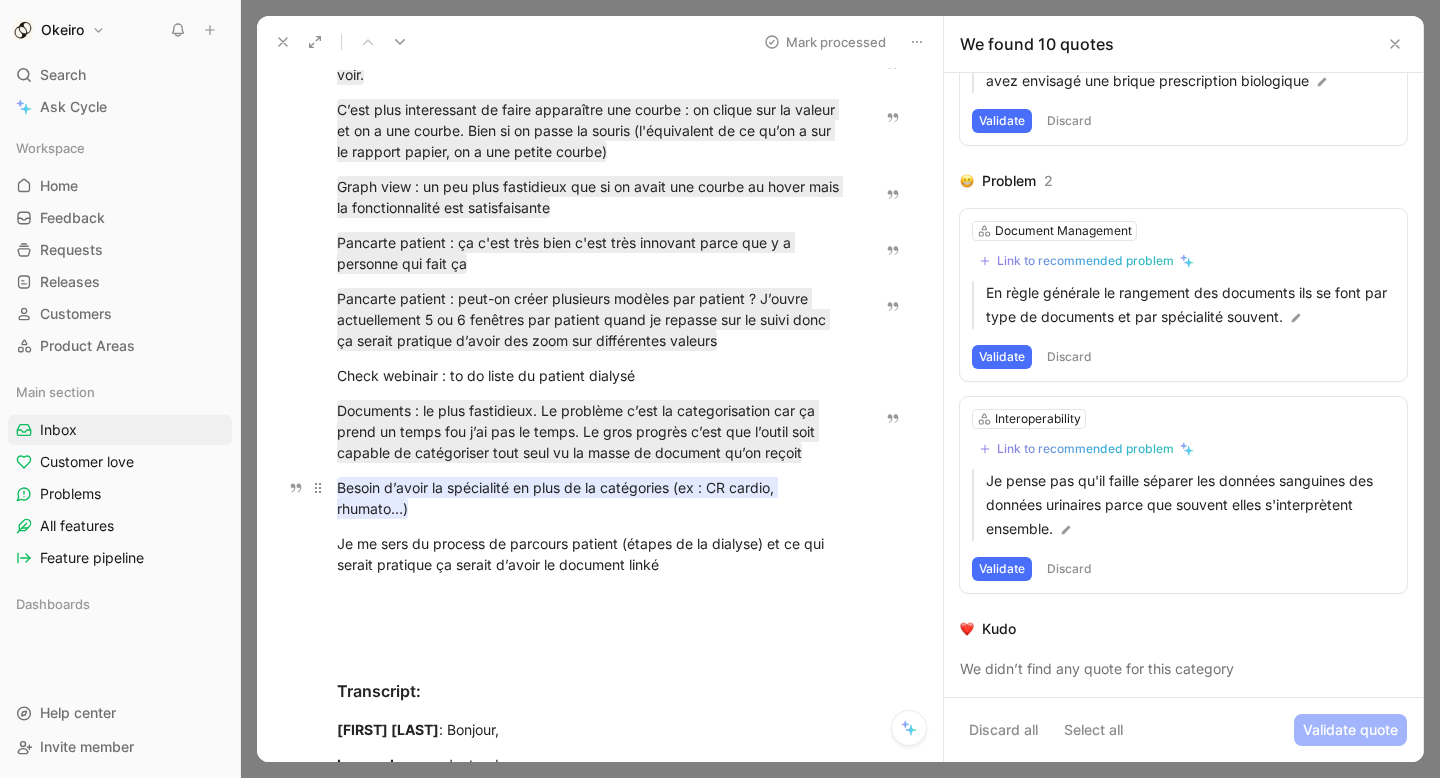 click on "Besoin d’avoir la spécialité en plus de la catégories (ex : CR cardio, rhumato…)" at bounding box center (557, 498) 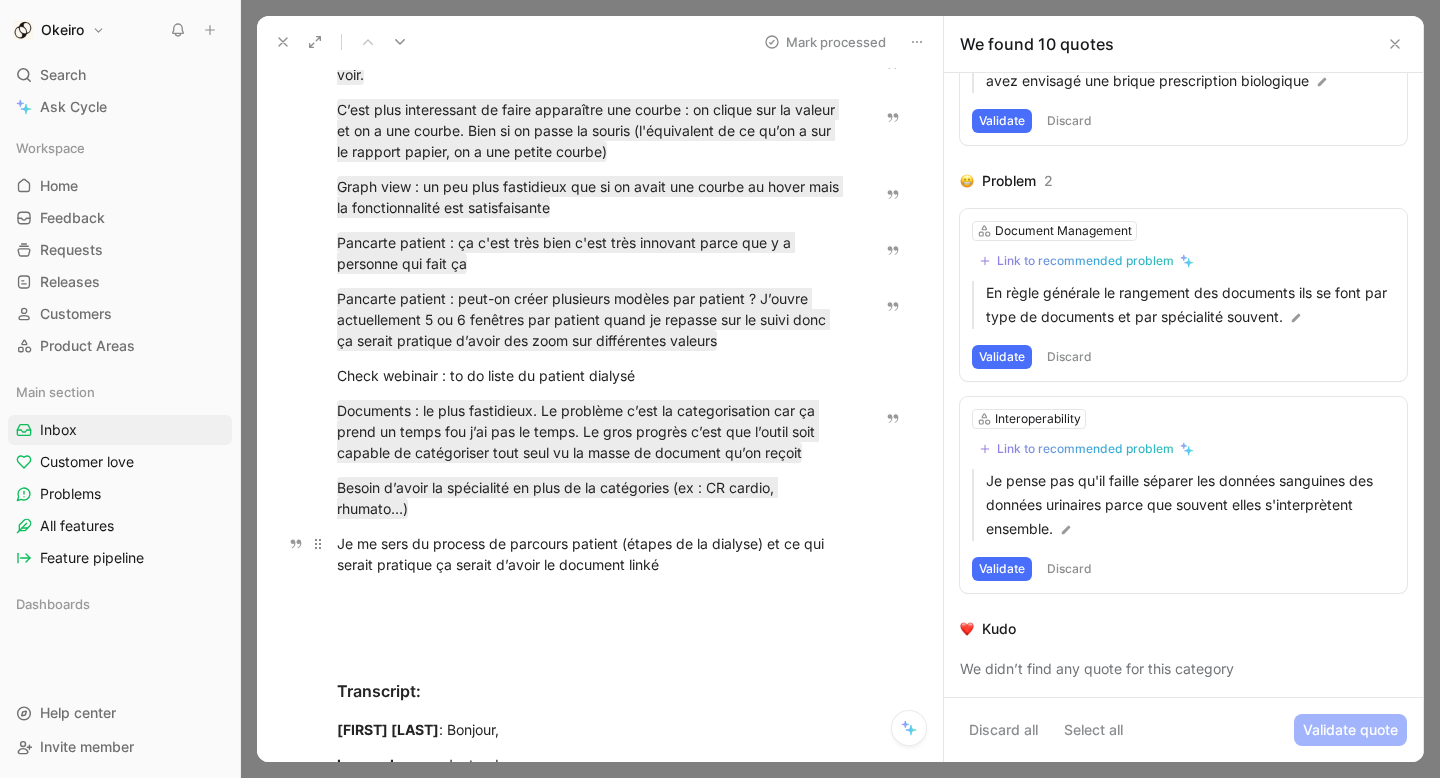 click on "Je me sers du process de parcours patient (étapes de la dialyse) et ce qui serait pratique ça serait d’avoir le document linké" at bounding box center [590, 554] 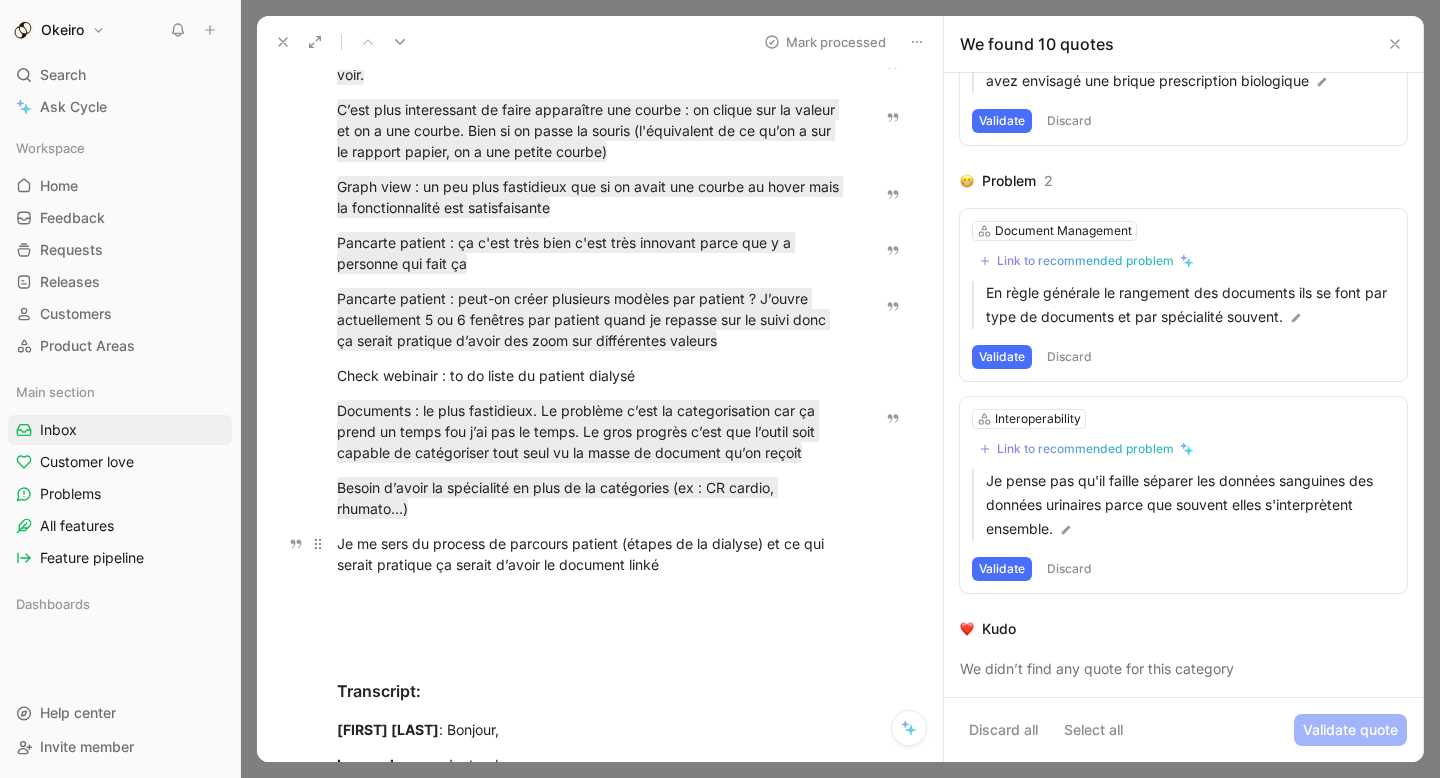 drag, startPoint x: 695, startPoint y: 567, endPoint x: 331, endPoint y: 538, distance: 365.15338 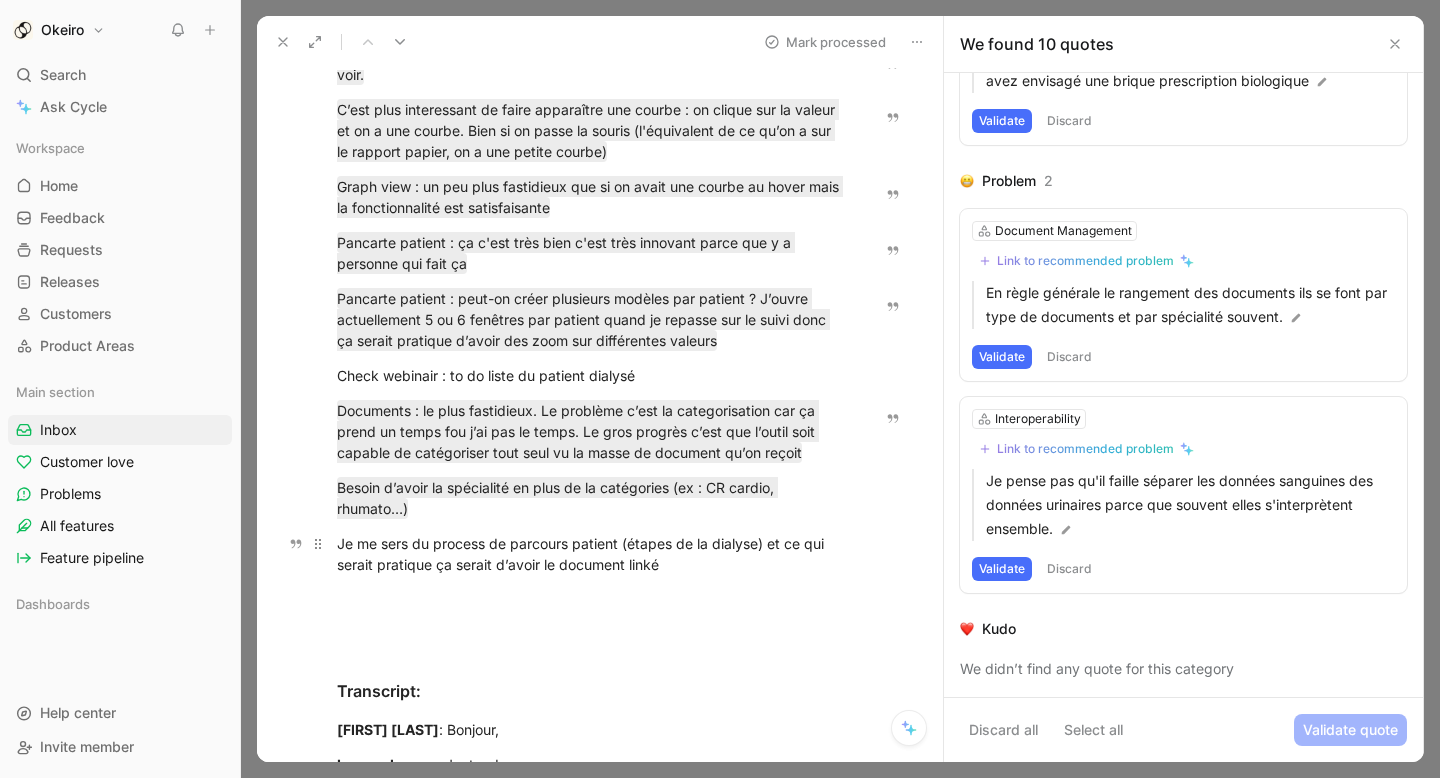 click on "Je me sers du process de parcours patient (étapes de la dialyse) et ce qui serait pratique ça serait d’avoir le document linké" at bounding box center [590, 554] 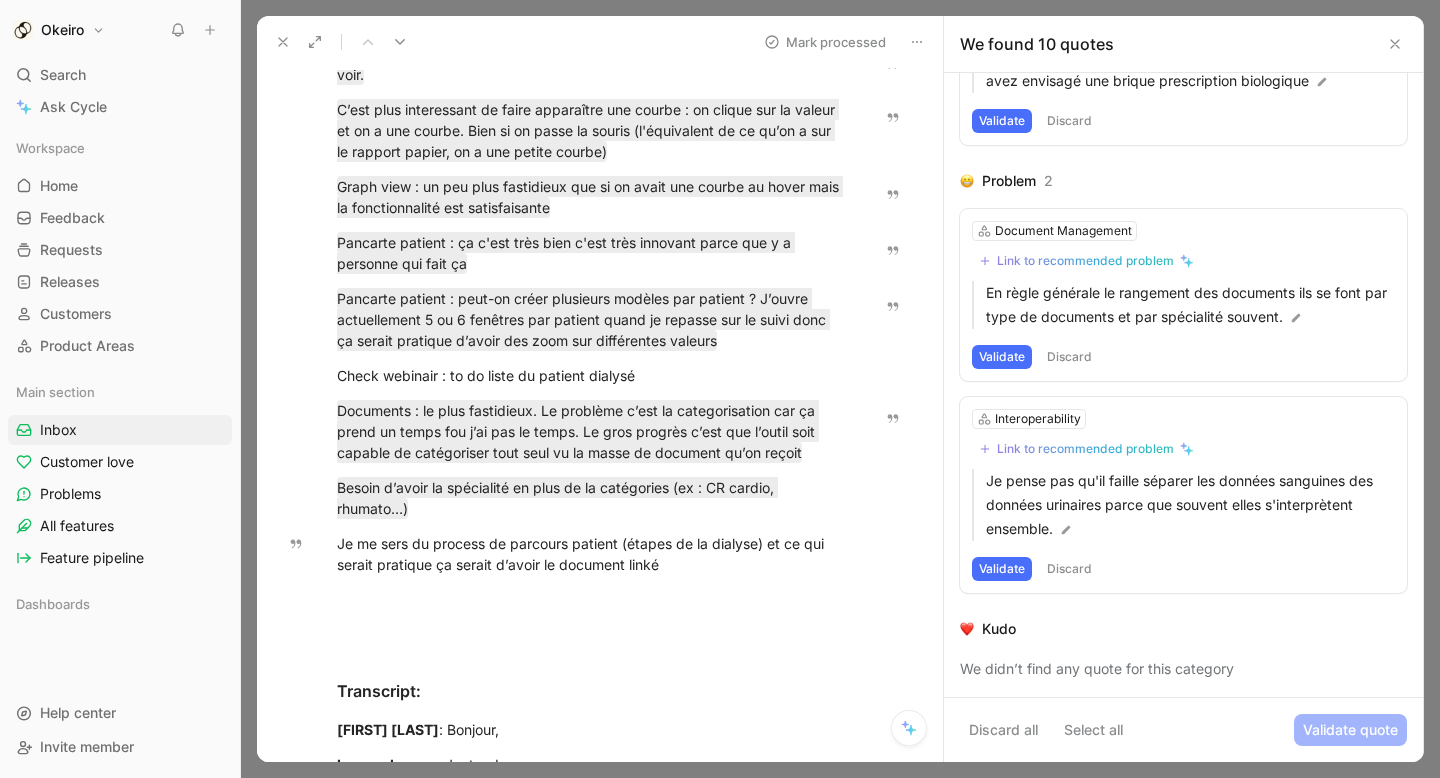 click on "Quote" at bounding box center [297, 4941] 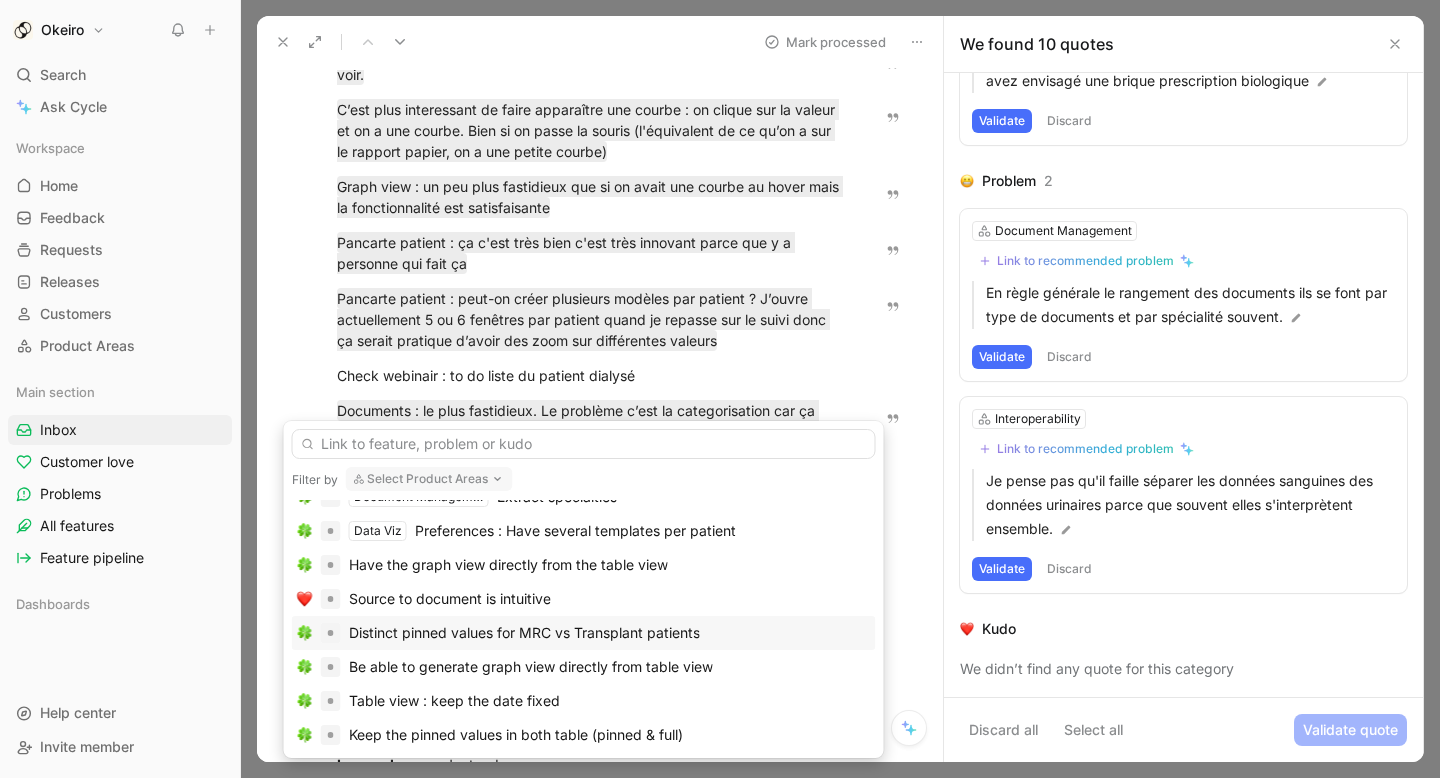 scroll, scrollTop: 172, scrollLeft: 0, axis: vertical 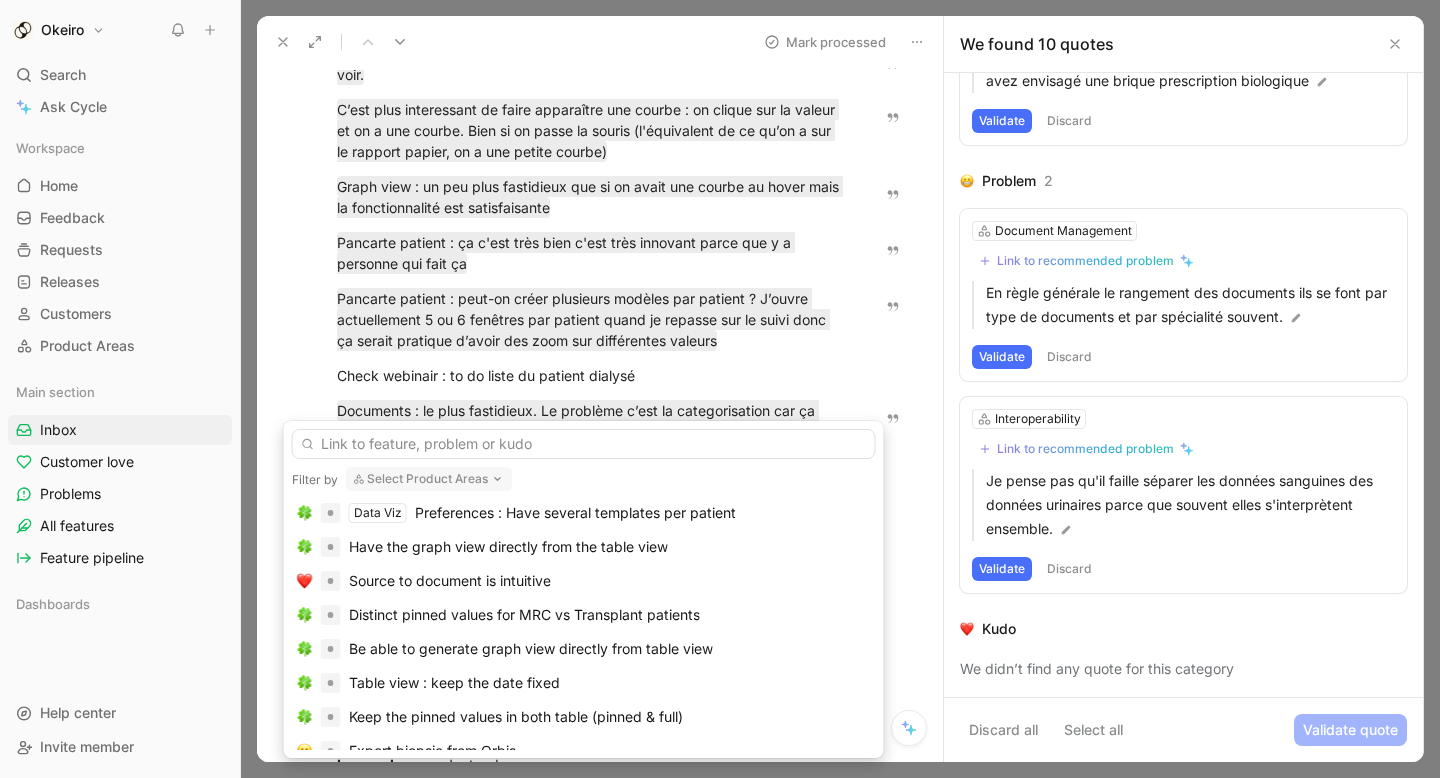 click on "Select Product Areas" at bounding box center [429, 479] 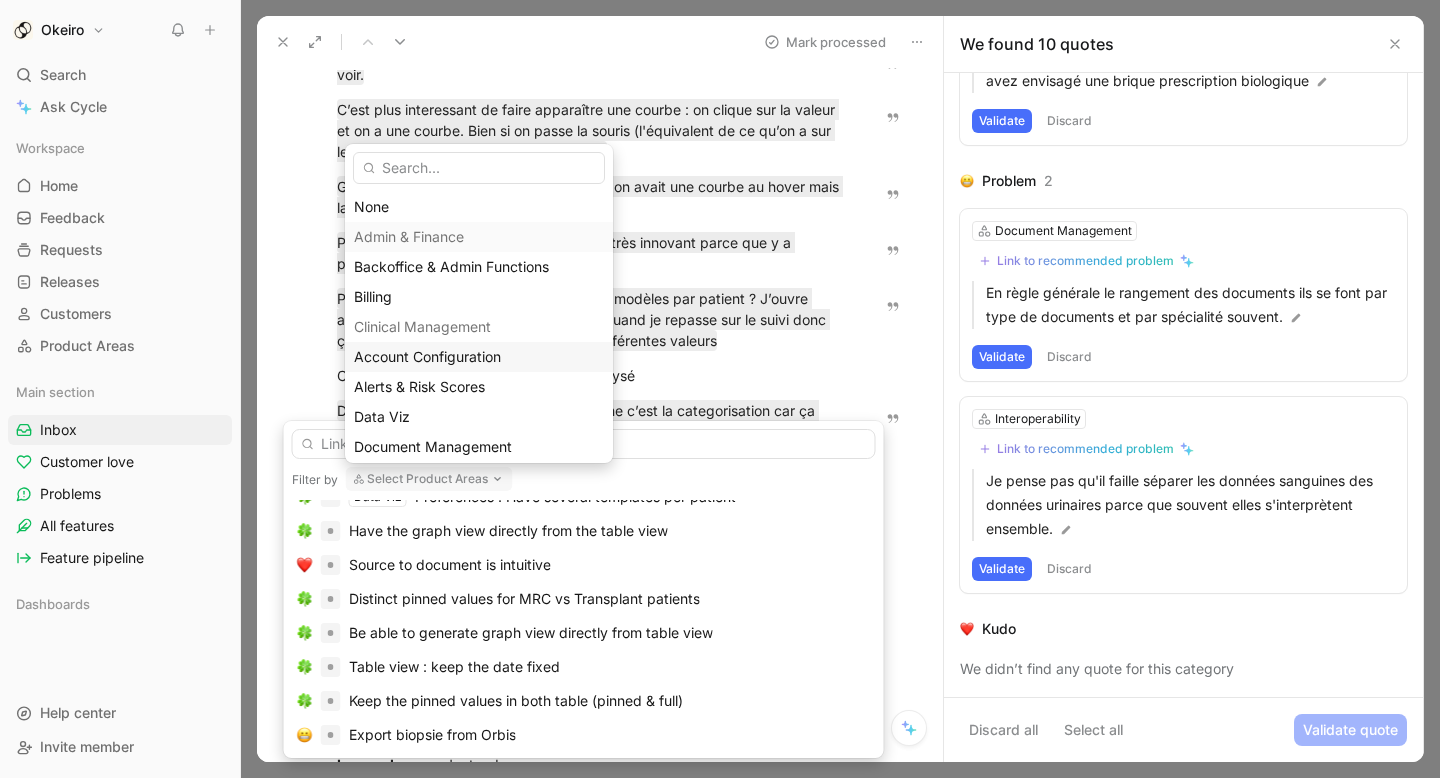 scroll, scrollTop: 74, scrollLeft: 0, axis: vertical 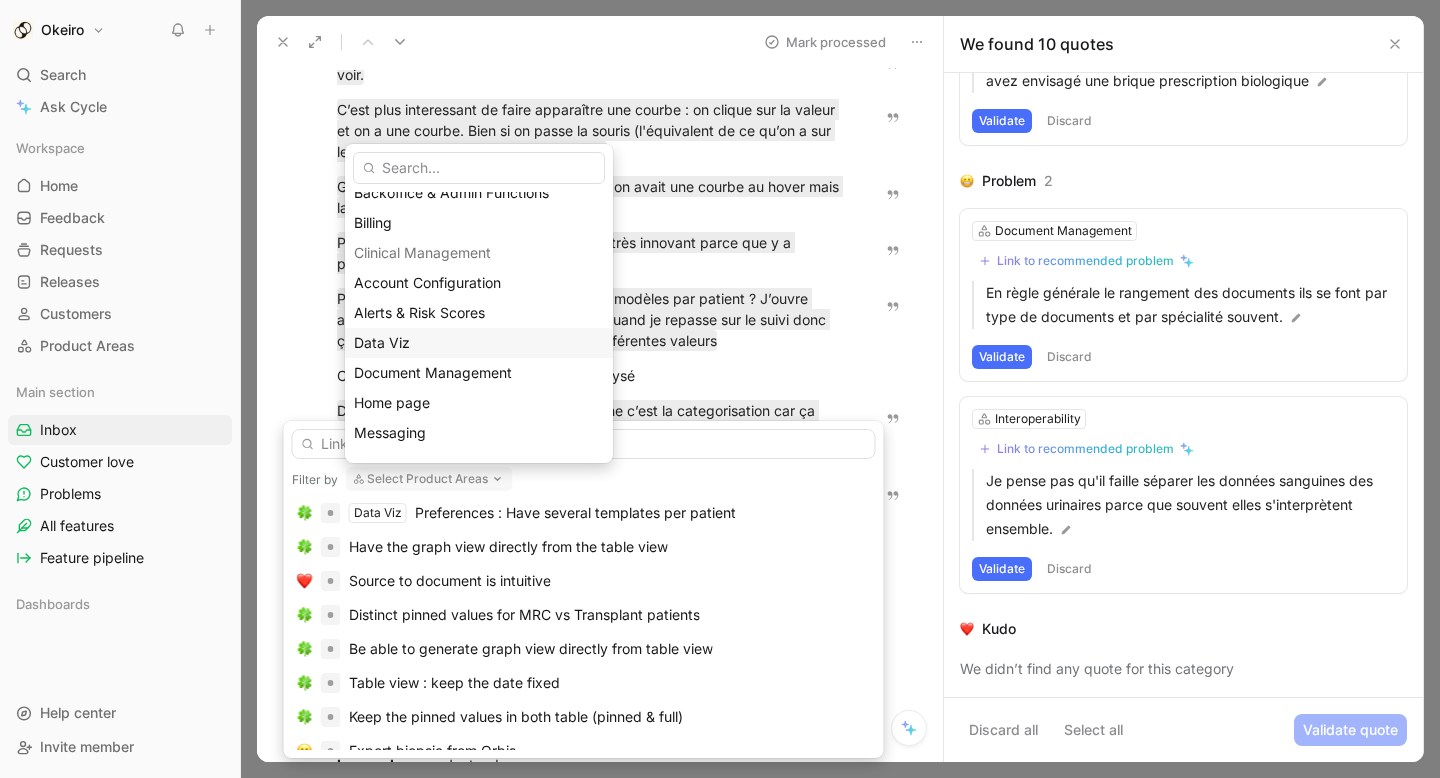 click on "Data Viz" at bounding box center (479, 343) 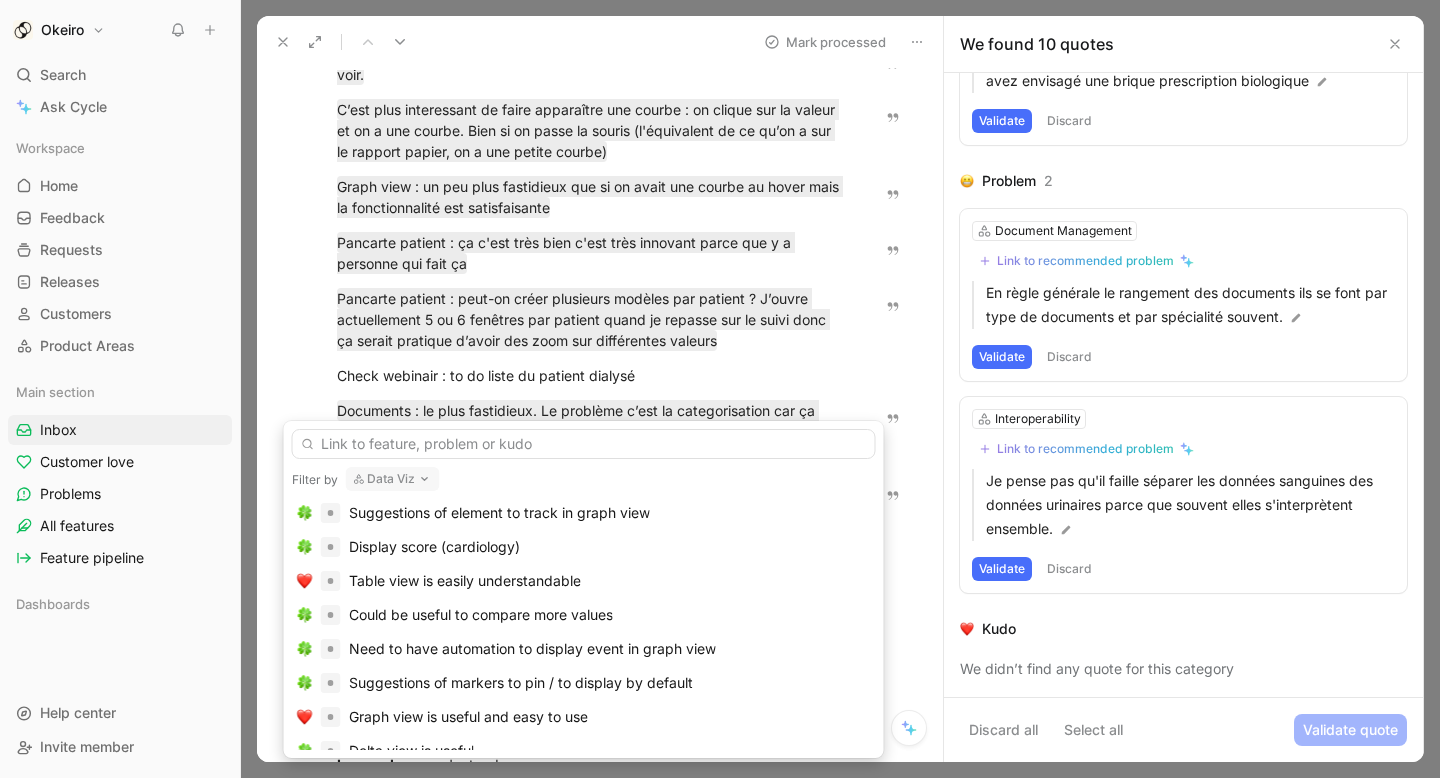 scroll, scrollTop: 138, scrollLeft: 0, axis: vertical 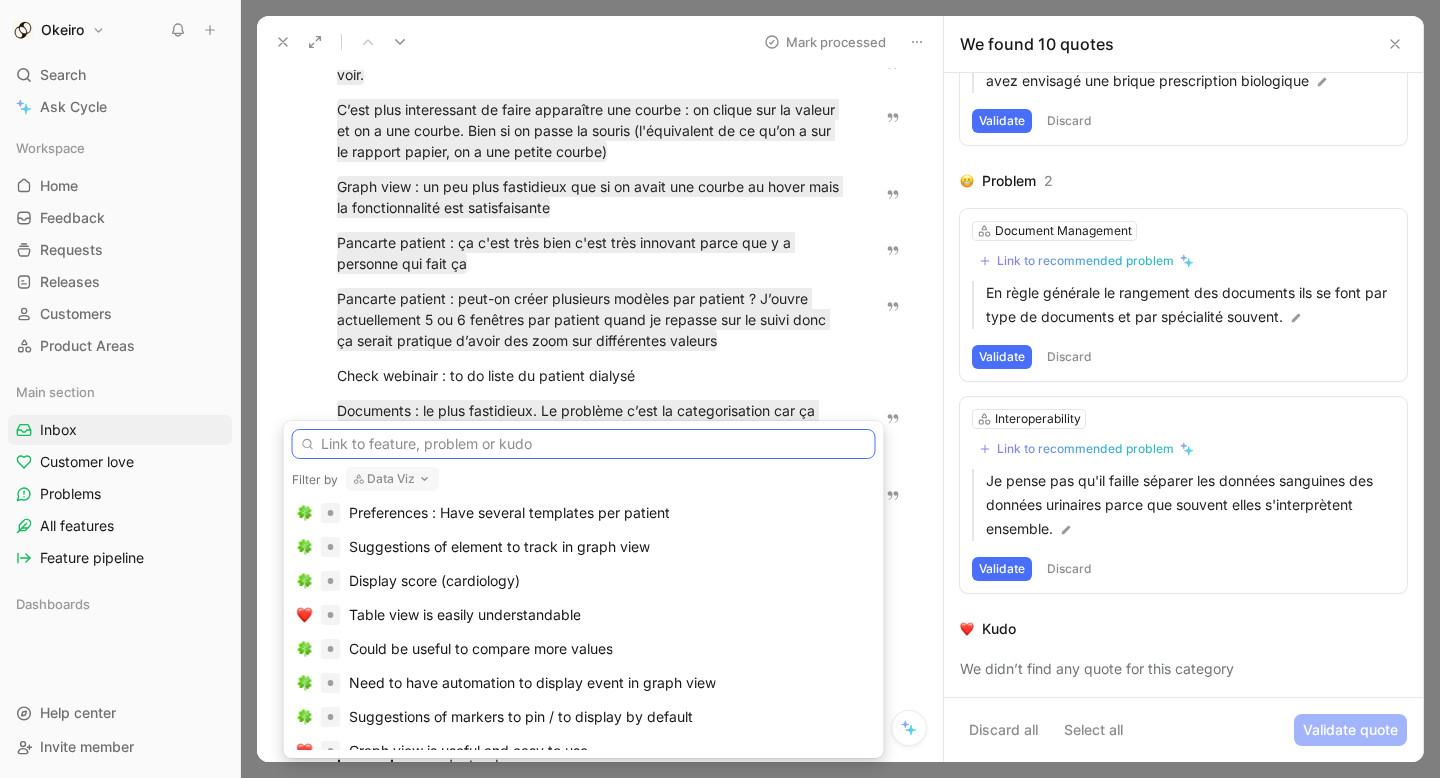 click at bounding box center [584, 444] 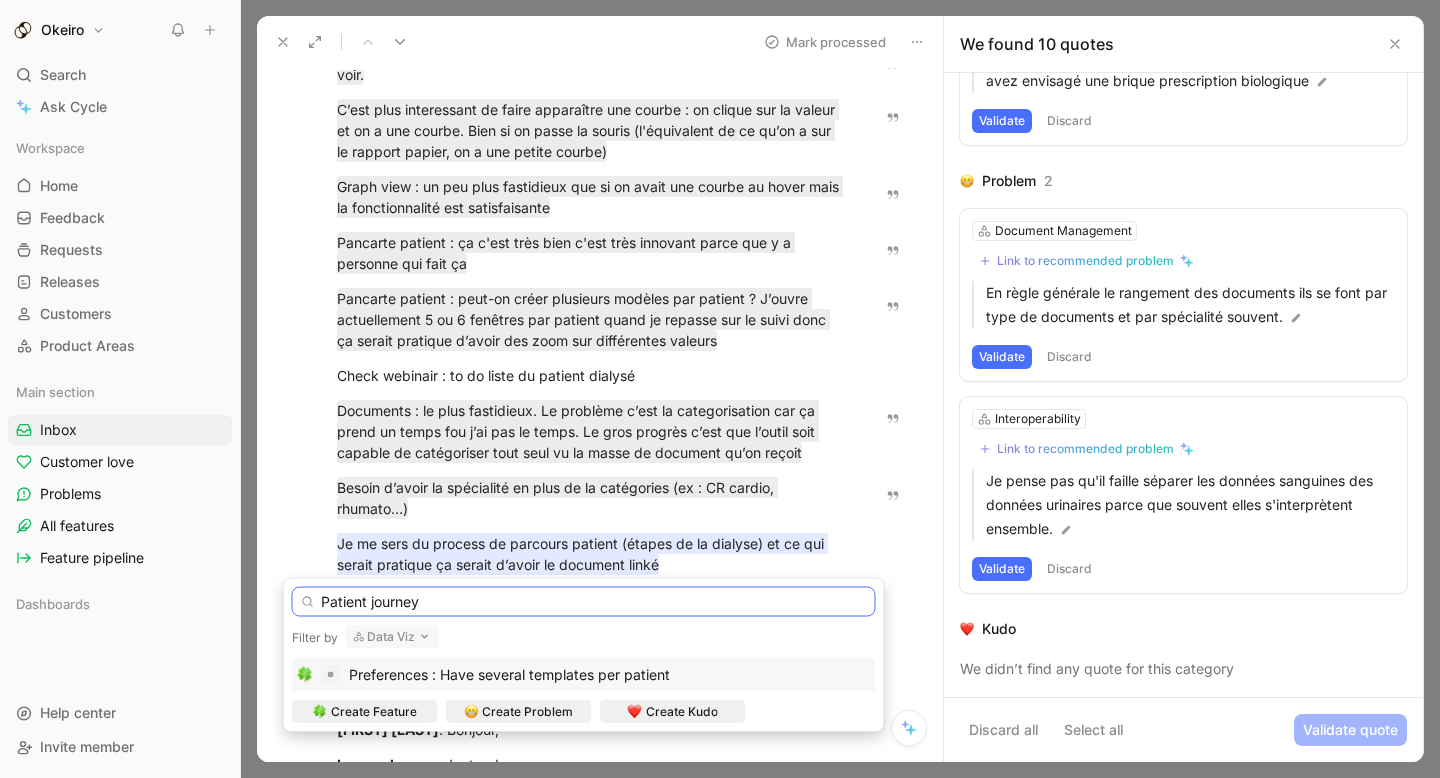 scroll, scrollTop: 0, scrollLeft: 0, axis: both 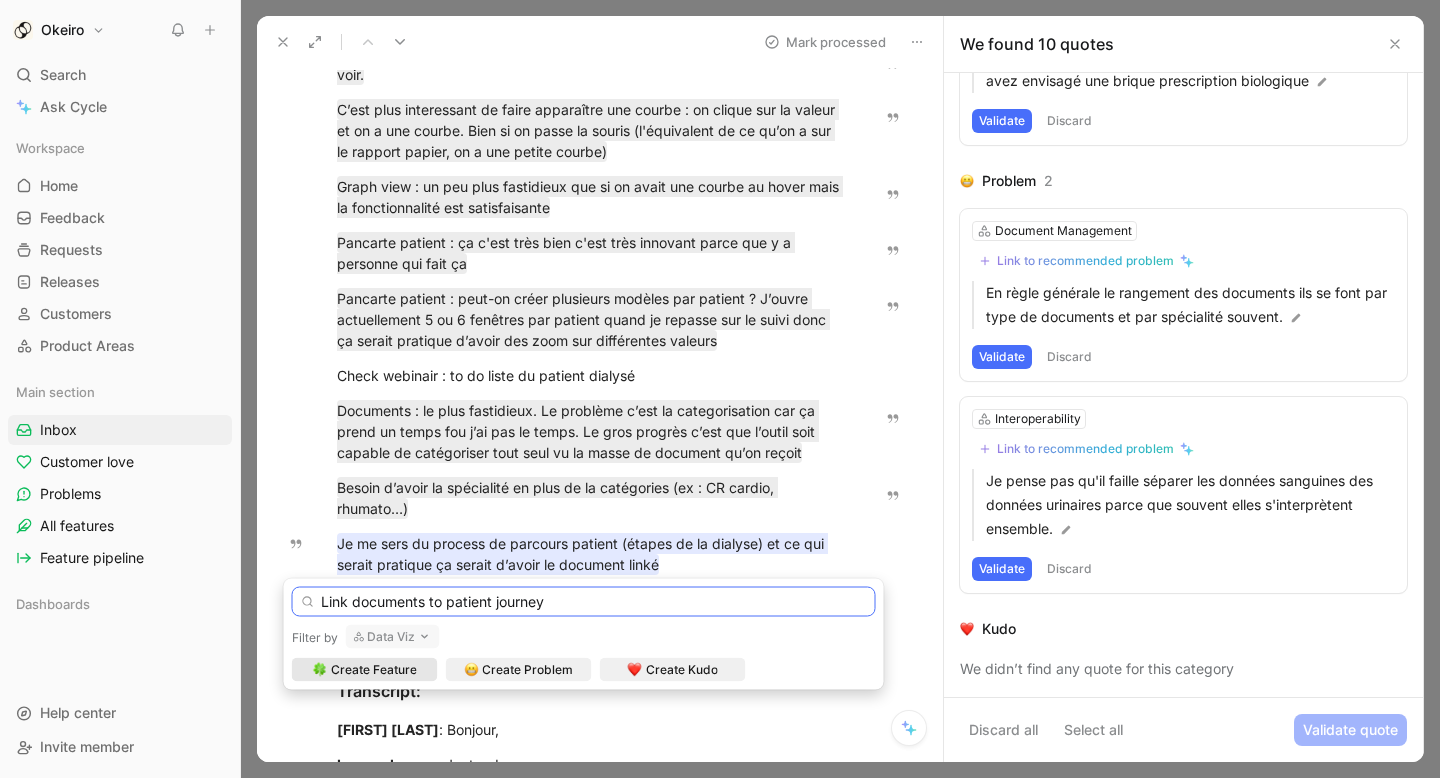 type on "Link documents to patient journey" 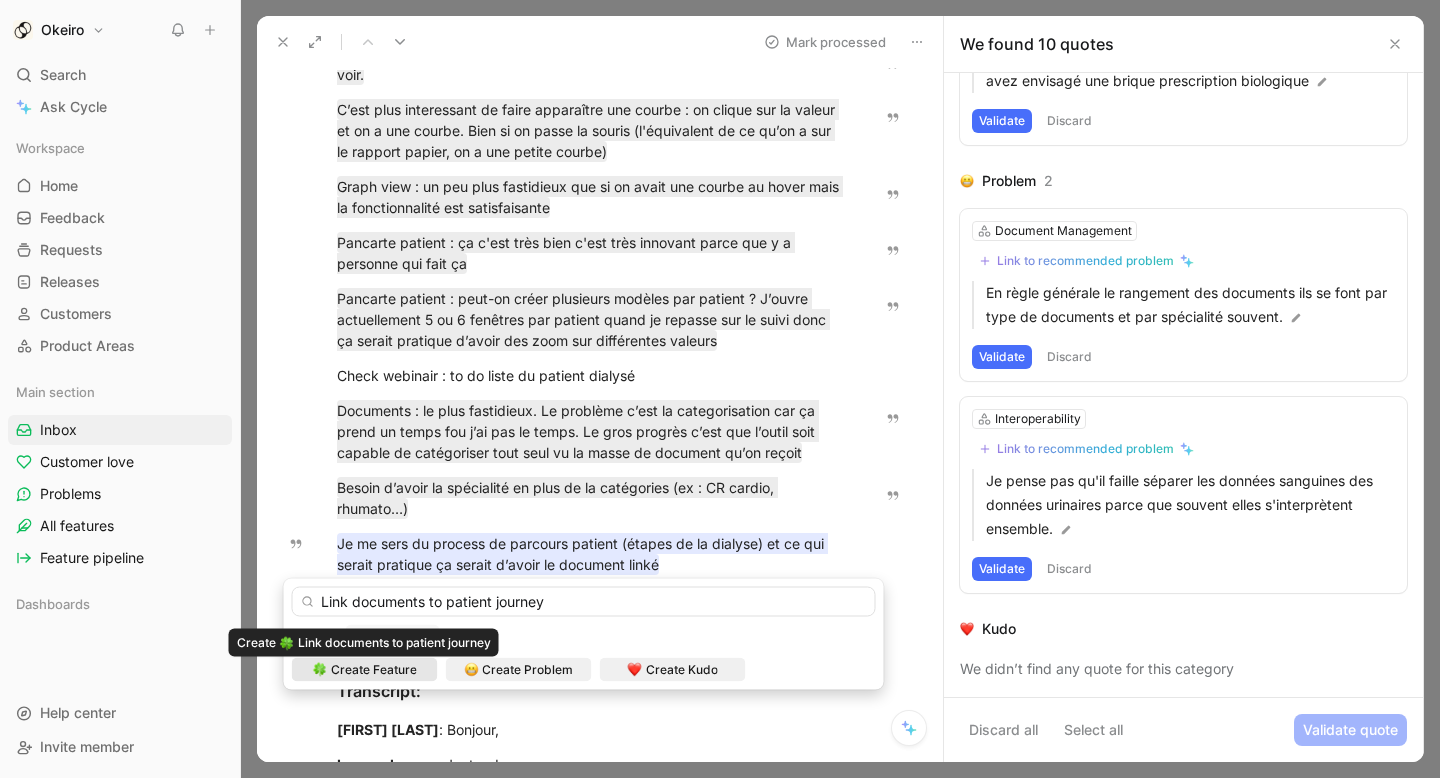 click on "Create Feature" at bounding box center (374, 670) 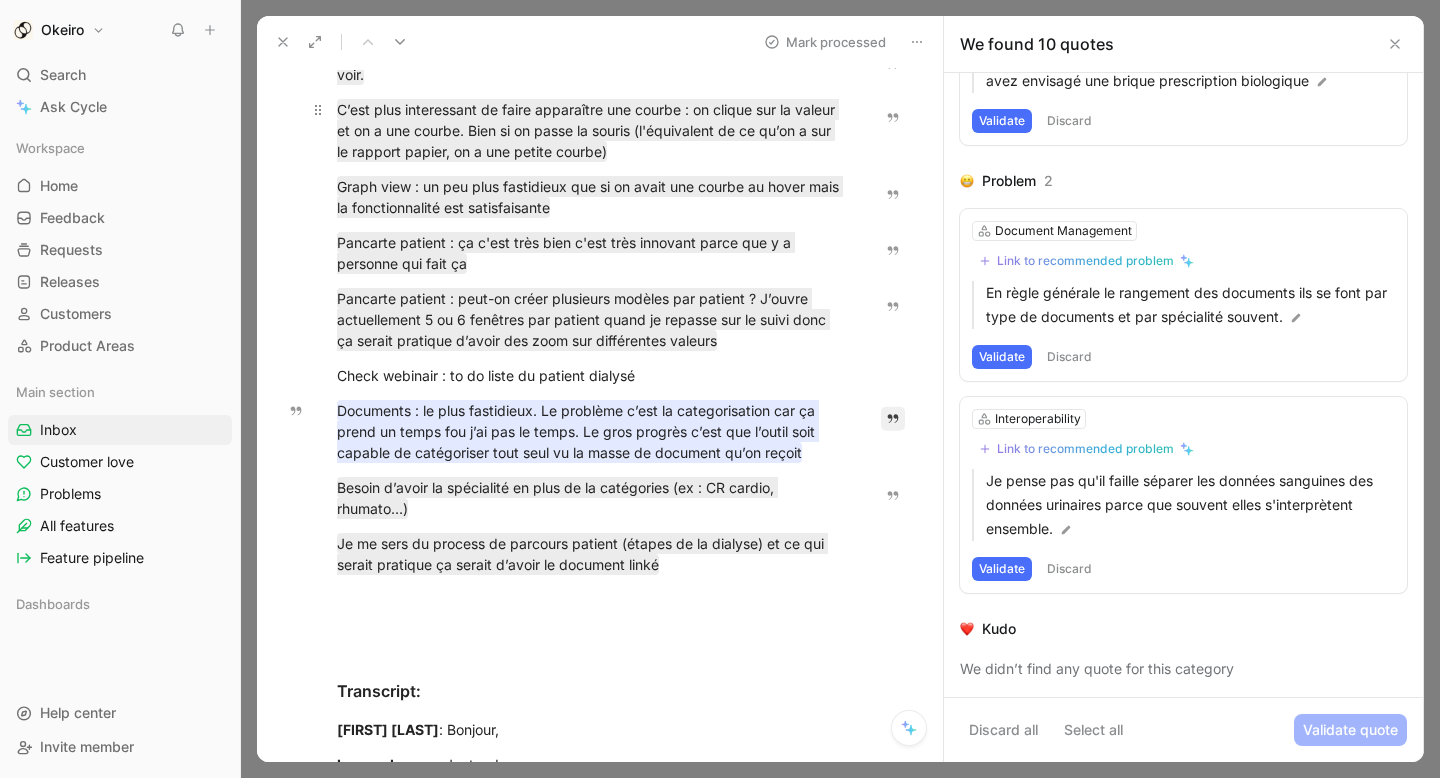 click on "Pancarte patient : ça c'est très bien c'est très innovant parce que y a personne qui fait ça" at bounding box center (566, 253) 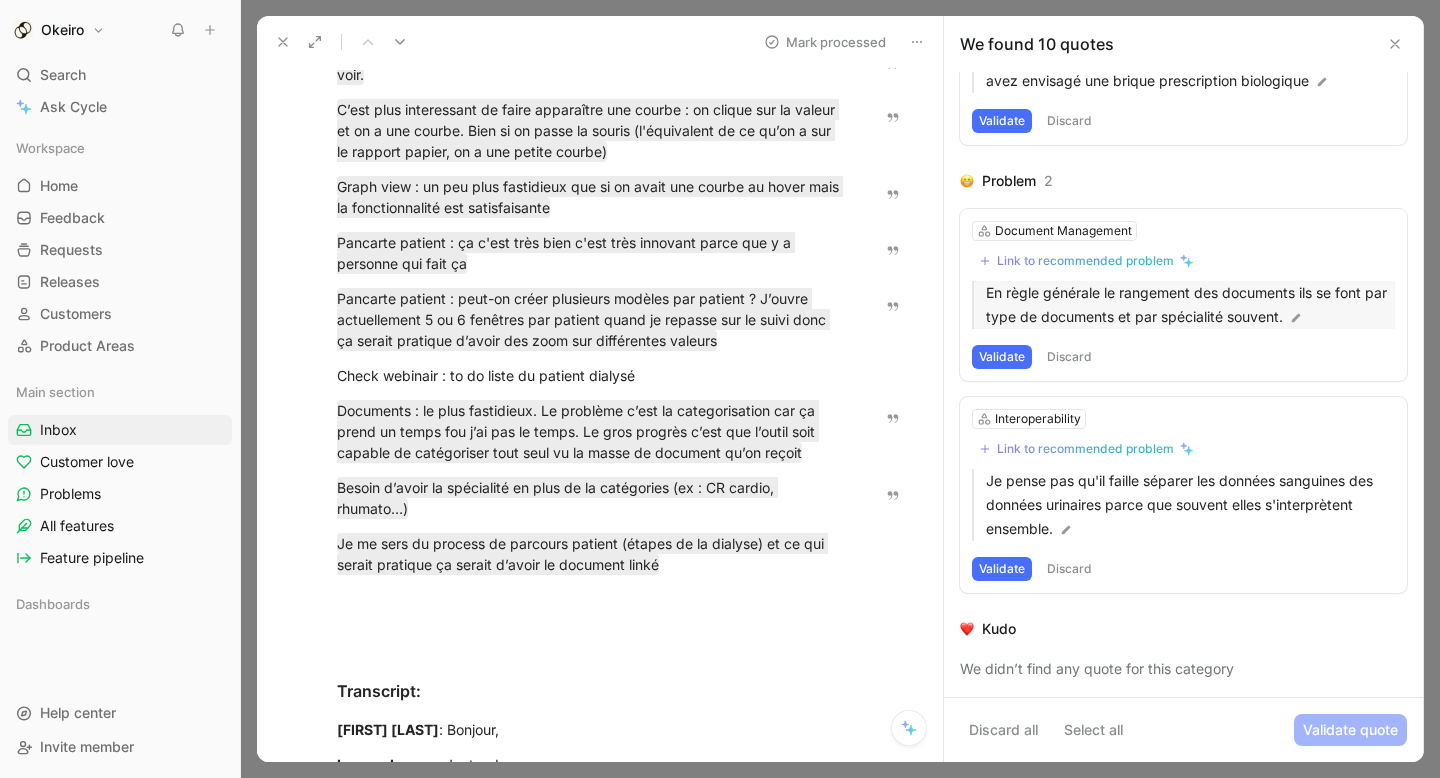 scroll, scrollTop: 546, scrollLeft: 0, axis: vertical 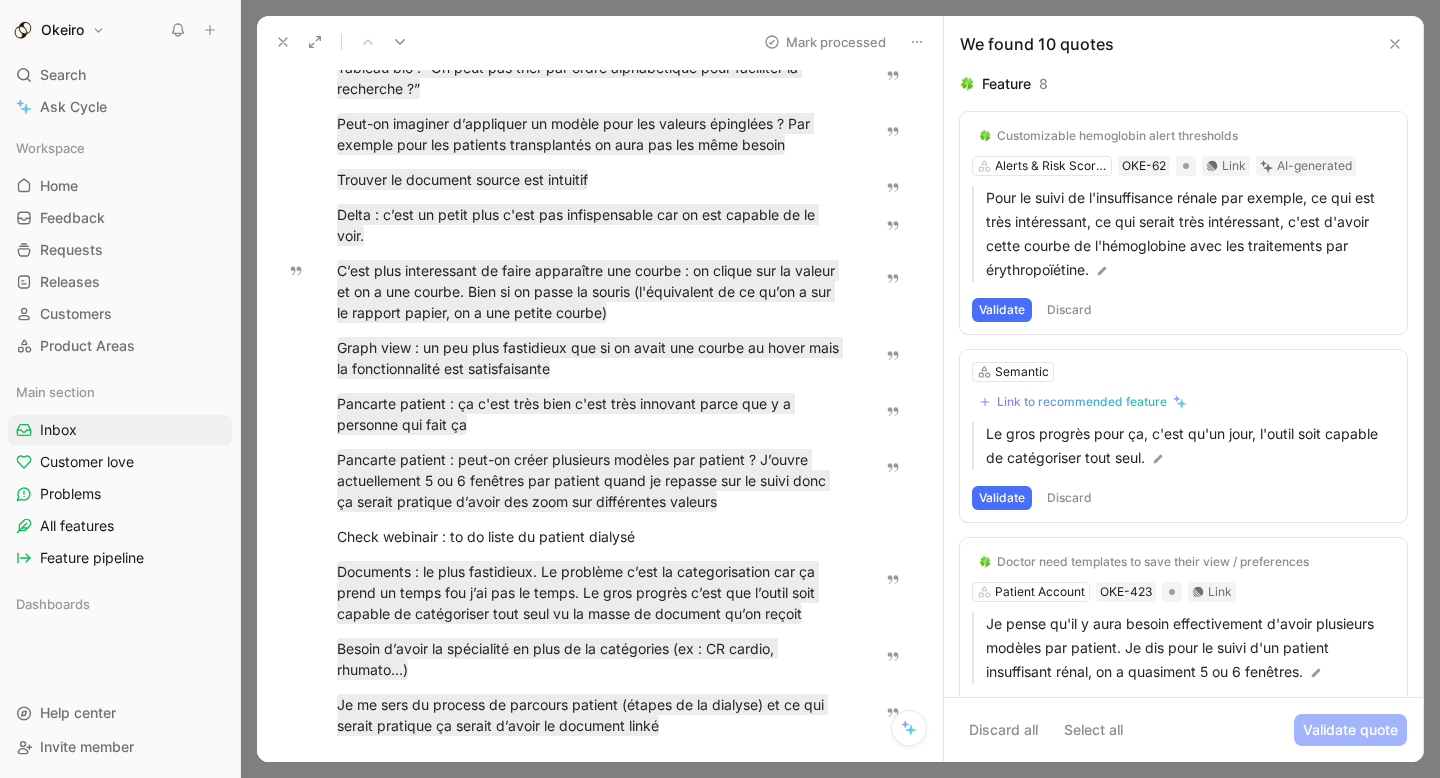click on "Discard" at bounding box center [1069, 310] 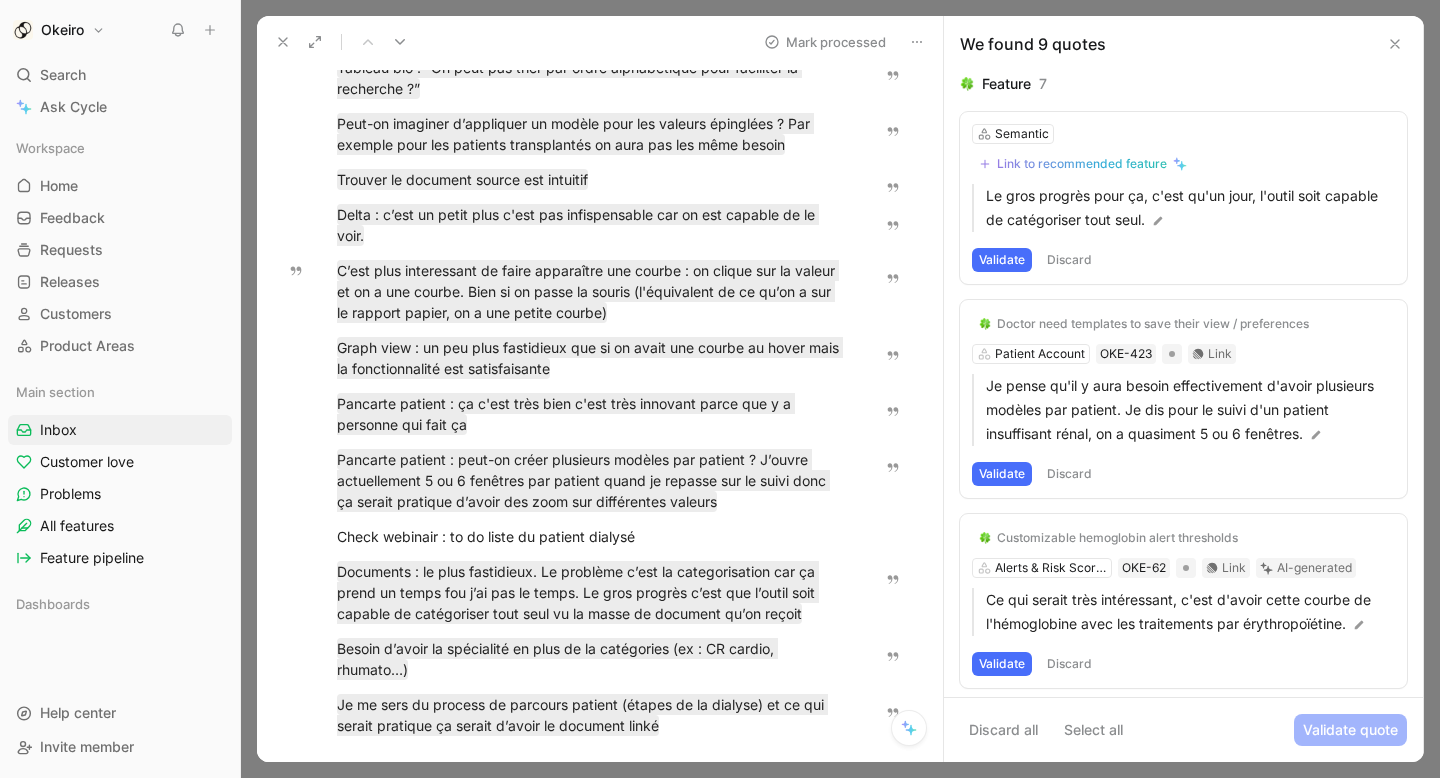 click on "Discard" at bounding box center [1069, 260] 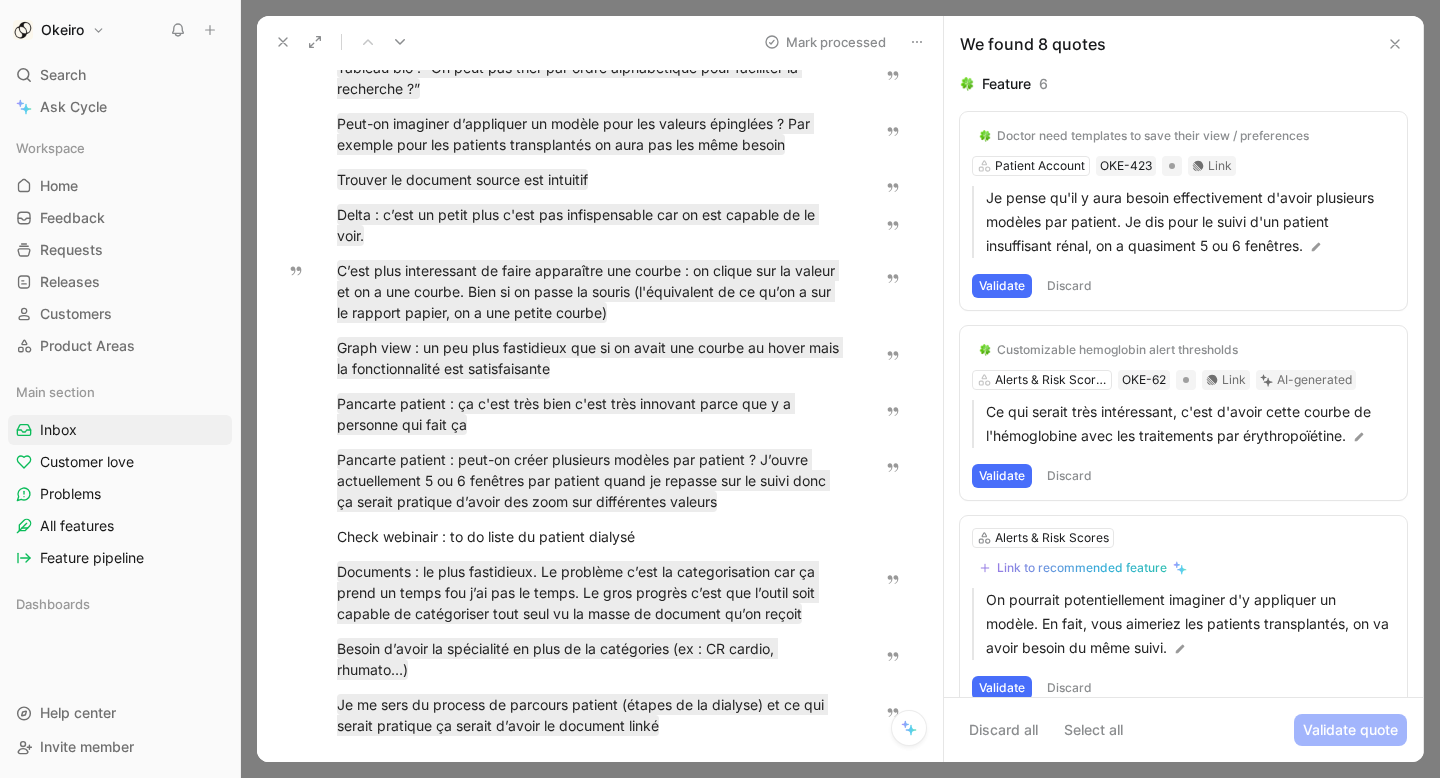 click on "Discard" at bounding box center (1069, 286) 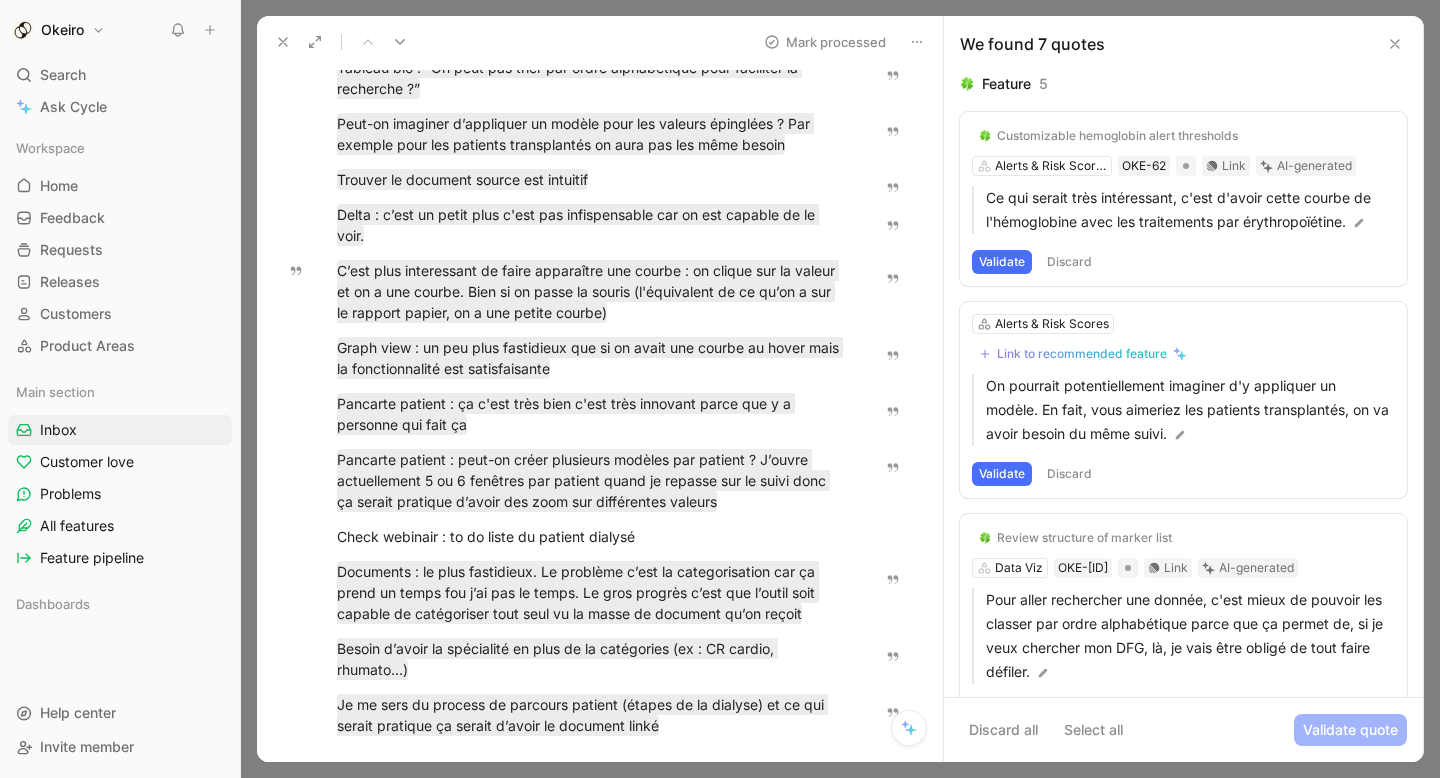 click on "Discard" at bounding box center (1069, 262) 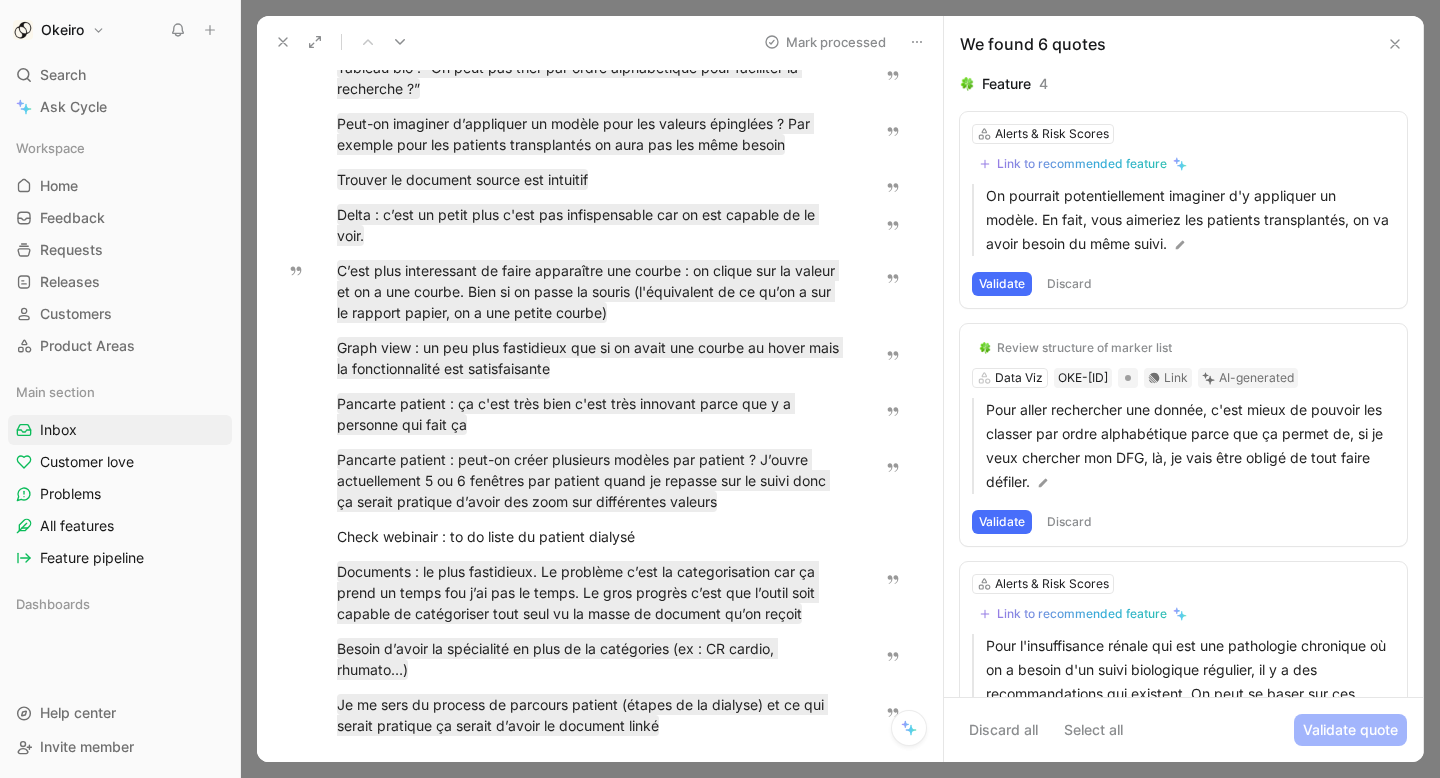 click on "Discard" at bounding box center (1069, 284) 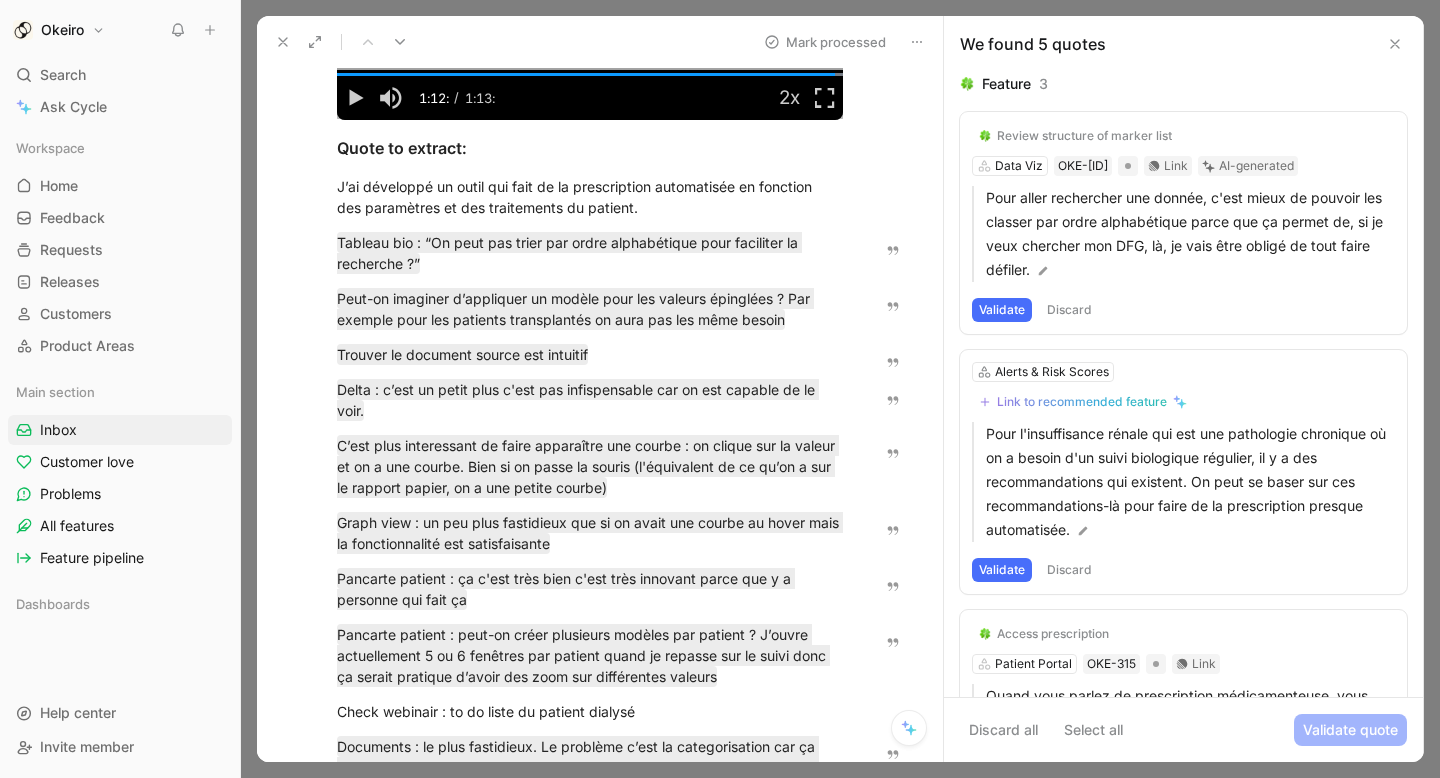 scroll, scrollTop: 393, scrollLeft: 0, axis: vertical 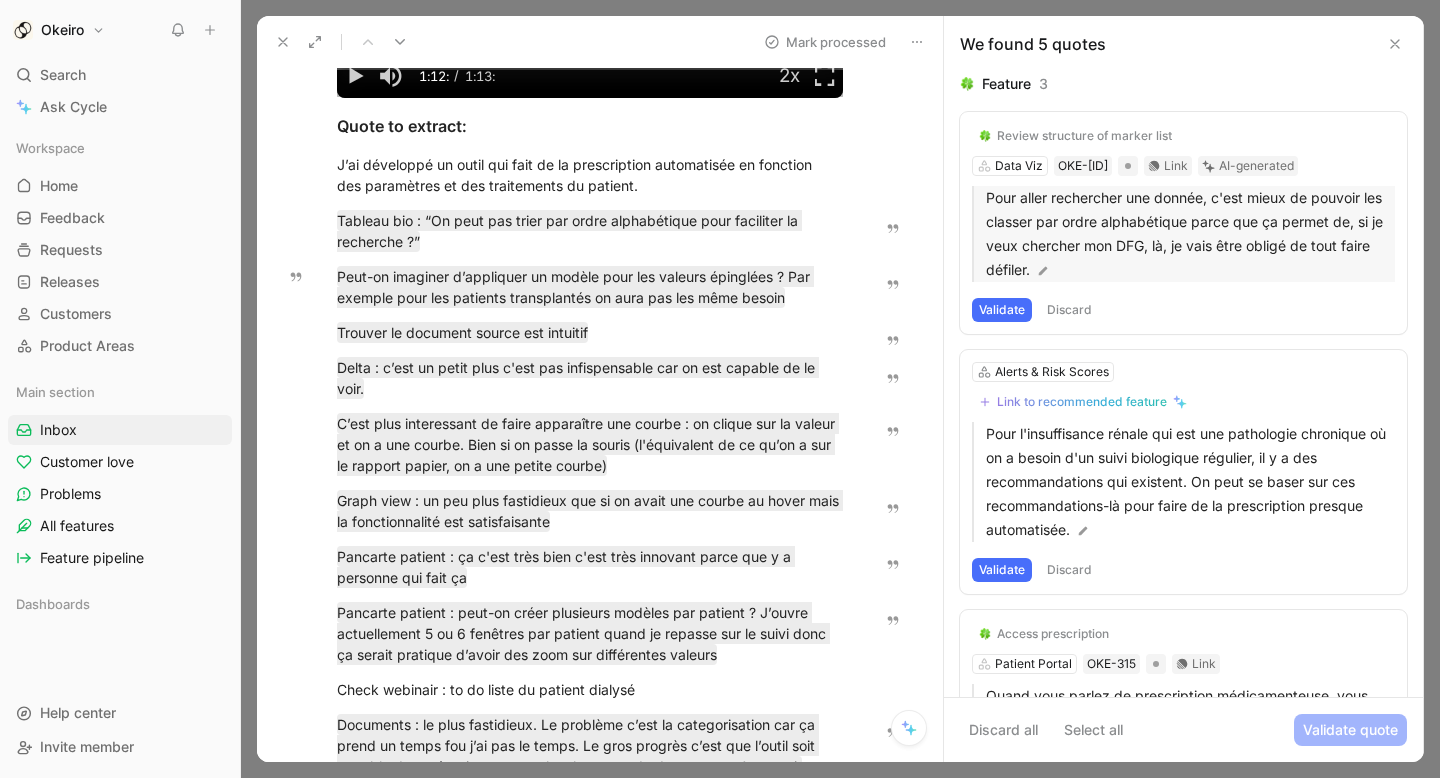 drag, startPoint x: 1029, startPoint y: 269, endPoint x: 981, endPoint y: 193, distance: 89.88882 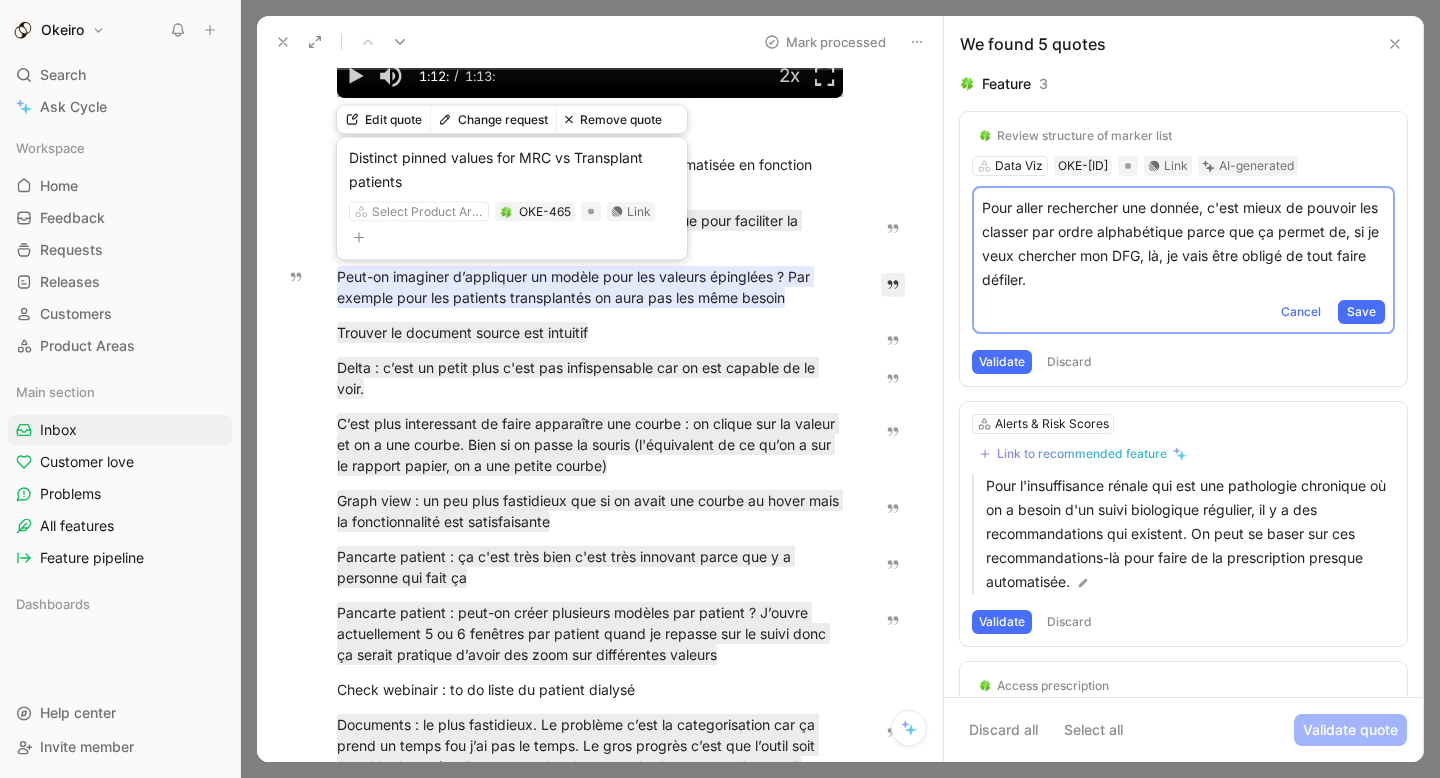 click on "Select Product Area OKE-465 Link" at bounding box center (512, 225) 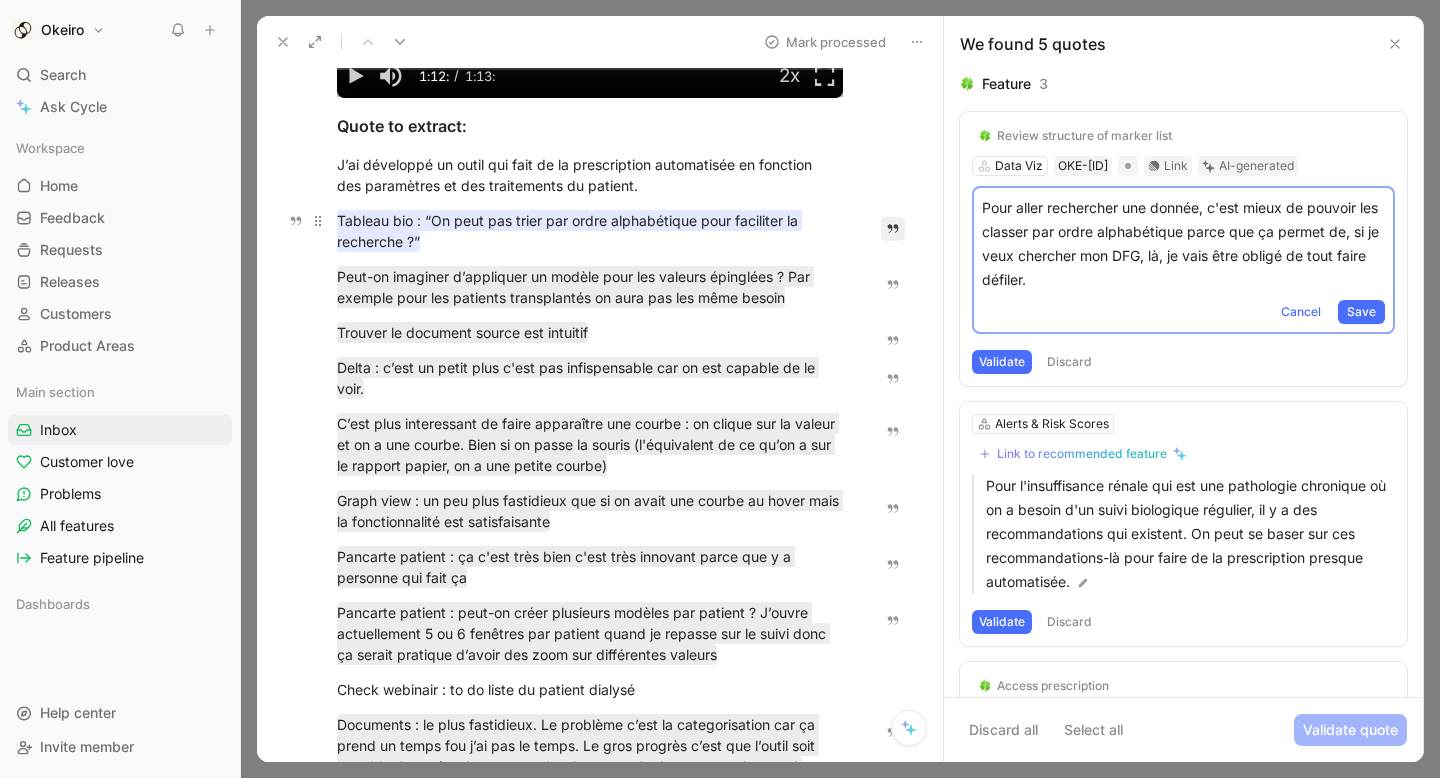 click on "Tableau bio : “On peut pas trier par ordre alphabétique pour faciliter la recherche ?”" at bounding box center [569, 231] 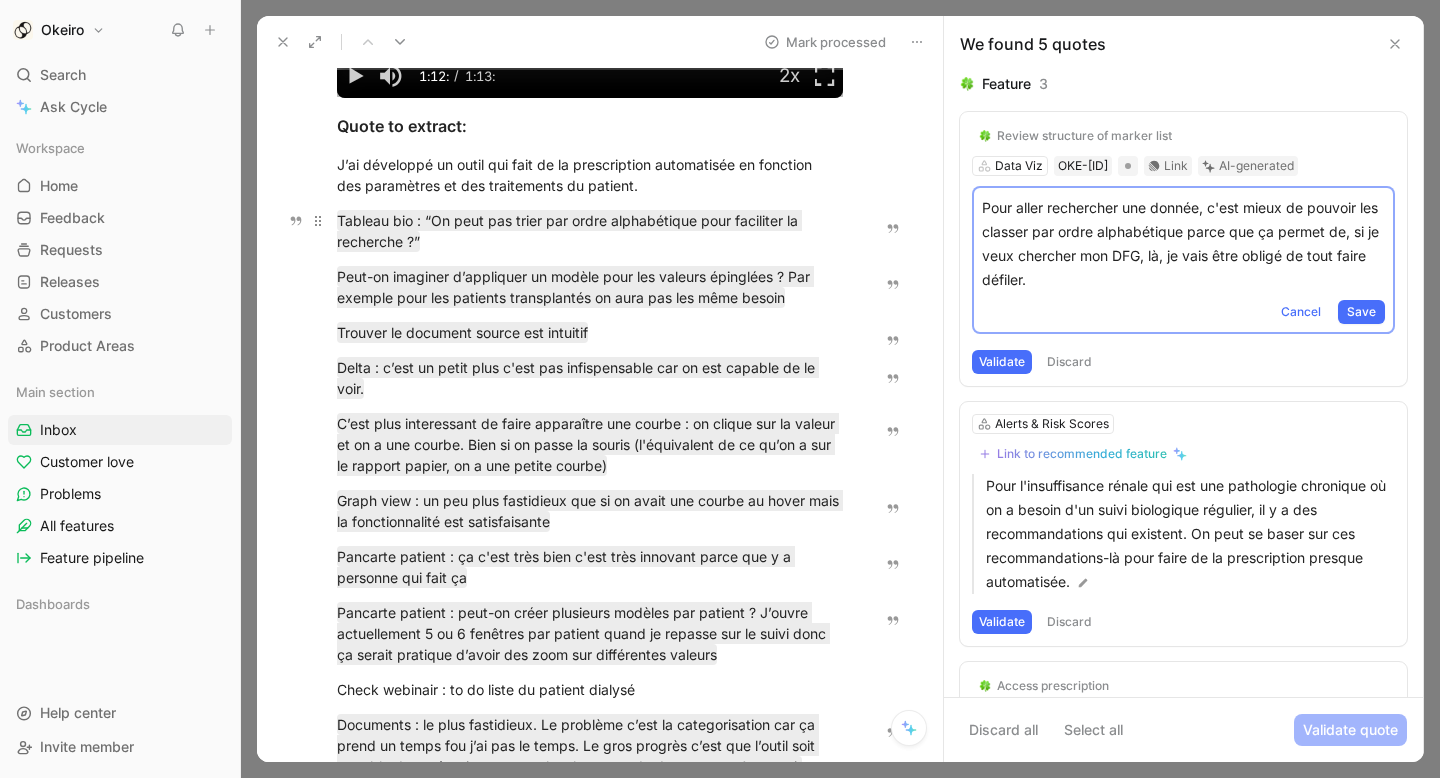 click on "Tableau bio : “On peut pas trier par ordre alphabétique pour faciliter la recherche ?”" at bounding box center (590, 231) 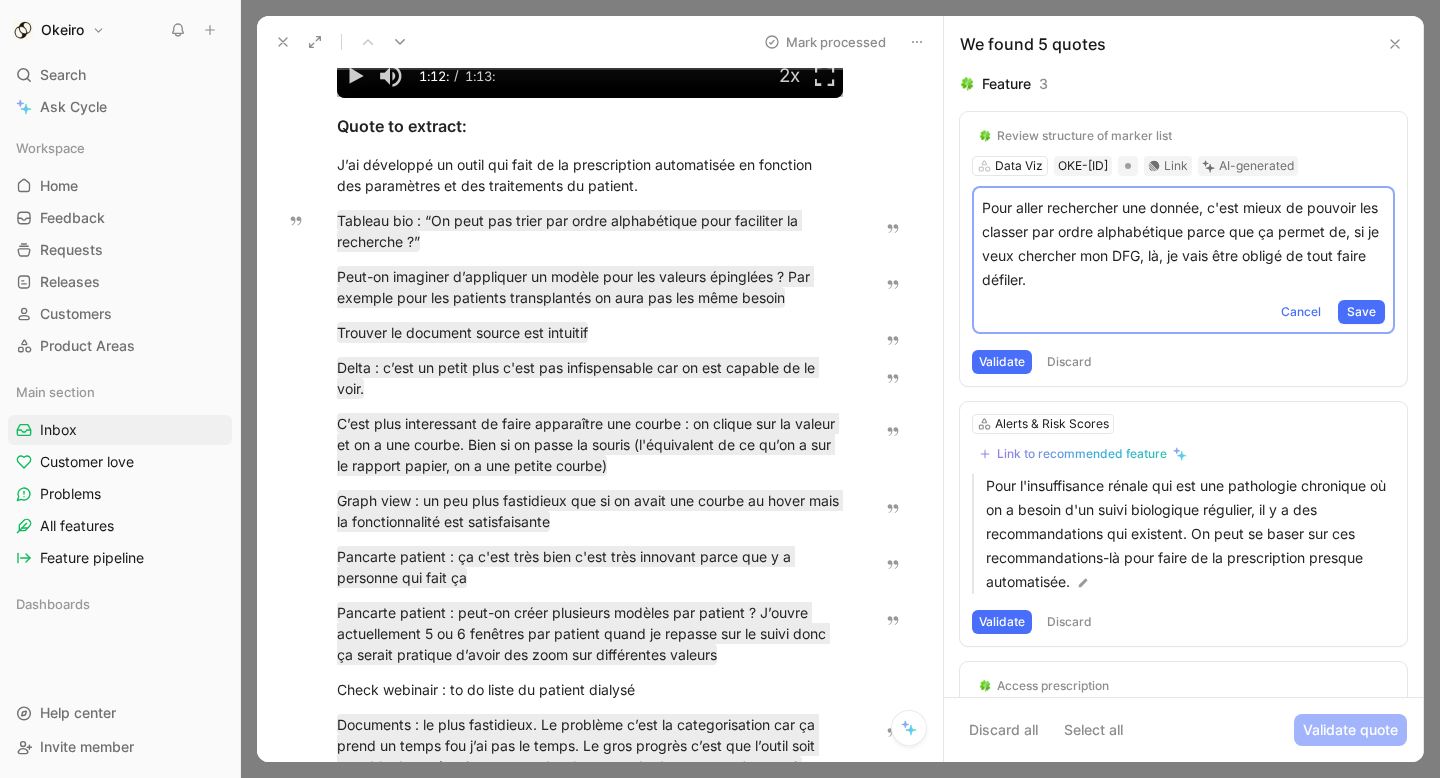 click on "Discard" at bounding box center (1069, 362) 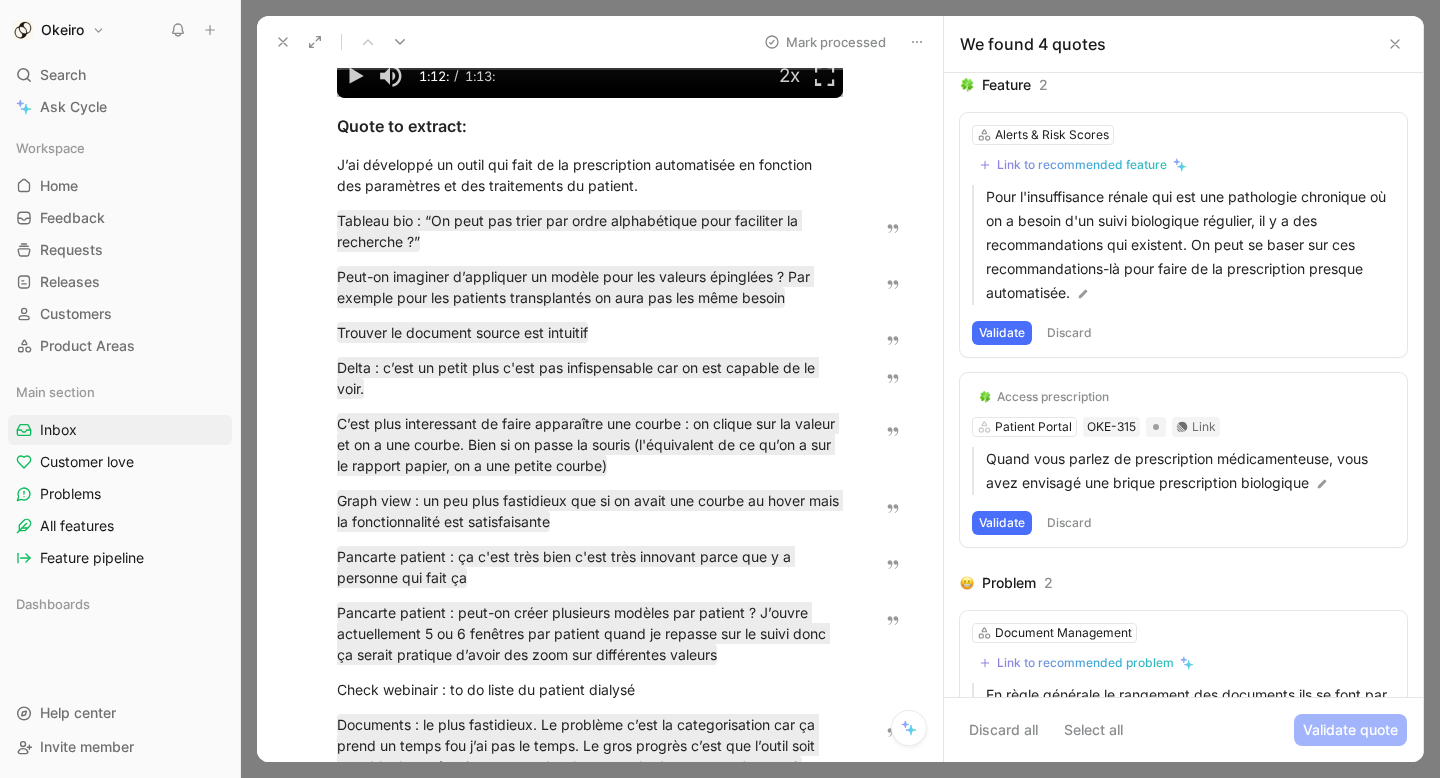 scroll, scrollTop: 164, scrollLeft: 0, axis: vertical 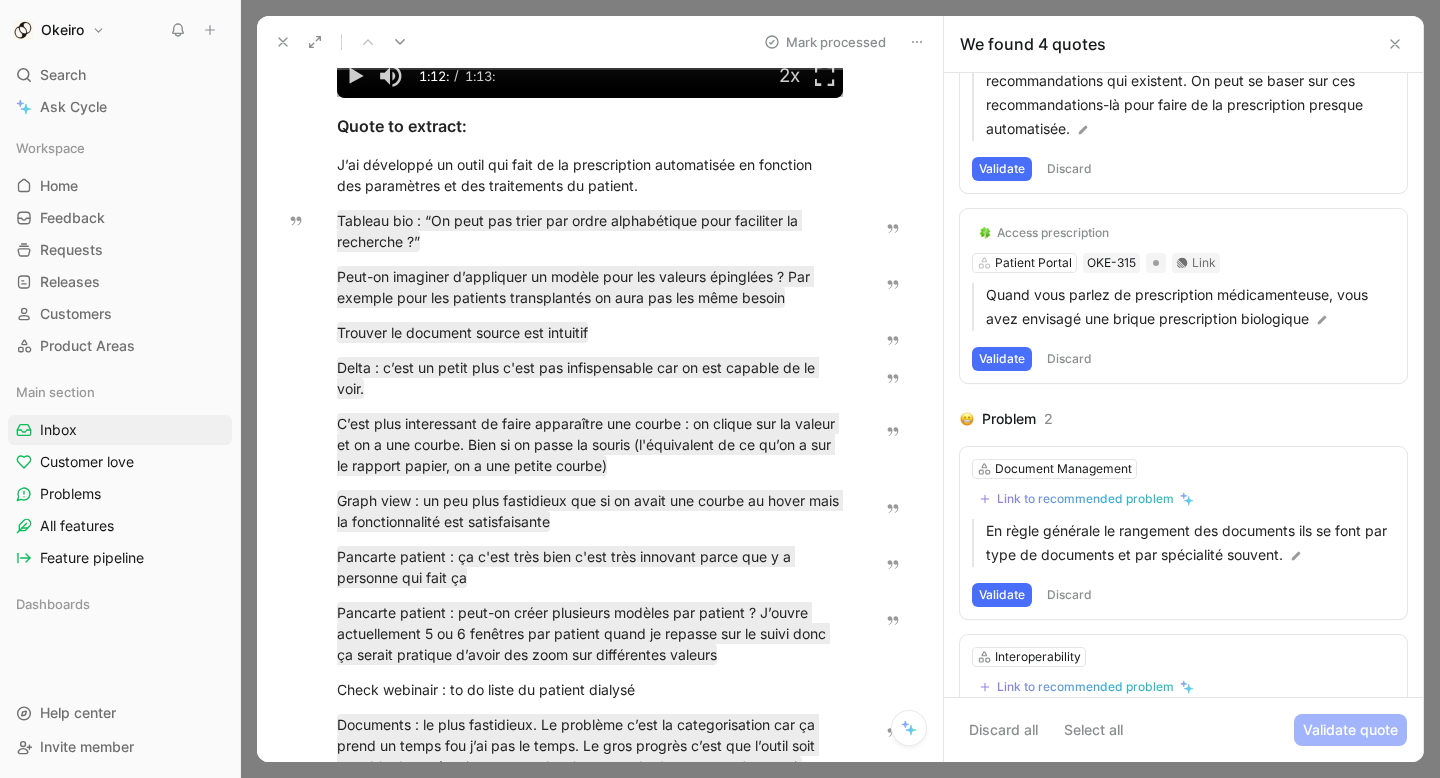 click on "Access prescription" at bounding box center (1053, 233) 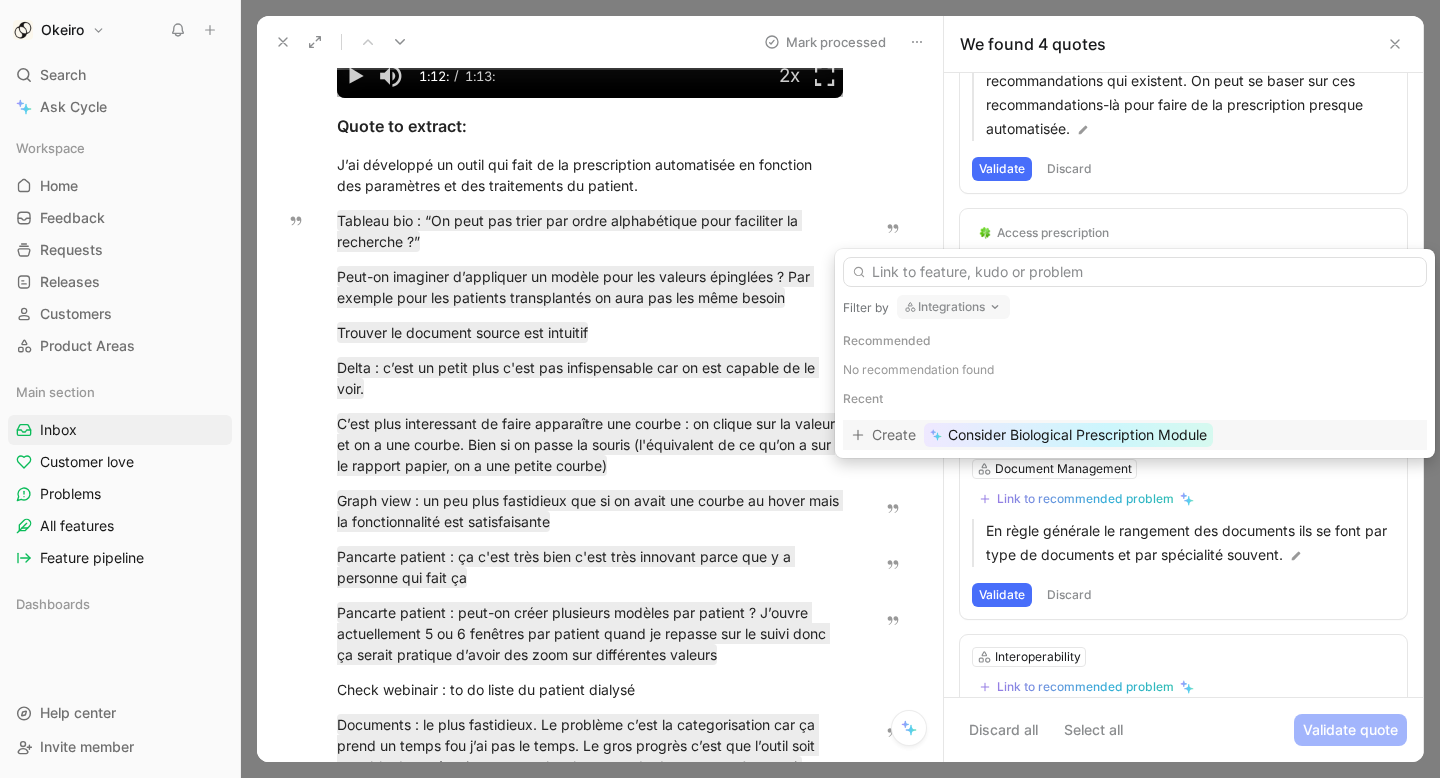 click on "Integrations" at bounding box center (953, 307) 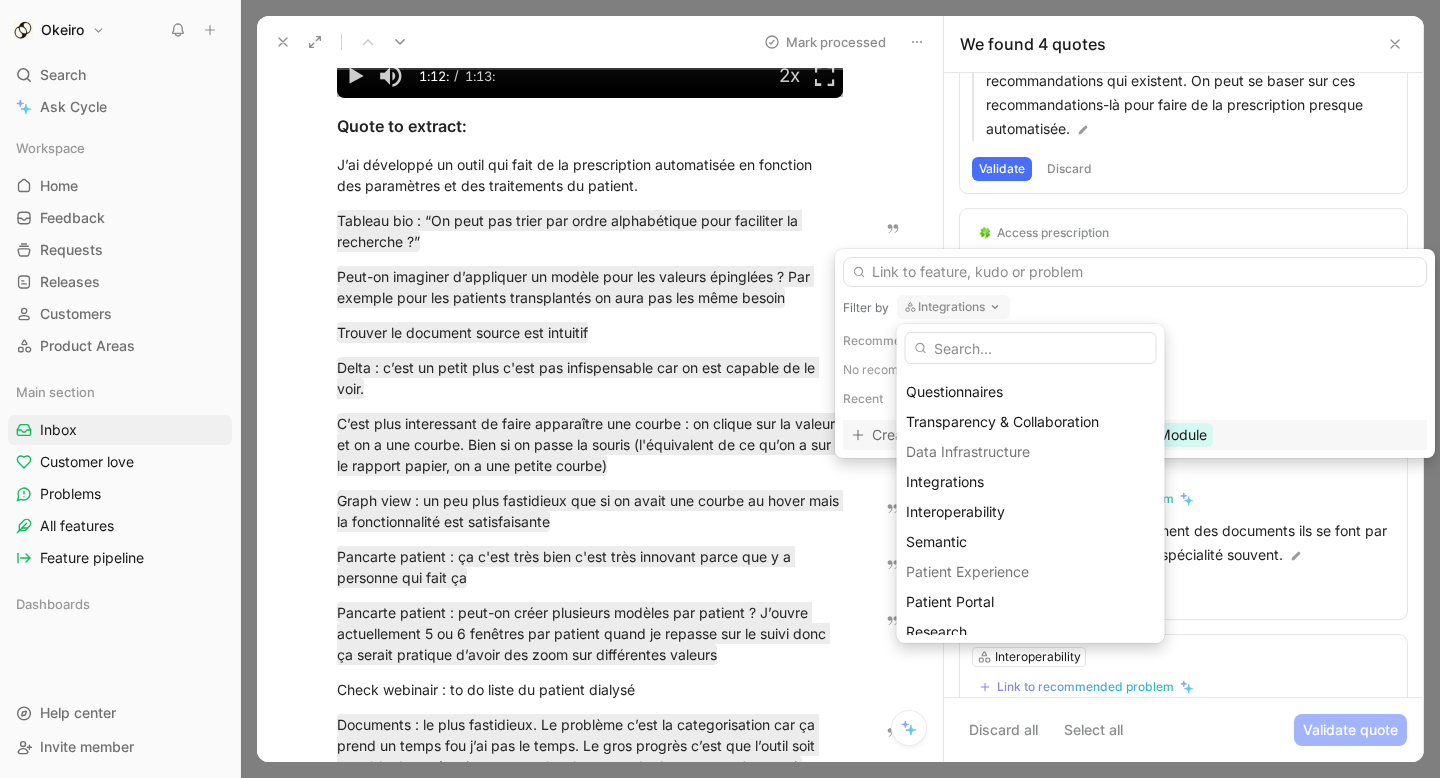 scroll, scrollTop: 339, scrollLeft: 0, axis: vertical 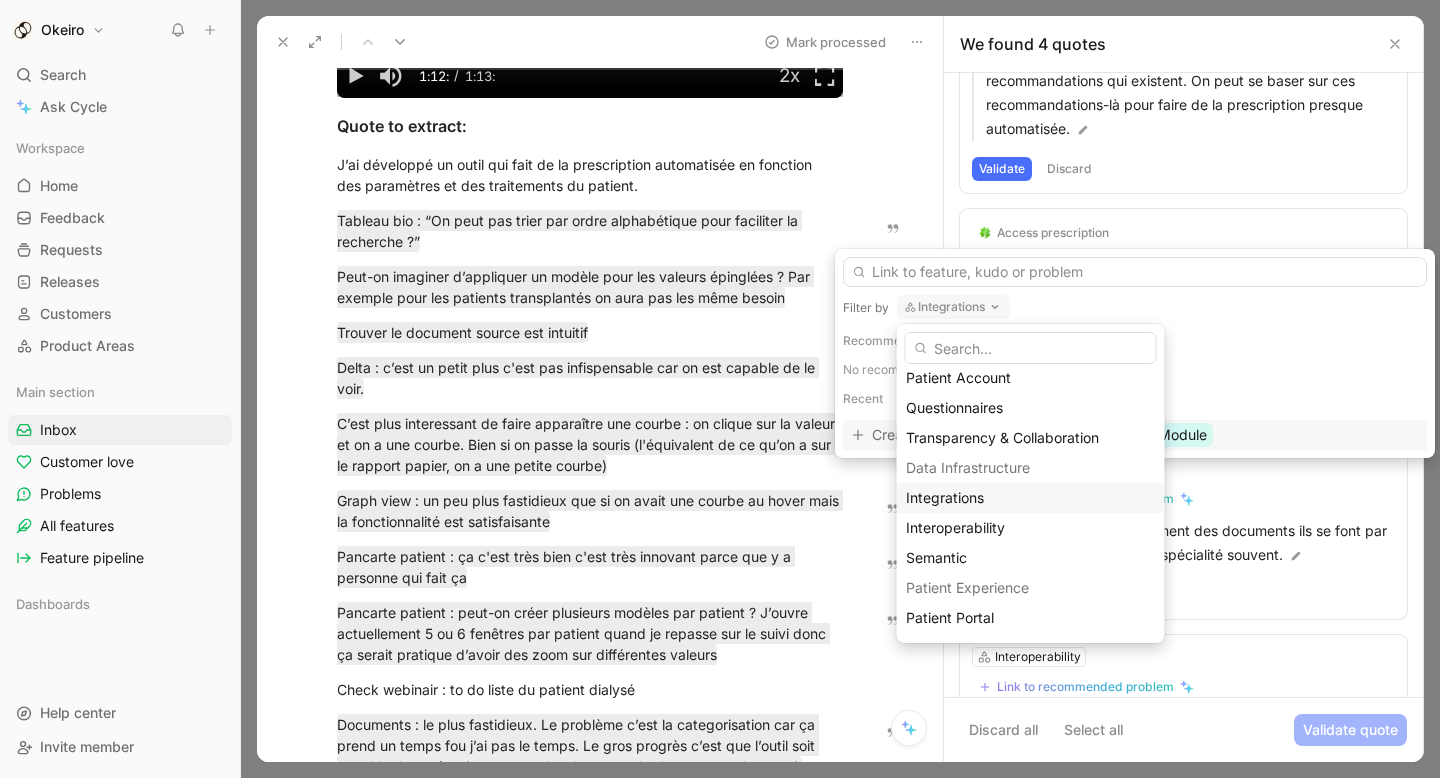 click on "Integrations" at bounding box center (1031, 498) 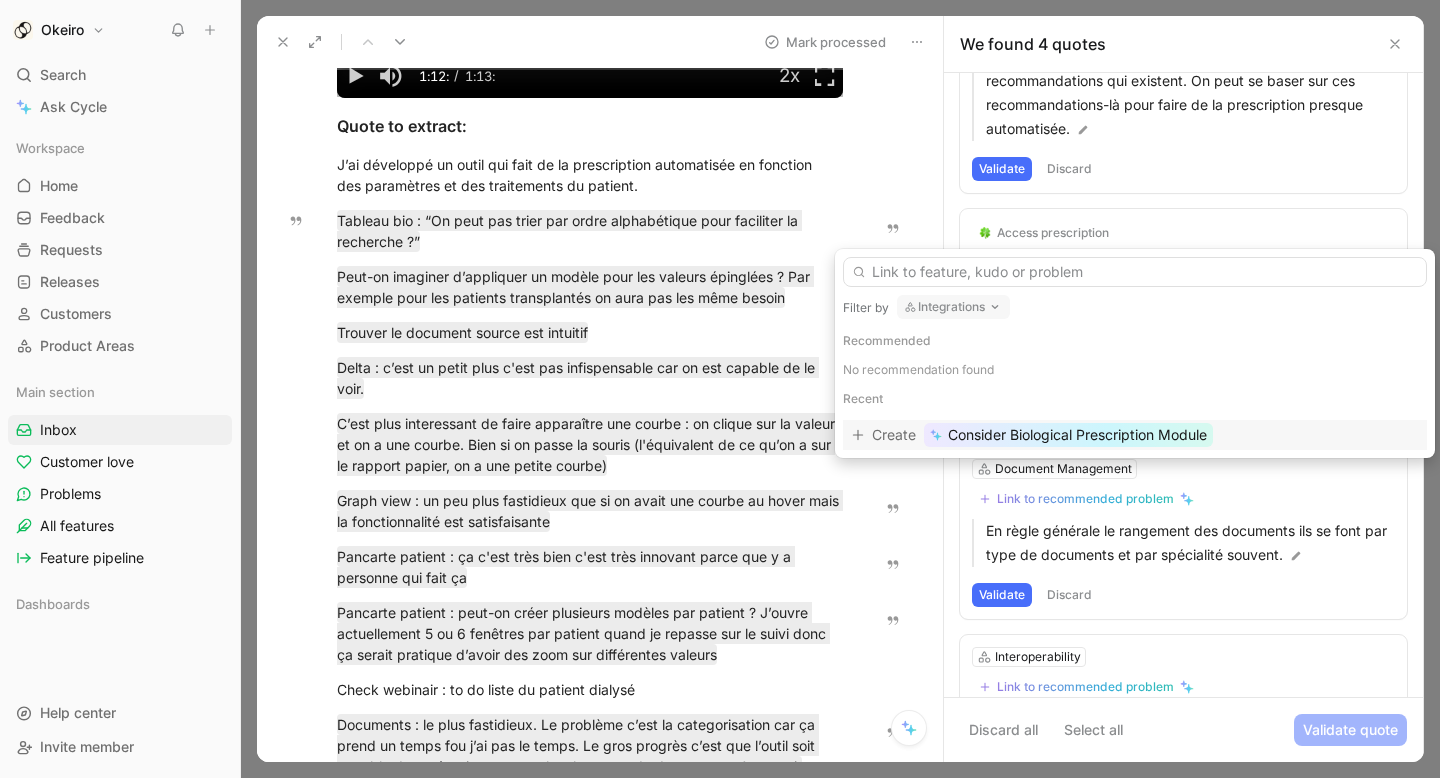 click on "Consider Biological Prescription Module" at bounding box center [1077, 435] 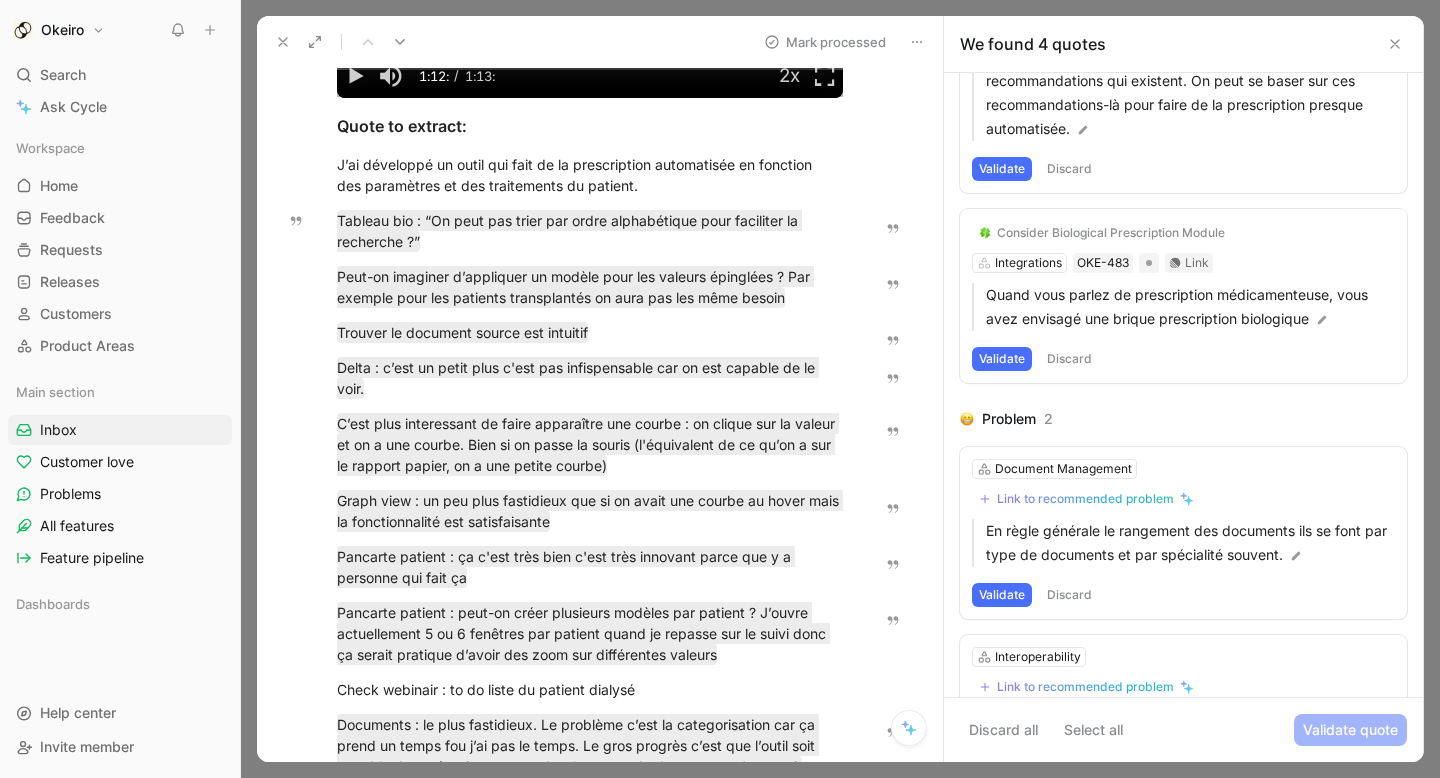 click on "Validate" at bounding box center [1002, 359] 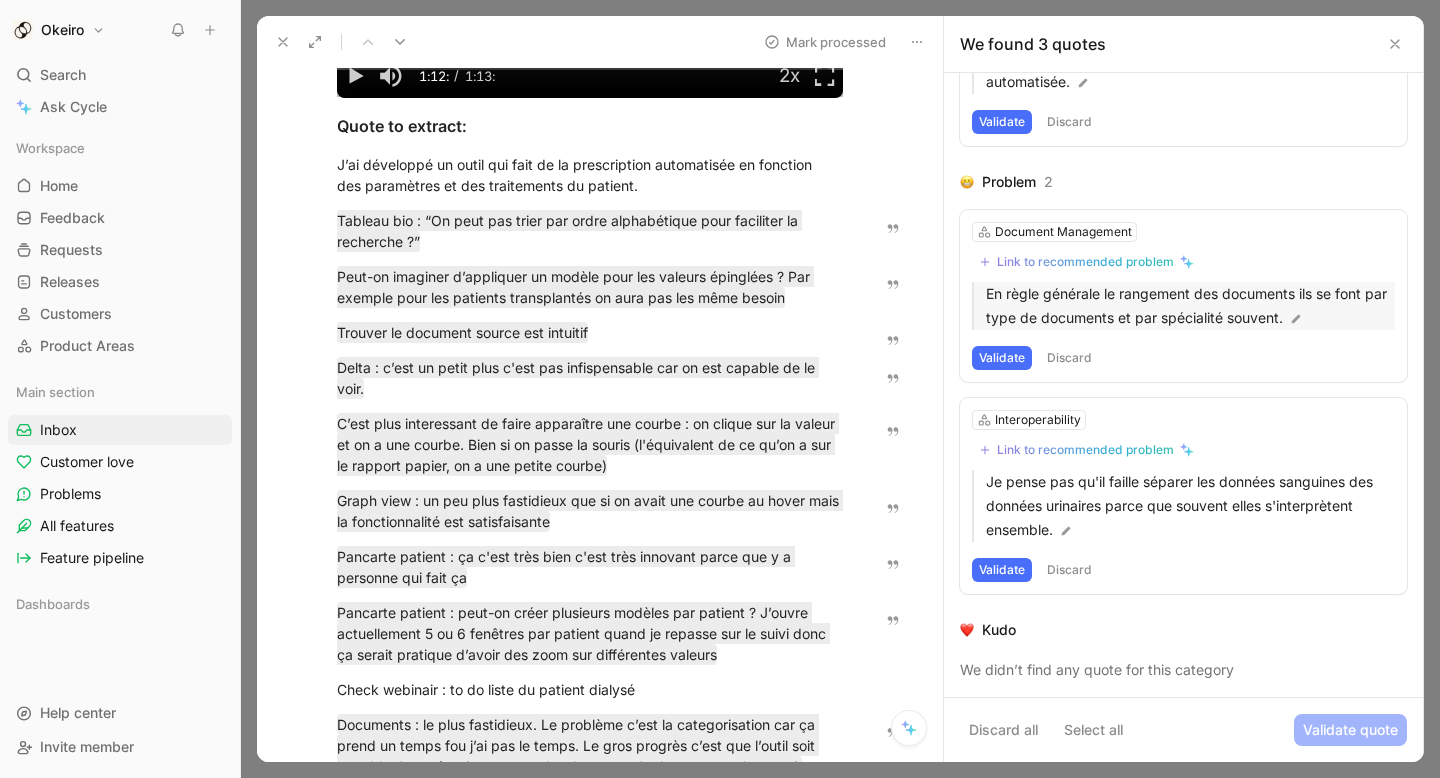 scroll, scrollTop: 212, scrollLeft: 0, axis: vertical 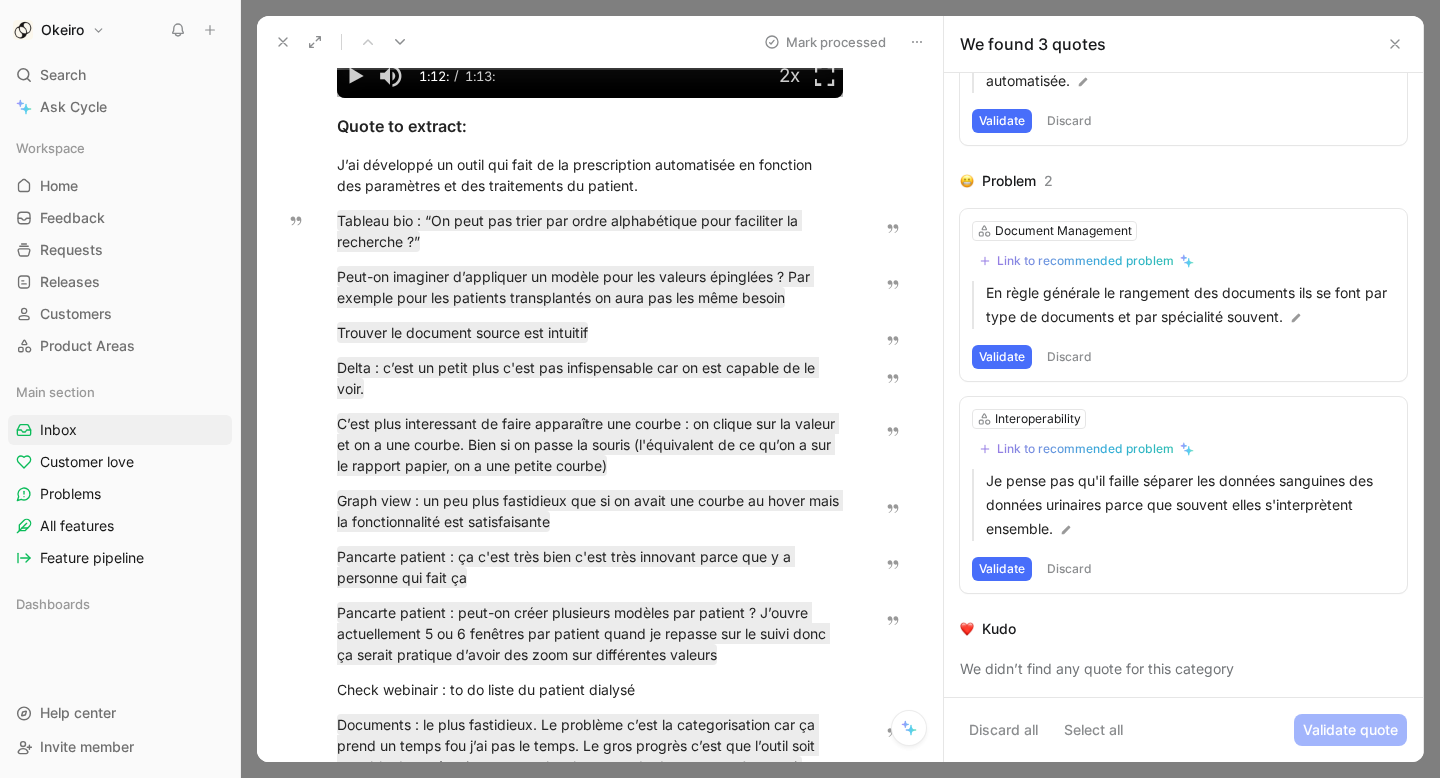 click on "Discard" at bounding box center (1069, 357) 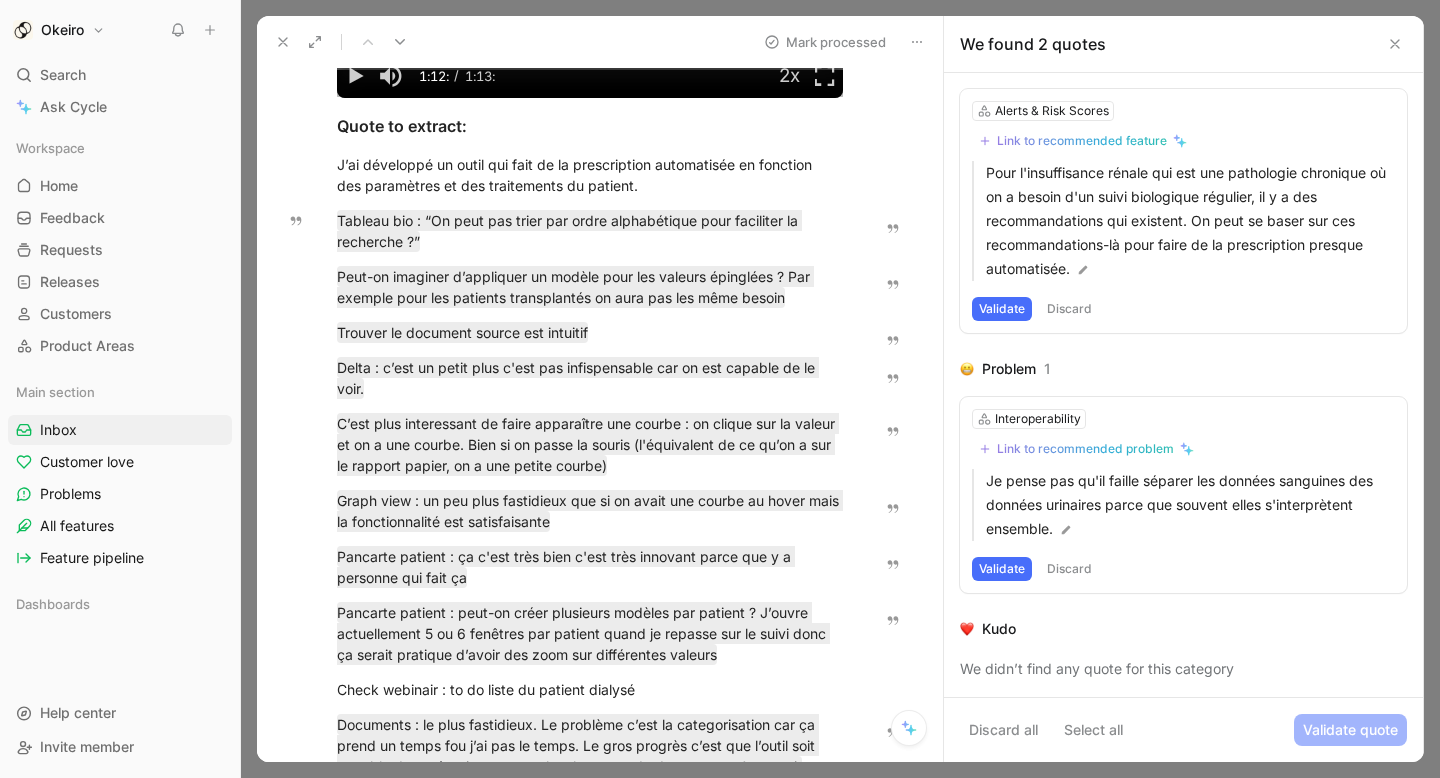 scroll, scrollTop: 24, scrollLeft: 0, axis: vertical 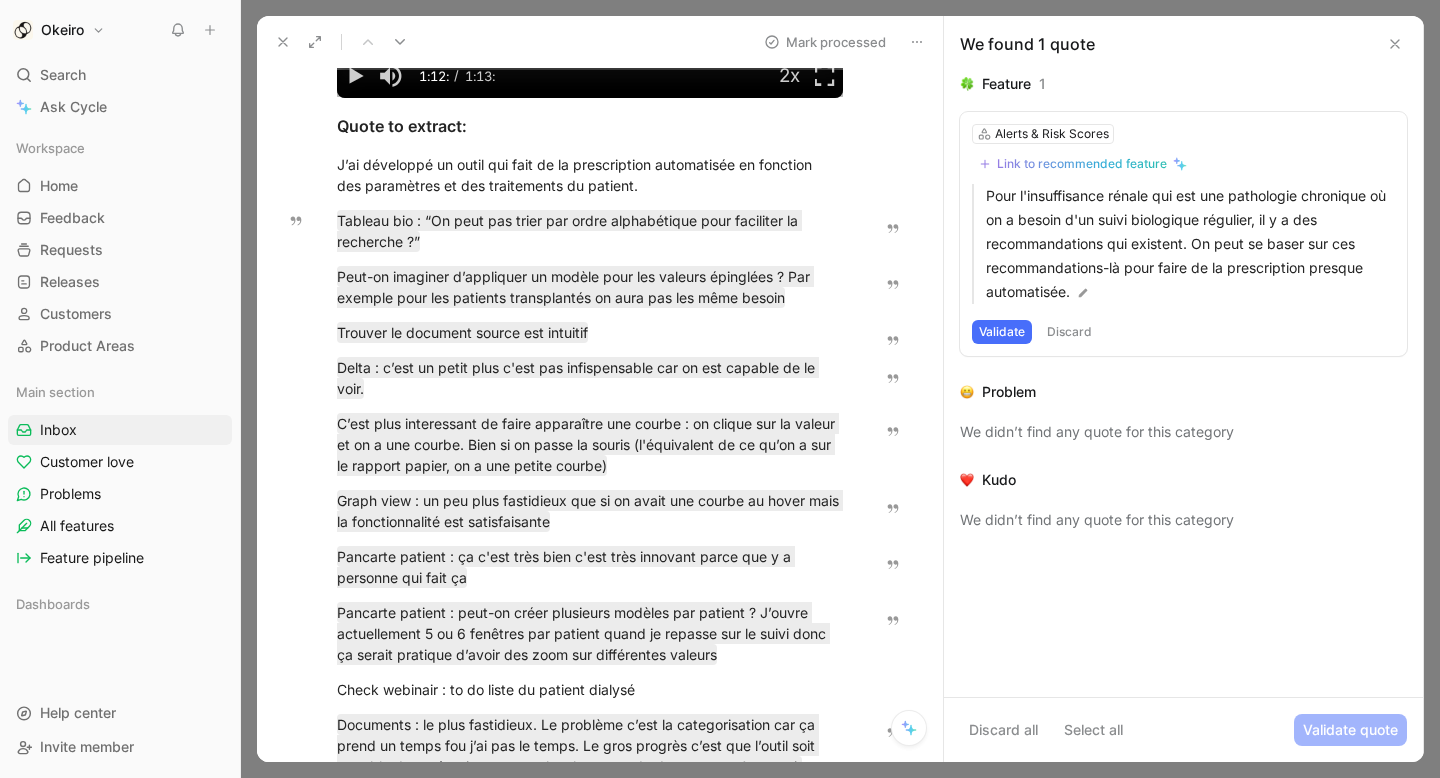 click on "Mark processed" at bounding box center (825, 42) 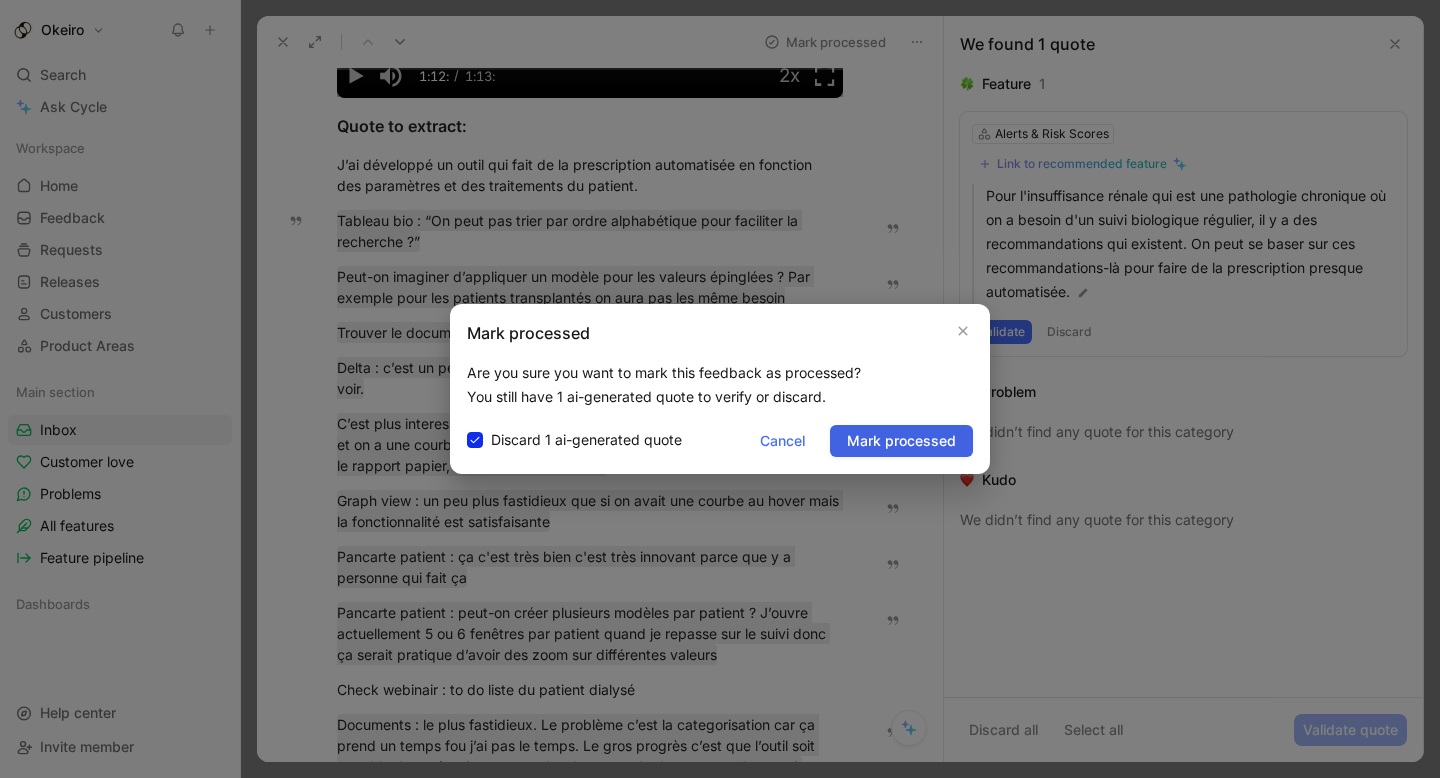 click on "Mark processed" at bounding box center (901, 441) 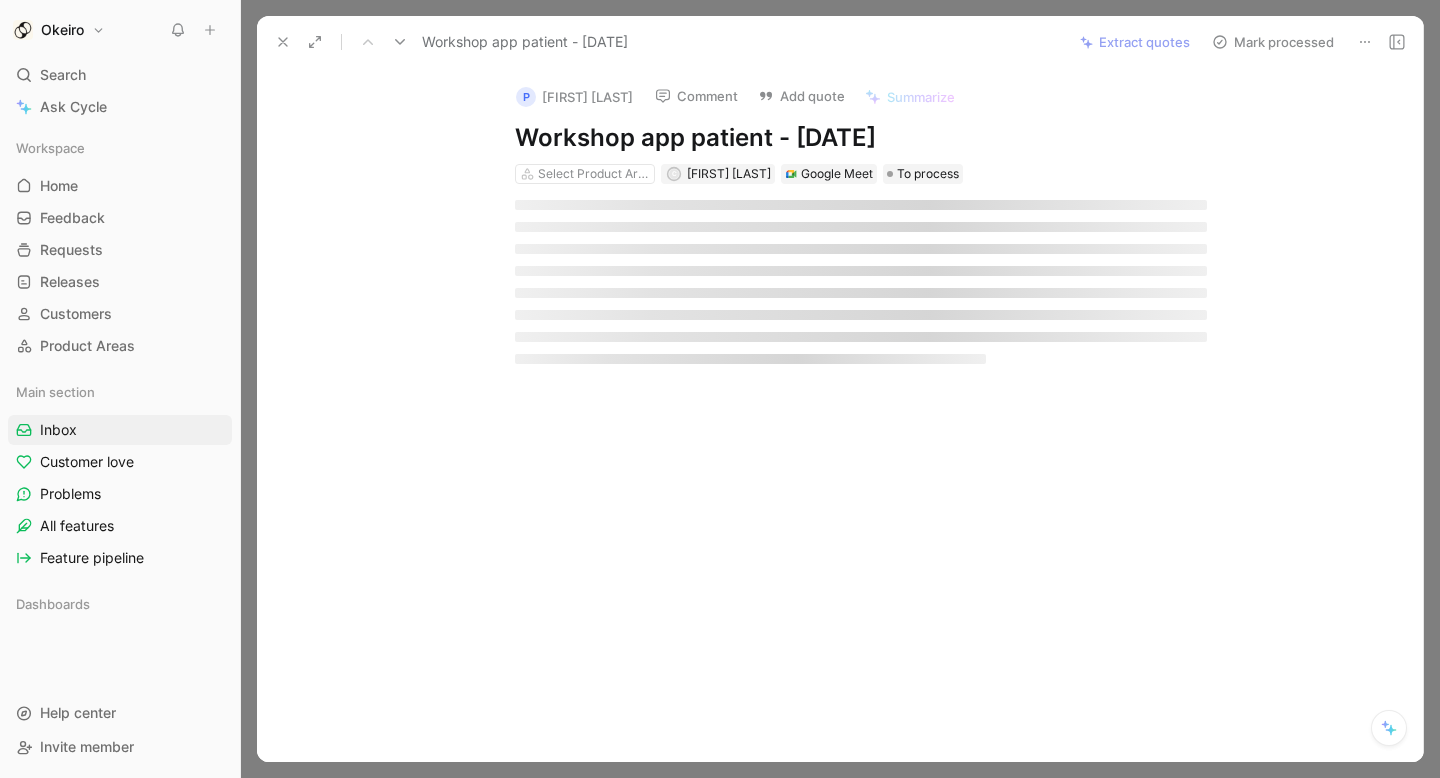 click 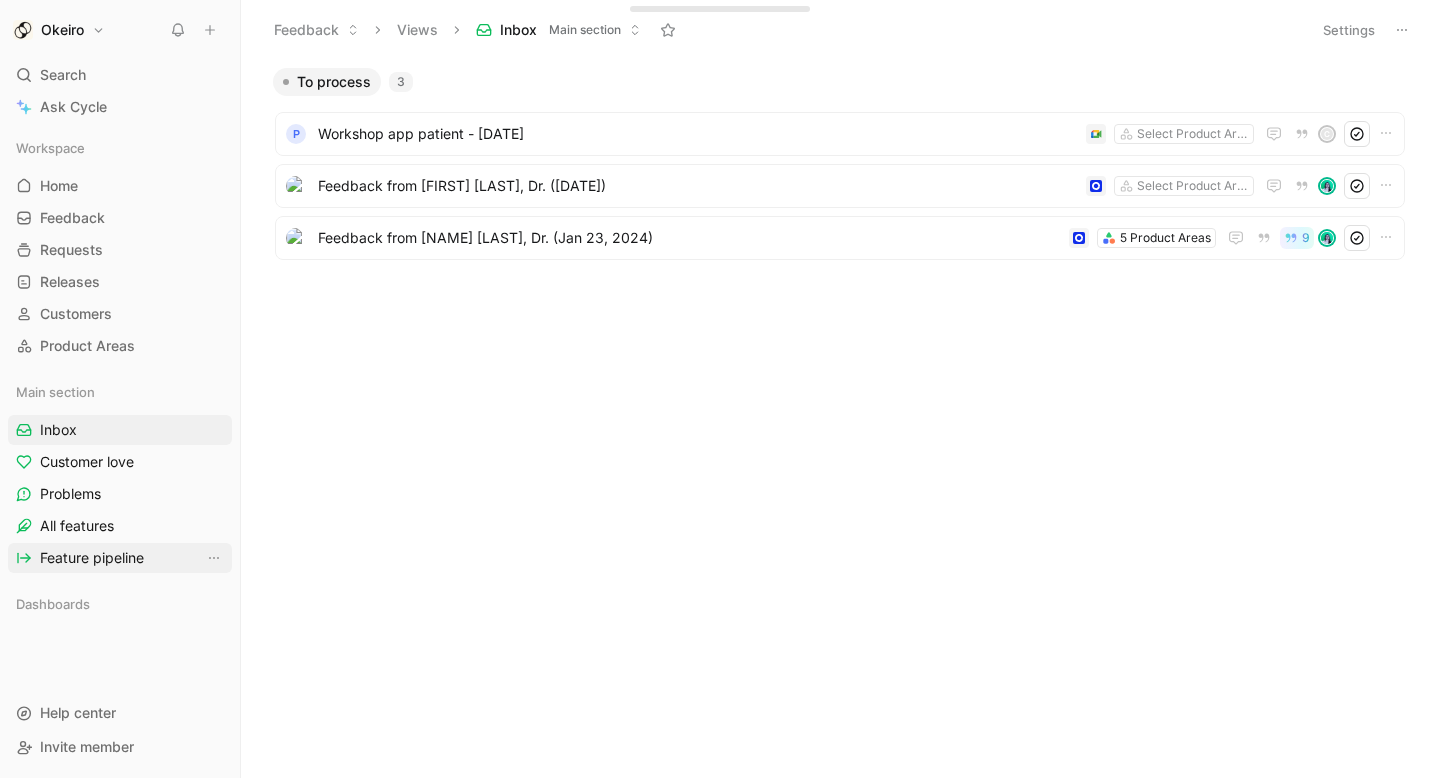 click on "Feature pipeline" at bounding box center [92, 558] 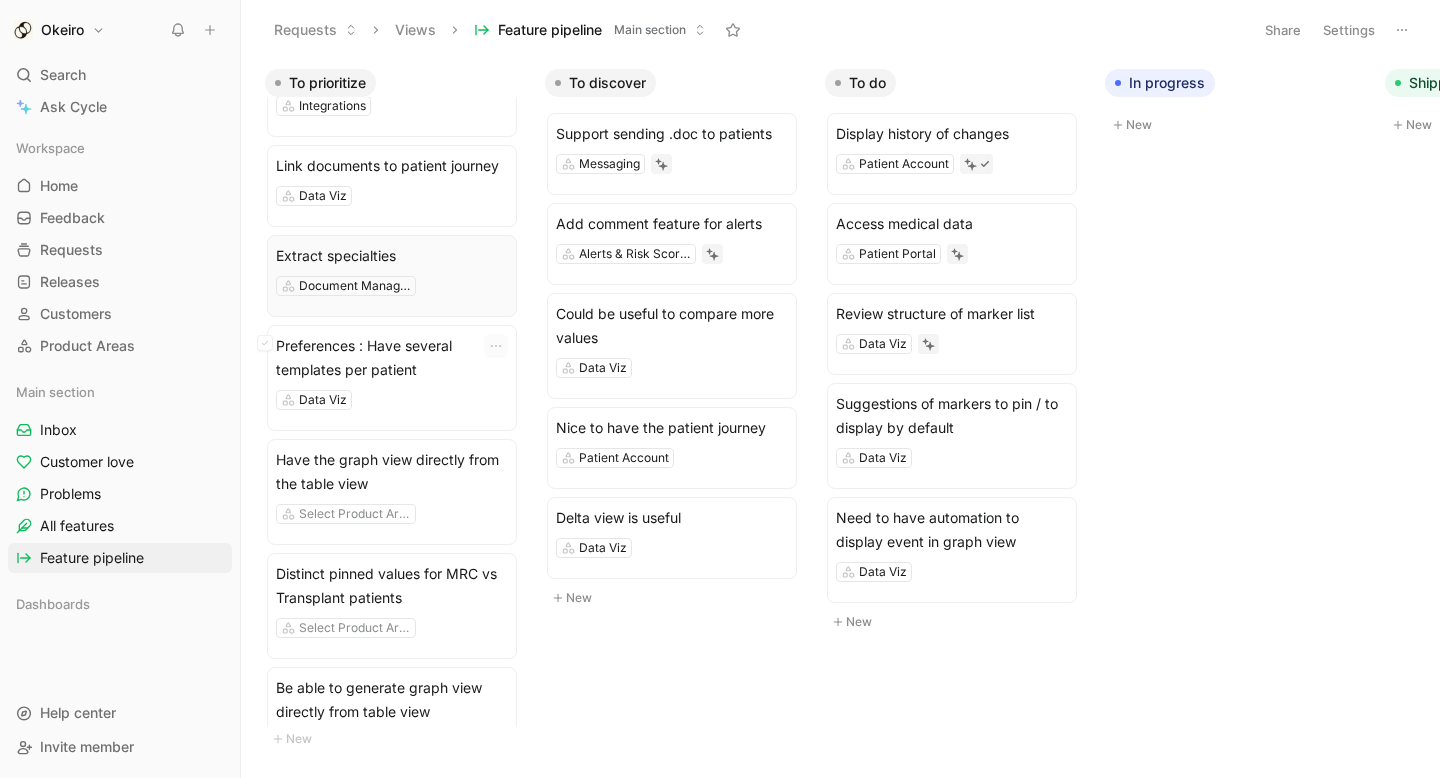 scroll, scrollTop: 101, scrollLeft: 0, axis: vertical 